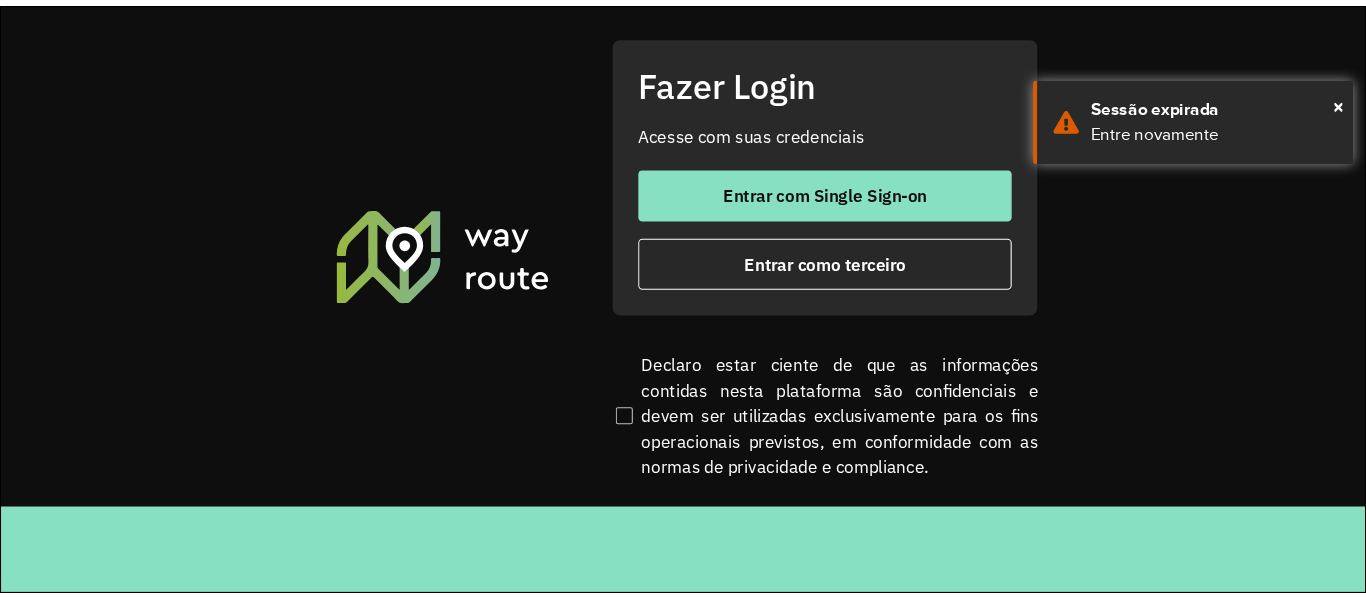 scroll, scrollTop: 0, scrollLeft: 0, axis: both 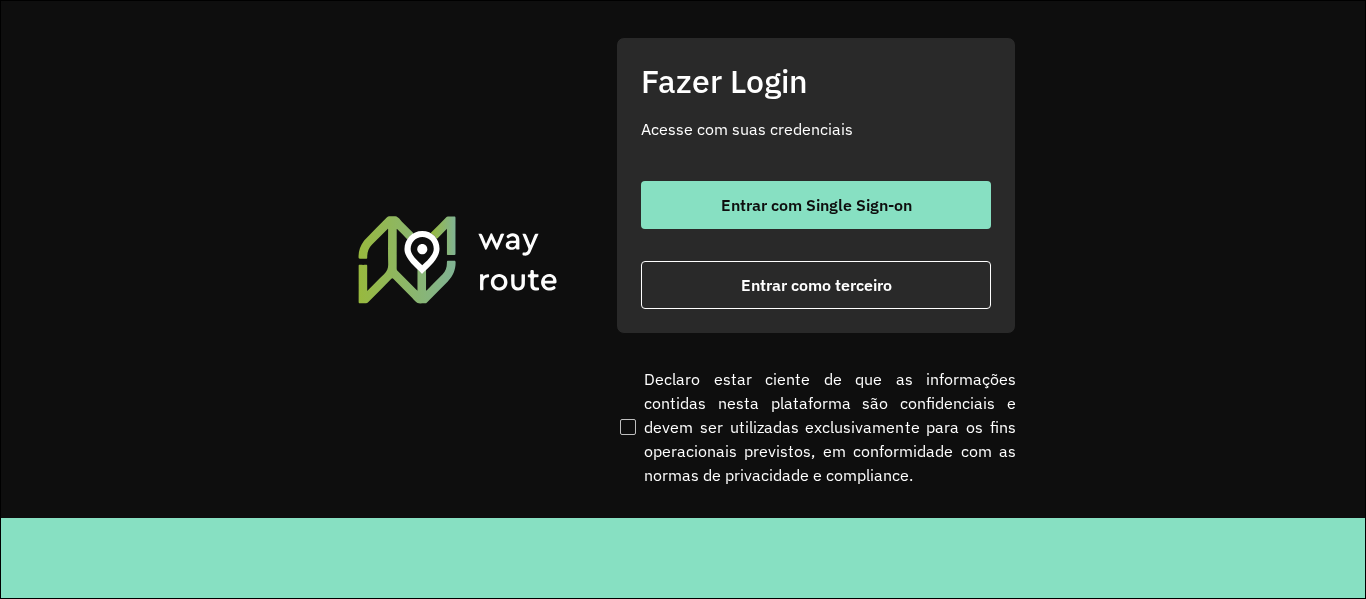 drag, startPoint x: 675, startPoint y: 128, endPoint x: 718, endPoint y: 189, distance: 74.63243 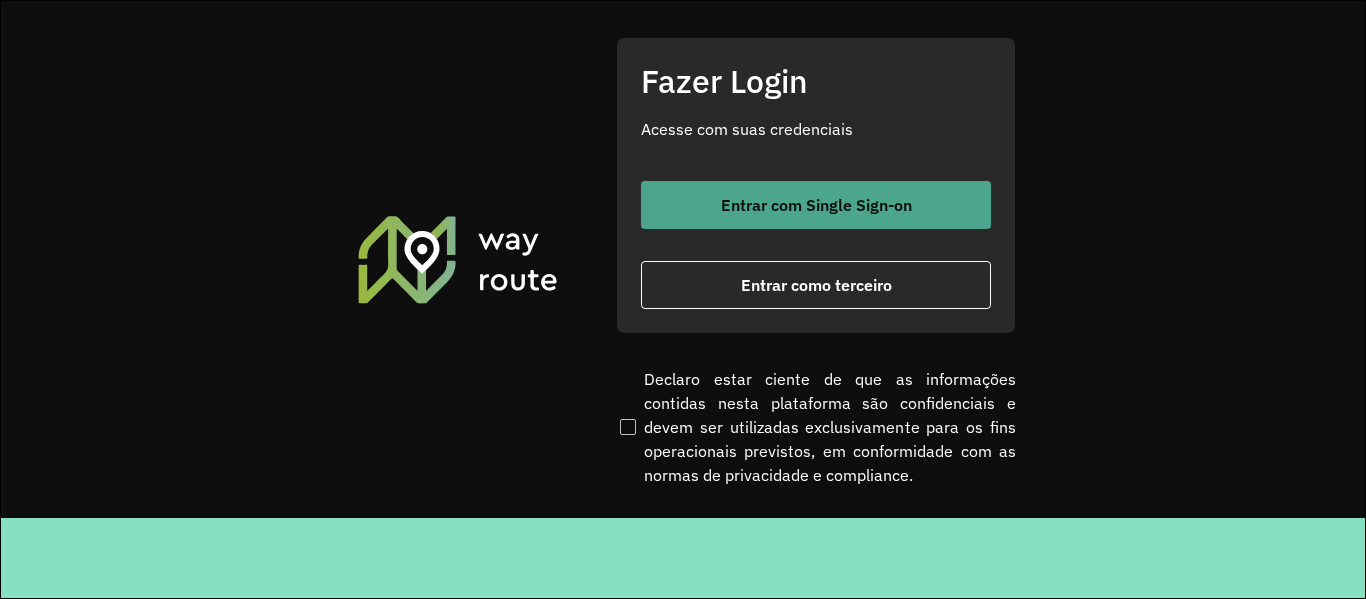 click on "Acesse com suas credenciais" 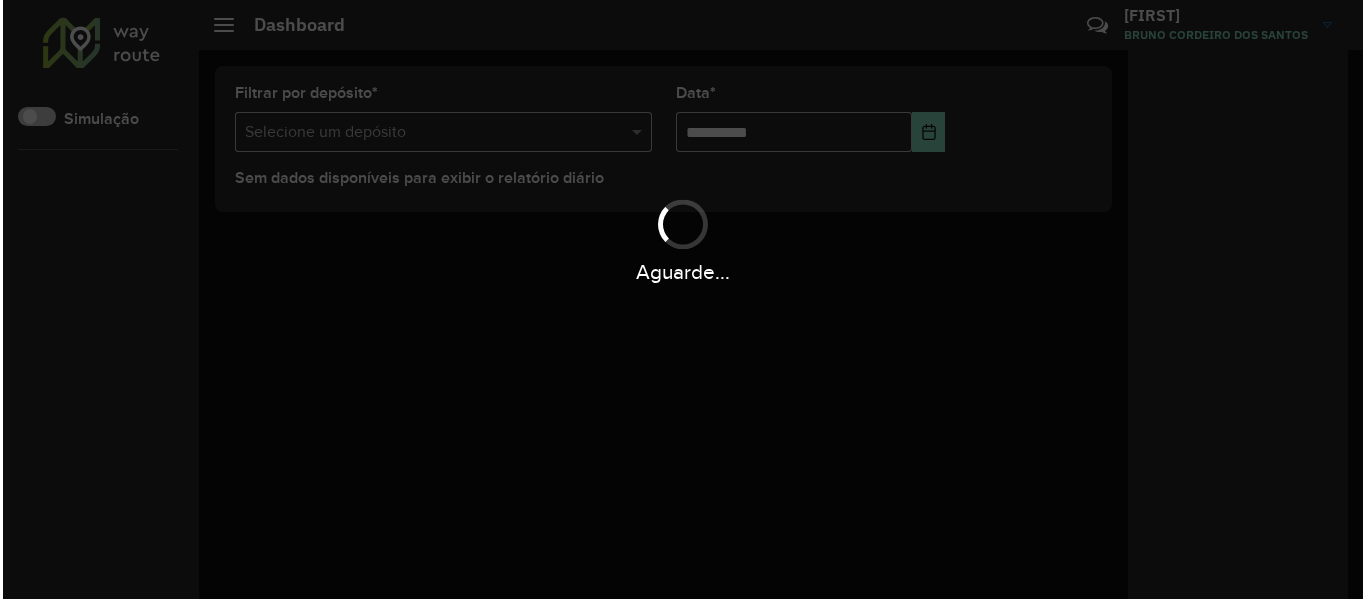 scroll, scrollTop: 0, scrollLeft: 0, axis: both 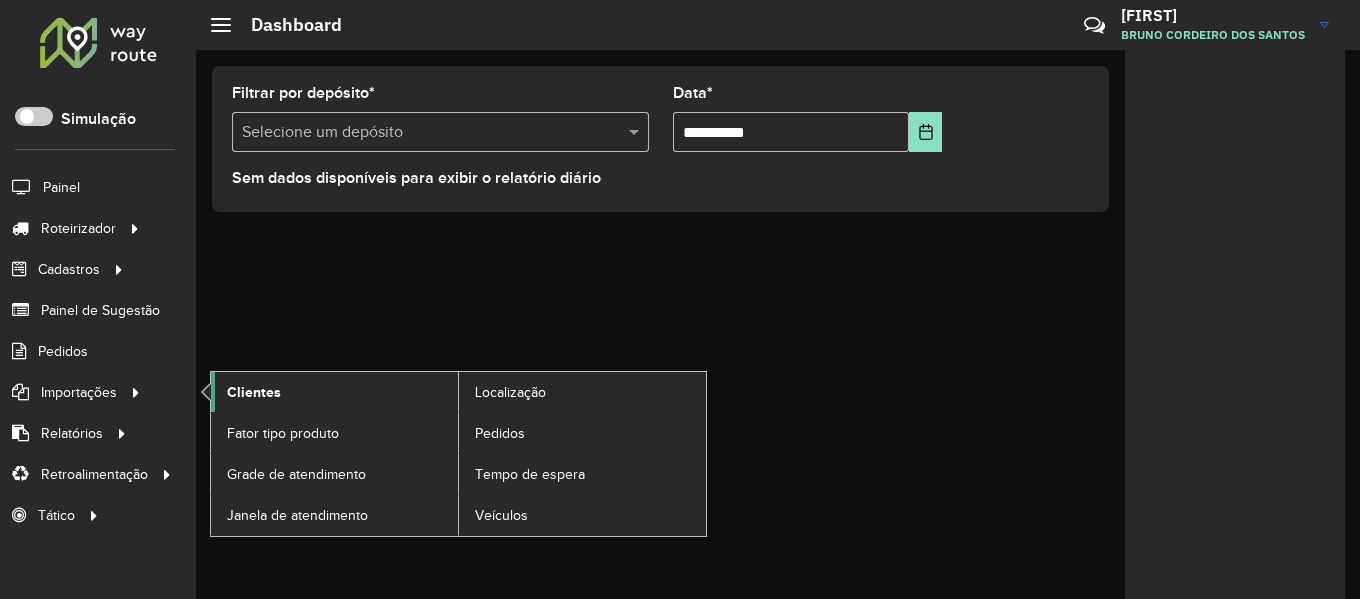 click on "Clientes" 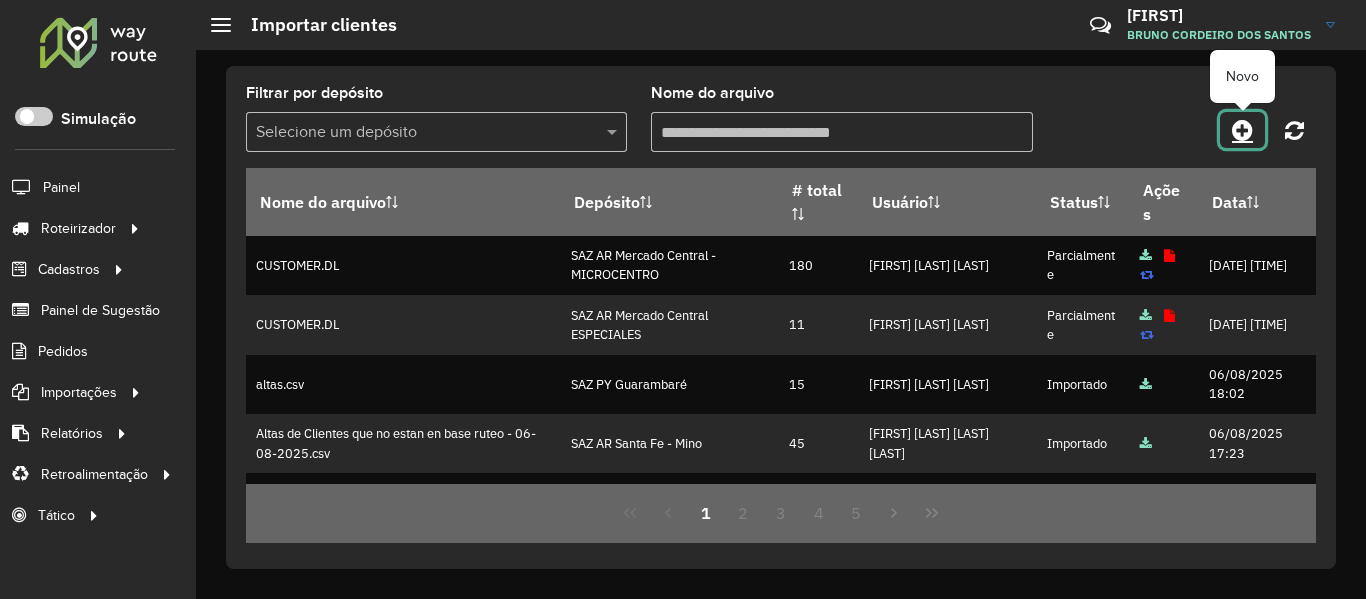 click 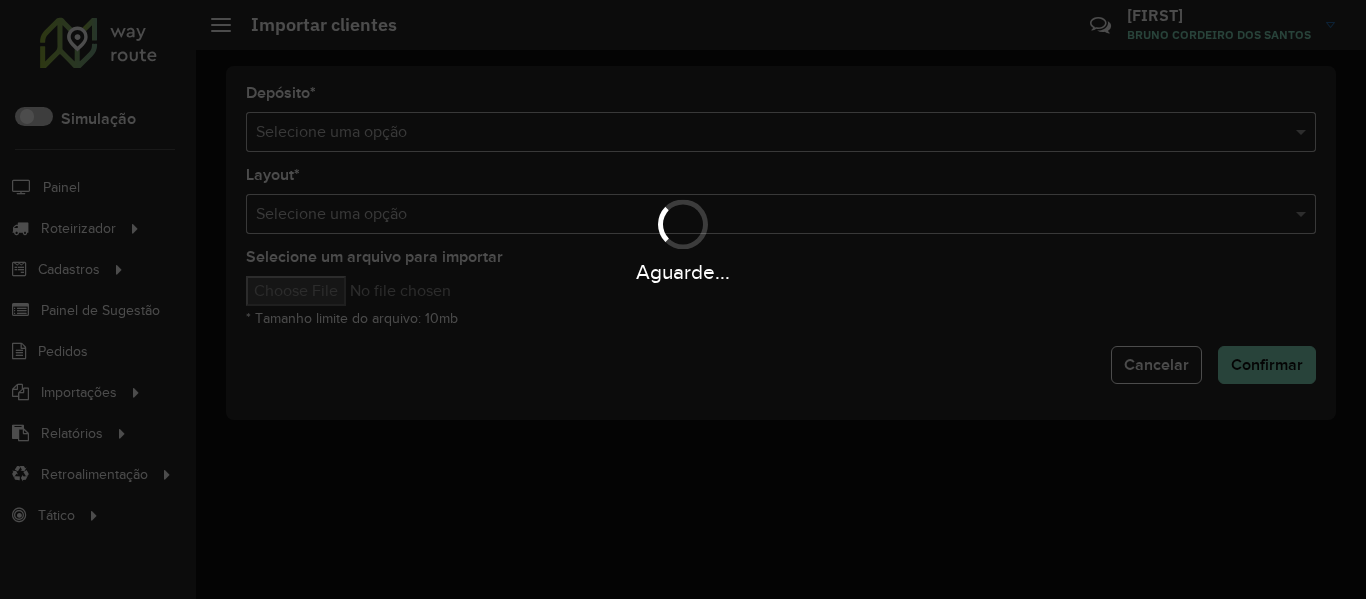 click on "Aguarde..." at bounding box center (683, 299) 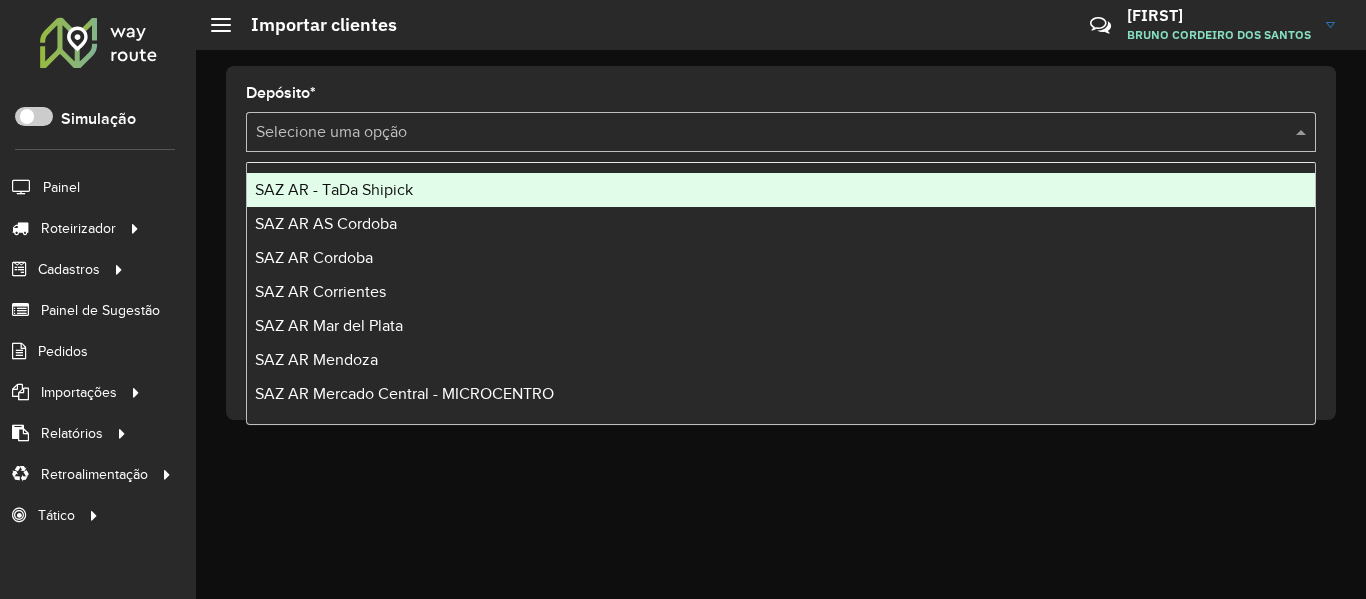 click at bounding box center (761, 133) 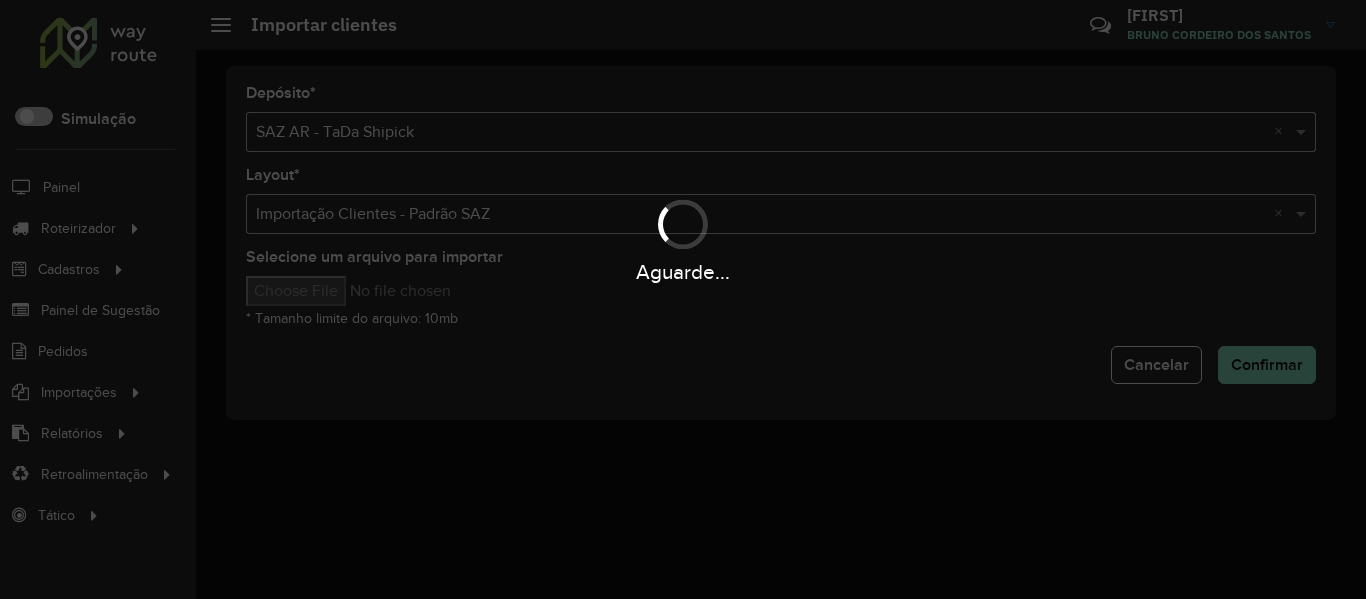 click on "Aguarde..." at bounding box center (683, 299) 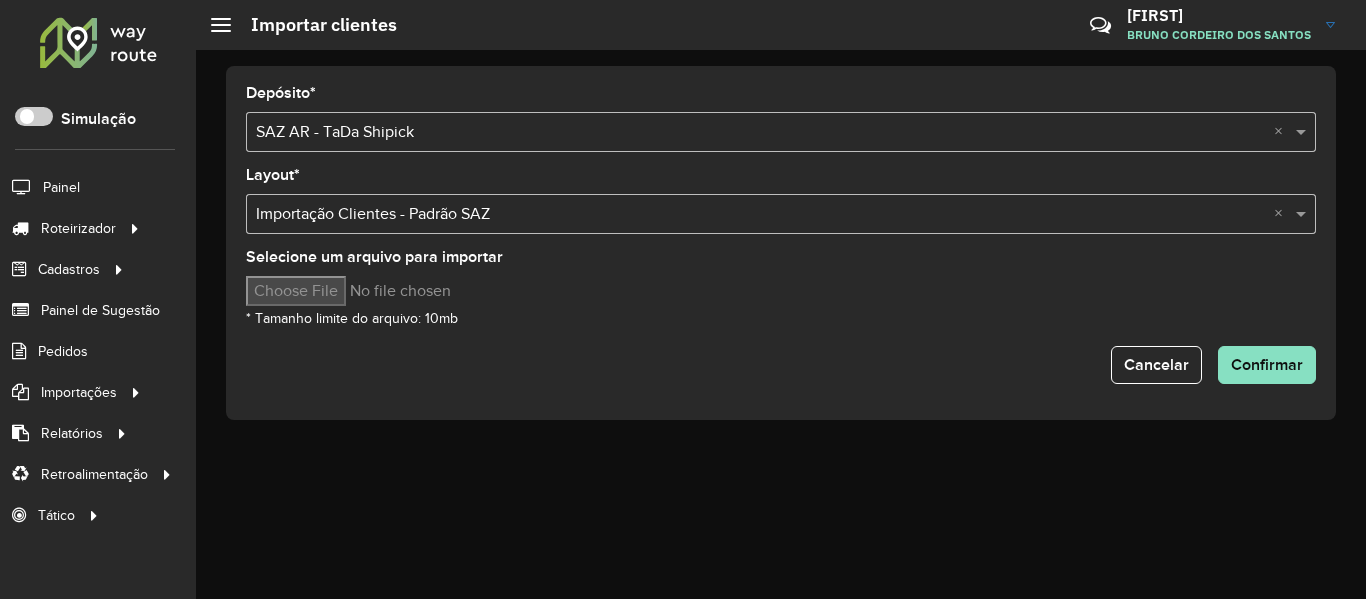 click on "Selecione um arquivo para importar" at bounding box center (416, 291) 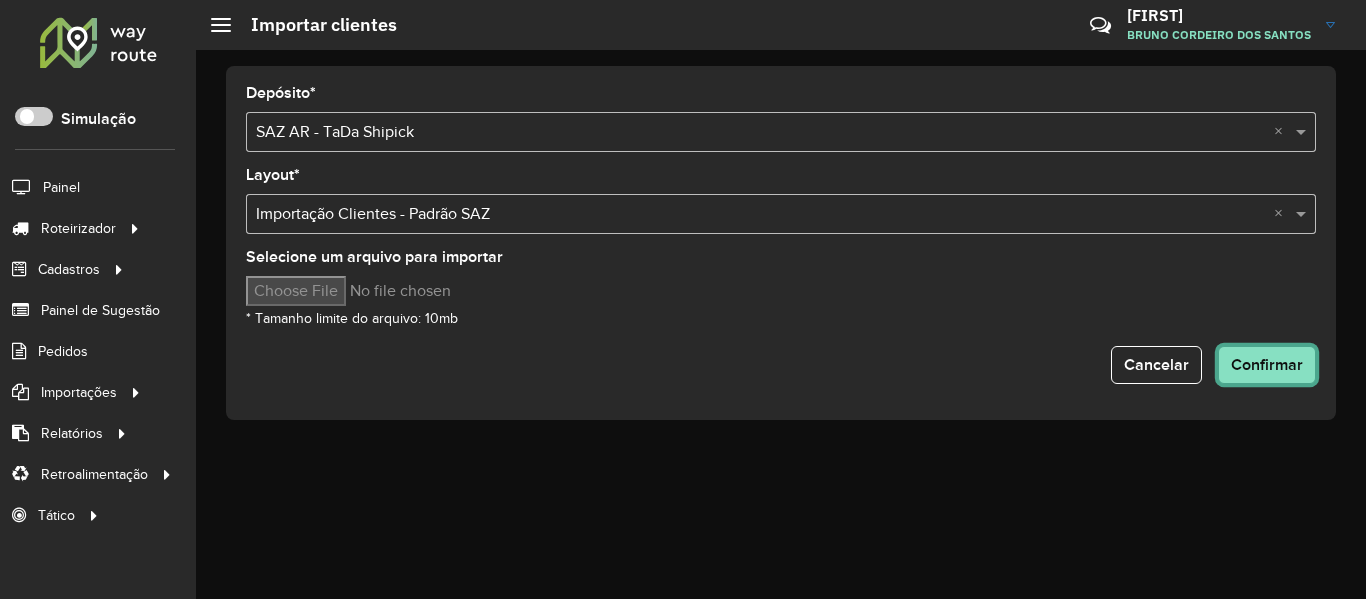 click on "Confirmar" 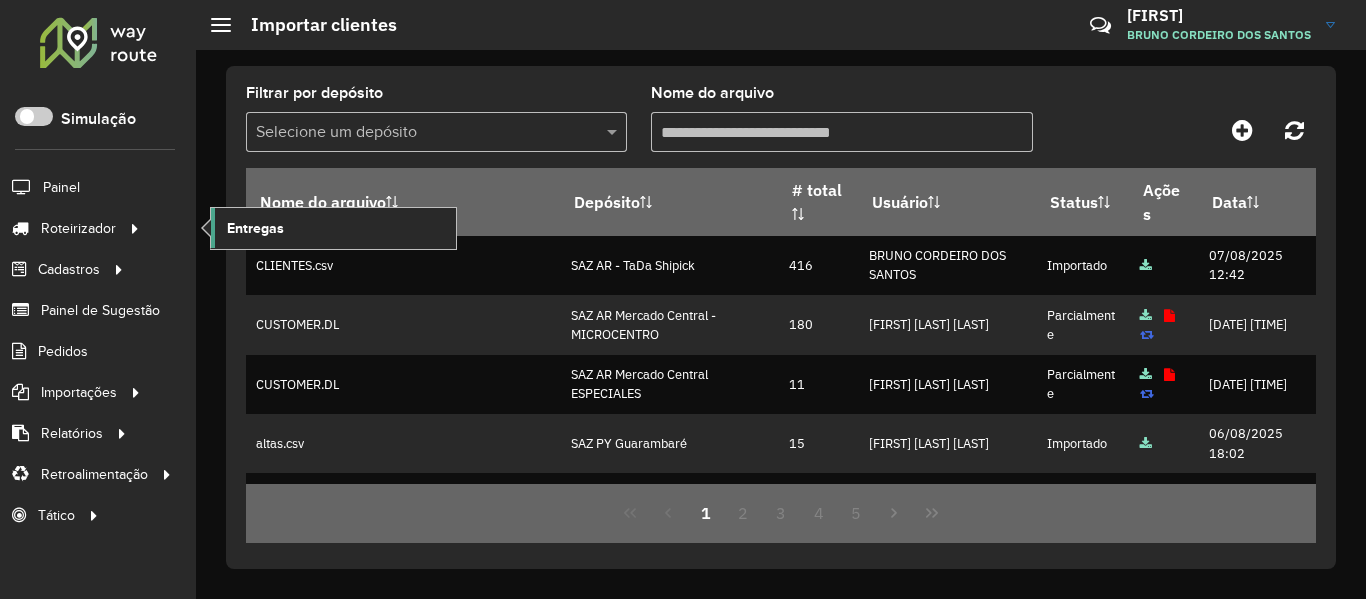 click on "Entregas" 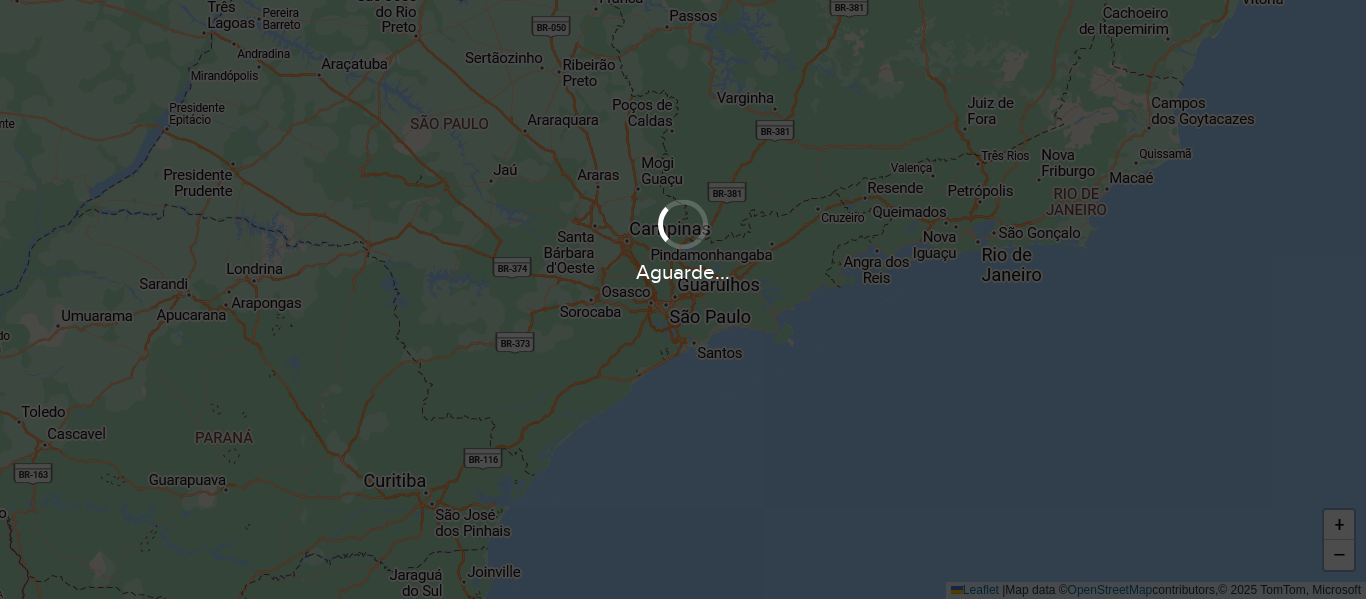 scroll, scrollTop: 0, scrollLeft: 0, axis: both 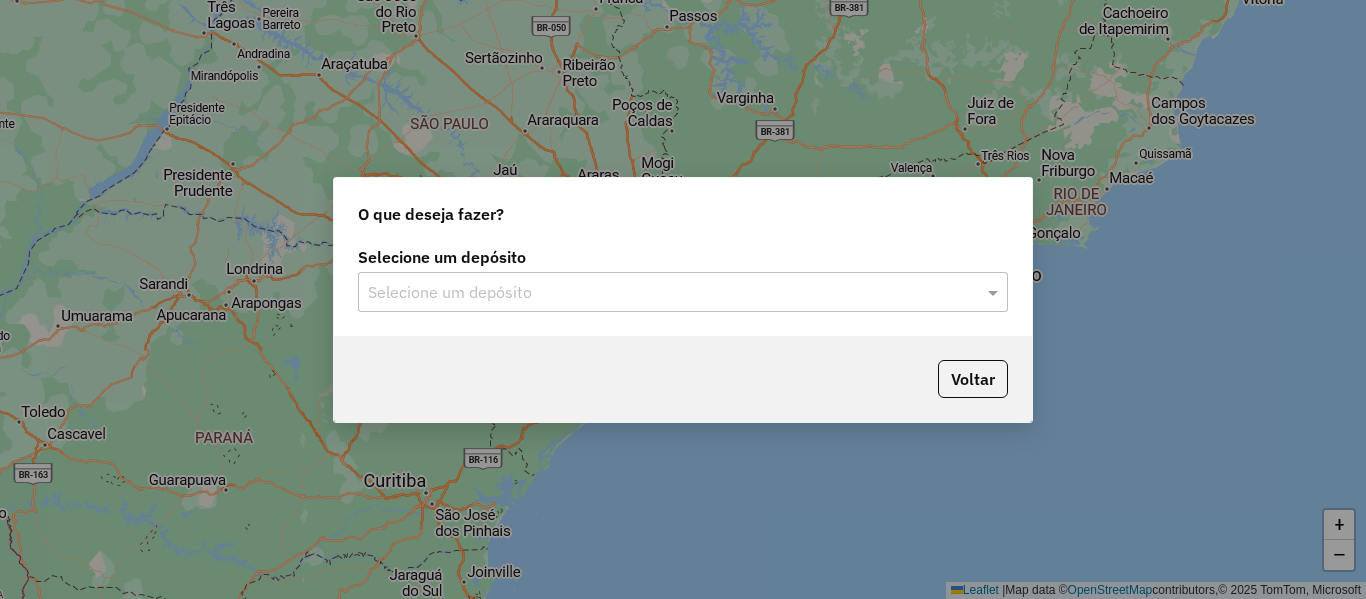 click 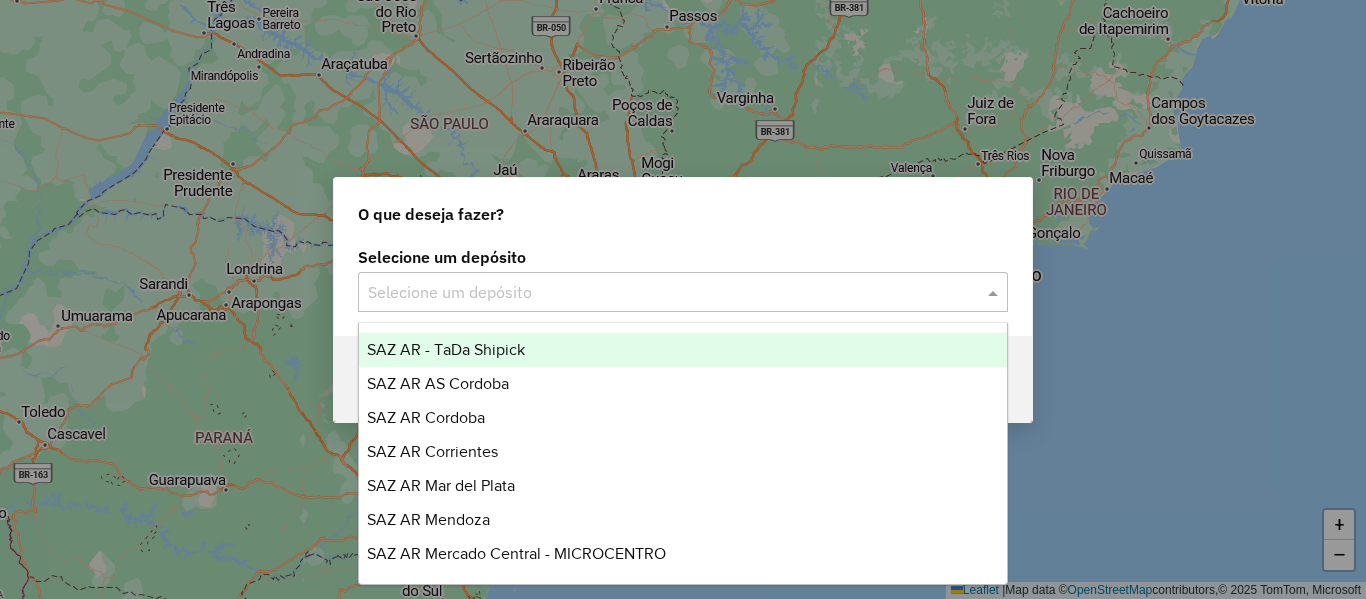 click on "SAZ AR - TaDa Shipick" at bounding box center (446, 349) 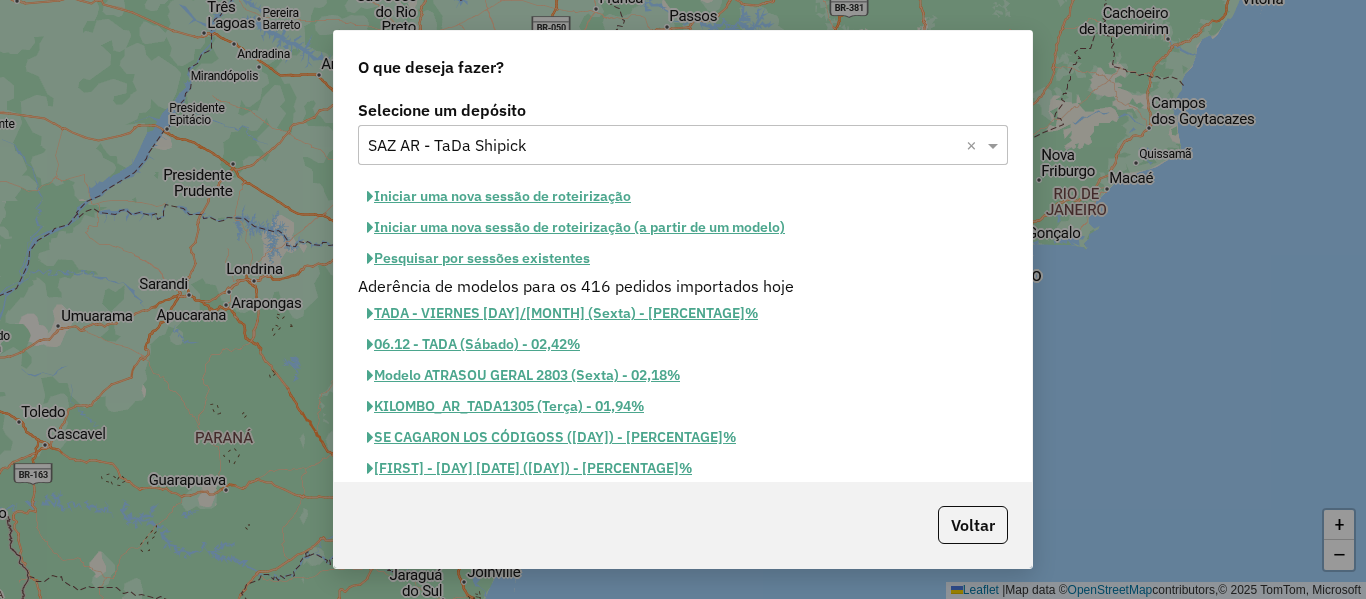 click on "Iniciar uma nova sessão de roteirização" 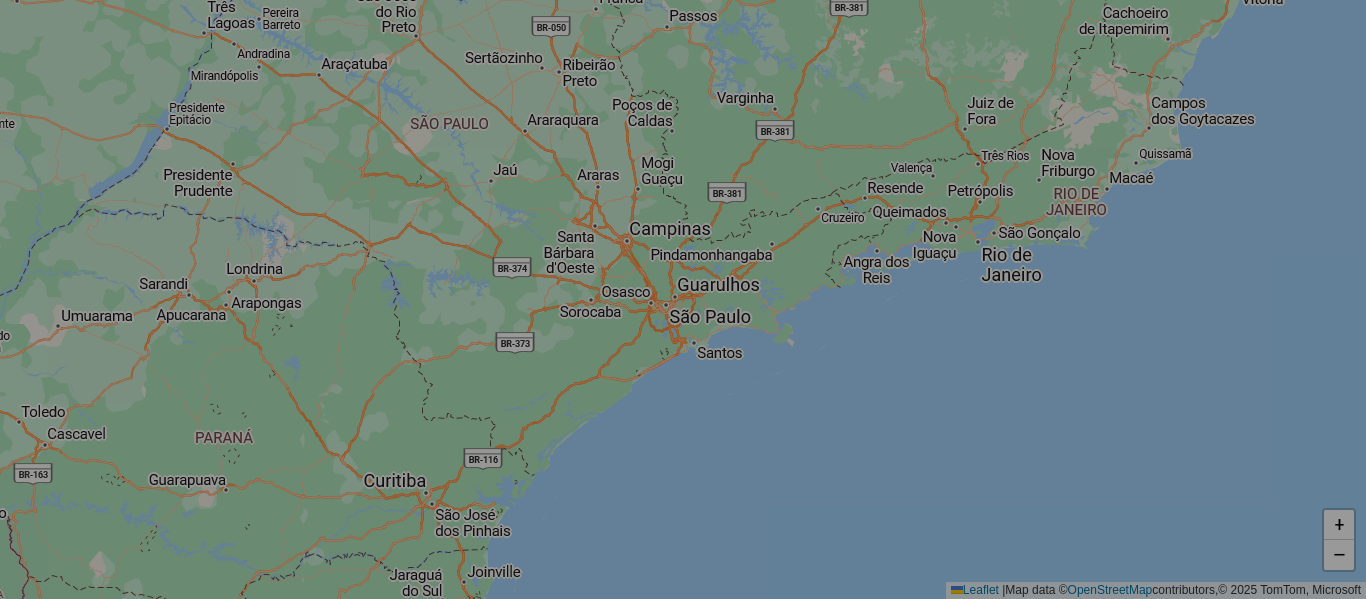 select on "*" 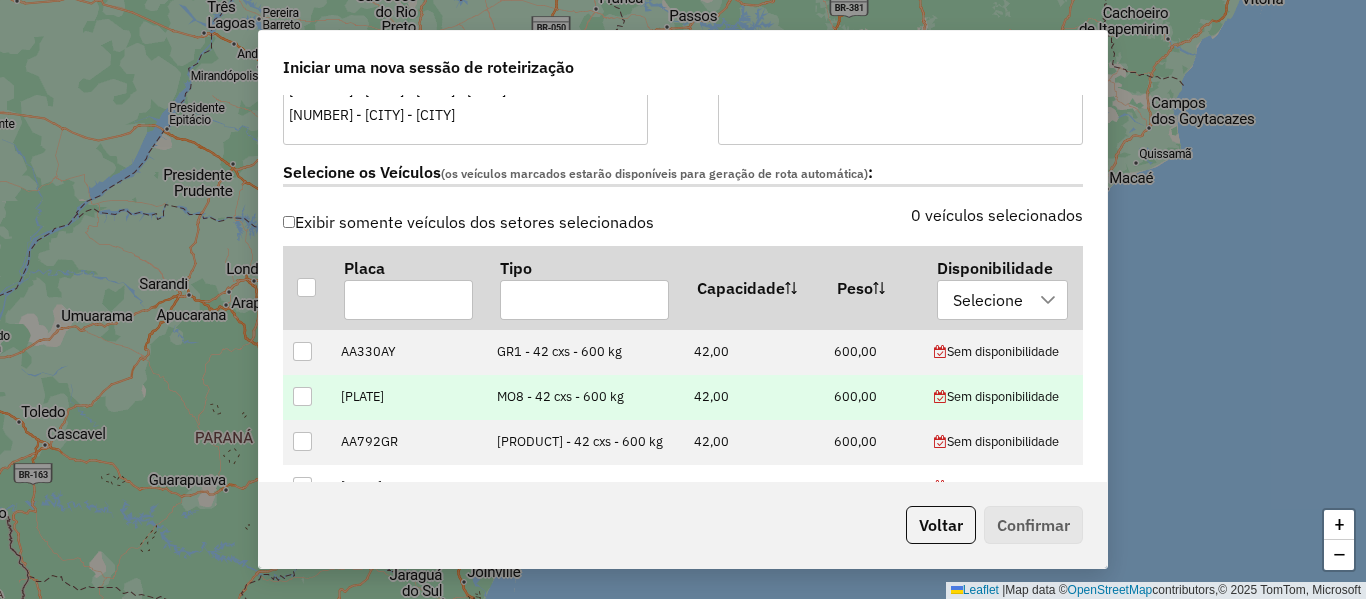 scroll, scrollTop: 700, scrollLeft: 0, axis: vertical 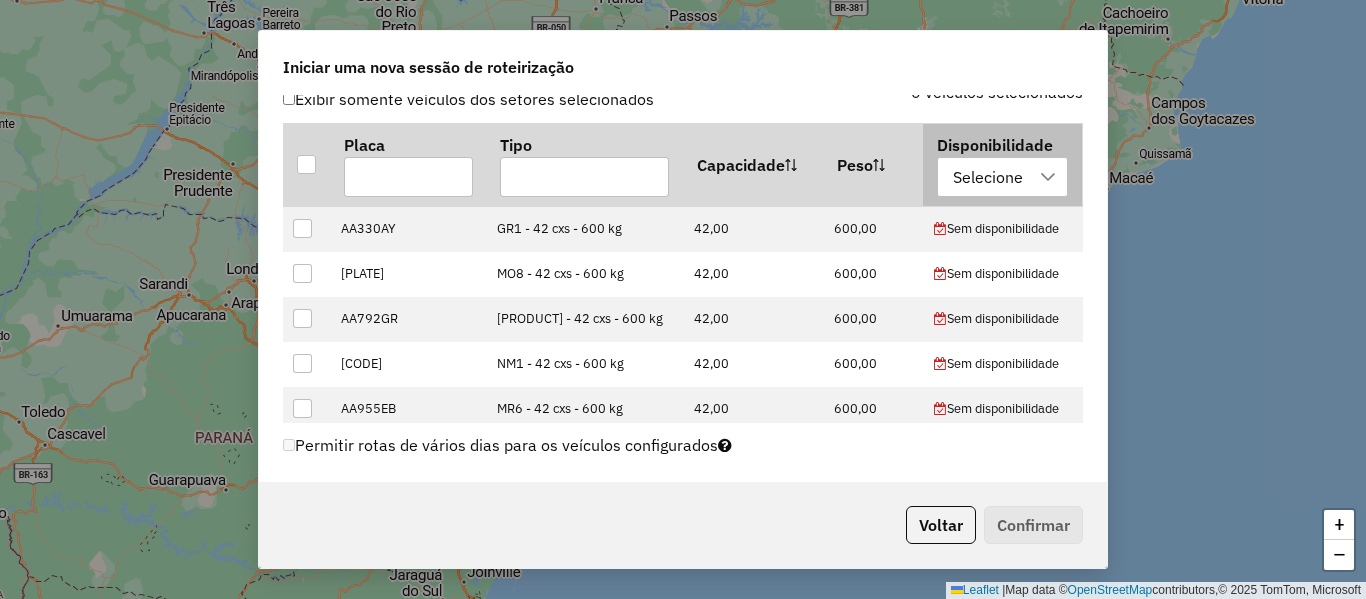 click on "Selecione" at bounding box center (988, 177) 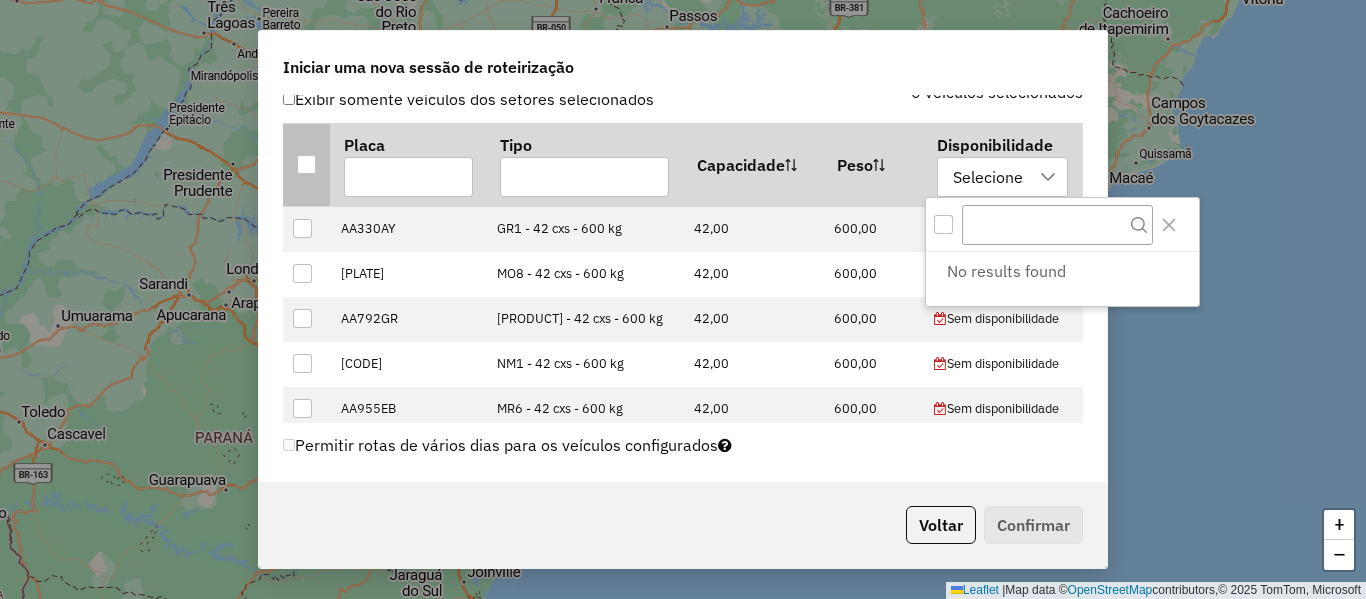 click at bounding box center [306, 164] 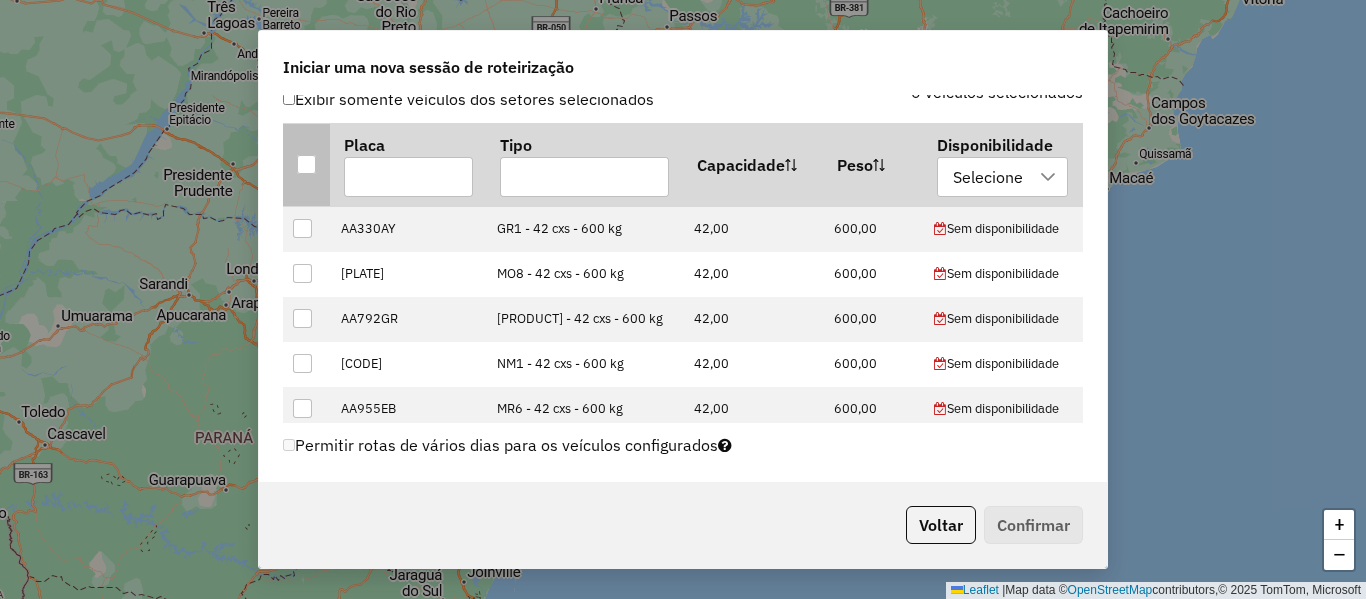 click at bounding box center [306, 164] 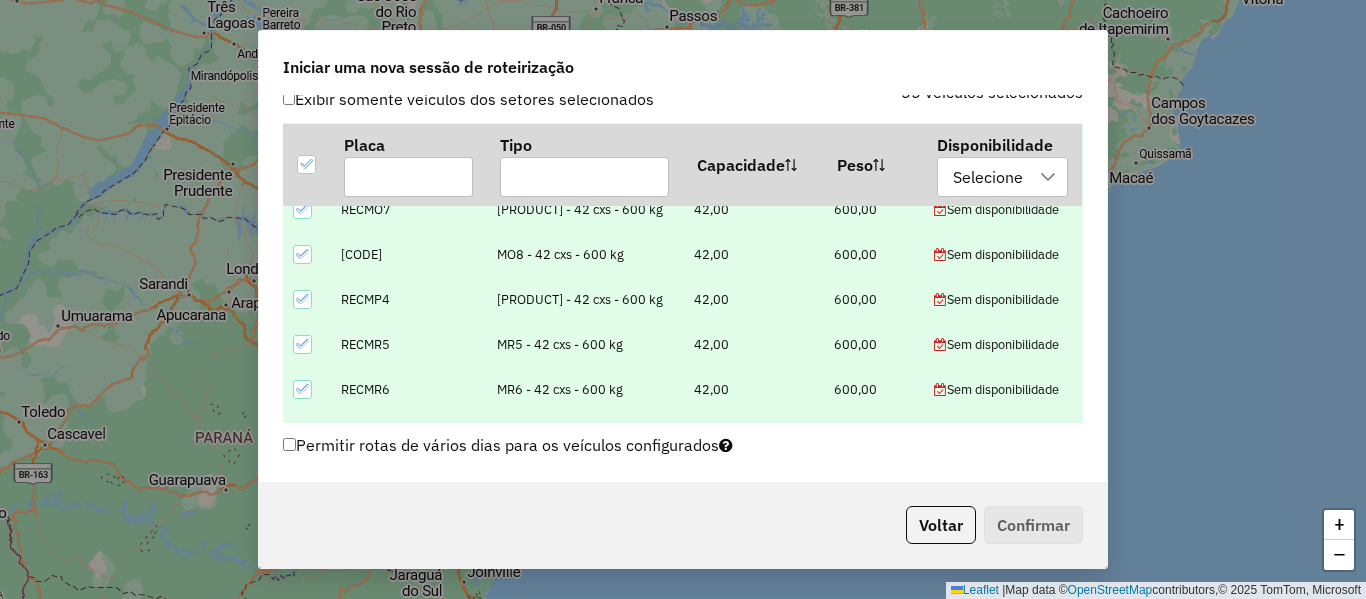 scroll, scrollTop: 2259, scrollLeft: 0, axis: vertical 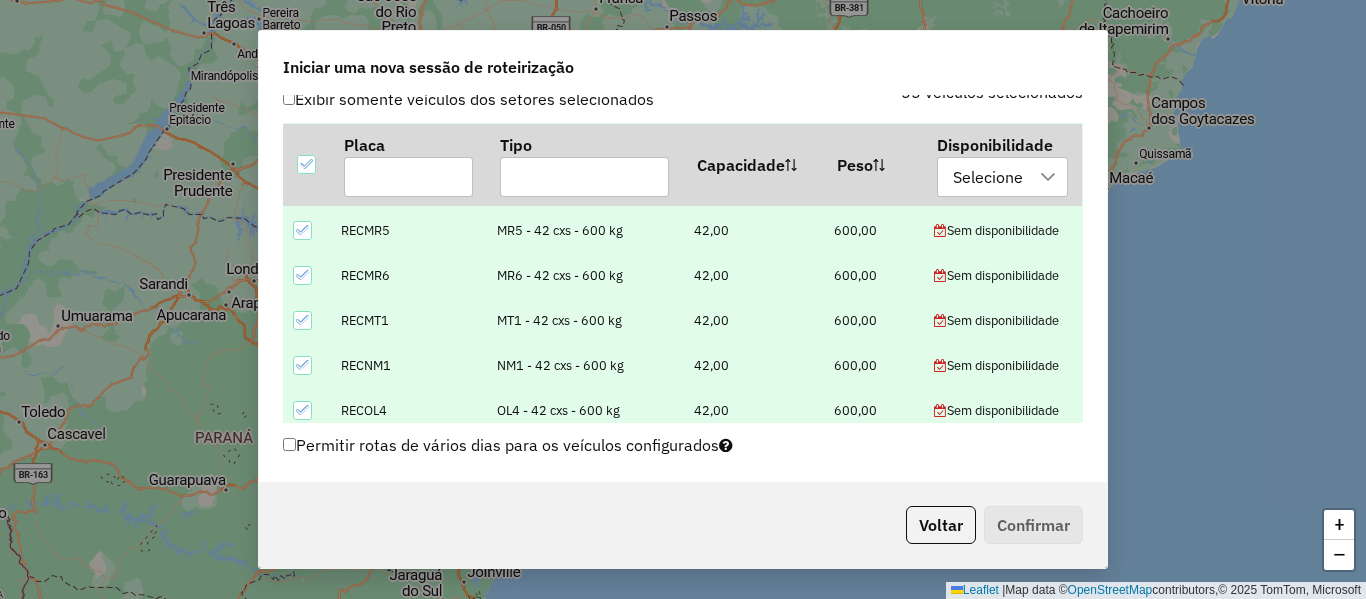 click 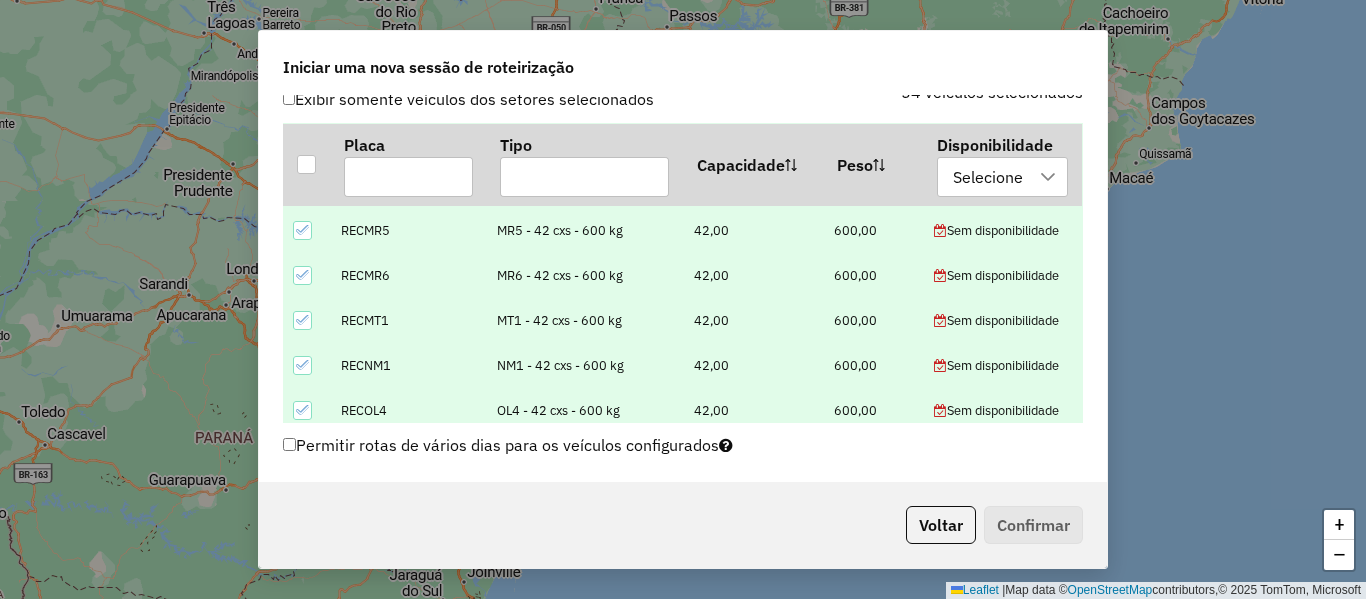 click at bounding box center [302, 455] 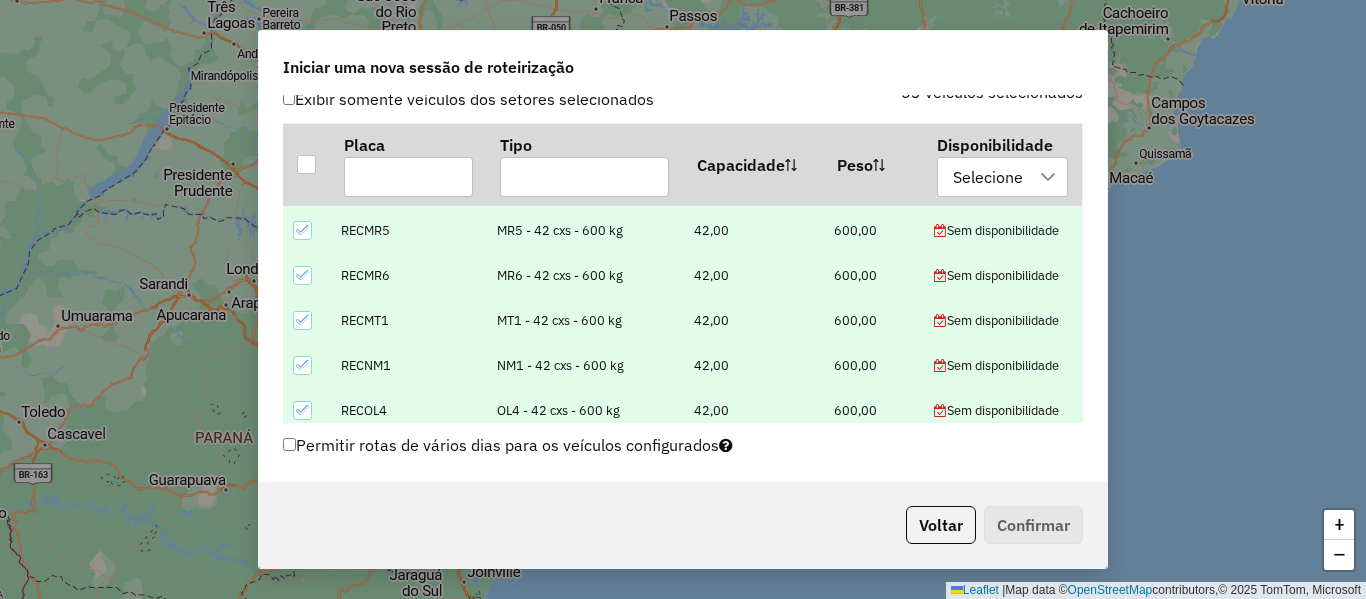 click at bounding box center [306, 410] 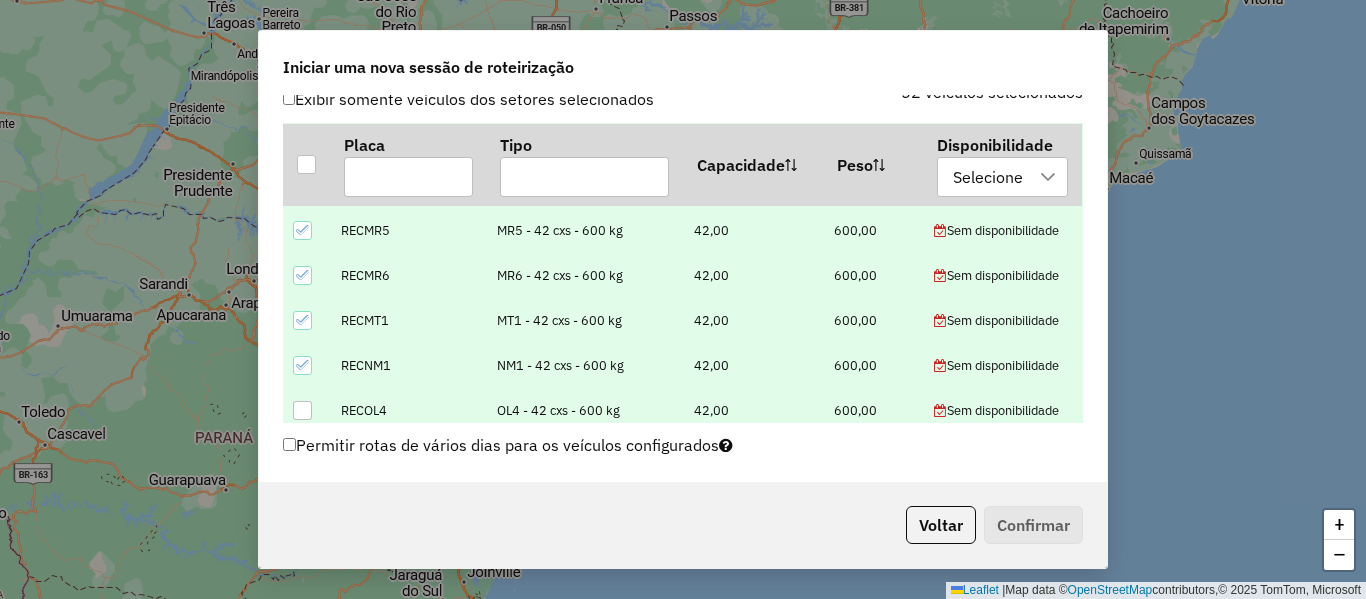 drag, startPoint x: 303, startPoint y: 255, endPoint x: 301, endPoint y: 226, distance: 29.068884 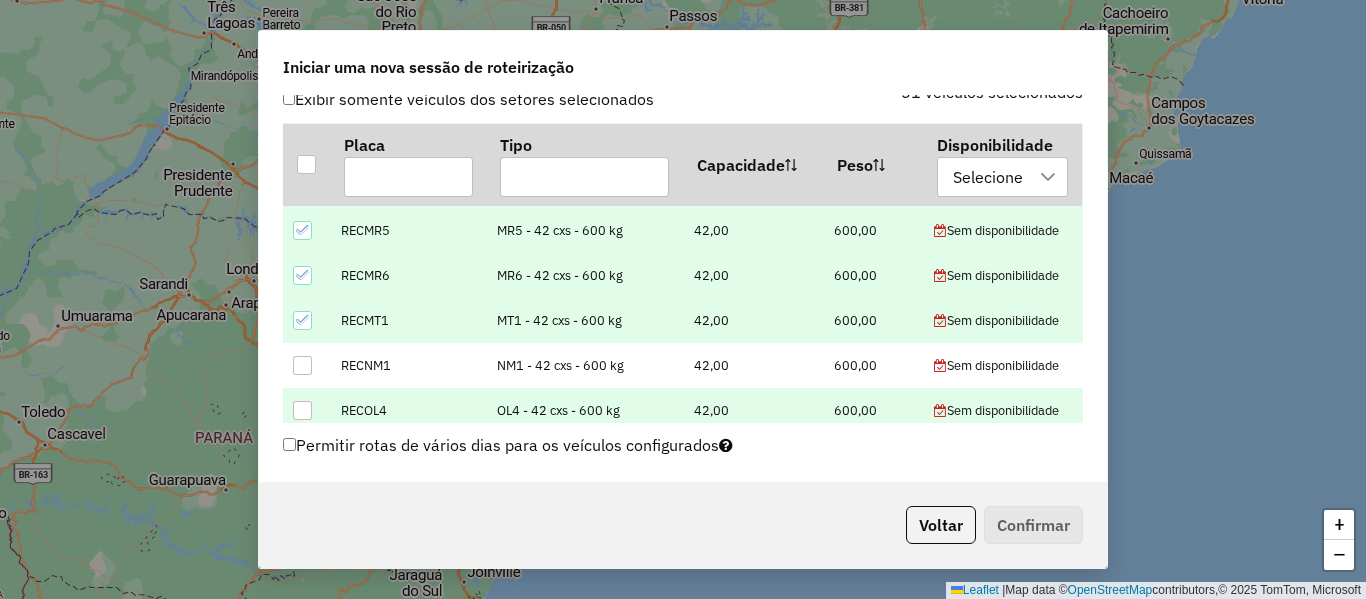 click 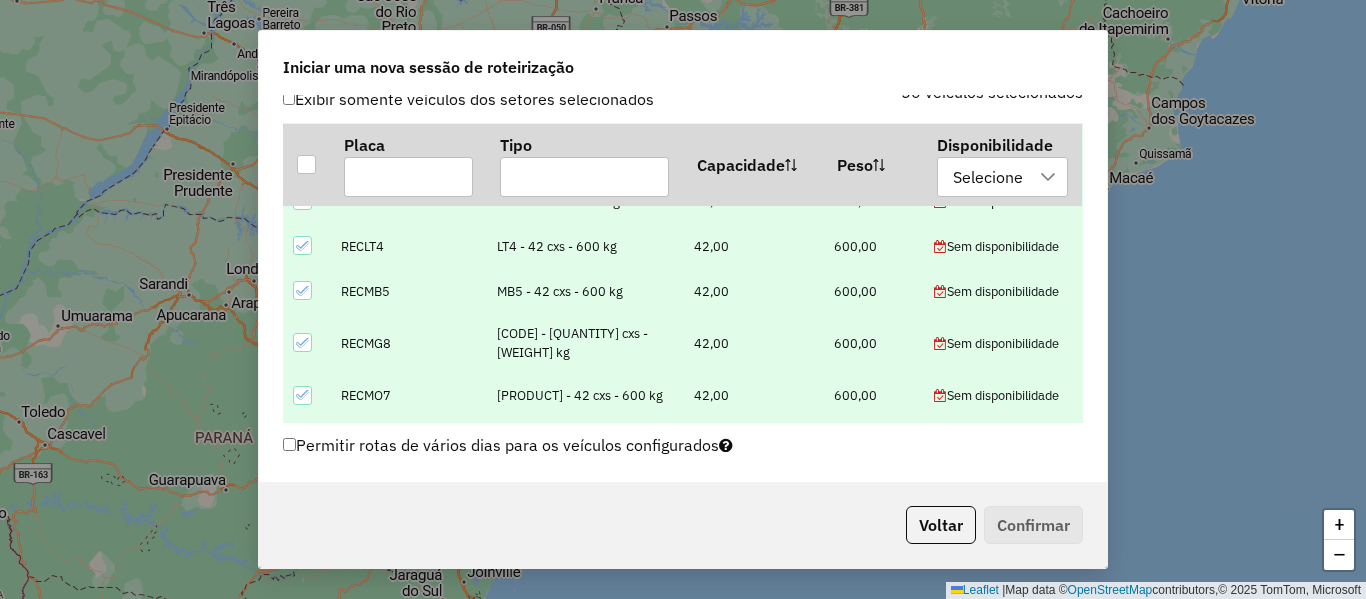 scroll, scrollTop: 2059, scrollLeft: 0, axis: vertical 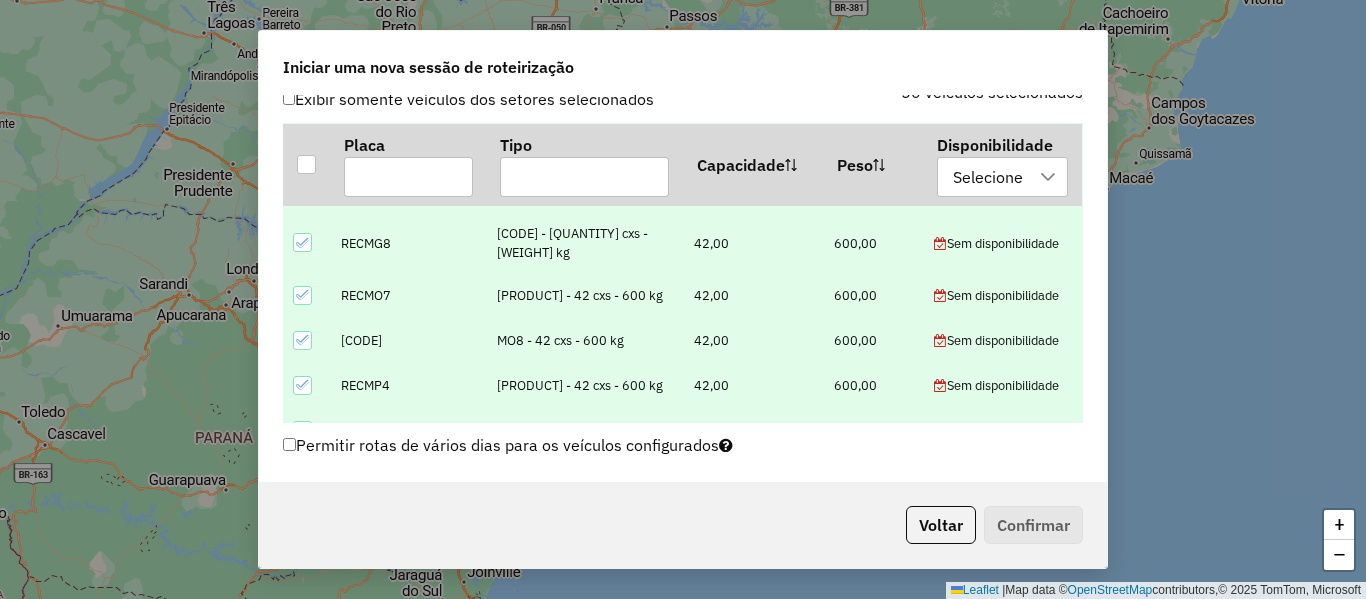 click 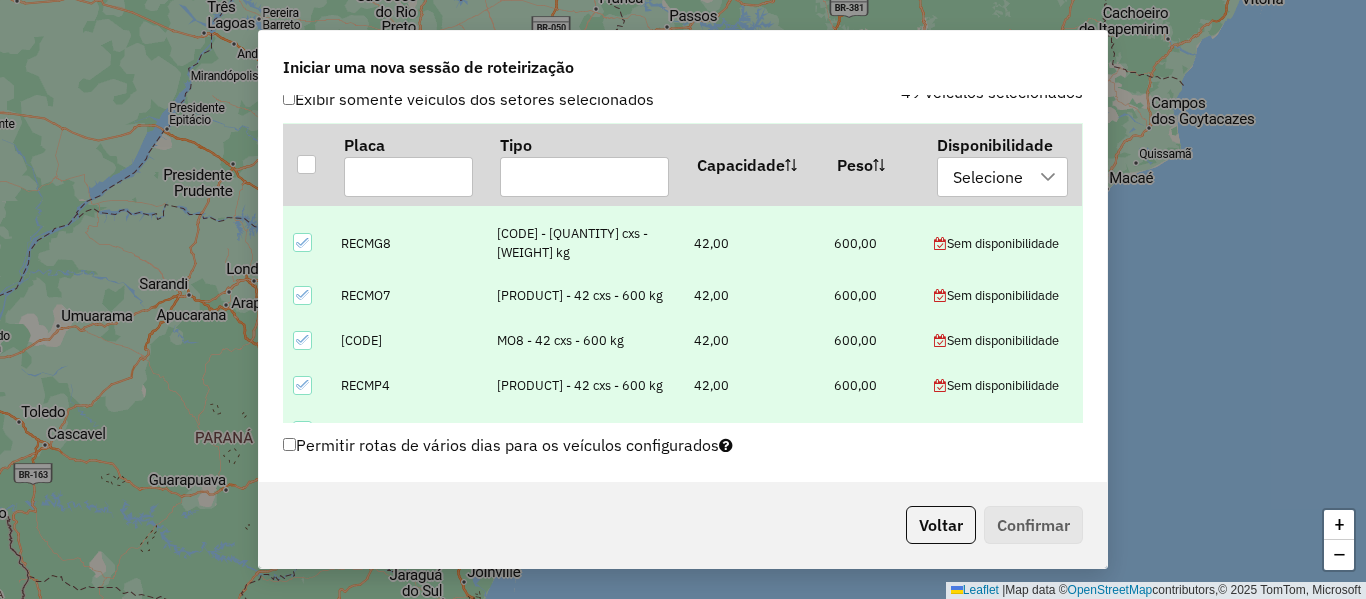 click 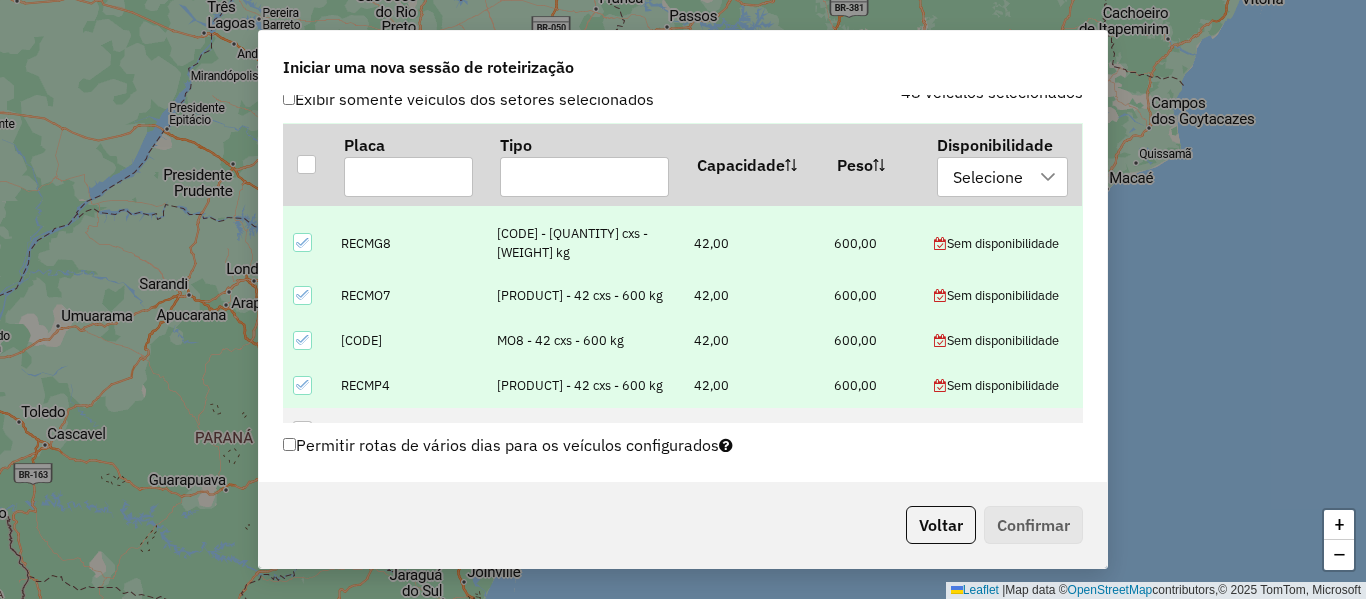click at bounding box center [306, 385] 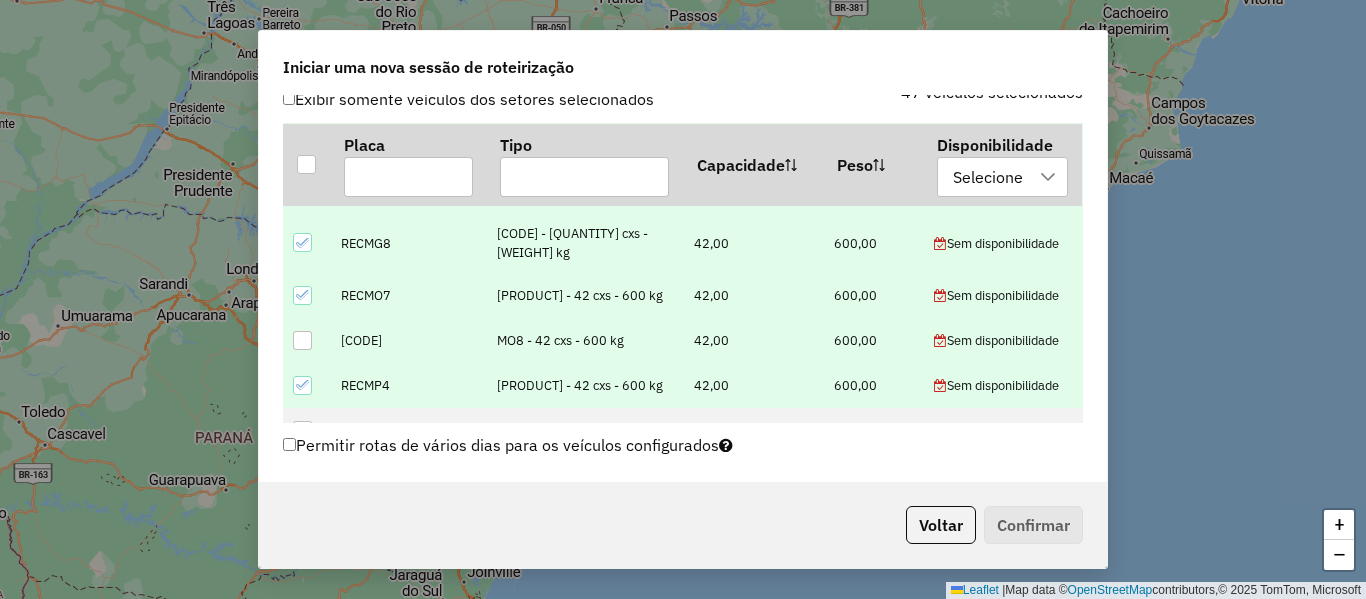 click at bounding box center (302, 385) 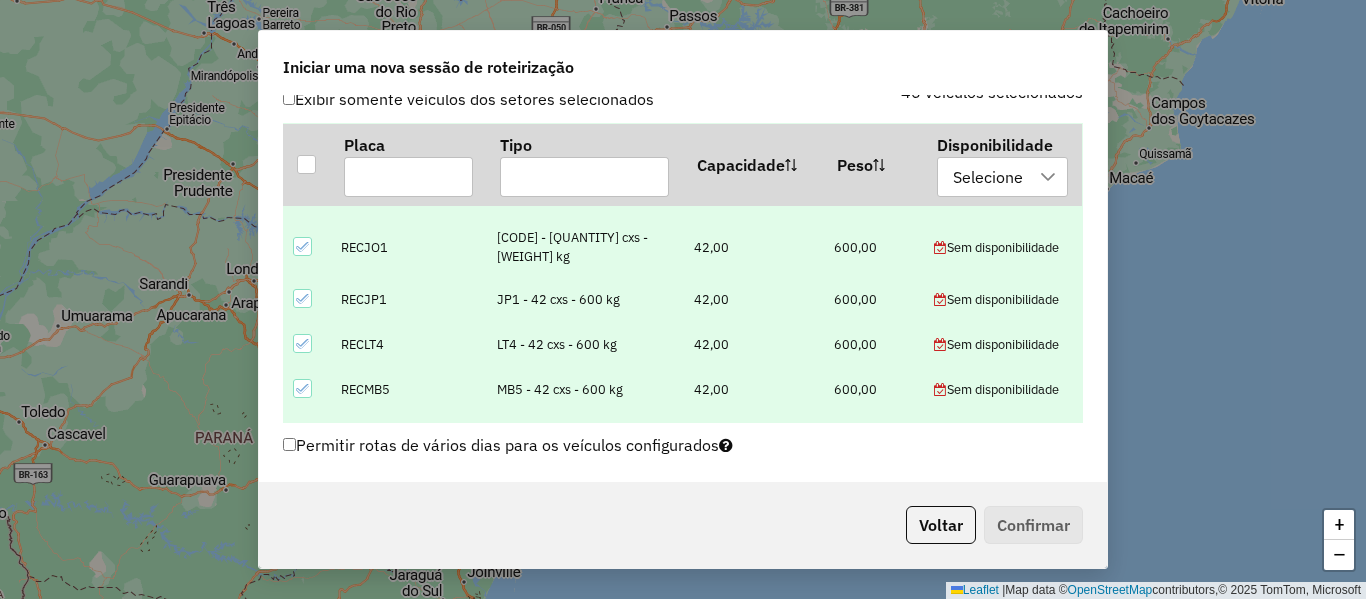 scroll, scrollTop: 1859, scrollLeft: 0, axis: vertical 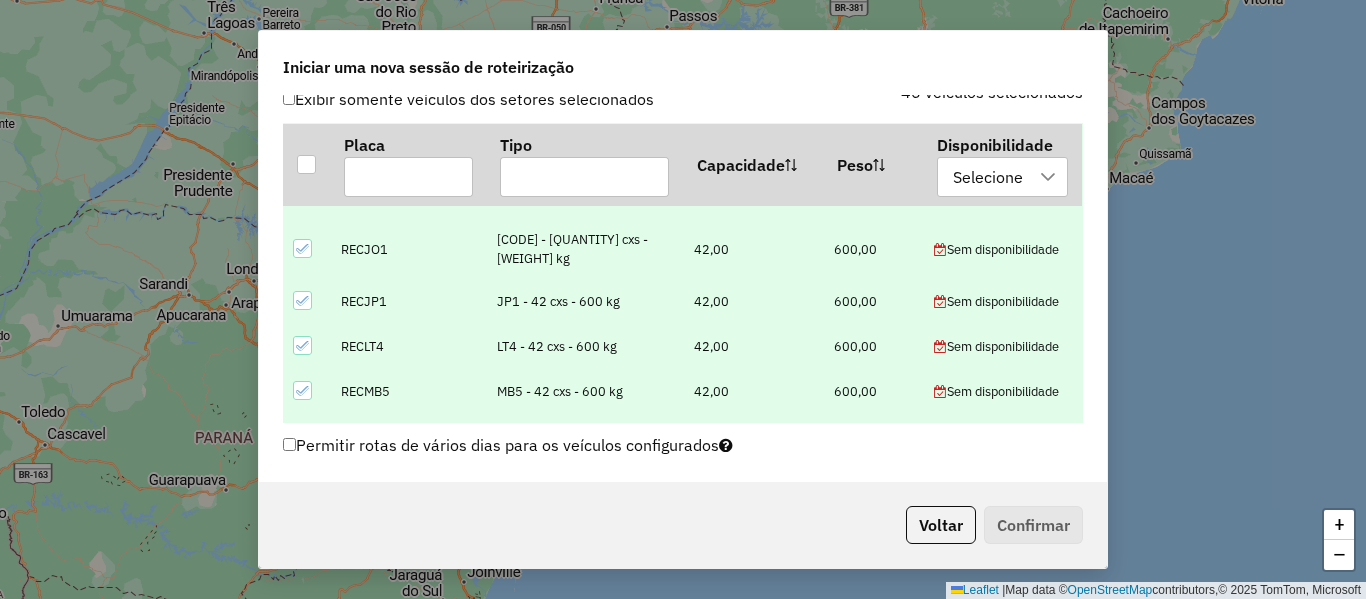 click 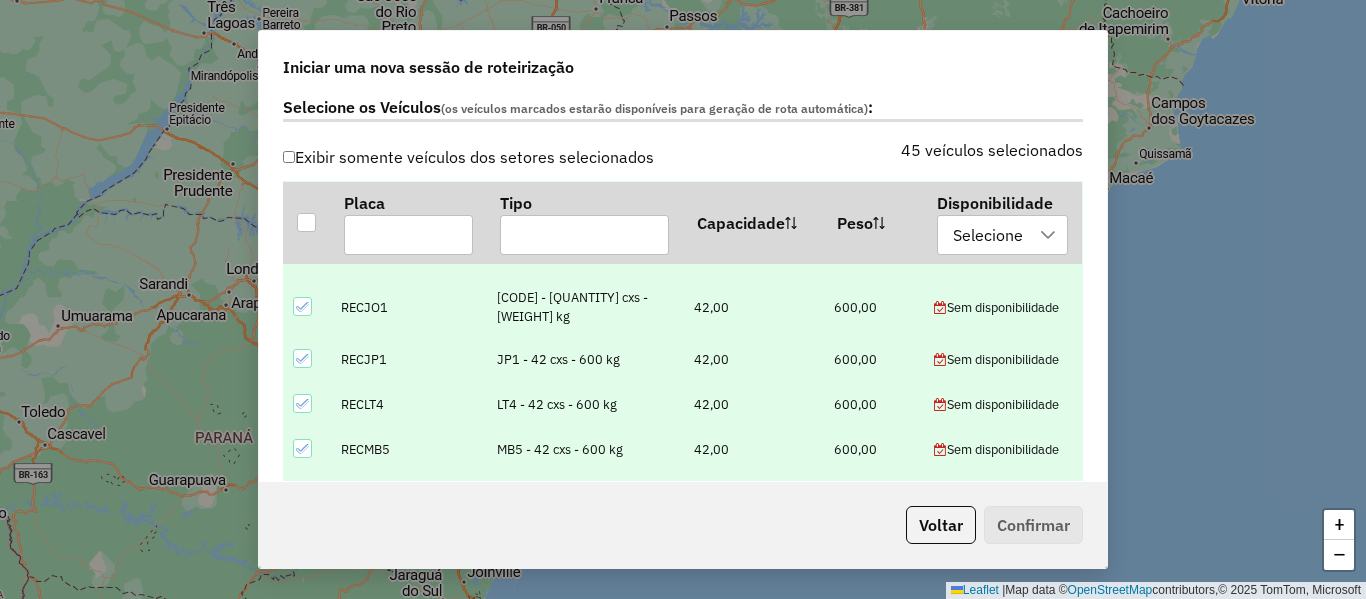 scroll, scrollTop: 629, scrollLeft: 0, axis: vertical 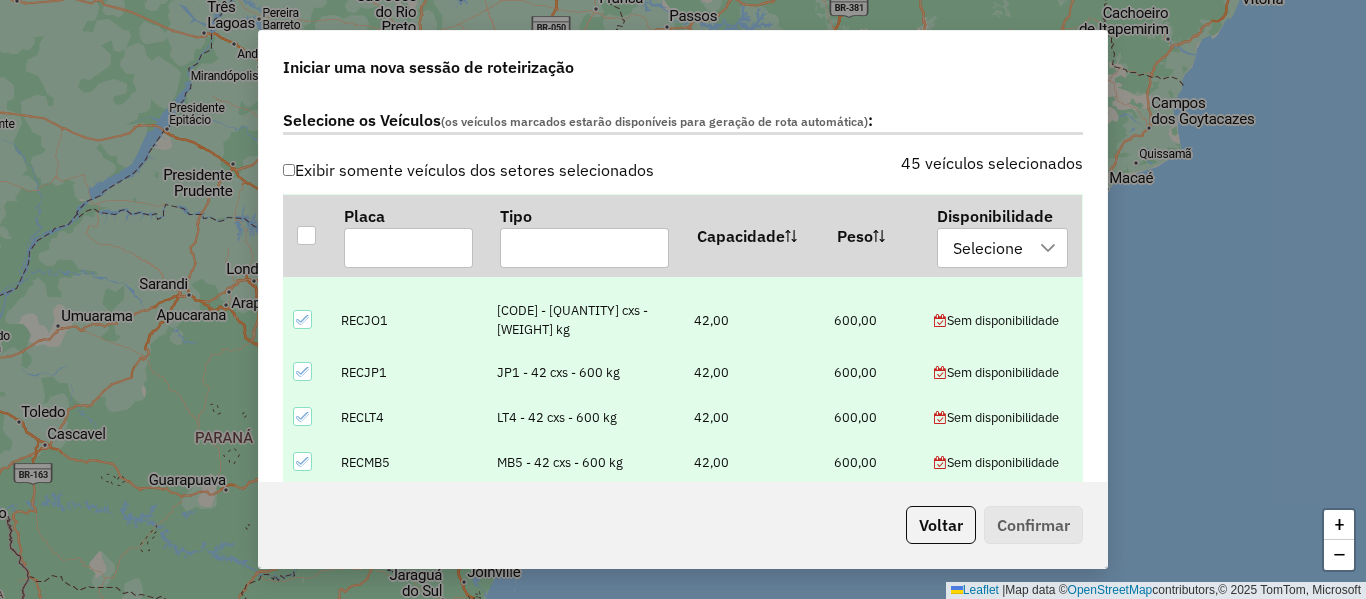 drag, startPoint x: 296, startPoint y: 418, endPoint x: 304, endPoint y: 375, distance: 43.737854 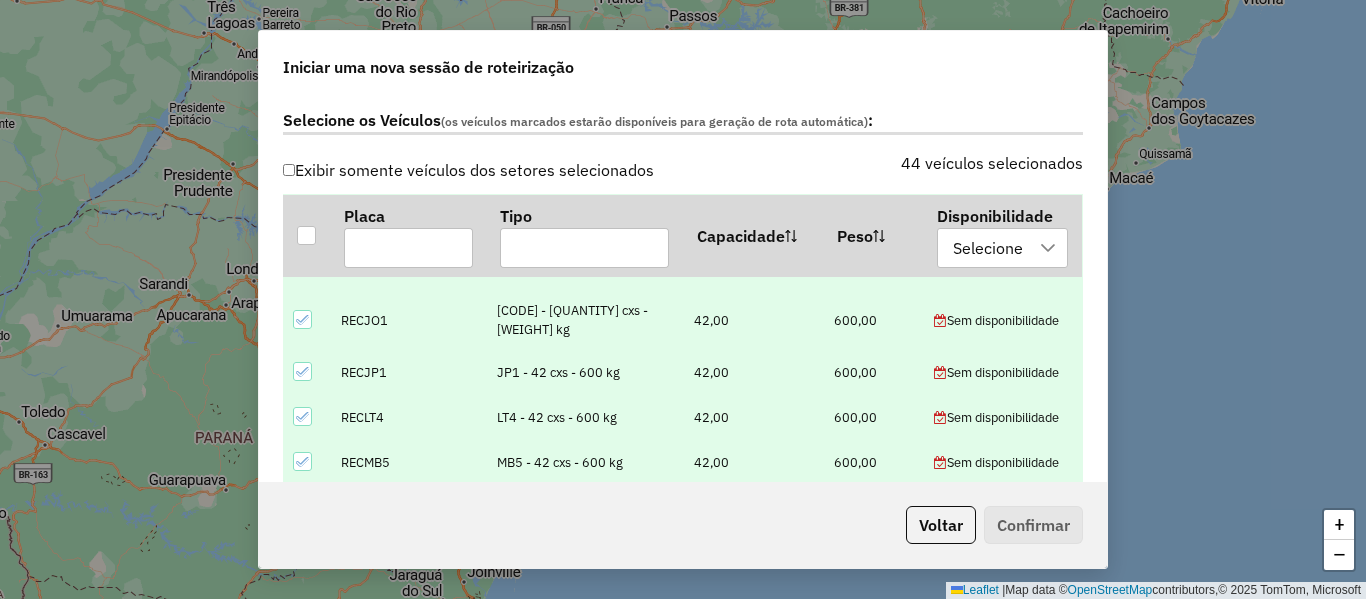 click 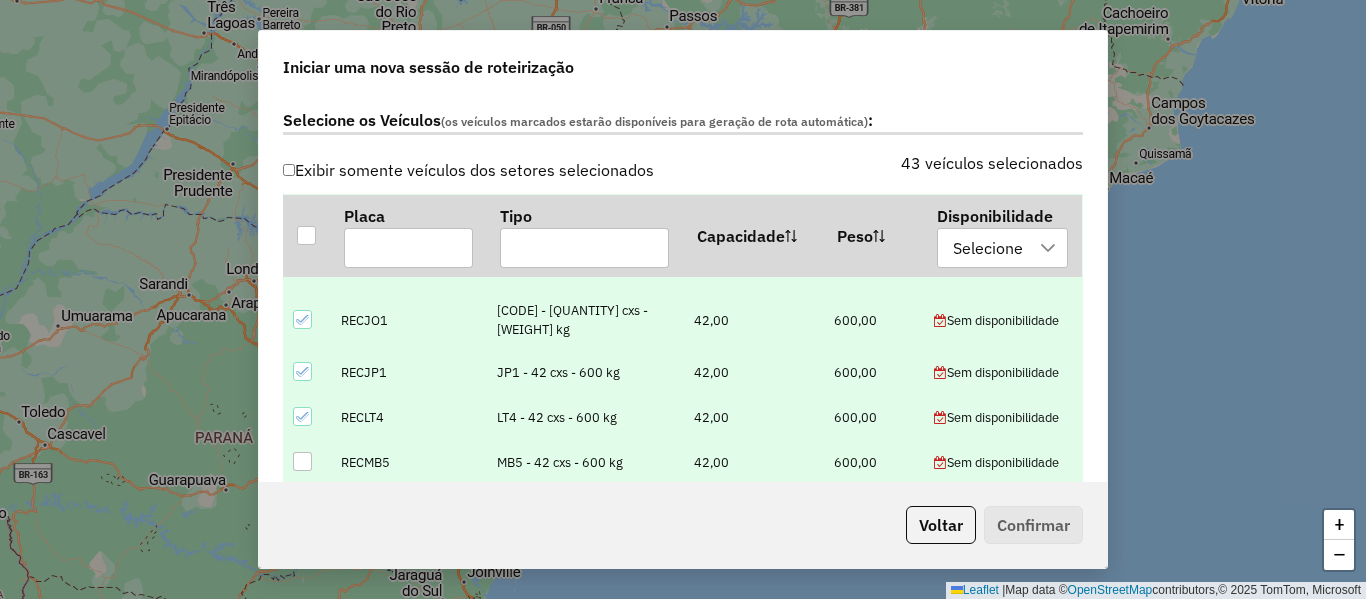 drag, startPoint x: 303, startPoint y: 333, endPoint x: 305, endPoint y: 314, distance: 19.104973 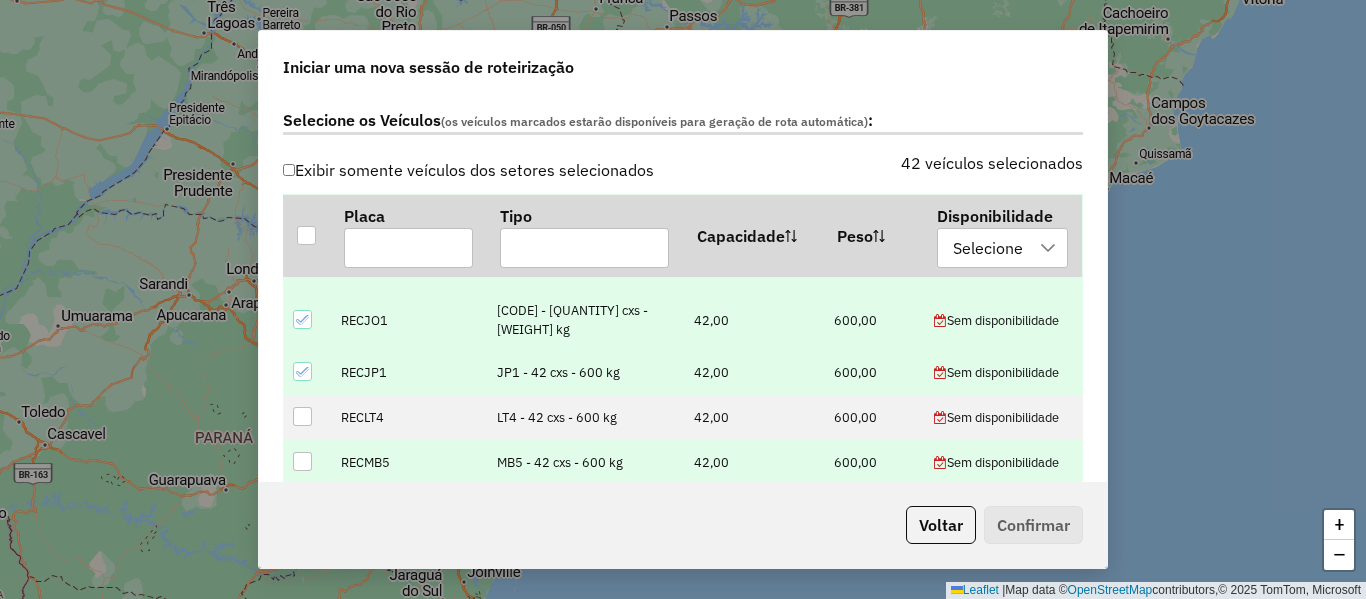 click 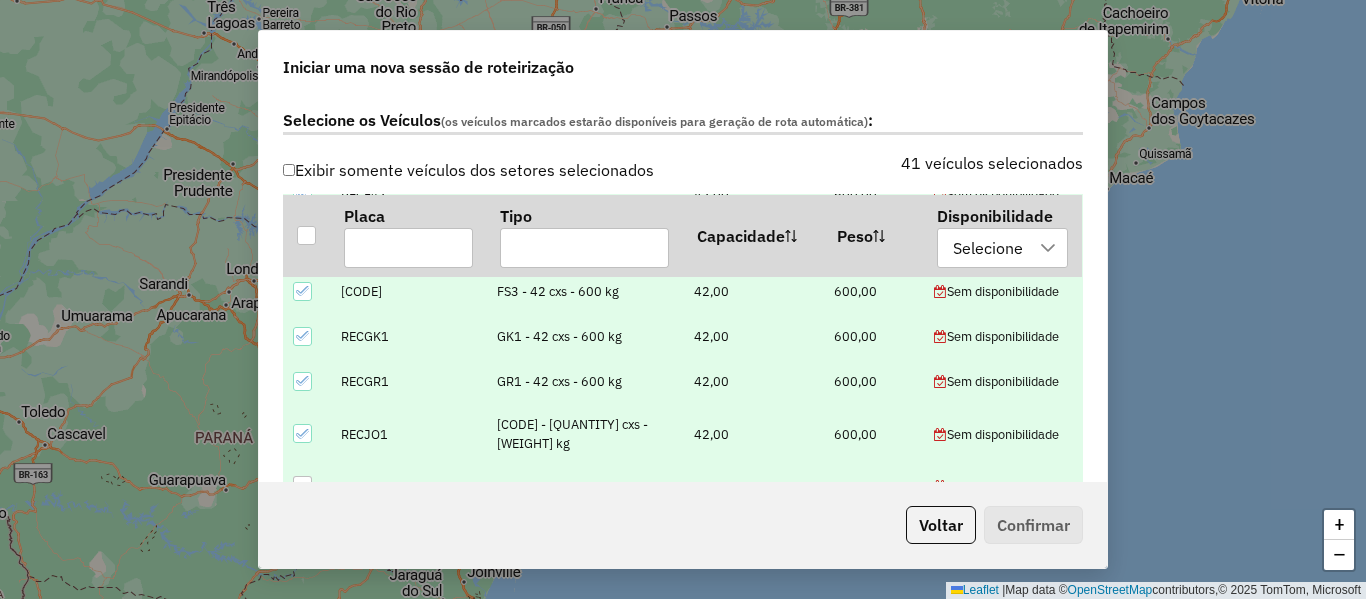 scroll, scrollTop: 1659, scrollLeft: 0, axis: vertical 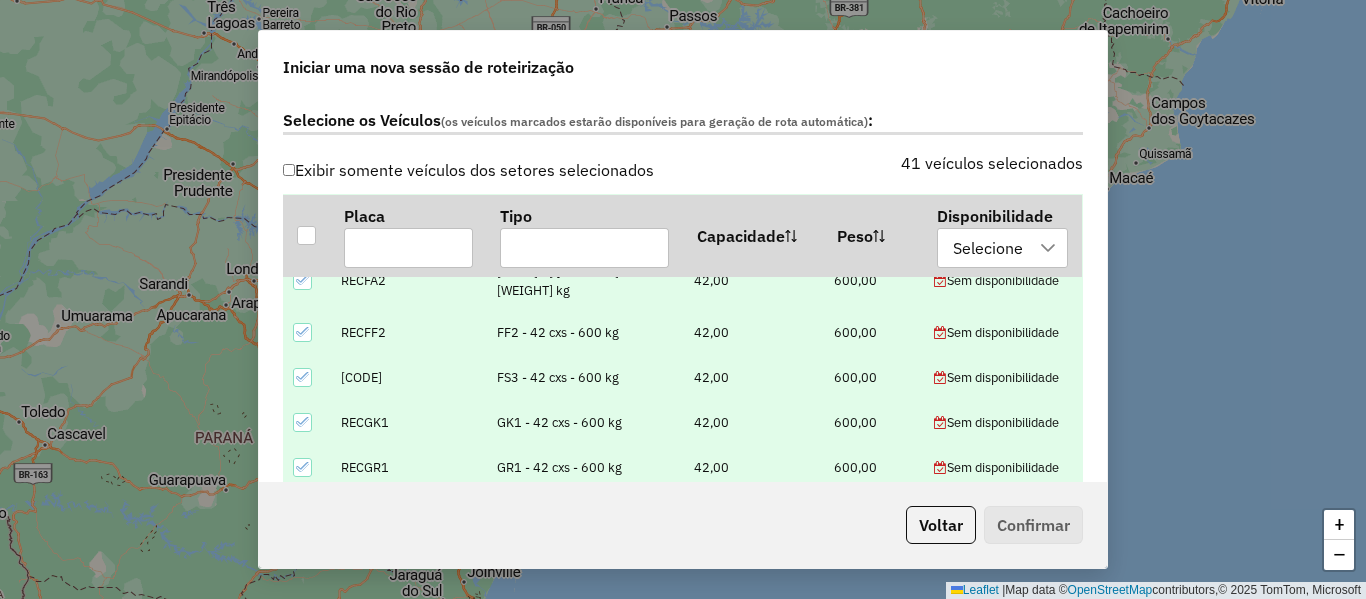 drag, startPoint x: 299, startPoint y: 437, endPoint x: 300, endPoint y: 386, distance: 51.009804 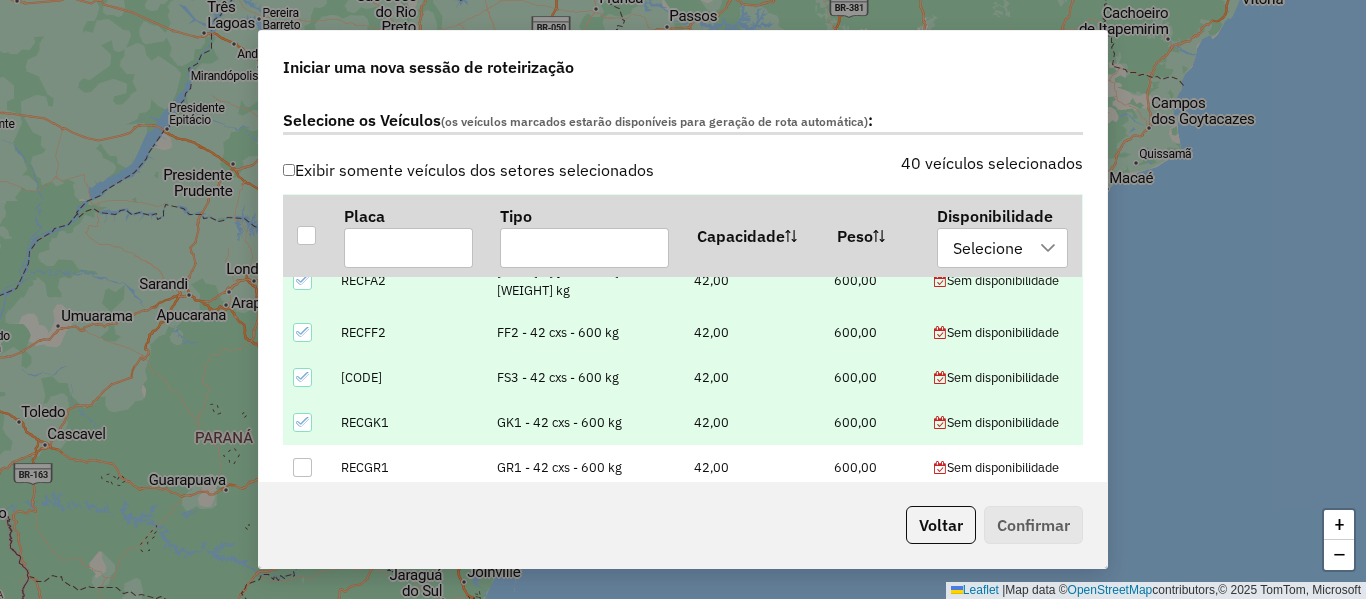 click 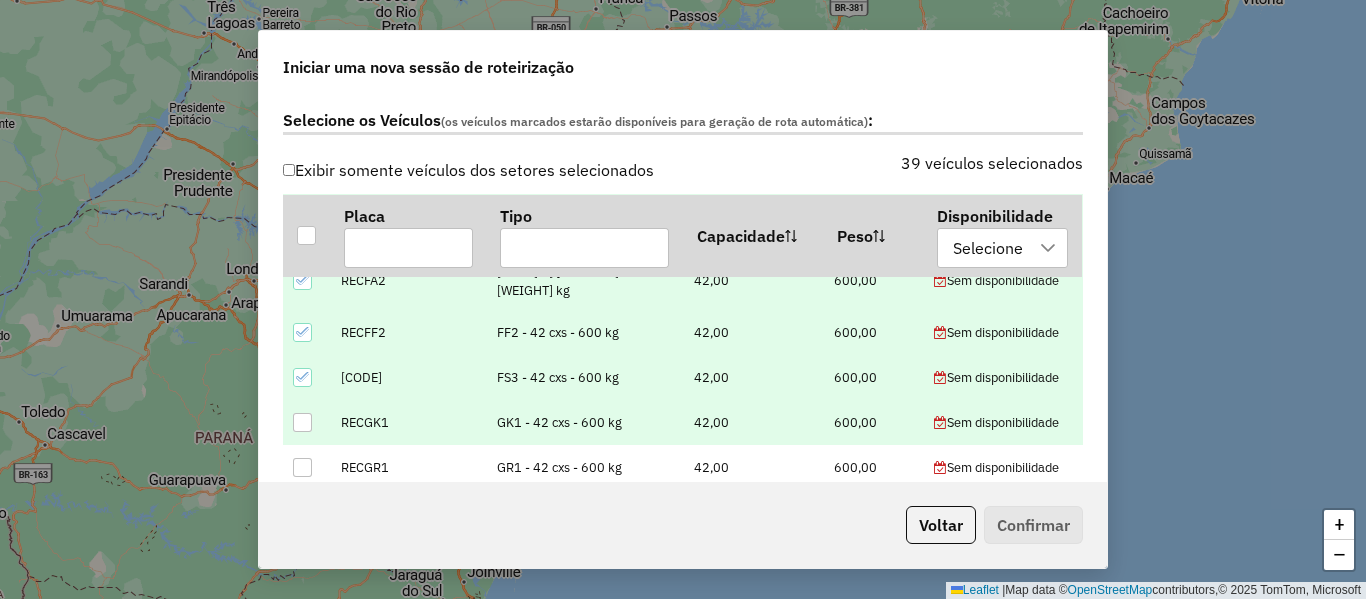 click 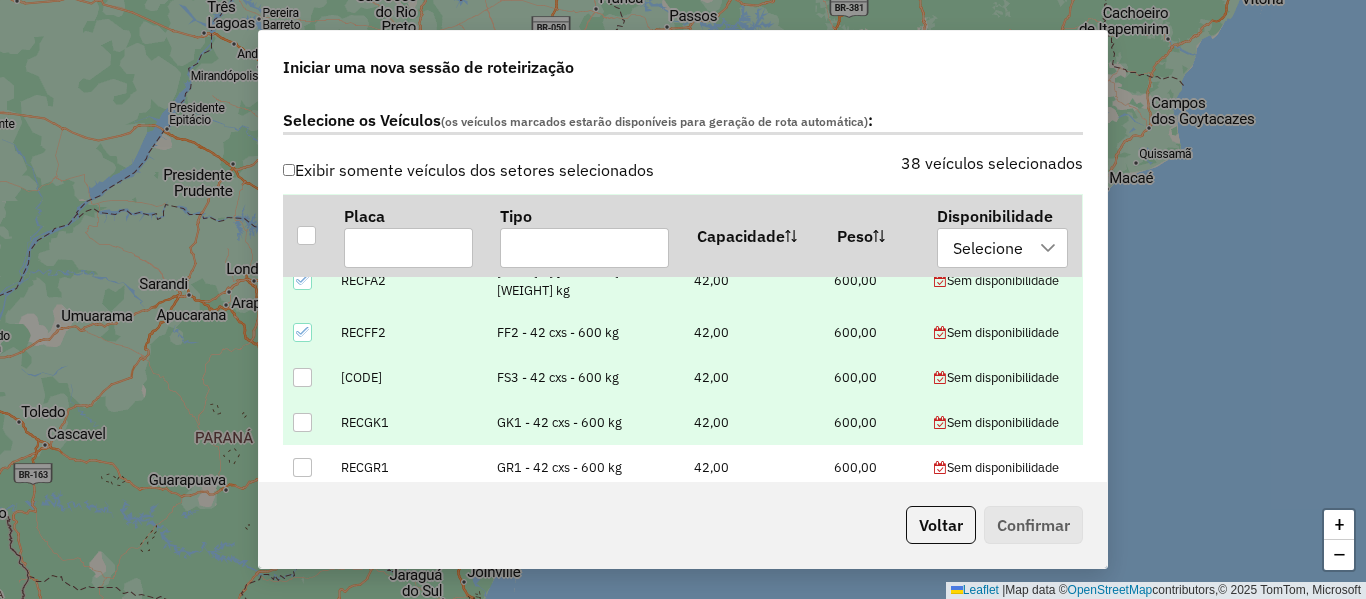 click at bounding box center [306, 519] 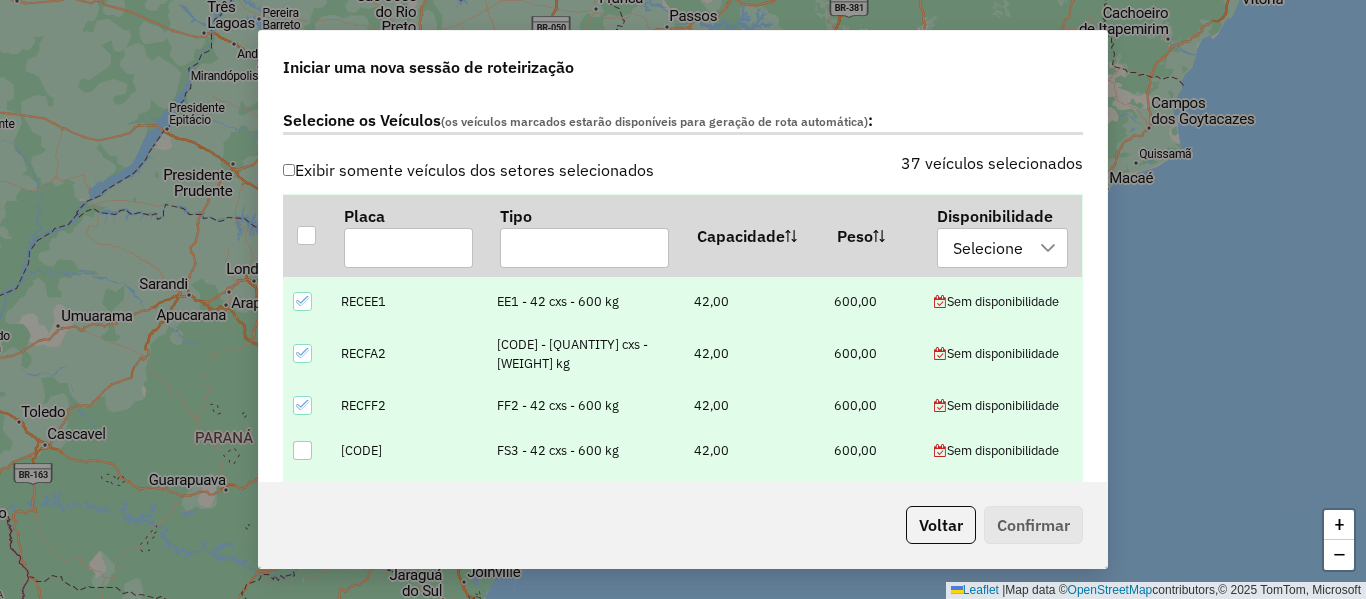 scroll, scrollTop: 1559, scrollLeft: 0, axis: vertical 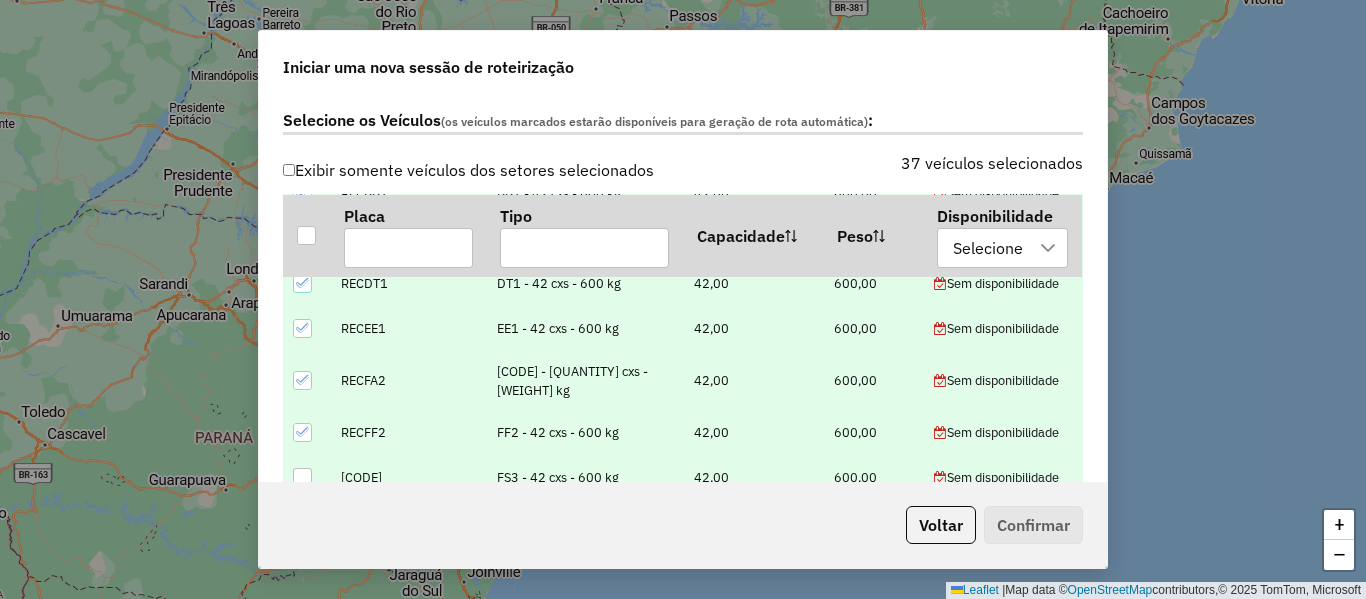 click 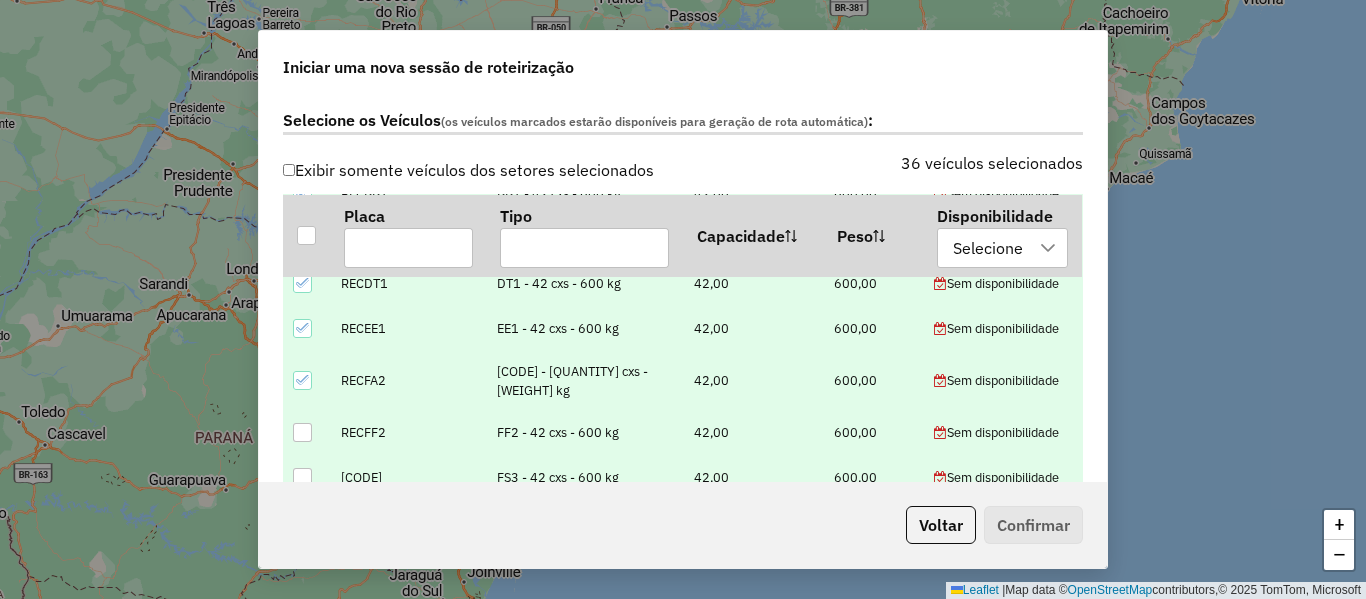 click 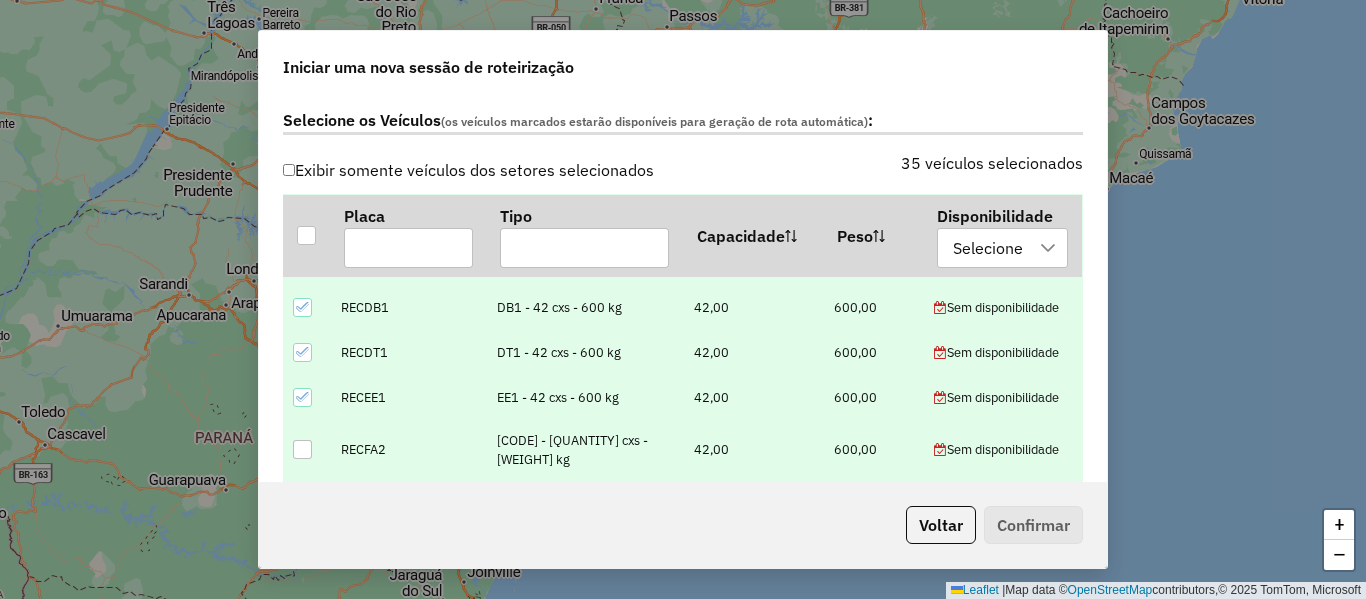 scroll, scrollTop: 1459, scrollLeft: 0, axis: vertical 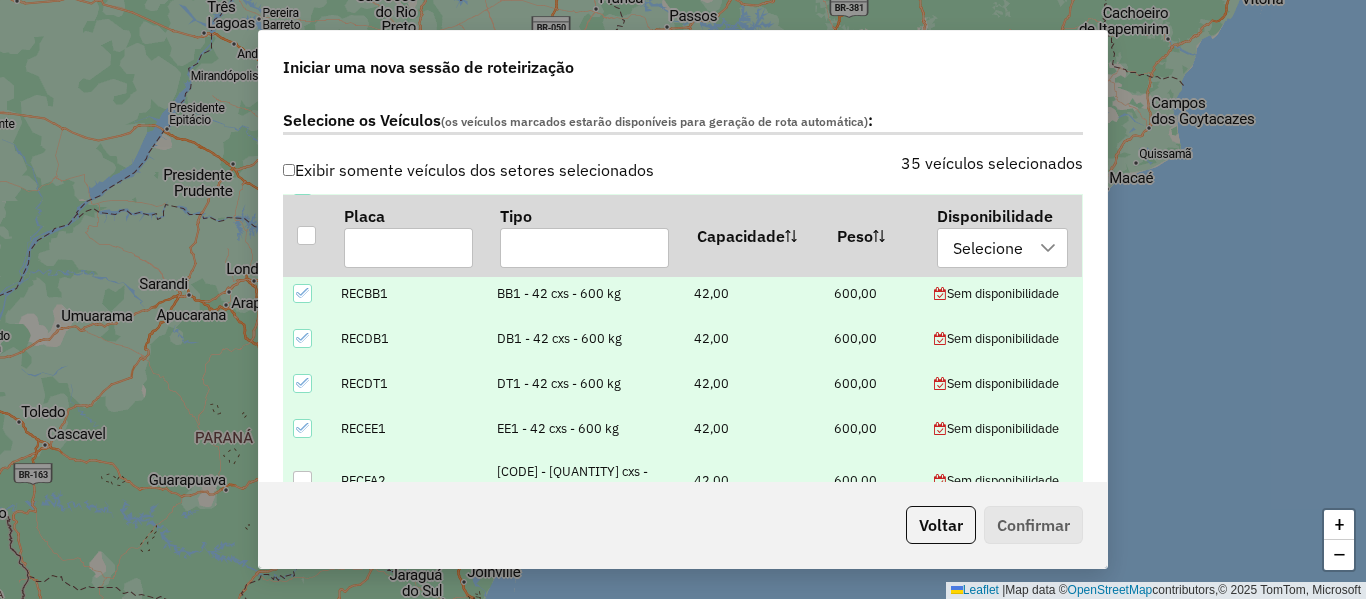 click 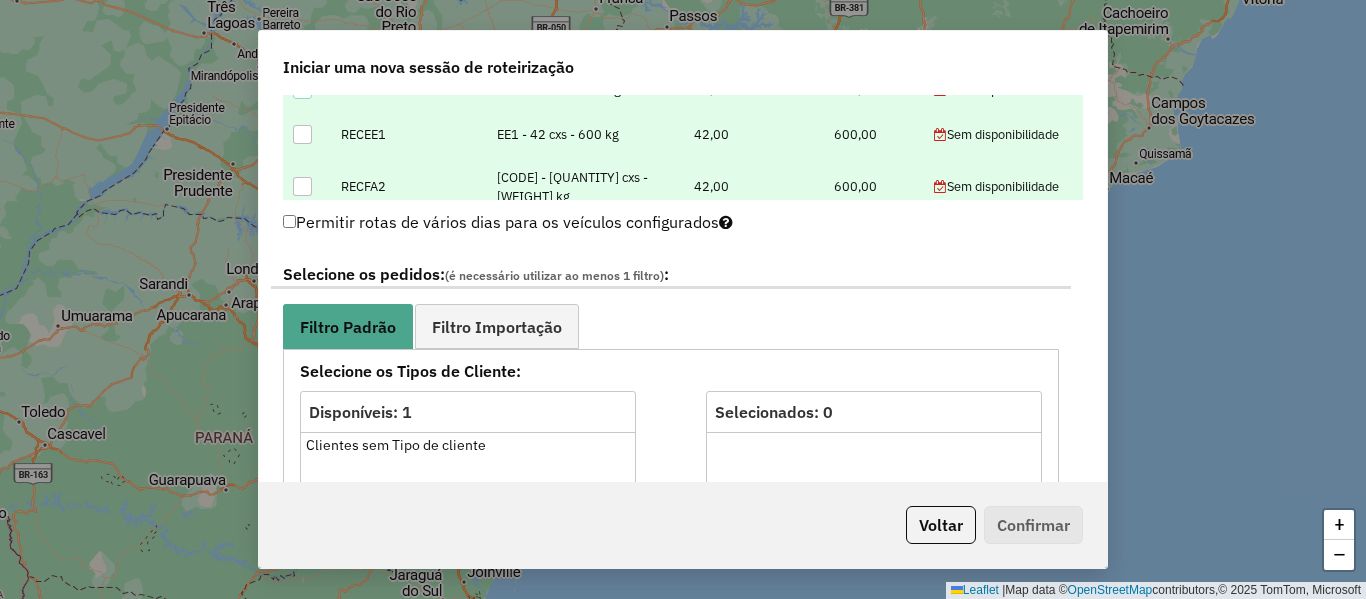 scroll, scrollTop: 929, scrollLeft: 0, axis: vertical 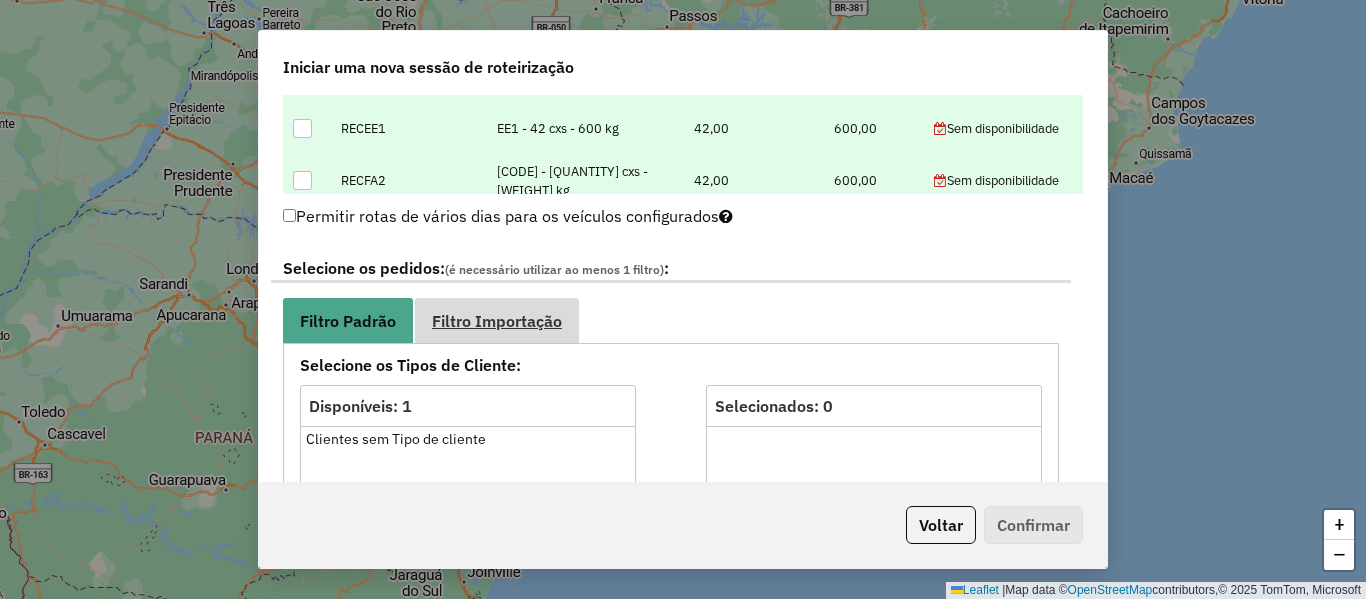 click on "Filtro Importação" at bounding box center (497, 321) 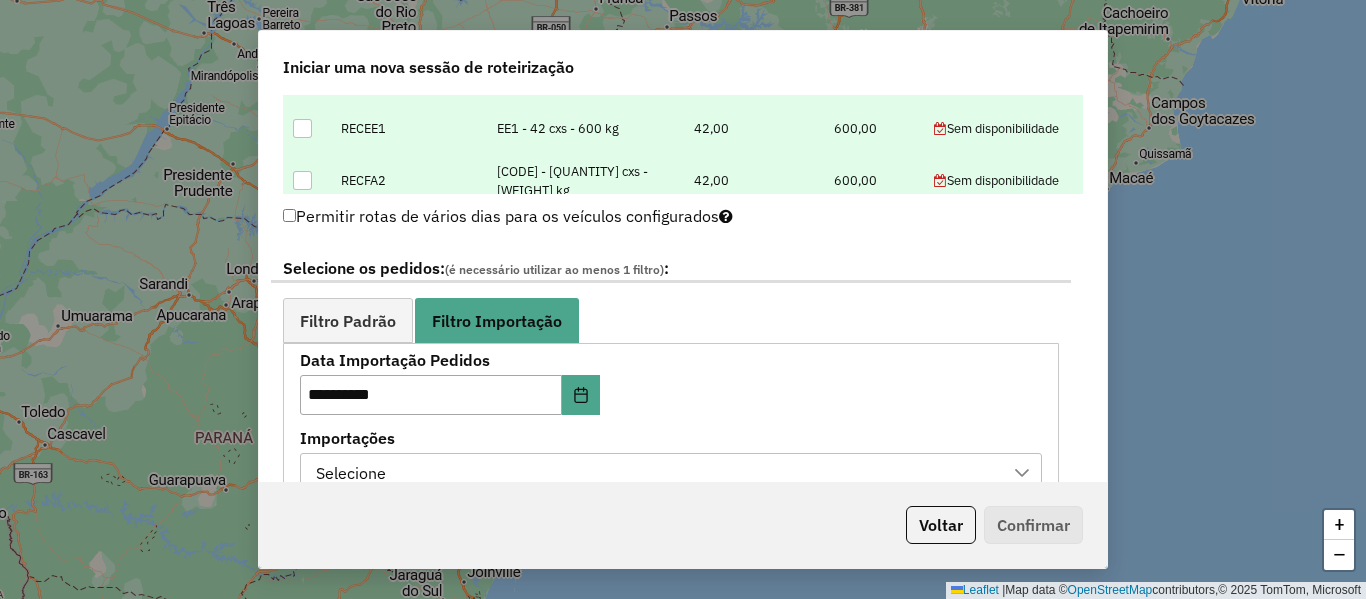 click on "Selecione" at bounding box center (656, 473) 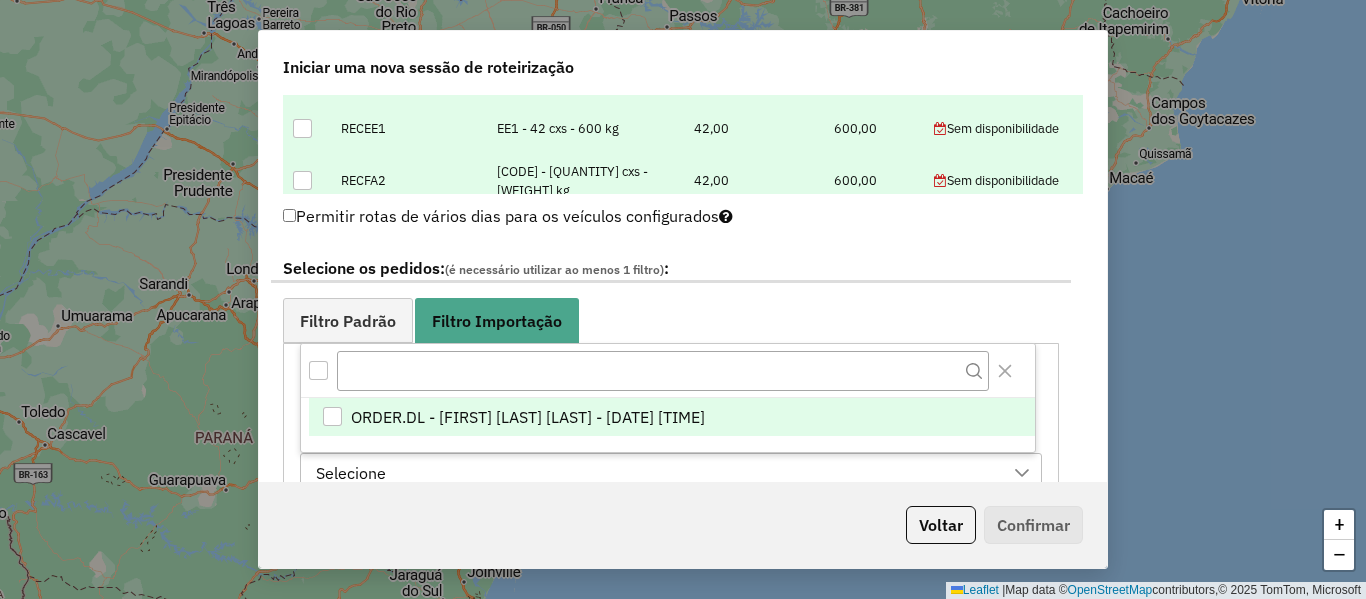 click on "ORDER.DL - BRUNO CORDEIRO DOS SANTOS - 07/08/2025 12:44" at bounding box center (672, 417) 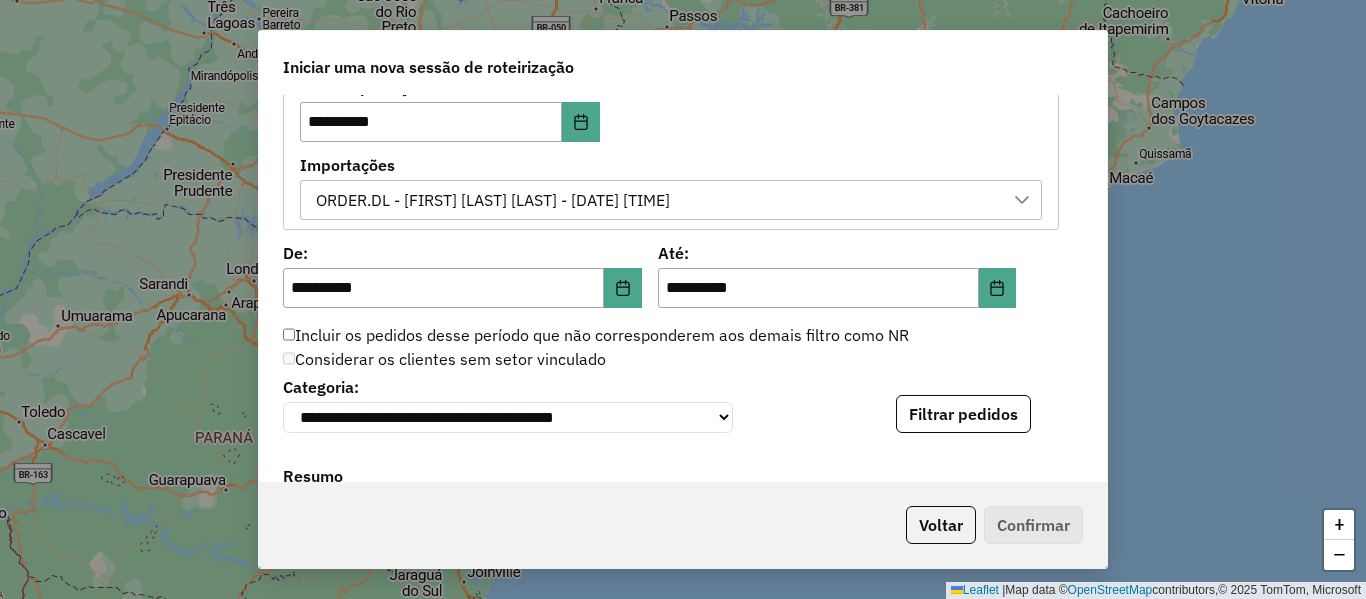 scroll, scrollTop: 1229, scrollLeft: 0, axis: vertical 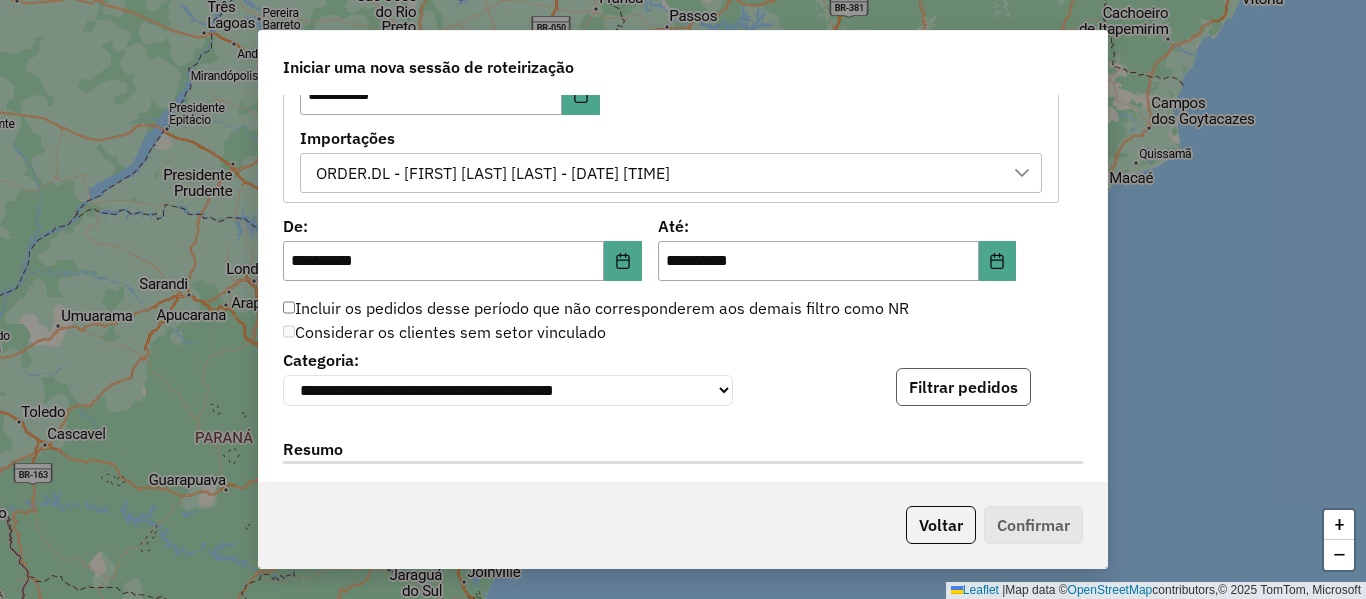 click on "Filtrar pedidos" 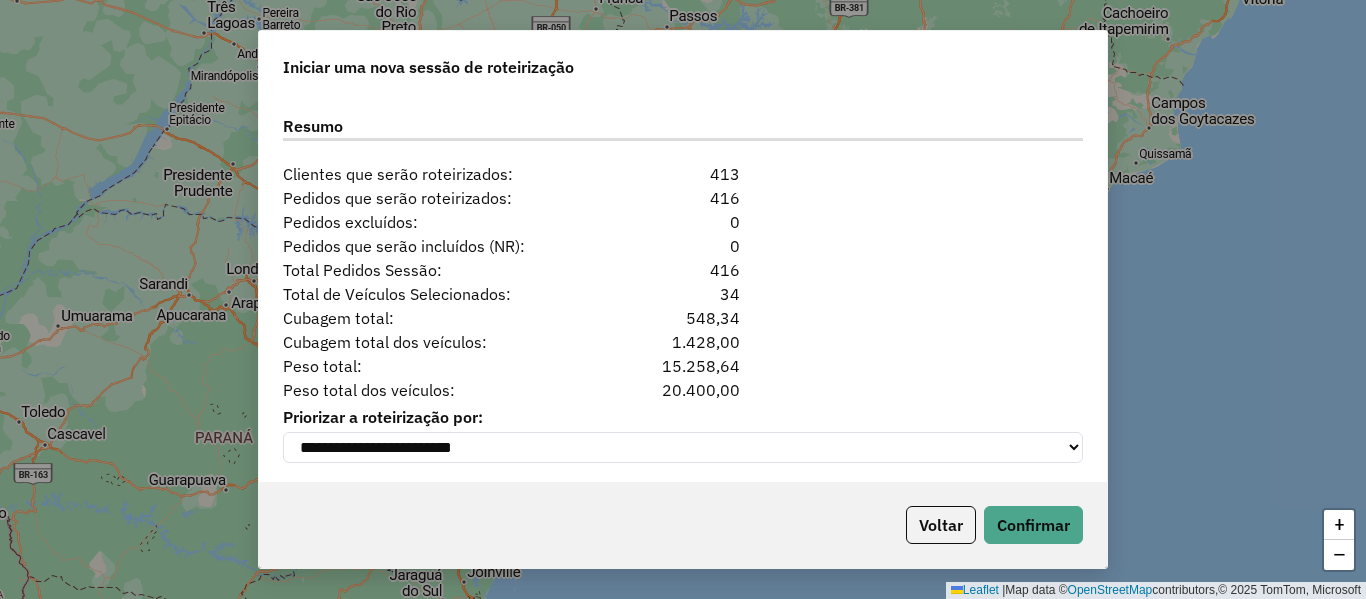 scroll, scrollTop: 1979, scrollLeft: 0, axis: vertical 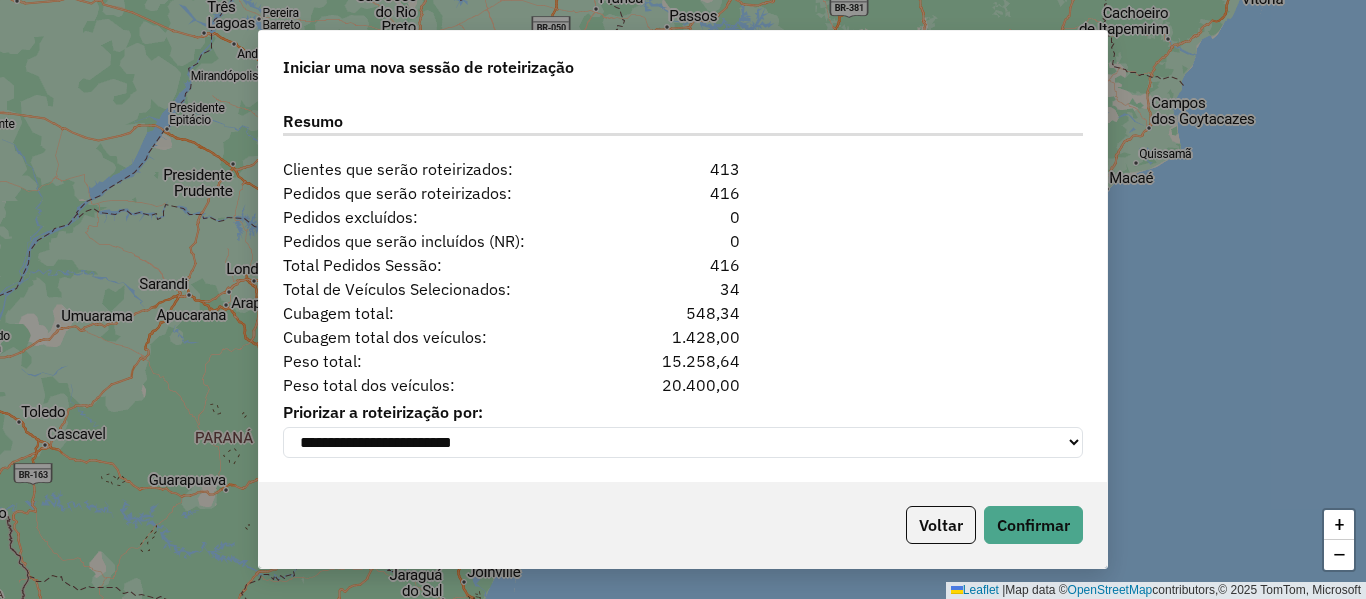 drag, startPoint x: 634, startPoint y: 260, endPoint x: 616, endPoint y: 266, distance: 18.973665 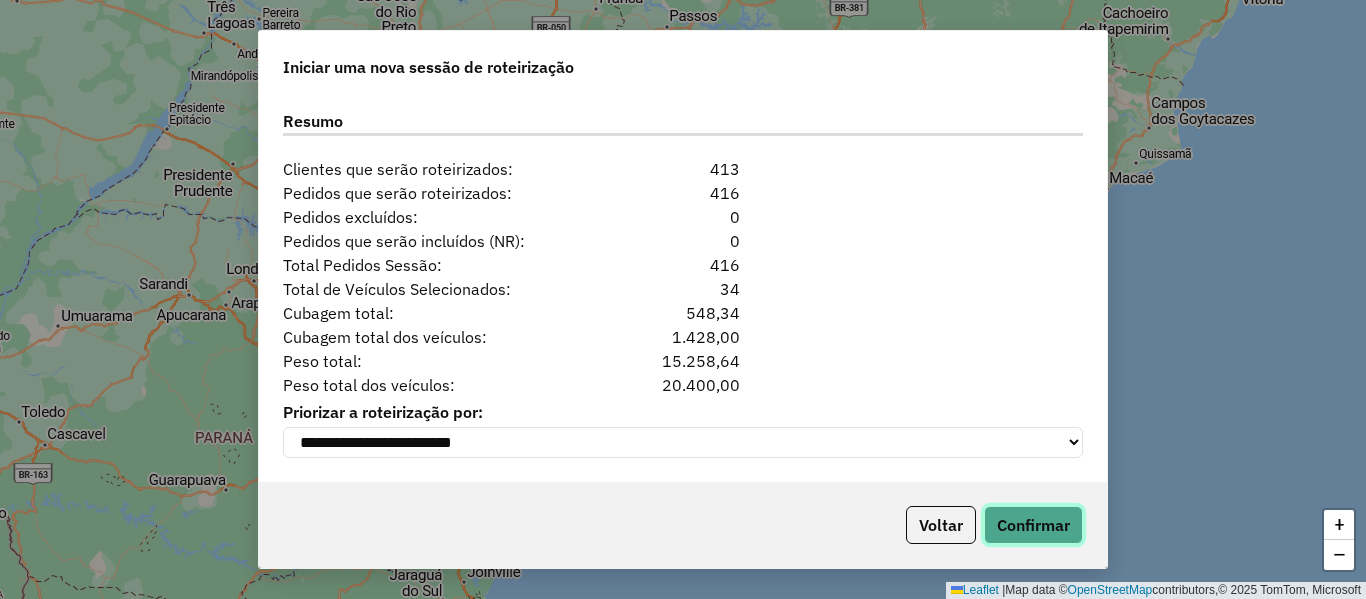 click on "Confirmar" 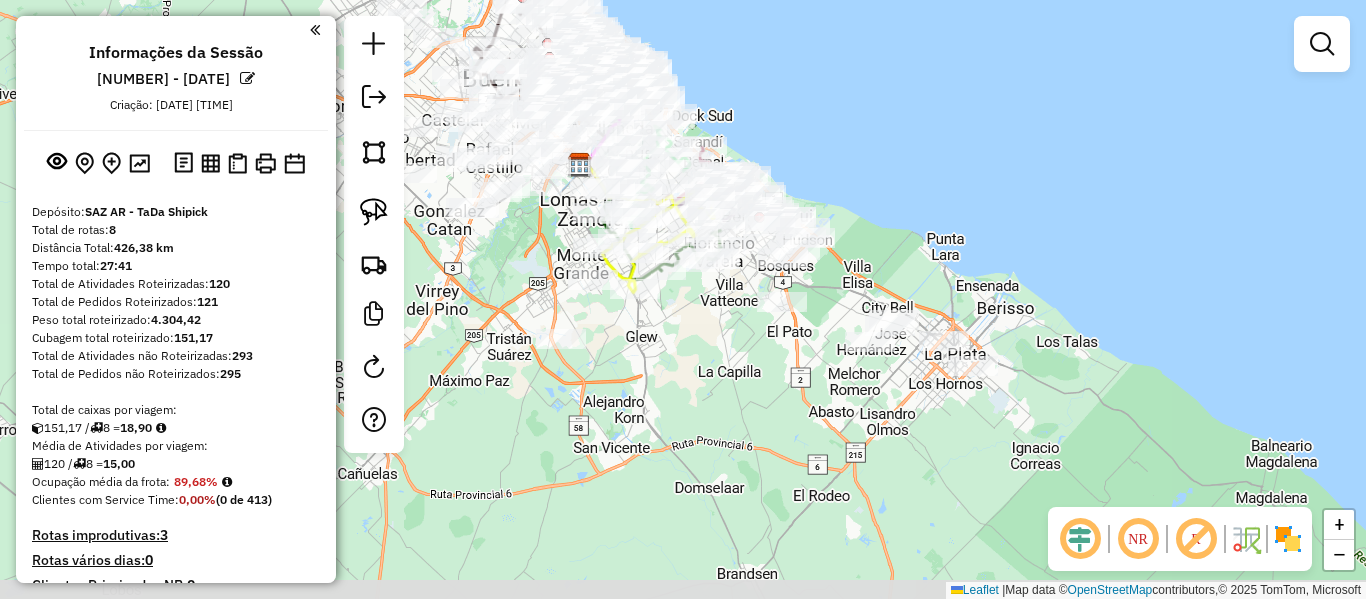 drag, startPoint x: 1041, startPoint y: 330, endPoint x: 1090, endPoint y: 460, distance: 138.92804 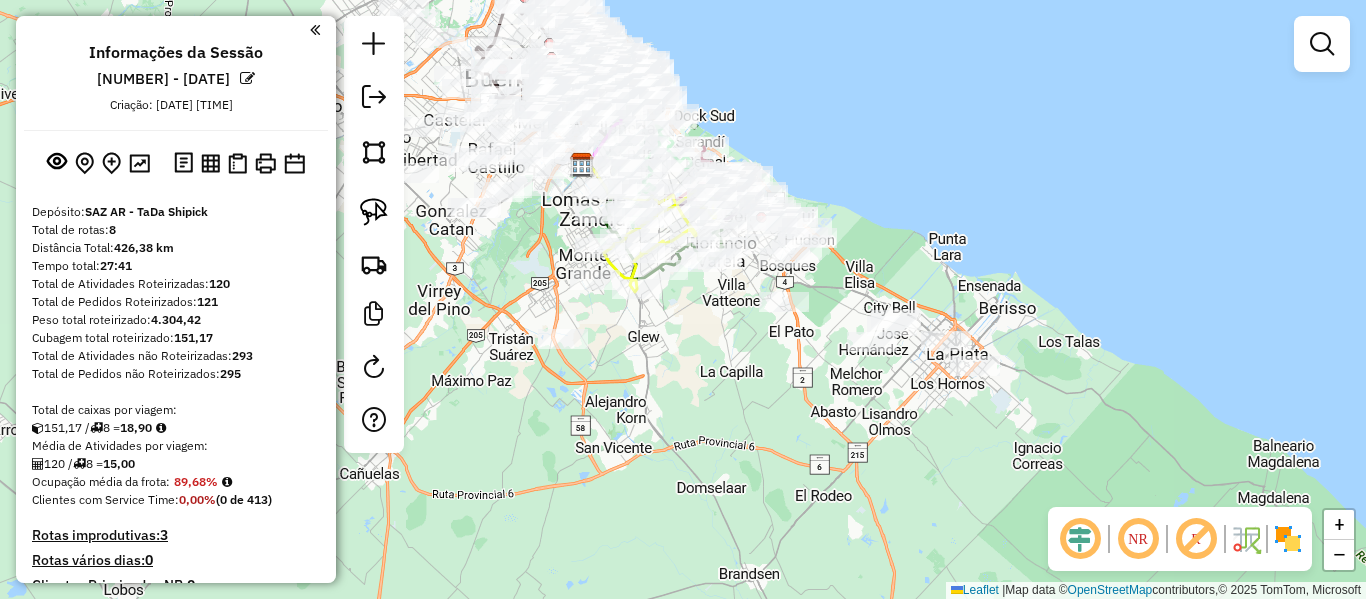 click 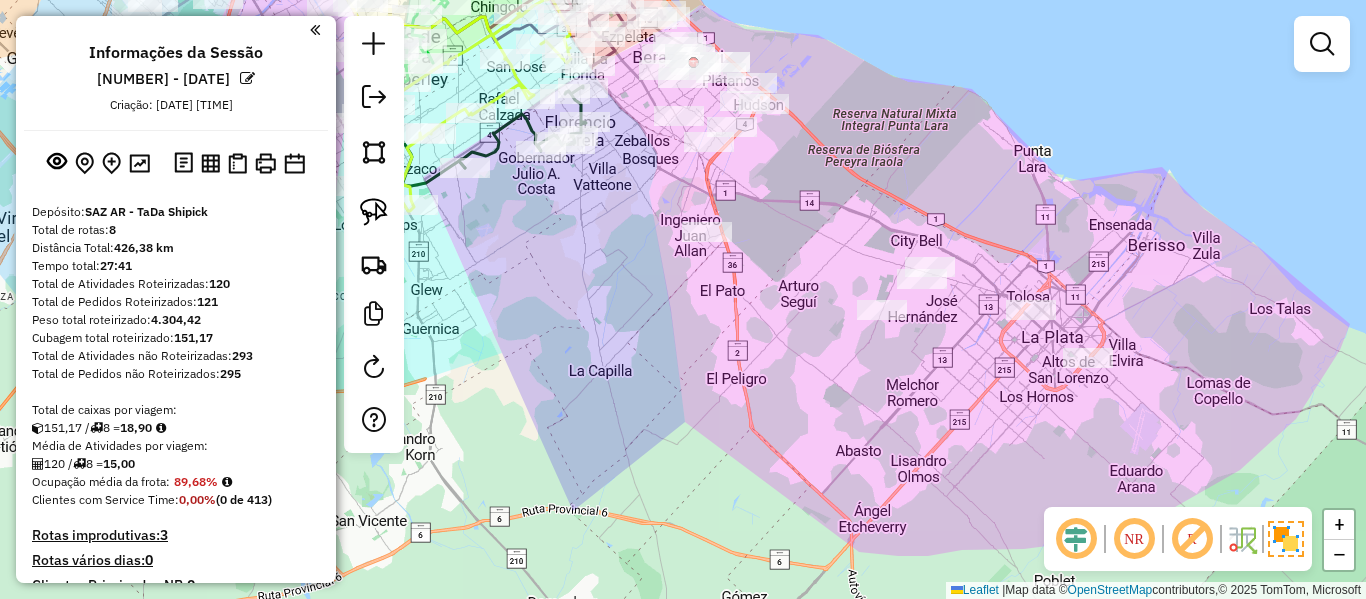 click on "Janela de atendimento Grade de atendimento Capacidade Transportadoras Veículos Cliente Pedidos  Rotas Selecione os dias de semana para filtrar as janelas de atendimento  Seg   Ter   Qua   Qui   Sex   Sáb   Dom  Informe o período da janela de atendimento: De: Até:  Filtrar exatamente a janela do cliente  Considerar janela de atendimento padrão  Selecione os dias de semana para filtrar as grades de atendimento  Seg   Ter   Qua   Qui   Sex   Sáb   Dom   Considerar clientes sem dia de atendimento cadastrado  Clientes fora do dia de atendimento selecionado Filtrar as atividades entre os valores definidos abaixo:  Peso mínimo:   Peso máximo:   Cubagem mínima:   Cubagem máxima:   De:   Até:  Filtrar as atividades entre o tempo de atendimento definido abaixo:  De:   Até:   Considerar capacidade total dos clientes não roteirizados Transportadora: Selecione um ou mais itens Tipo de veículo: Selecione um ou mais itens Veículo: Selecione um ou mais itens Motorista: Selecione um ou mais itens Nome: Rótulo:" 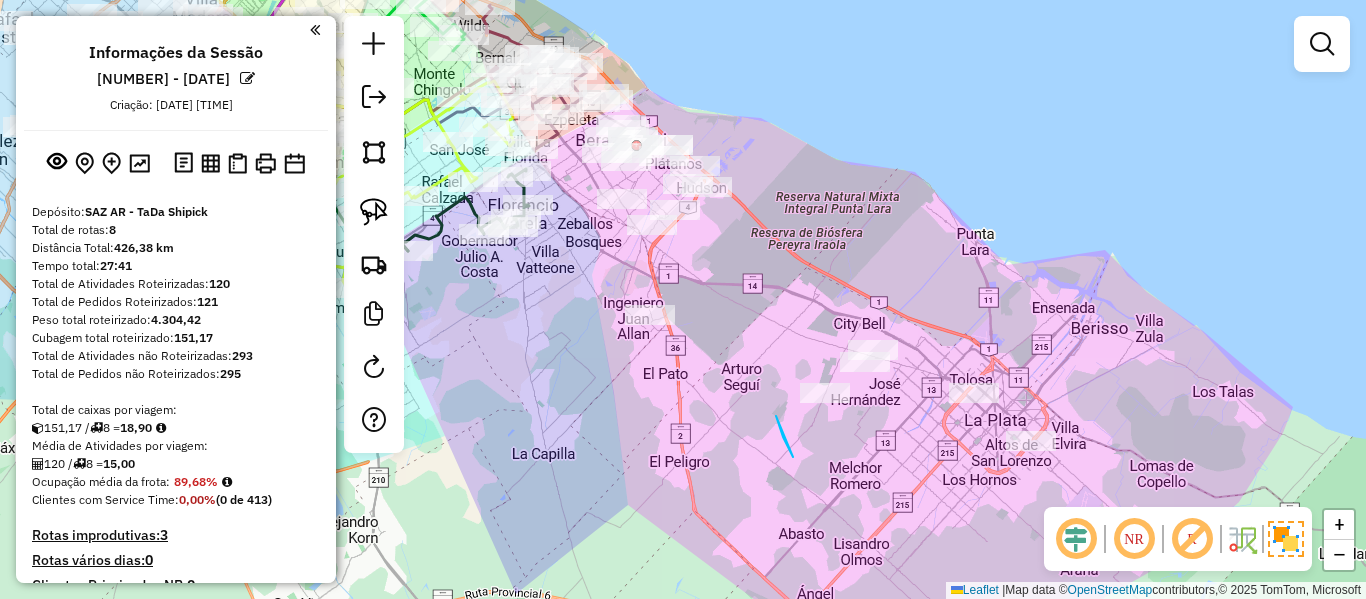 drag, startPoint x: 783, startPoint y: 437, endPoint x: 1131, endPoint y: 413, distance: 348.8266 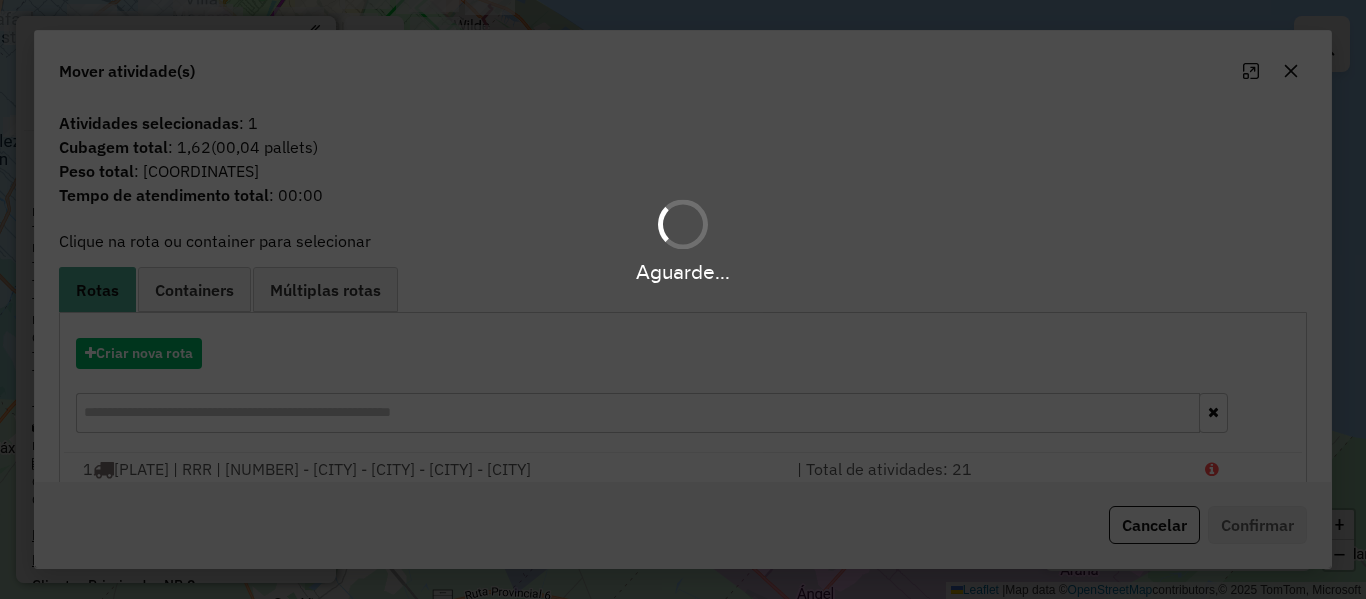 click on "Aguarde..." at bounding box center (683, 239) 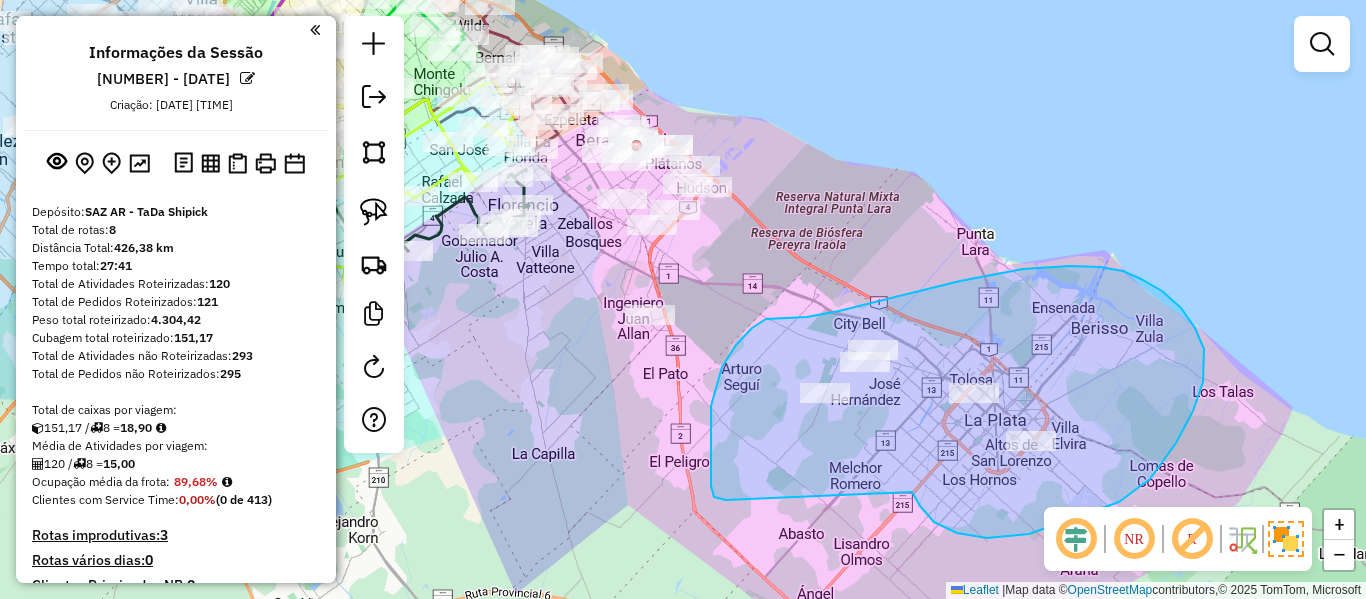 drag, startPoint x: 920, startPoint y: 506, endPoint x: 743, endPoint y: 495, distance: 177.34148 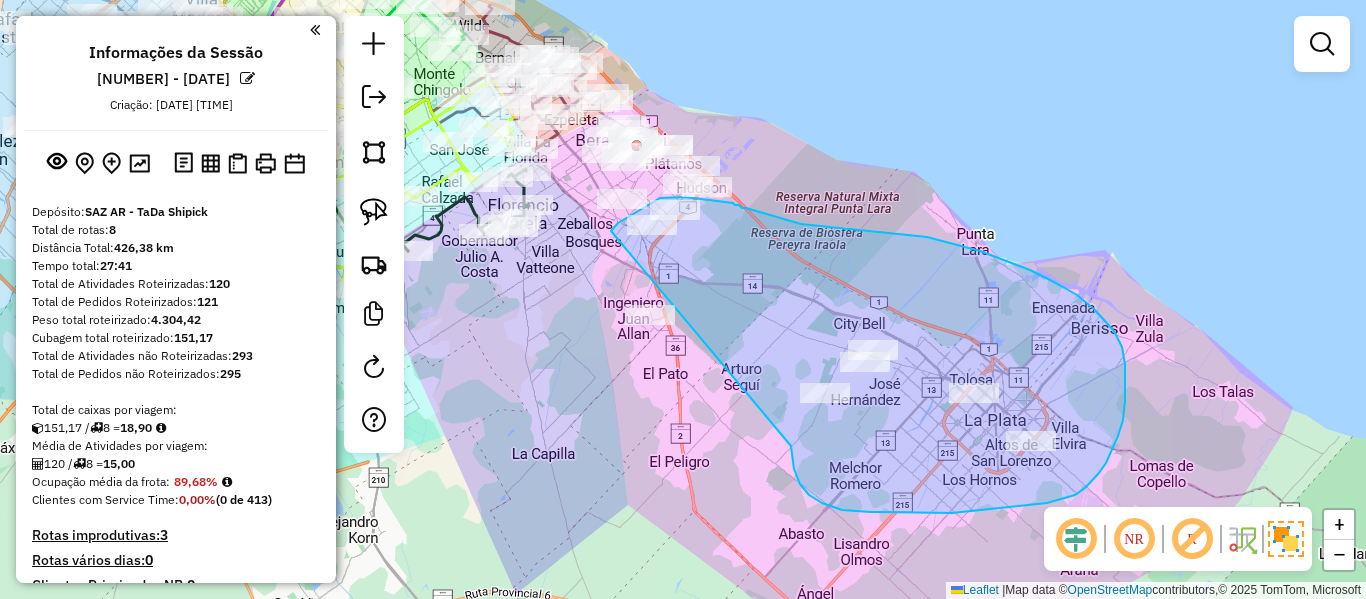 drag, startPoint x: 791, startPoint y: 451, endPoint x: 597, endPoint y: 414, distance: 197.49684 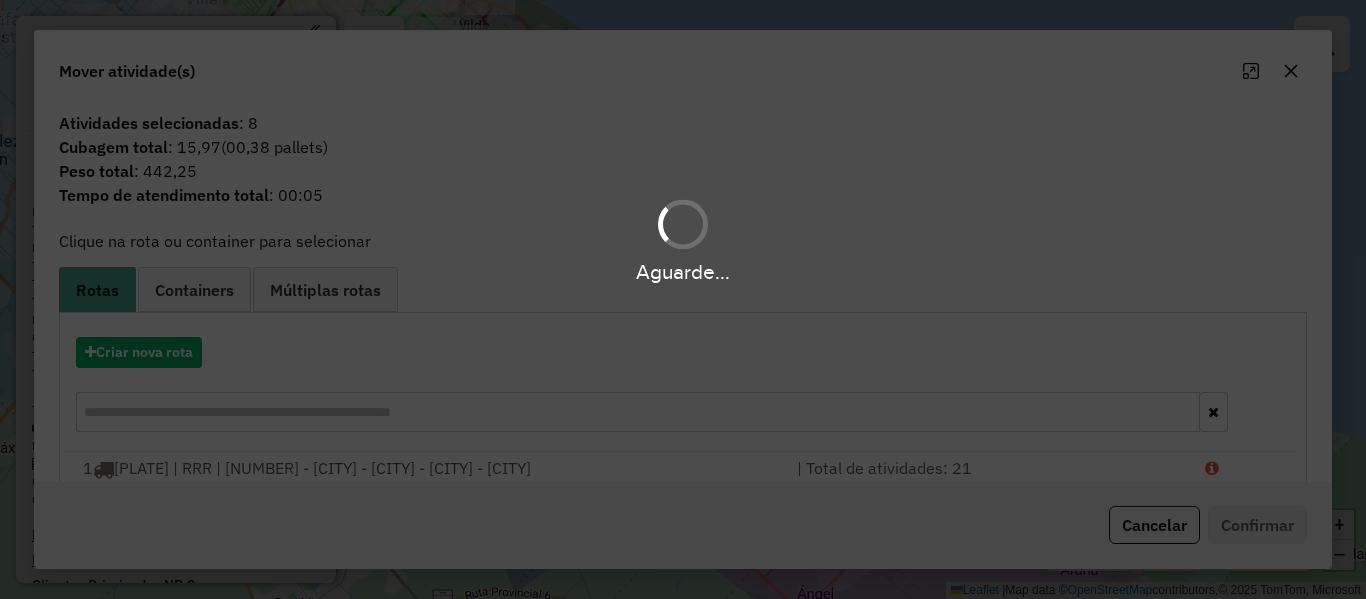 click on "Aguarde...  Pop-up bloqueado!  Seu navegador bloqueou automáticamente a abertura de uma nova janela.   Acesse as configurações e adicione o endereço do sistema a lista de permissão.   Fechar  Informações da Sessão 1225714 - 08/08/2025     Criação: 07/08/2025 12:51   Depósito:  SAZ AR - TaDa Shipick   Total de rotas:  8  Distância Total:  426,38 km  Tempo total:  27:41  Total de Atividades Roteirizadas:  120  Total de Pedidos Roteirizados:  121  Peso total roteirizado:  4.304,42  Cubagem total roteirizado:  151,17  Total de Atividades não Roteirizadas:  293  Total de Pedidos não Roteirizados:  295 Total de caixas por viagem:  151,17 /   8 =  18,90 Média de Atividades por viagem:  120 /   8 =  15,00 Ocupação média da frota:  89,68%  Clientes com Service Time:  0,00%   (0 de 413)   Rotas improdutivas:  3  Rotas vários dias:  0  Clientes Priorizados NR:  0  Transportadoras  Rotas  Recargas: 0   Ver rotas   Ver veículos  Finalizar todas as rotas   1 -       LLI035   85,10 KM   97,75%  /  21" at bounding box center (683, 299) 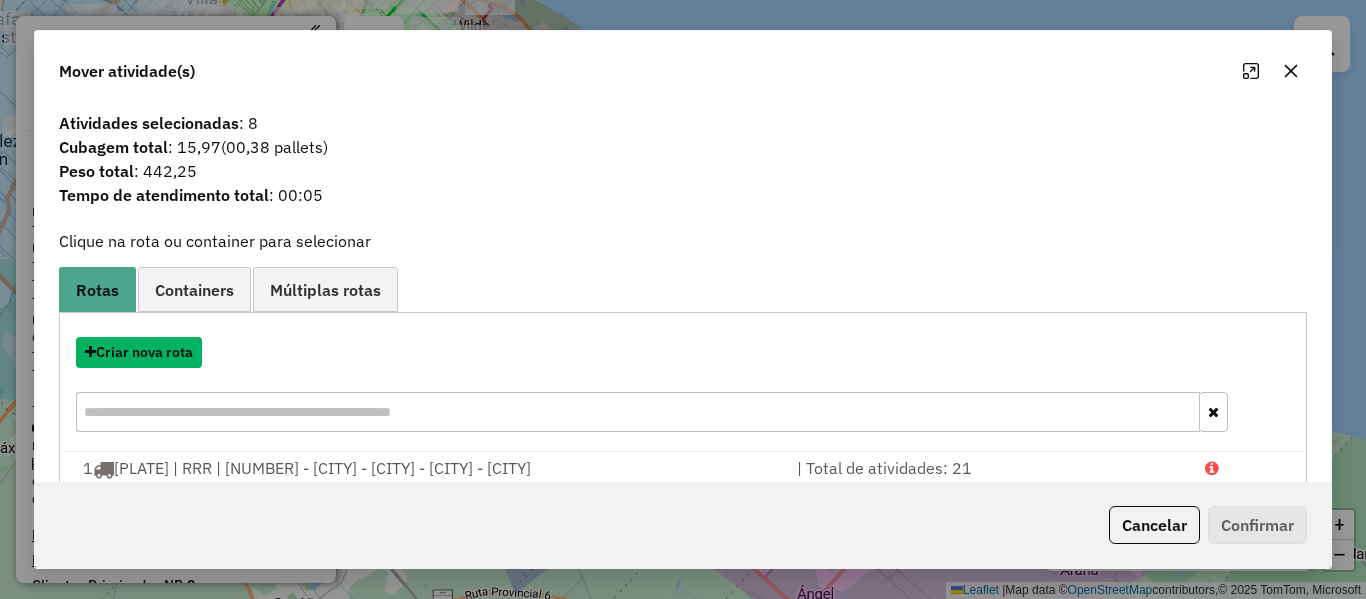 click on "Criar nova rota" at bounding box center (139, 352) 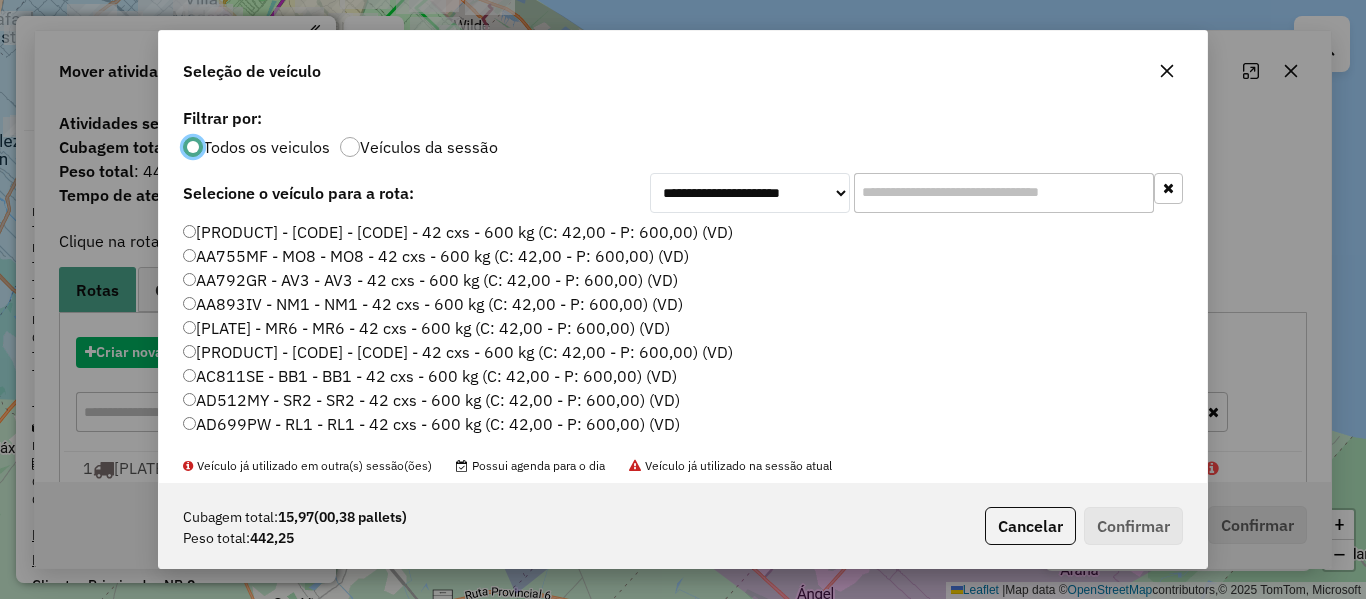 scroll, scrollTop: 11, scrollLeft: 6, axis: both 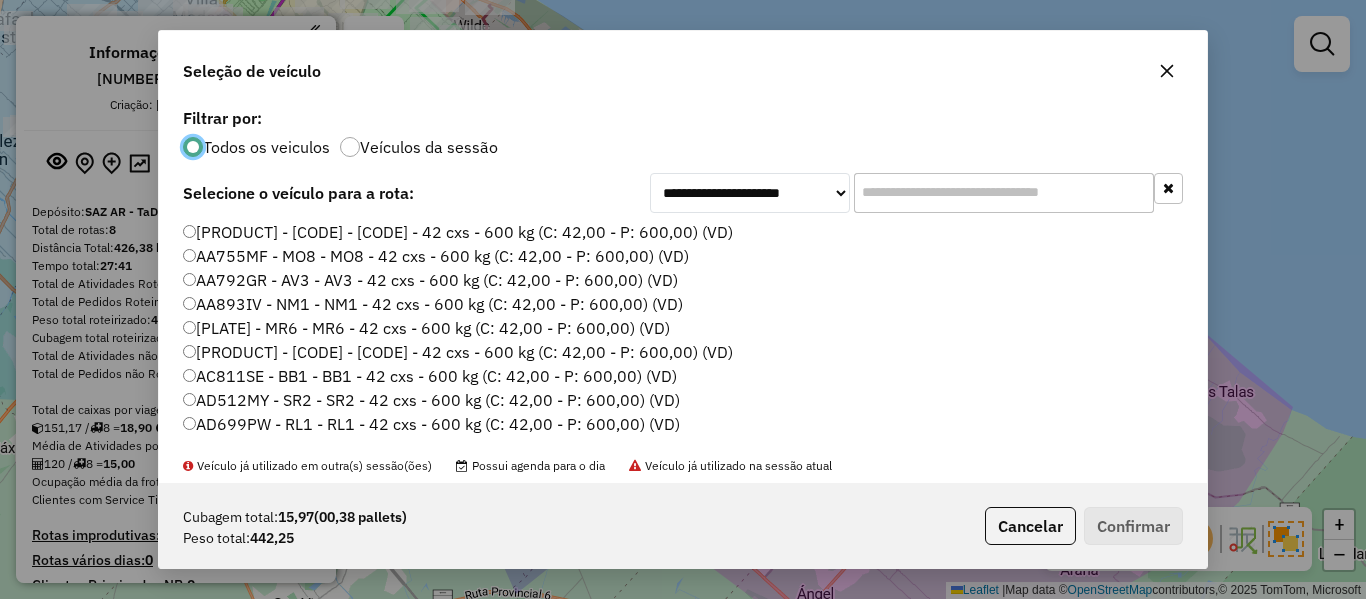 click on "Veículos da sessão" 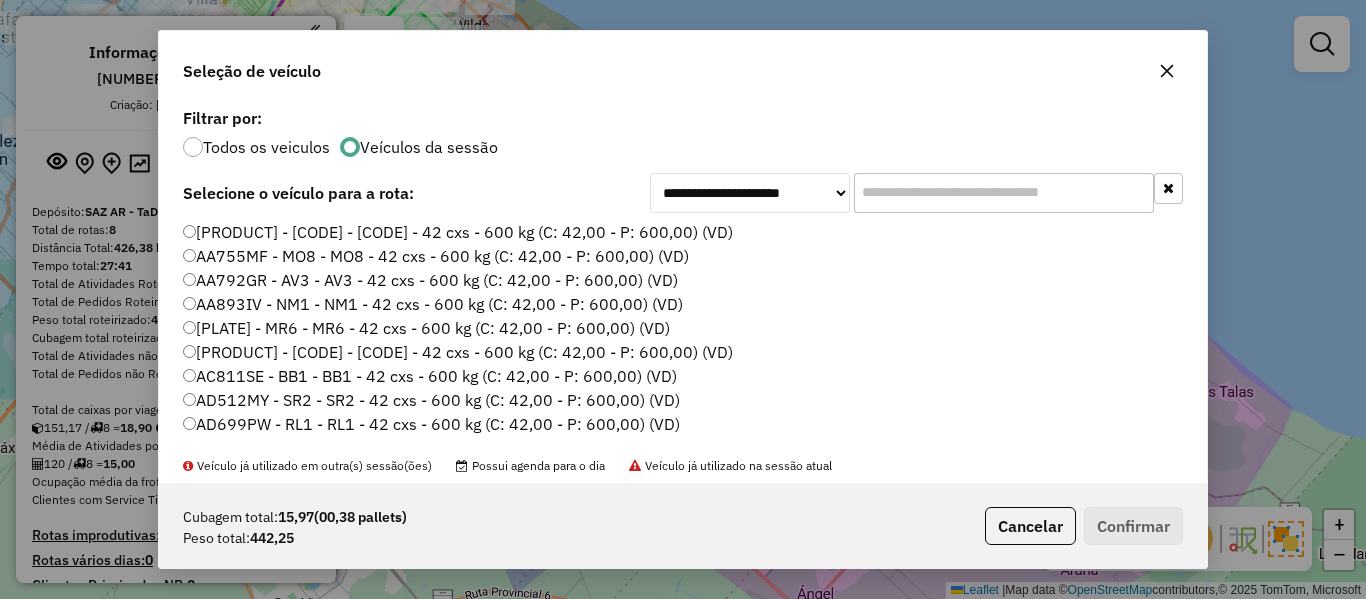 click on "AA330AY - GR1 - GR1 - 42 cxs - 600 kg (C: 42,00 - P: 600,00) (VD)" 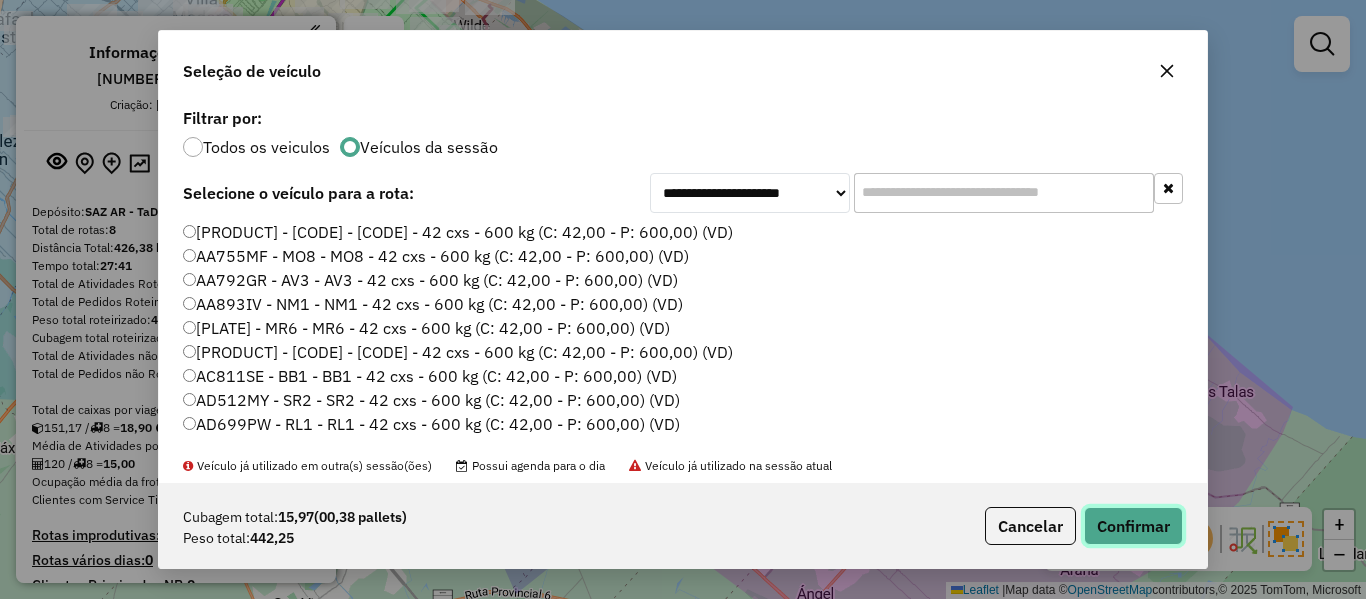 click on "Confirmar" 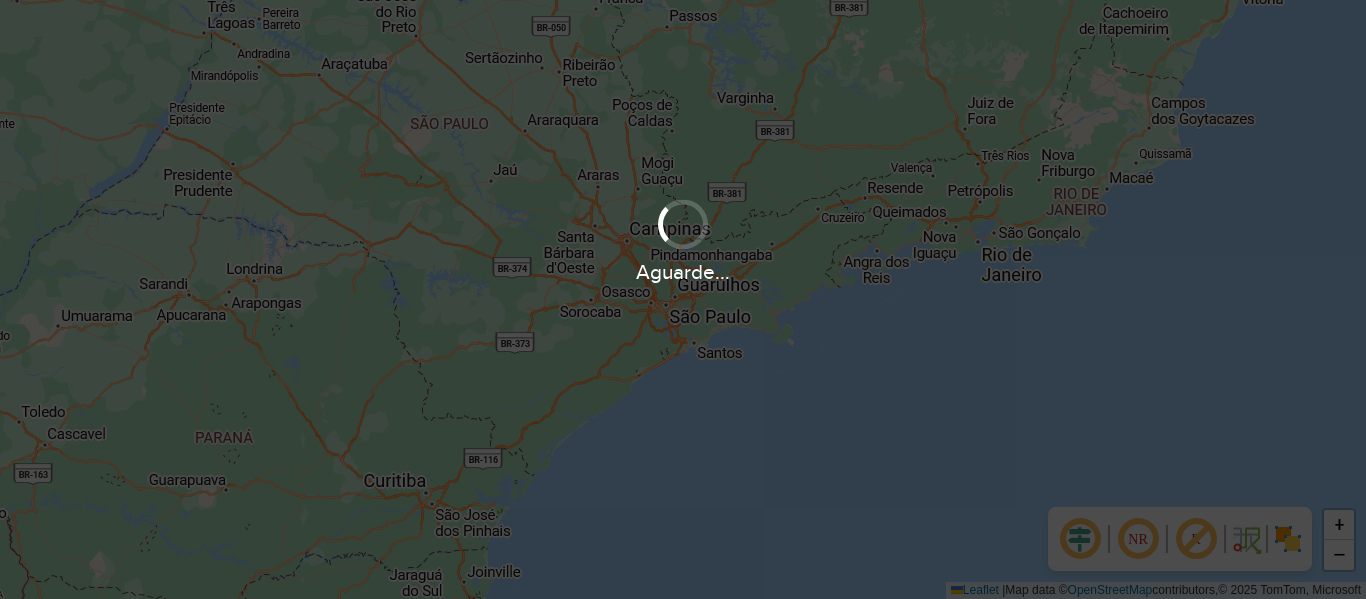 scroll, scrollTop: 0, scrollLeft: 0, axis: both 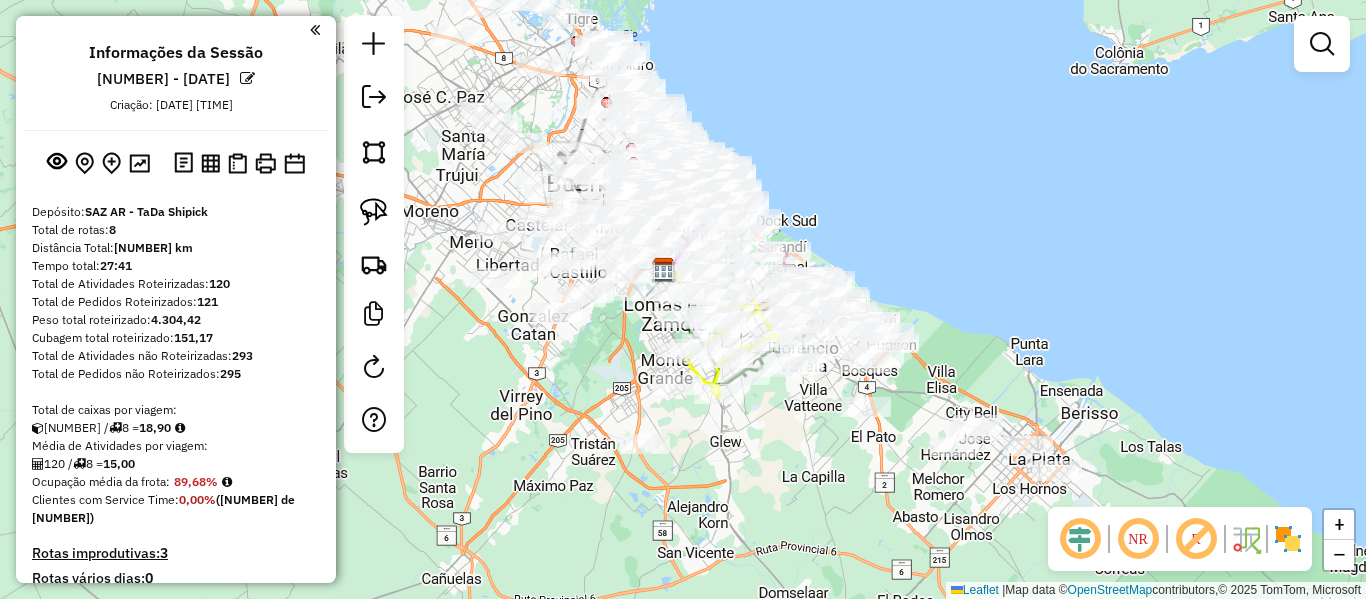 drag, startPoint x: 1153, startPoint y: 489, endPoint x: 1081, endPoint y: 378, distance: 132.30646 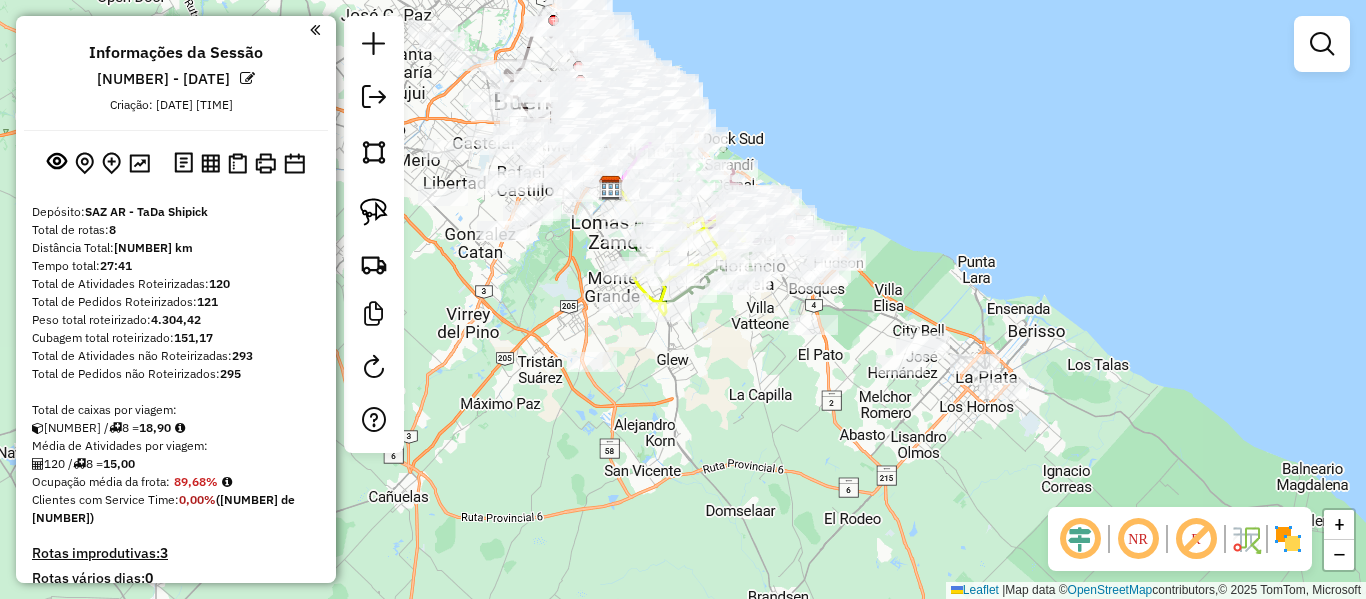click 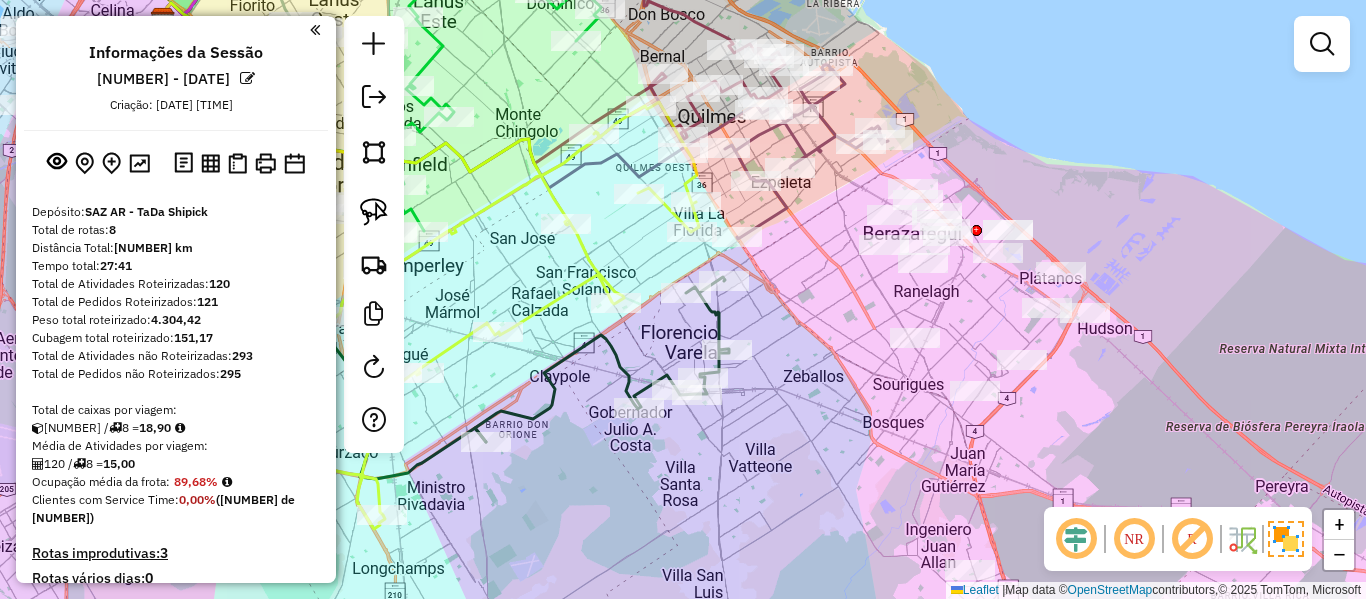 drag, startPoint x: 1007, startPoint y: 316, endPoint x: 821, endPoint y: 376, distance: 195.43797 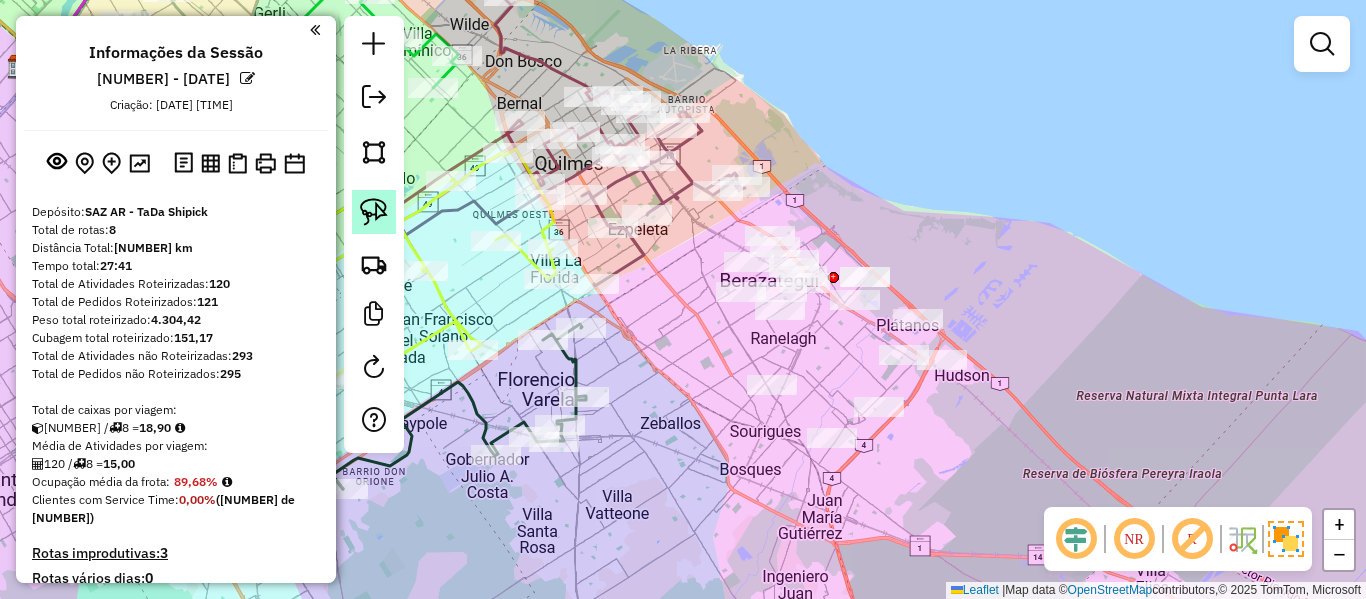 click 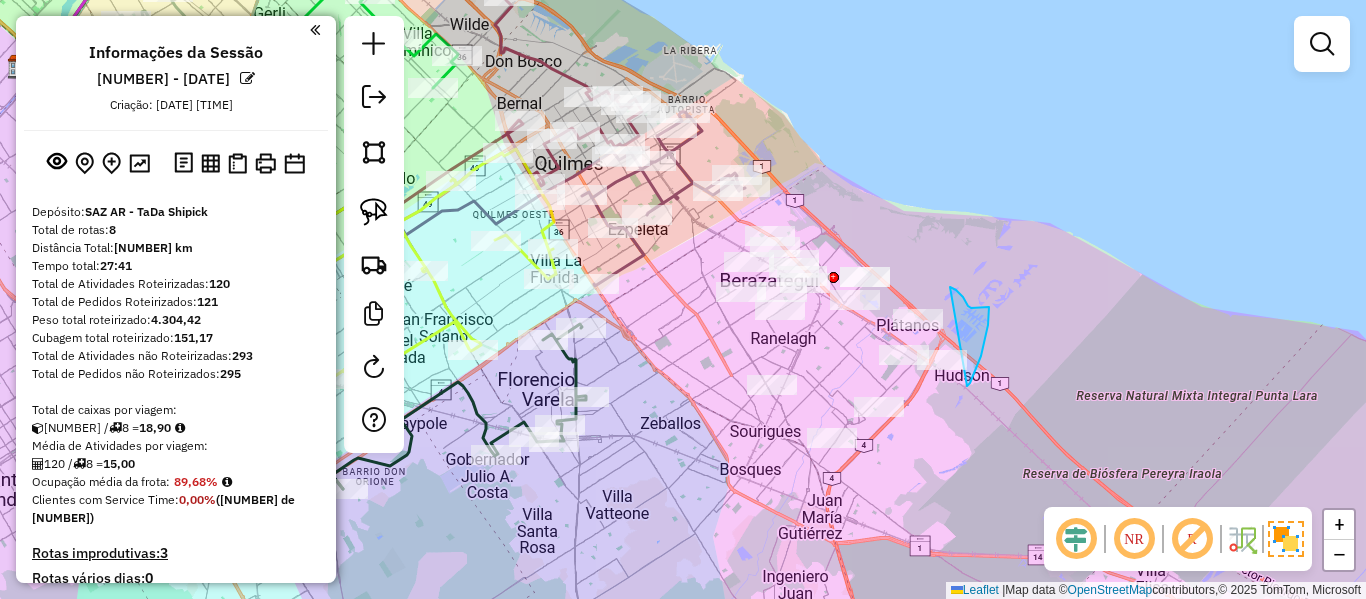 drag, startPoint x: 967, startPoint y: 386, endPoint x: 940, endPoint y: 263, distance: 125.92855 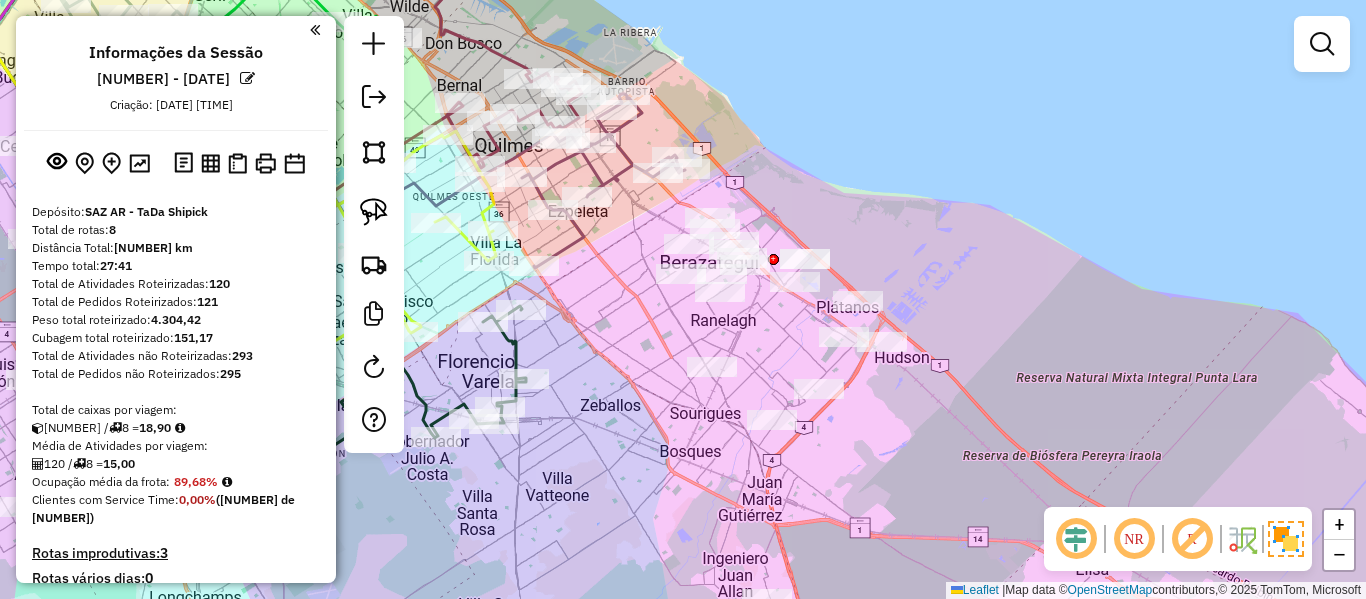 drag, startPoint x: 862, startPoint y: 202, endPoint x: 782, endPoint y: 191, distance: 80.75271 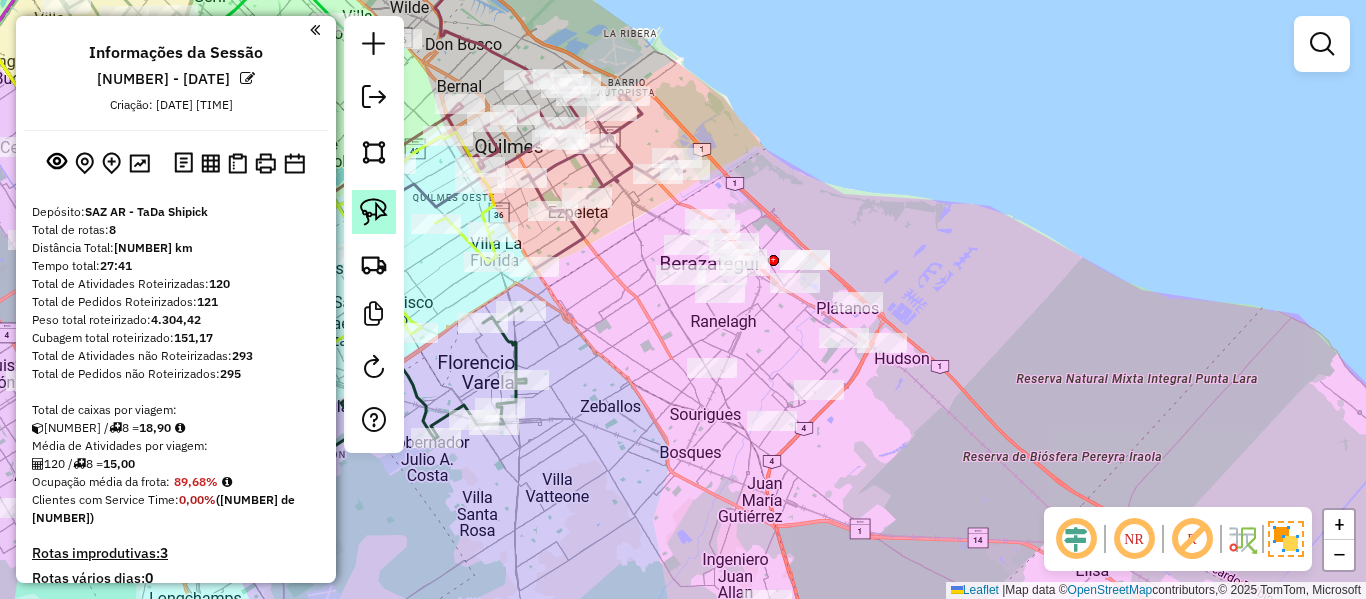 click 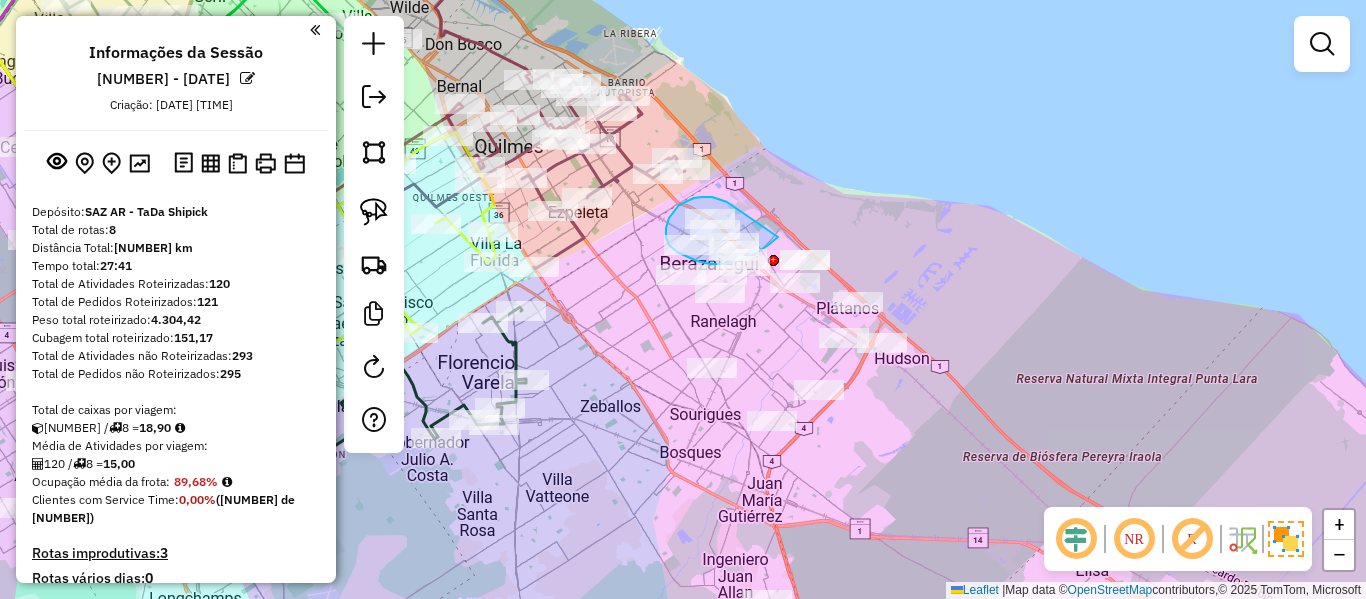 drag, startPoint x: 727, startPoint y: 202, endPoint x: 819, endPoint y: 210, distance: 92.34717 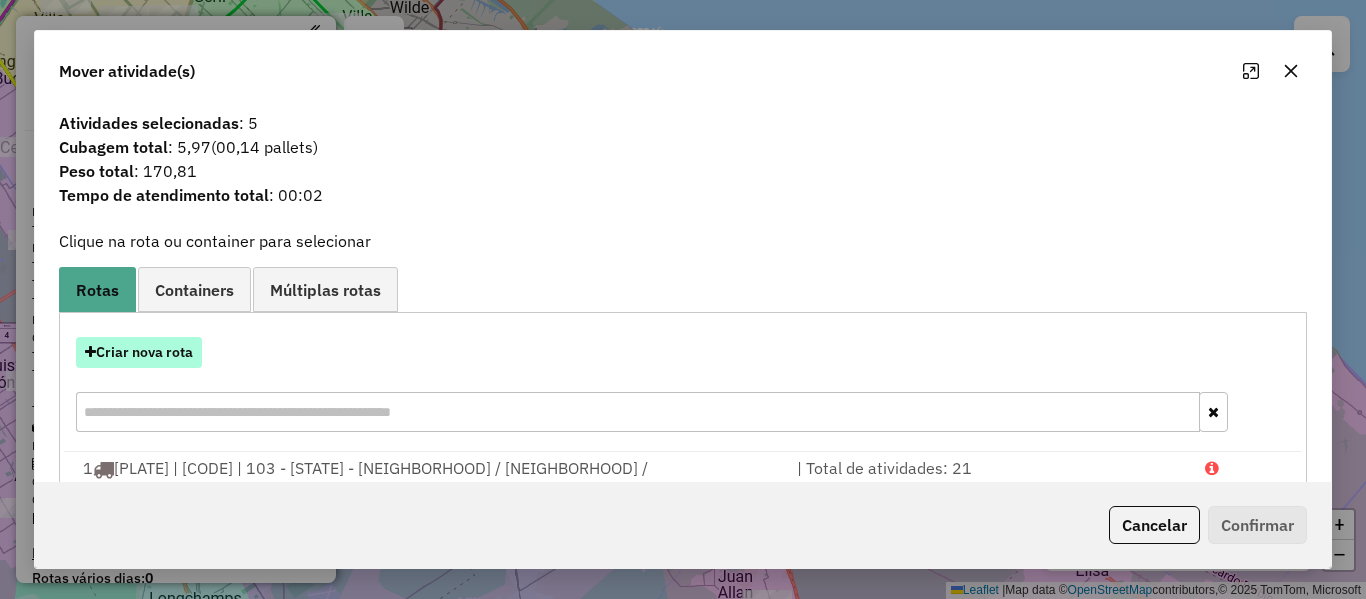 click on "Criar nova rota" at bounding box center [139, 352] 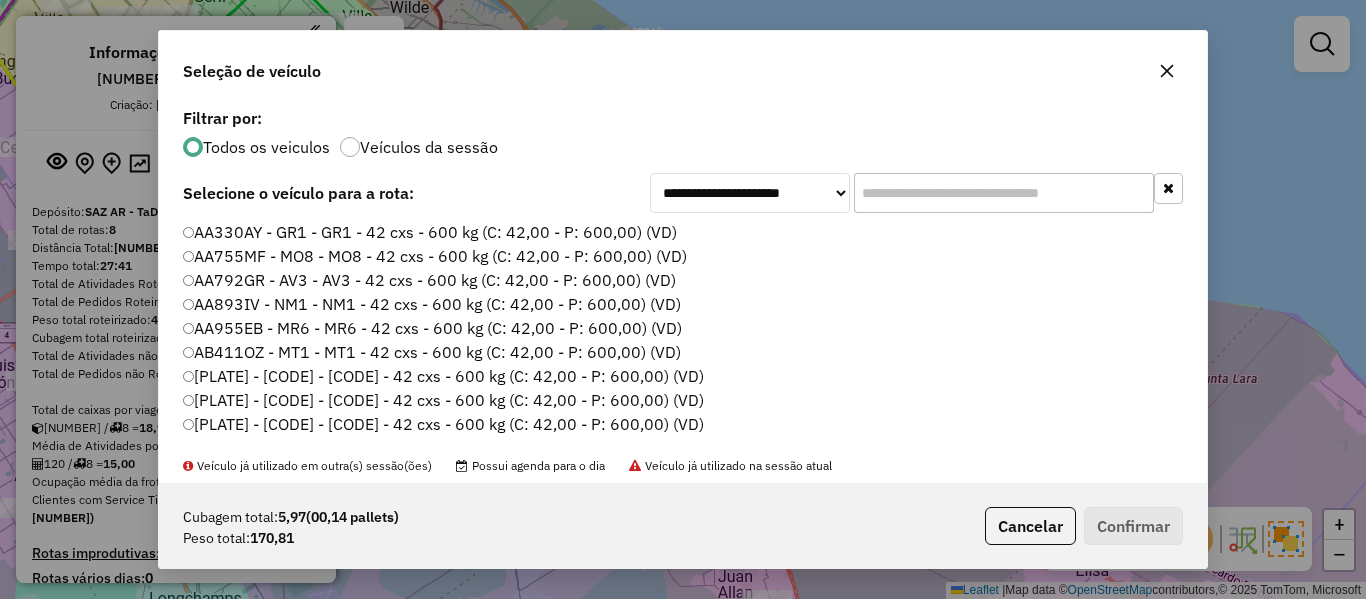 scroll, scrollTop: 11, scrollLeft: 6, axis: both 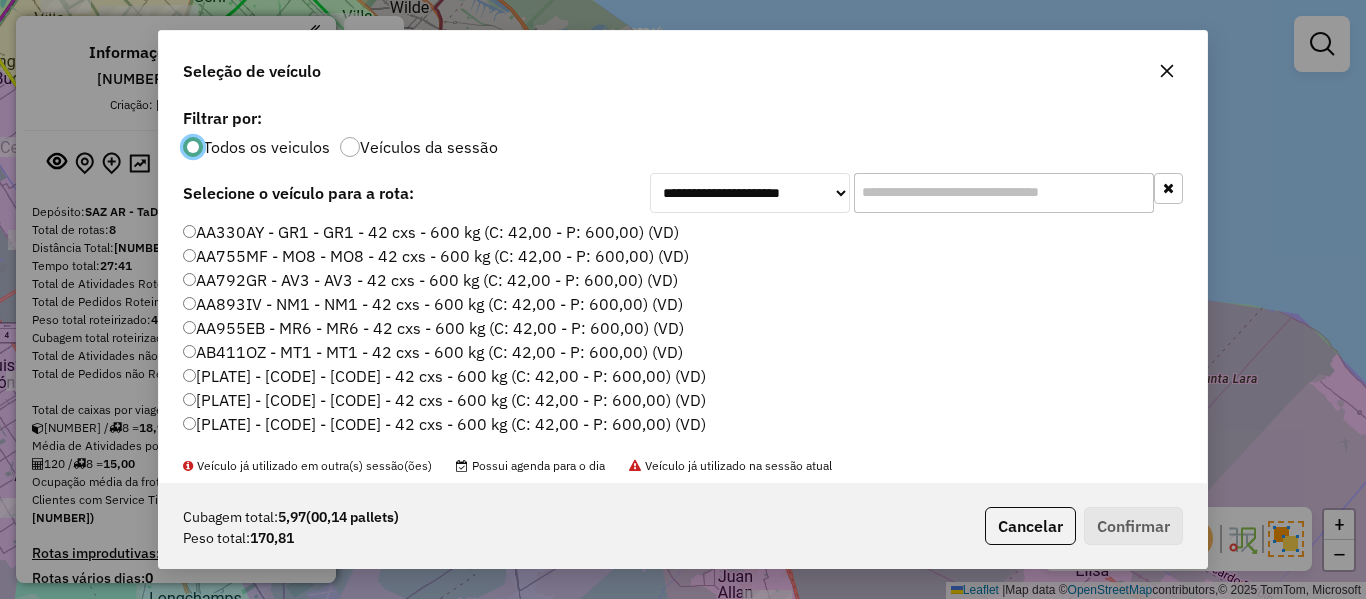 click on "AA330AY - GR1 - GR1 - 42 cxs - 600 kg (C: 42,00 - P: 600,00) (VD)" 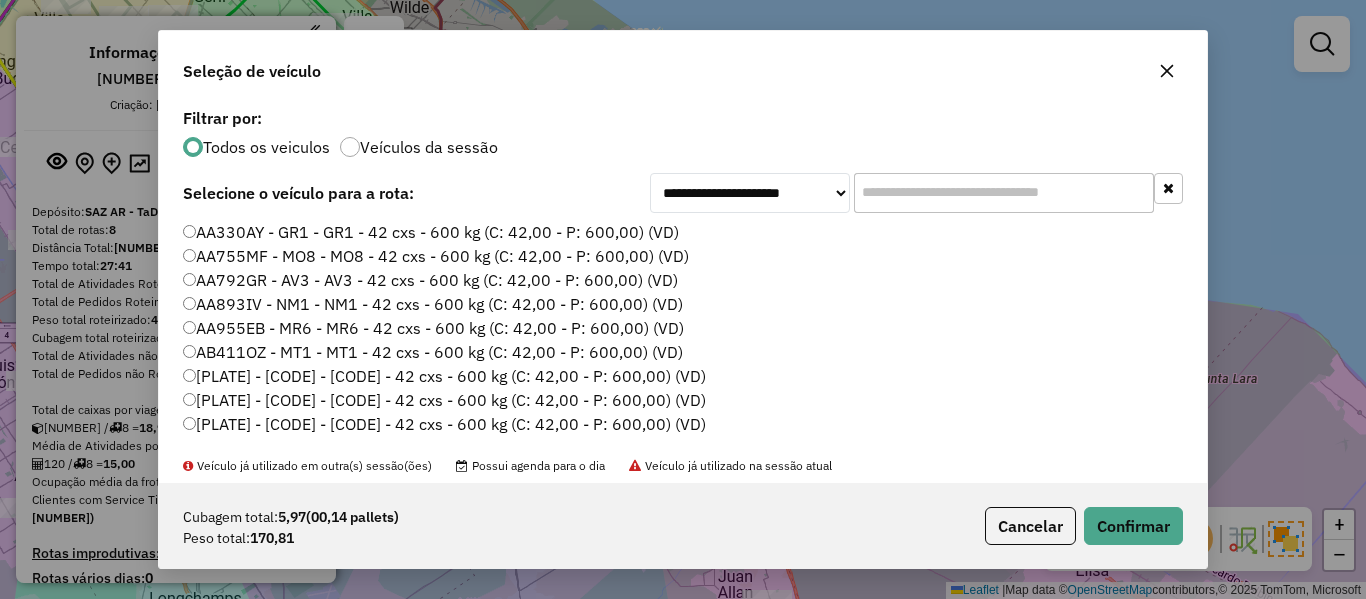 click 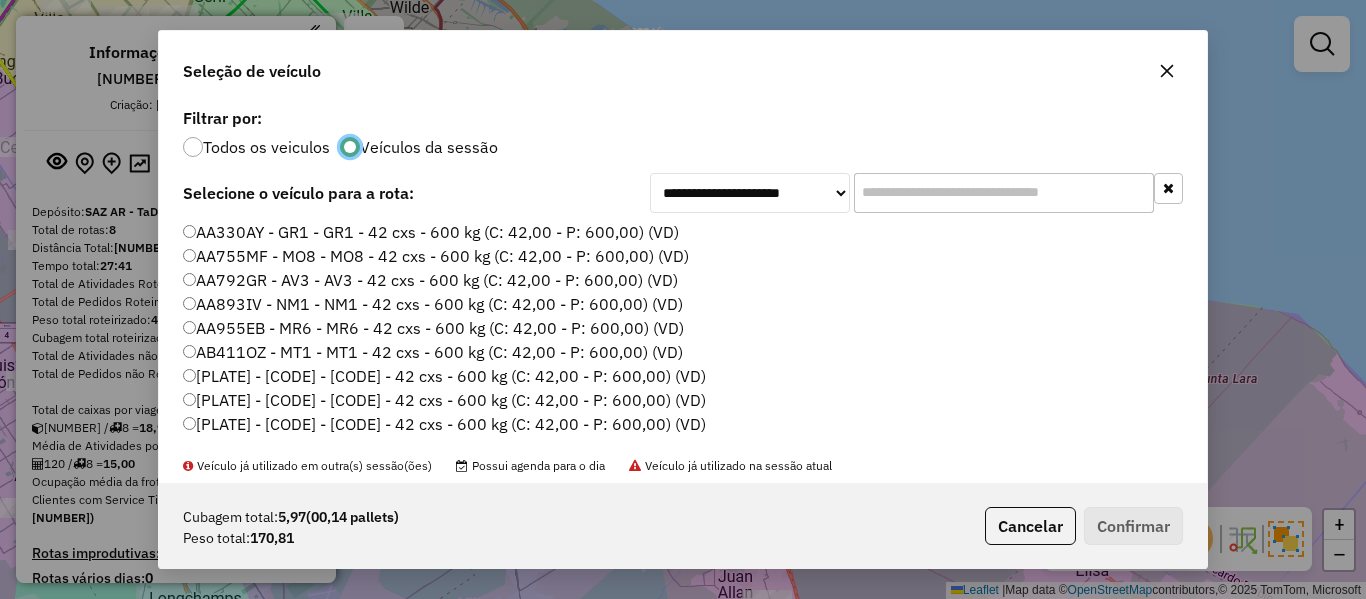 scroll, scrollTop: 12, scrollLeft: 7, axis: both 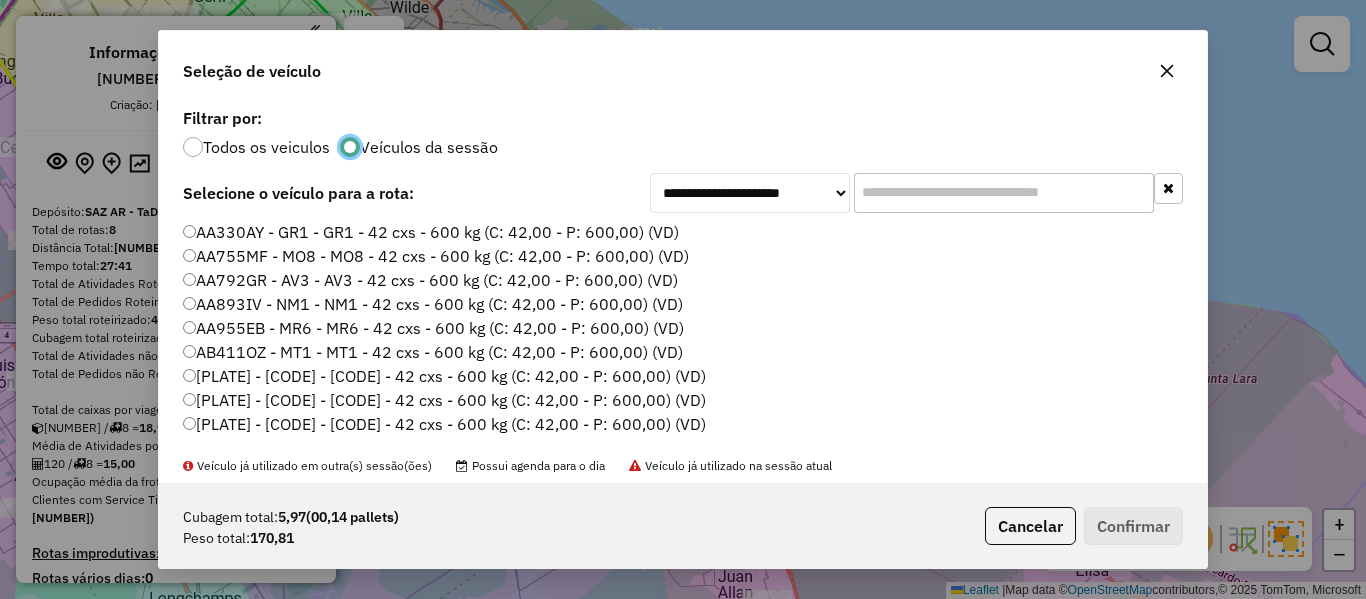 click on "AA330AY - GR1 - GR1 - 42 cxs - 600 kg (C: 42,00 - P: 600,00) (VD)" 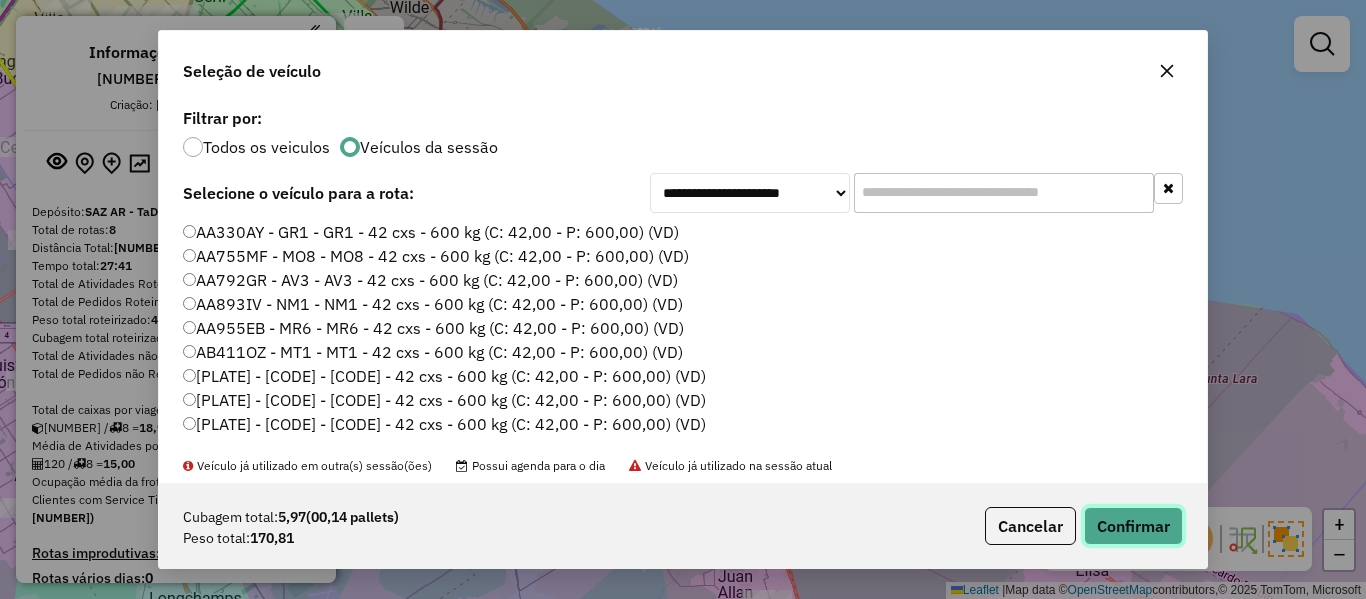 click on "Confirmar" 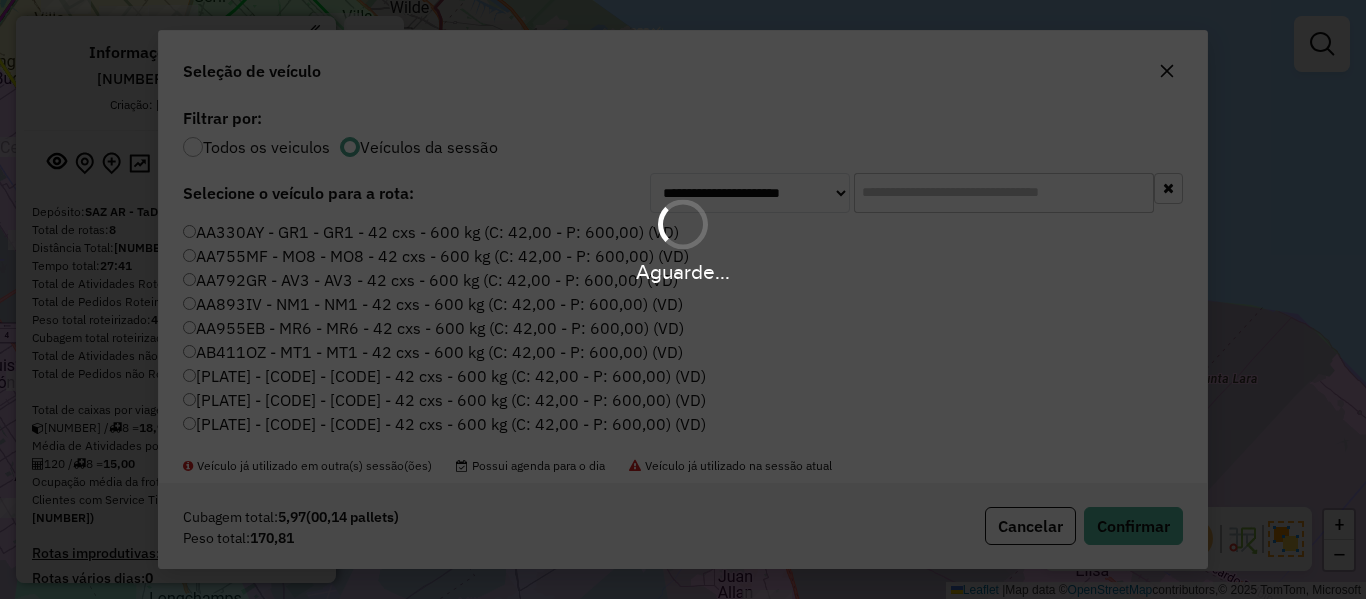 click on "Aguarde..." at bounding box center (683, 299) 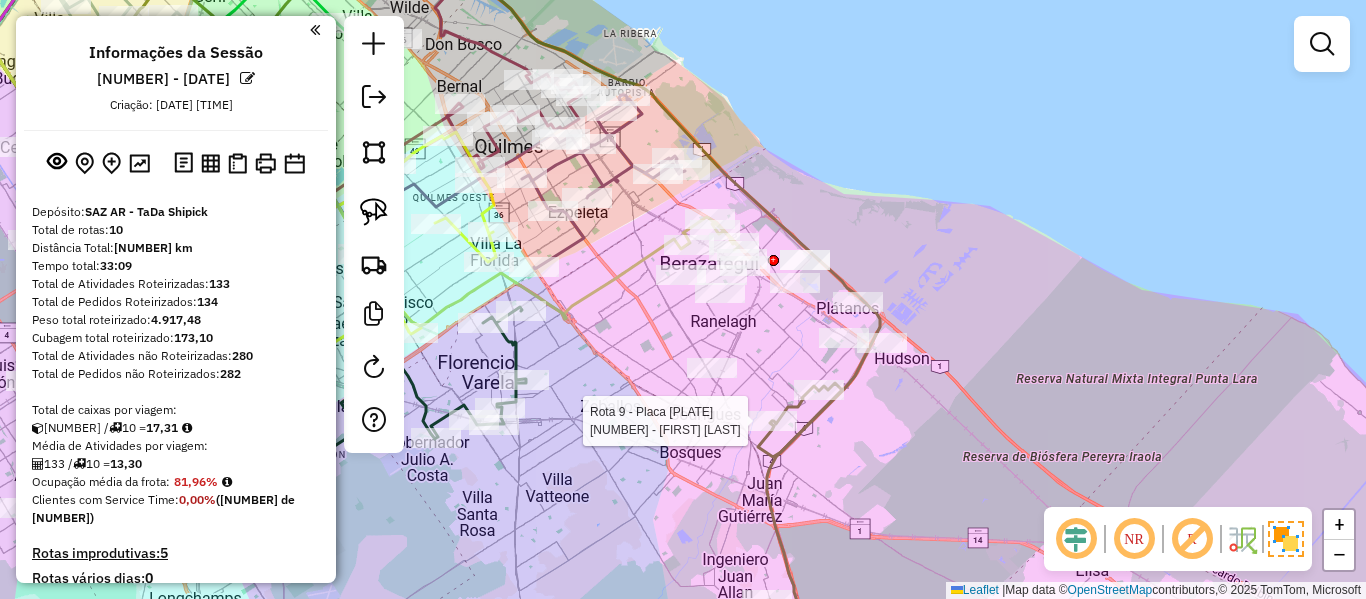 click 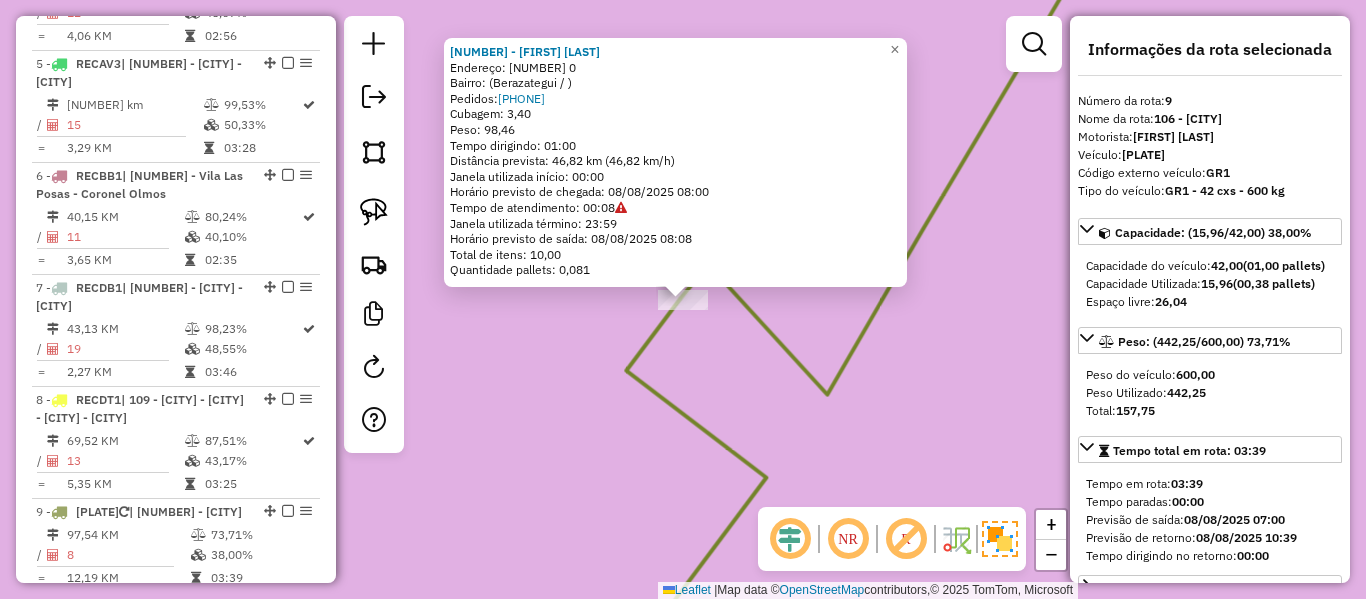 scroll, scrollTop: 1677, scrollLeft: 0, axis: vertical 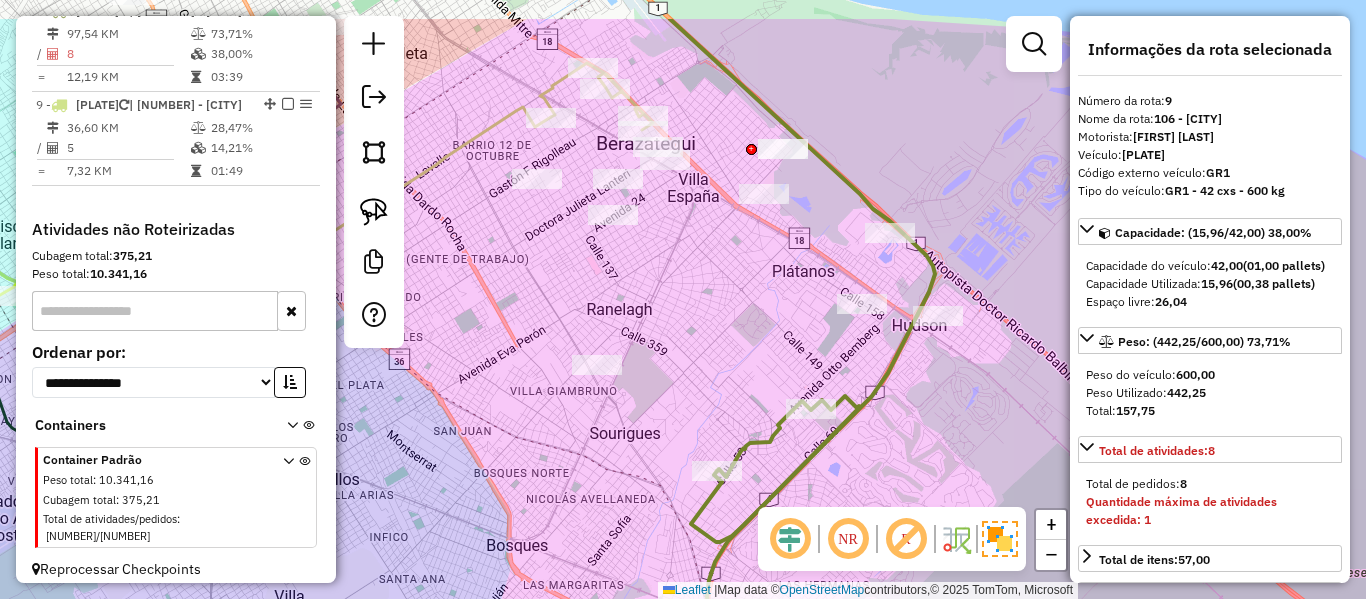 drag, startPoint x: 857, startPoint y: 300, endPoint x: 800, endPoint y: 362, distance: 84.21995 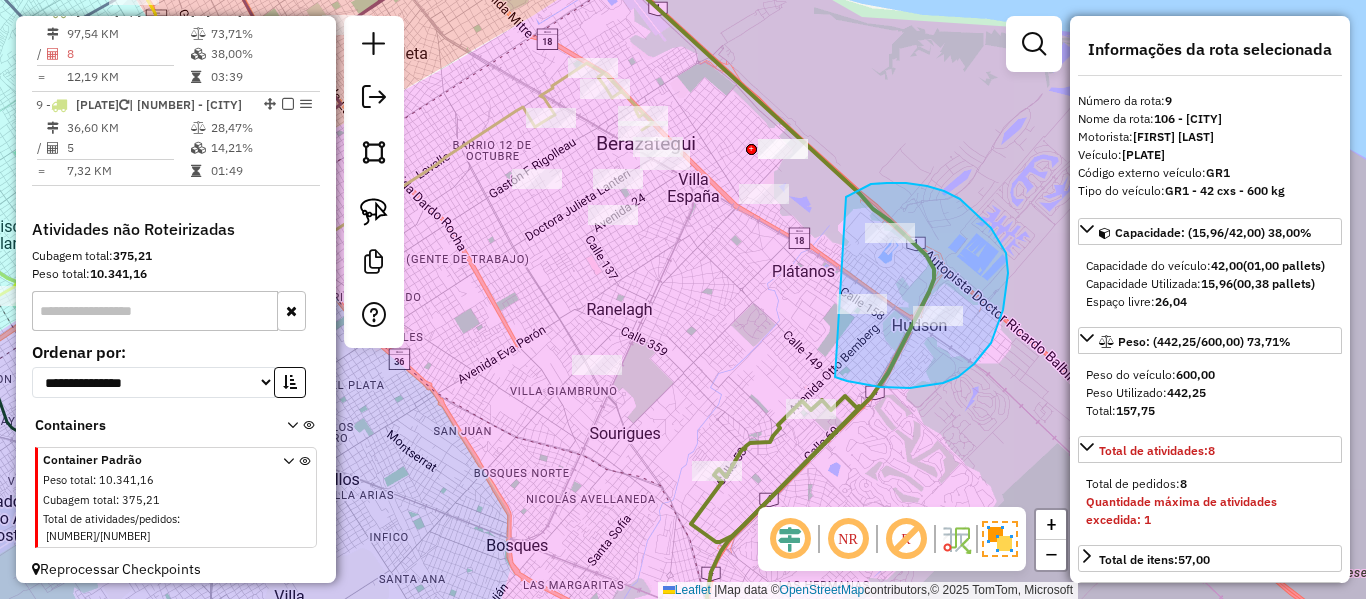 drag, startPoint x: 910, startPoint y: 388, endPoint x: 809, endPoint y: 316, distance: 124.036285 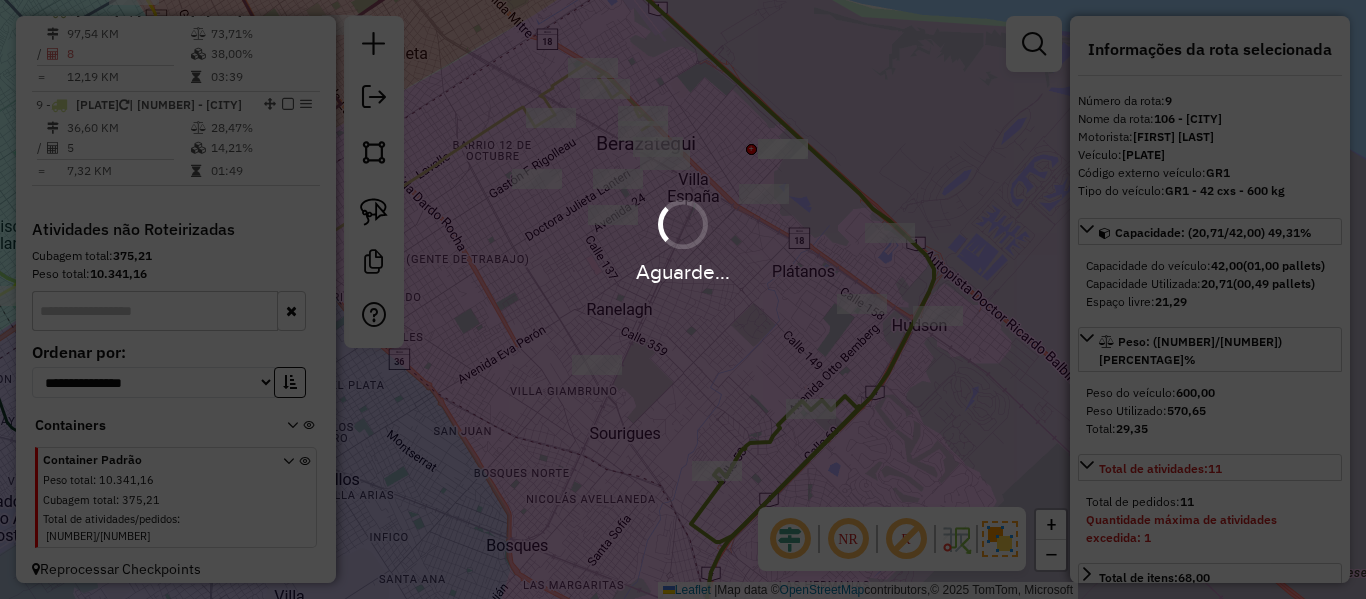 select on "**********" 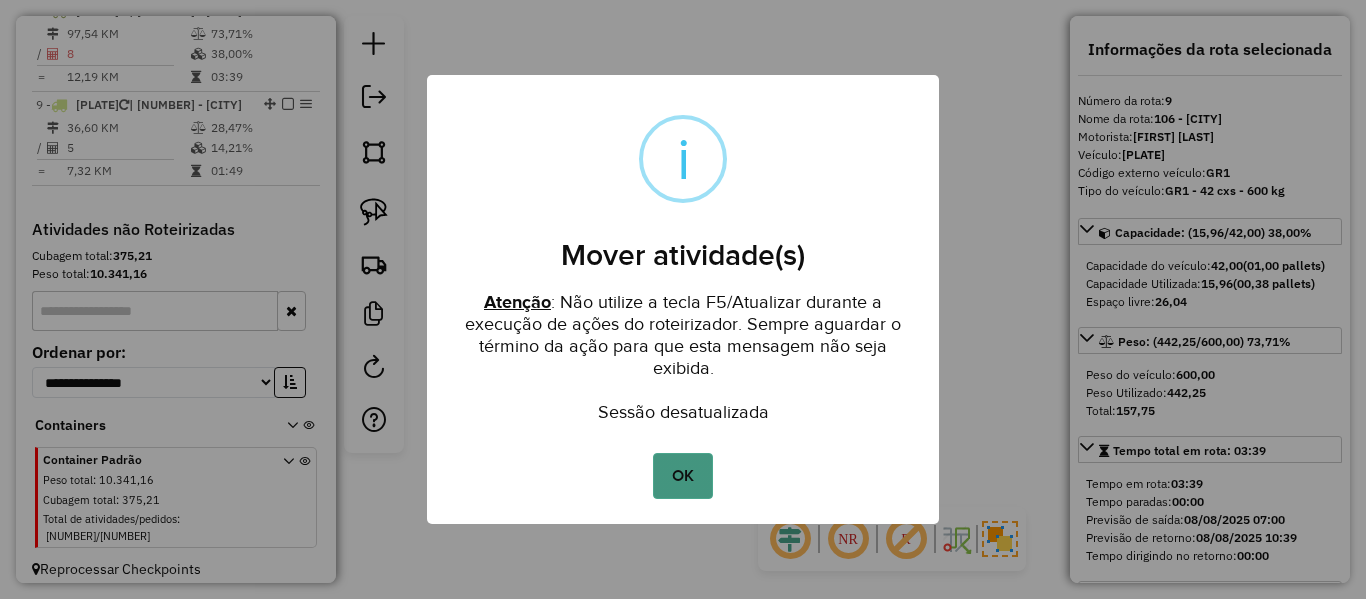 click on "OK" at bounding box center (682, 476) 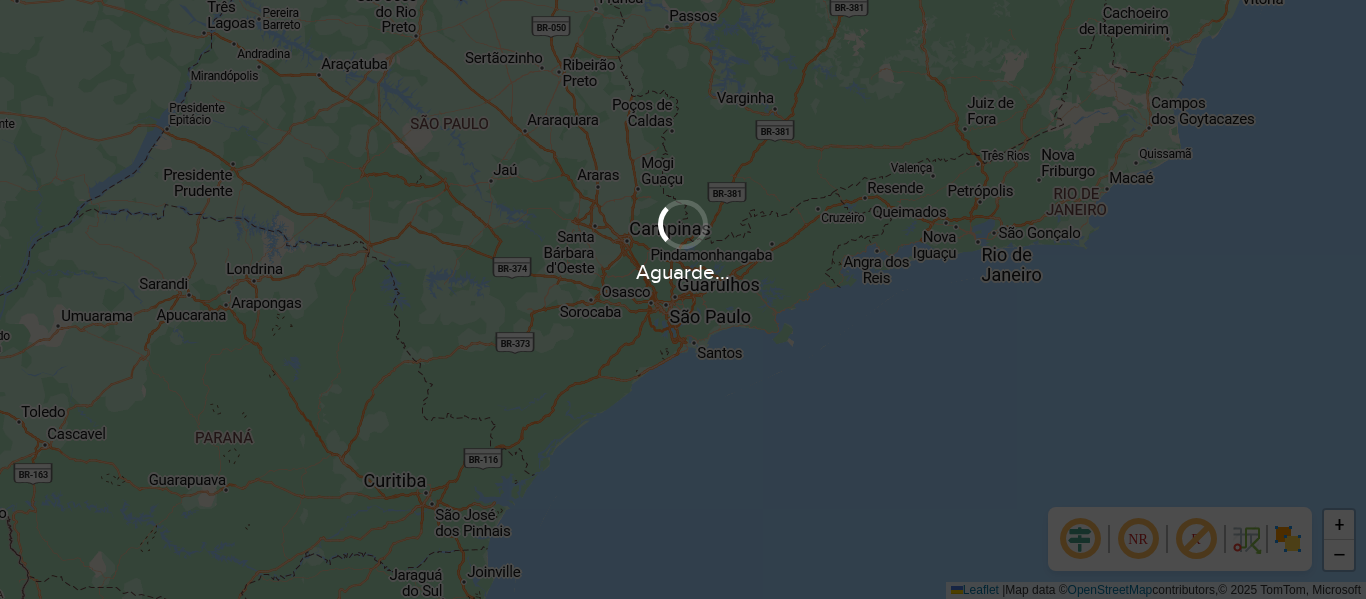 scroll, scrollTop: 0, scrollLeft: 0, axis: both 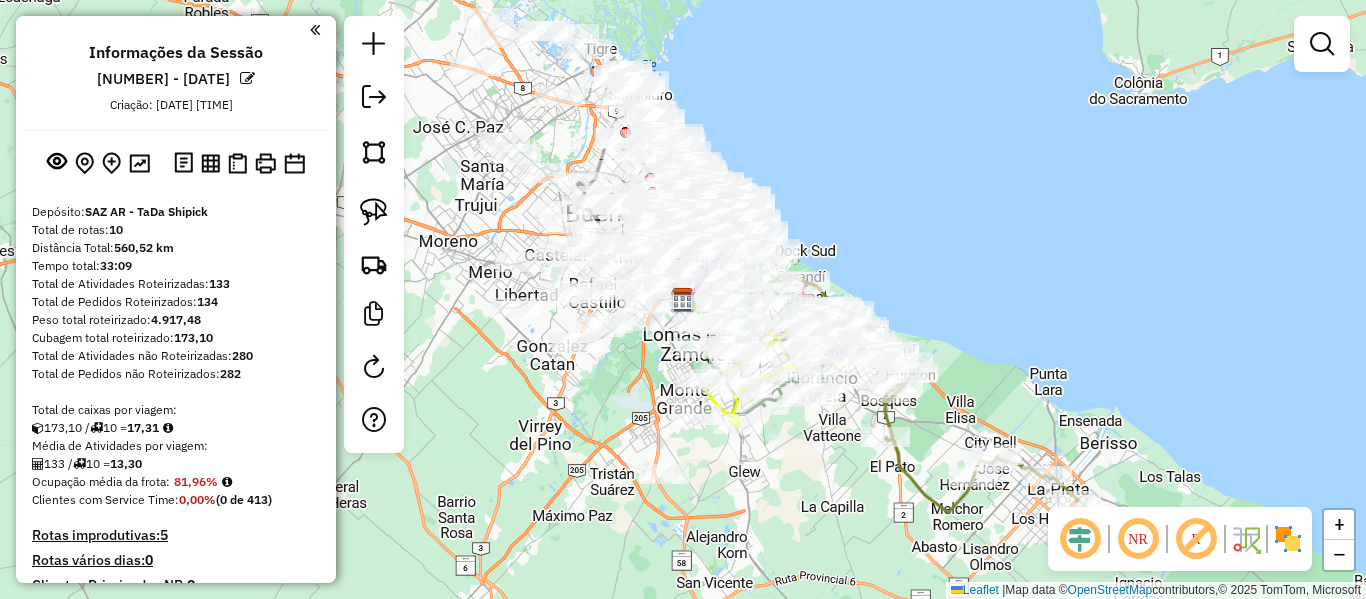 click on "Janela de atendimento Grade de atendimento Capacidade Transportadoras Veículos Cliente Pedidos  Rotas Selecione os dias de semana para filtrar as janelas de atendimento  Seg   Ter   Qua   Qui   Sex   Sáb   Dom  Informe o período da janela de atendimento: De: Até:  Filtrar exatamente a janela do cliente  Considerar janela de atendimento padrão  Selecione os dias de semana para filtrar as grades de atendimento  Seg   Ter   Qua   Qui   Sex   Sáb   Dom   Considerar clientes sem dia de atendimento cadastrado  Clientes fora do dia de atendimento selecionado Filtrar as atividades entre os valores definidos abaixo:  Peso mínimo:   Peso máximo:   Cubagem mínima:   Cubagem máxima:   De:   Até:  Filtrar as atividades entre o tempo de atendimento definido abaixo:  De:   Até:   Considerar capacidade total dos clientes não roteirizados Transportadora: Selecione um ou mais itens Tipo de veículo: Selecione um ou mais itens Veículo: Selecione um ou mais itens Motorista: Selecione um ou mais itens Nome: Rótulo:" 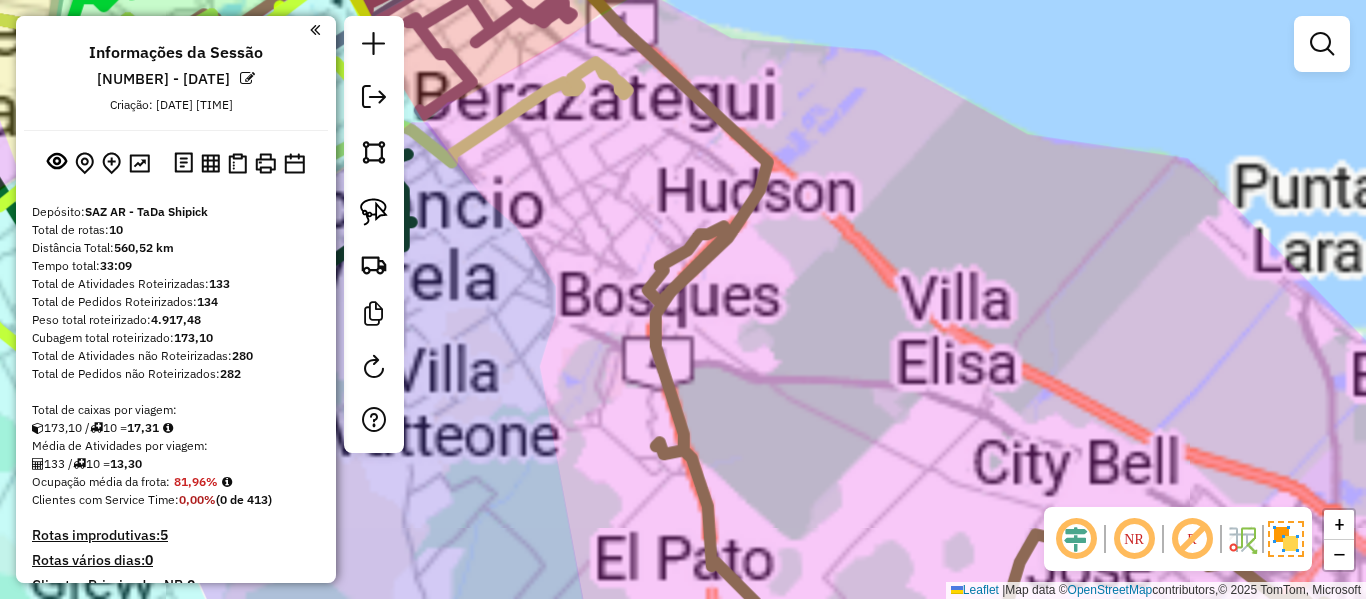 drag, startPoint x: 895, startPoint y: 445, endPoint x: 771, endPoint y: 427, distance: 125.299644 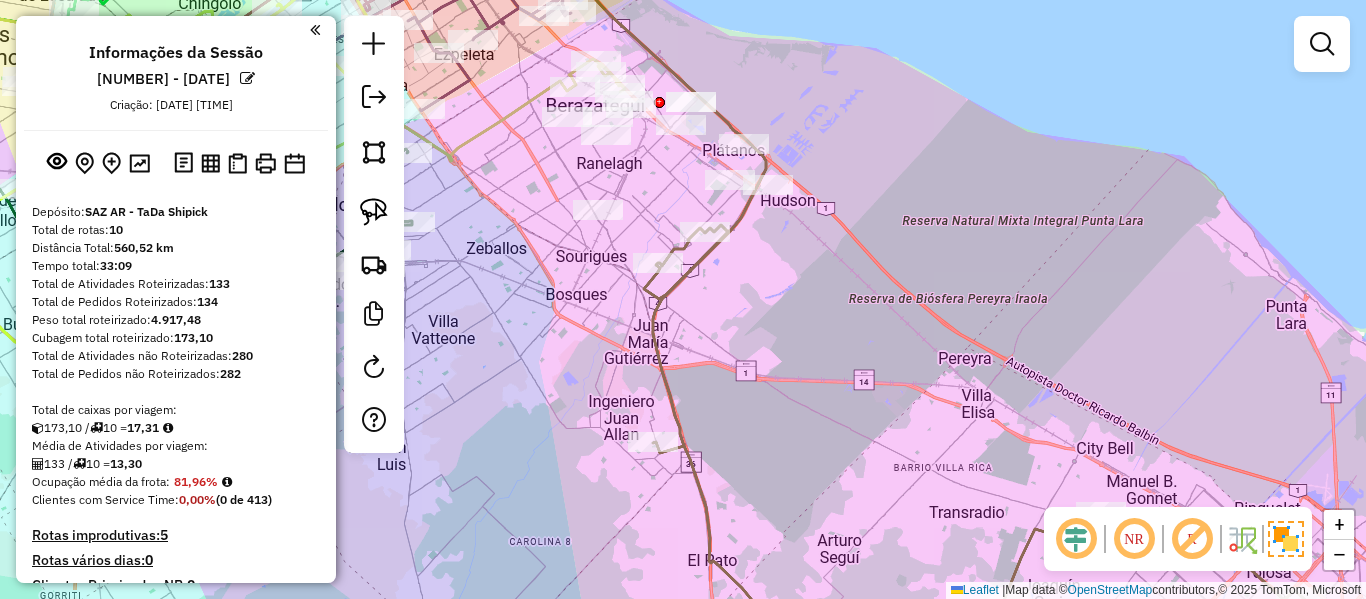 click 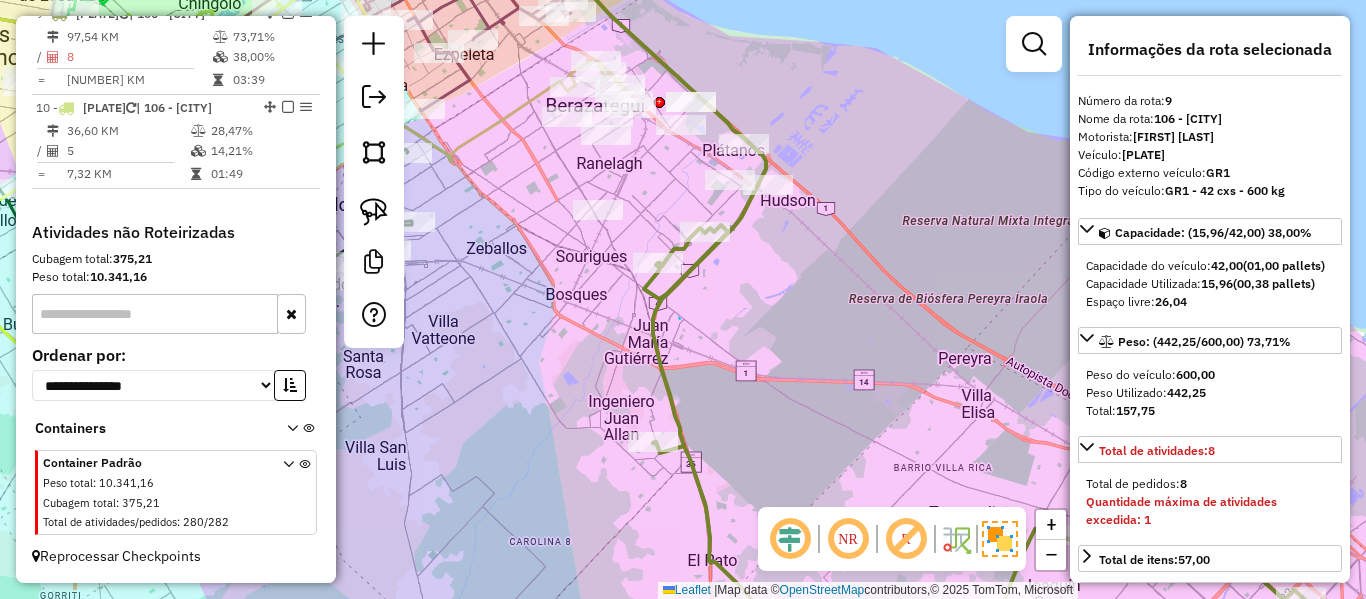 scroll, scrollTop: 1677, scrollLeft: 0, axis: vertical 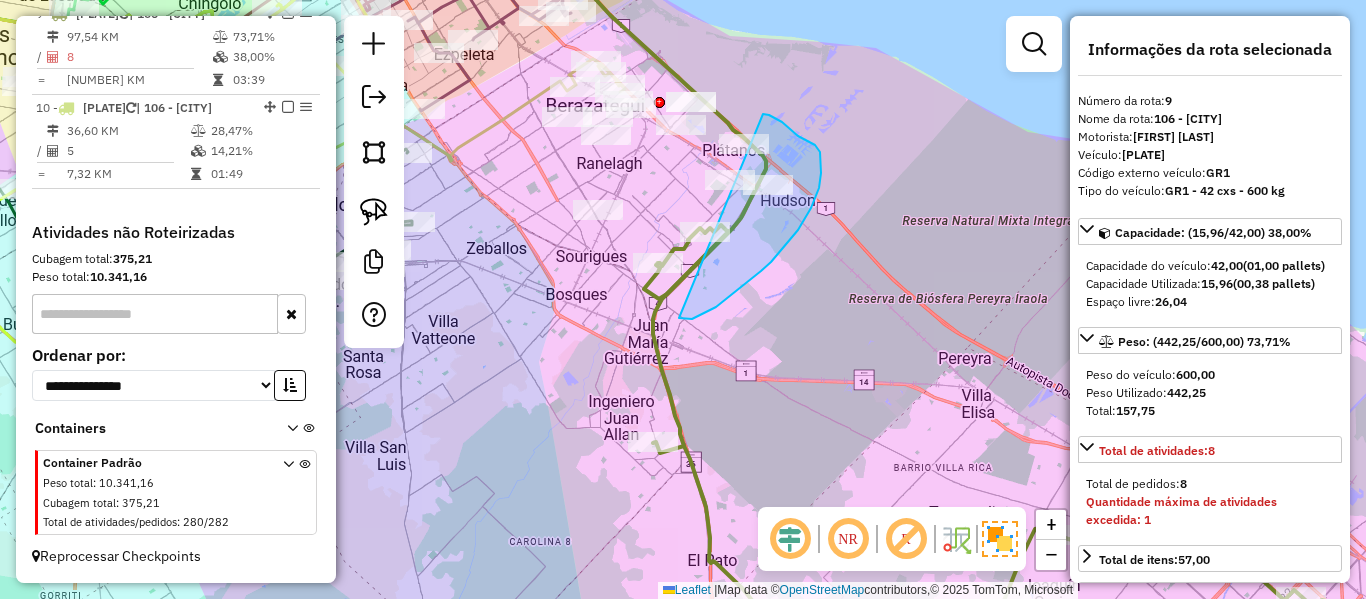 drag, startPoint x: 680, startPoint y: 319, endPoint x: 682, endPoint y: 183, distance: 136.01471 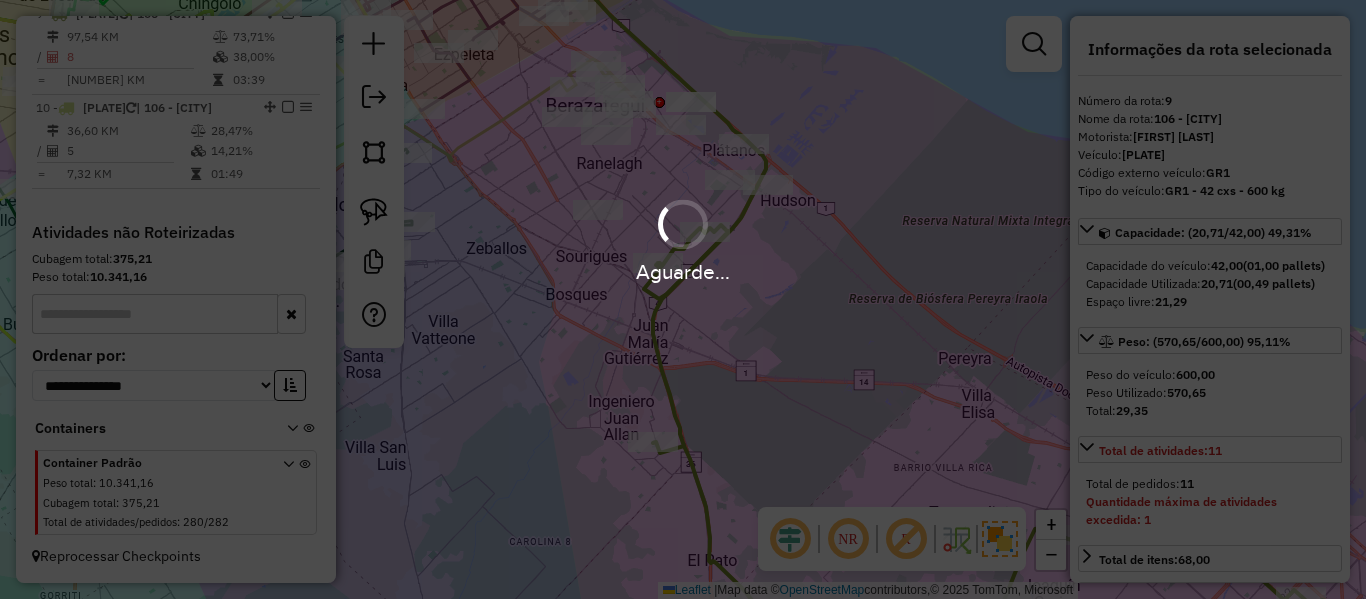 select on "**********" 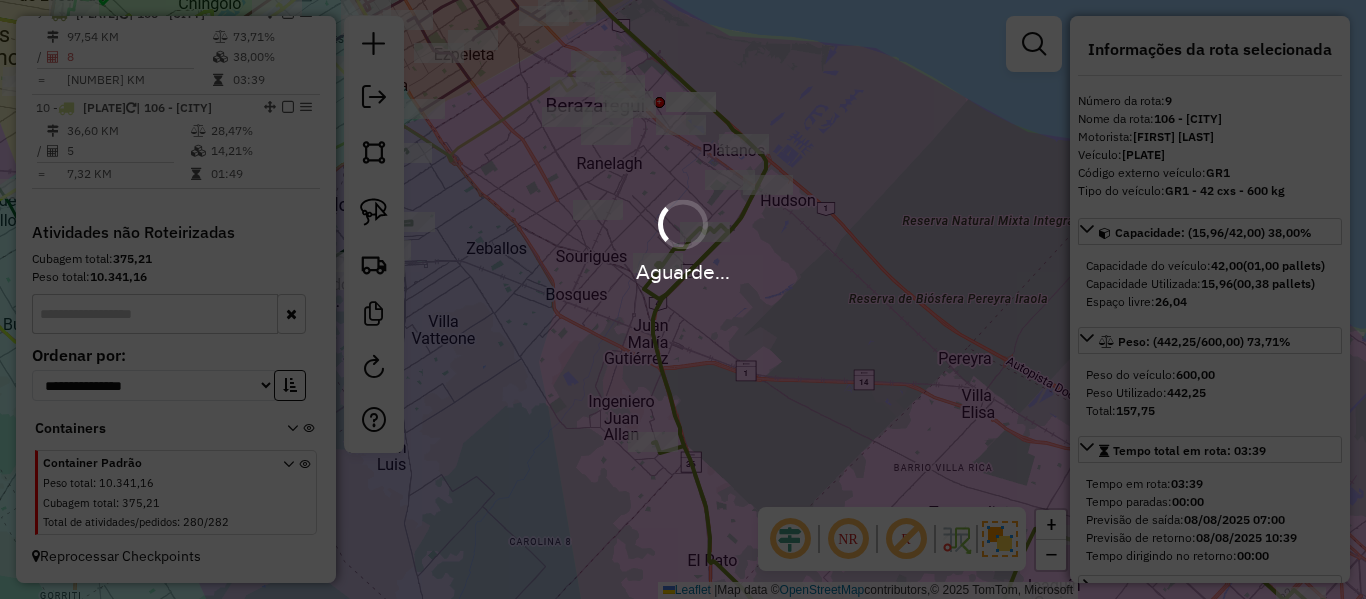 click on "Aguarde..." at bounding box center [683, 271] 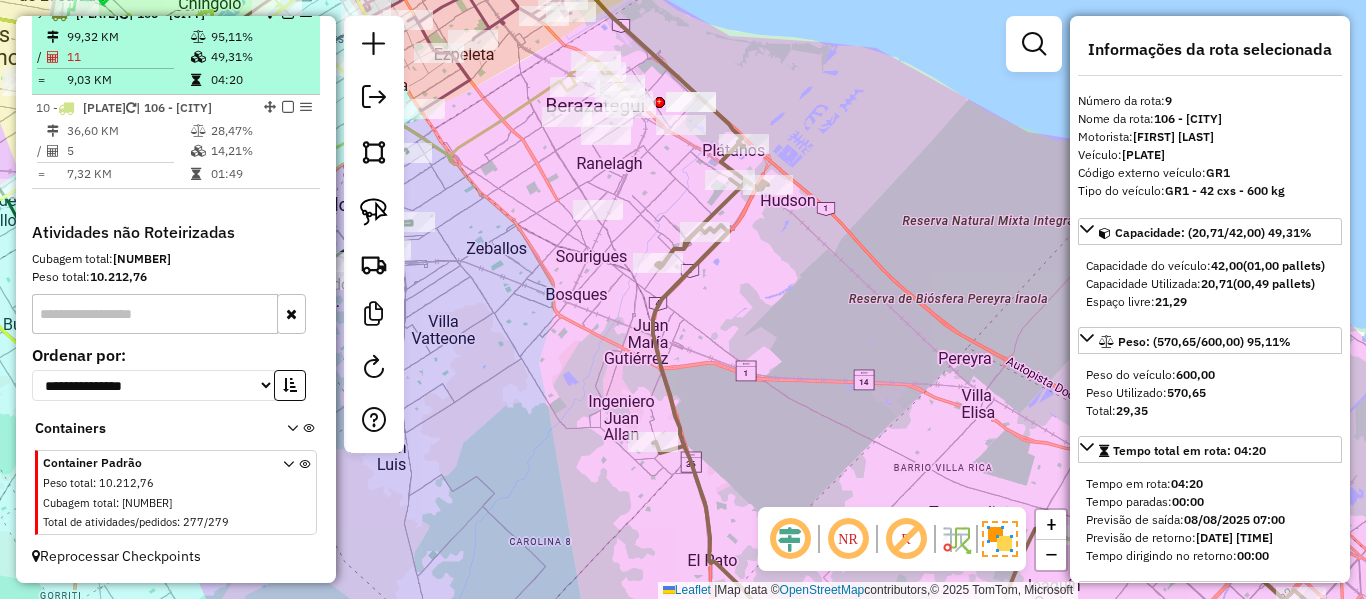 click on "9 -       AA330AY   | 106 - La Plata" at bounding box center [176, 14] 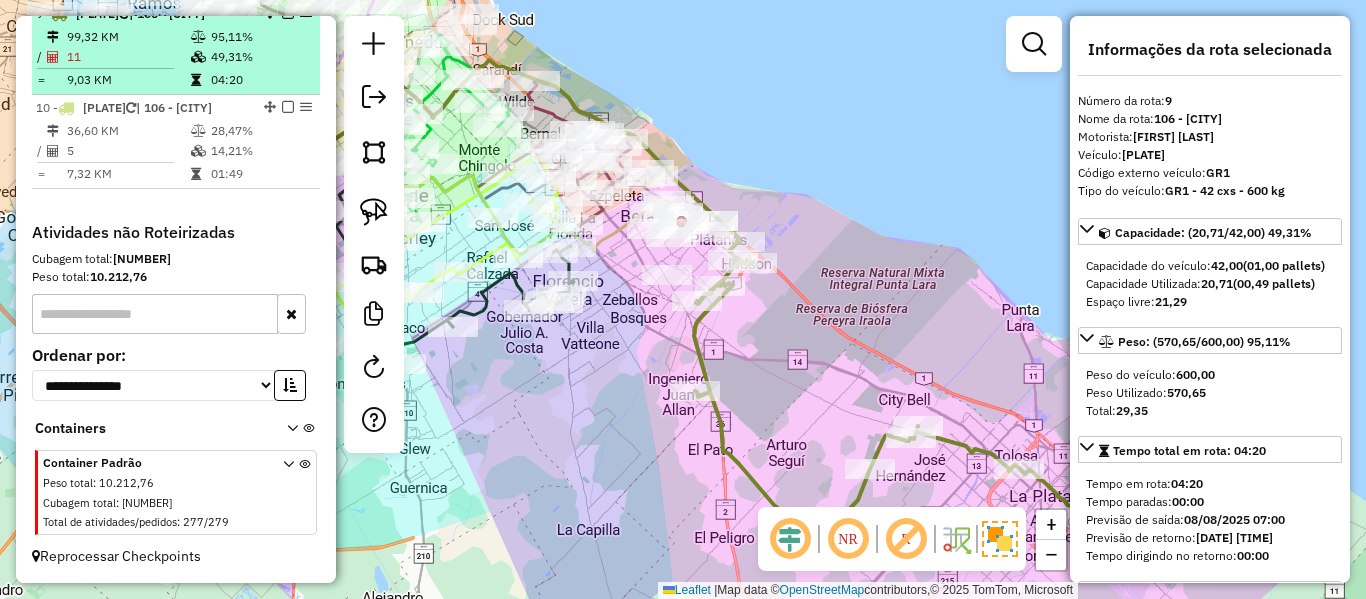 click at bounding box center [288, 13] 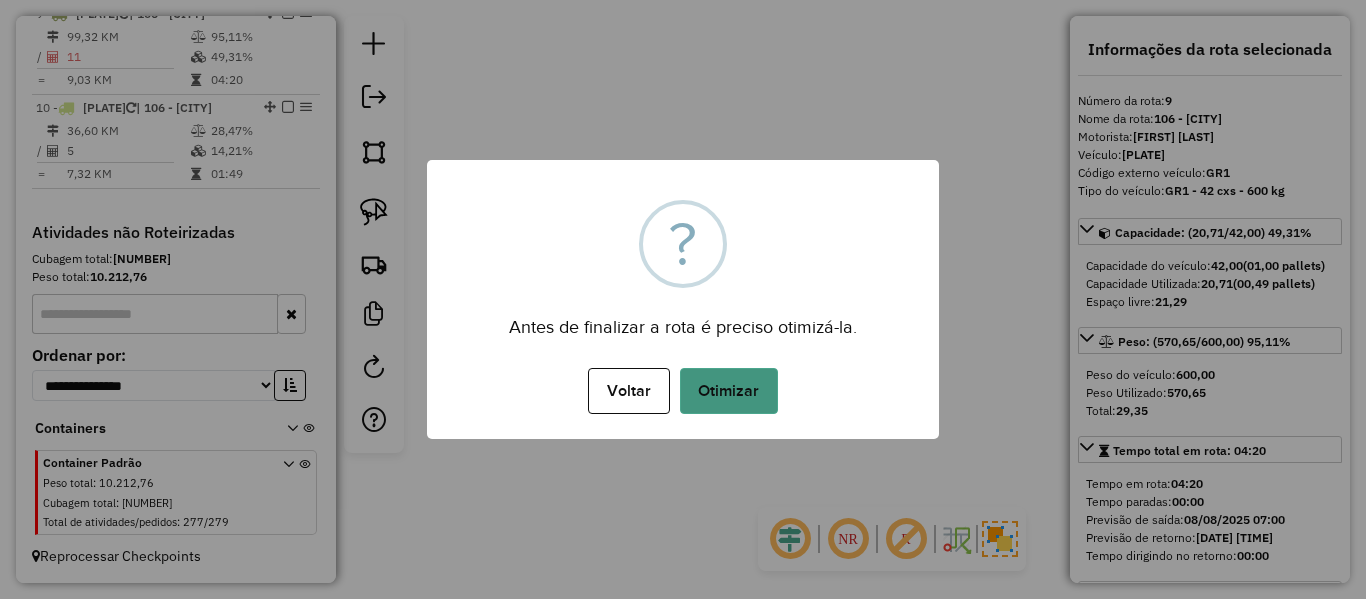 click on "Otimizar" at bounding box center (729, 391) 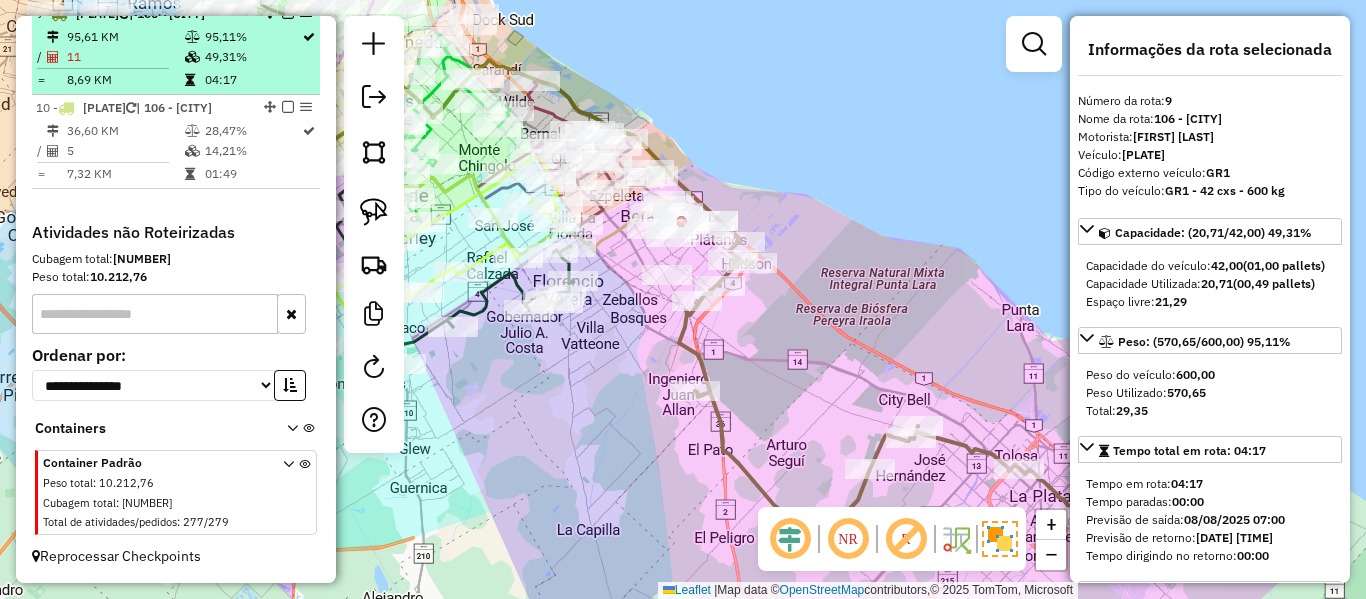 click at bounding box center (288, 13) 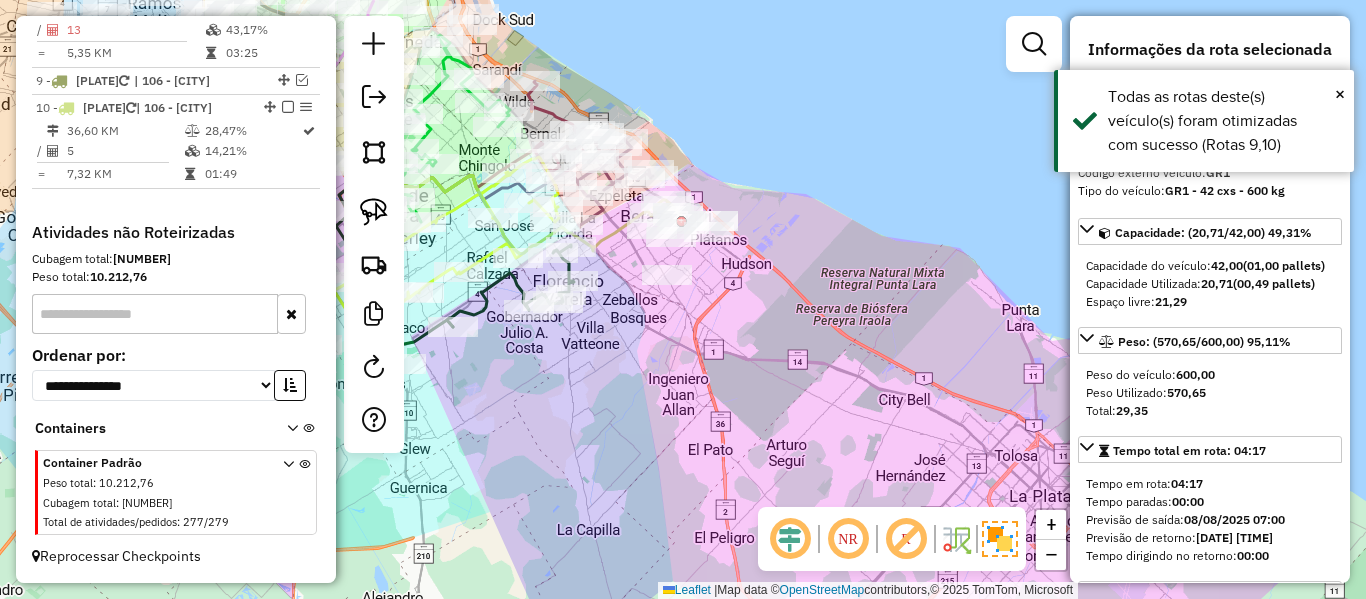 scroll, scrollTop: 1625, scrollLeft: 0, axis: vertical 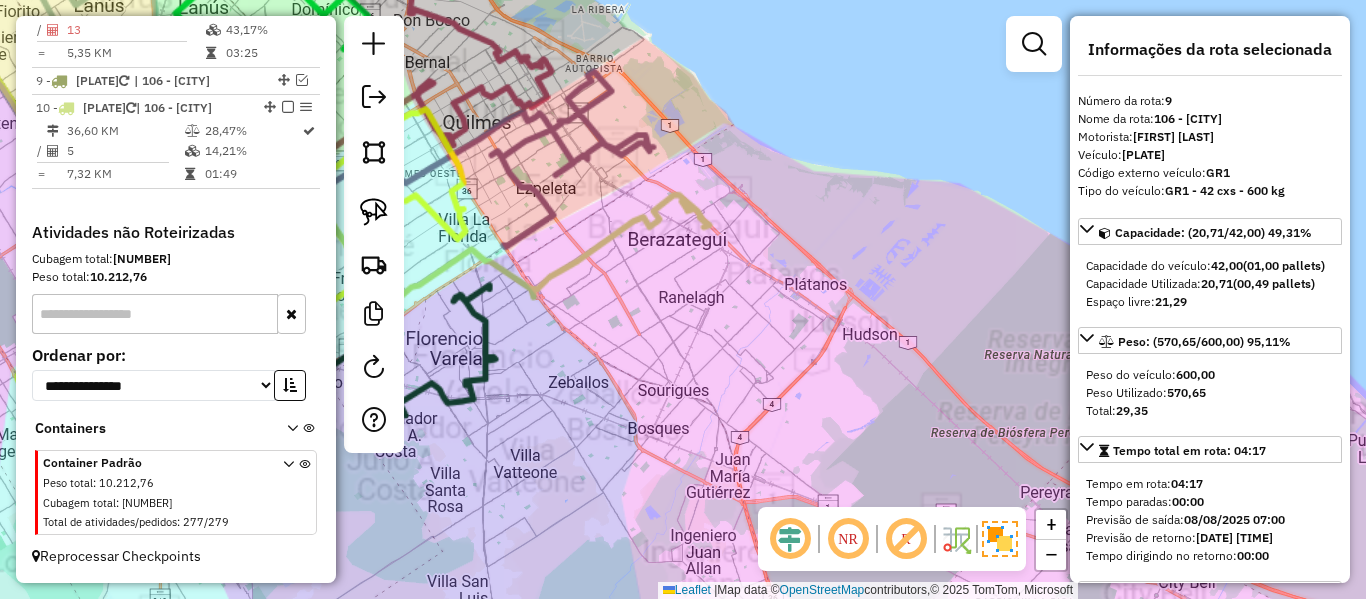 click on "Rota 10 - Placa AA330AY  503102 - Ariel Ramos Janela de atendimento Grade de atendimento Capacidade Transportadoras Veículos Cliente Pedidos  Rotas Selecione os dias de semana para filtrar as janelas de atendimento  Seg   Ter   Qua   Qui   Sex   Sáb   Dom  Informe o período da janela de atendimento: De: Até:  Filtrar exatamente a janela do cliente  Considerar janela de atendimento padrão  Selecione os dias de semana para filtrar as grades de atendimento  Seg   Ter   Qua   Qui   Sex   Sáb   Dom   Considerar clientes sem dia de atendimento cadastrado  Clientes fora do dia de atendimento selecionado Filtrar as atividades entre os valores definidos abaixo:  Peso mínimo:   Peso máximo:   Cubagem mínima:   Cubagem máxima:   De:   Até:  Filtrar as atividades entre o tempo de atendimento definido abaixo:  De:   Até:   Considerar capacidade total dos clientes não roteirizados Transportadora: Selecione um ou mais itens Tipo de veículo: Selecione um ou mais itens Veículo: Selecione um ou mais itens Nome:" 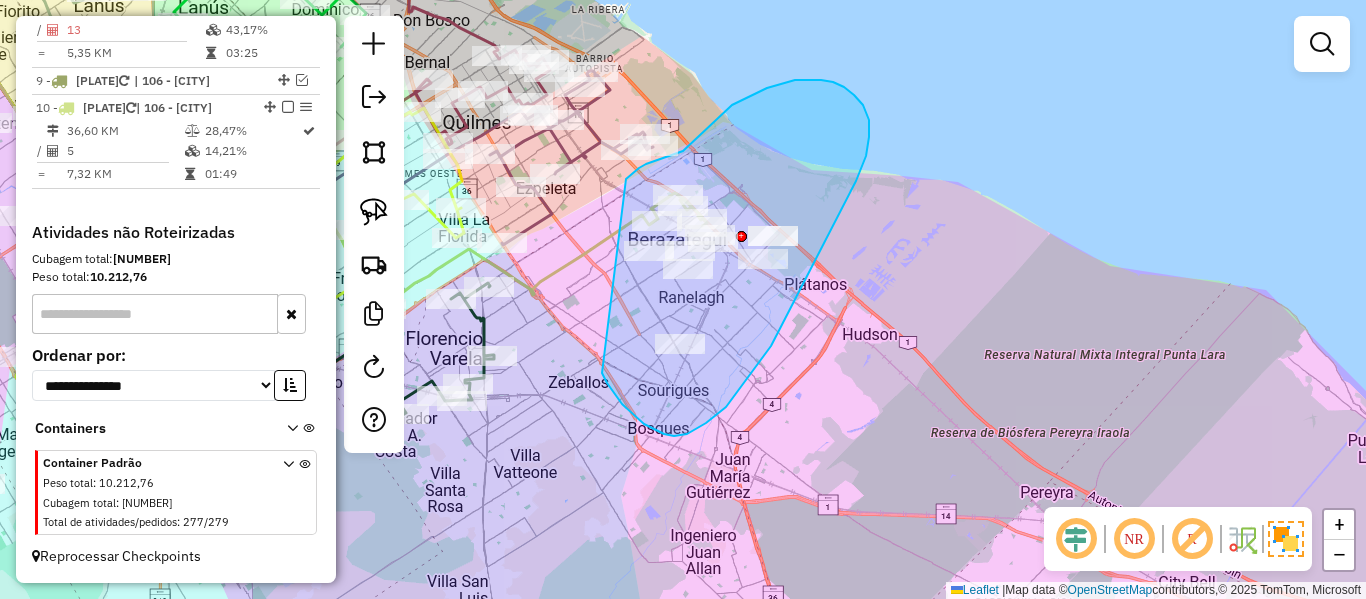 drag, startPoint x: 706, startPoint y: 423, endPoint x: 603, endPoint y: 208, distance: 238.39882 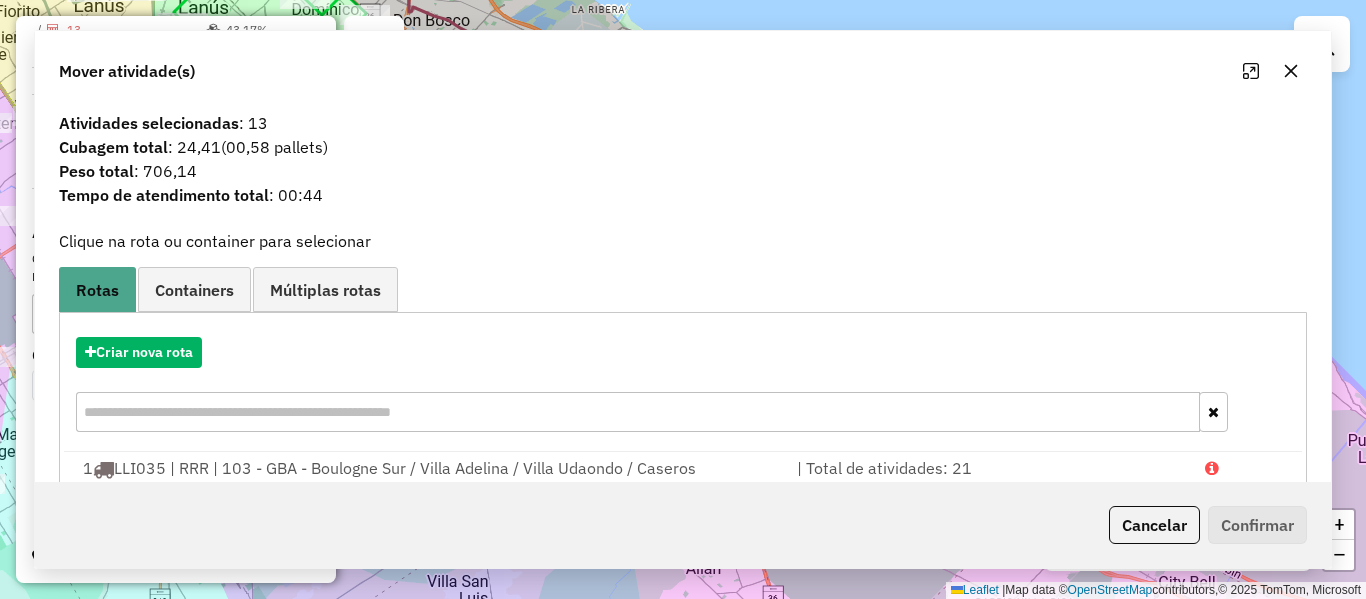 click on "Janela de atendimento Grade de atendimento Capacidade Transportadoras Veículos Cliente Pedidos  Rotas Selecione os dias de semana para filtrar as janelas de atendimento  Seg   Ter   Qua   Qui   Sex   Sáb   Dom  Informe o período da janela de atendimento: De: Até:  Filtrar exatamente a janela do cliente  Considerar janela de atendimento padrão  Selecione os dias de semana para filtrar as grades de atendimento  Seg   Ter   Qua   Qui   Sex   Sáb   Dom   Considerar clientes sem dia de atendimento cadastrado  Clientes fora do dia de atendimento selecionado Filtrar as atividades entre os valores definidos abaixo:  Peso mínimo:   Peso máximo:   Cubagem mínima:   Cubagem máxima:   De:   Até:  Filtrar as atividades entre o tempo de atendimento definido abaixo:  De:   Até:   Considerar capacidade total dos clientes não roteirizados Transportadora: Selecione um ou mais itens Tipo de veículo: Selecione um ou mais itens Veículo: Selecione um ou mais itens Motorista: Selecione um ou mais itens Nome: Rótulo:" 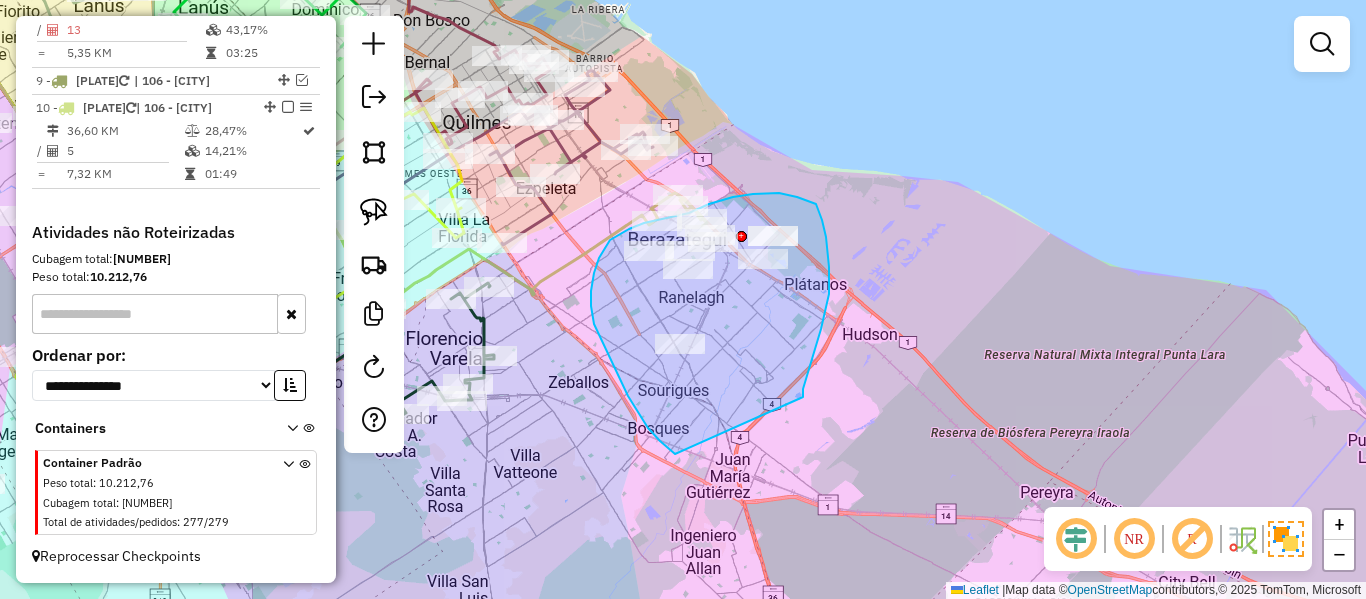 drag, startPoint x: 803, startPoint y: 397, endPoint x: 685, endPoint y: 460, distance: 133.76472 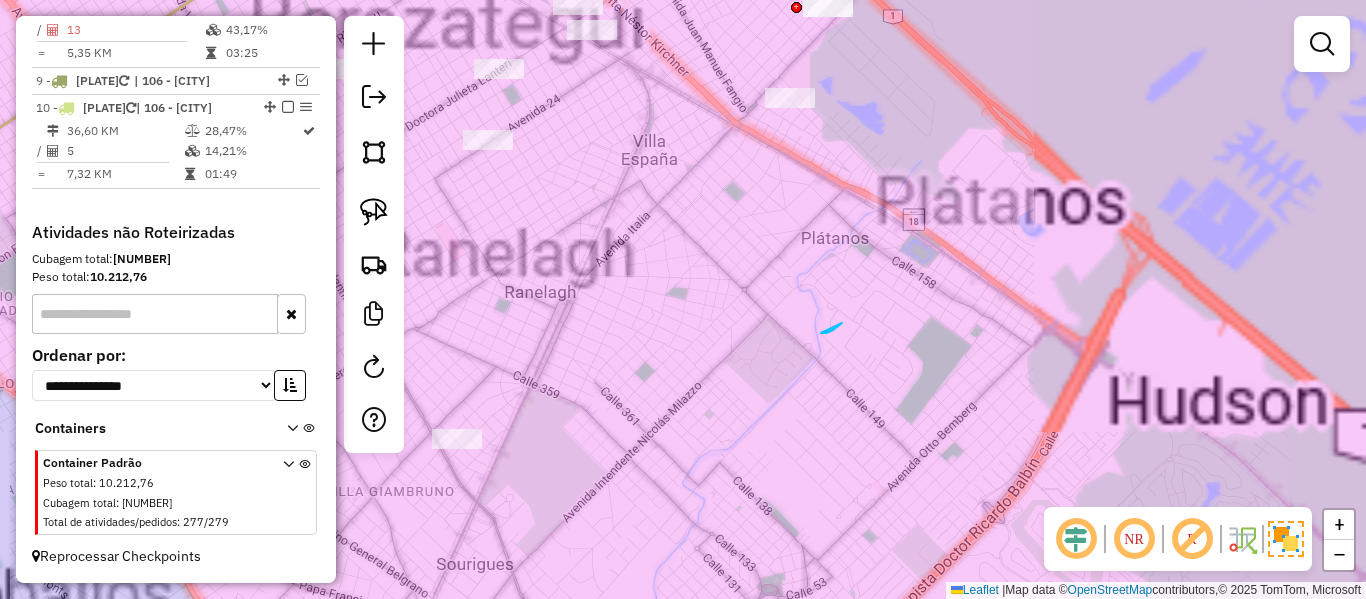 drag, startPoint x: 842, startPoint y: 323, endPoint x: 892, endPoint y: 232, distance: 103.8316 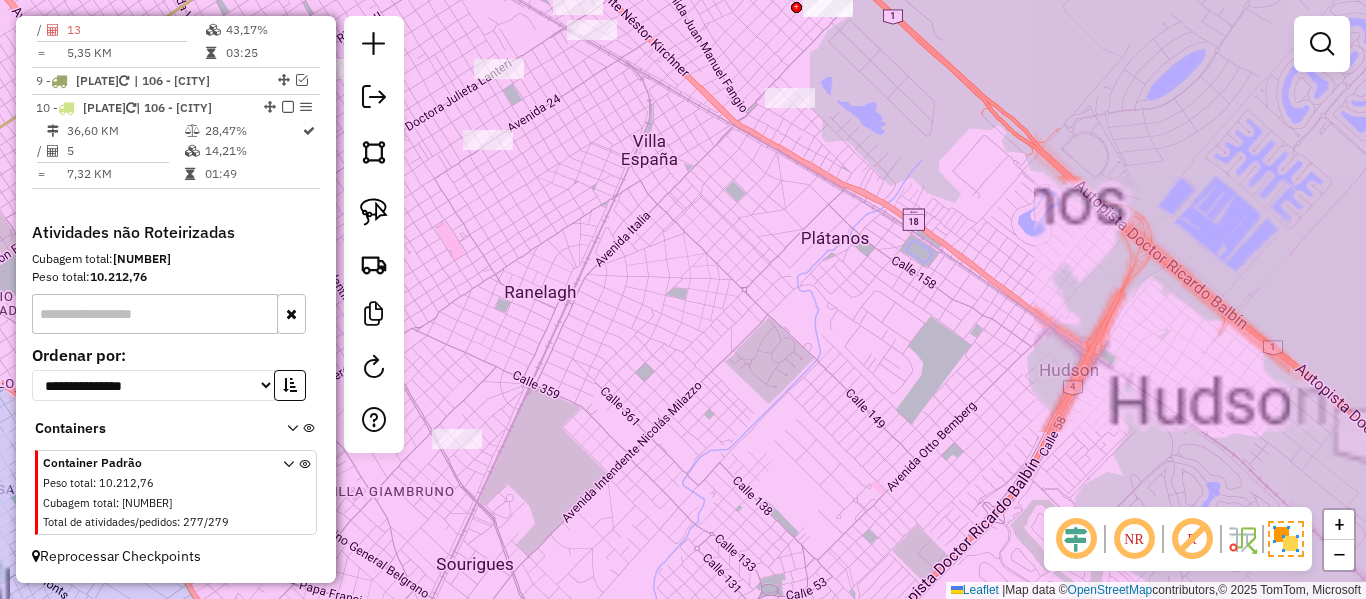 click on "Janela de atendimento Grade de atendimento Capacidade Transportadoras Veículos Cliente Pedidos  Rotas Selecione os dias de semana para filtrar as janelas de atendimento  Seg   Ter   Qua   Qui   Sex   Sáb   Dom  Informe o período da janela de atendimento: De: Até:  Filtrar exatamente a janela do cliente  Considerar janela de atendimento padrão  Selecione os dias de semana para filtrar as grades de atendimento  Seg   Ter   Qua   Qui   Sex   Sáb   Dom   Considerar clientes sem dia de atendimento cadastrado  Clientes fora do dia de atendimento selecionado Filtrar as atividades entre os valores definidos abaixo:  Peso mínimo:   Peso máximo:   Cubagem mínima:   Cubagem máxima:   De:   Até:  Filtrar as atividades entre o tempo de atendimento definido abaixo:  De:   Até:   Considerar capacidade total dos clientes não roteirizados Transportadora: Selecione um ou mais itens Tipo de veículo: Selecione um ou mais itens Veículo: Selecione um ou mais itens Motorista: Selecione um ou mais itens Nome: Rótulo:" 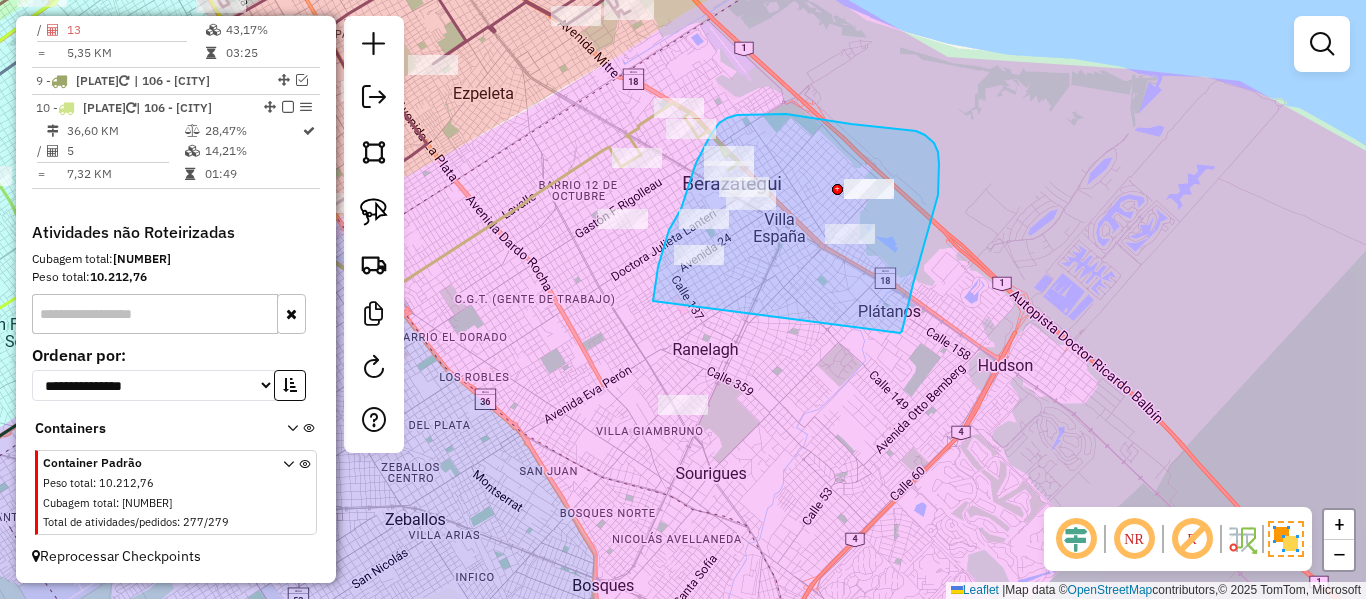 drag, startPoint x: 900, startPoint y: 333, endPoint x: 667, endPoint y: 542, distance: 313.0016 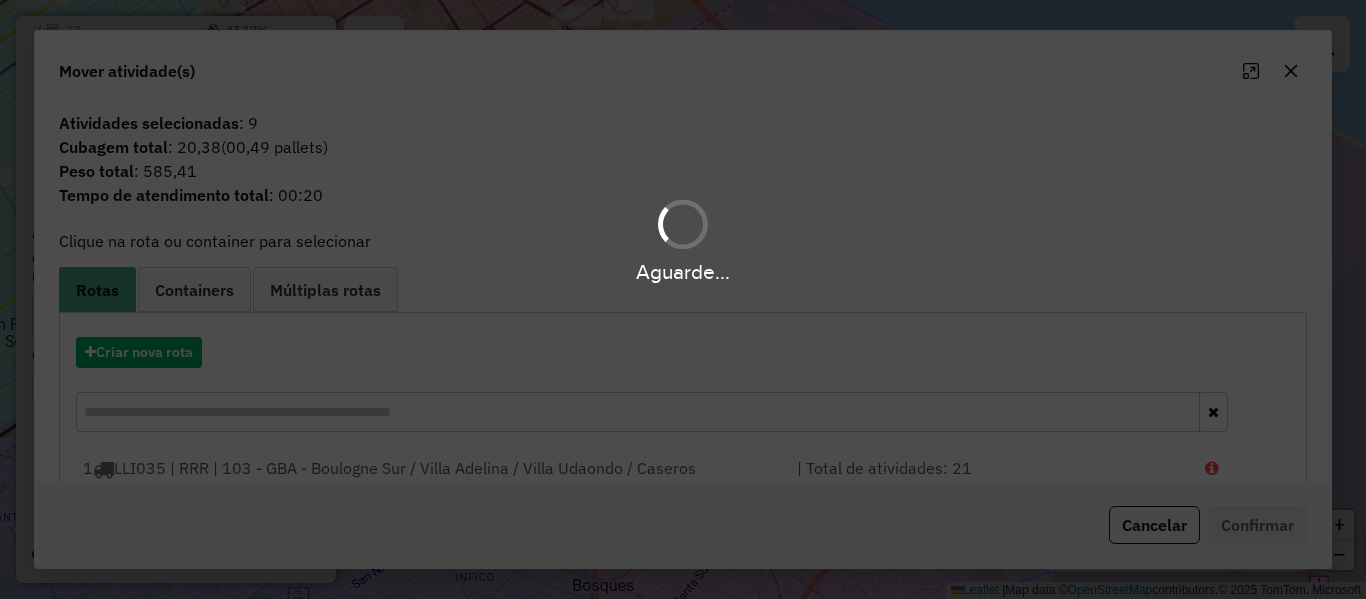 click on "Aguarde...  Pop-up bloqueado!  Seu navegador bloqueou automáticamente a abertura de uma nova janela.   Acesse as configurações e adicione o endereço do sistema a lista de permissão.   Fechar  Informações da Sessão 1225714 - 08/08/2025     Criação: 07/08/2025 12:51   Depósito:  SAZ AR - TaDa Shipick   Total de rotas:  10  Distância Total:  558,58 km  Tempo total:  33:47  Total de Atividades Roteirizadas:  136  Total de Pedidos Roteirizados:  137  Peso total roteirizado:  5.045,88  Cubagem total roteirizado:  177,85  Total de Atividades não Roteirizadas:  277  Total de Pedidos não Roteirizados:  279 Total de caixas por viagem:  177,85 /   10 =  17,79 Média de Atividades por viagem:  136 /   10 =  13,60 Ocupação média da frota:  84,10%  Clientes com Service Time:  0,00%   (0 de 413)   Rotas improdutivas:  4  Rotas vários dias:  0  Clientes Priorizados NR:  0  Transportadoras  Rotas  Recargas: 1   Ver rotas   Ver veículos  Finalizar todas as rotas   1 -       LLI035   85,10 KM   97,75%  /" at bounding box center [683, 299] 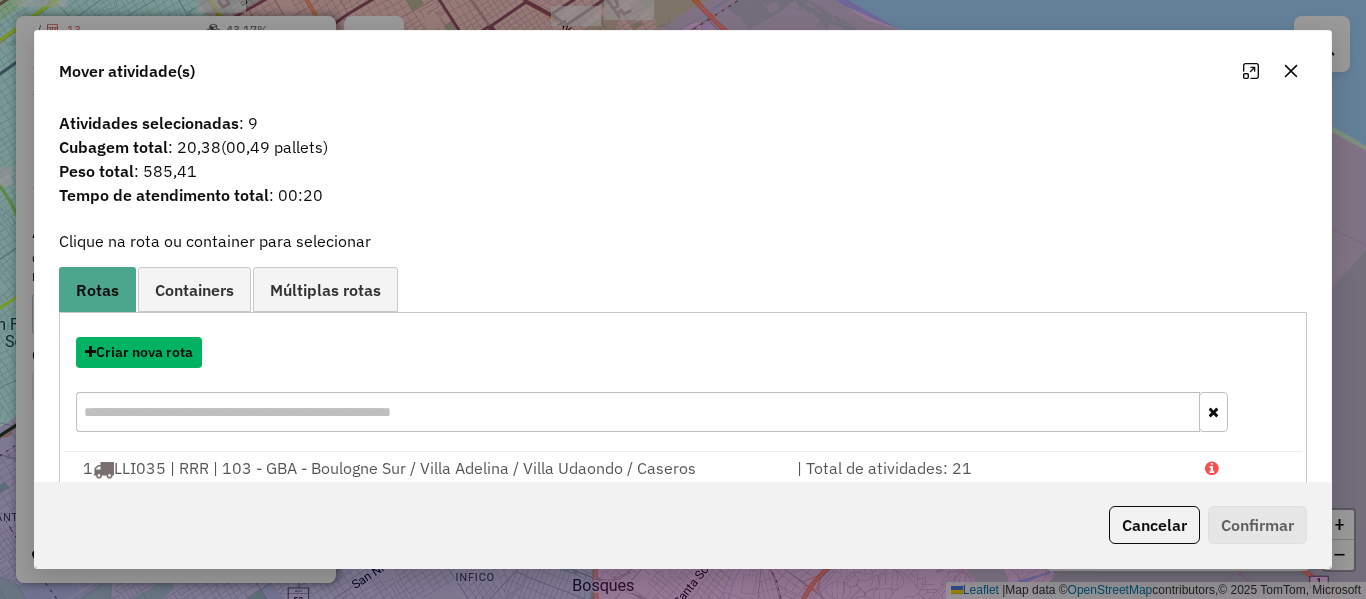 click on "Criar nova rota" at bounding box center [139, 352] 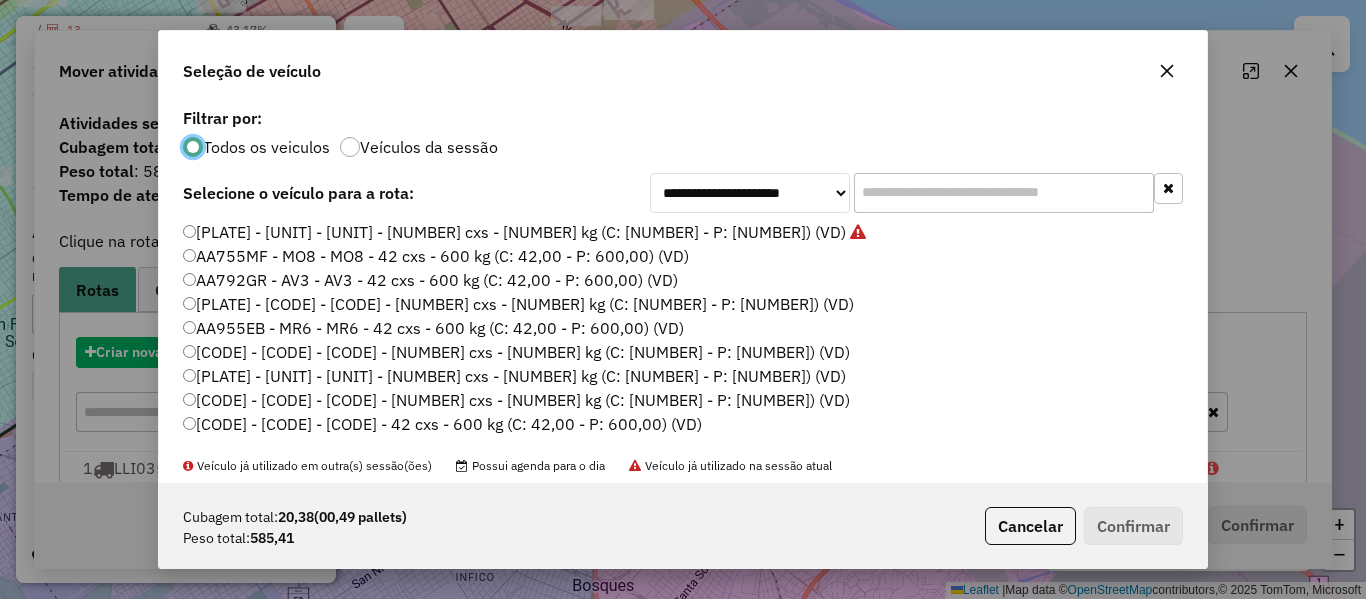 scroll, scrollTop: 11, scrollLeft: 6, axis: both 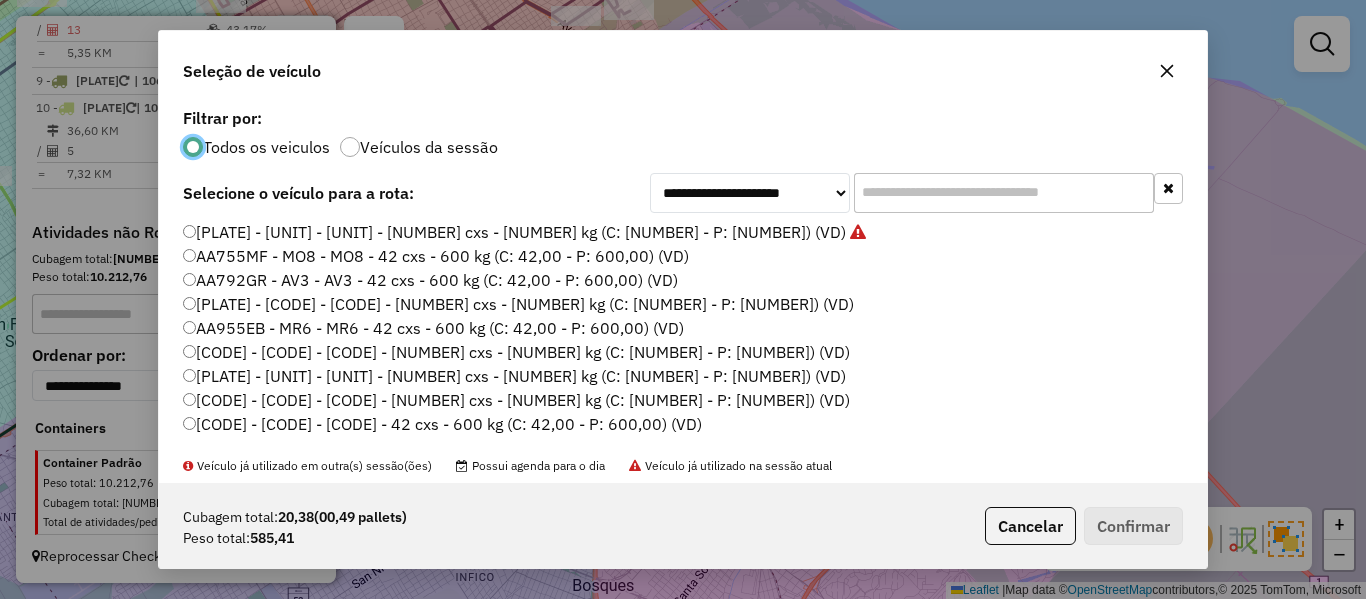 click on "AA755MF - MO8 - MO8 - 42 cxs - 600 kg (C: 42,00 - P: 600,00) (VD)" 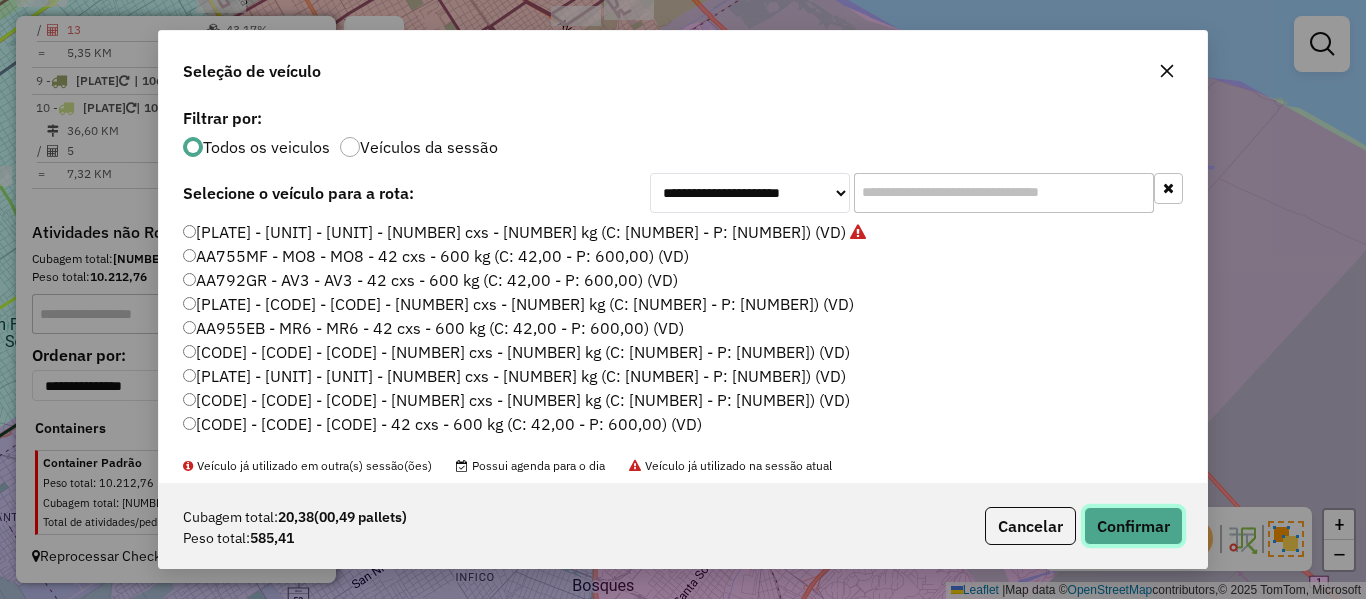 click on "Confirmar" 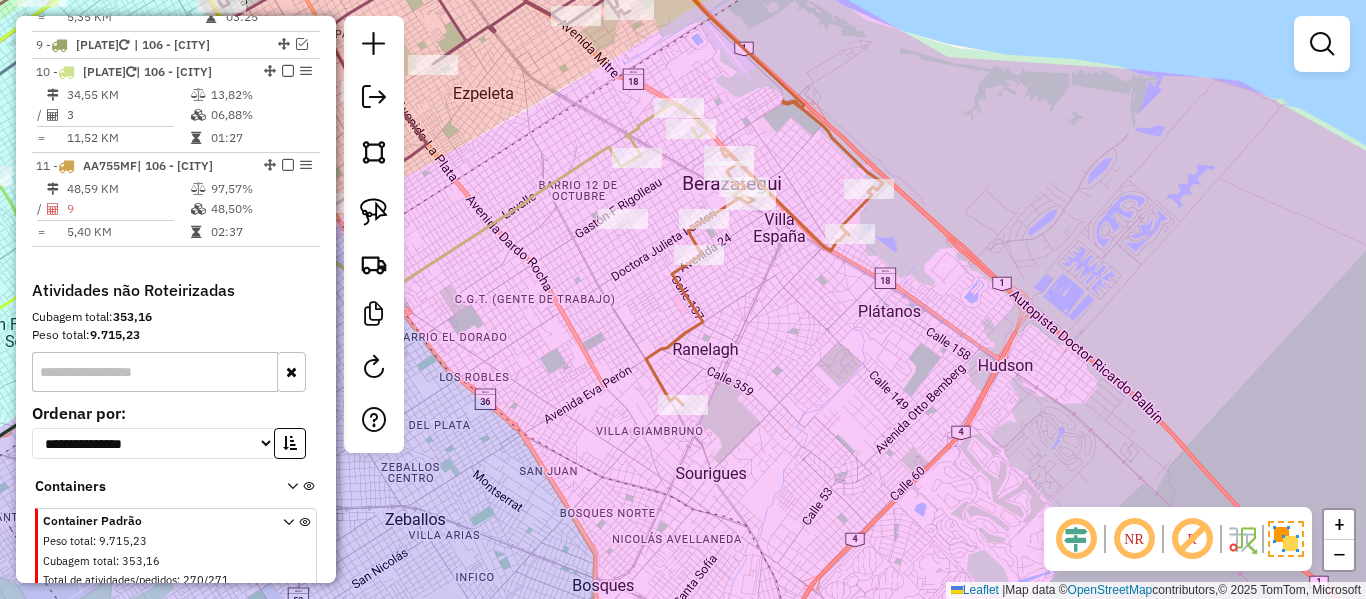 scroll, scrollTop: 1677, scrollLeft: 0, axis: vertical 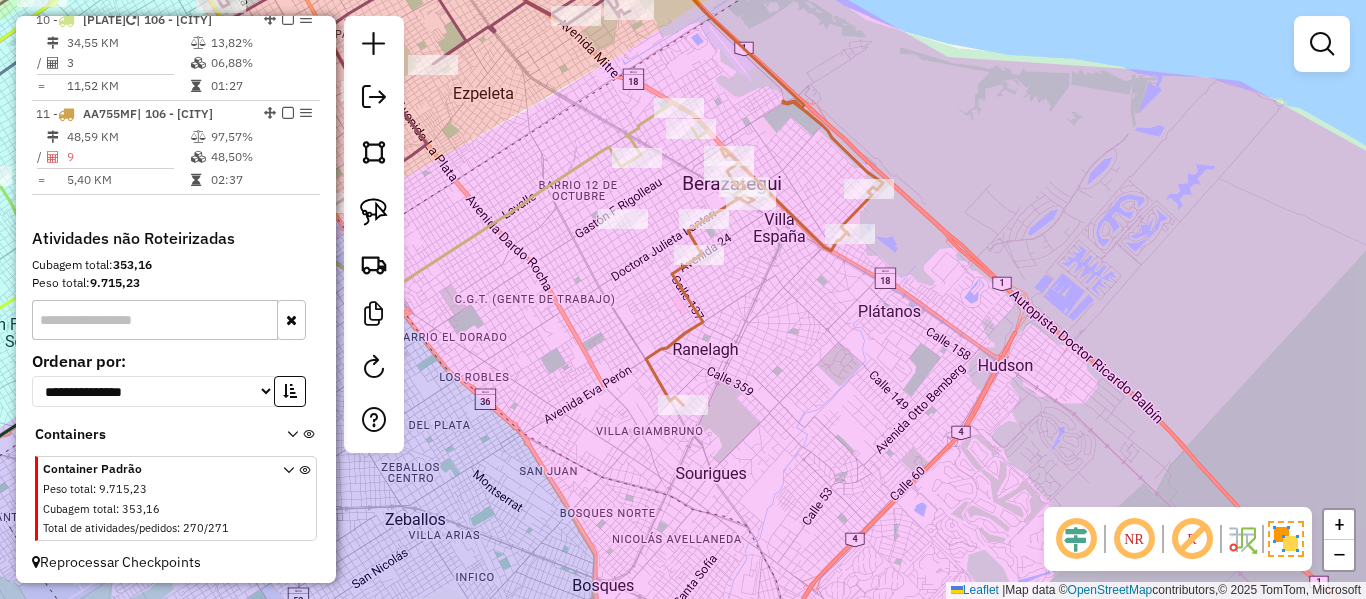 click 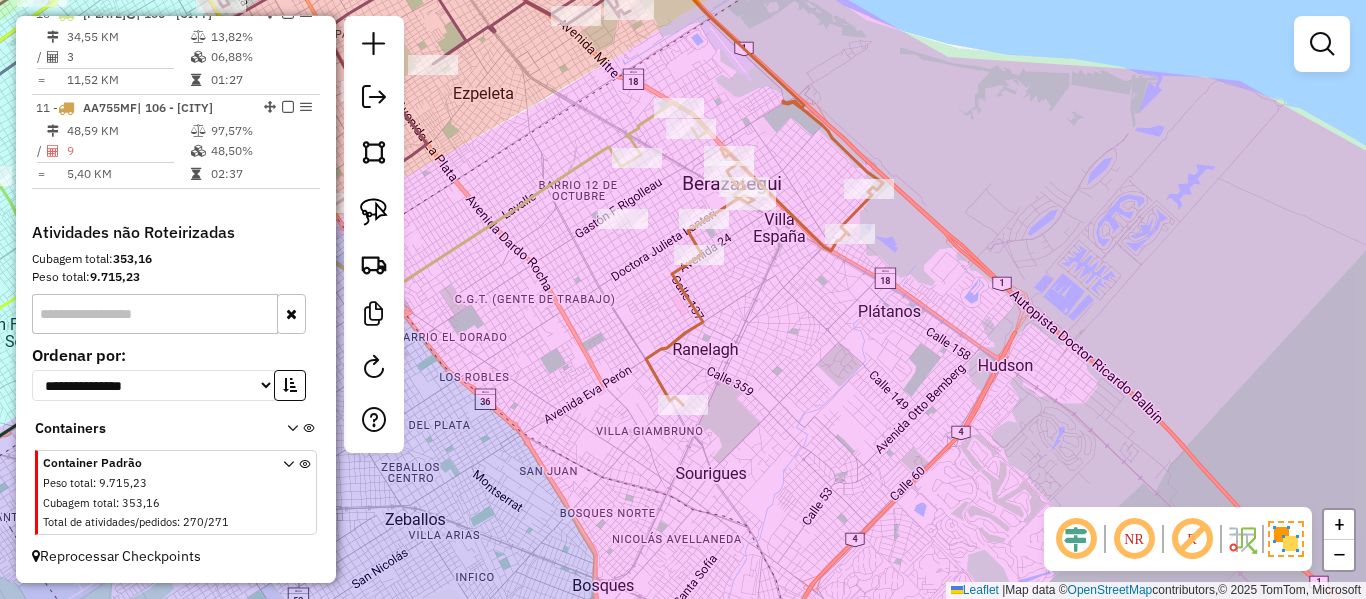 select on "**********" 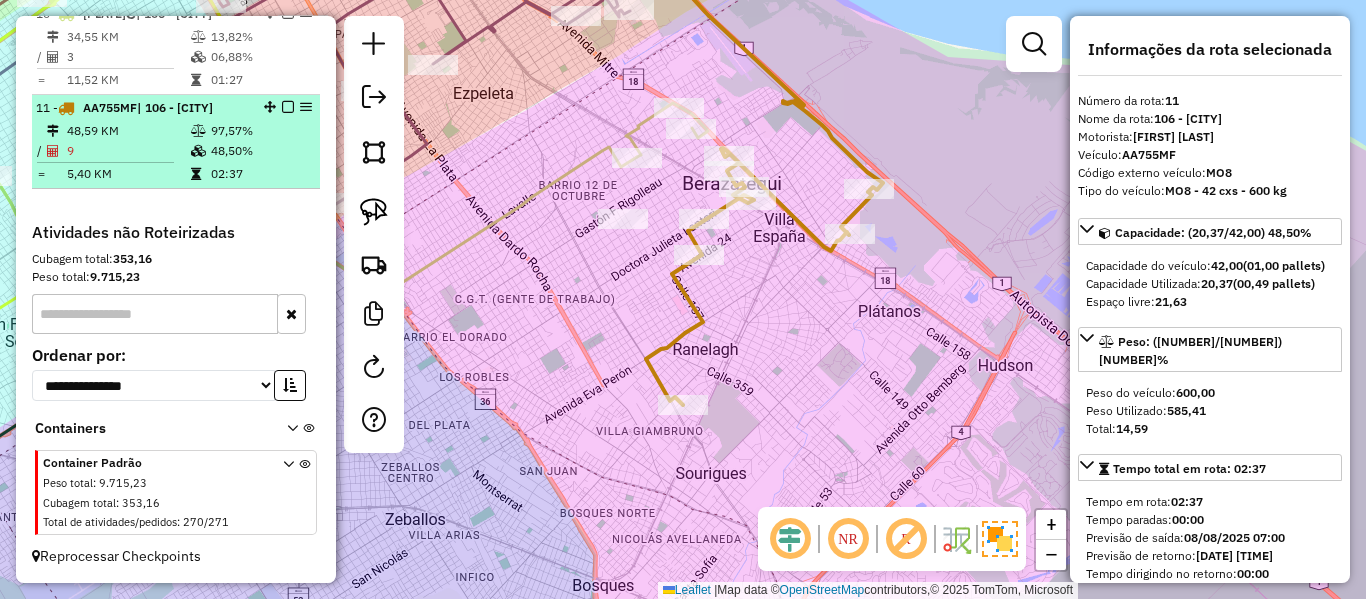 click at bounding box center [288, 107] 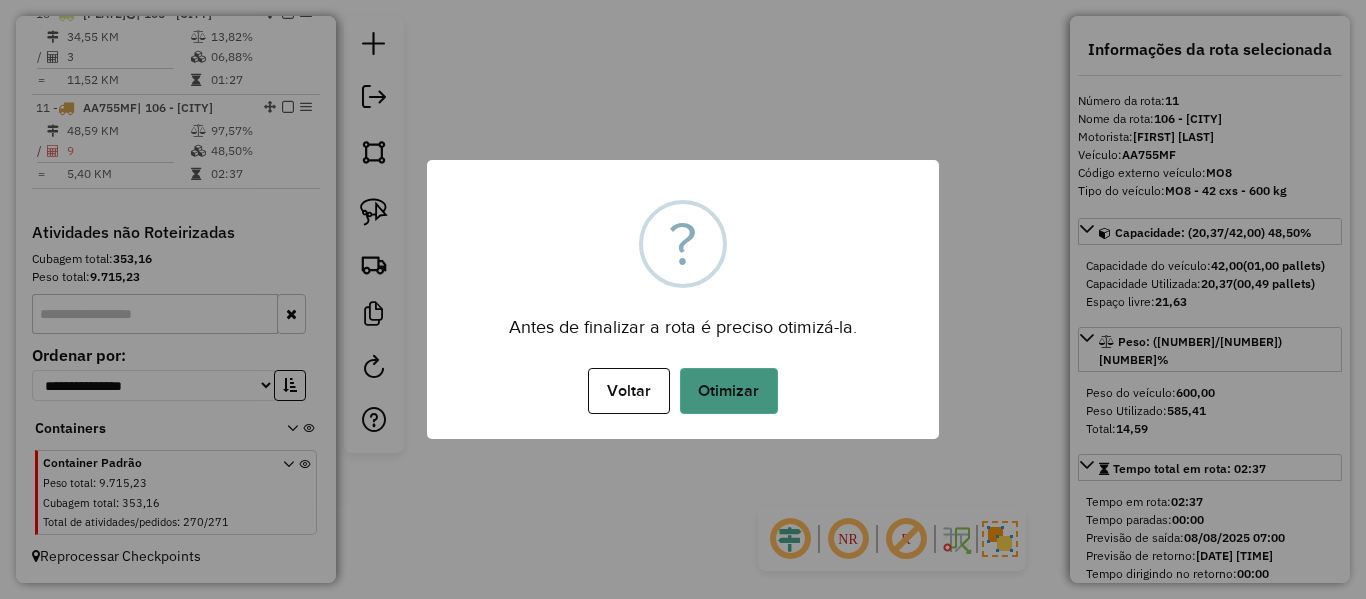 click on "Otimizar" at bounding box center (729, 391) 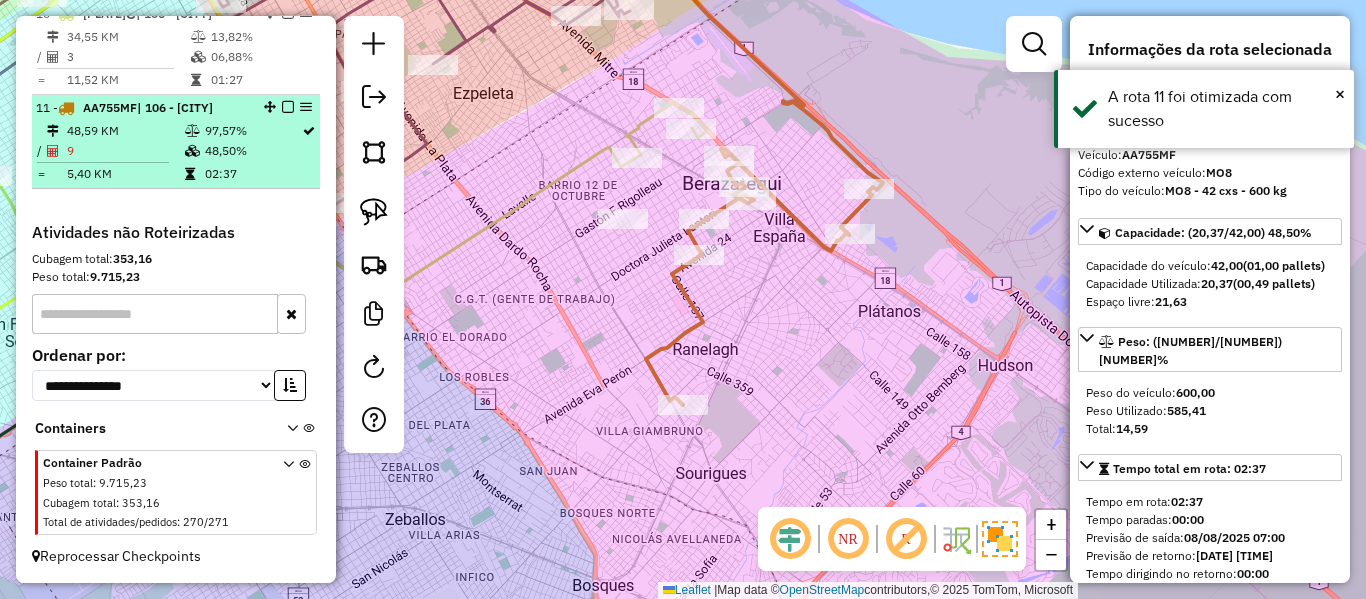 click at bounding box center [288, 107] 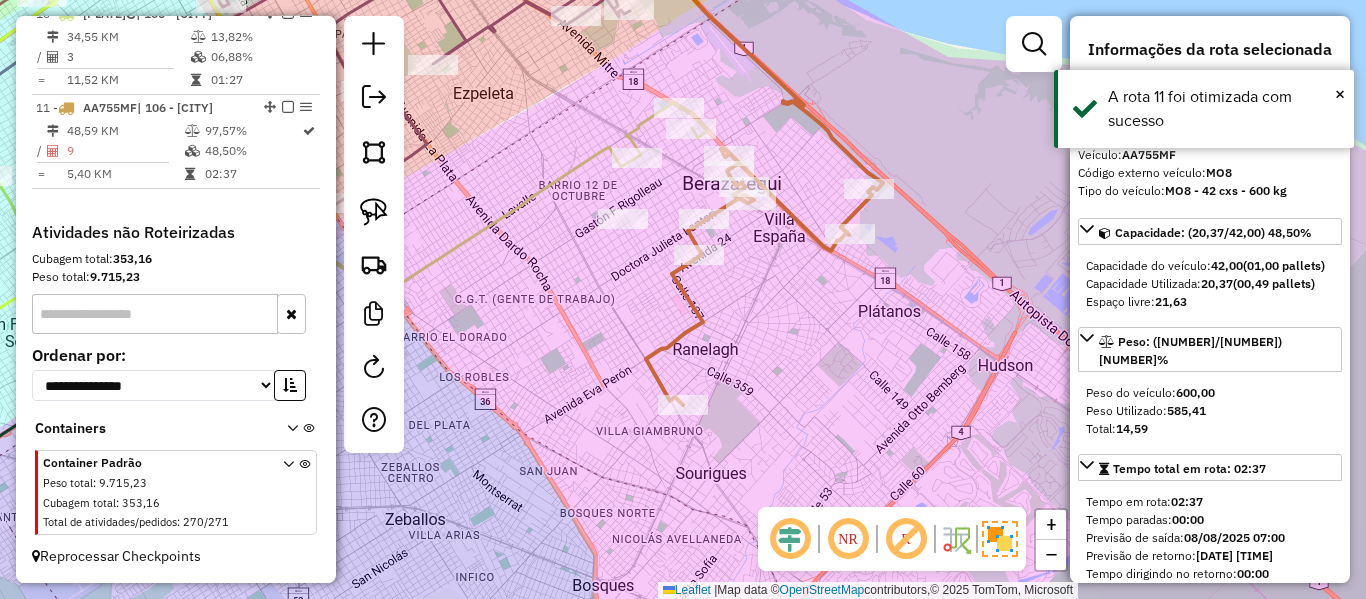 scroll, scrollTop: 1652, scrollLeft: 0, axis: vertical 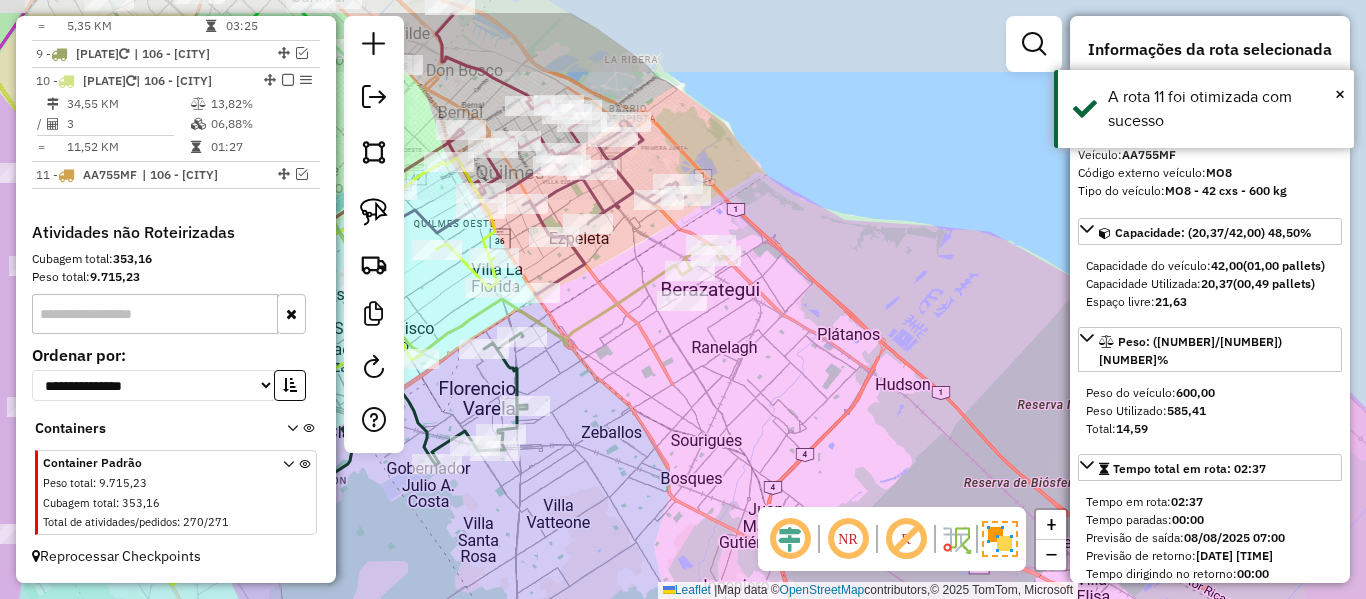 click on "Janela de atendimento Grade de atendimento Capacidade Transportadoras Veículos Cliente Pedidos  Rotas Selecione os dias de semana para filtrar as janelas de atendimento  Seg   Ter   Qua   Qui   Sex   Sáb   Dom  Informe o período da janela de atendimento: De: Até:  Filtrar exatamente a janela do cliente  Considerar janela de atendimento padrão  Selecione os dias de semana para filtrar as grades de atendimento  Seg   Ter   Qua   Qui   Sex   Sáb   Dom   Considerar clientes sem dia de atendimento cadastrado  Clientes fora do dia de atendimento selecionado Filtrar as atividades entre os valores definidos abaixo:  Peso mínimo:   Peso máximo:   Cubagem mínima:   Cubagem máxima:   De:   Até:  Filtrar as atividades entre o tempo de atendimento definido abaixo:  De:   Até:   Considerar capacidade total dos clientes não roteirizados Transportadora: Selecione um ou mais itens Tipo de veículo: Selecione um ou mais itens Veículo: Selecione um ou mais itens Motorista: Selecione um ou mais itens Nome: Rótulo:" 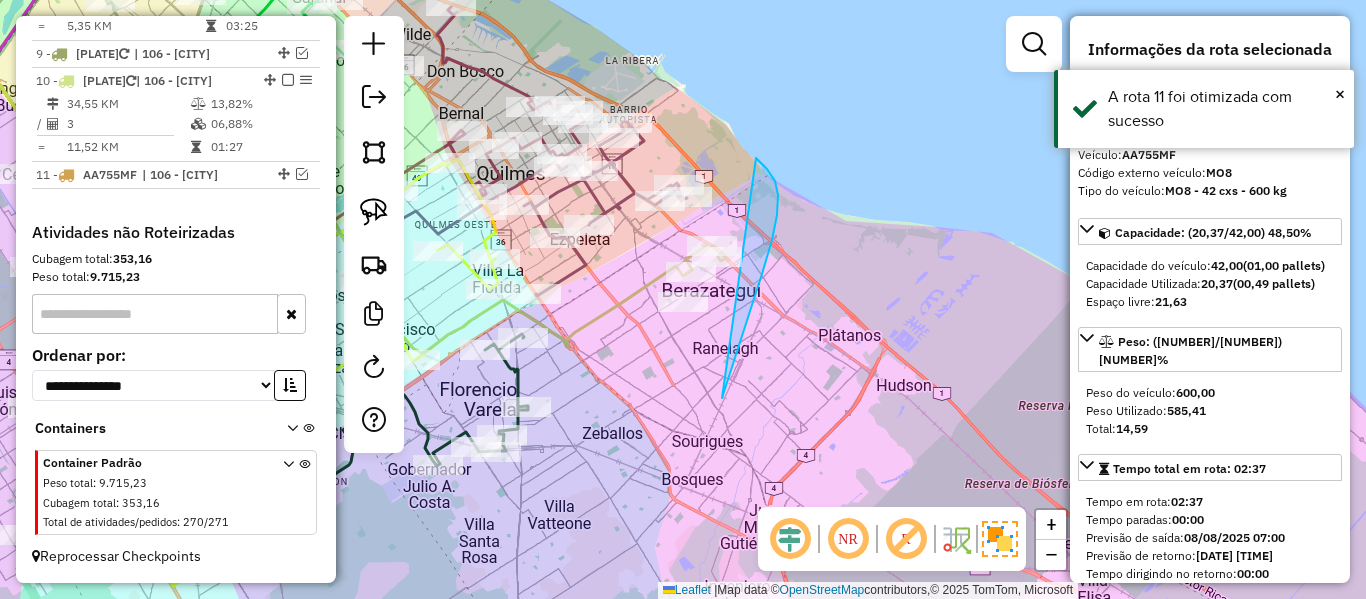 drag, startPoint x: 722, startPoint y: 398, endPoint x: 836, endPoint y: 312, distance: 142.80057 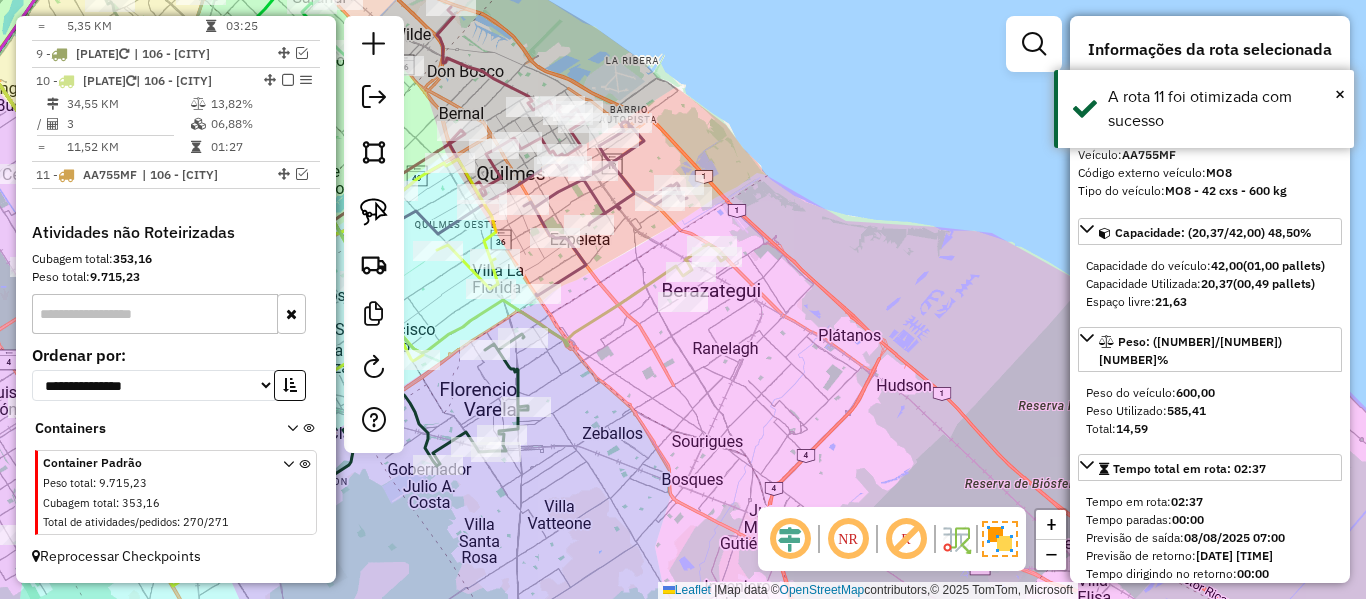 click 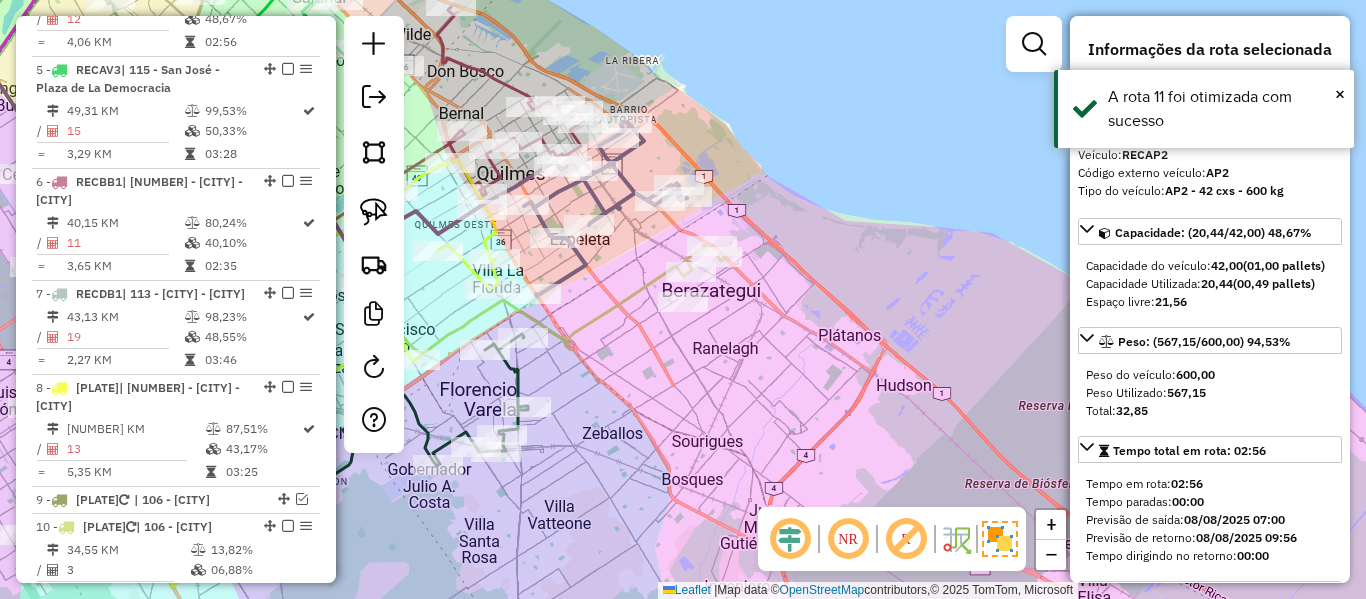 click 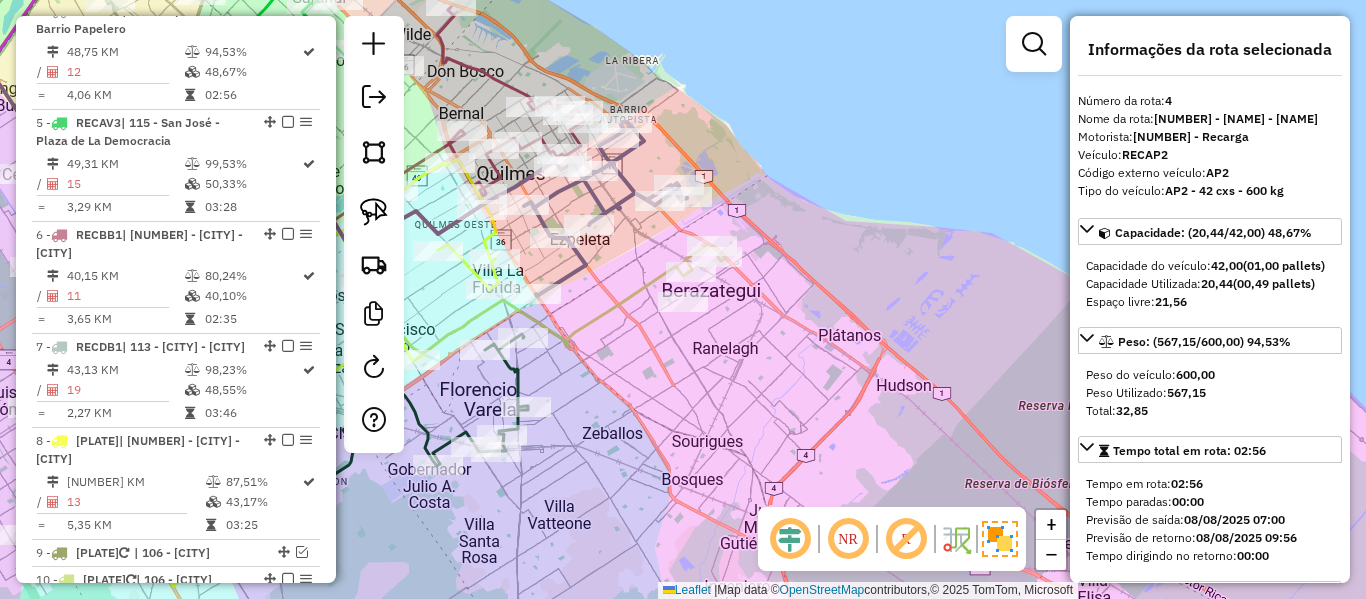 click 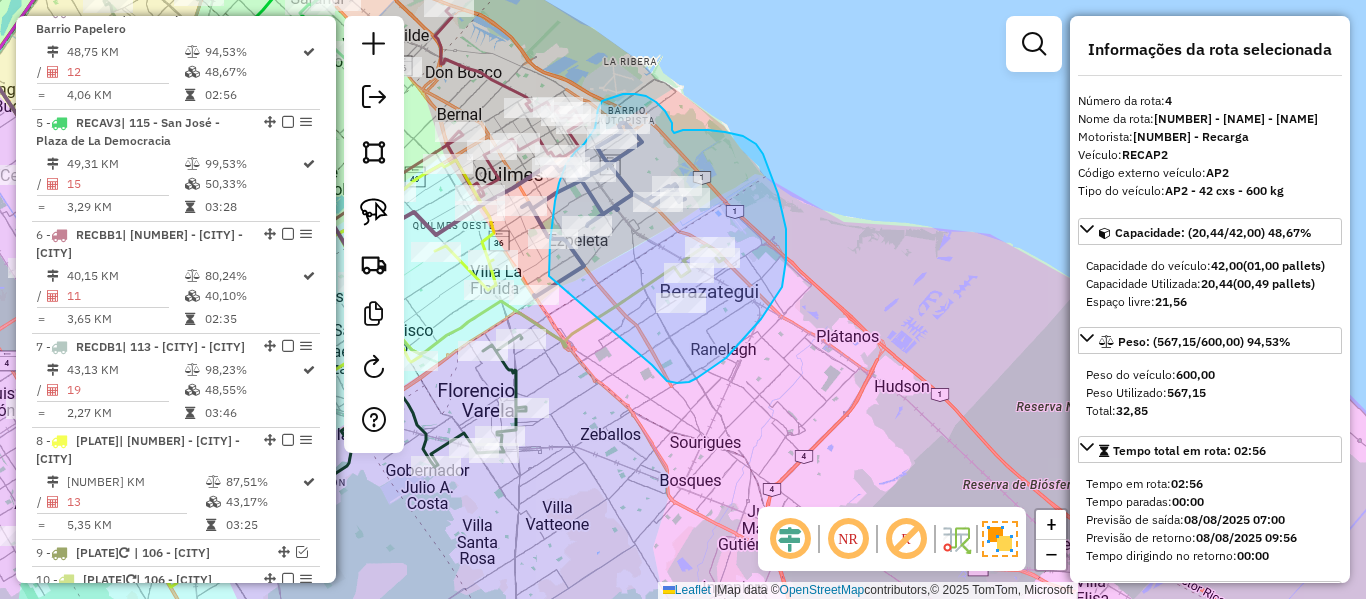 drag, startPoint x: 658, startPoint y: 372, endPoint x: 569, endPoint y: 299, distance: 115.10864 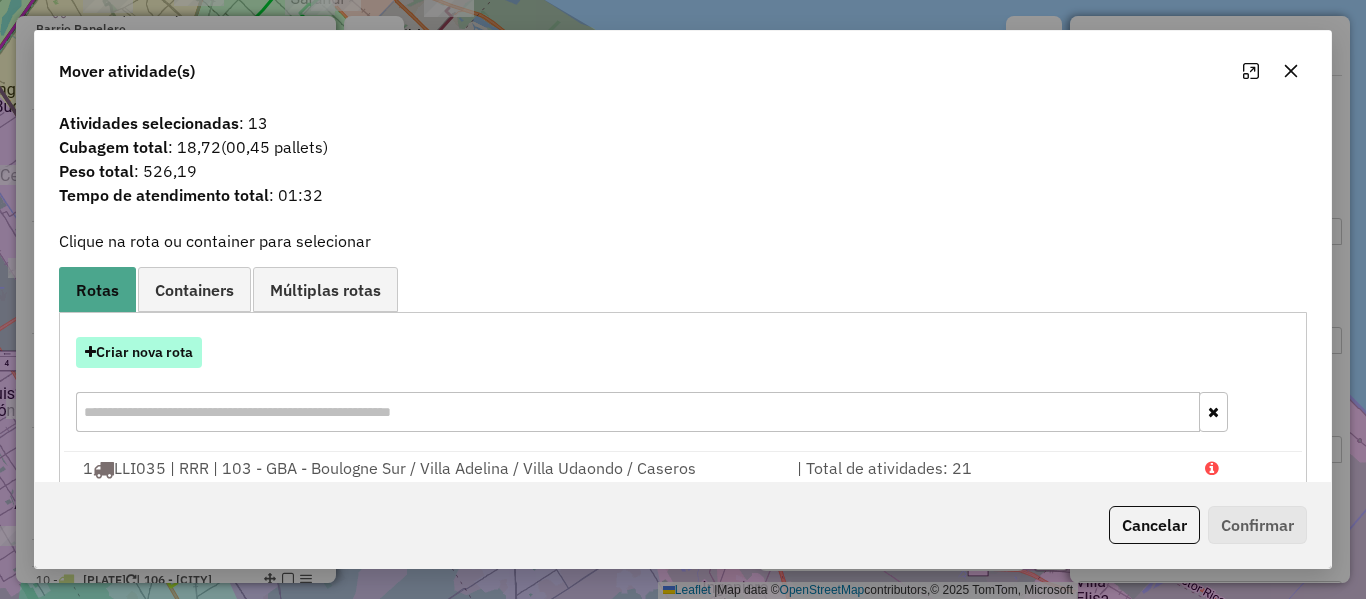 click on "Criar nova rota" at bounding box center [139, 352] 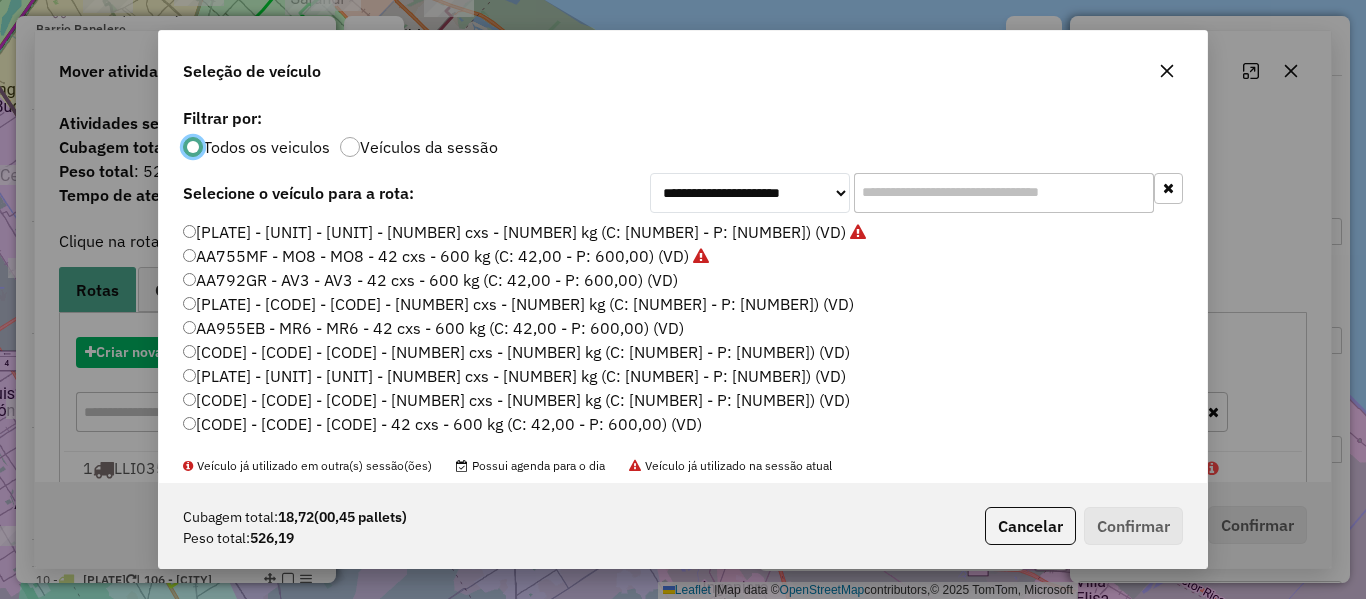 scroll, scrollTop: 11, scrollLeft: 6, axis: both 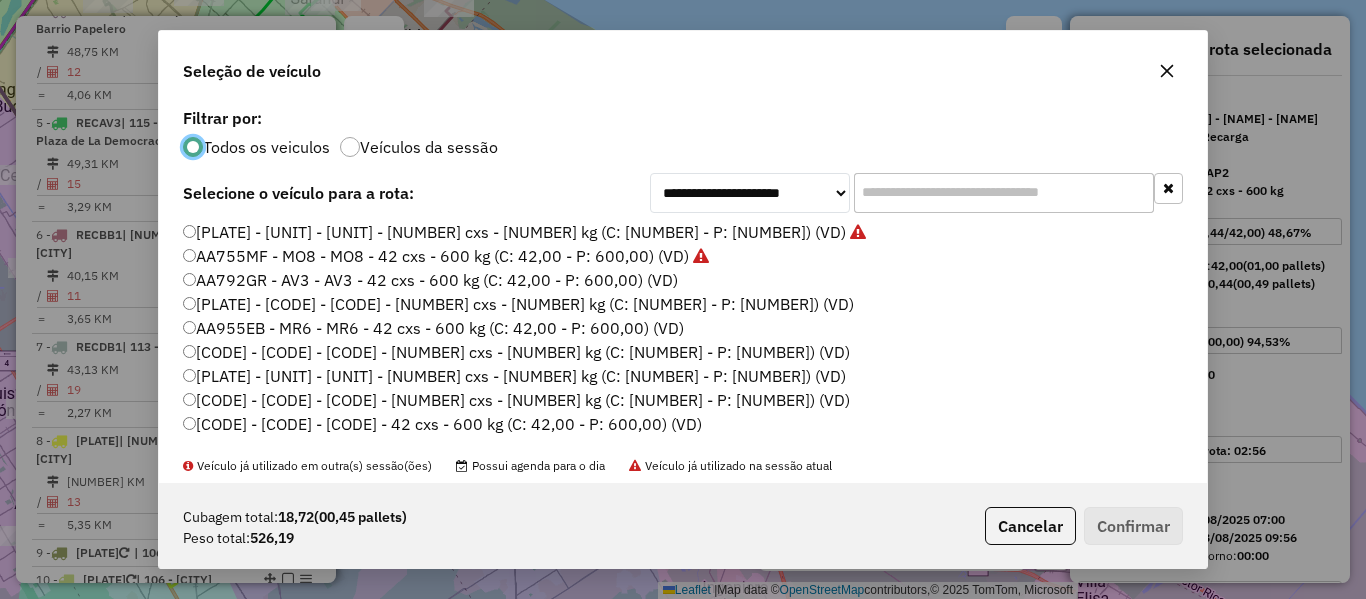 click on "AA792GR - AV3 - AV3 - 42 cxs - 600 kg (C: 42,00 - P: 600,00) (VD)" 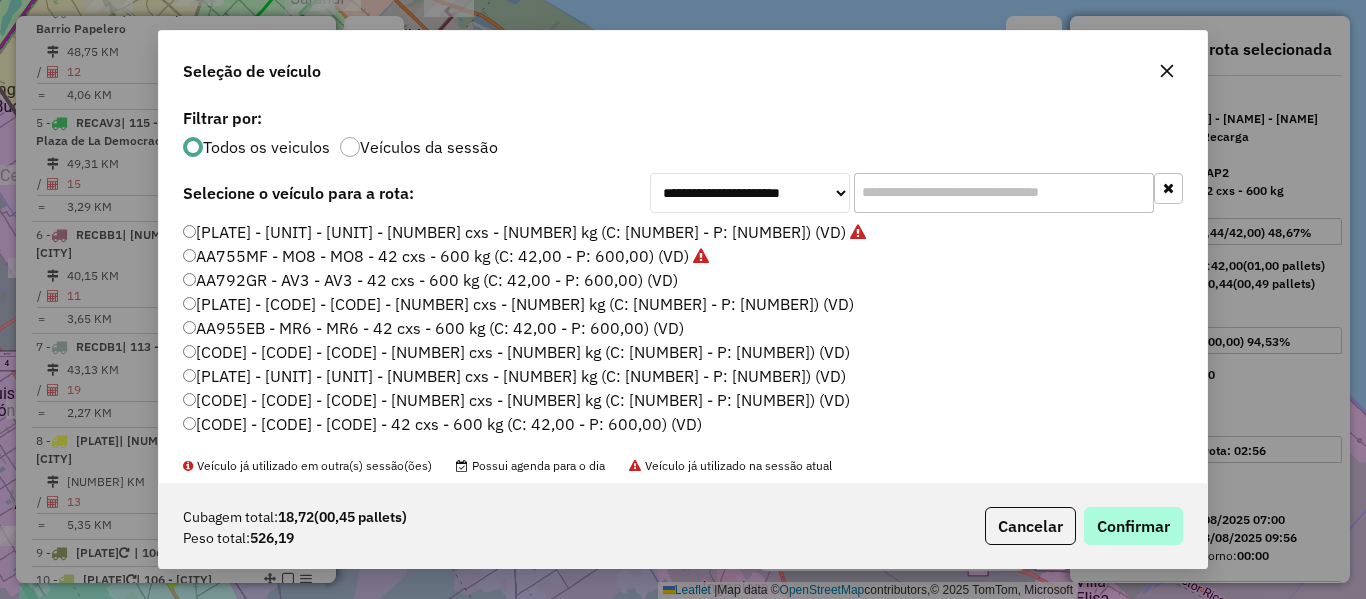 drag, startPoint x: 1063, startPoint y: 507, endPoint x: 1098, endPoint y: 517, distance: 36.40055 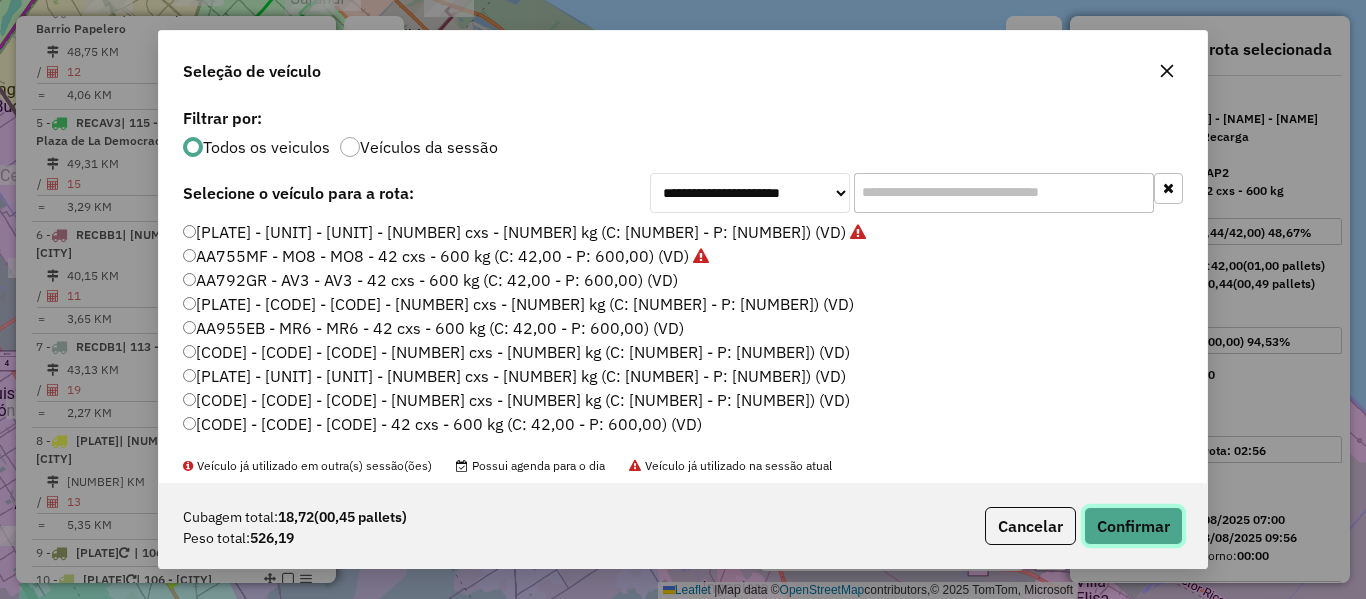 click on "Confirmar" 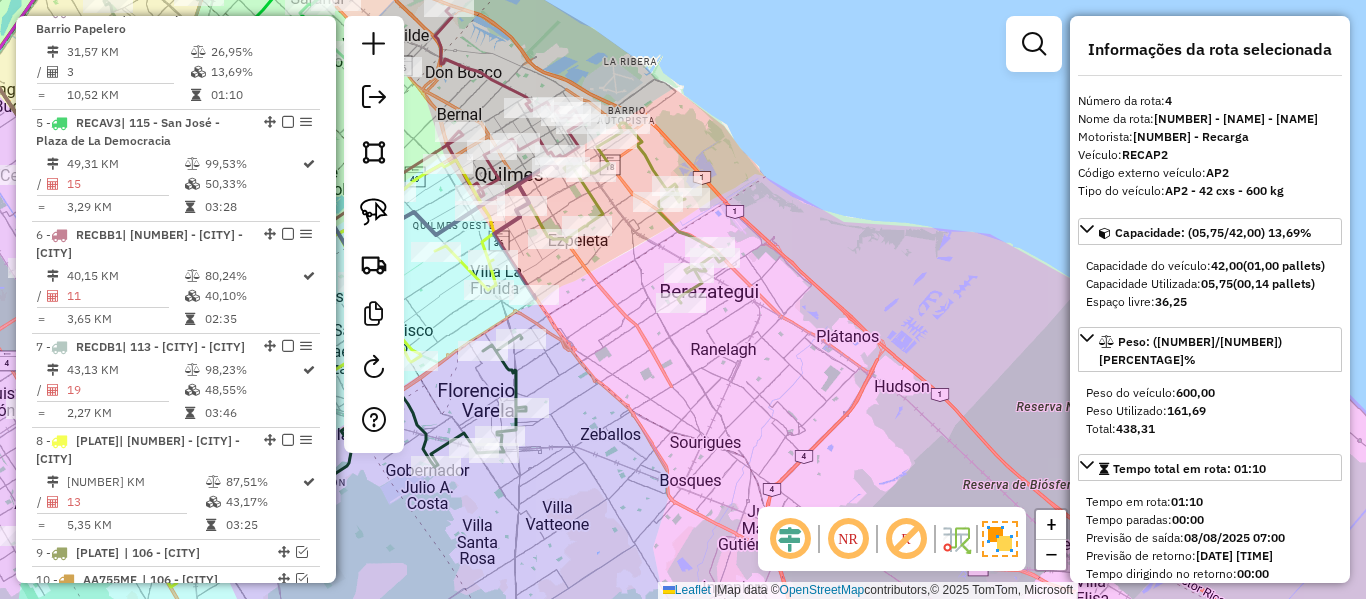 click 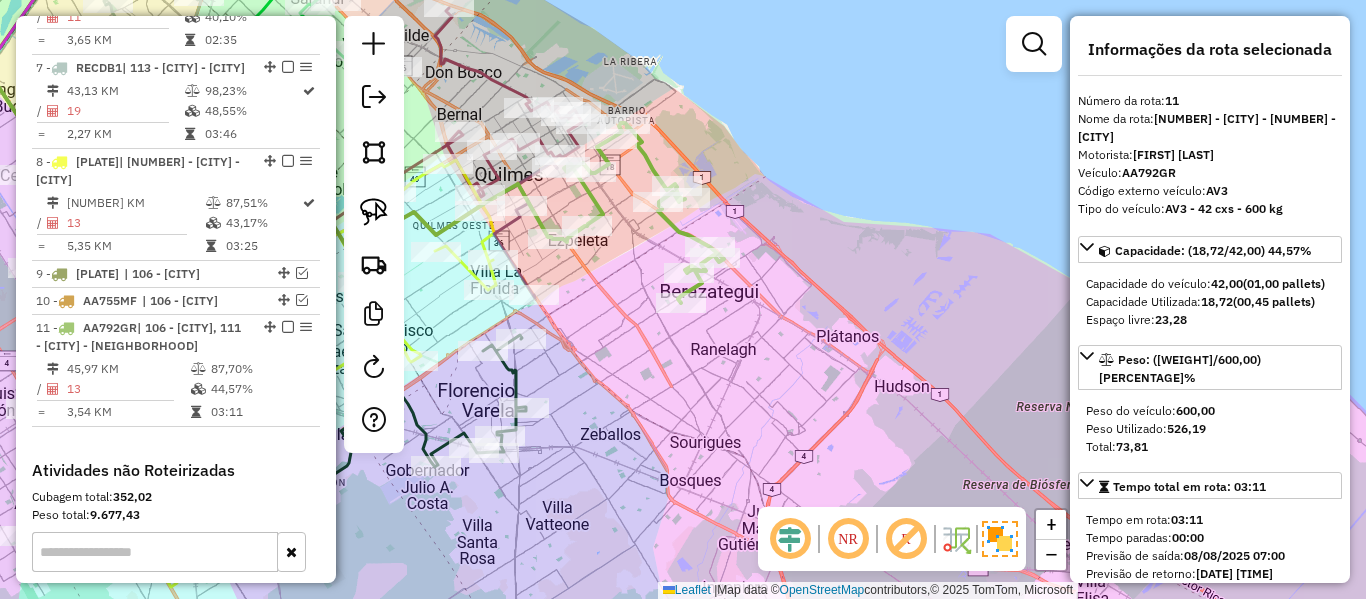 scroll, scrollTop: 1670, scrollLeft: 0, axis: vertical 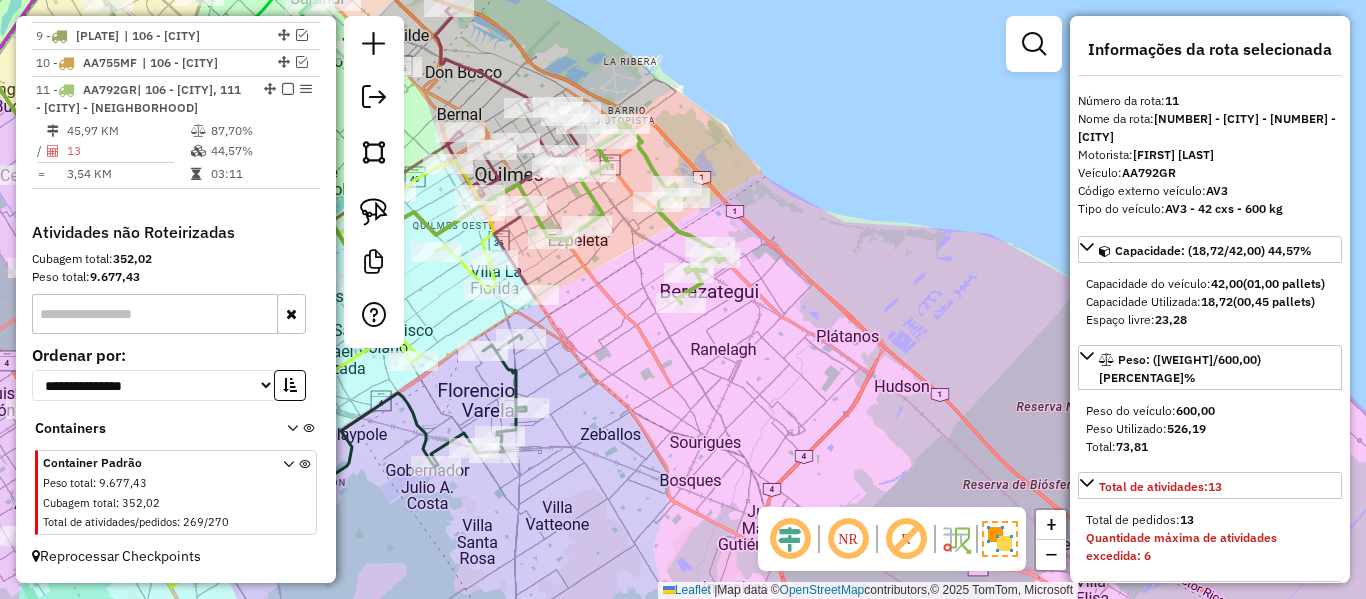 click on "Janela de atendimento Grade de atendimento Capacidade Transportadoras Veículos Cliente Pedidos  Rotas Selecione os dias de semana para filtrar as janelas de atendimento  Seg   Ter   Qua   Qui   Sex   Sáb   Dom  Informe o período da janela de atendimento: De: Até:  Filtrar exatamente a janela do cliente  Considerar janela de atendimento padrão  Selecione os dias de semana para filtrar as grades de atendimento  Seg   Ter   Qua   Qui   Sex   Sáb   Dom   Considerar clientes sem dia de atendimento cadastrado  Clientes fora do dia de atendimento selecionado Filtrar as atividades entre os valores definidos abaixo:  Peso mínimo:   Peso máximo:   Cubagem mínima:   Cubagem máxima:   De:   Até:  Filtrar as atividades entre o tempo de atendimento definido abaixo:  De:   Até:   Considerar capacidade total dos clientes não roteirizados Transportadora: Selecione um ou mais itens Tipo de veículo: Selecione um ou mais itens Veículo: Selecione um ou mais itens Motorista: Selecione um ou mais itens Nome: Rótulo:" 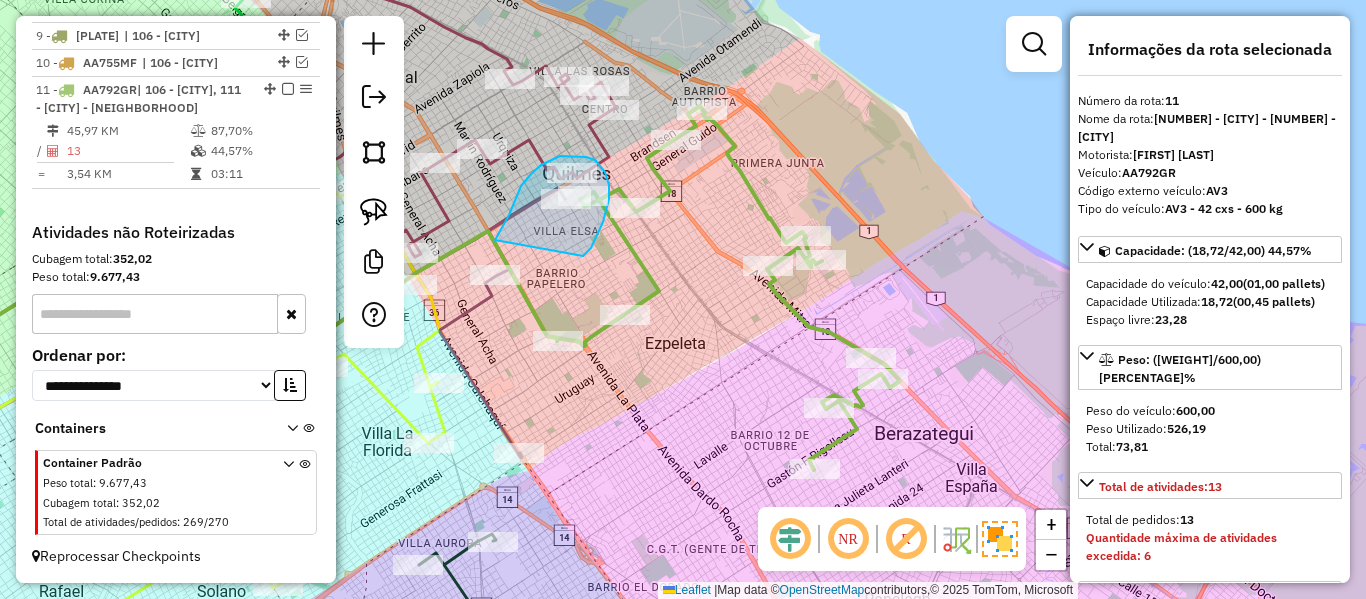 drag, startPoint x: 583, startPoint y: 256, endPoint x: 501, endPoint y: 331, distance: 111.12605 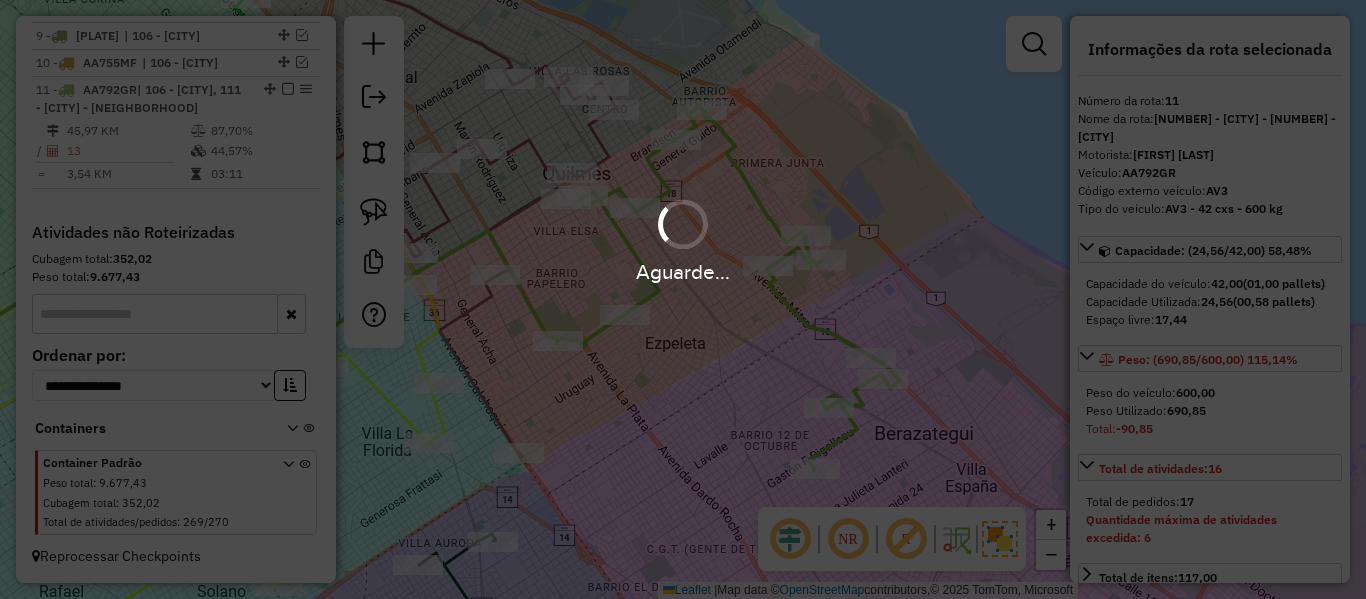 select on "**********" 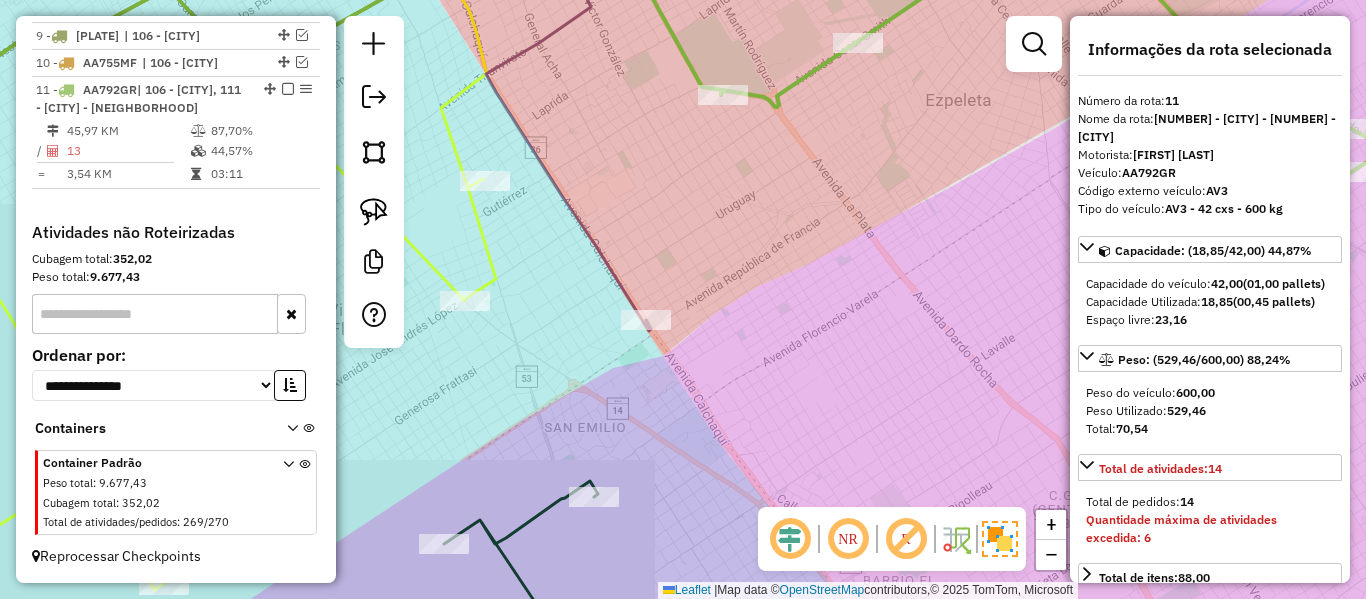 drag, startPoint x: 714, startPoint y: 297, endPoint x: 702, endPoint y: 302, distance: 13 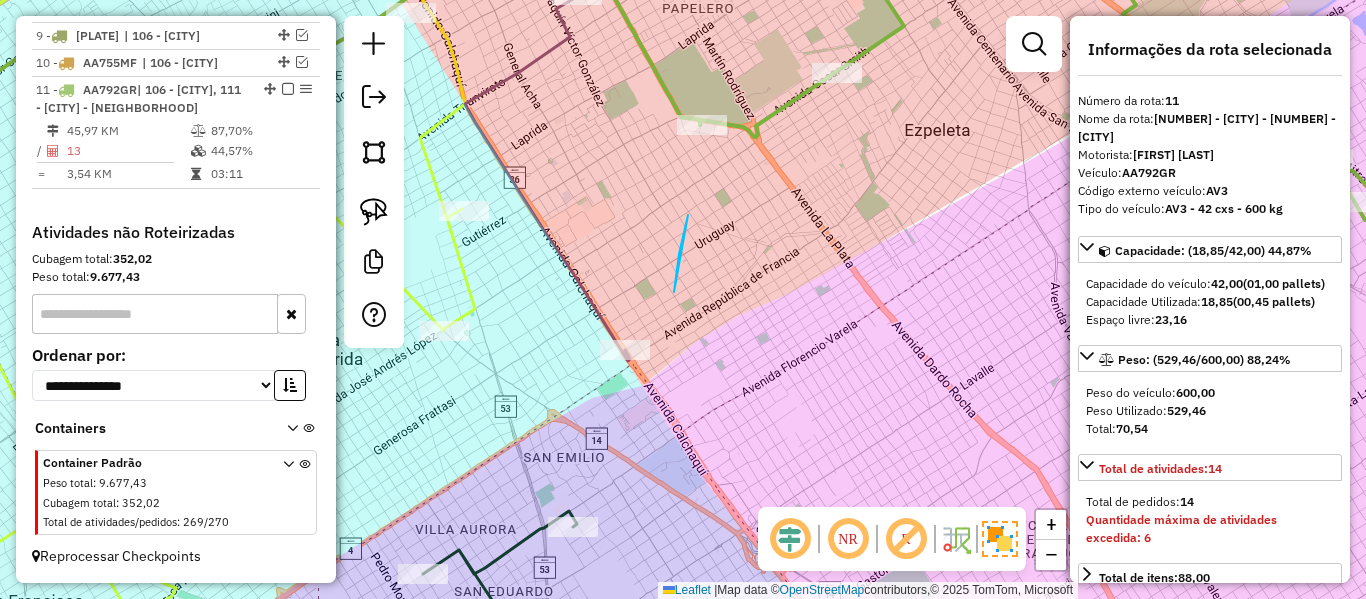 drag, startPoint x: 674, startPoint y: 292, endPoint x: 665, endPoint y: 358, distance: 66.61081 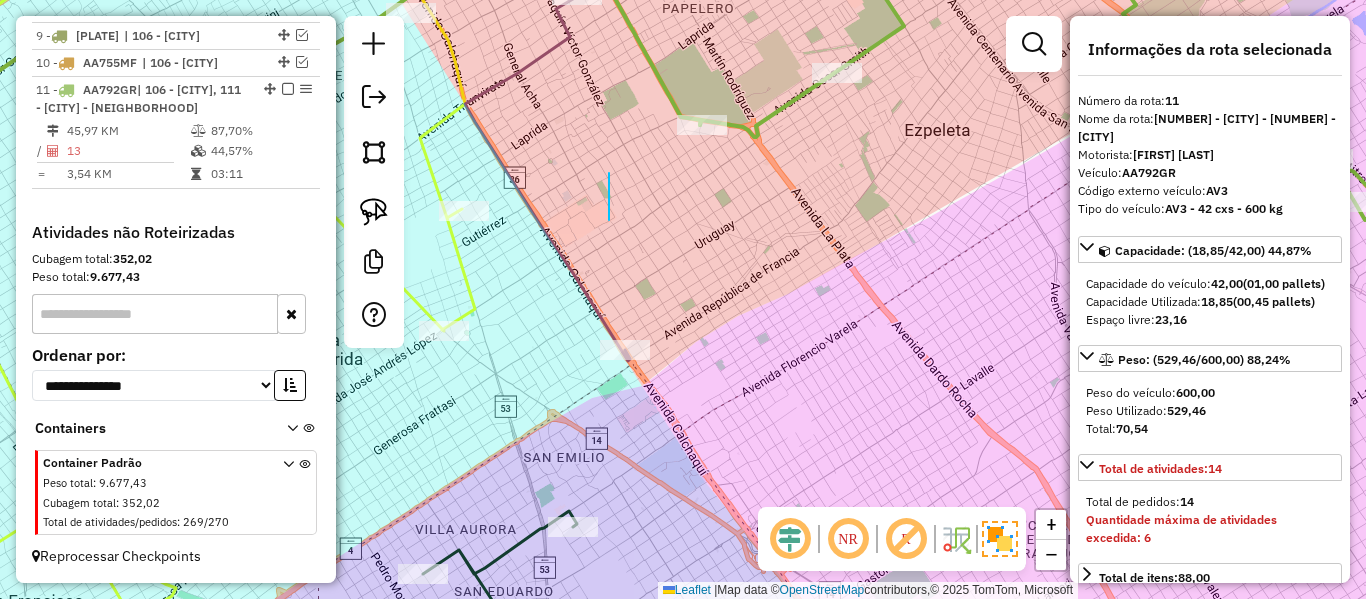 drag, startPoint x: 609, startPoint y: 173, endPoint x: 607, endPoint y: 276, distance: 103.01942 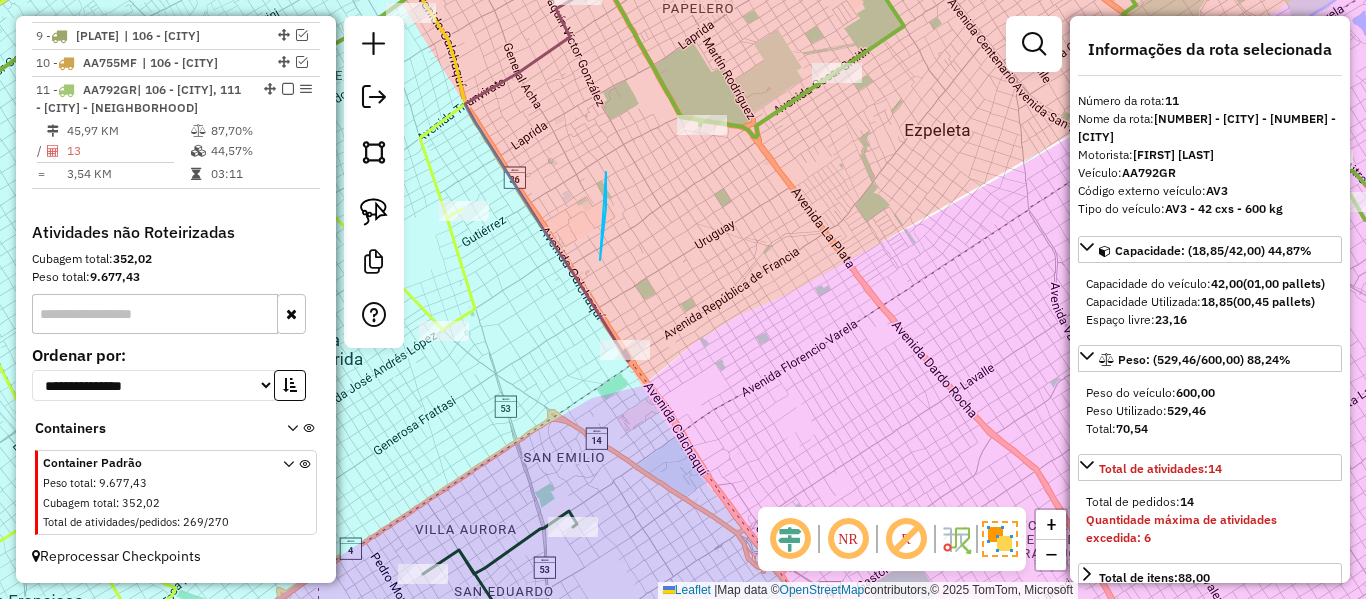 drag, startPoint x: 600, startPoint y: 258, endPoint x: 605, endPoint y: 231, distance: 27.45906 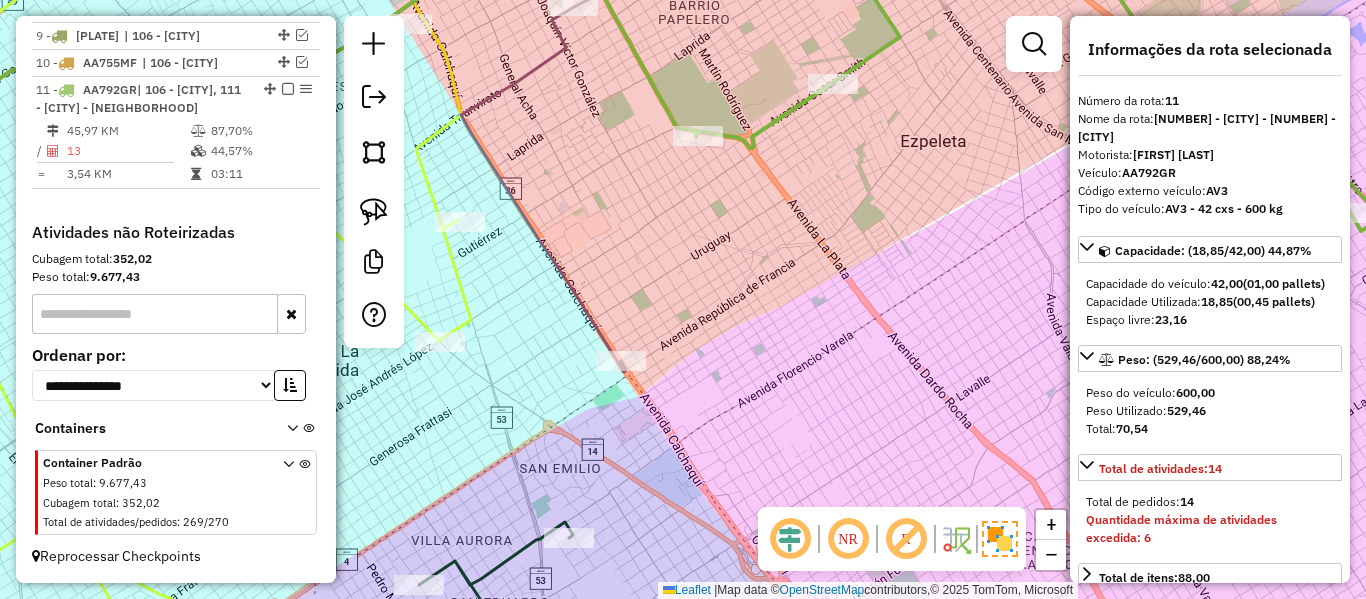 drag, startPoint x: 612, startPoint y: 194, endPoint x: 597, endPoint y: 225, distance: 34.43835 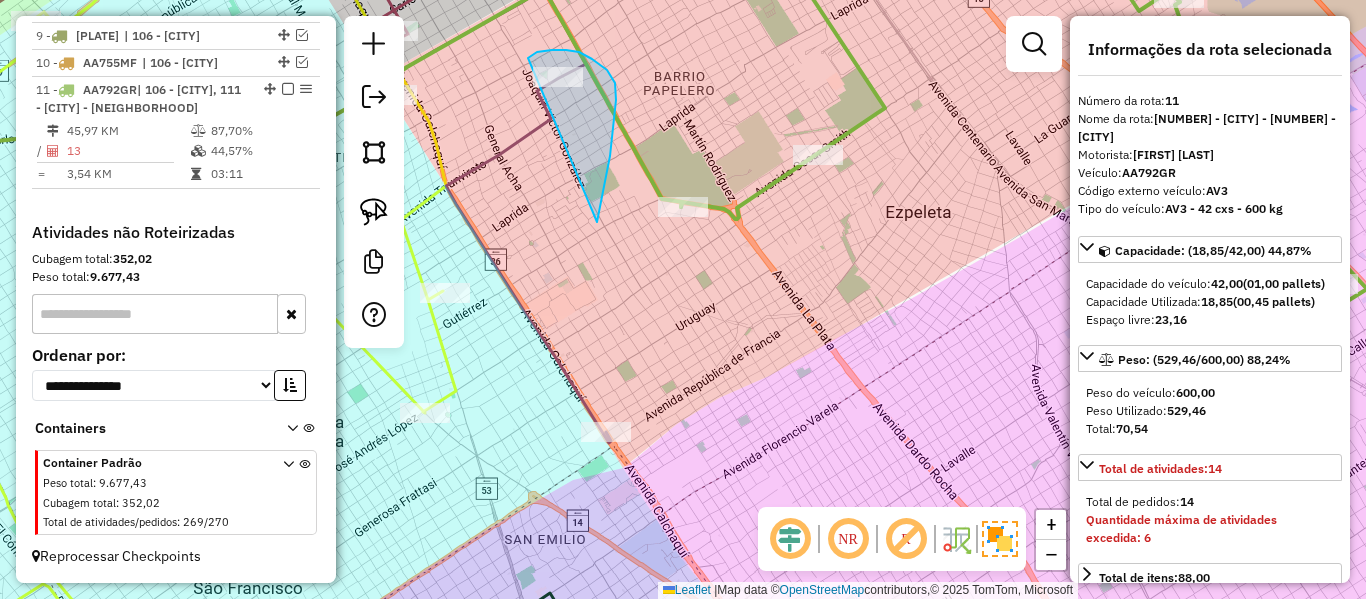 drag, startPoint x: 616, startPoint y: 100, endPoint x: 530, endPoint y: 111, distance: 86.70064 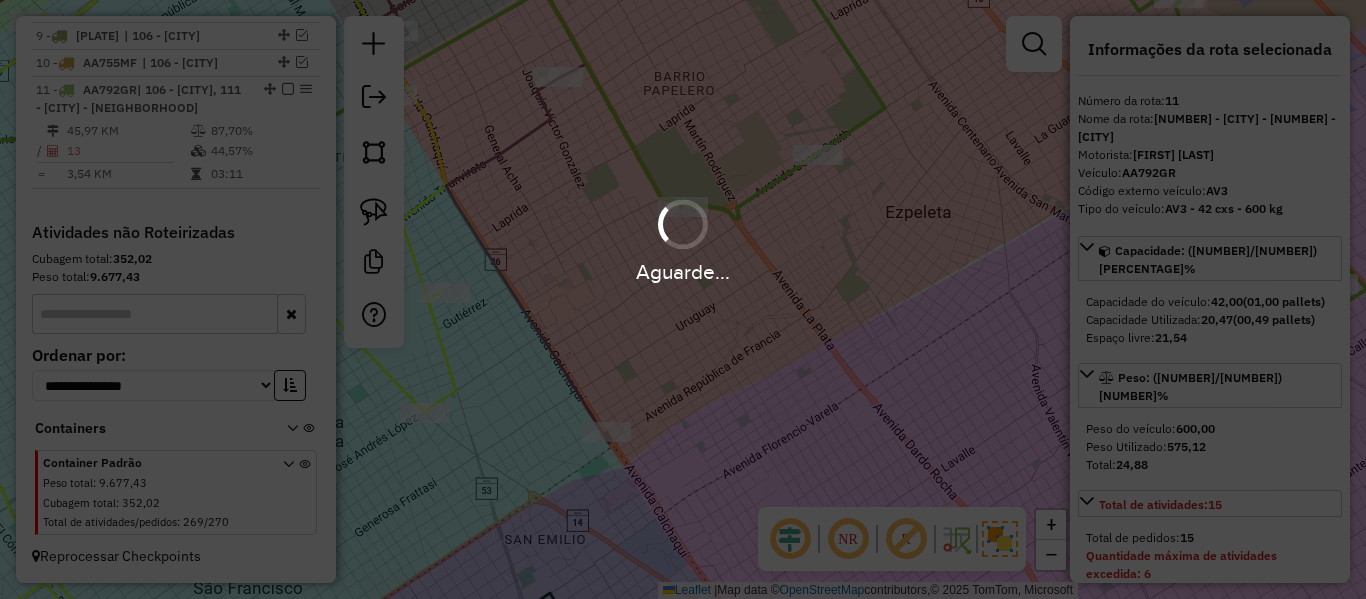 select on "**********" 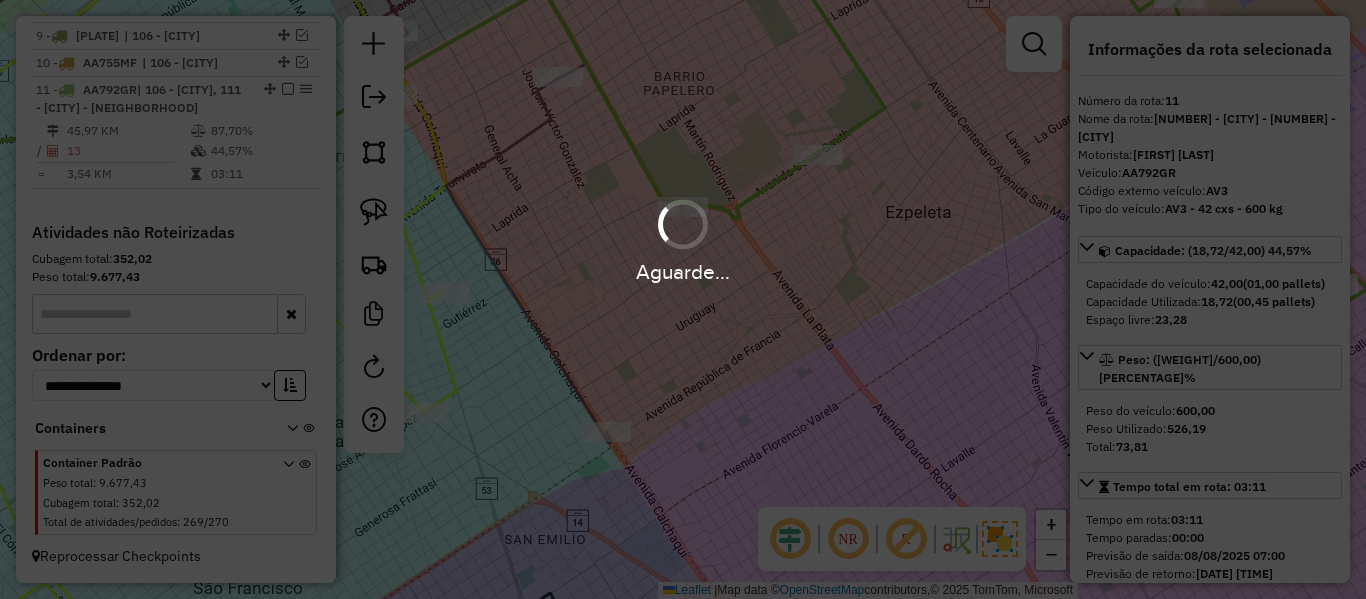 click on "Aguarde..." at bounding box center (683, 299) 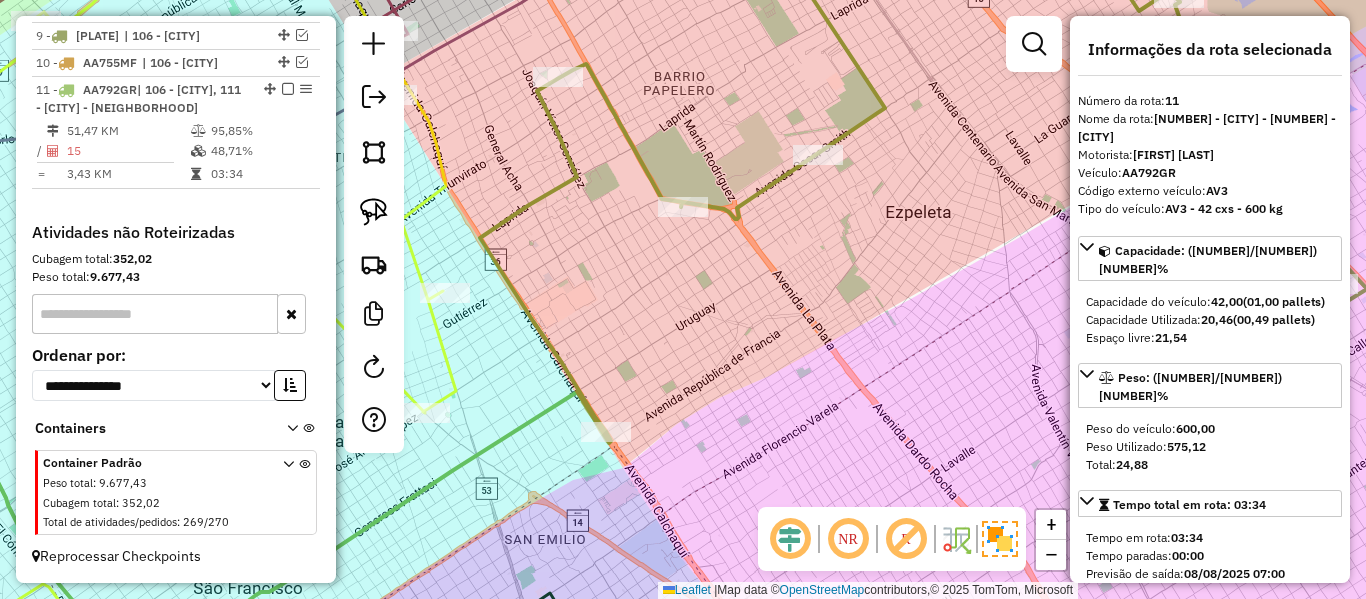 click 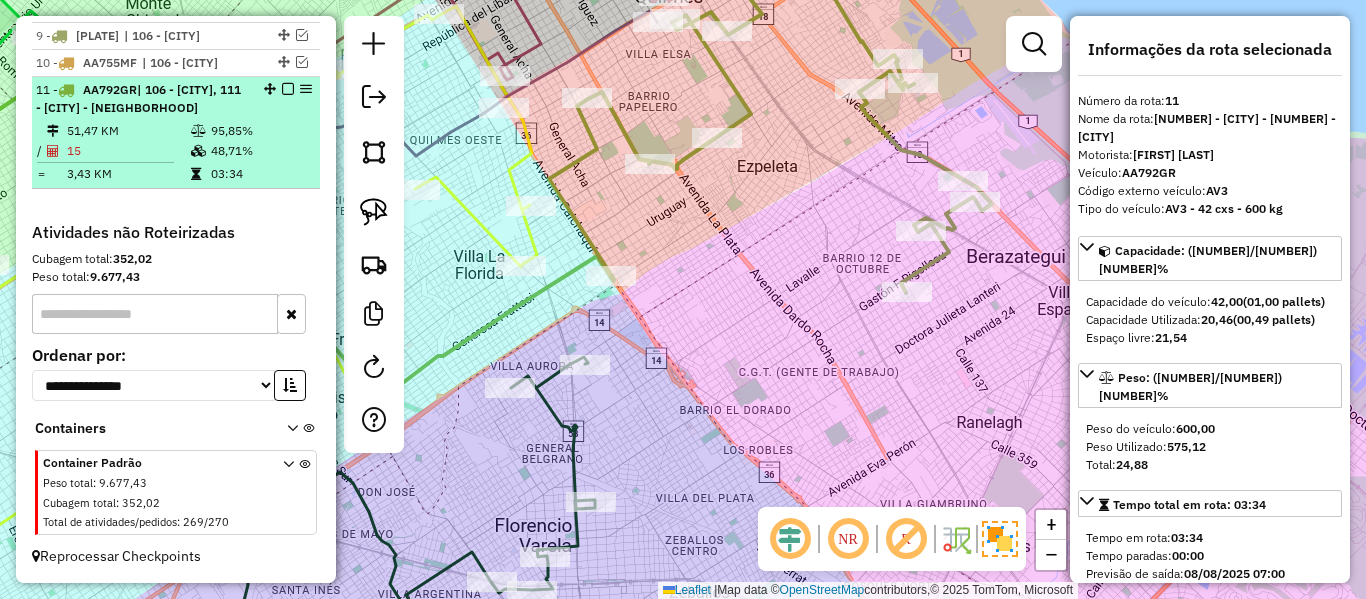 click at bounding box center [288, 89] 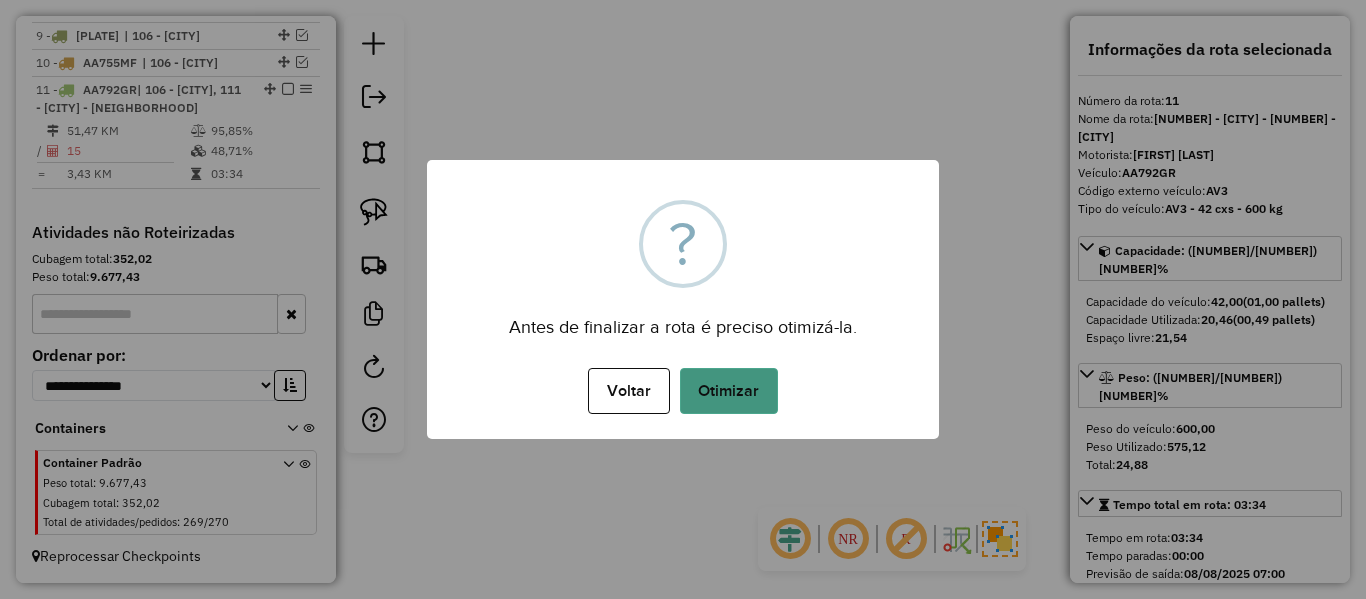 click on "Otimizar" at bounding box center (729, 391) 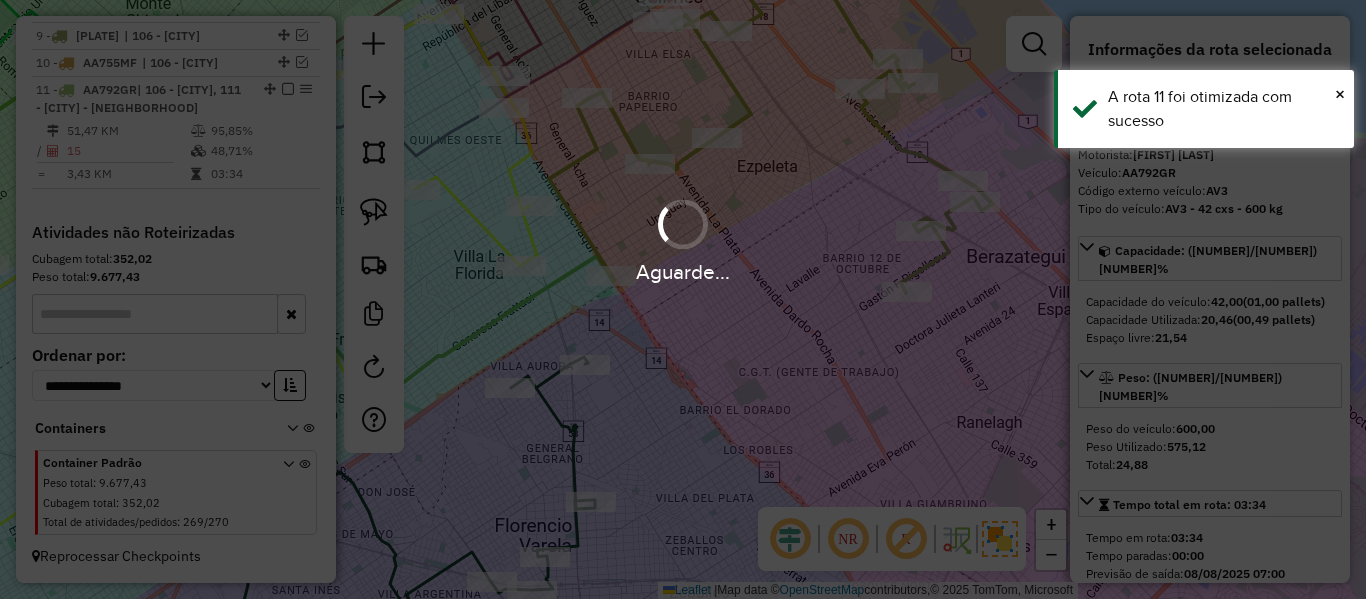 click on "Aguarde..." at bounding box center (683, 239) 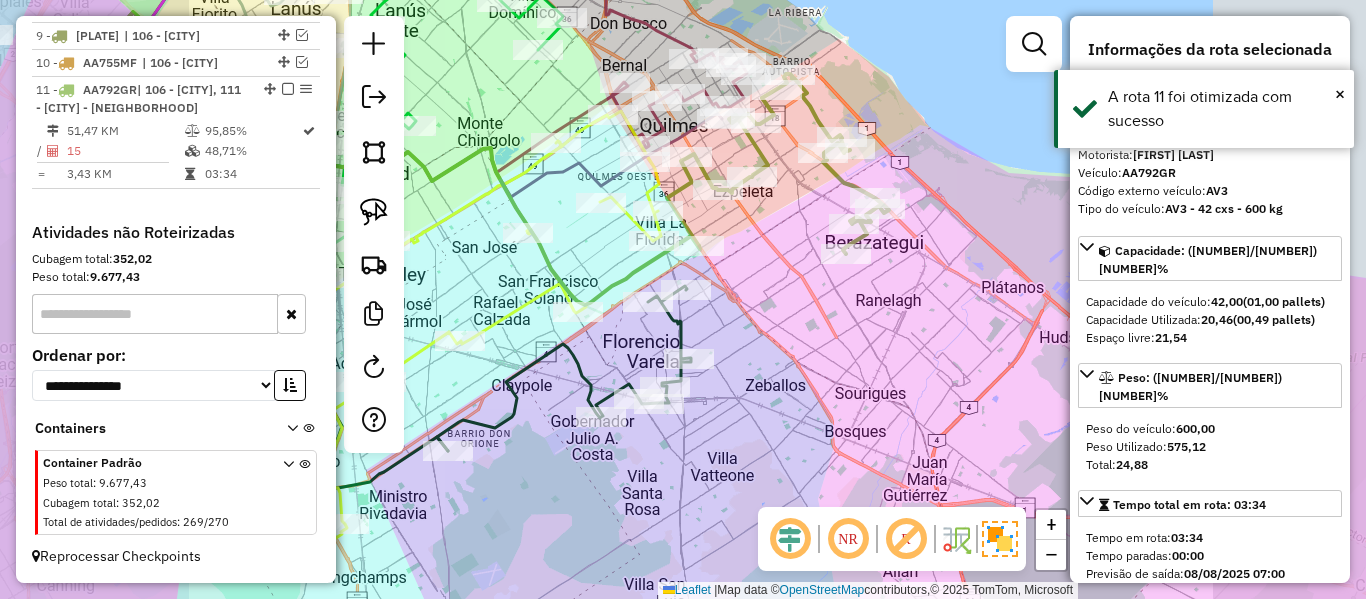 drag, startPoint x: 793, startPoint y: 209, endPoint x: 772, endPoint y: 251, distance: 46.957428 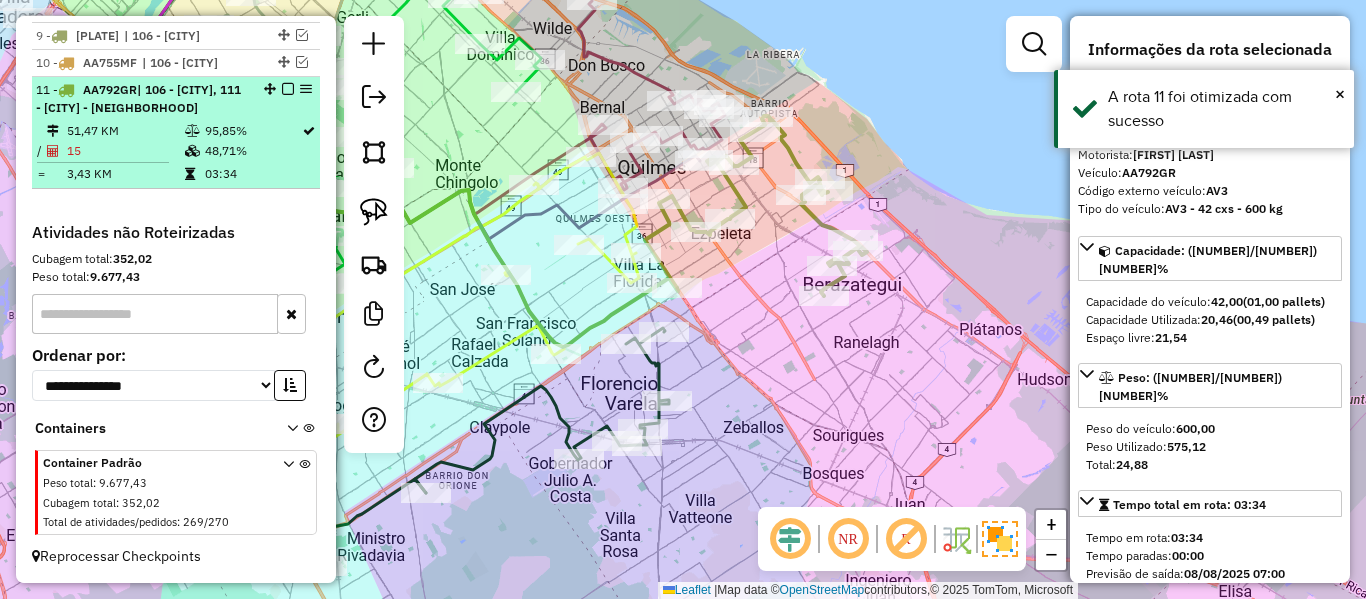 click at bounding box center (288, 89) 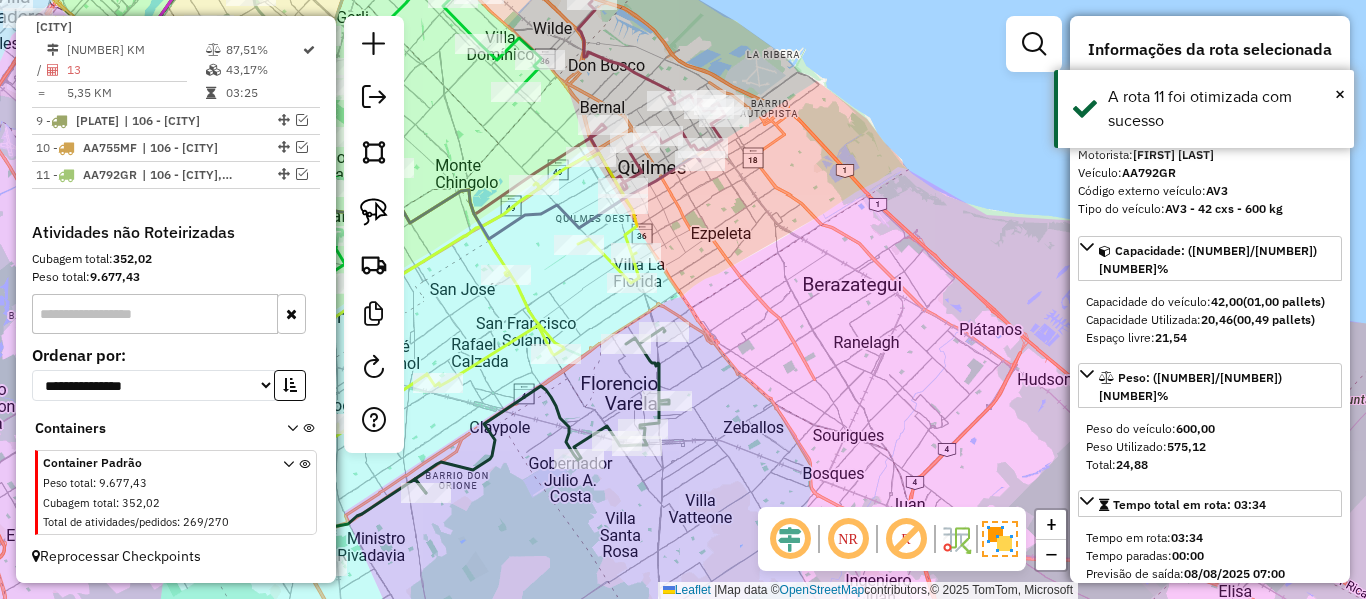 scroll, scrollTop: 1585, scrollLeft: 0, axis: vertical 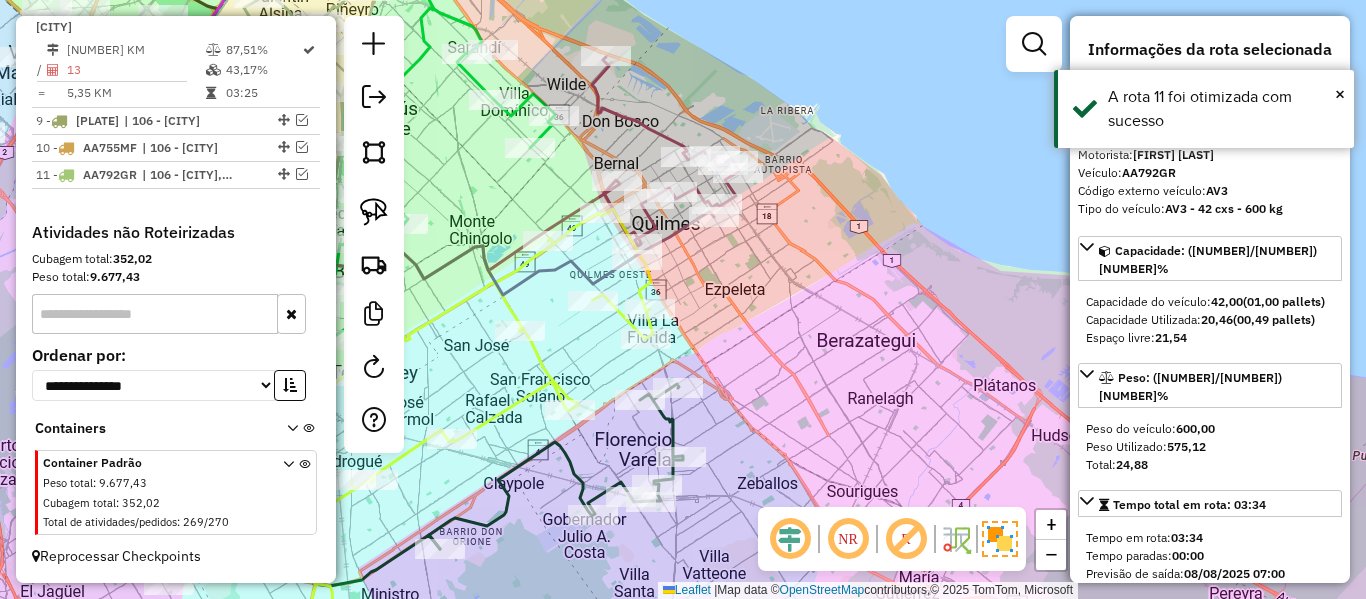 drag, startPoint x: 812, startPoint y: 275, endPoint x: 797, endPoint y: 269, distance: 16.155495 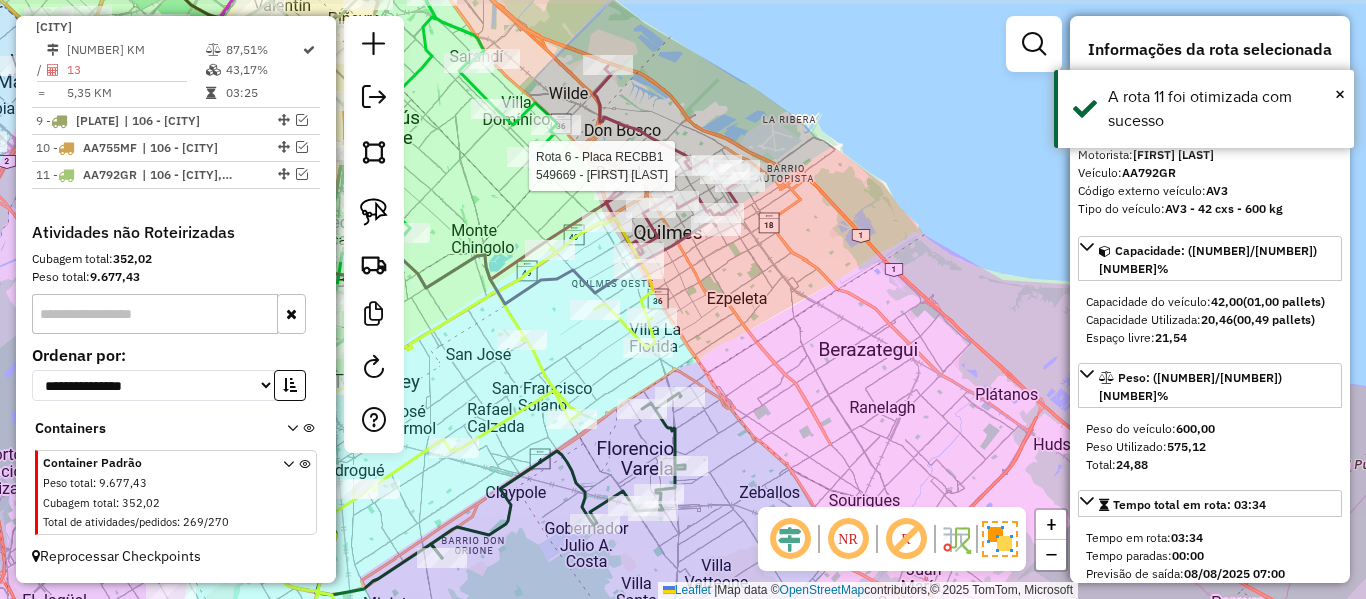 click 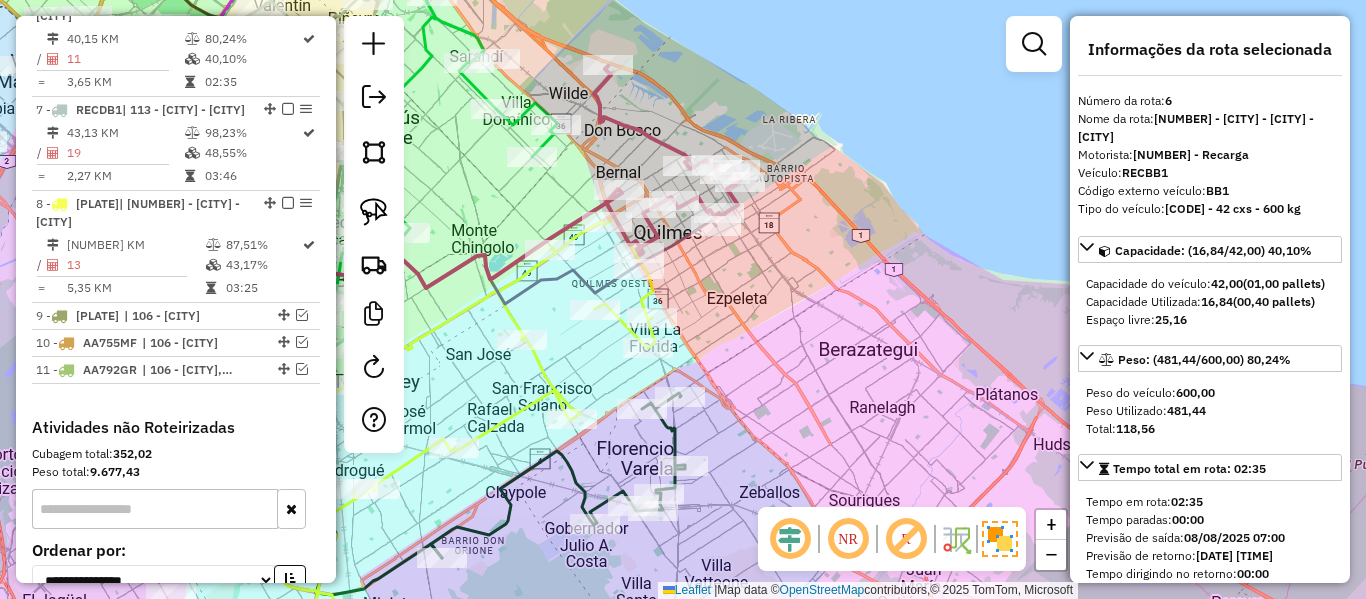 scroll, scrollTop: 1341, scrollLeft: 0, axis: vertical 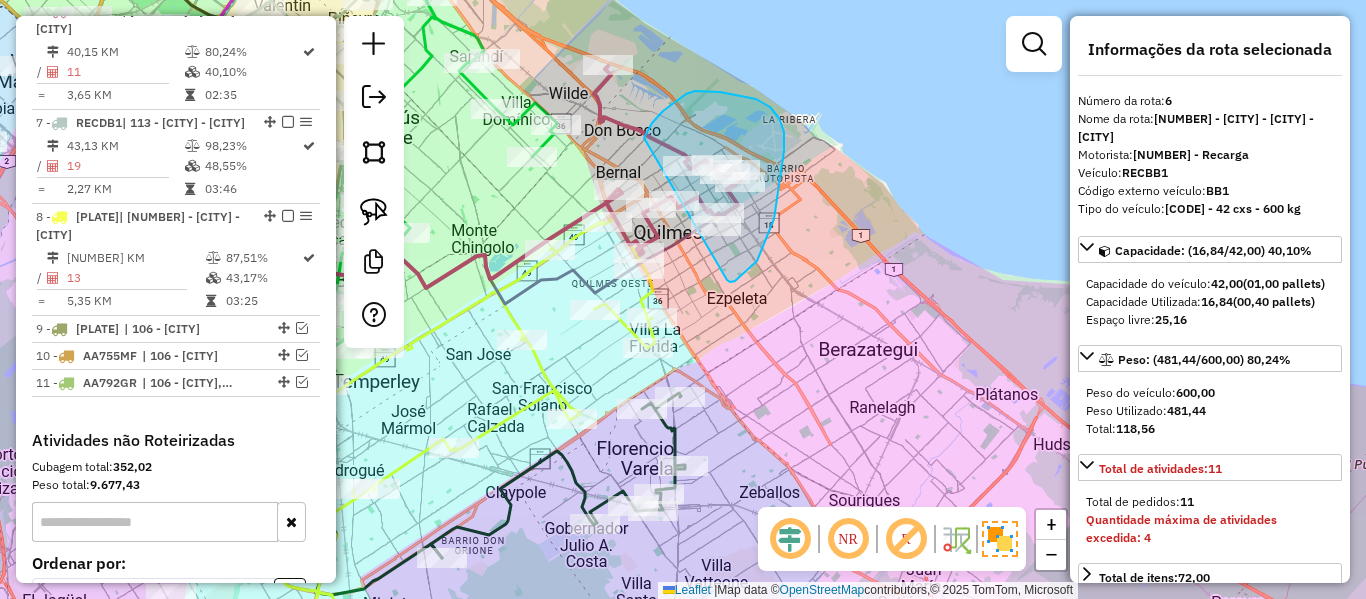 drag, startPoint x: 728, startPoint y: 281, endPoint x: 646, endPoint y: 235, distance: 94.02127 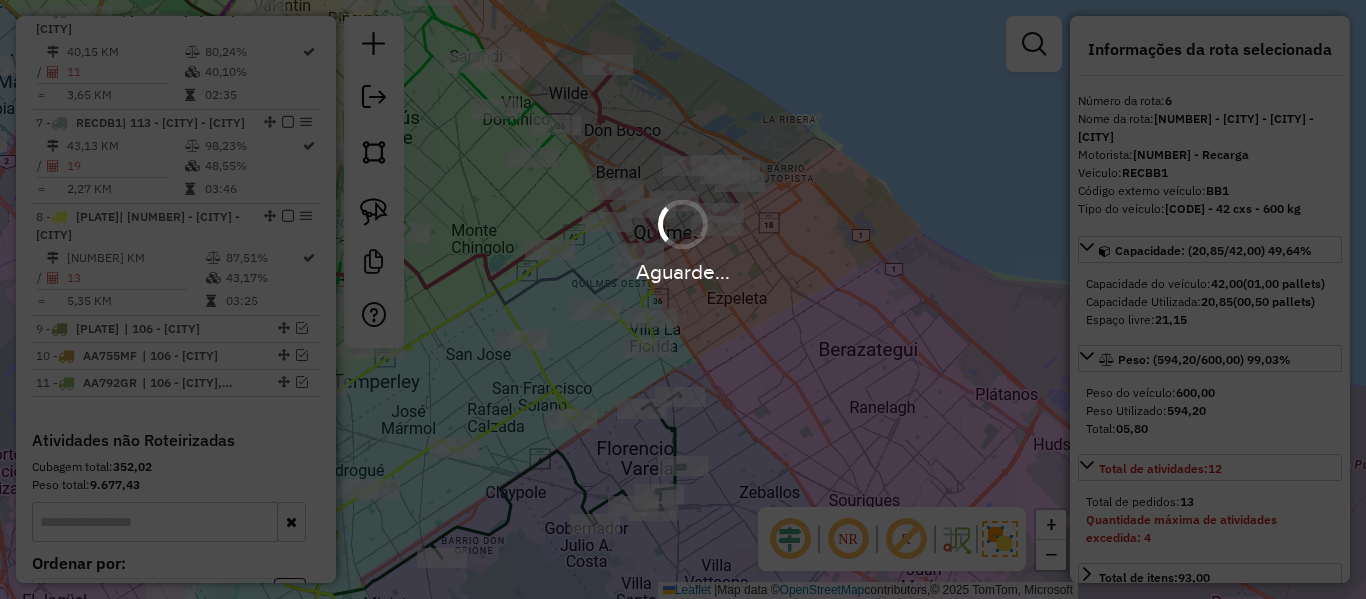 select on "**********" 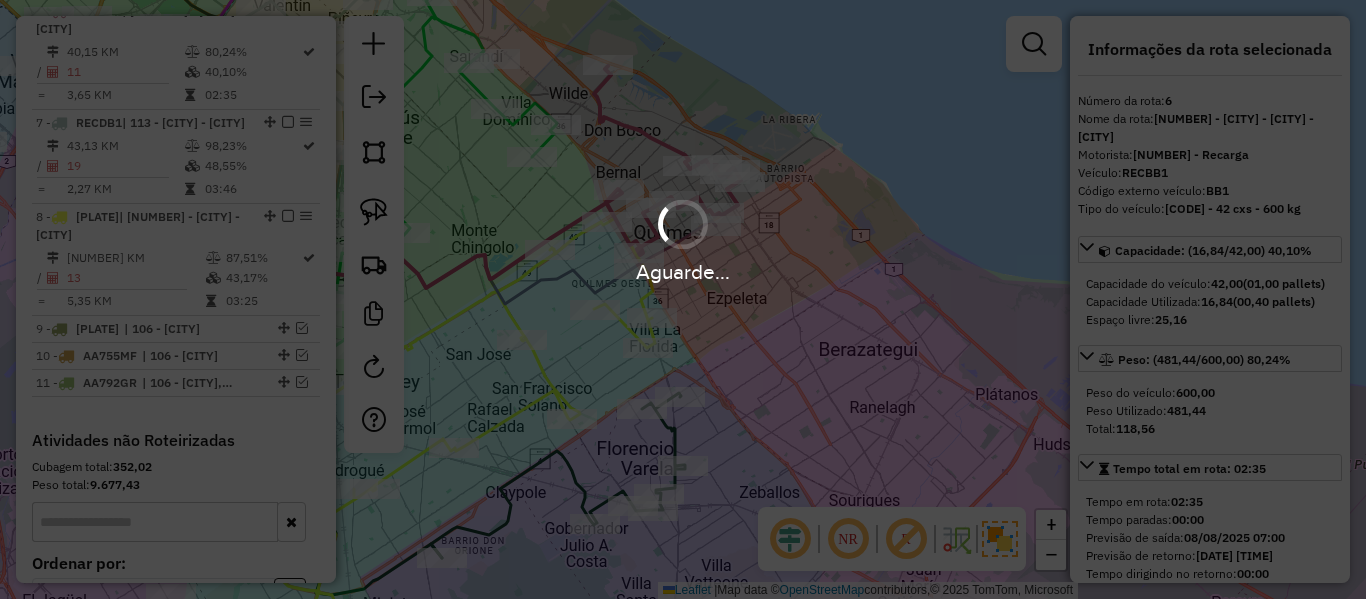 click on "Aguarde..." at bounding box center [683, 271] 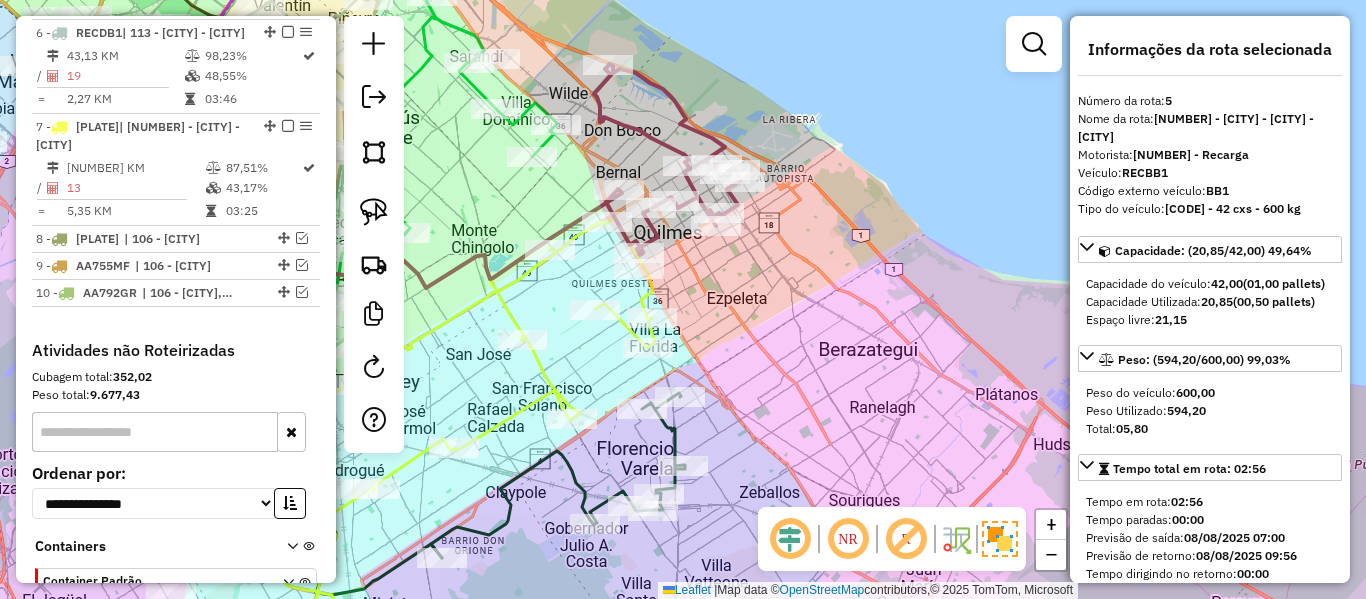 scroll, scrollTop: 1341, scrollLeft: 0, axis: vertical 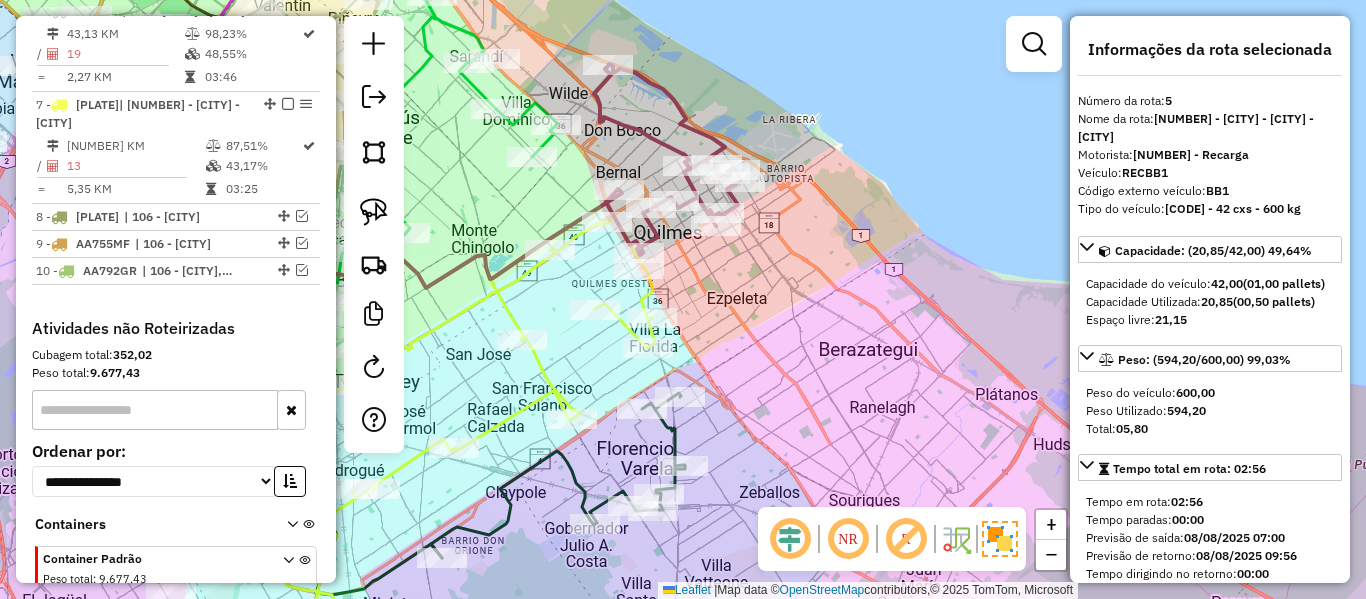 click 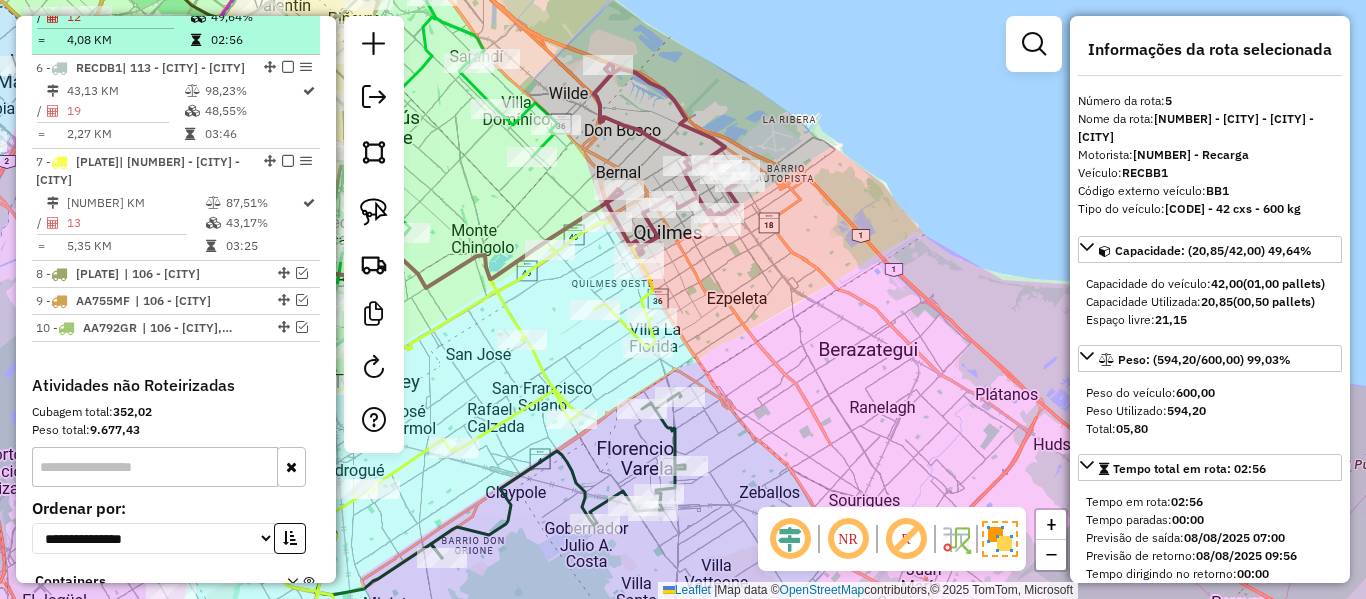 scroll, scrollTop: 1229, scrollLeft: 0, axis: vertical 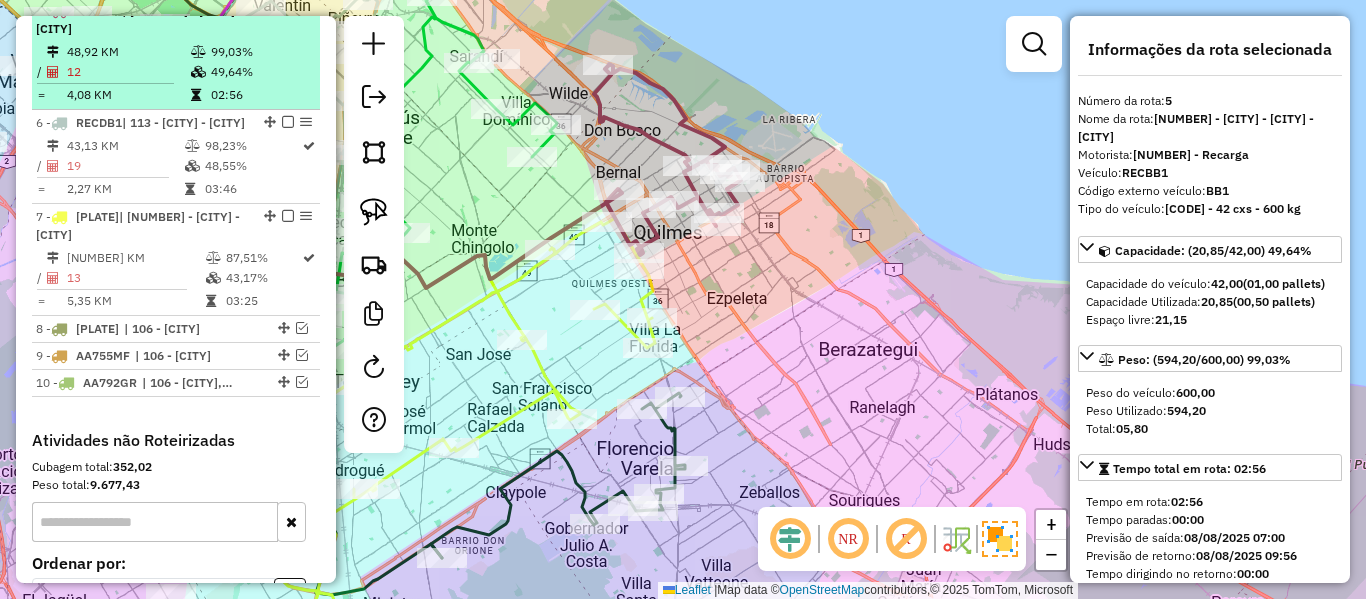click at bounding box center [288, 10] 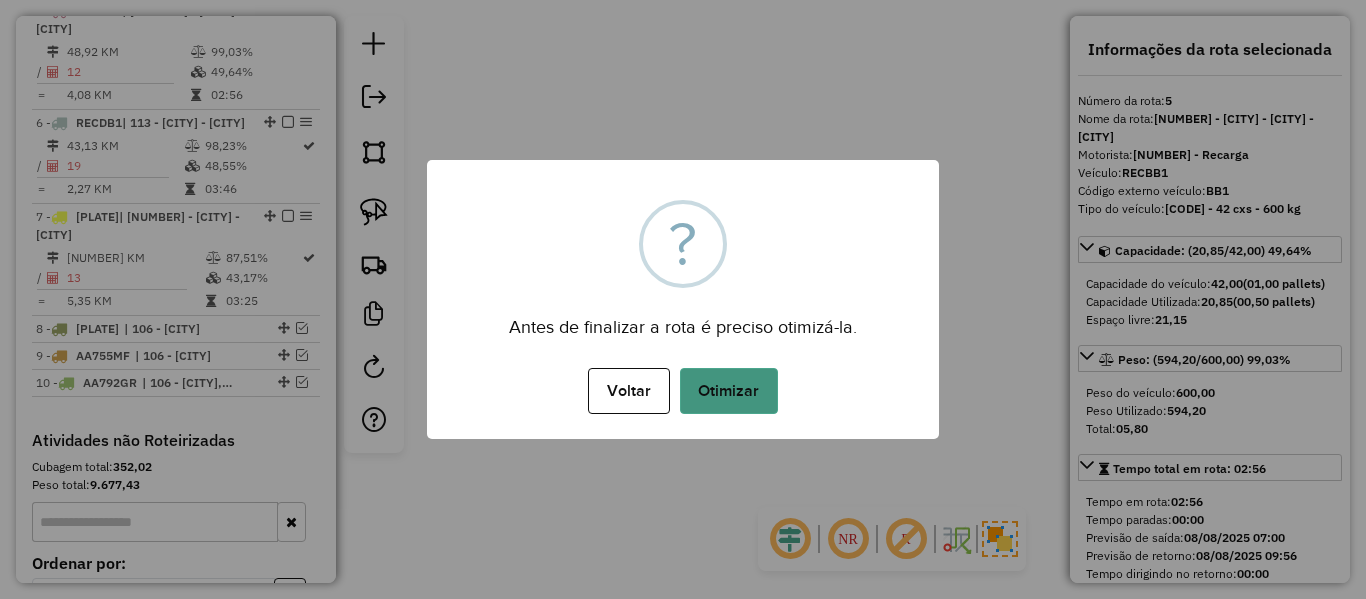 click on "Otimizar" at bounding box center [729, 391] 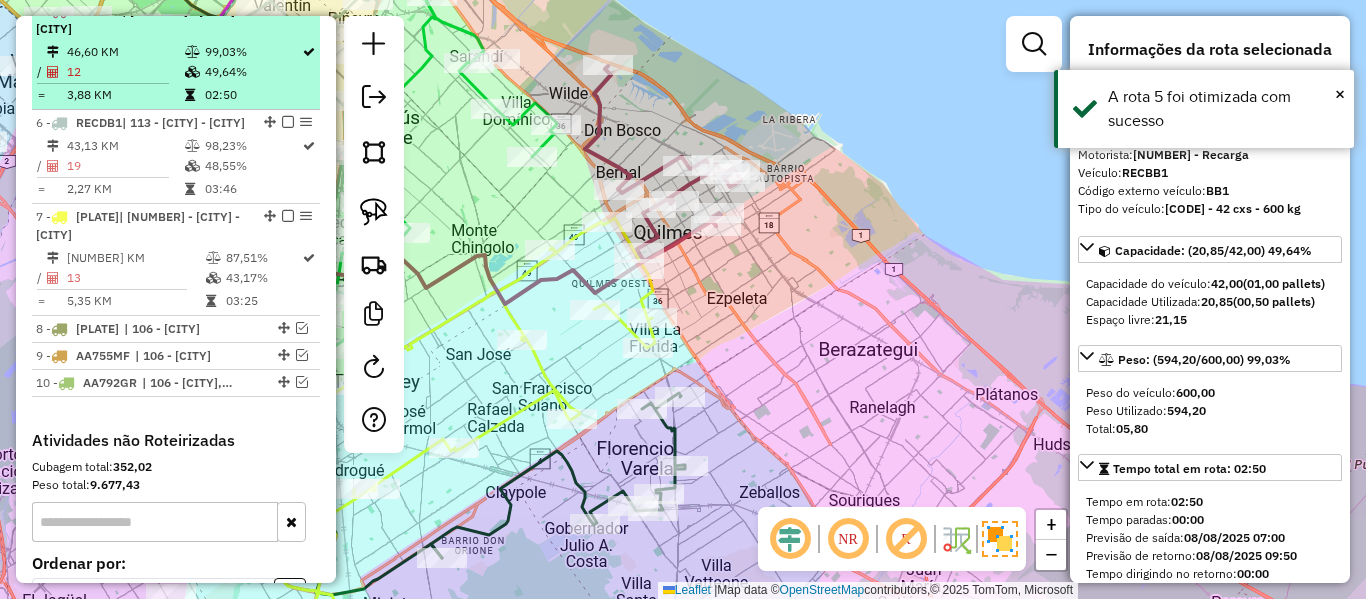 click at bounding box center [288, 10] 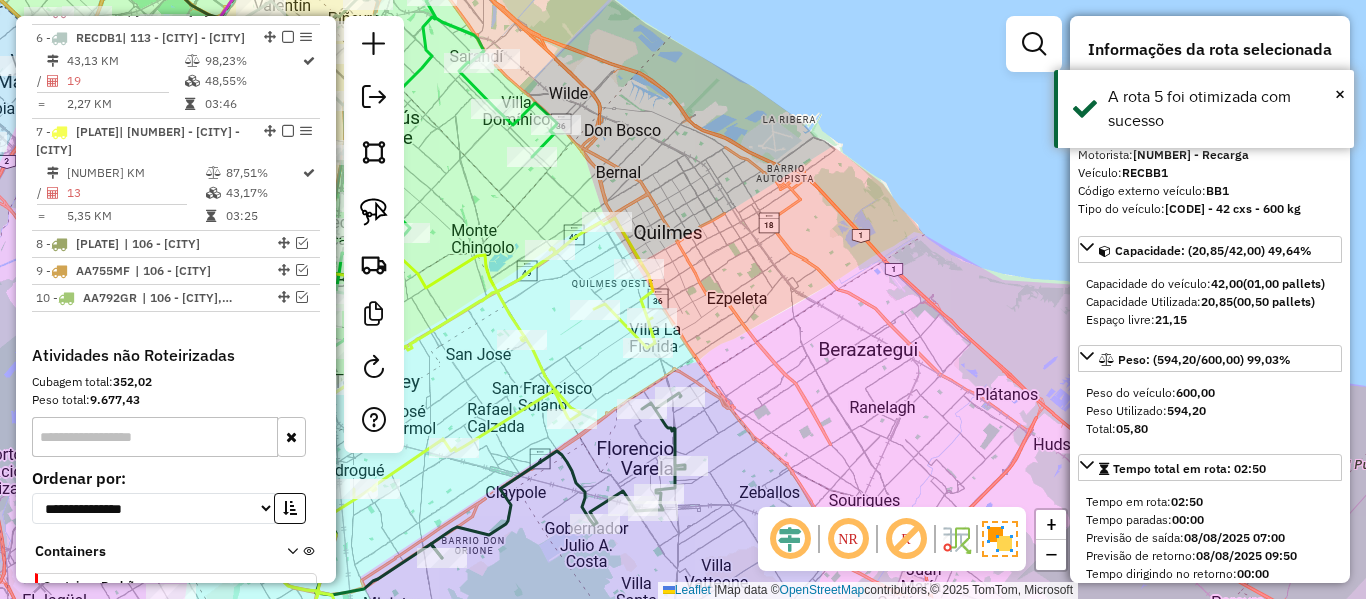 click on "Janela de atendimento Grade de atendimento Capacidade Transportadoras Veículos Cliente Pedidos  Rotas Selecione os dias de semana para filtrar as janelas de atendimento  Seg   Ter   Qua   Qui   Sex   Sáb   Dom  Informe o período da janela de atendimento: De: Até:  Filtrar exatamente a janela do cliente  Considerar janela de atendimento padrão  Selecione os dias de semana para filtrar as grades de atendimento  Seg   Ter   Qua   Qui   Sex   Sáb   Dom   Considerar clientes sem dia de atendimento cadastrado  Clientes fora do dia de atendimento selecionado Filtrar as atividades entre os valores definidos abaixo:  Peso mínimo:   Peso máximo:   Cubagem mínima:   Cubagem máxima:   De:   Até:  Filtrar as atividades entre o tempo de atendimento definido abaixo:  De:   Até:   Considerar capacidade total dos clientes não roteirizados Transportadora: Selecione um ou mais itens Tipo de veículo: Selecione um ou mais itens Veículo: Selecione um ou mais itens Motorista: Selecione um ou mais itens Nome: Rótulo:" 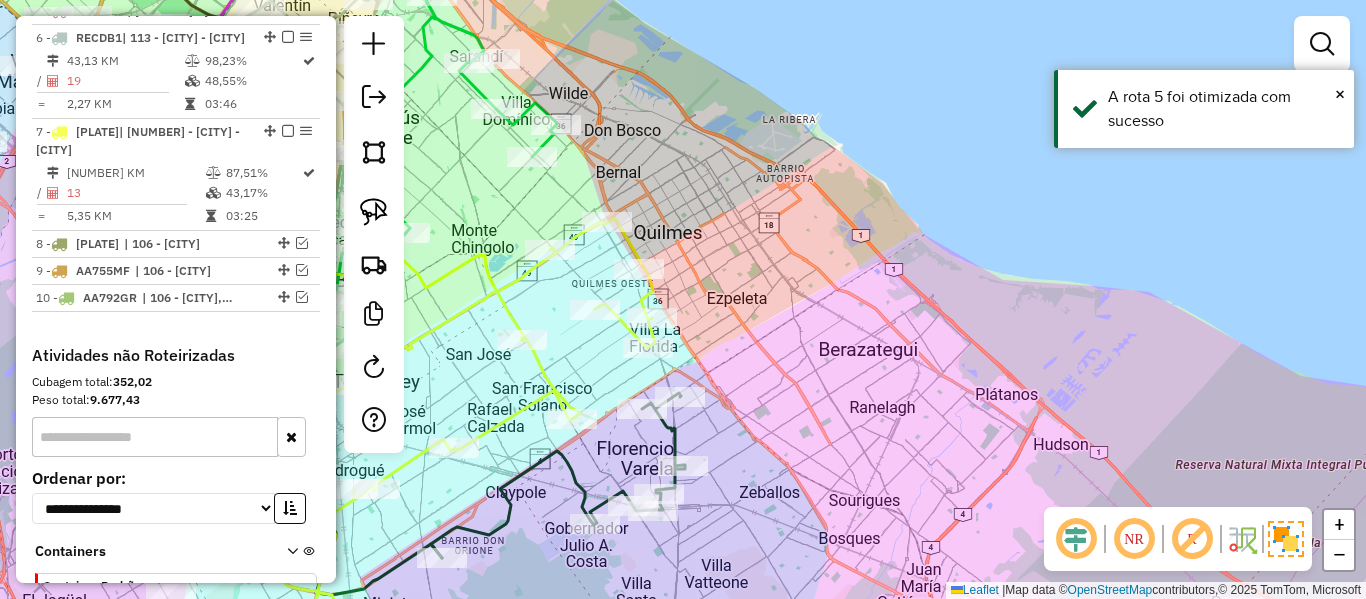 drag, startPoint x: 789, startPoint y: 341, endPoint x: 848, endPoint y: 146, distance: 203.73021 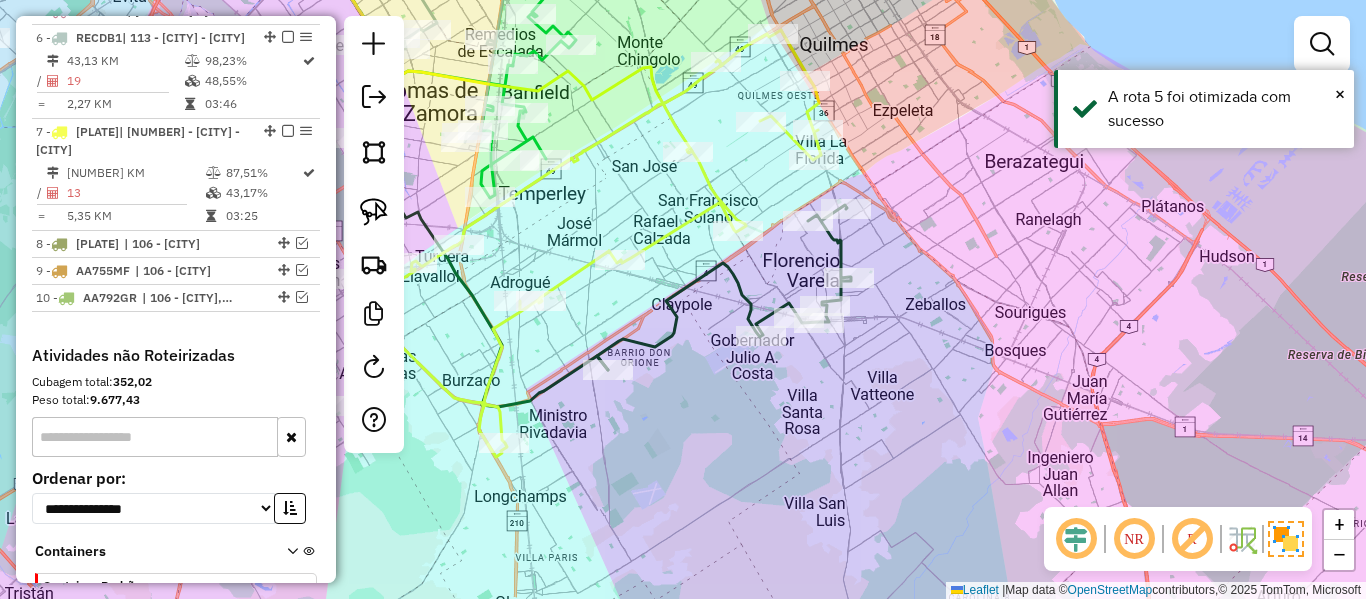 click 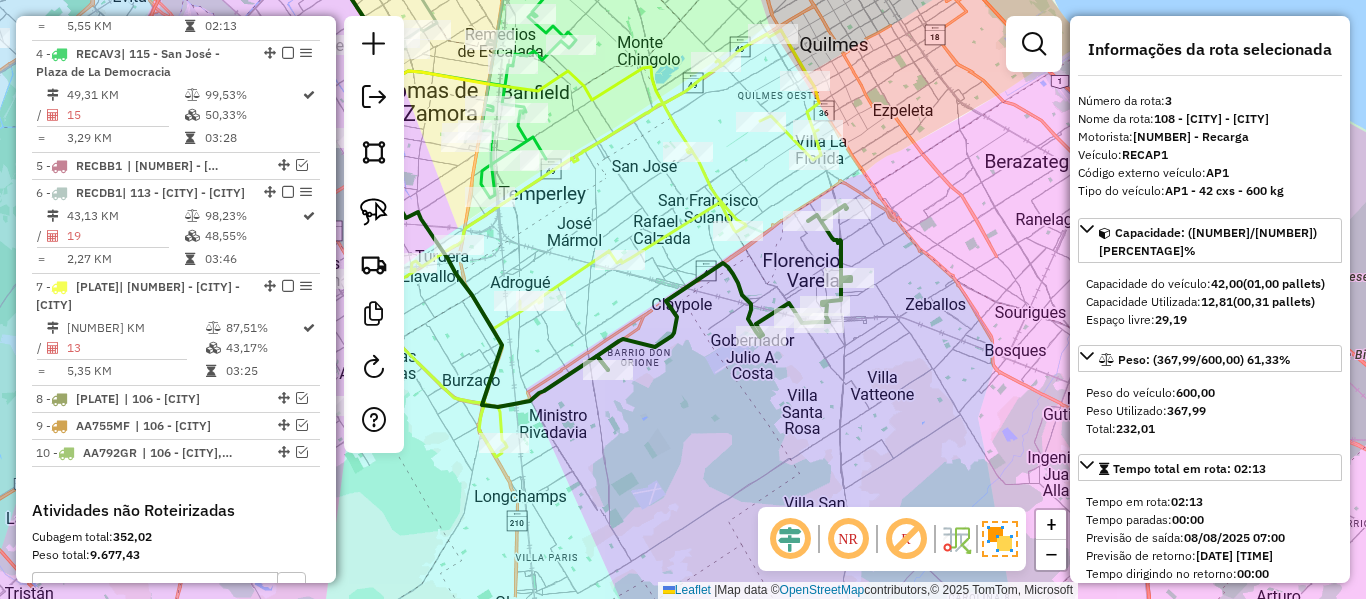 scroll, scrollTop: 1005, scrollLeft: 0, axis: vertical 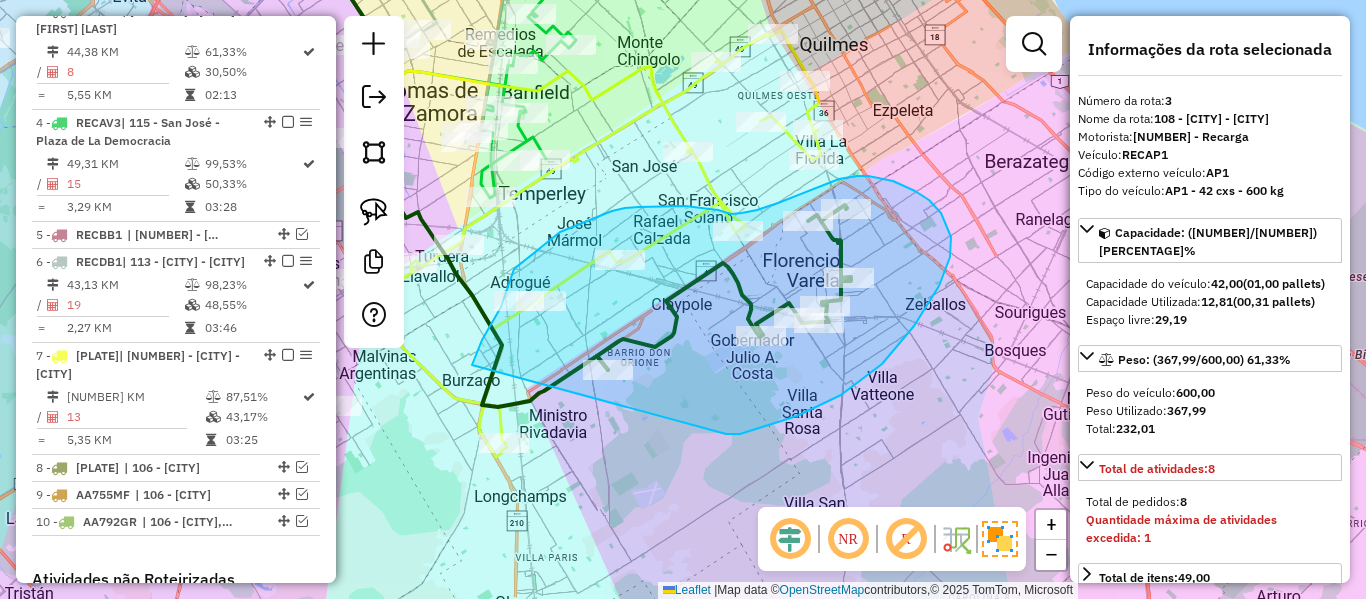 drag, startPoint x: 729, startPoint y: 434, endPoint x: 527, endPoint y: 504, distance: 213.78494 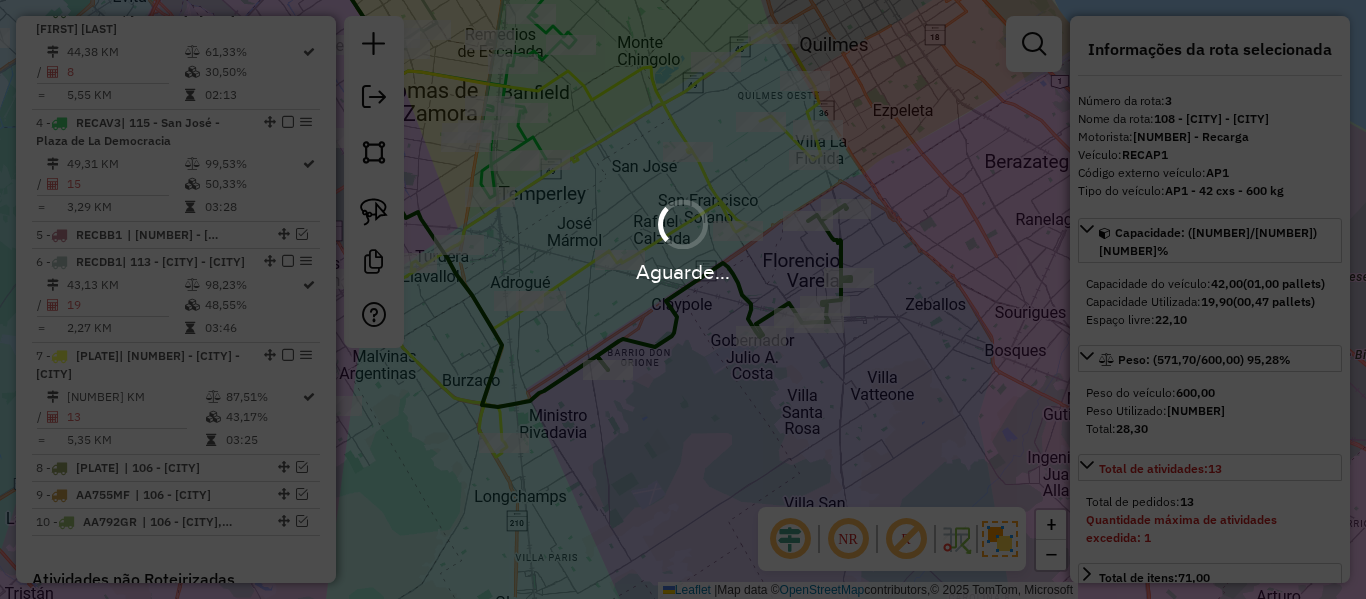 select on "**********" 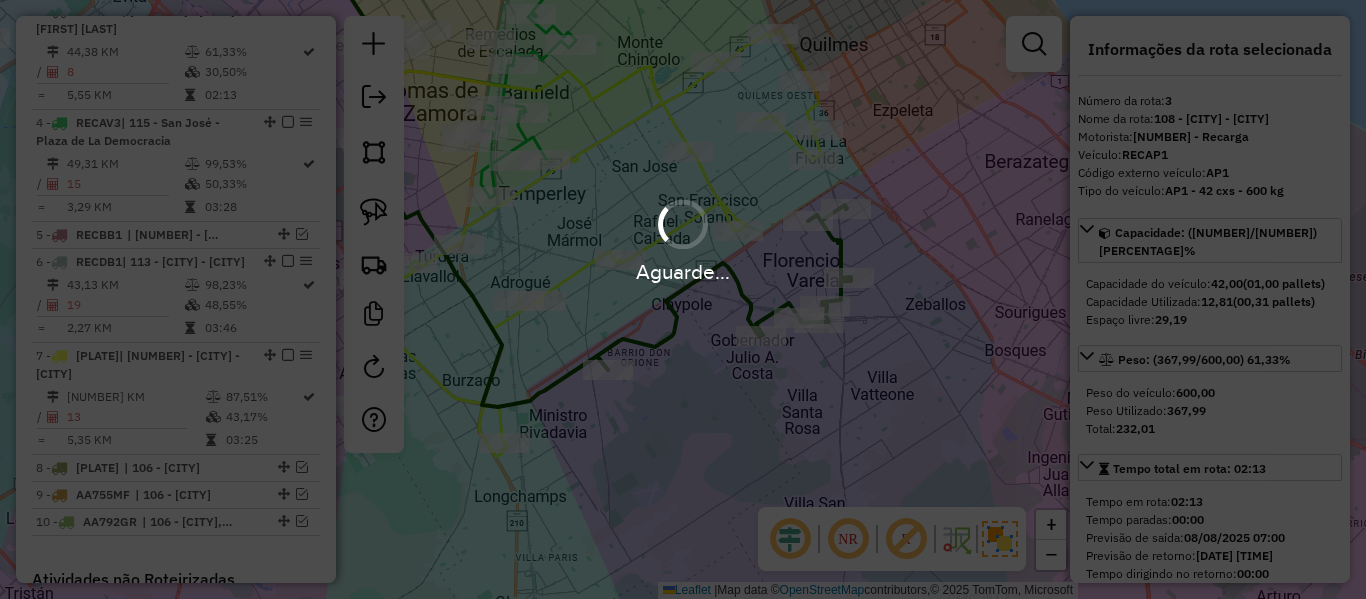 click on "Aguarde..." at bounding box center [683, 299] 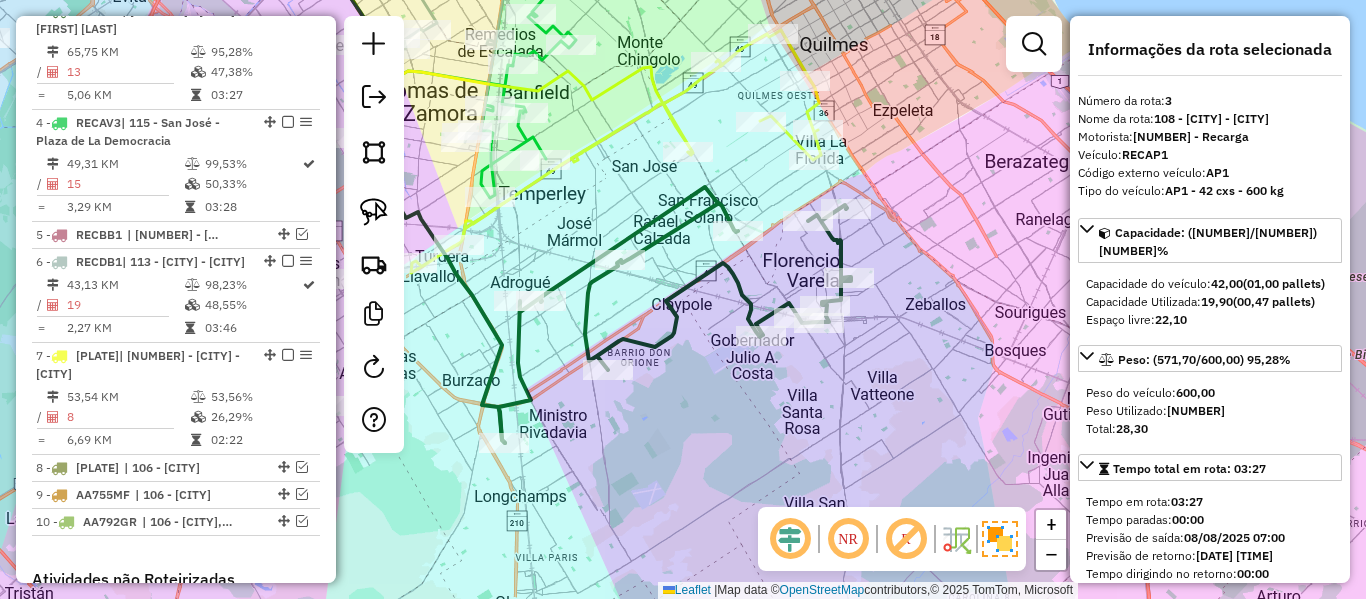 click 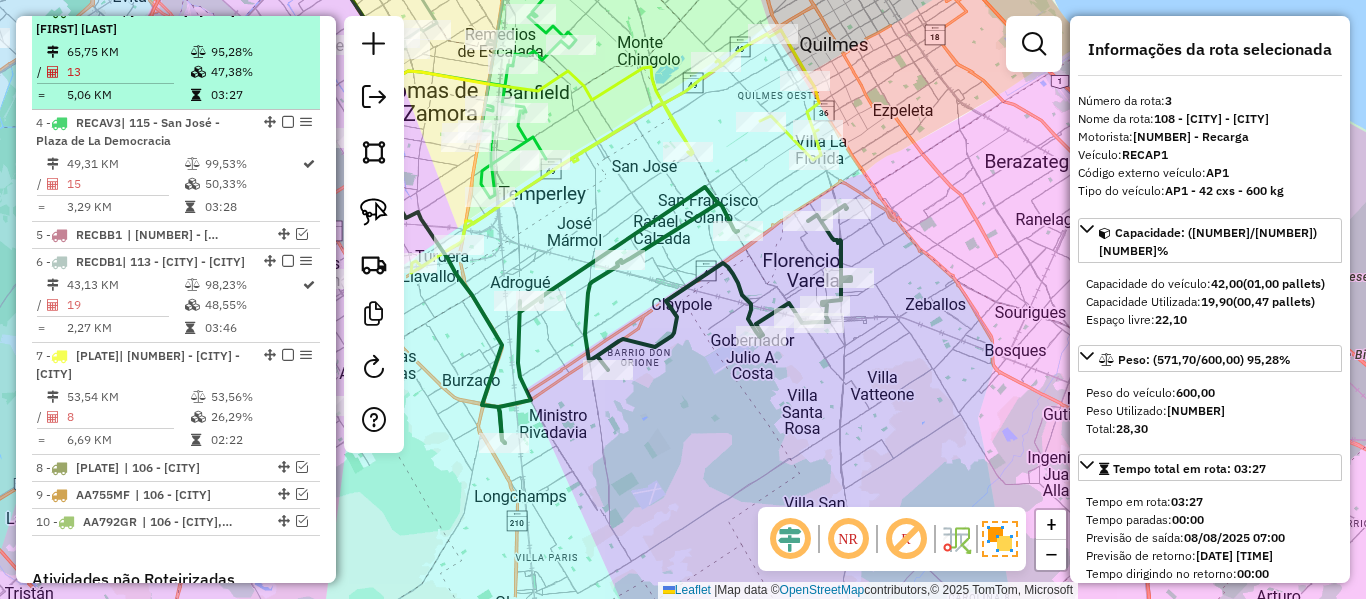 click at bounding box center (288, 10) 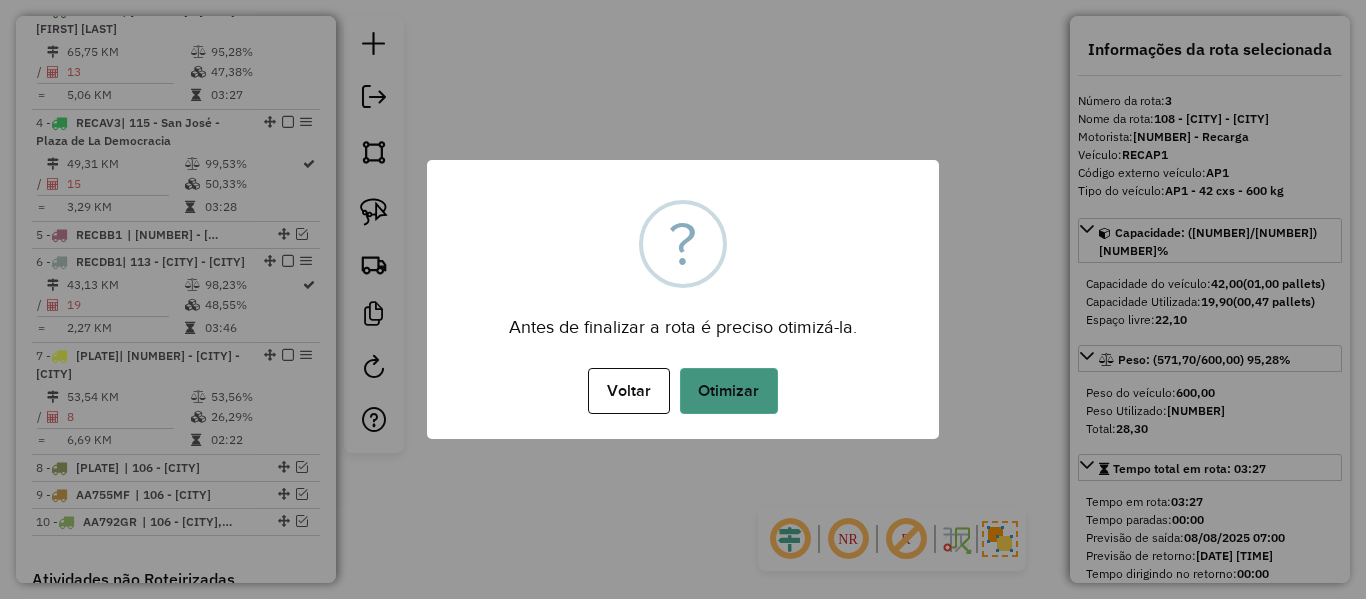 click on "Otimizar" at bounding box center [729, 391] 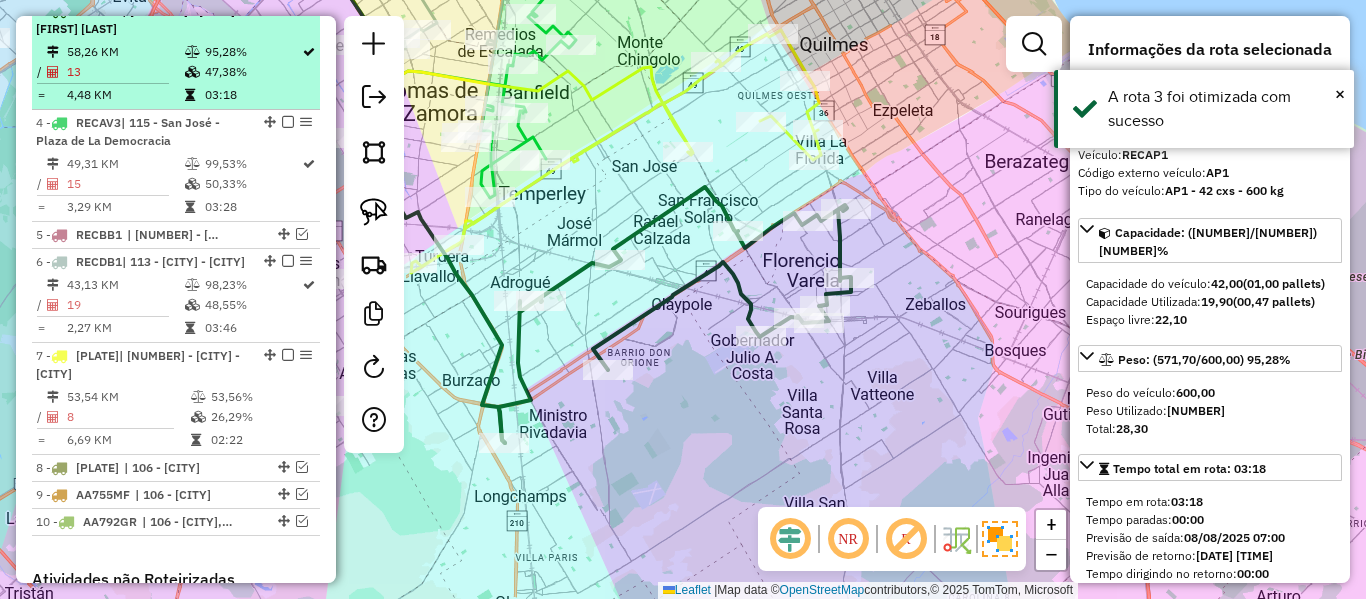 click at bounding box center [288, 10] 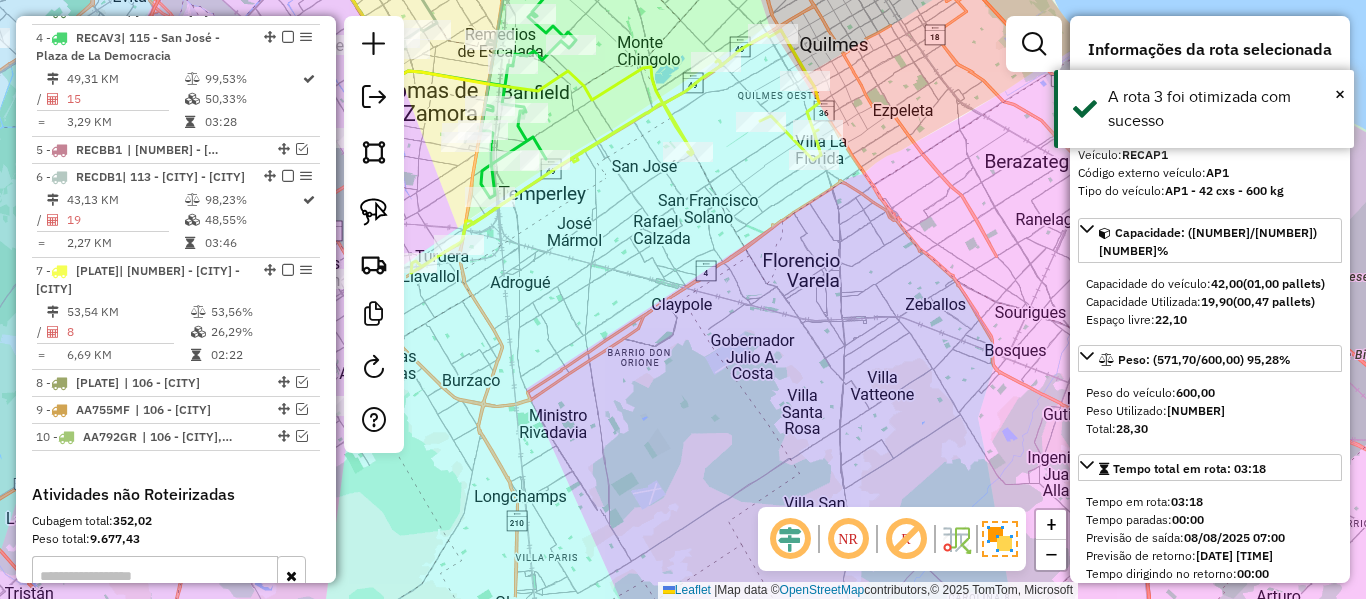drag, startPoint x: 801, startPoint y: 248, endPoint x: 792, endPoint y: 384, distance: 136.29747 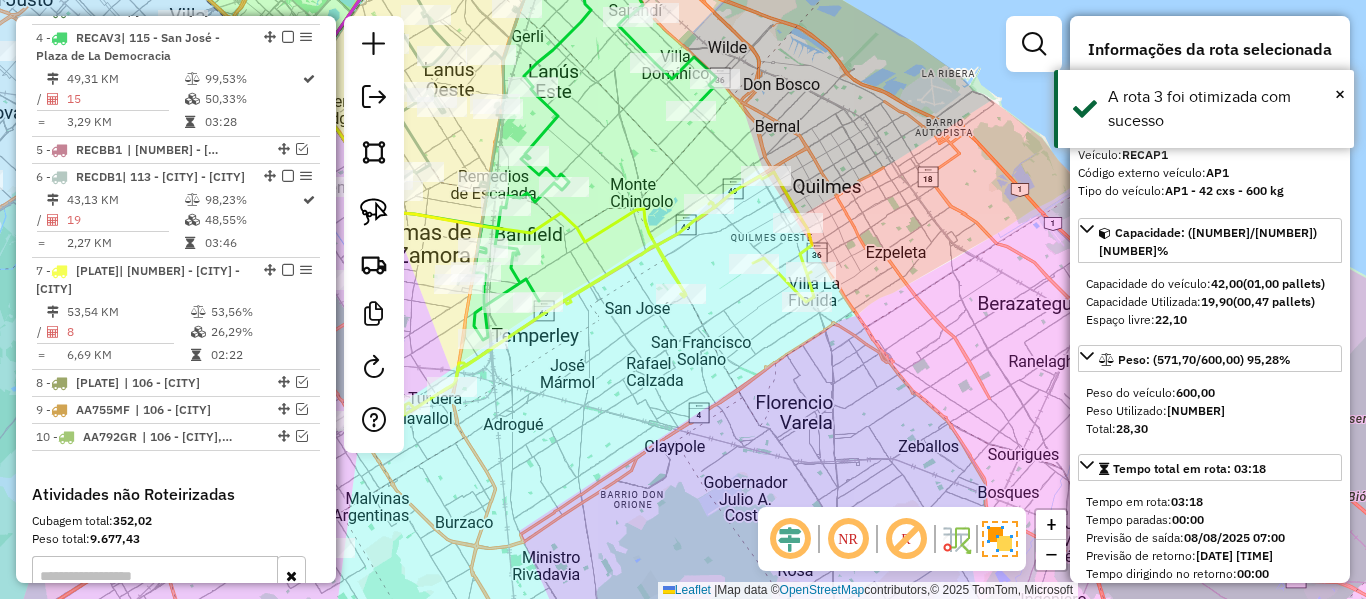 click 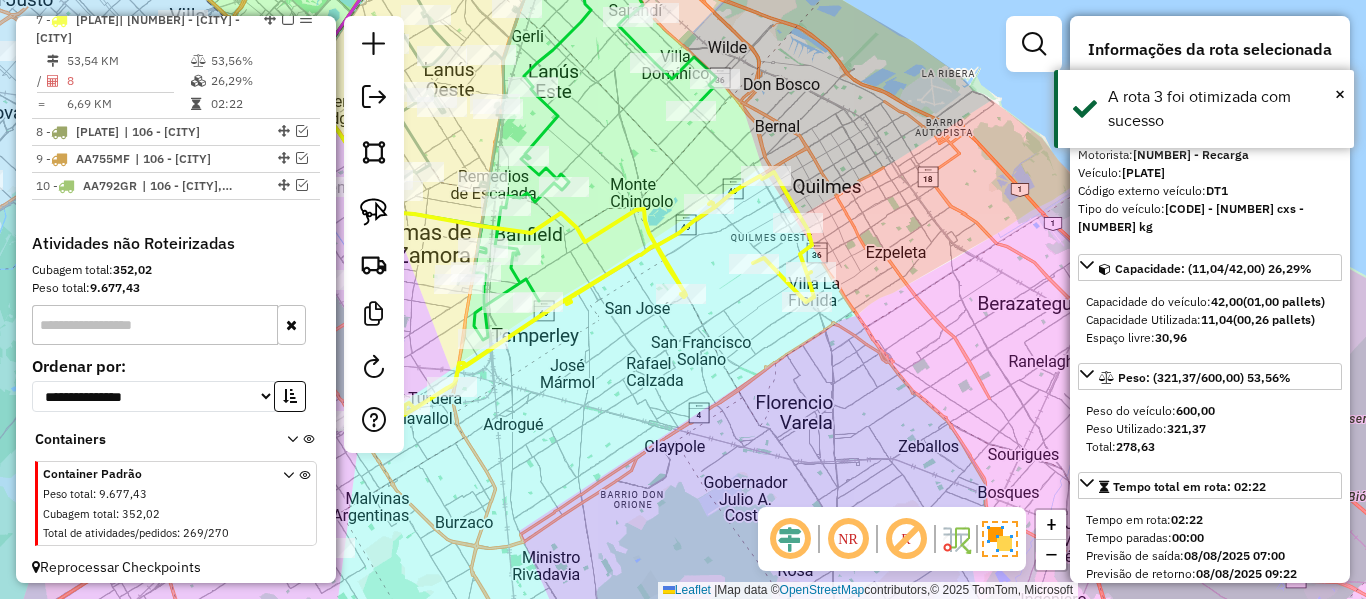 scroll, scrollTop: 1283, scrollLeft: 0, axis: vertical 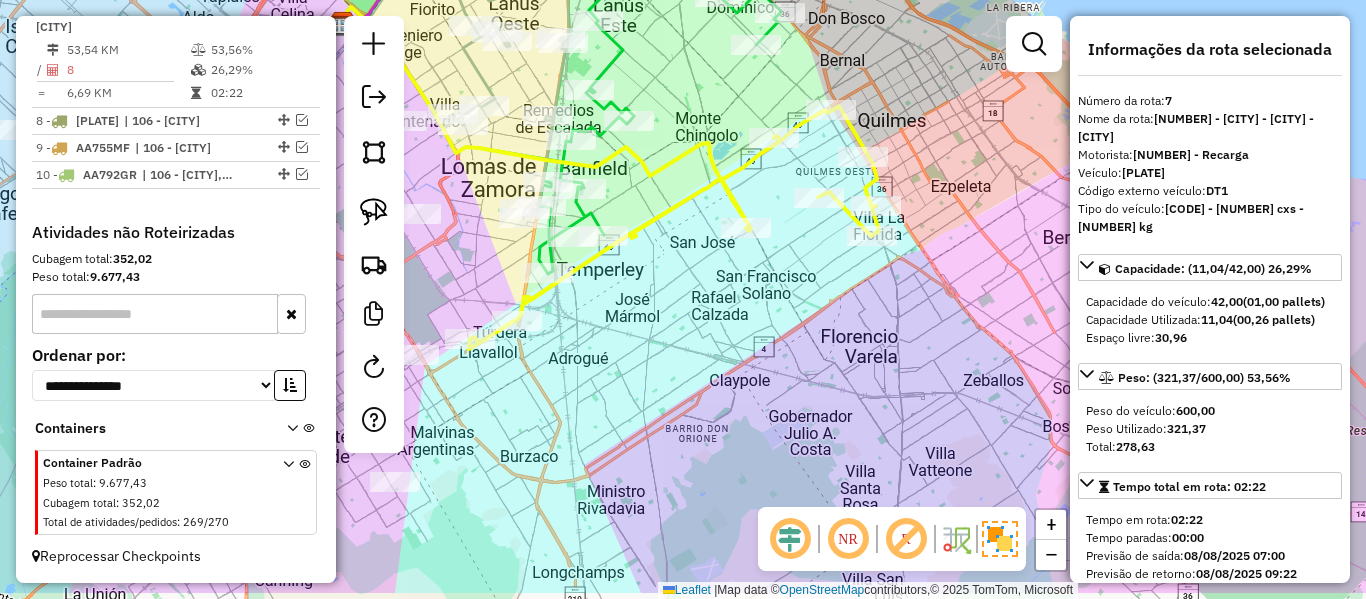 drag, startPoint x: 834, startPoint y: 405, endPoint x: 846, endPoint y: 392, distance: 17.691807 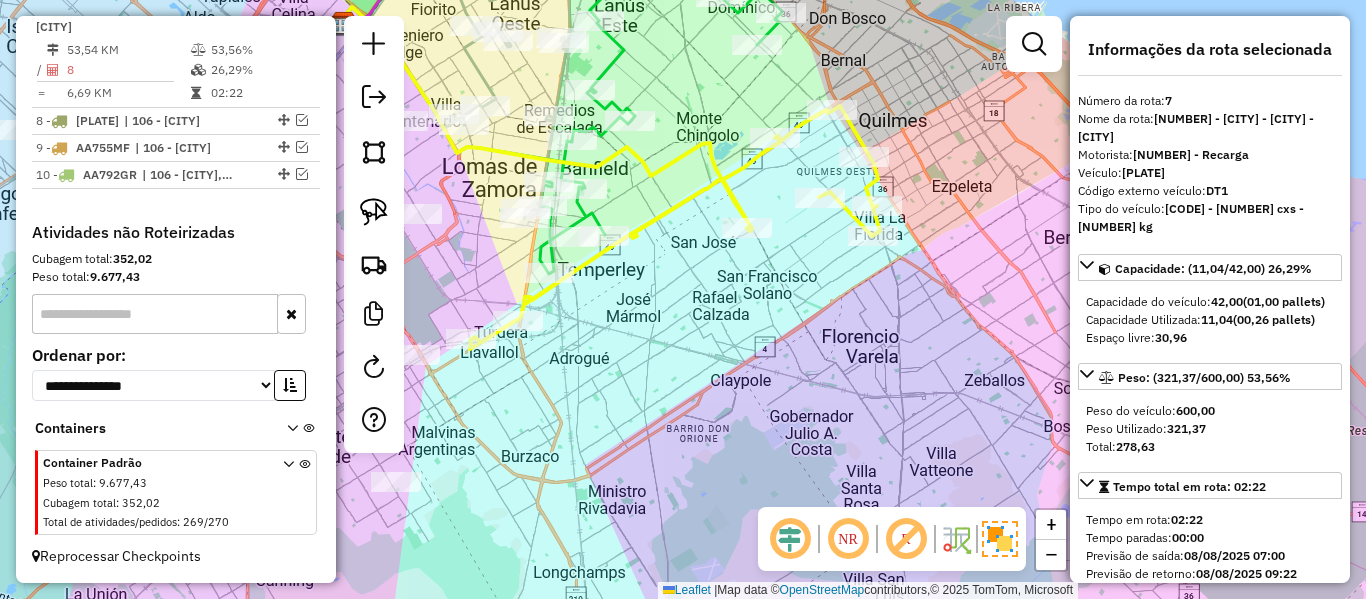 click on "Janela de atendimento Grade de atendimento Capacidade Transportadoras Veículos Cliente Pedidos  Rotas Selecione os dias de semana para filtrar as janelas de atendimento  Seg   Ter   Qua   Qui   Sex   Sáb   Dom  Informe o período da janela de atendimento: De: Até:  Filtrar exatamente a janela do cliente  Considerar janela de atendimento padrão  Selecione os dias de semana para filtrar as grades de atendimento  Seg   Ter   Qua   Qui   Sex   Sáb   Dom   Considerar clientes sem dia de atendimento cadastrado  Clientes fora do dia de atendimento selecionado Filtrar as atividades entre os valores definidos abaixo:  Peso mínimo:   Peso máximo:   Cubagem mínima:   Cubagem máxima:   De:   Até:  Filtrar as atividades entre o tempo de atendimento definido abaixo:  De:   Até:   Considerar capacidade total dos clientes não roteirizados Transportadora: Selecione um ou mais itens Tipo de veículo: Selecione um ou mais itens Veículo: Selecione um ou mais itens Motorista: Selecione um ou mais itens Nome: Rótulo:" 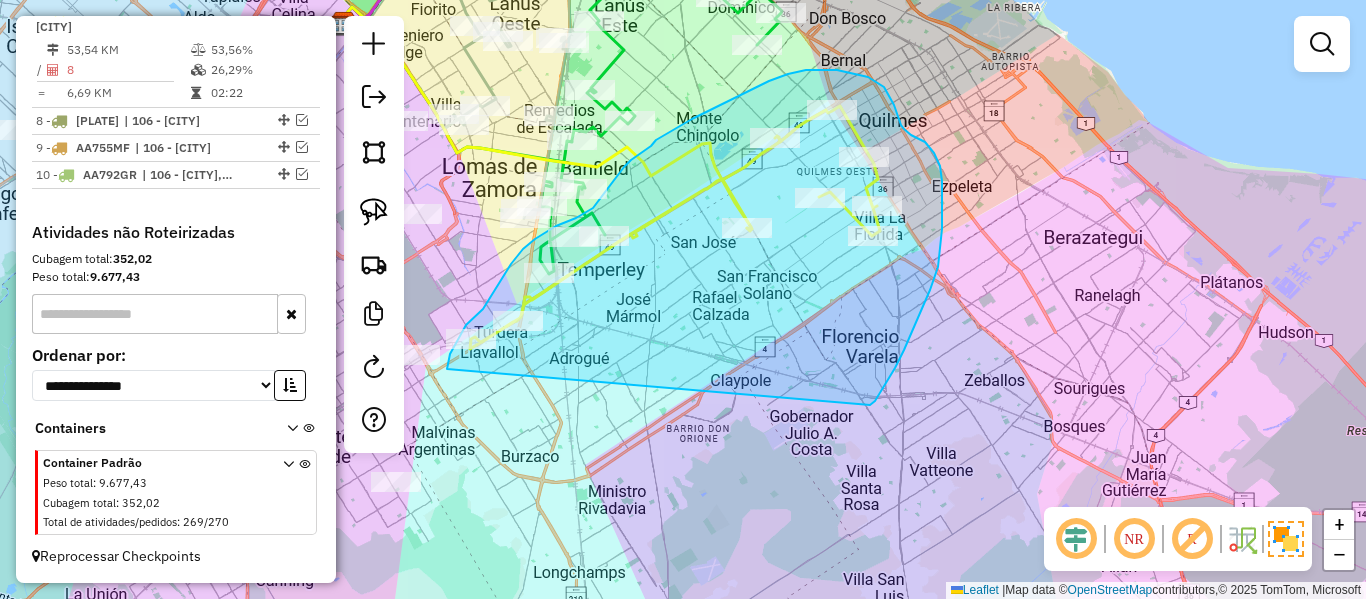 drag, startPoint x: 872, startPoint y: 404, endPoint x: 505, endPoint y: 452, distance: 370.12564 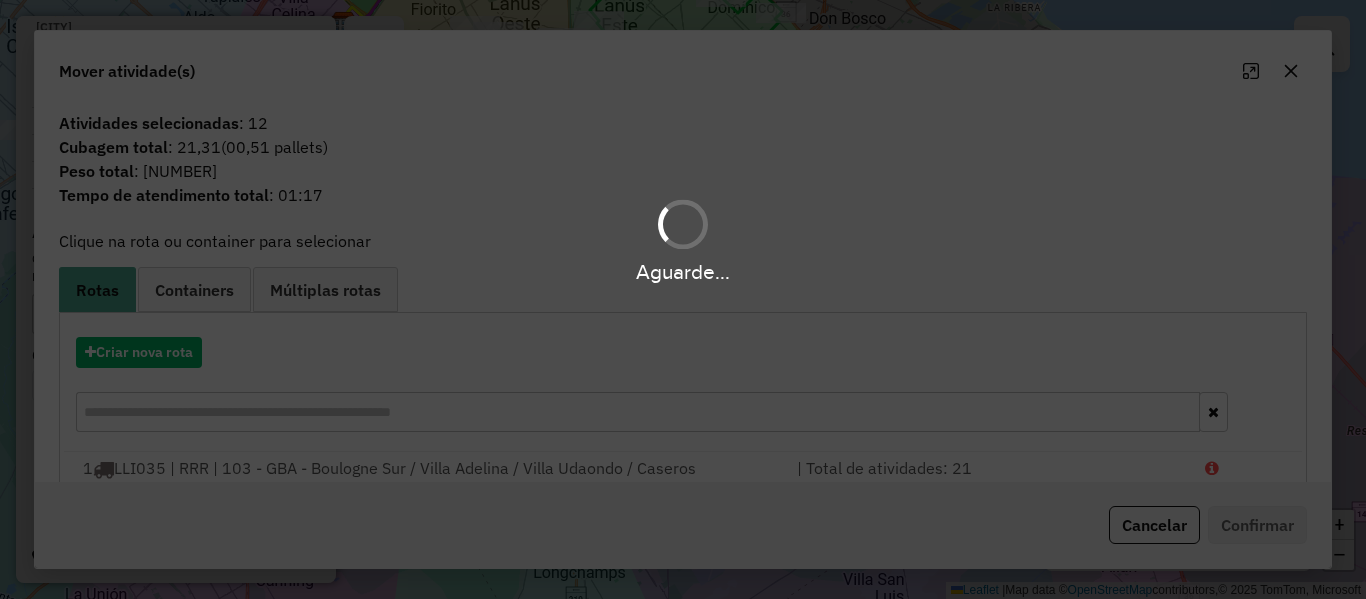 click on "Aguarde..." at bounding box center (683, 299) 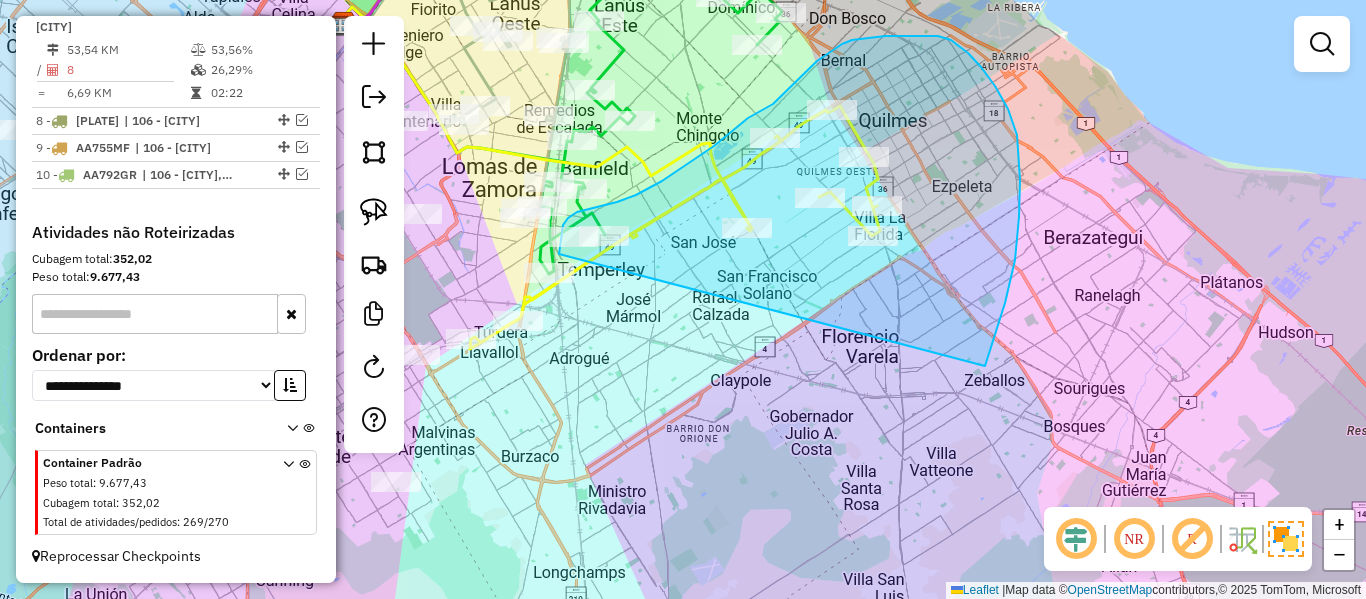 drag, startPoint x: 985, startPoint y: 366, endPoint x: 627, endPoint y: 304, distance: 363.32904 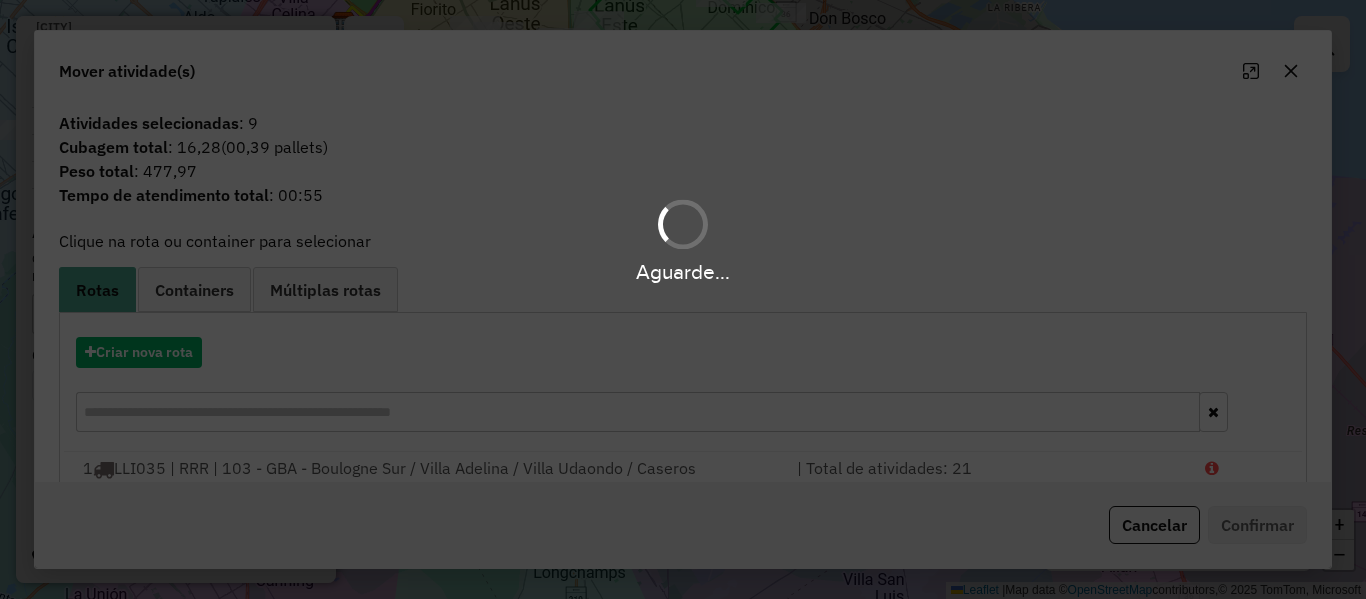 click on "Aguarde..." at bounding box center (683, 299) 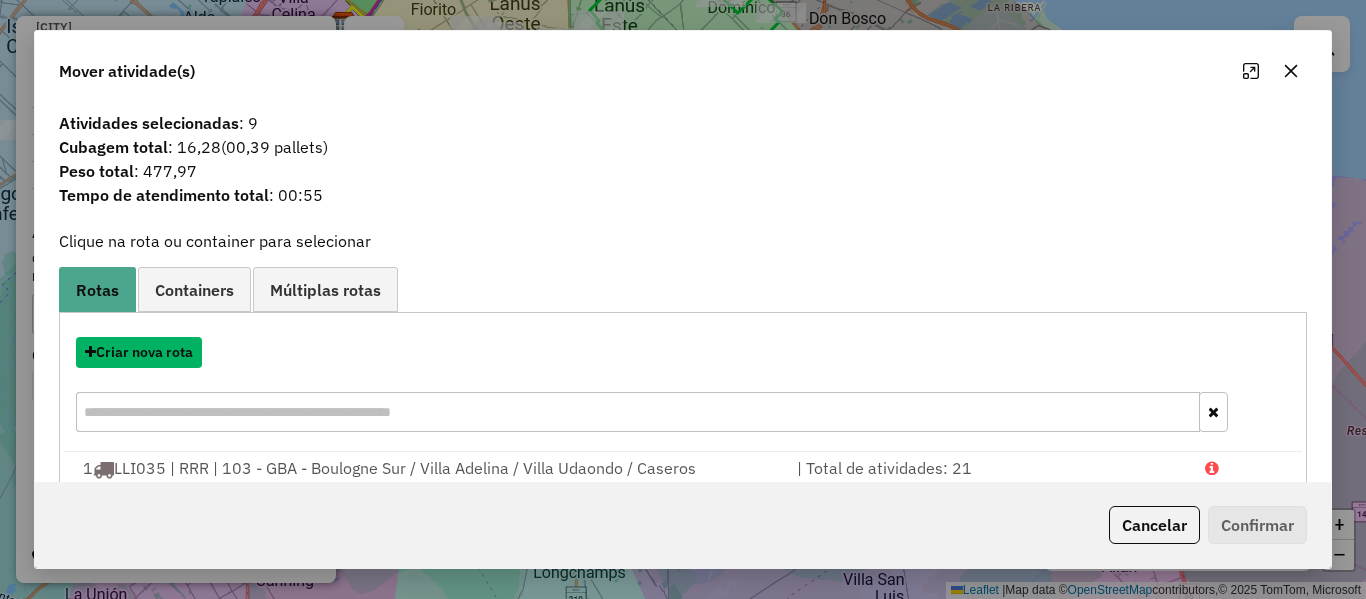 click on "Criar nova rota" at bounding box center (139, 352) 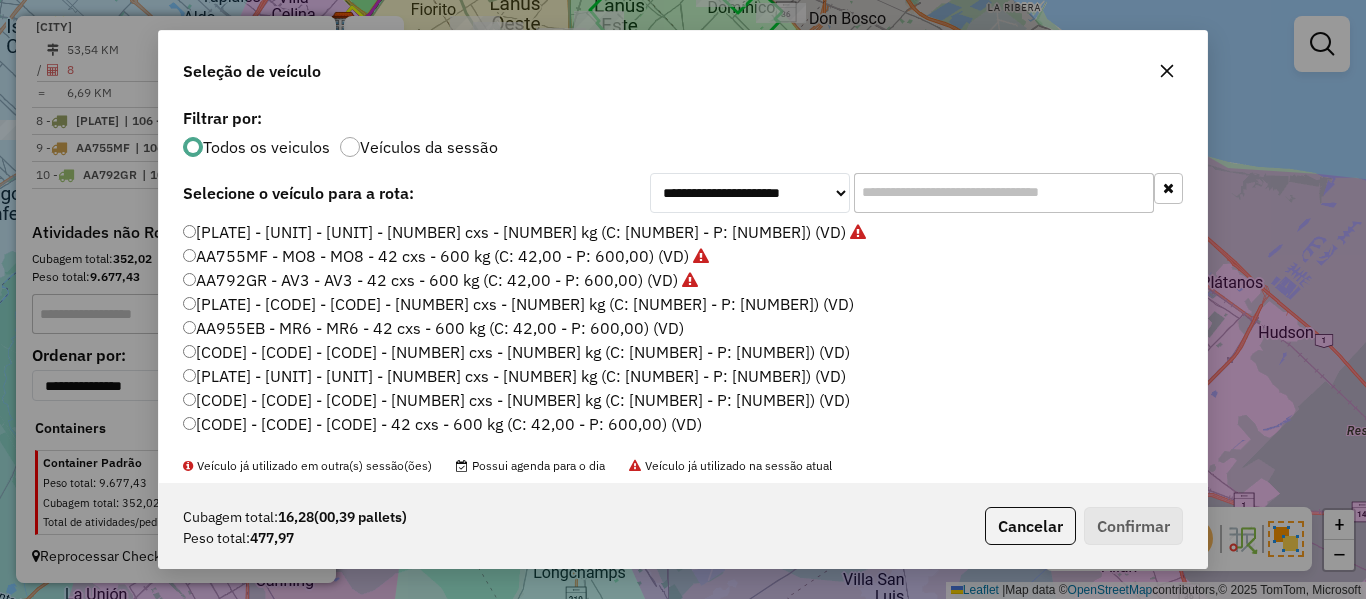 scroll, scrollTop: 11, scrollLeft: 6, axis: both 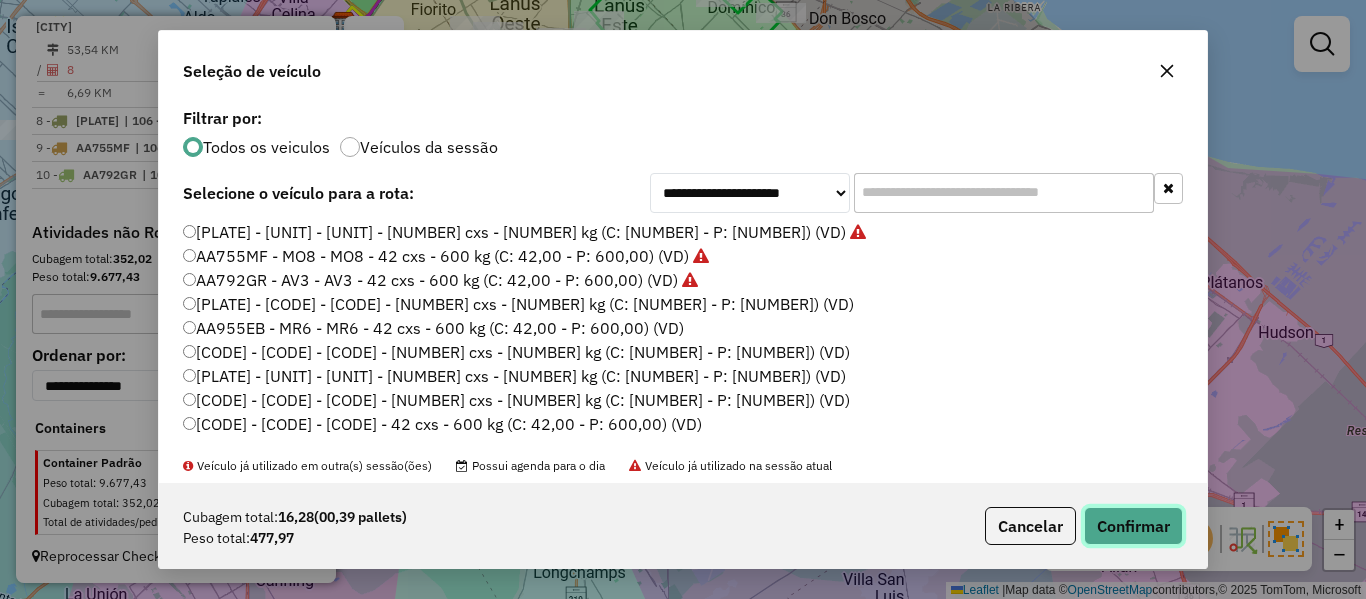 drag, startPoint x: 1149, startPoint y: 518, endPoint x: 1149, endPoint y: 489, distance: 29 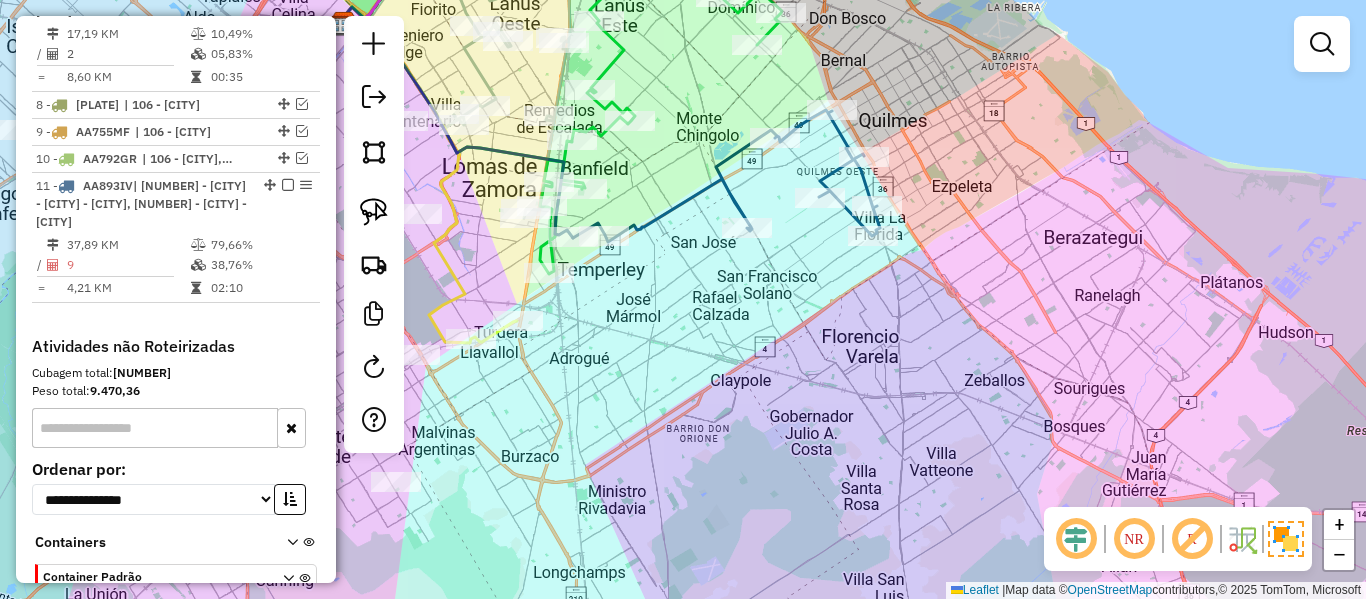 click 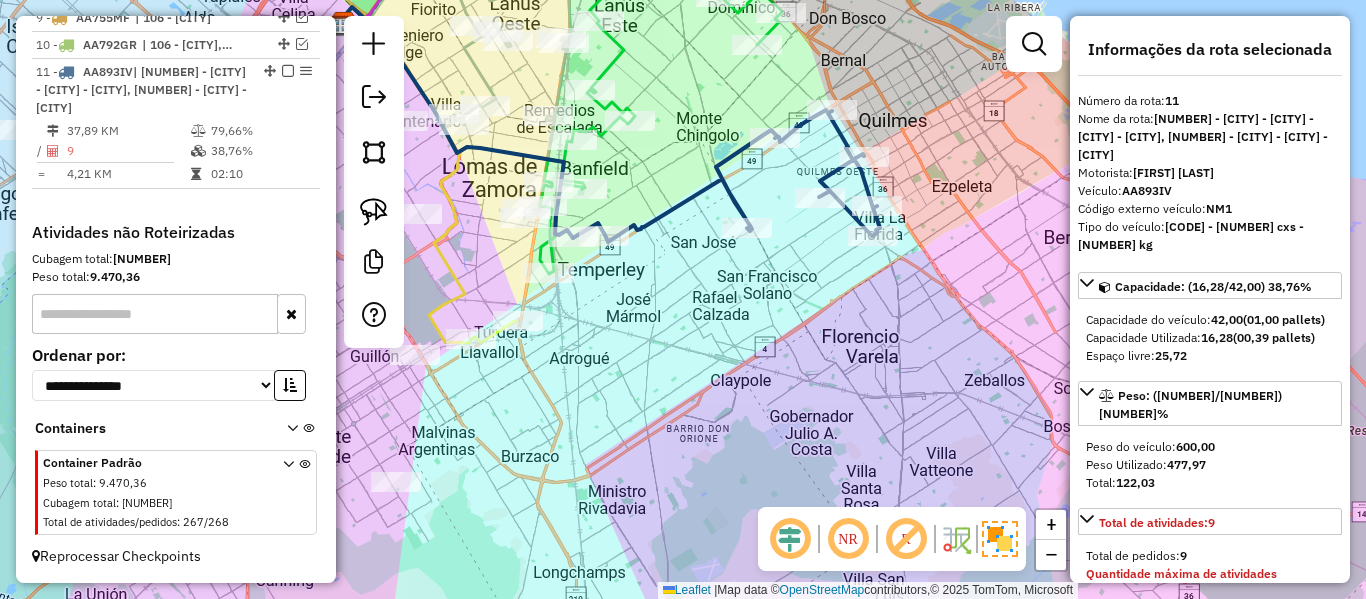 scroll, scrollTop: 1451, scrollLeft: 0, axis: vertical 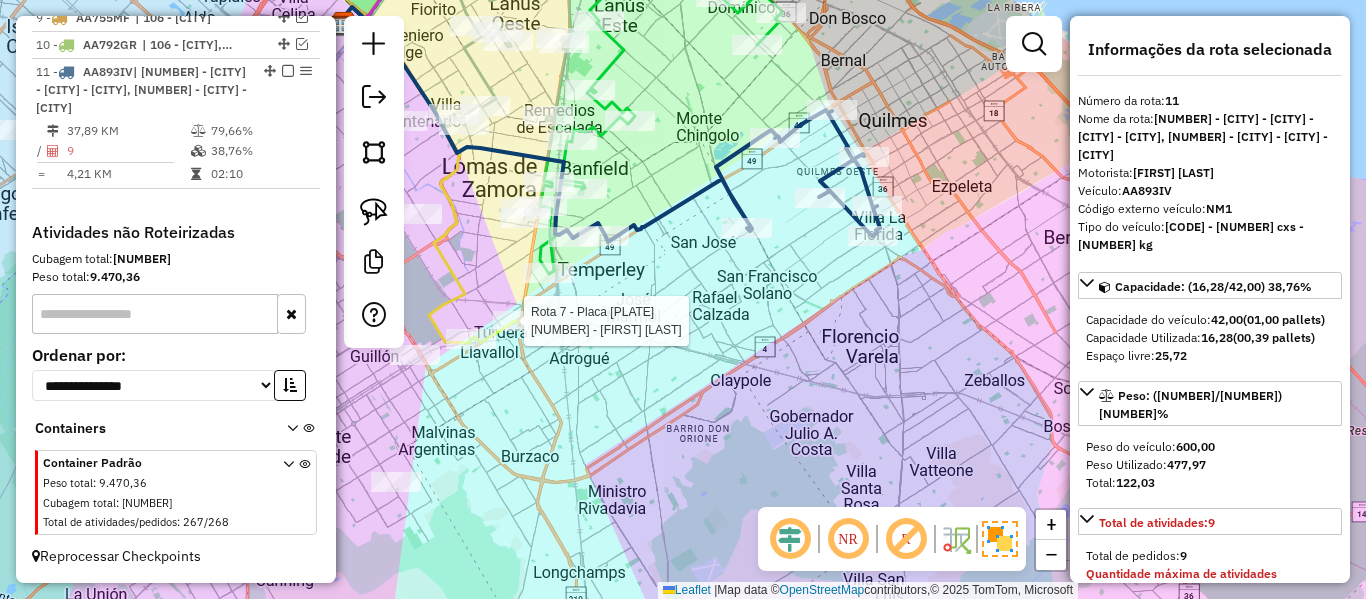 drag, startPoint x: 608, startPoint y: 311, endPoint x: 545, endPoint y: 368, distance: 84.95882 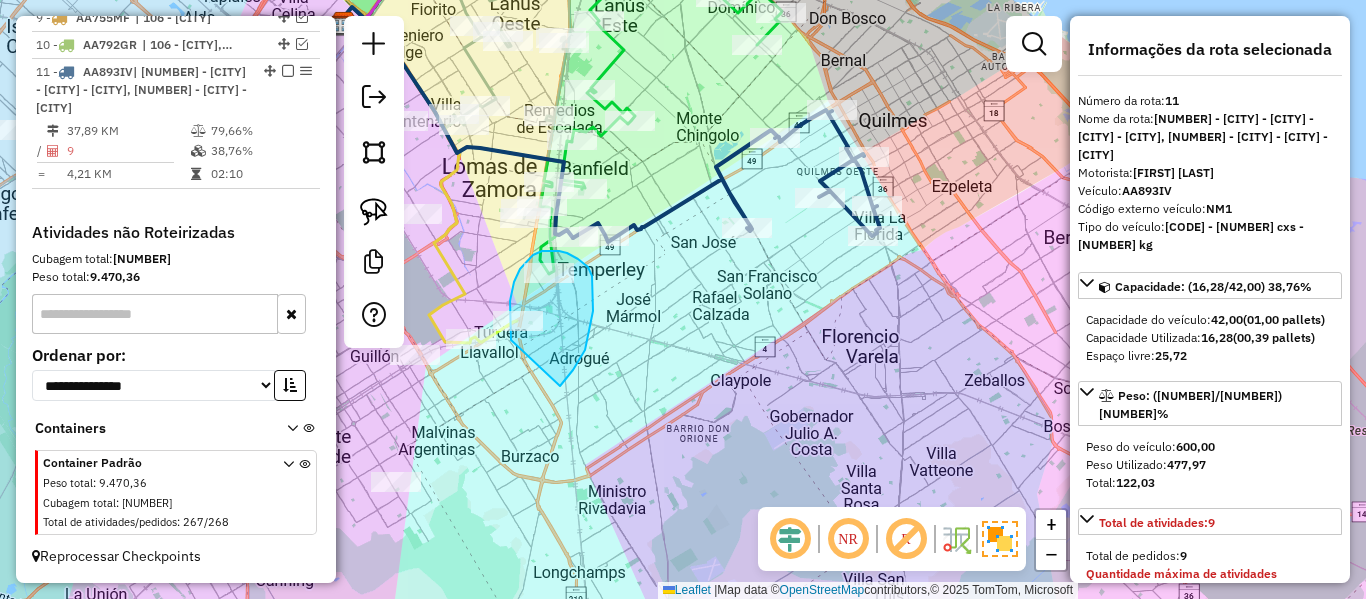 drag, startPoint x: 593, startPoint y: 311, endPoint x: 518, endPoint y: 346, distance: 82.764725 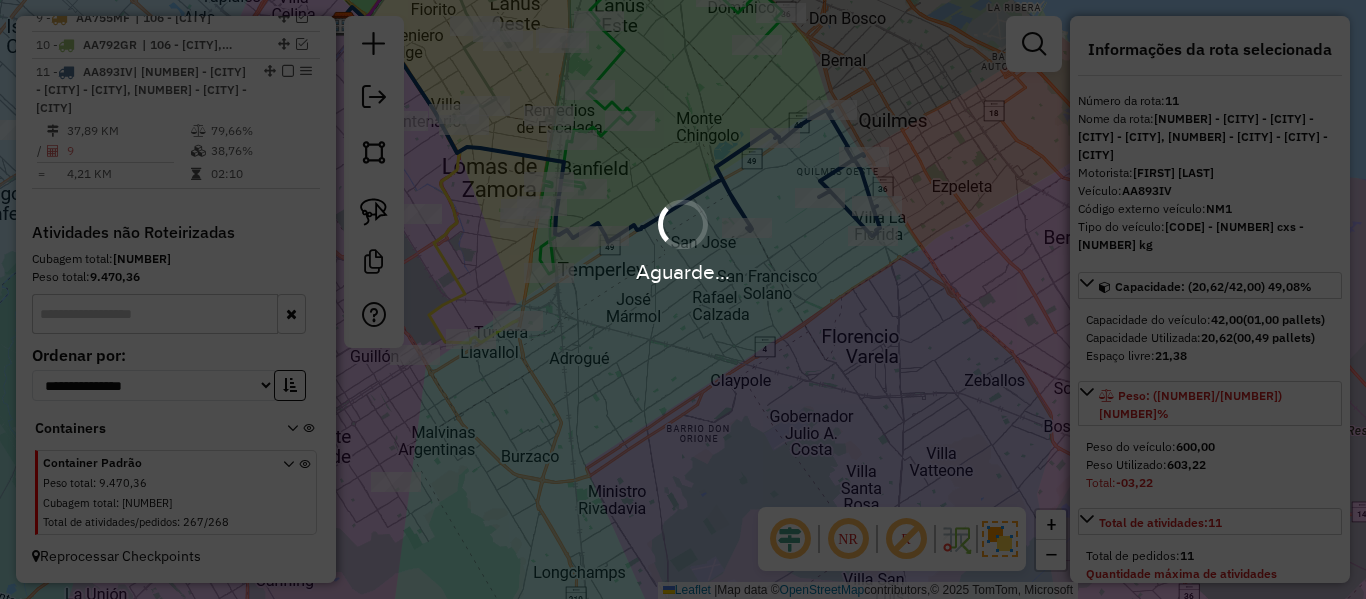 select on "**********" 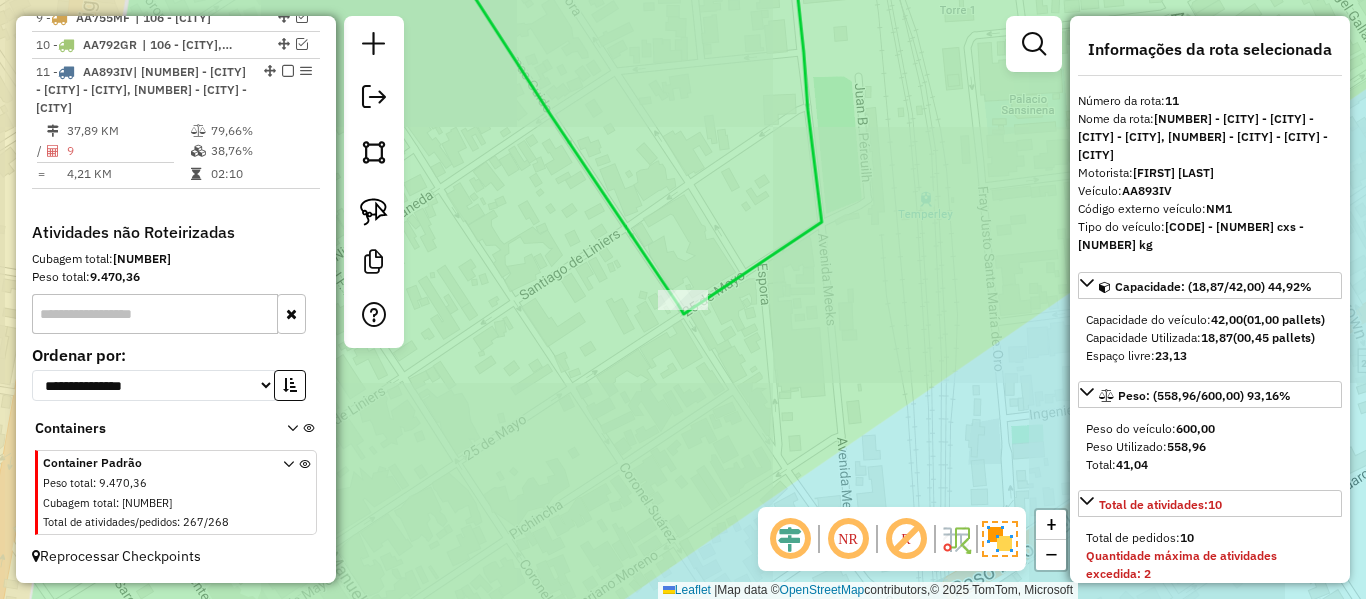 select on "**********" 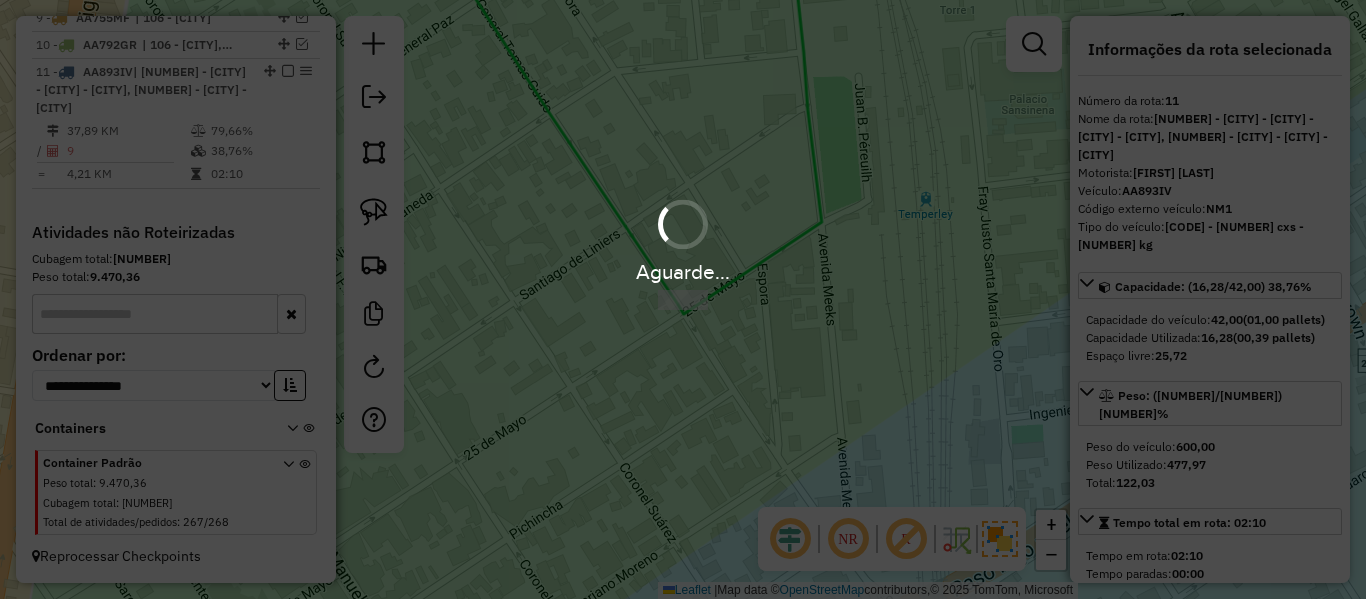 click on "Aguarde..." at bounding box center [683, 299] 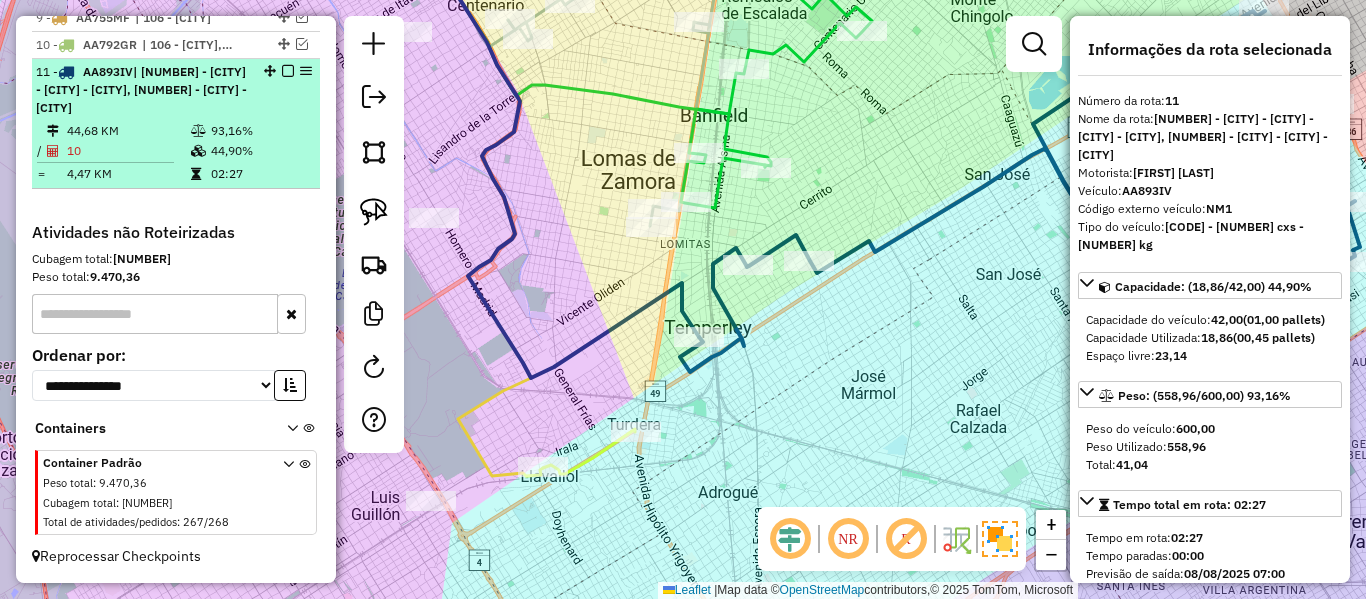 click at bounding box center [288, 71] 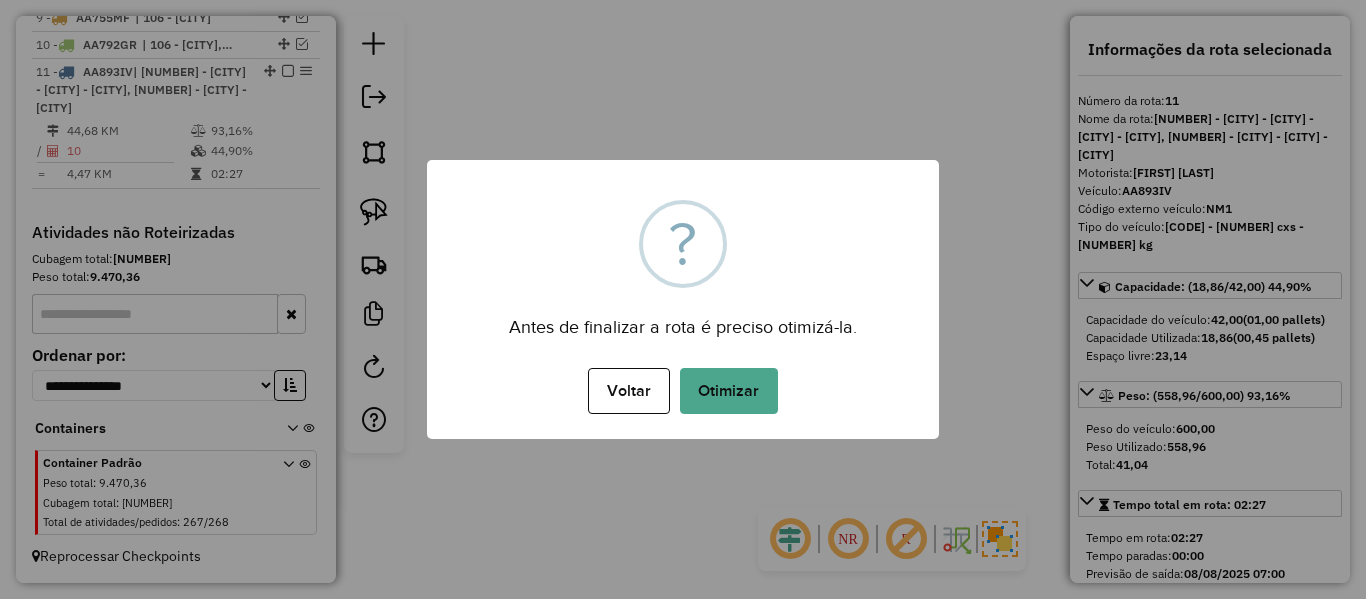 drag, startPoint x: 769, startPoint y: 409, endPoint x: 782, endPoint y: 408, distance: 13.038404 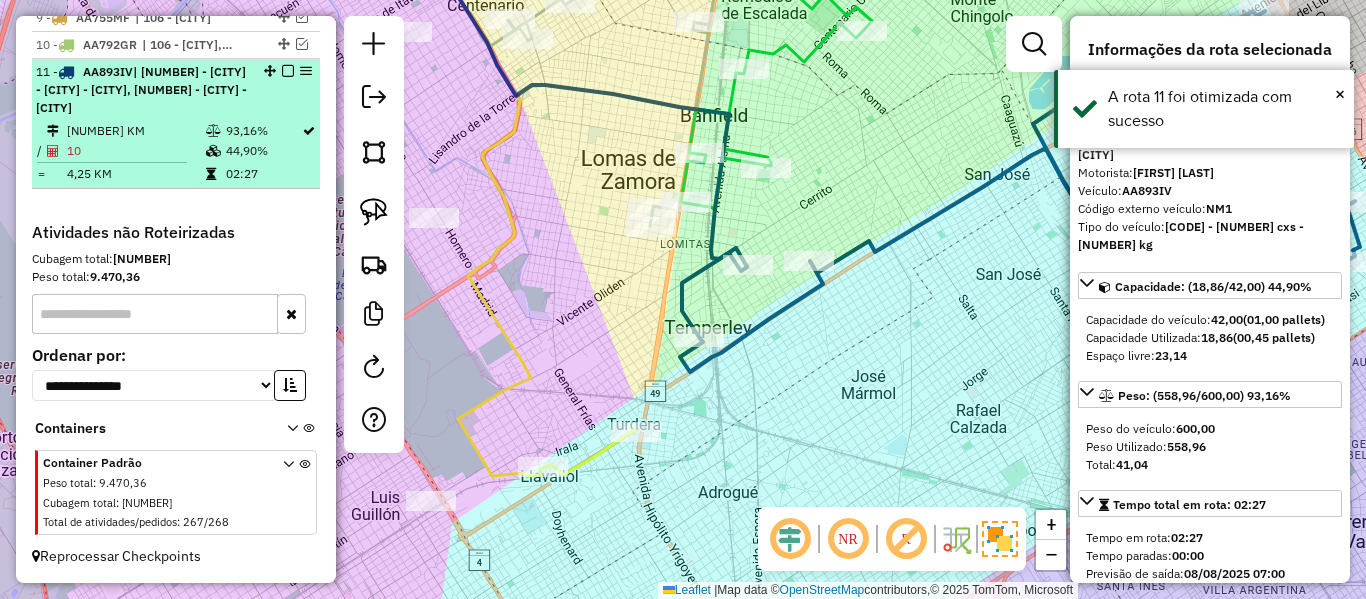 click at bounding box center (288, 71) 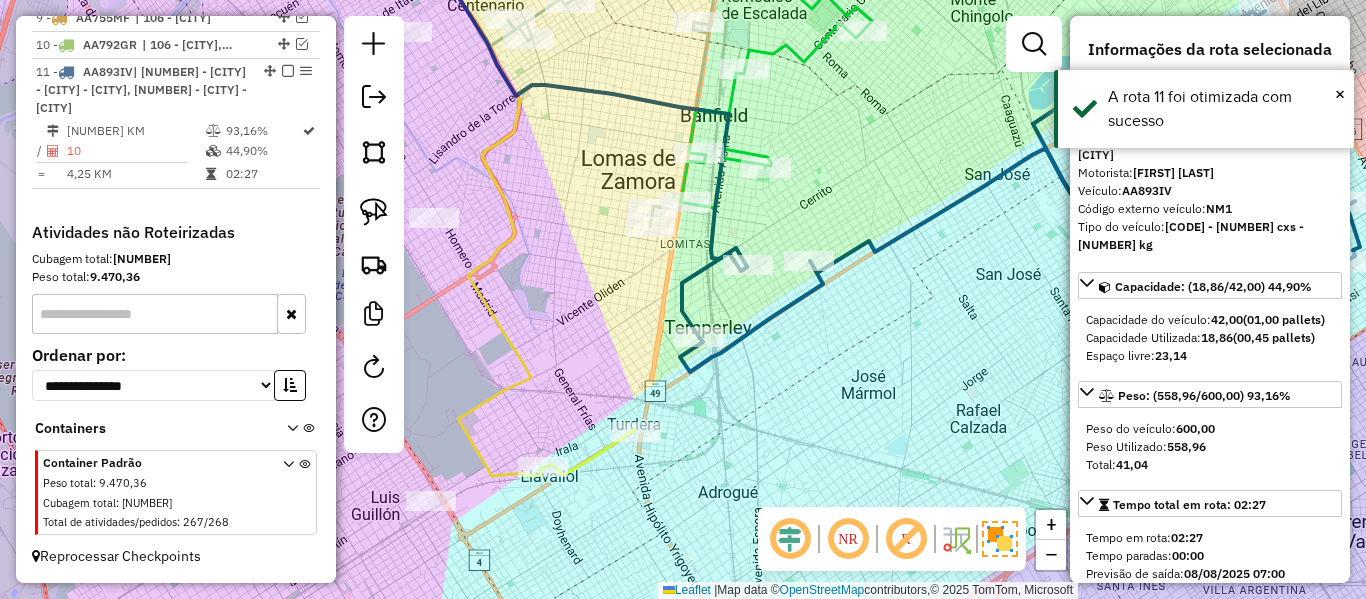 scroll, scrollTop: 1330, scrollLeft: 0, axis: vertical 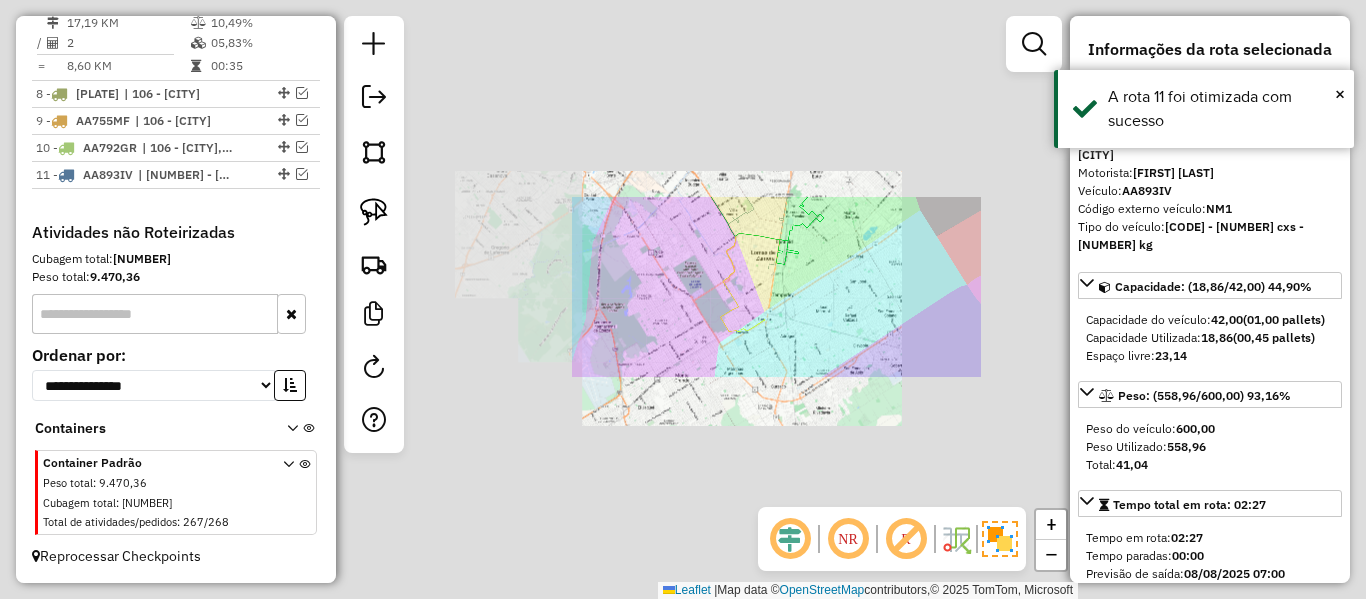 click on "Janela de atendimento Grade de atendimento Capacidade Transportadoras Veículos Cliente Pedidos  Rotas Selecione os dias de semana para filtrar as janelas de atendimento  Seg   Ter   Qua   Qui   Sex   Sáb   Dom  Informe o período da janela de atendimento: De: Até:  Filtrar exatamente a janela do cliente  Considerar janela de atendimento padrão  Selecione os dias de semana para filtrar as grades de atendimento  Seg   Ter   Qua   Qui   Sex   Sáb   Dom   Considerar clientes sem dia de atendimento cadastrado  Clientes fora do dia de atendimento selecionado Filtrar as atividades entre os valores definidos abaixo:  Peso mínimo:   Peso máximo:   Cubagem mínima:   Cubagem máxima:   De:   Até:  Filtrar as atividades entre o tempo de atendimento definido abaixo:  De:   Até:   Considerar capacidade total dos clientes não roteirizados Transportadora: Selecione um ou mais itens Tipo de veículo: Selecione um ou mais itens Veículo: Selecione um ou mais itens Motorista: Selecione um ou mais itens Nome: Rótulo:" 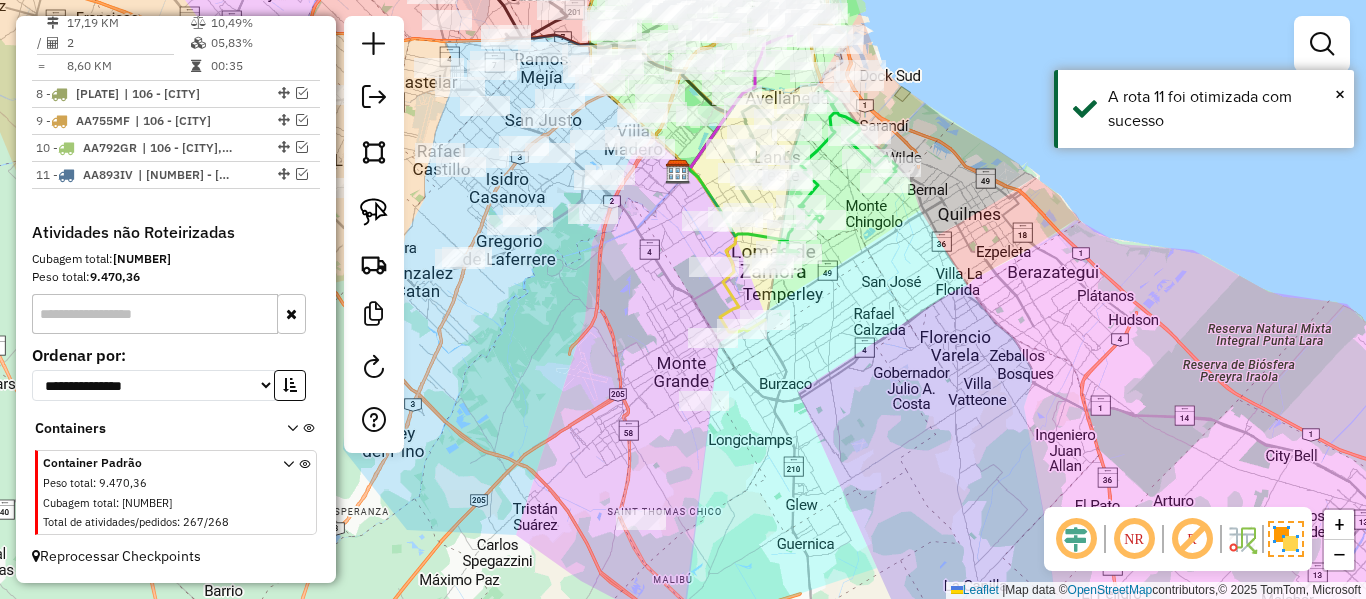drag, startPoint x: 829, startPoint y: 355, endPoint x: 861, endPoint y: 325, distance: 43.863426 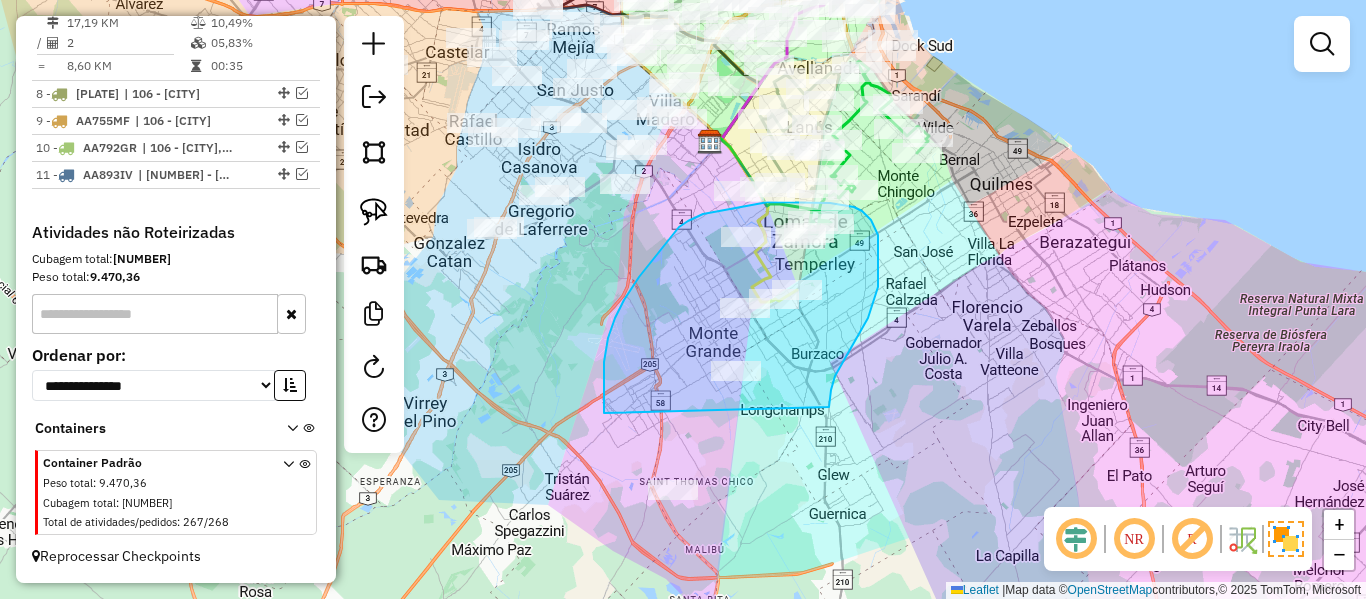 drag, startPoint x: 829, startPoint y: 407, endPoint x: 691, endPoint y: 532, distance: 186.19614 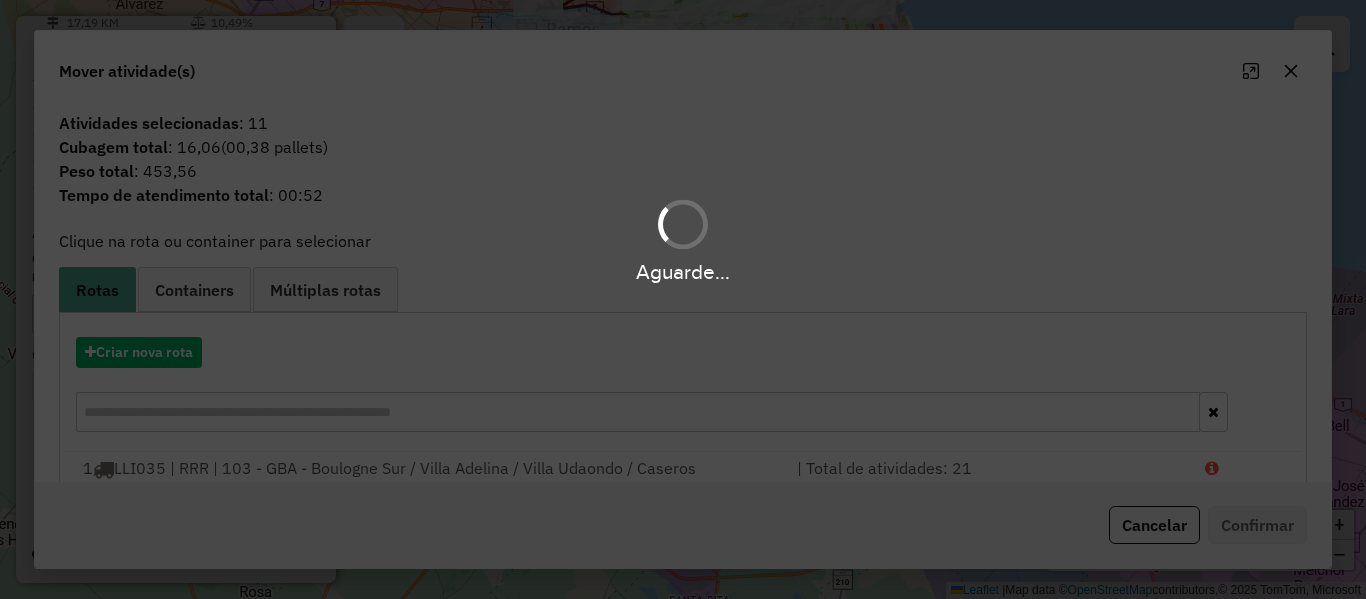 click on "Aguarde..." at bounding box center (683, 299) 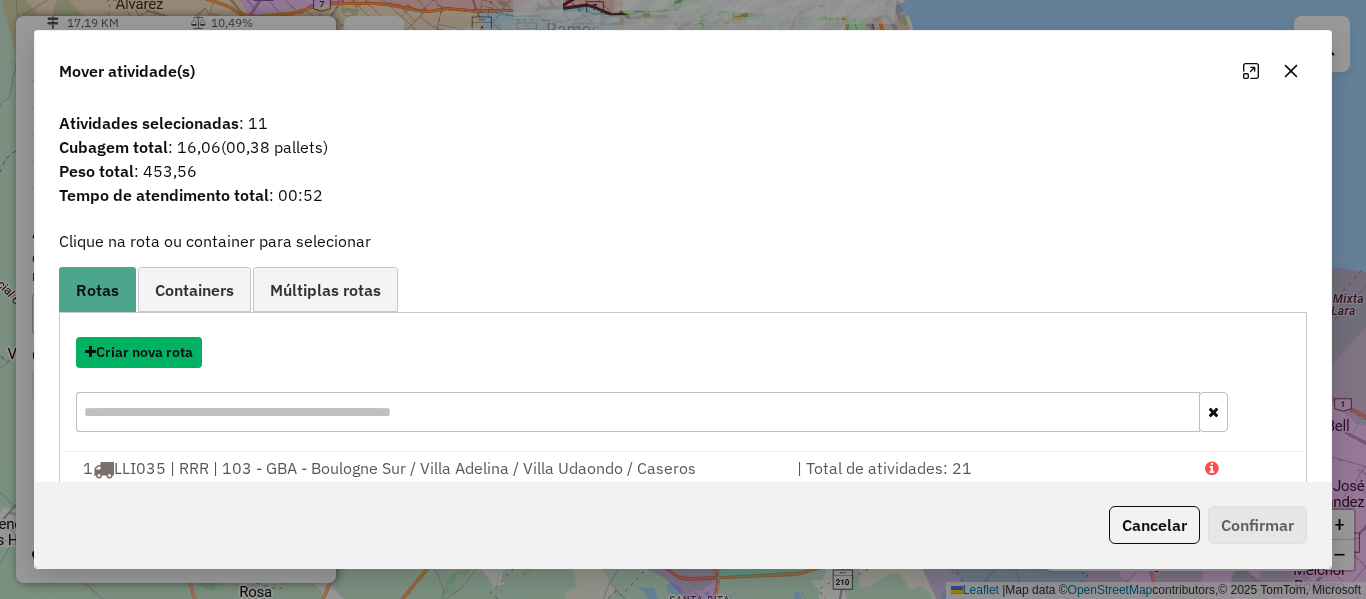 click on "Criar nova rota" at bounding box center (139, 352) 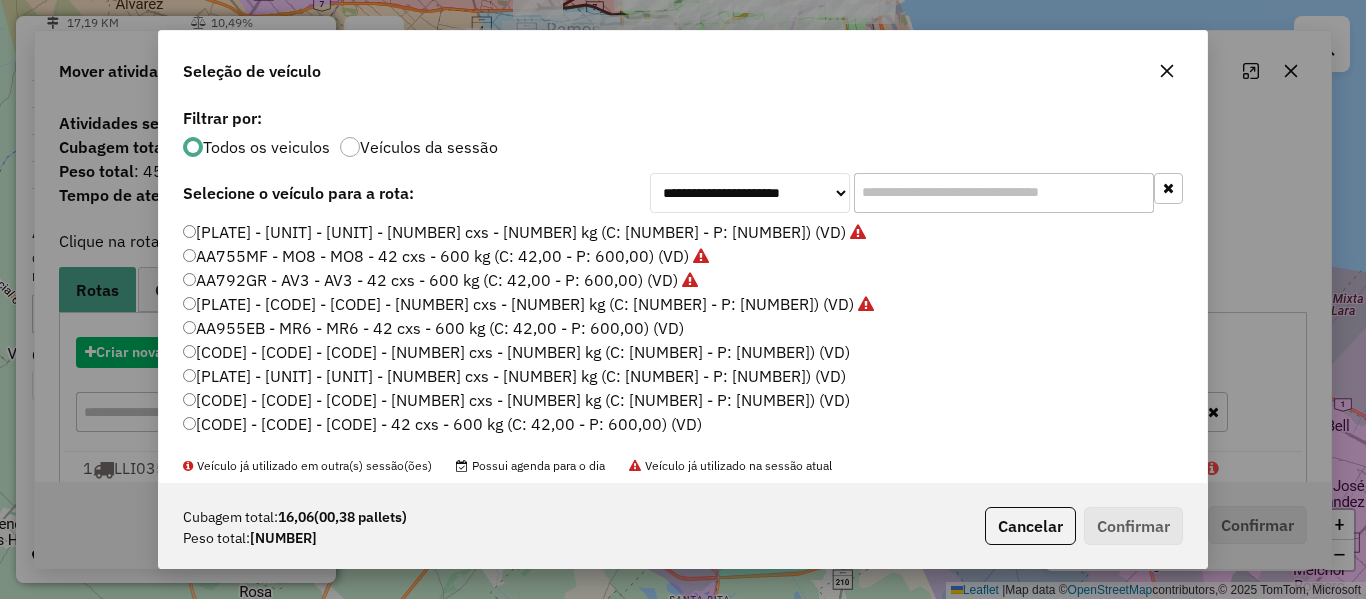 scroll, scrollTop: 11, scrollLeft: 6, axis: both 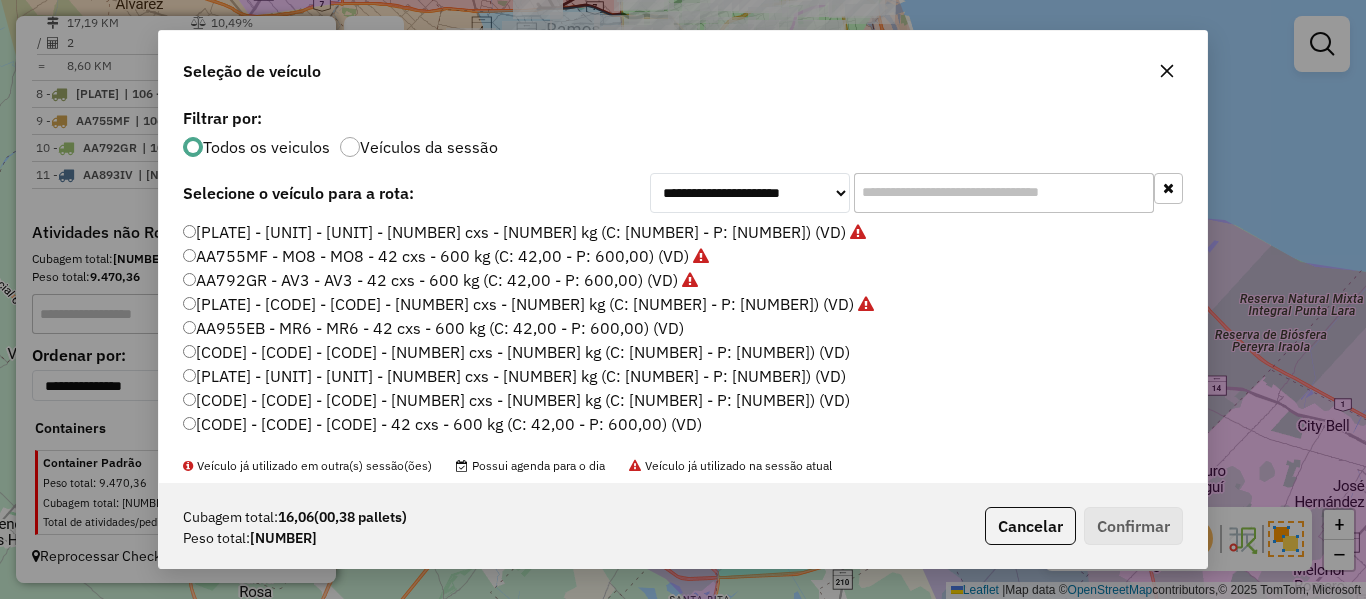 click on "AA955EB - MR6 - MR6 - 42 cxs - 600 kg (C: 42,00 - P: 600,00) (VD)" 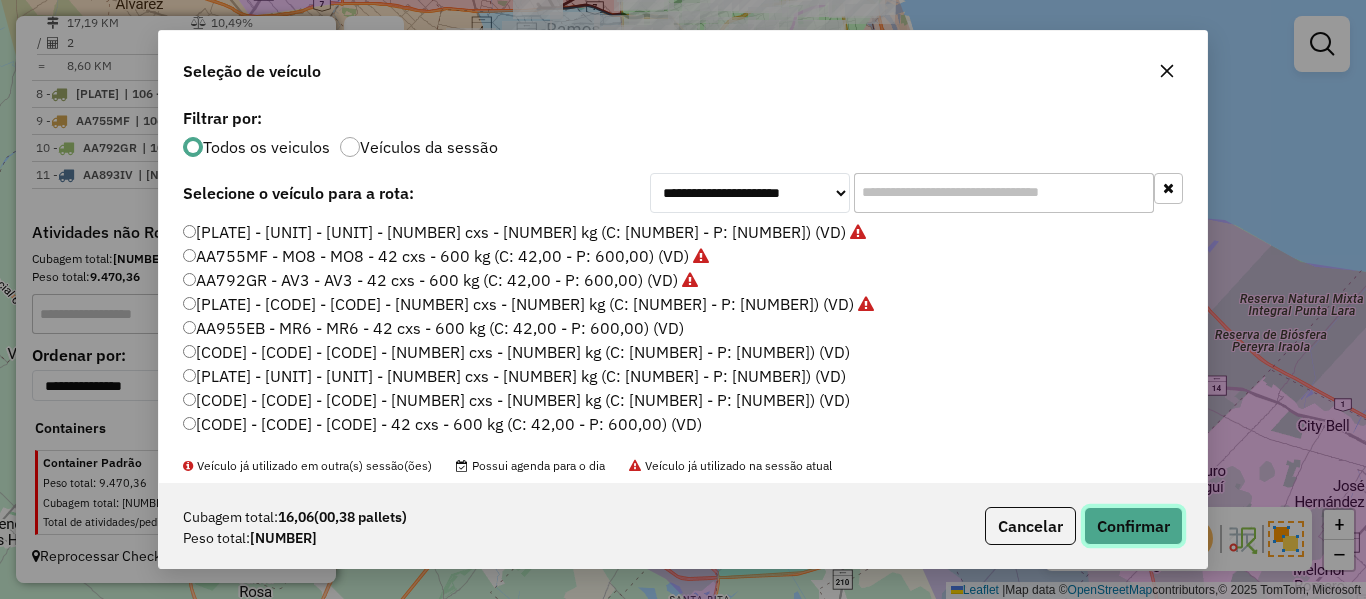 click on "Confirmar" 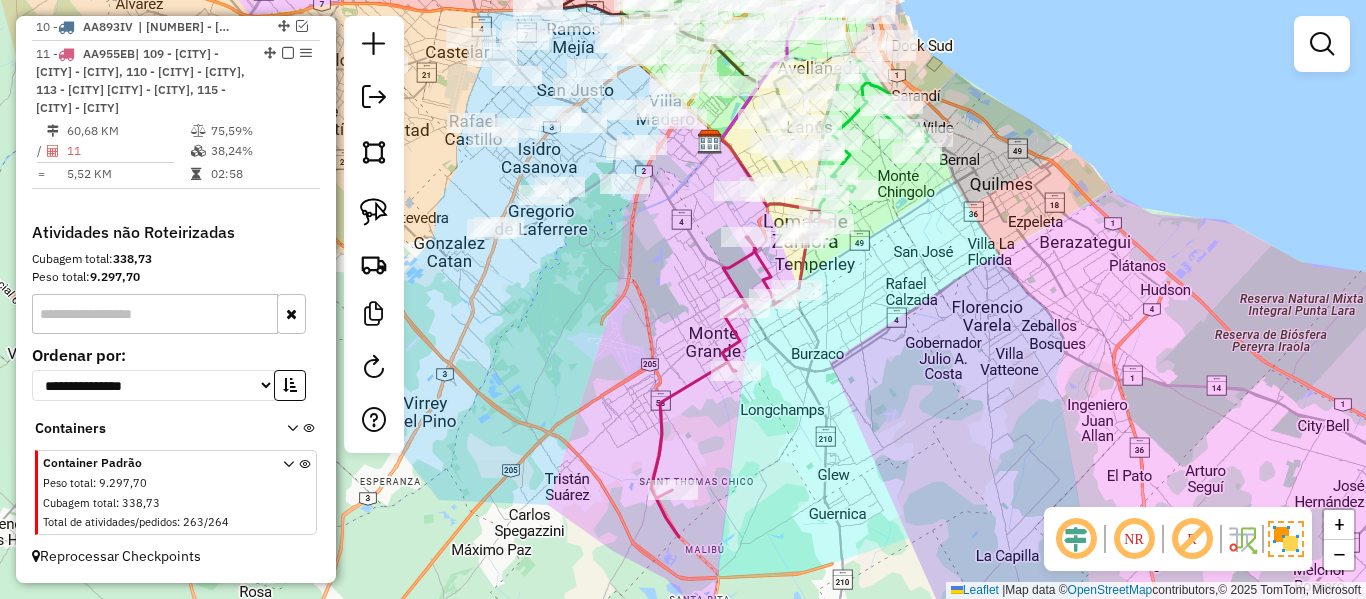scroll, scrollTop: 1339, scrollLeft: 0, axis: vertical 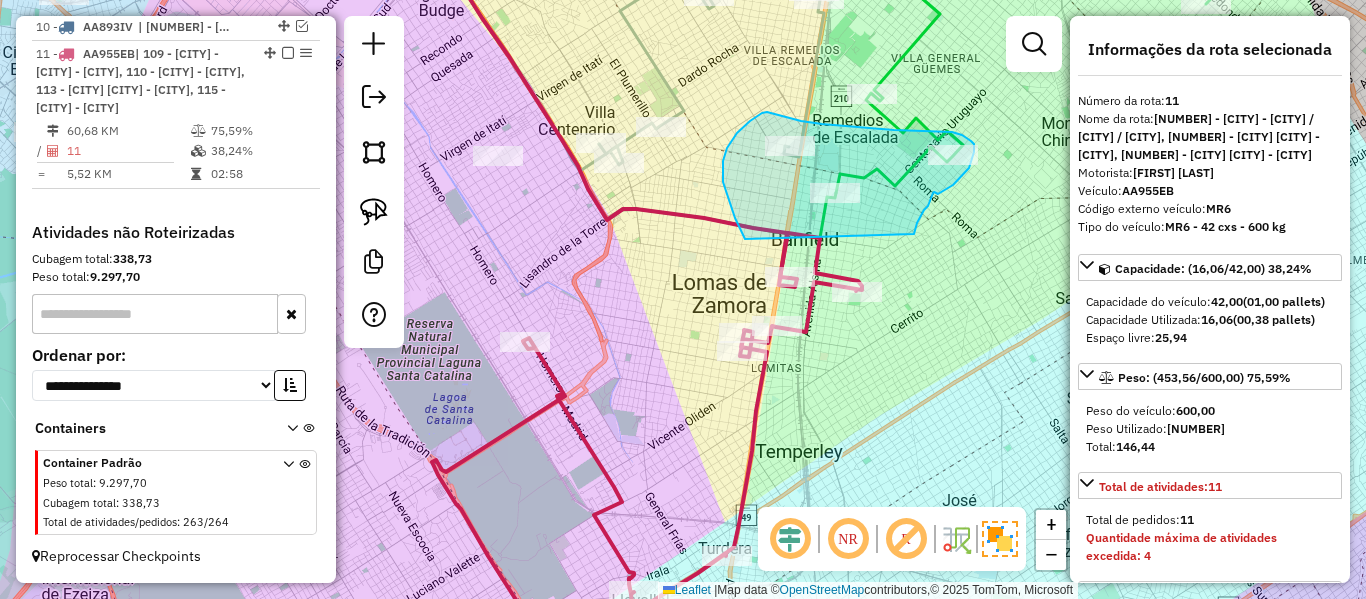 drag, startPoint x: 914, startPoint y: 234, endPoint x: 748, endPoint y: 246, distance: 166.43317 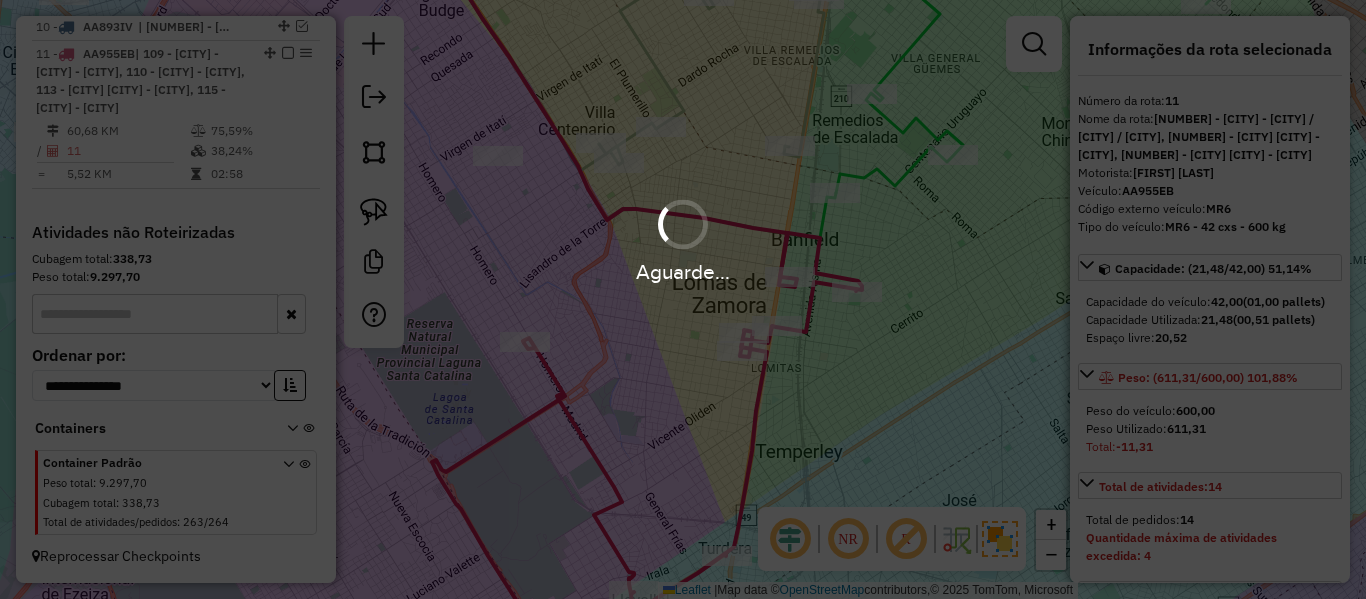 select on "**********" 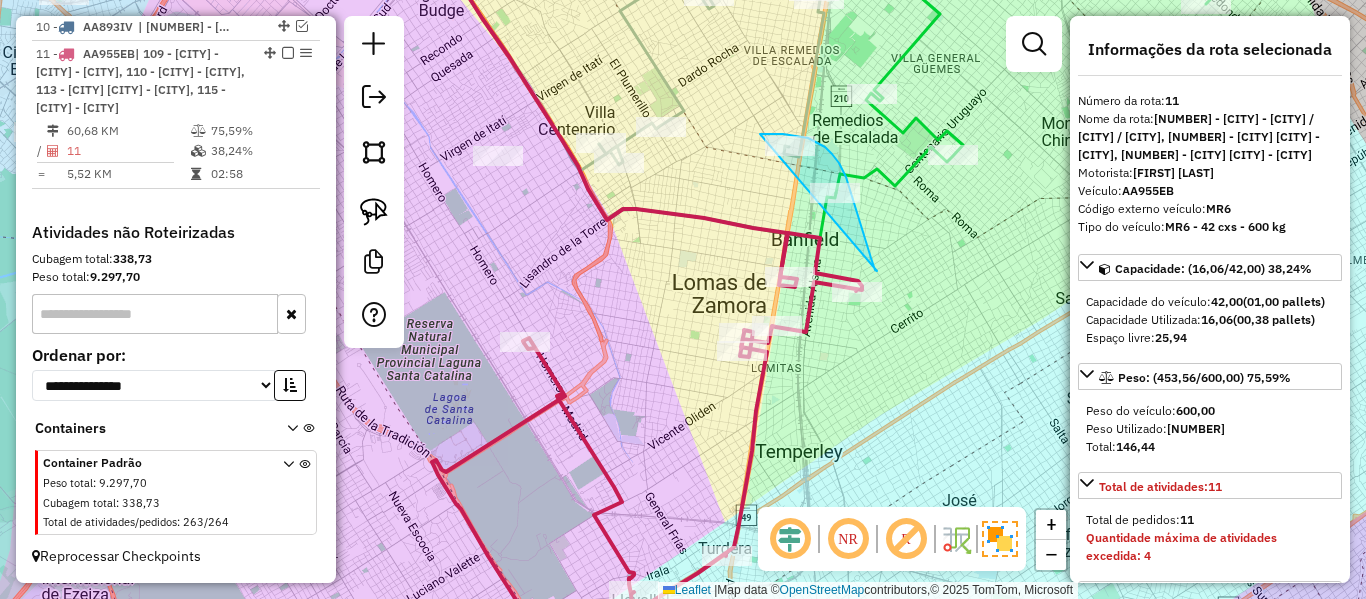 drag, startPoint x: 871, startPoint y: 258, endPoint x: 699, endPoint y: 223, distance: 175.52493 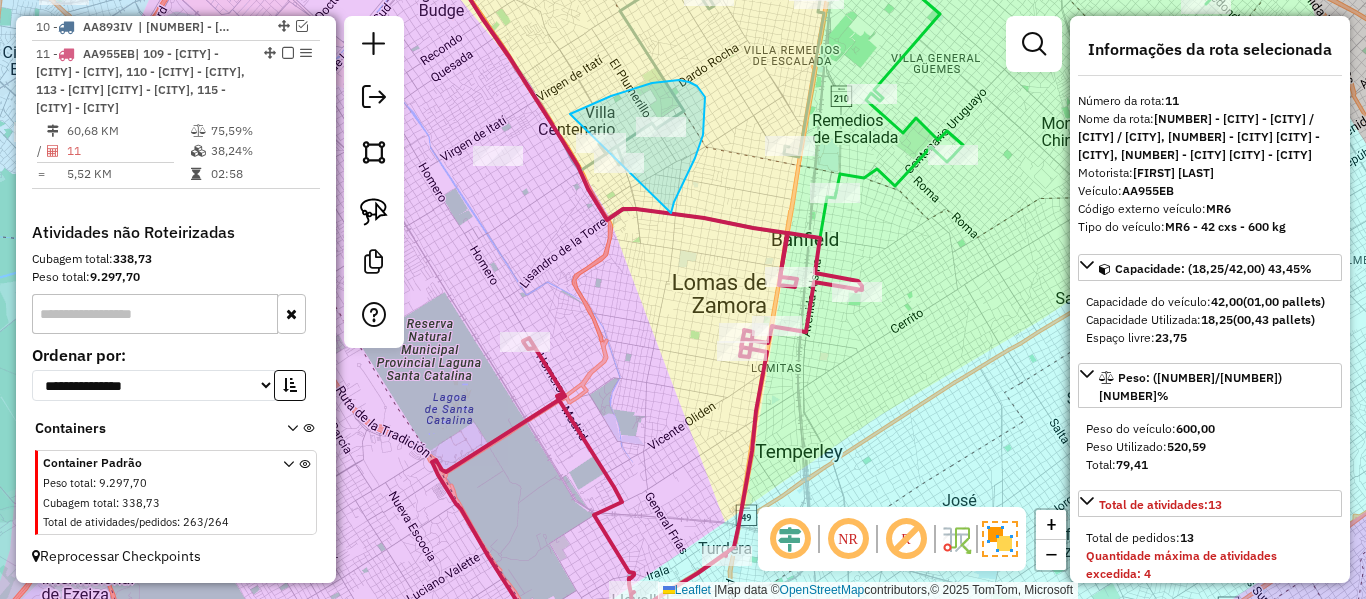 drag, startPoint x: 671, startPoint y: 211, endPoint x: 619, endPoint y: 272, distance: 80.1561 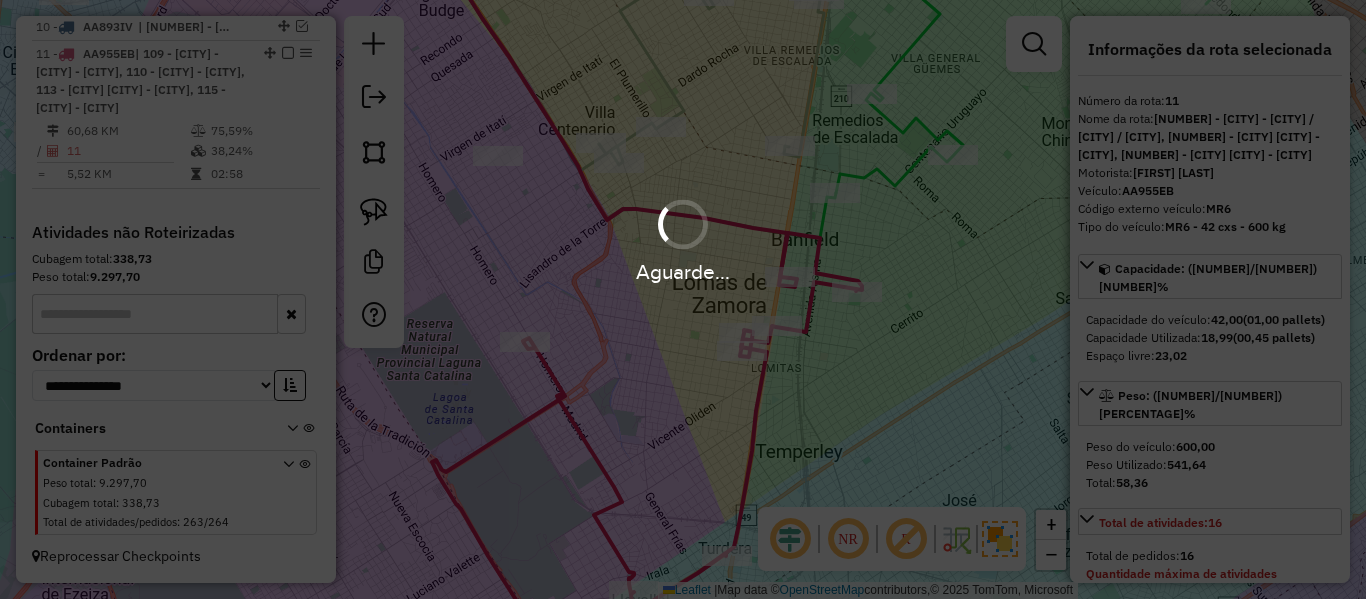 select on "**********" 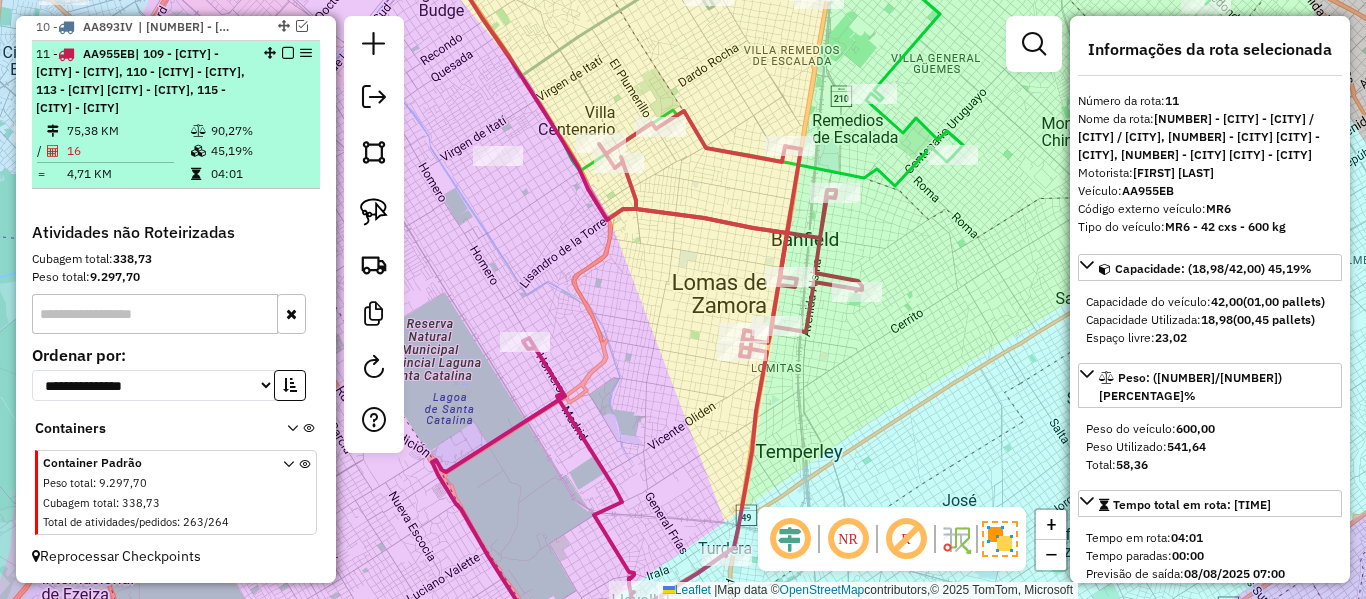 click at bounding box center [288, 53] 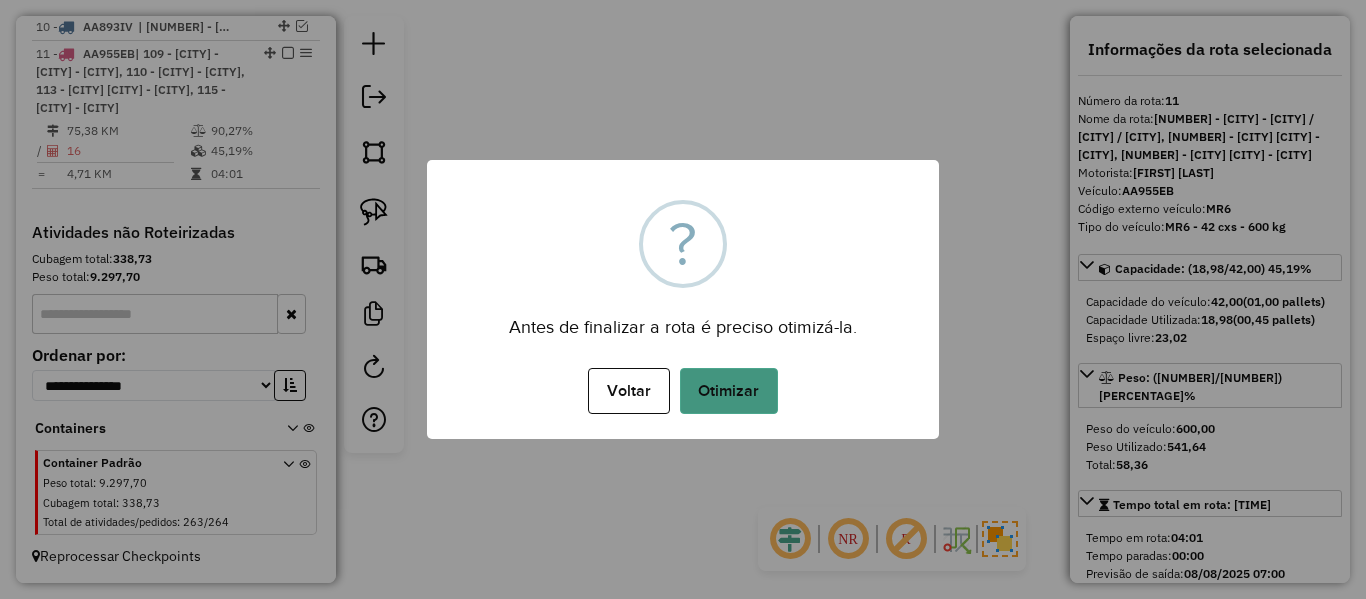 click on "Otimizar" at bounding box center [729, 391] 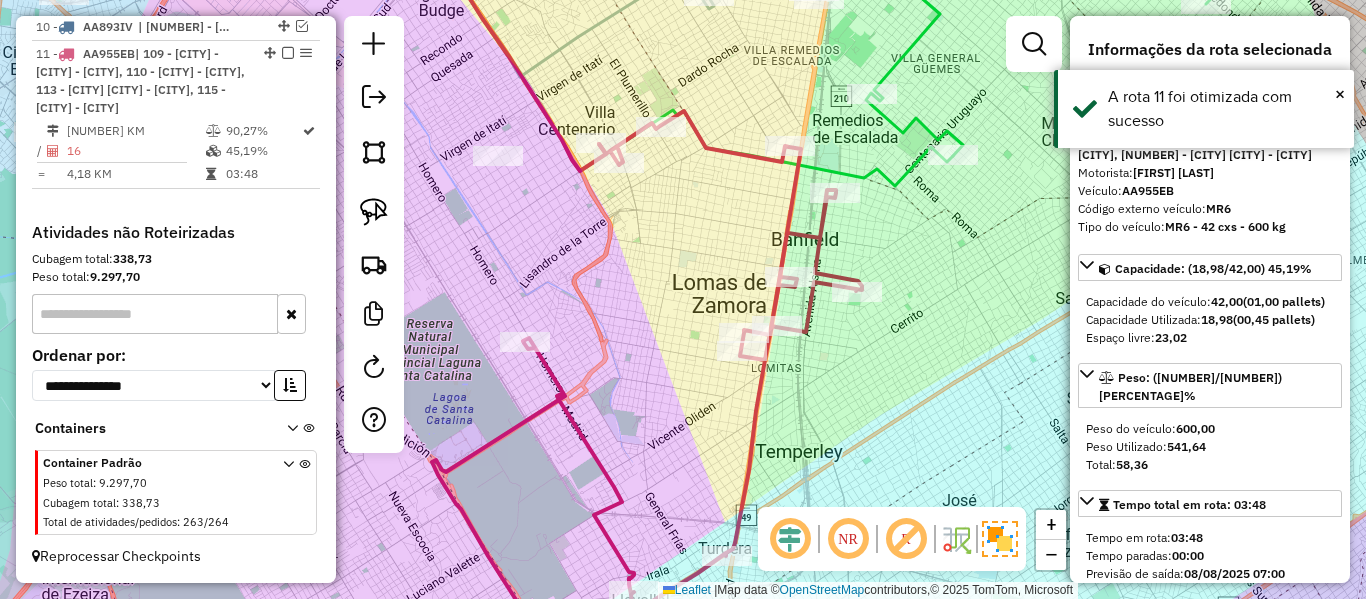 click 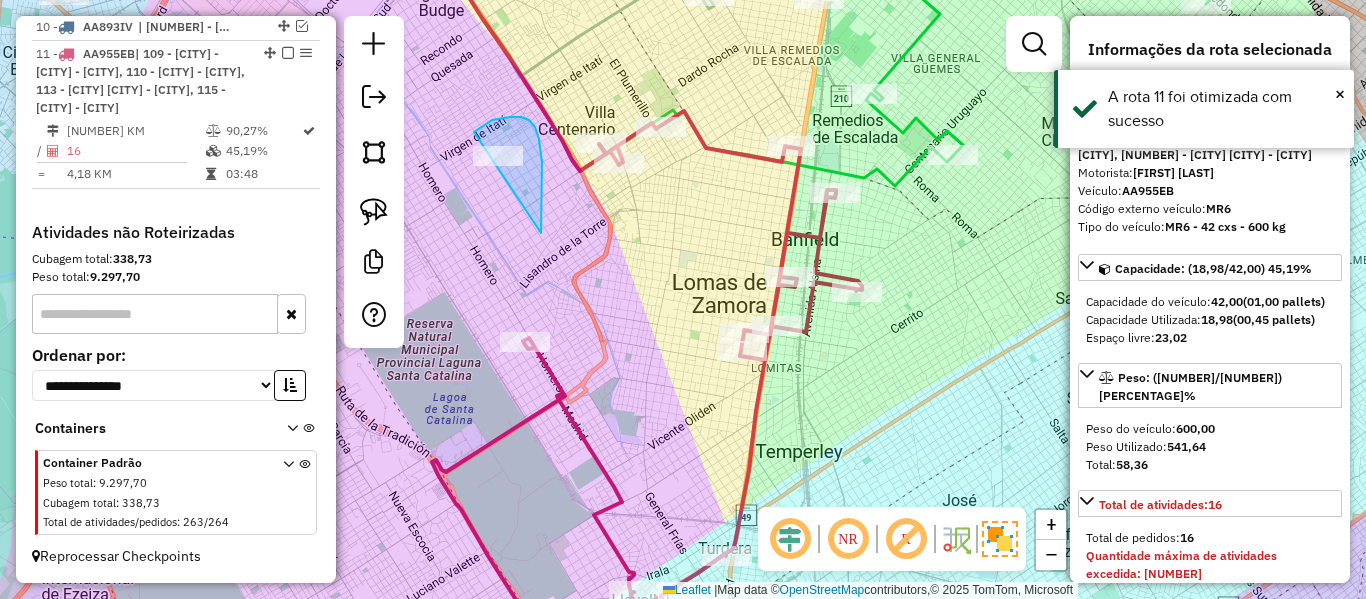 drag, startPoint x: 539, startPoint y: 139, endPoint x: 450, endPoint y: 241, distance: 135.36986 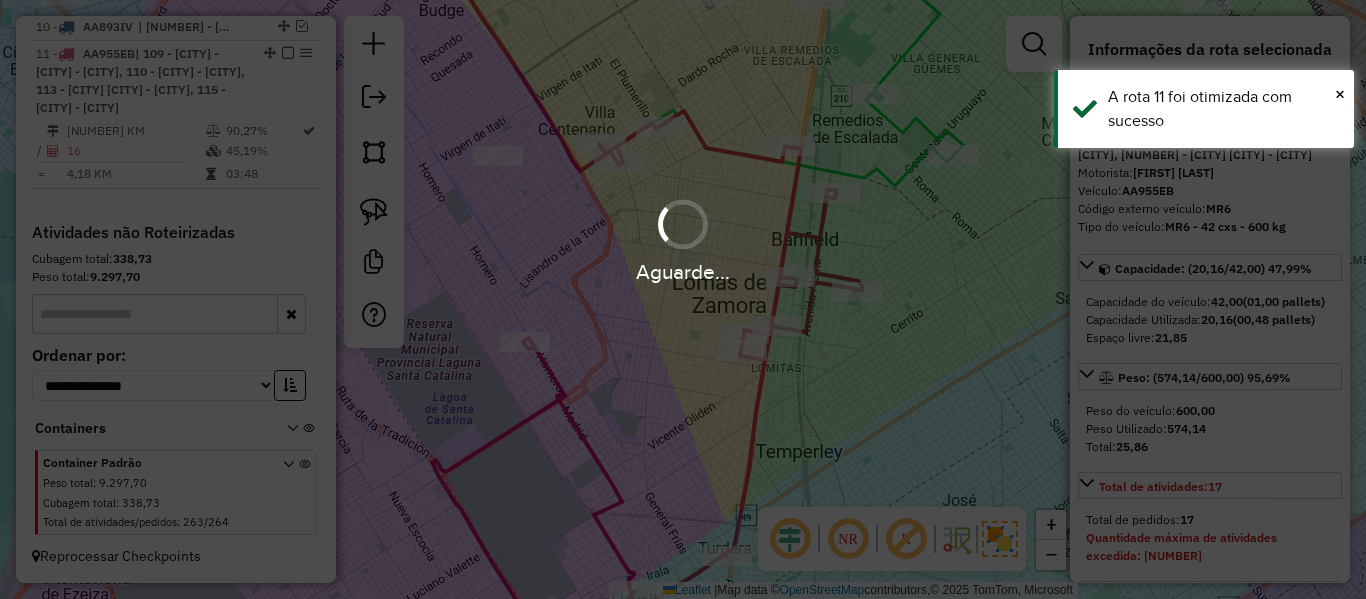 select on "**********" 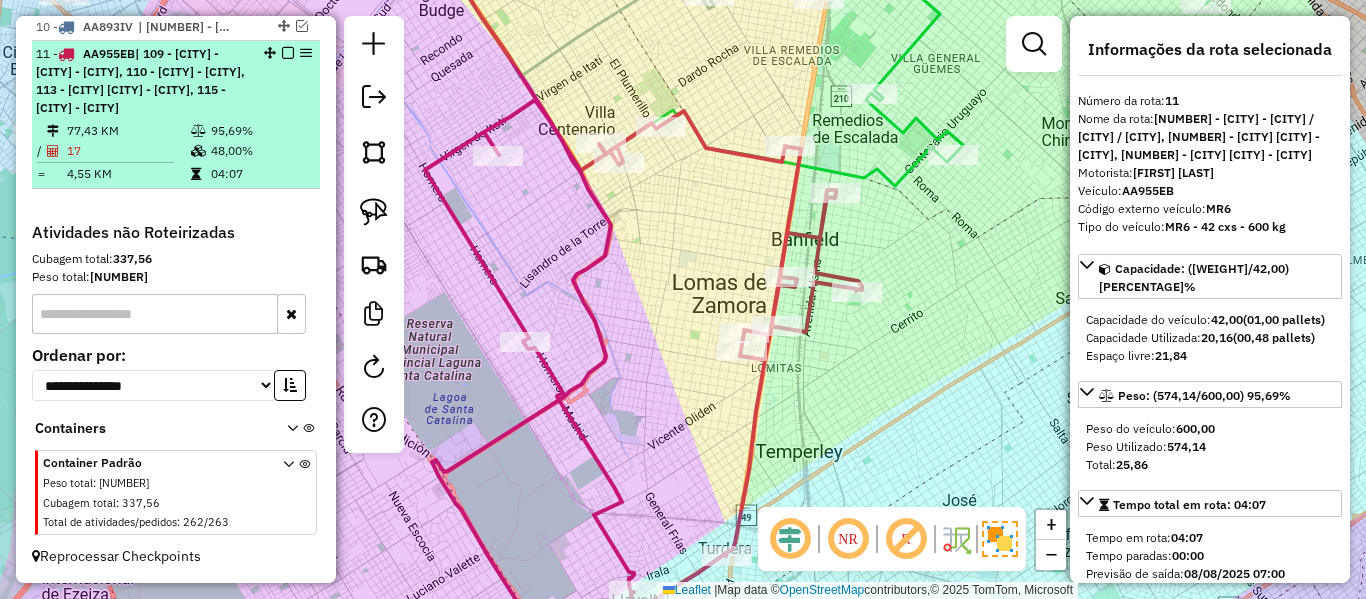 click at bounding box center (288, 53) 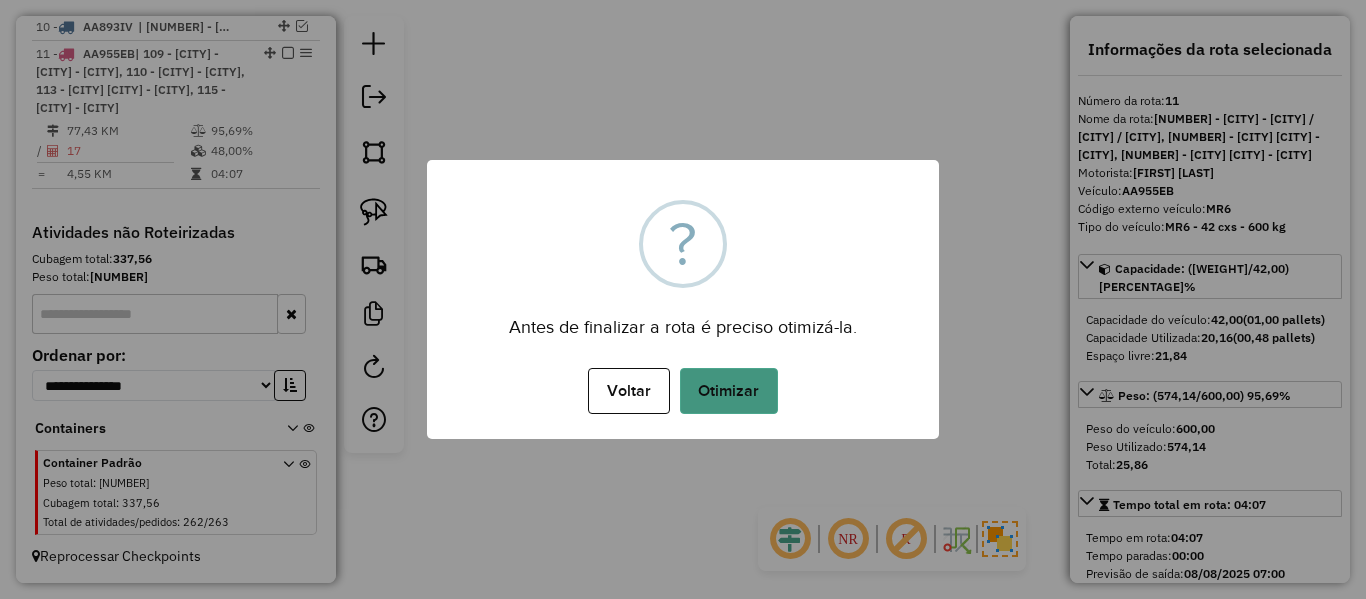 click on "Otimizar" at bounding box center [729, 391] 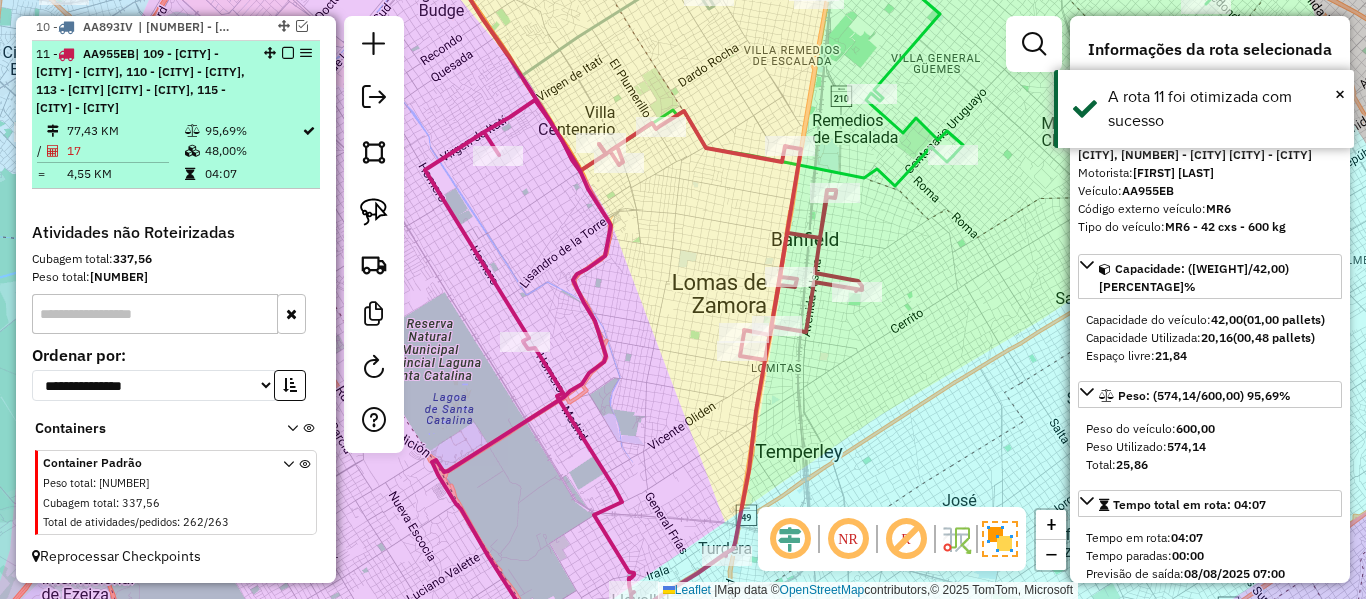 click at bounding box center (288, 53) 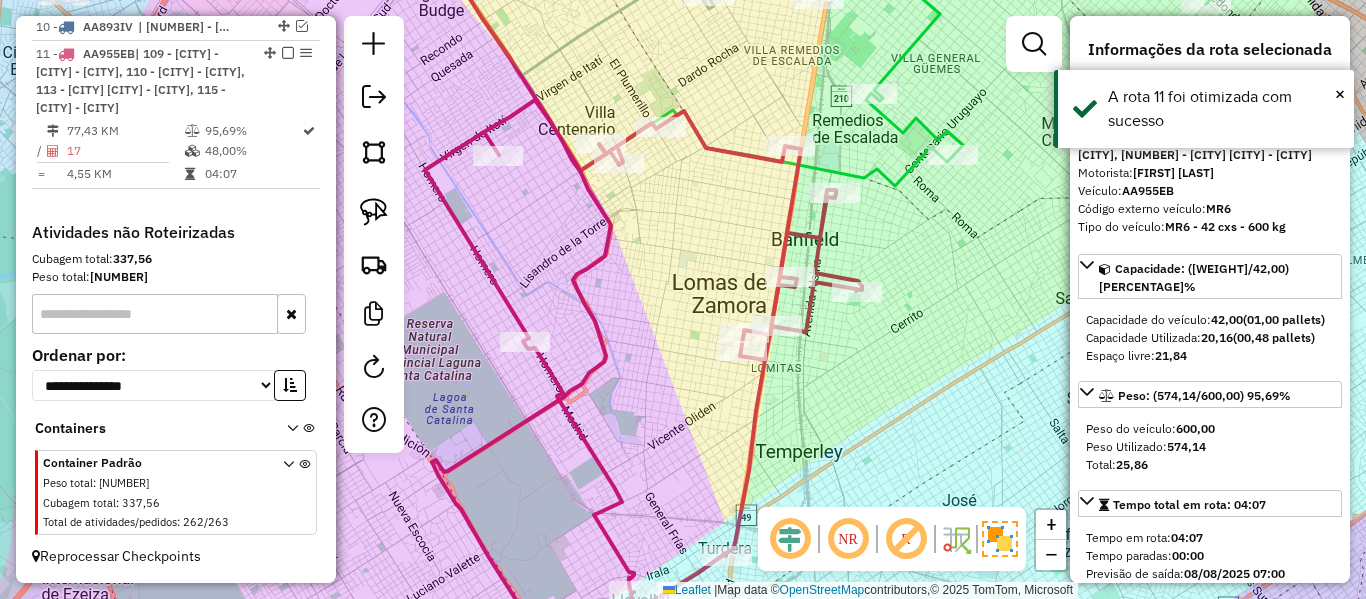 scroll, scrollTop: 1245, scrollLeft: 0, axis: vertical 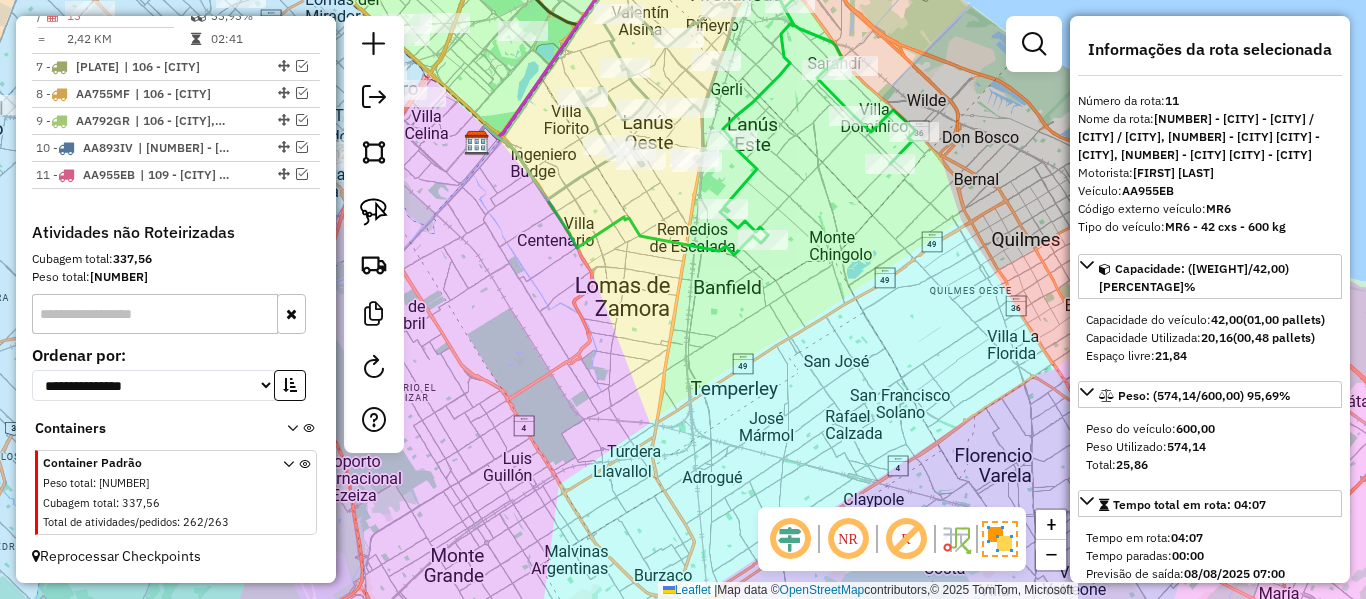 click 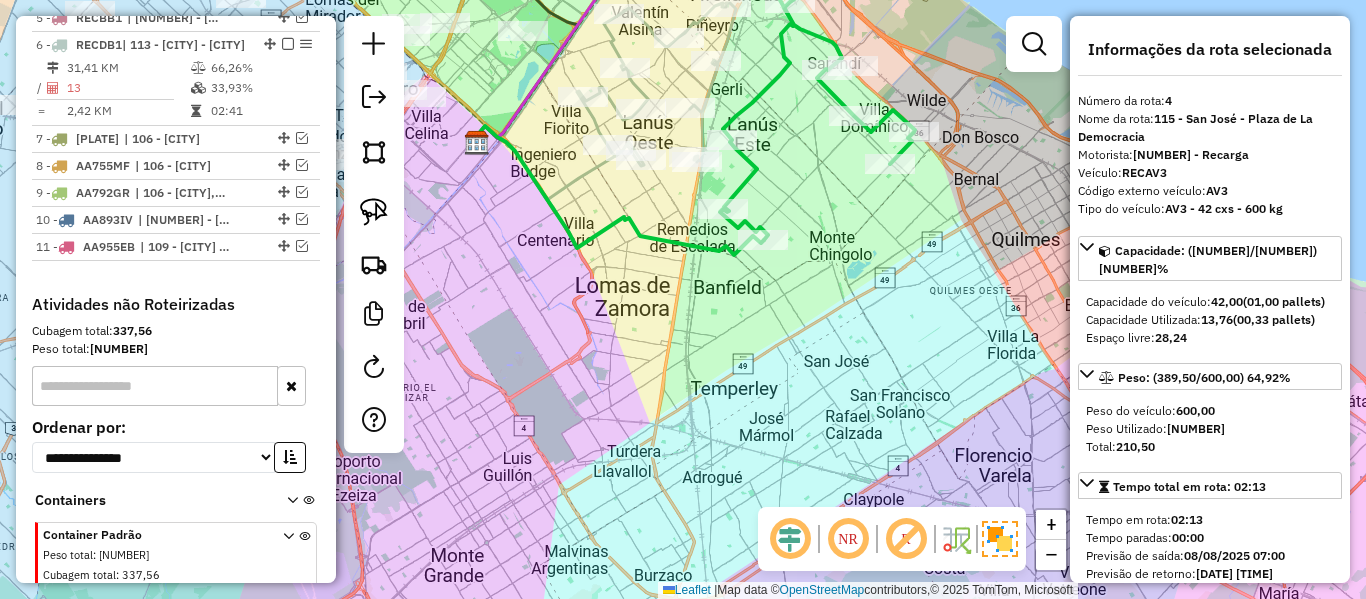 scroll, scrollTop: 1032, scrollLeft: 0, axis: vertical 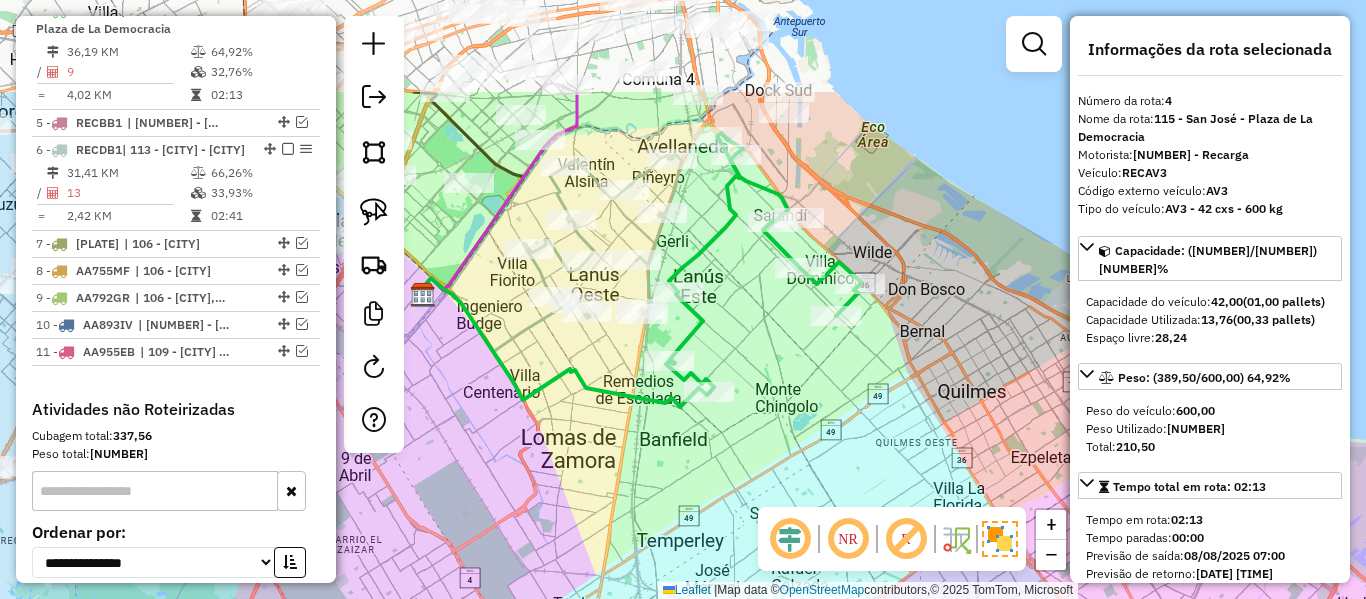 drag, startPoint x: 766, startPoint y: 183, endPoint x: 724, endPoint y: 304, distance: 128.082 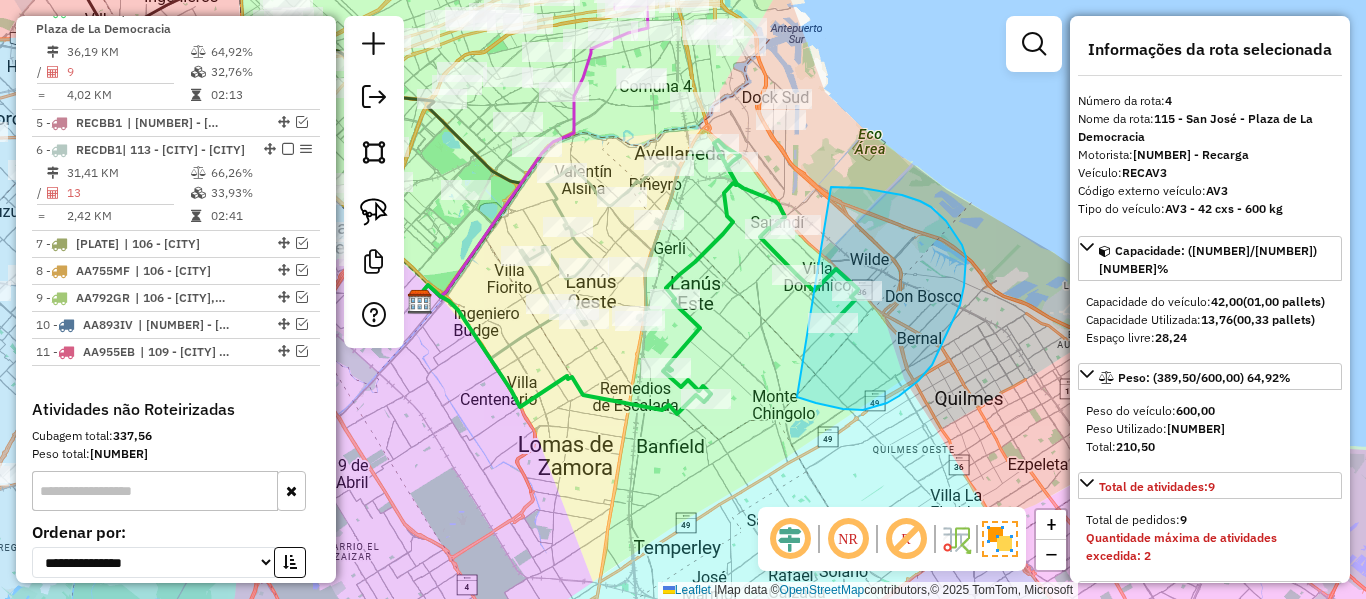 drag, startPoint x: 816, startPoint y: 403, endPoint x: 752, endPoint y: 259, distance: 157.58173 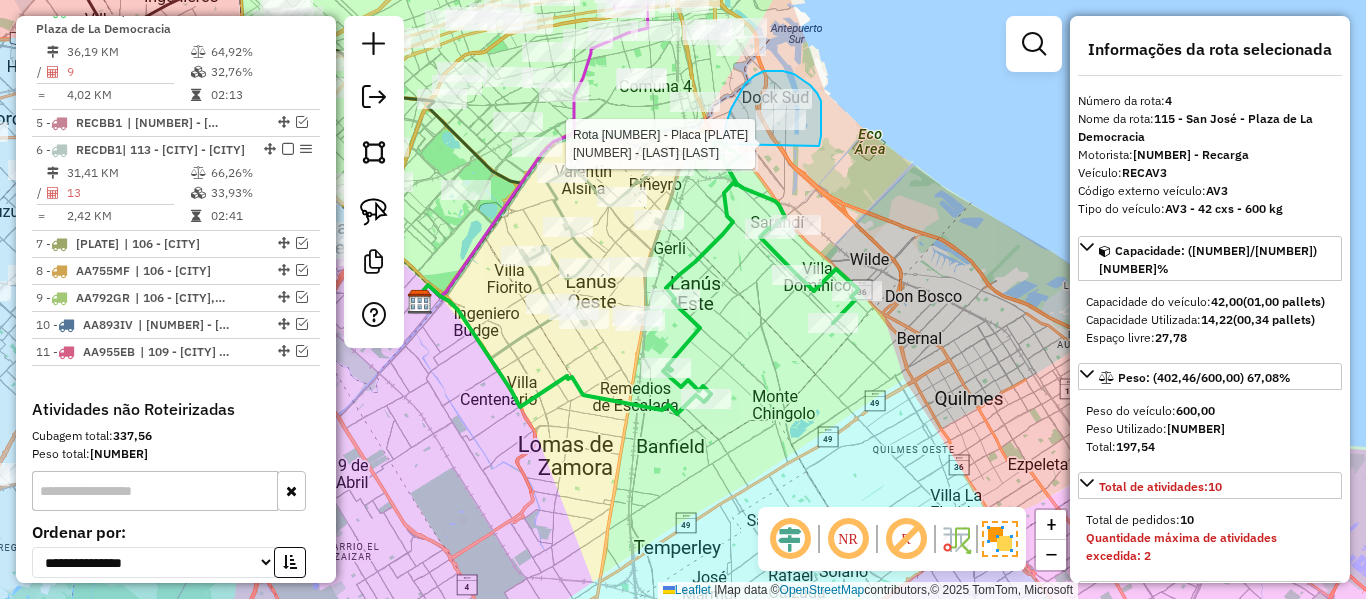 drag, startPoint x: 822, startPoint y: 111, endPoint x: 749, endPoint y: 180, distance: 100.44899 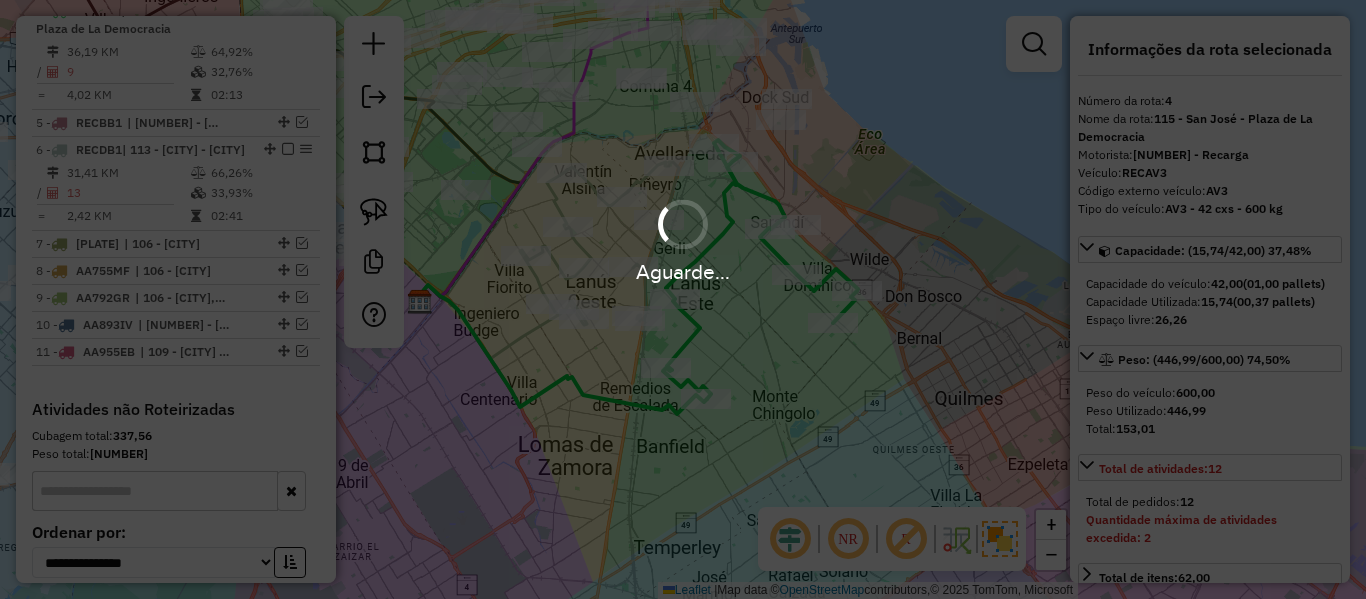 select on "**********" 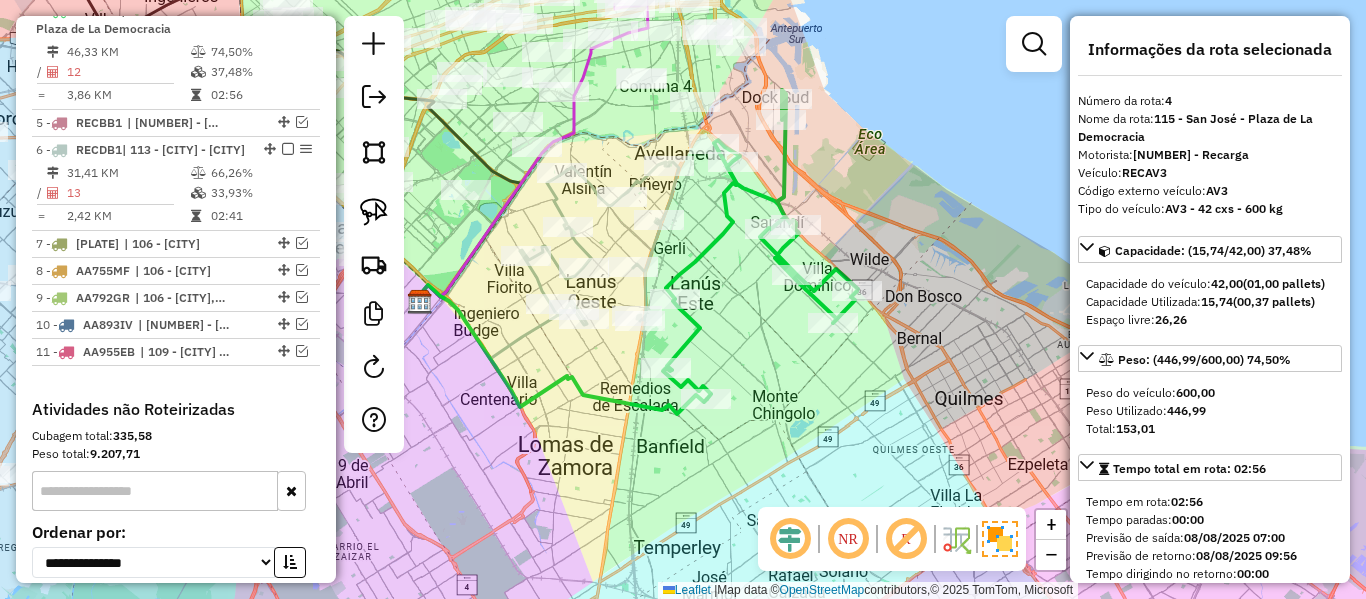 click 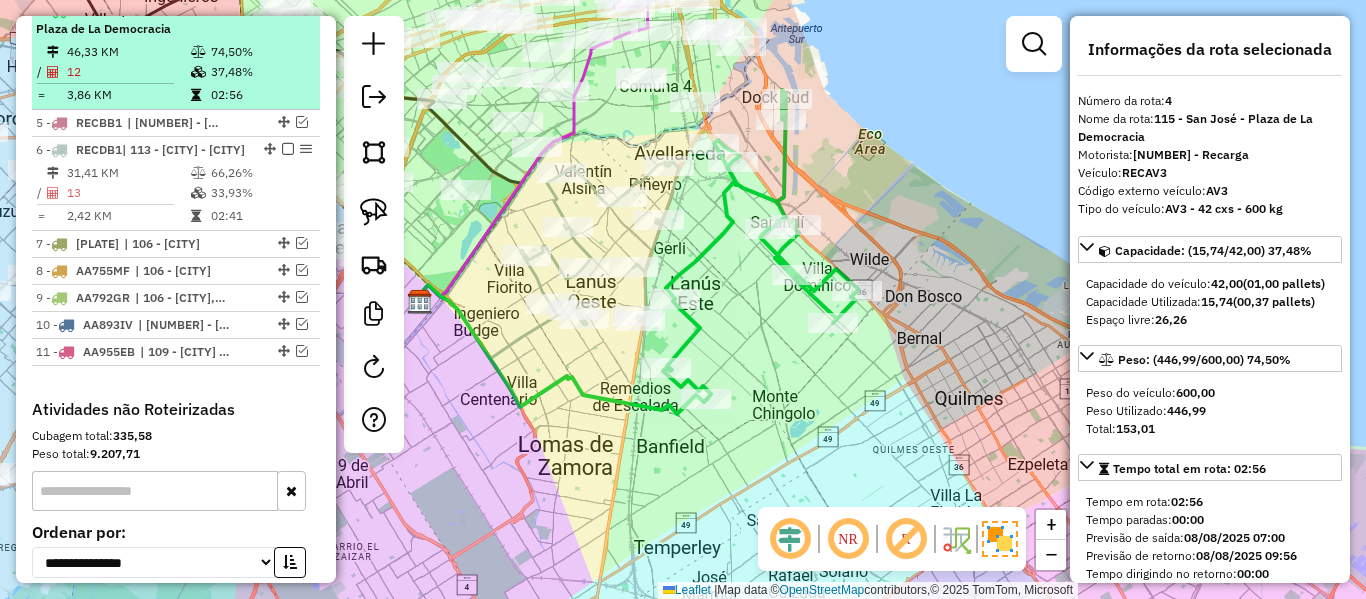 click at bounding box center (198, 72) 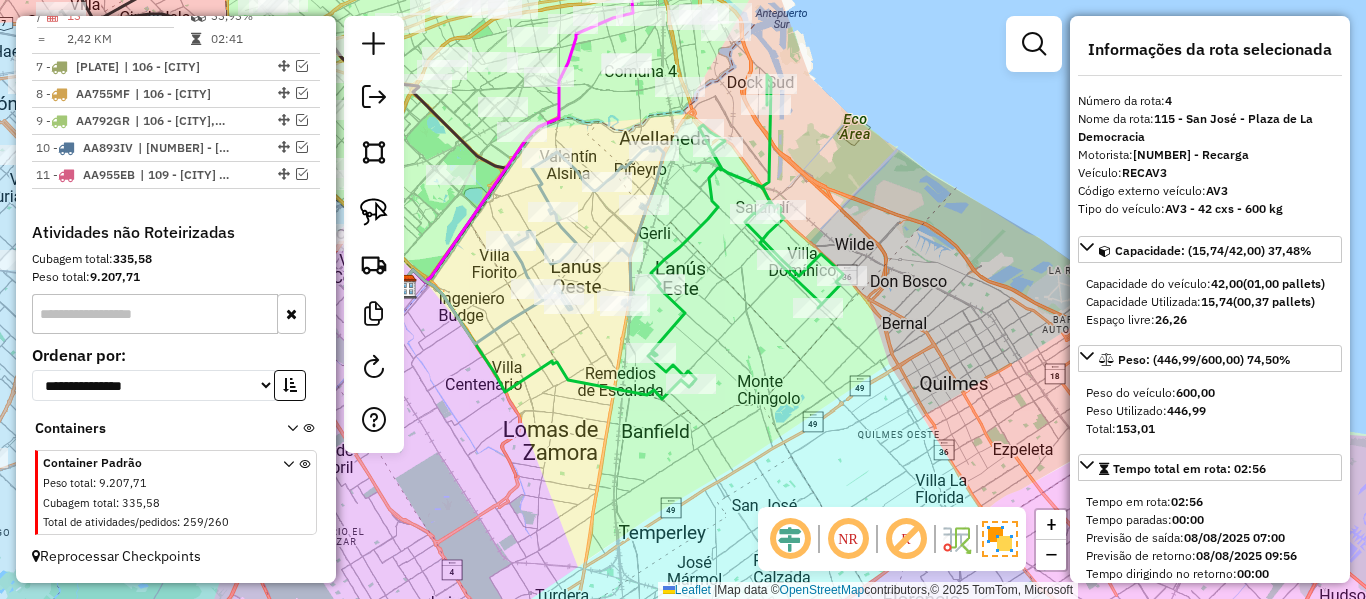 click 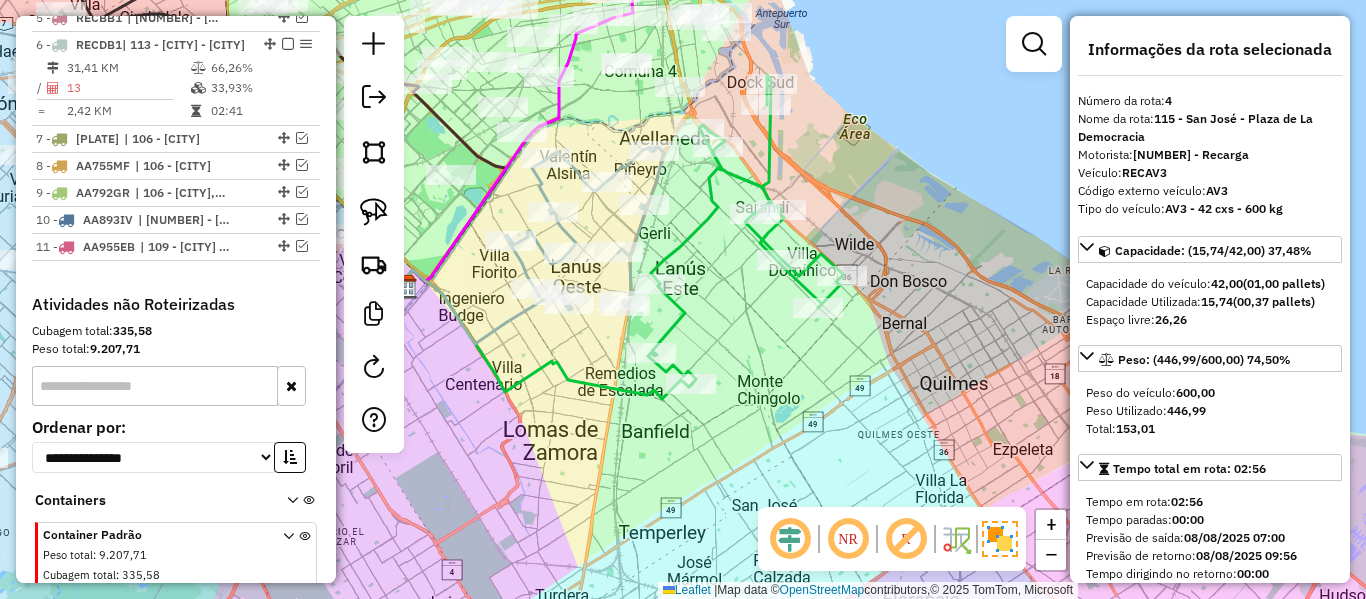 scroll, scrollTop: 1032, scrollLeft: 0, axis: vertical 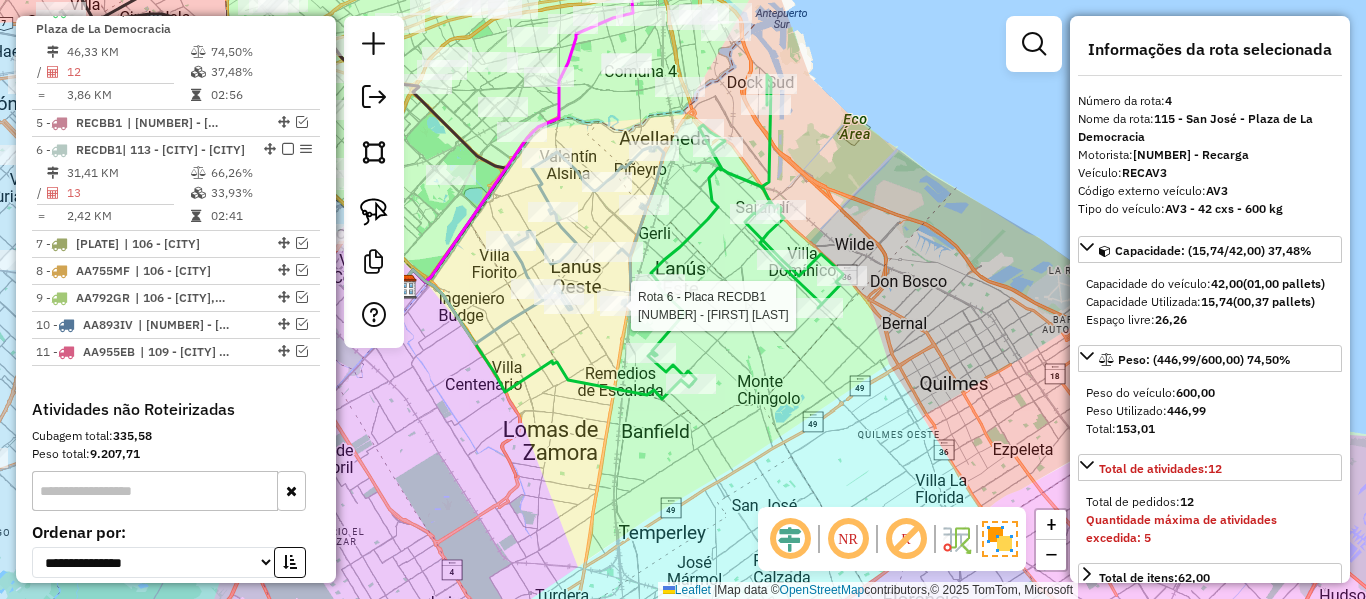 select on "**********" 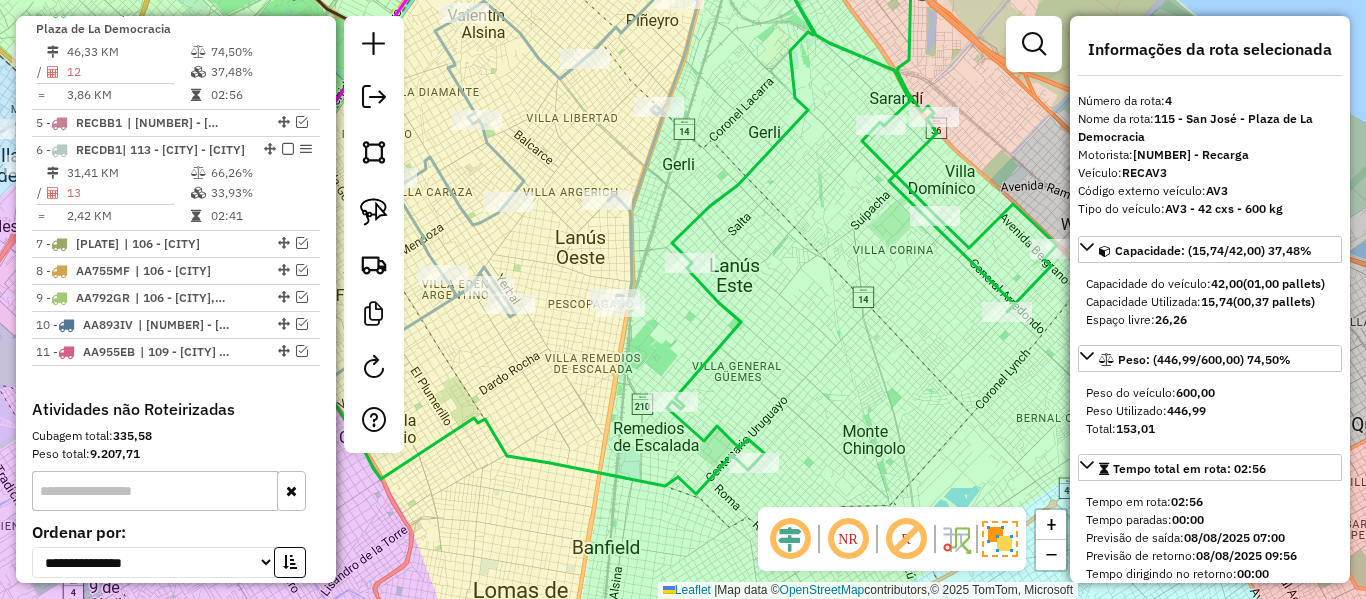 click 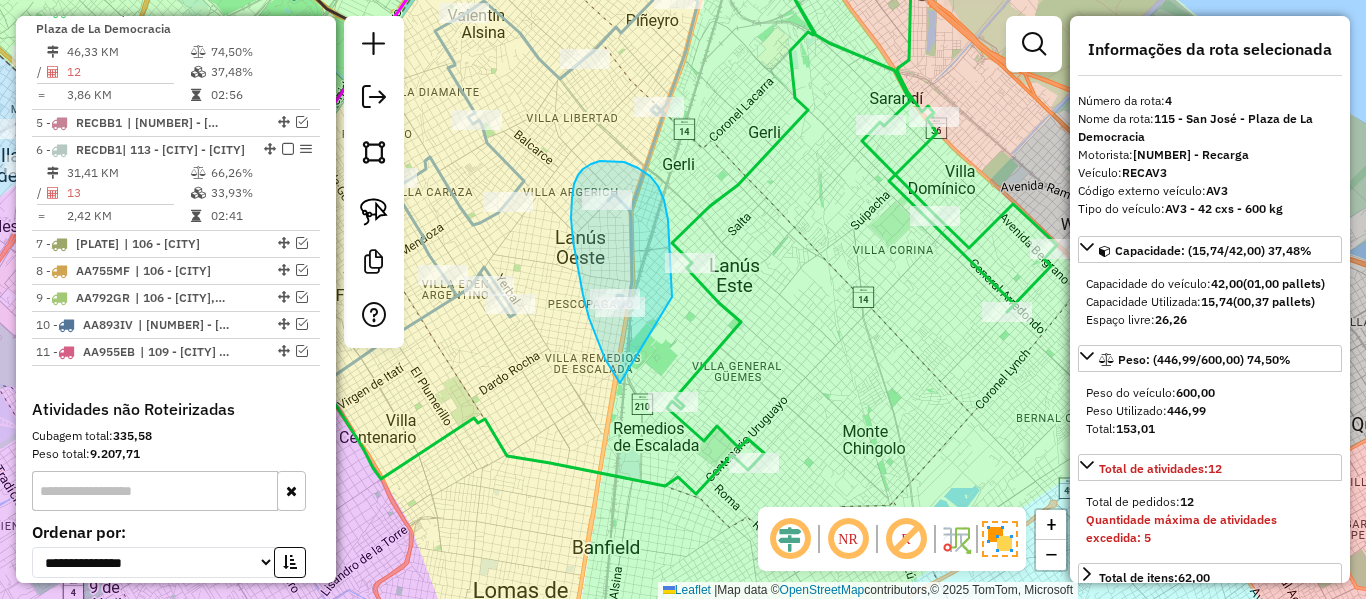 drag, startPoint x: 668, startPoint y: 220, endPoint x: 644, endPoint y: 377, distance: 158.8238 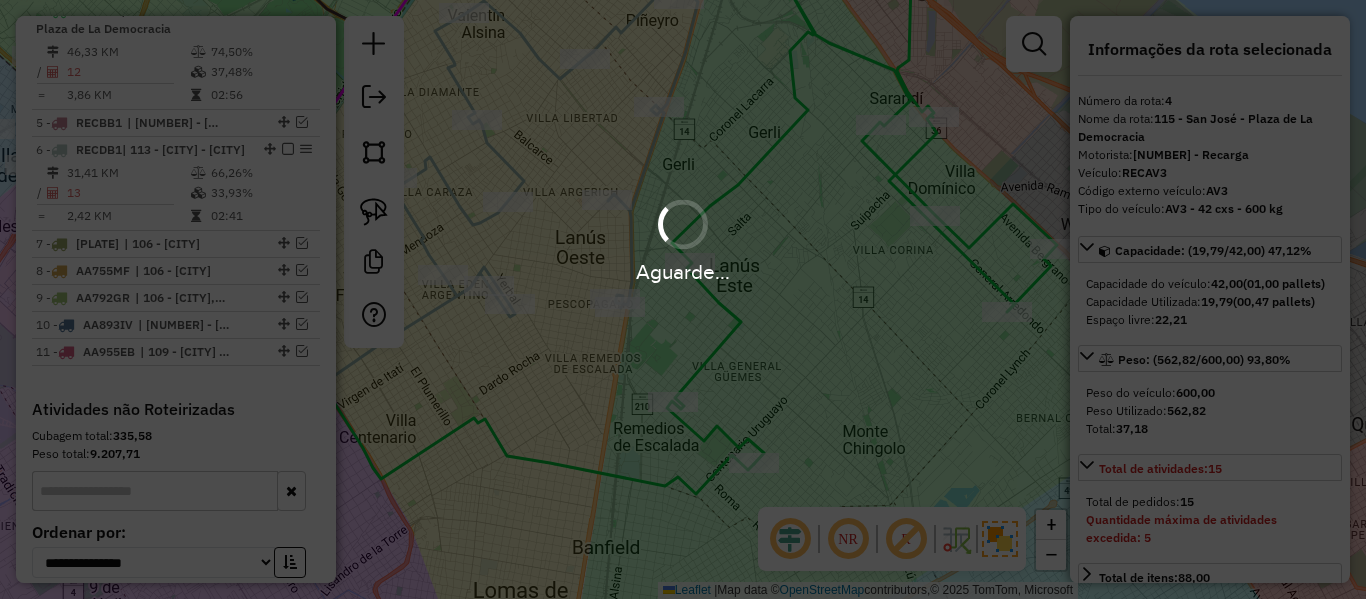 select on "**********" 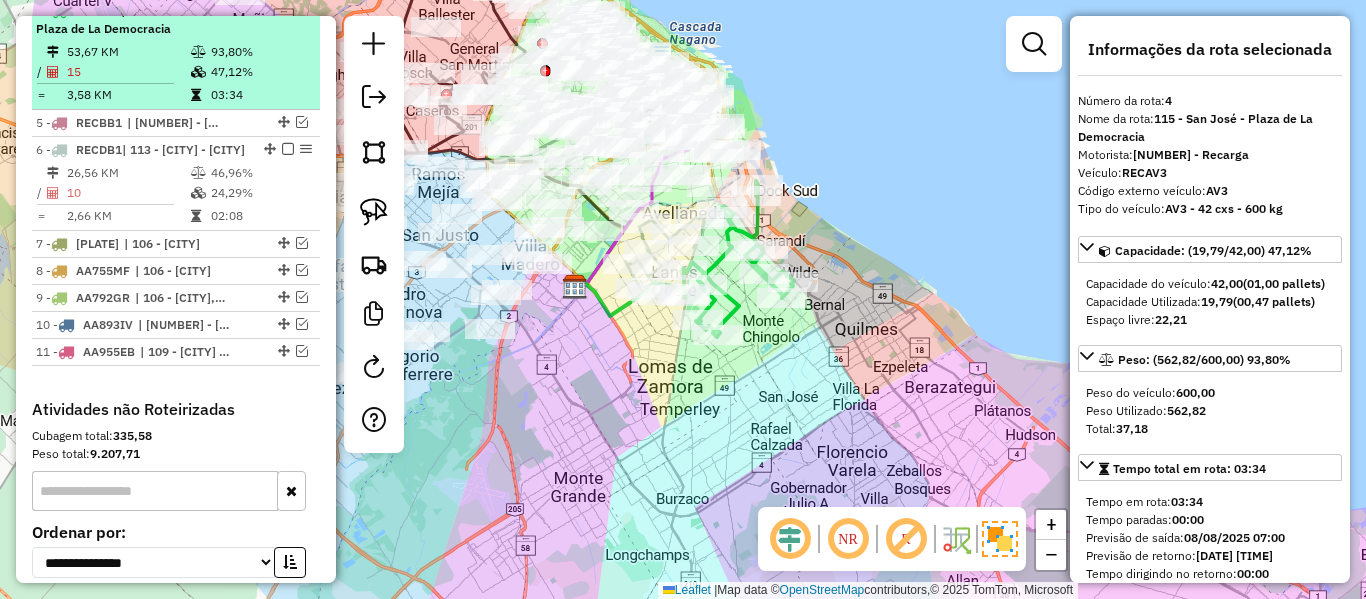 click at bounding box center [288, 10] 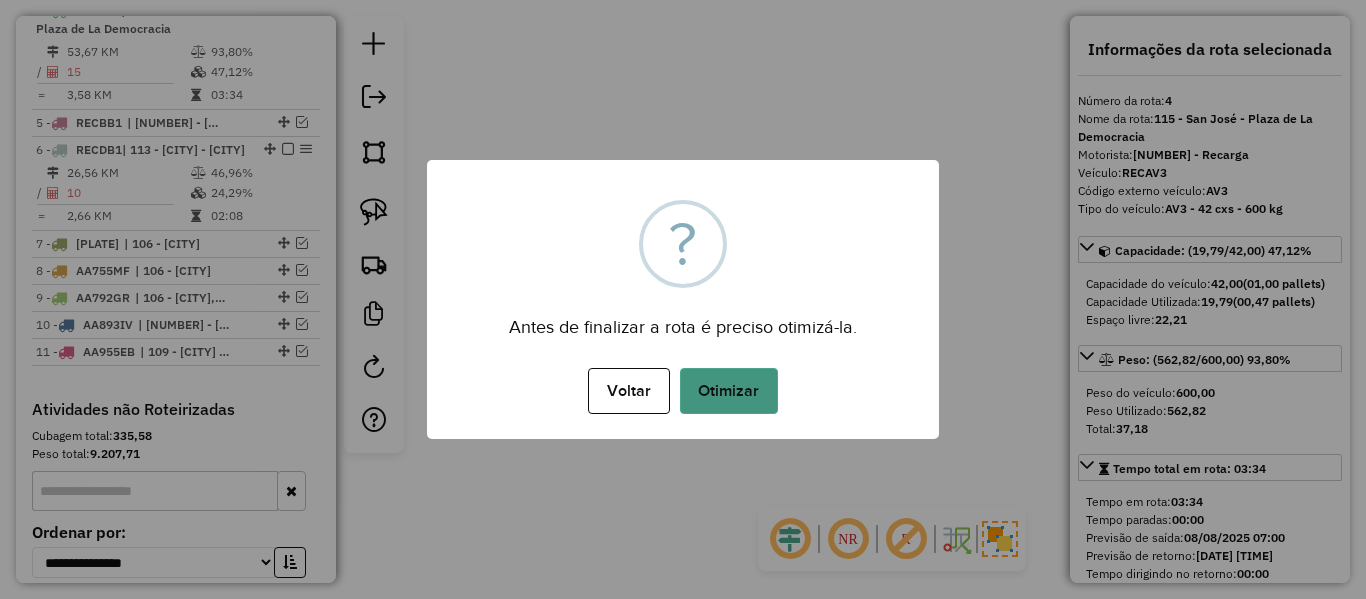 click on "Otimizar" at bounding box center [729, 391] 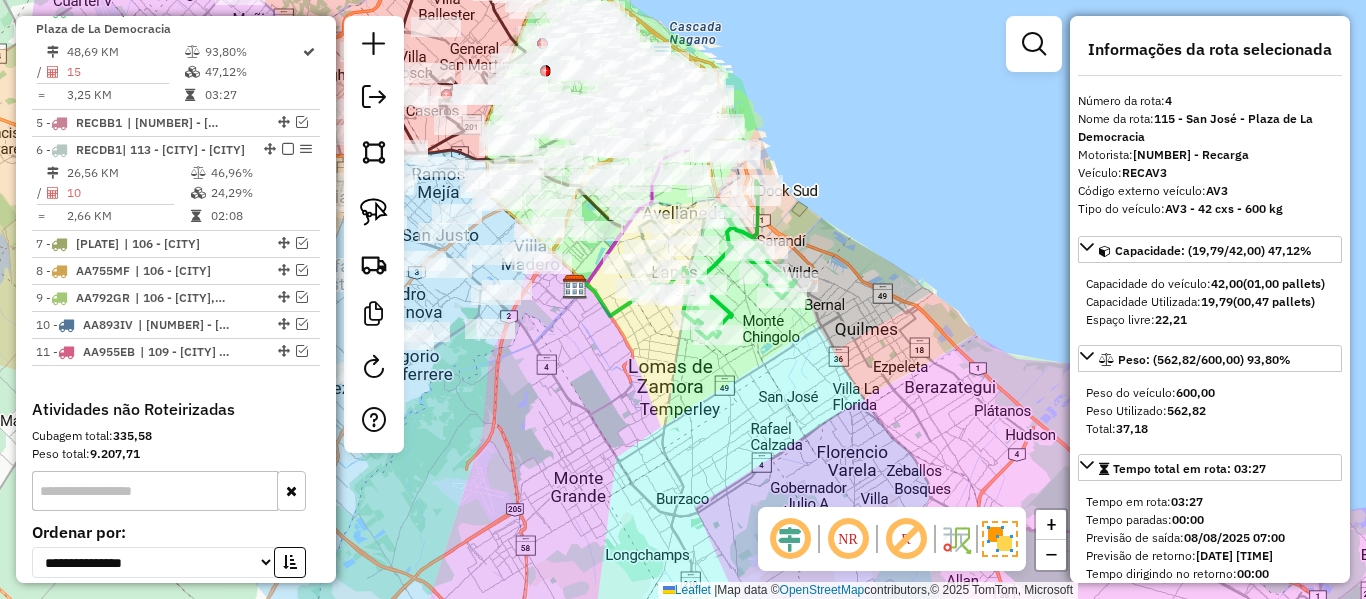 click at bounding box center (288, 10) 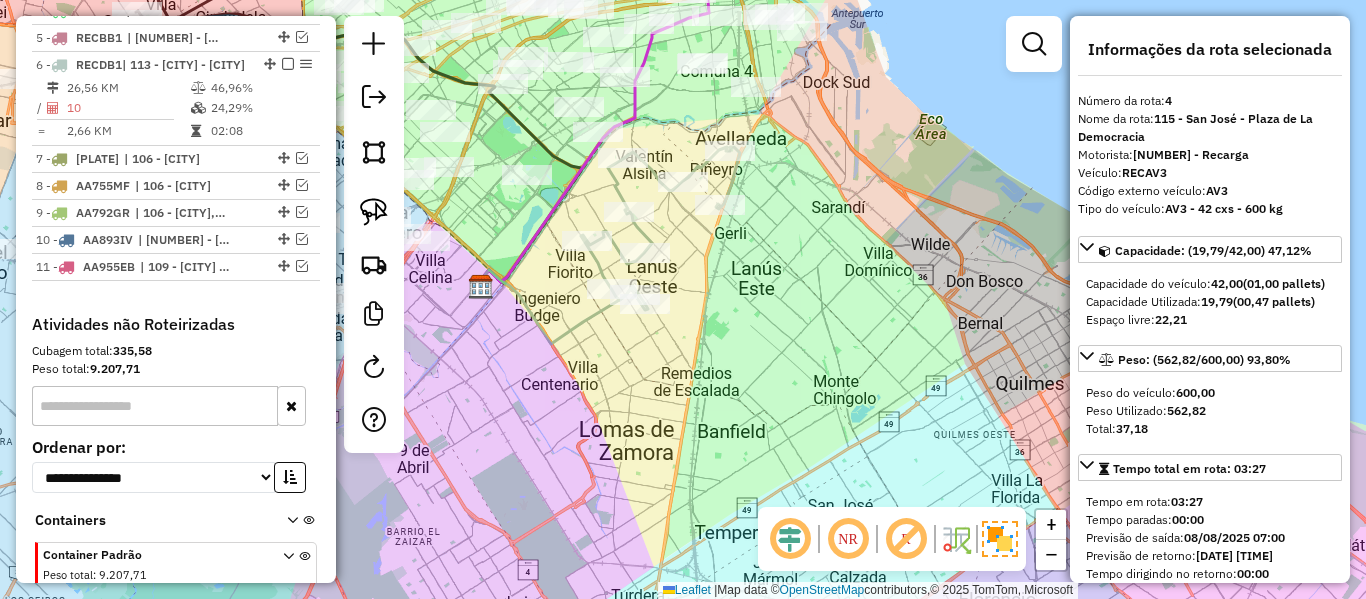 click 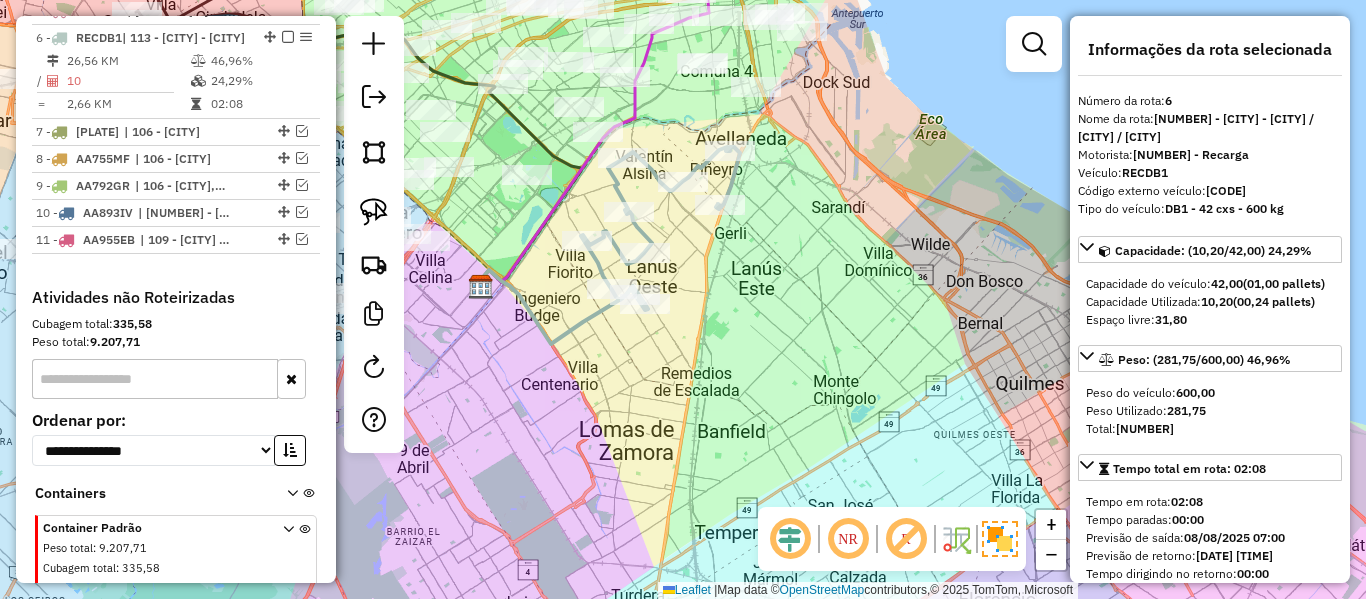 scroll, scrollTop: 1086, scrollLeft: 0, axis: vertical 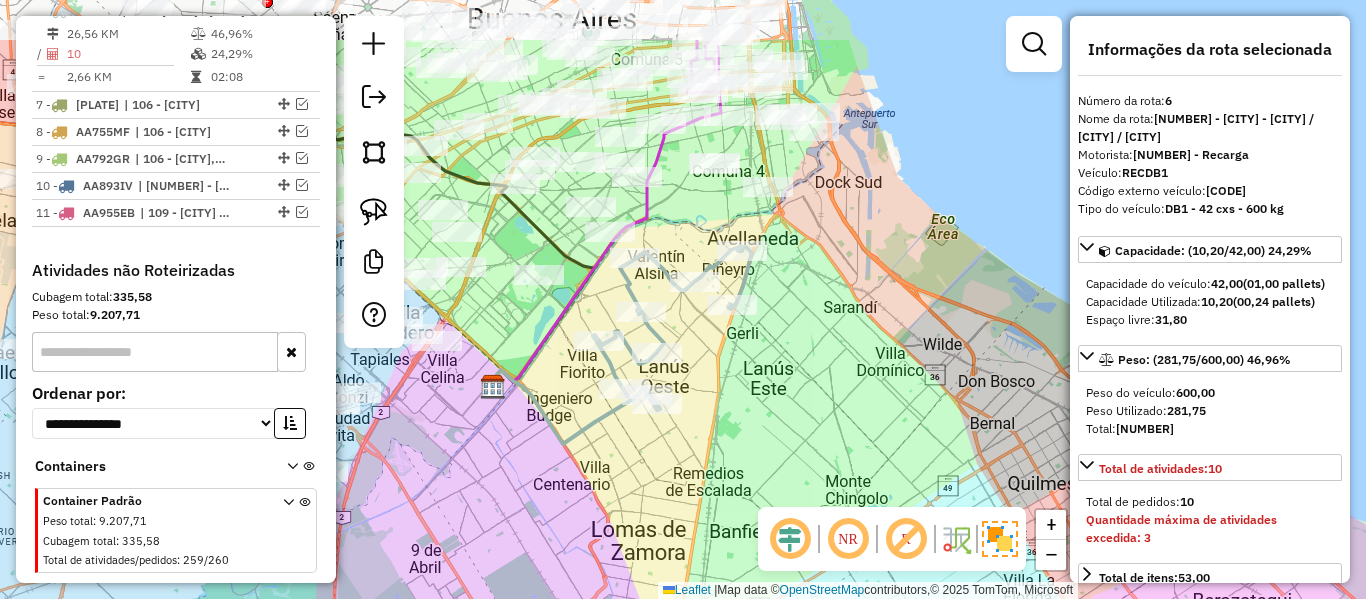 drag, startPoint x: 800, startPoint y: 252, endPoint x: 783, endPoint y: 305, distance: 55.65968 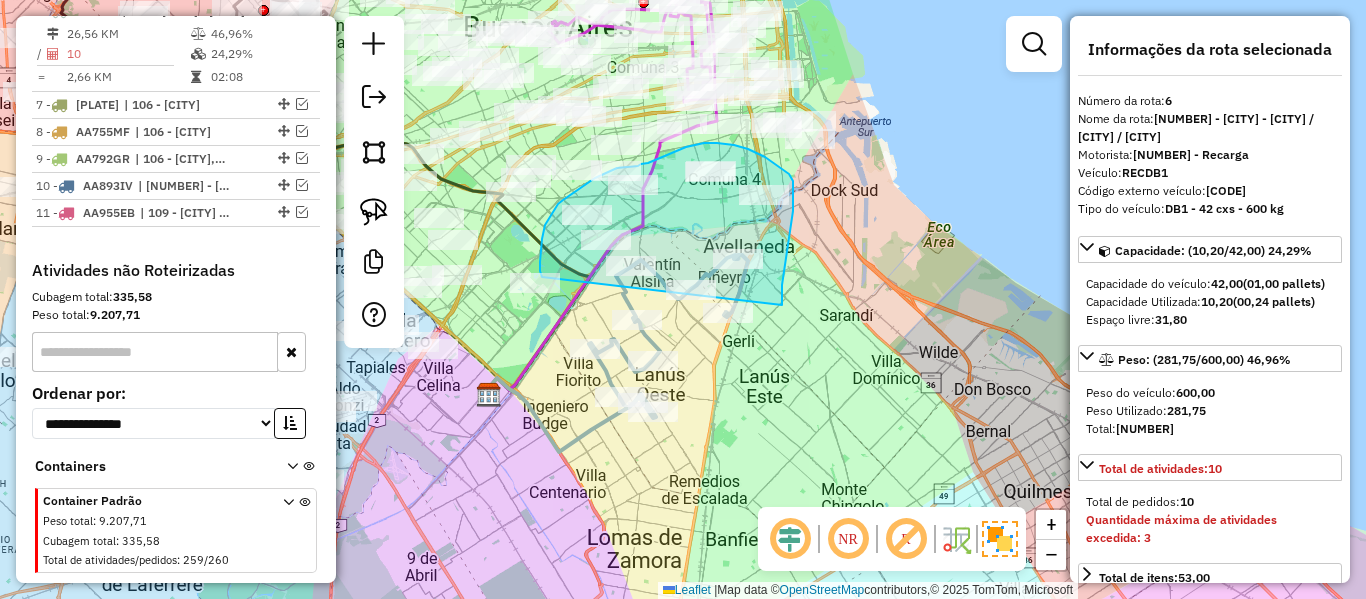 drag, startPoint x: 782, startPoint y: 305, endPoint x: 568, endPoint y: 322, distance: 214.67418 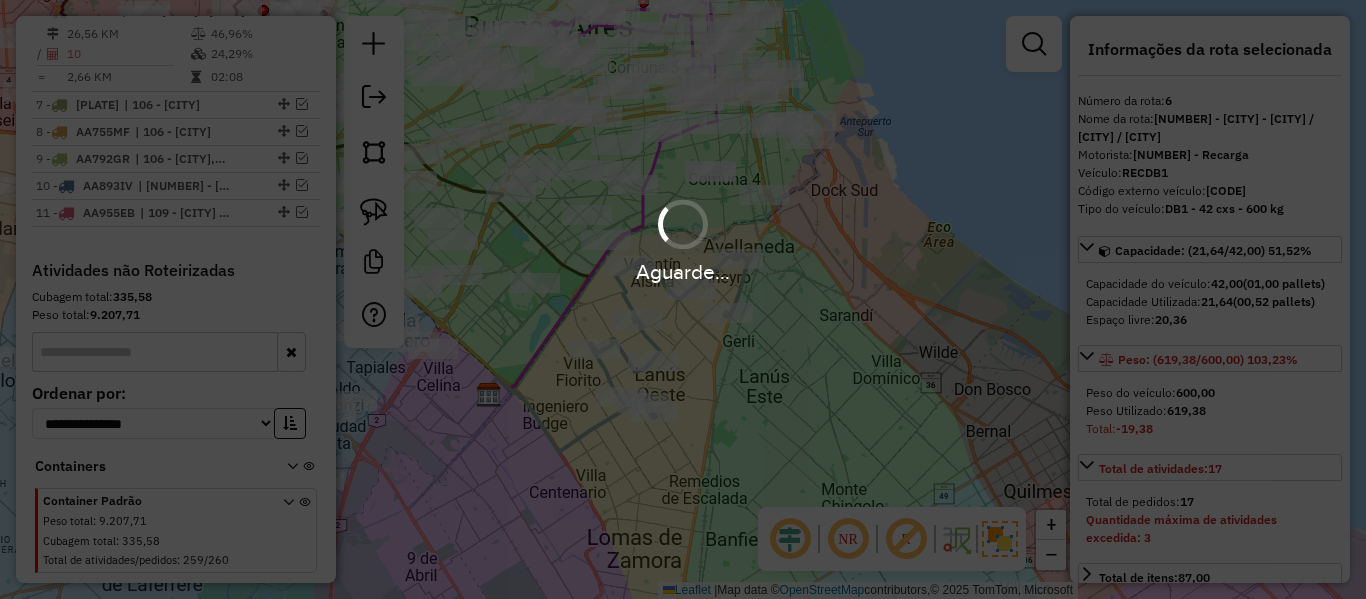 select on "**********" 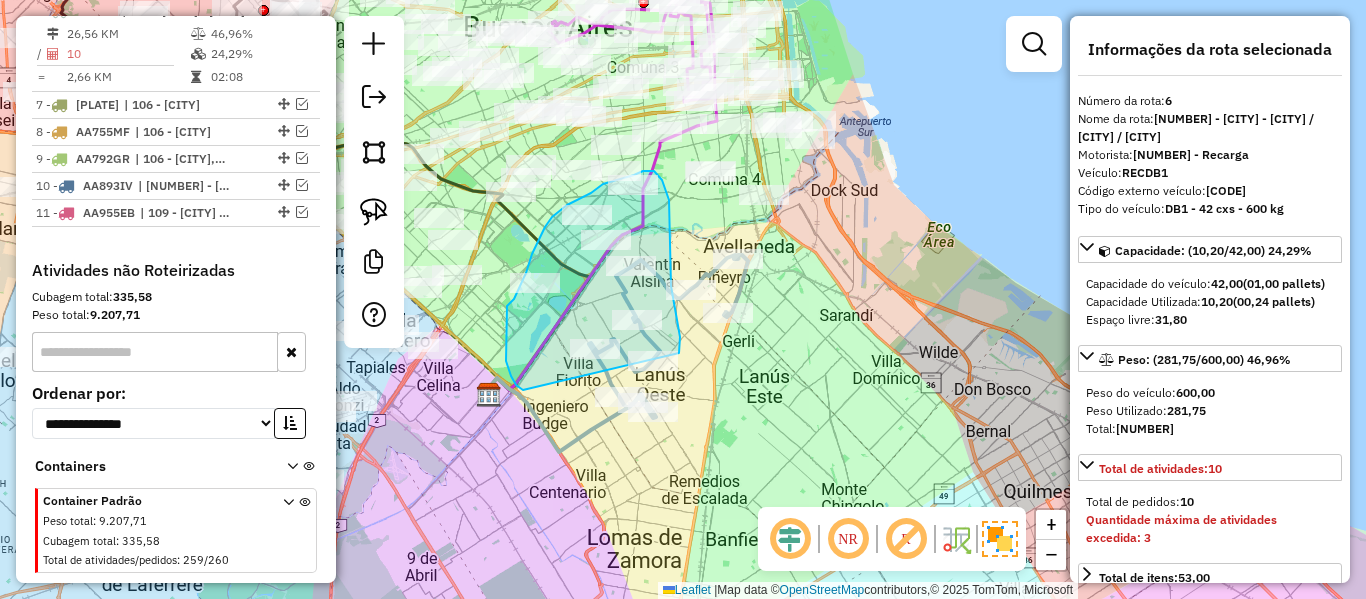 drag, startPoint x: 680, startPoint y: 348, endPoint x: 534, endPoint y: 390, distance: 151.92104 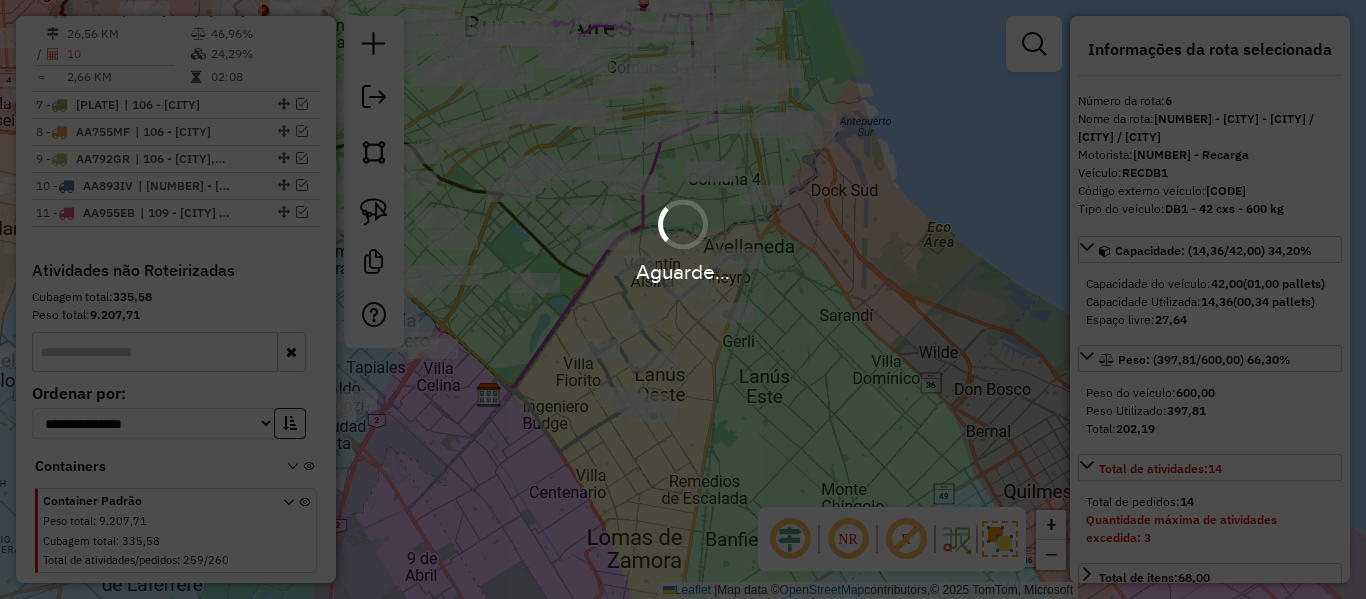 select on "**********" 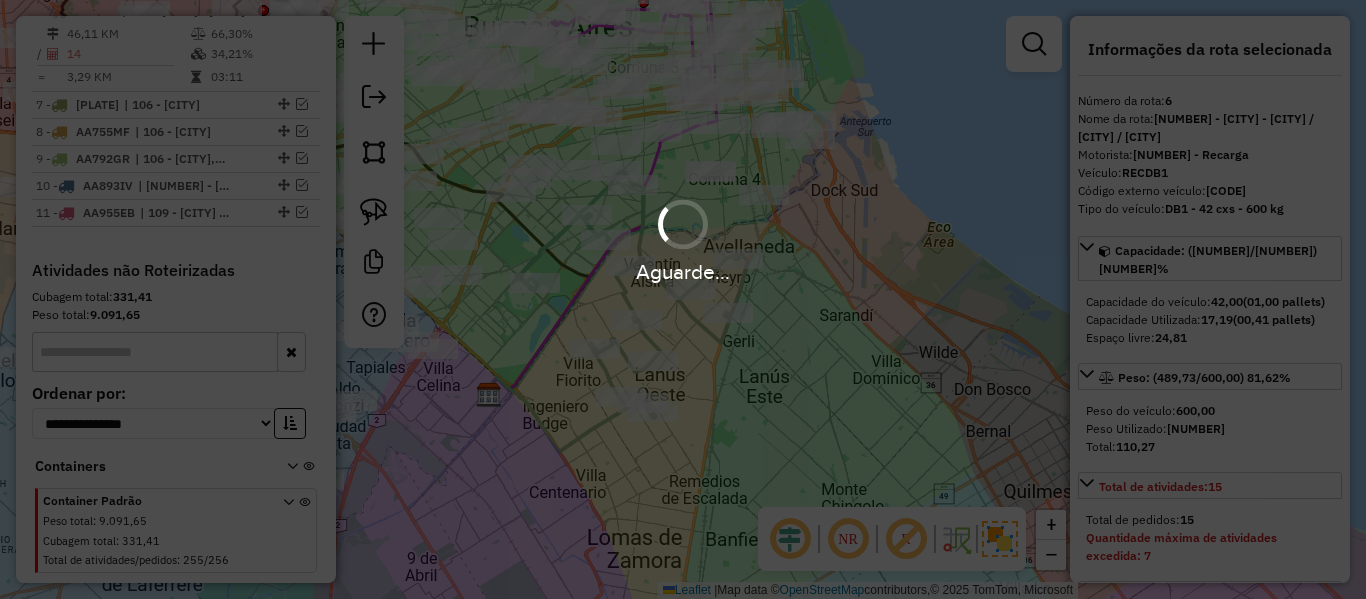 select on "**********" 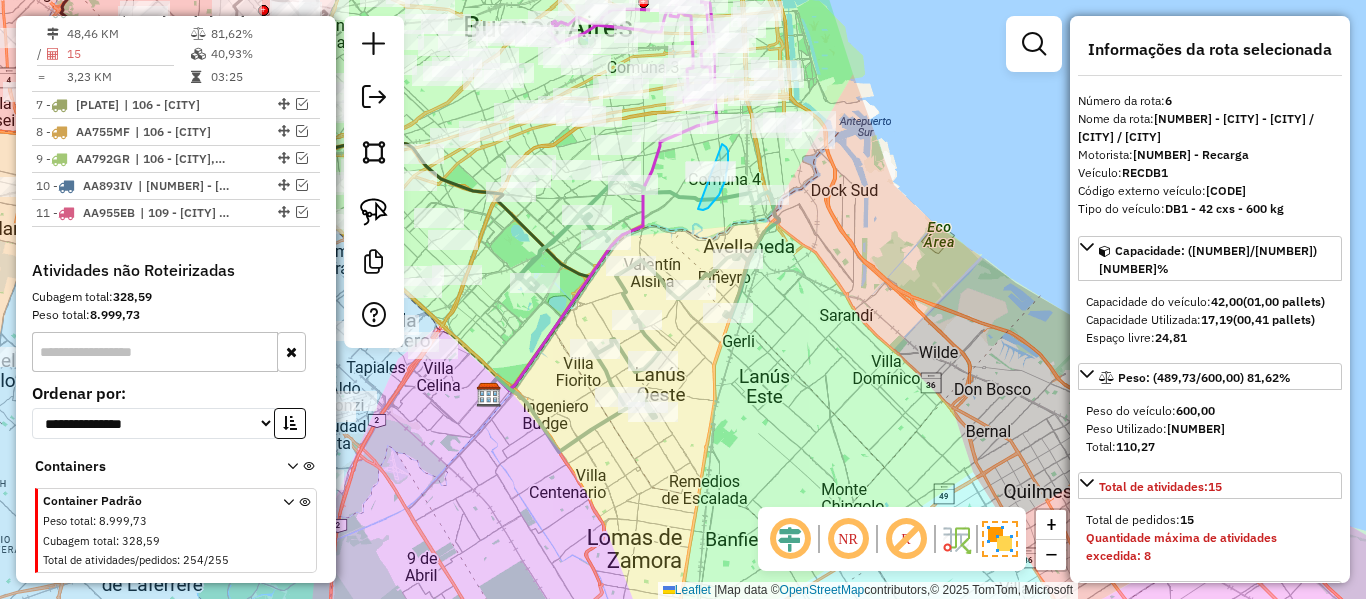 drag, startPoint x: 719, startPoint y: 195, endPoint x: 682, endPoint y: 196, distance: 37.01351 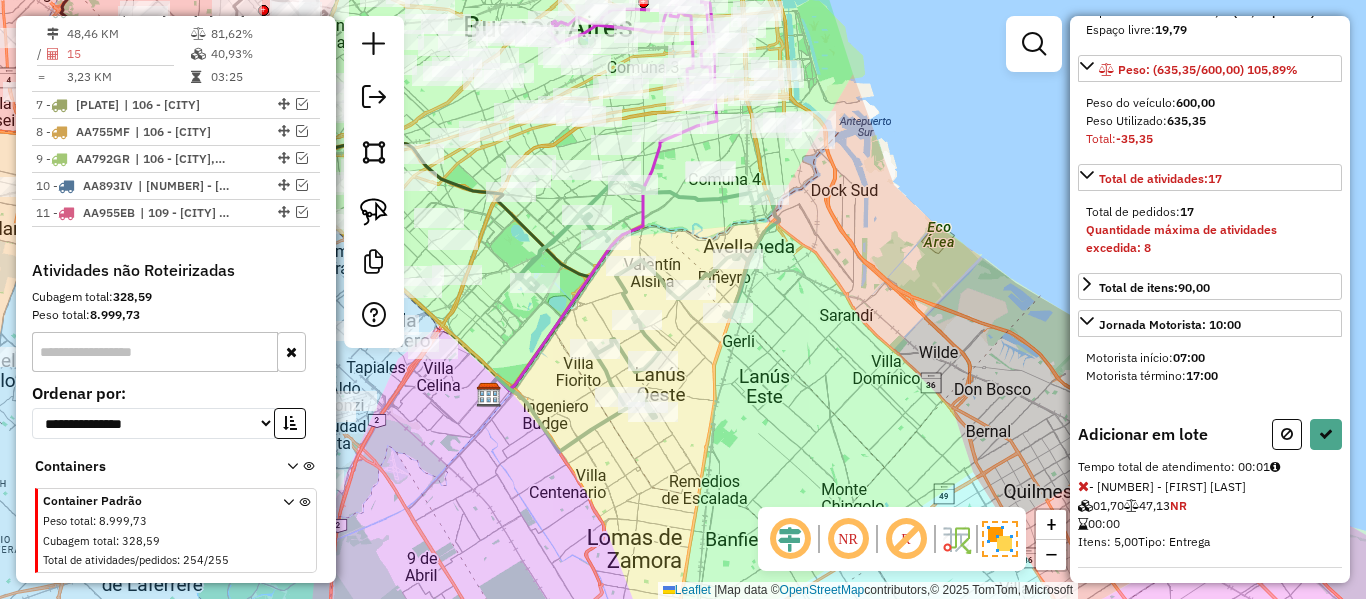 scroll, scrollTop: 425, scrollLeft: 0, axis: vertical 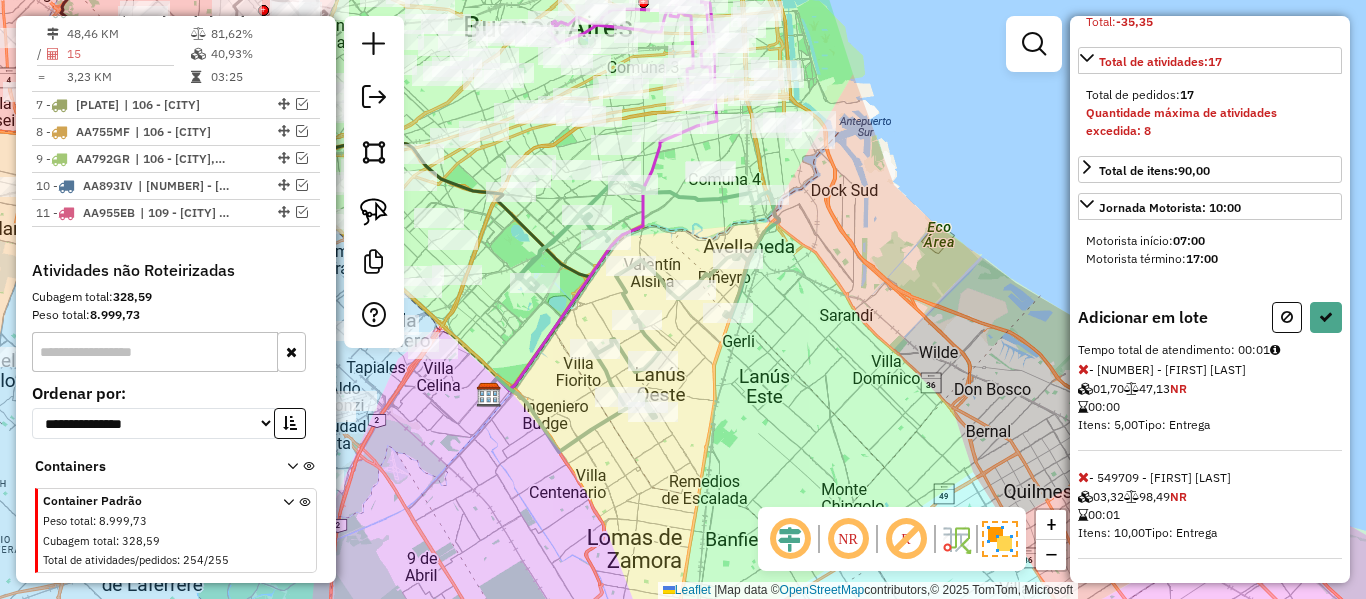 click at bounding box center (1083, 477) 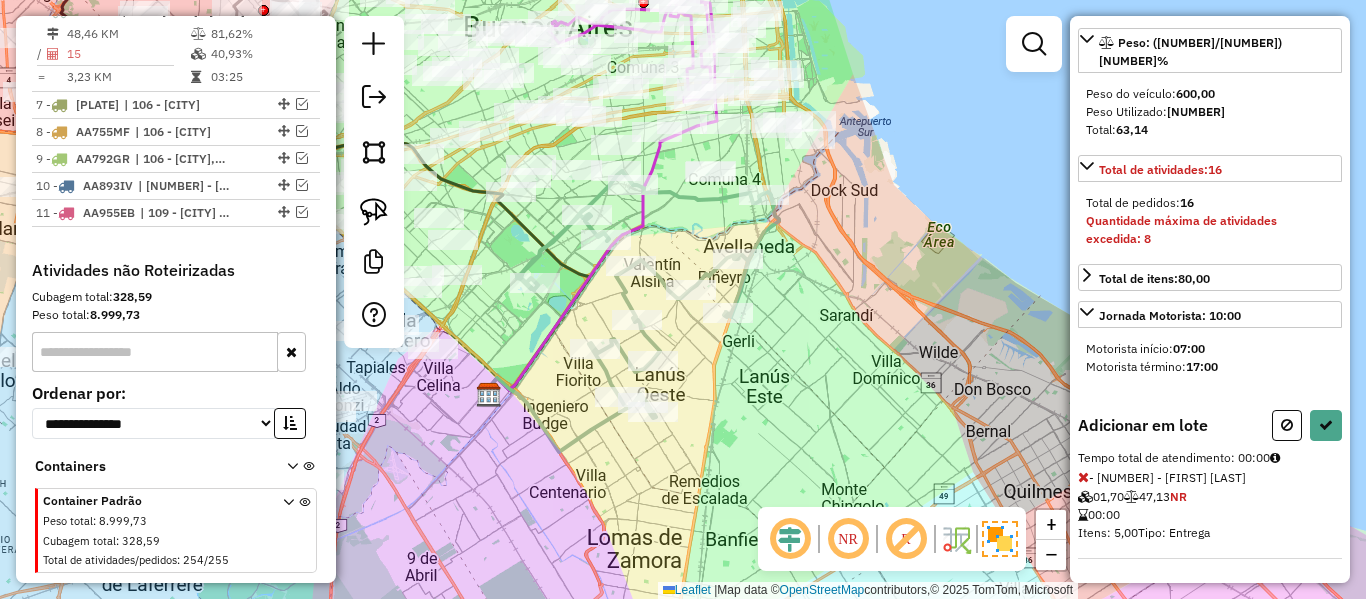 scroll, scrollTop: 17, scrollLeft: 0, axis: vertical 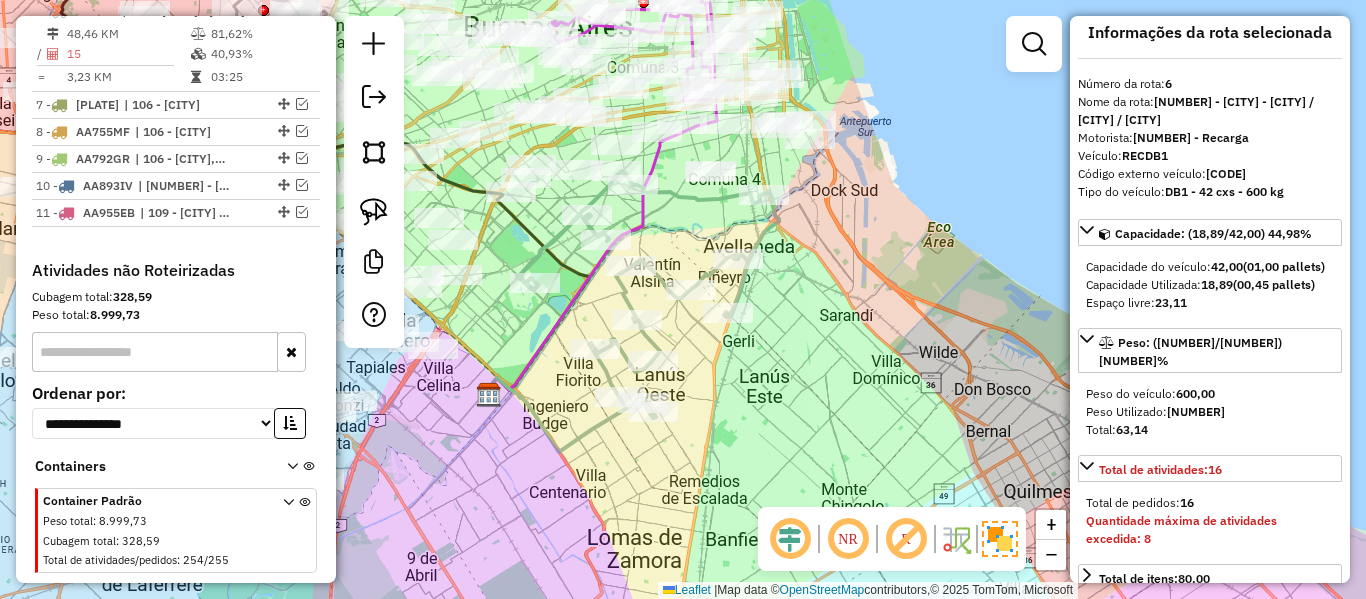 select on "**********" 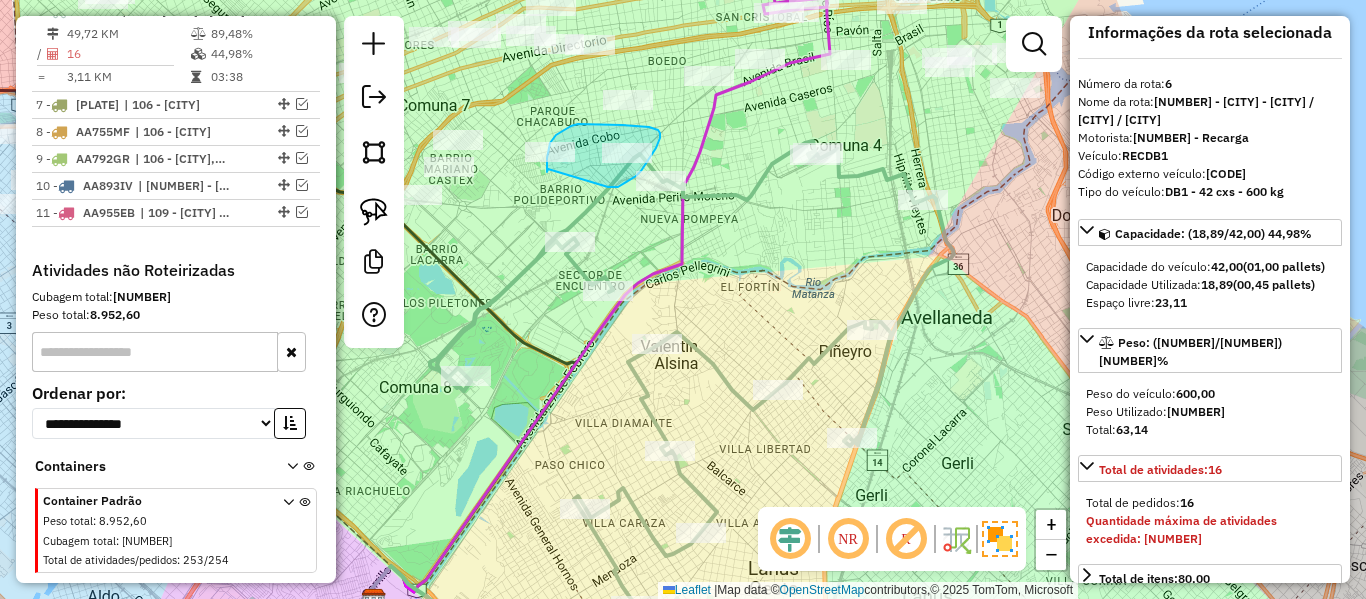 drag, startPoint x: 618, startPoint y: 187, endPoint x: 548, endPoint y: 185, distance: 70.028564 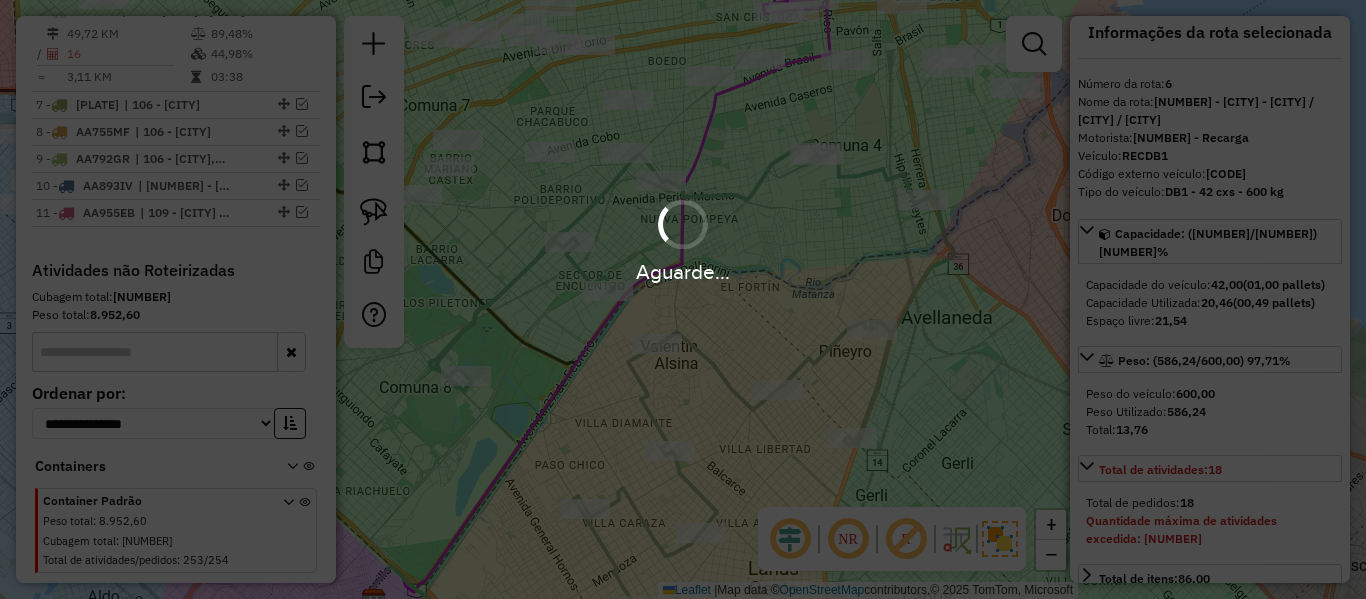 select on "**********" 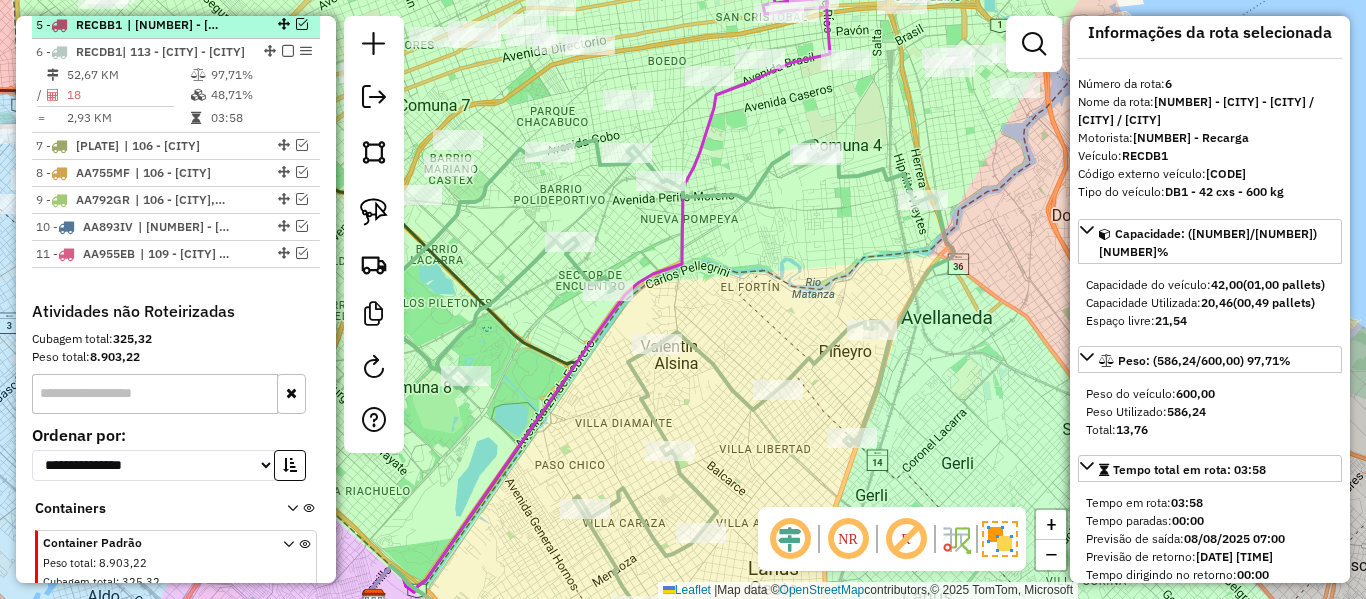 scroll, scrollTop: 986, scrollLeft: 0, axis: vertical 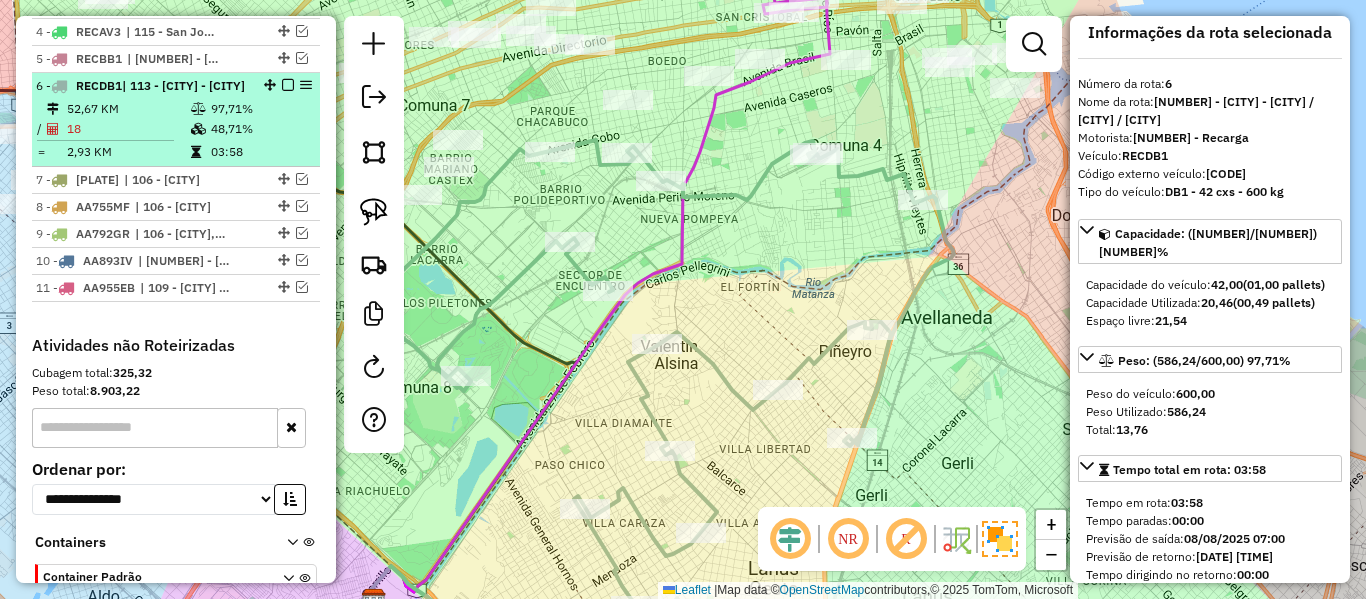 click at bounding box center [288, 85] 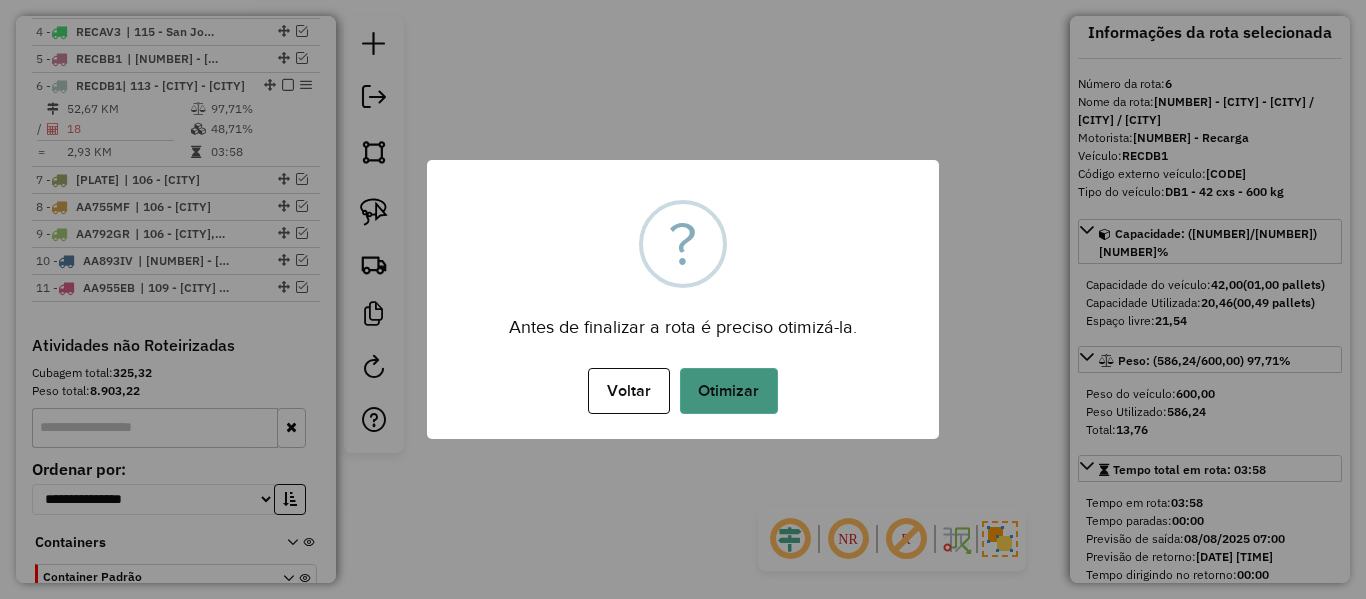 click on "Otimizar" at bounding box center [729, 391] 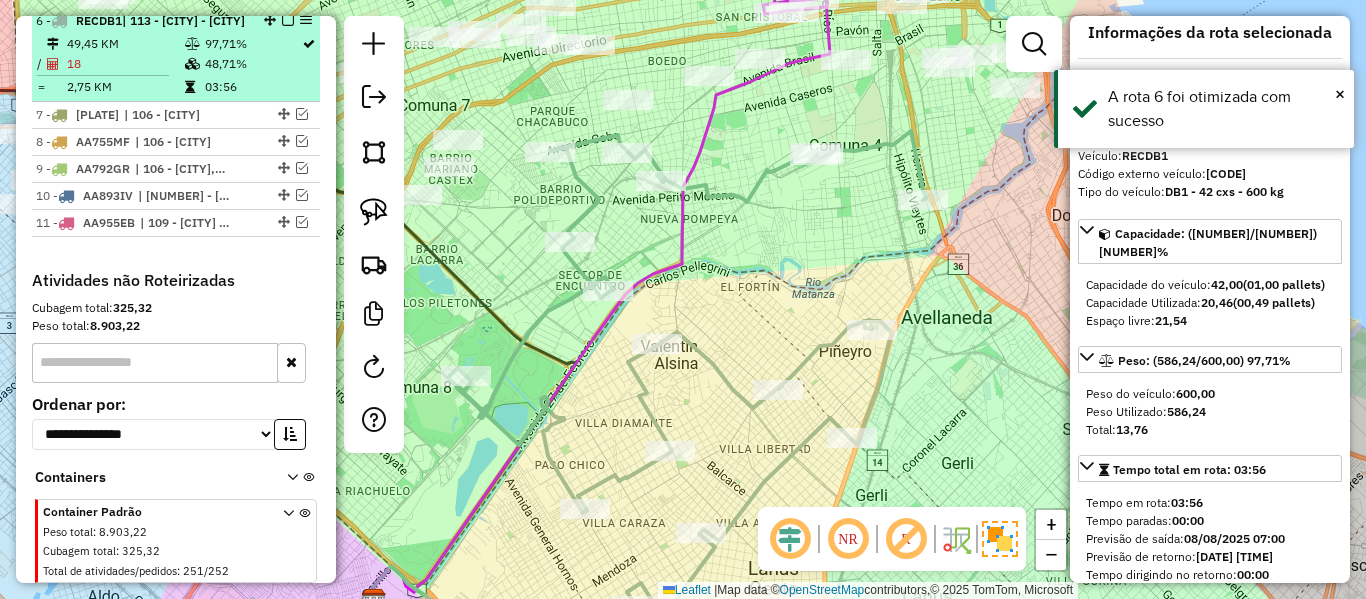 scroll, scrollTop: 1061, scrollLeft: 0, axis: vertical 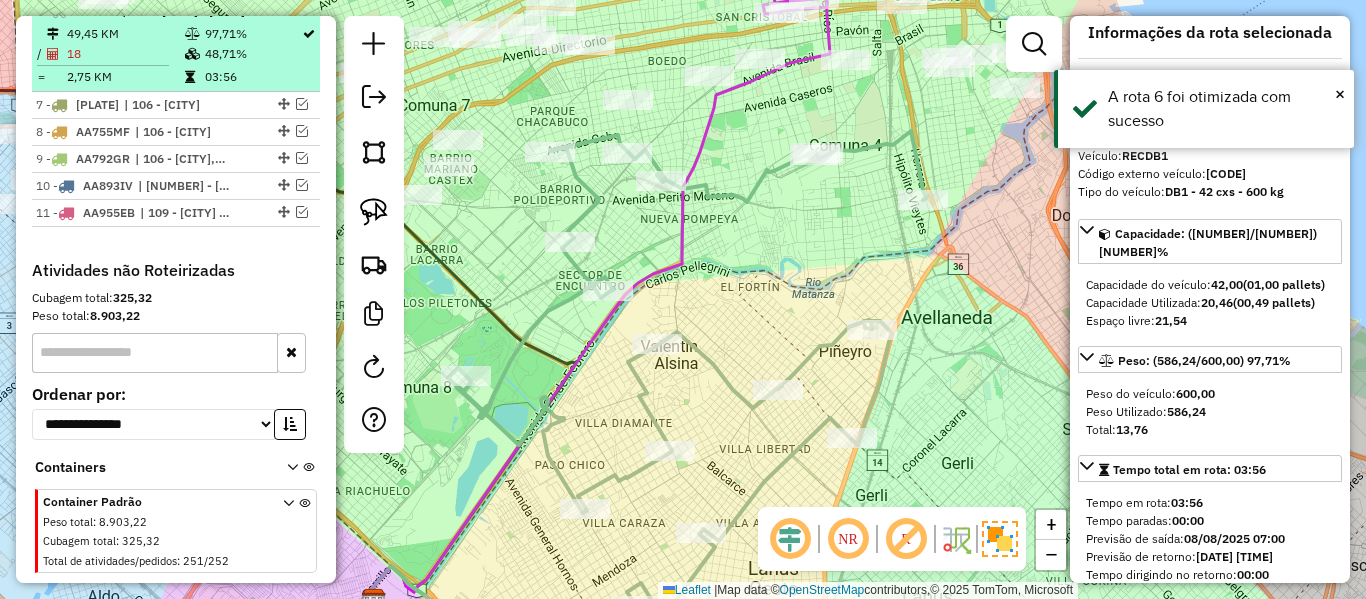 drag, startPoint x: 277, startPoint y: 26, endPoint x: 458, endPoint y: 124, distance: 205.82759 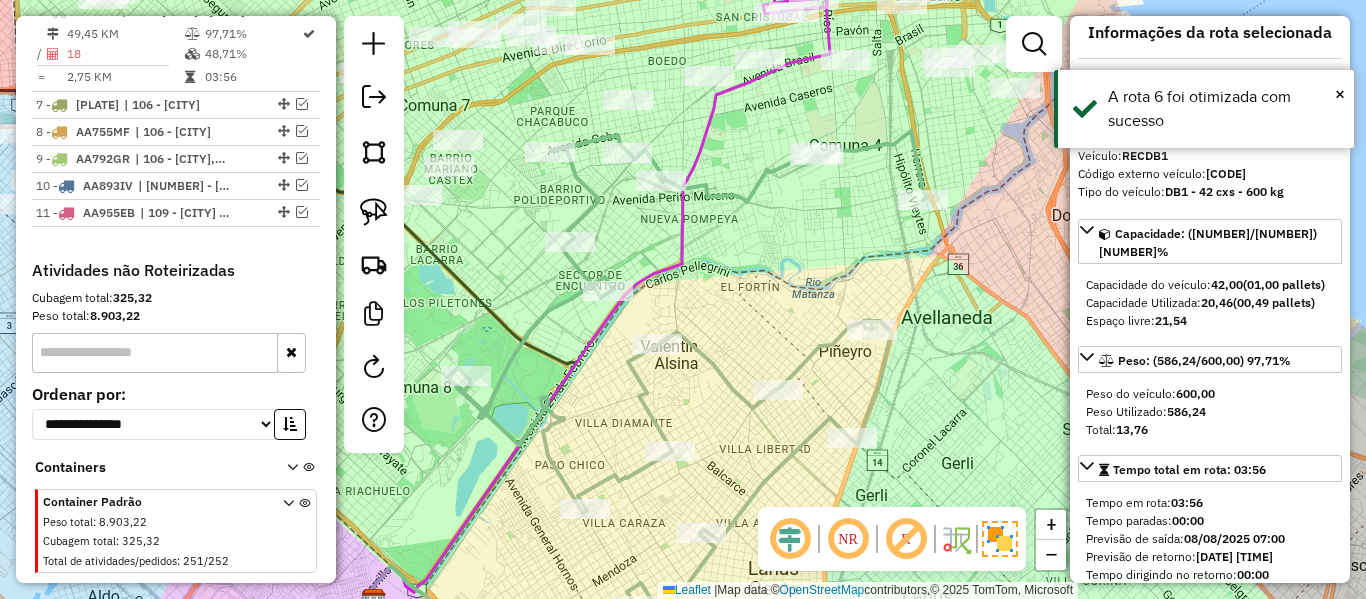click at bounding box center (288, 10) 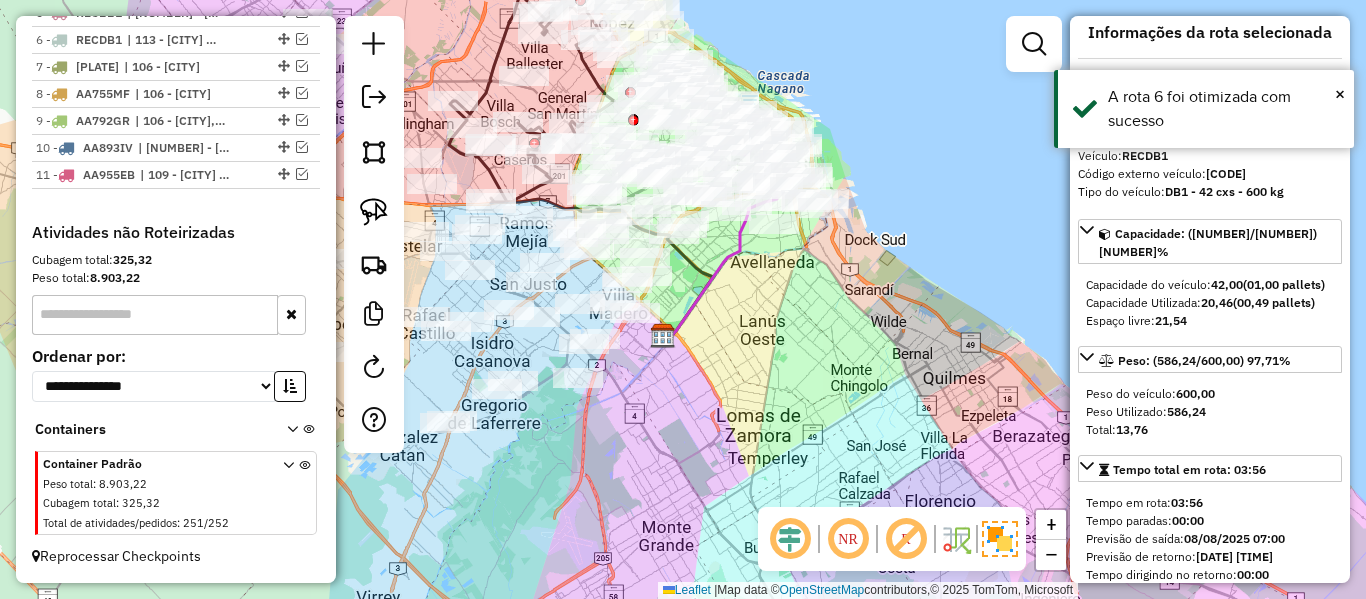 click on "Janela de atendimento Grade de atendimento Capacidade Transportadoras Veículos Cliente Pedidos  Rotas Selecione os dias de semana para filtrar as janelas de atendimento  Seg   Ter   Qua   Qui   Sex   Sáb   Dom  Informe o período da janela de atendimento: De: Até:  Filtrar exatamente a janela do cliente  Considerar janela de atendimento padrão  Selecione os dias de semana para filtrar as grades de atendimento  Seg   Ter   Qua   Qui   Sex   Sáb   Dom   Considerar clientes sem dia de atendimento cadastrado  Clientes fora do dia de atendimento selecionado Filtrar as atividades entre os valores definidos abaixo:  Peso mínimo:   Peso máximo:   Cubagem mínima:   Cubagem máxima:   De:   Até:  Filtrar as atividades entre o tempo de atendimento definido abaixo:  De:   Até:   Considerar capacidade total dos clientes não roteirizados Transportadora: Selecione um ou mais itens Tipo de veículo: Selecione um ou mais itens Veículo: Selecione um ou mais itens Motorista: Selecione um ou mais itens Nome: Rótulo:" 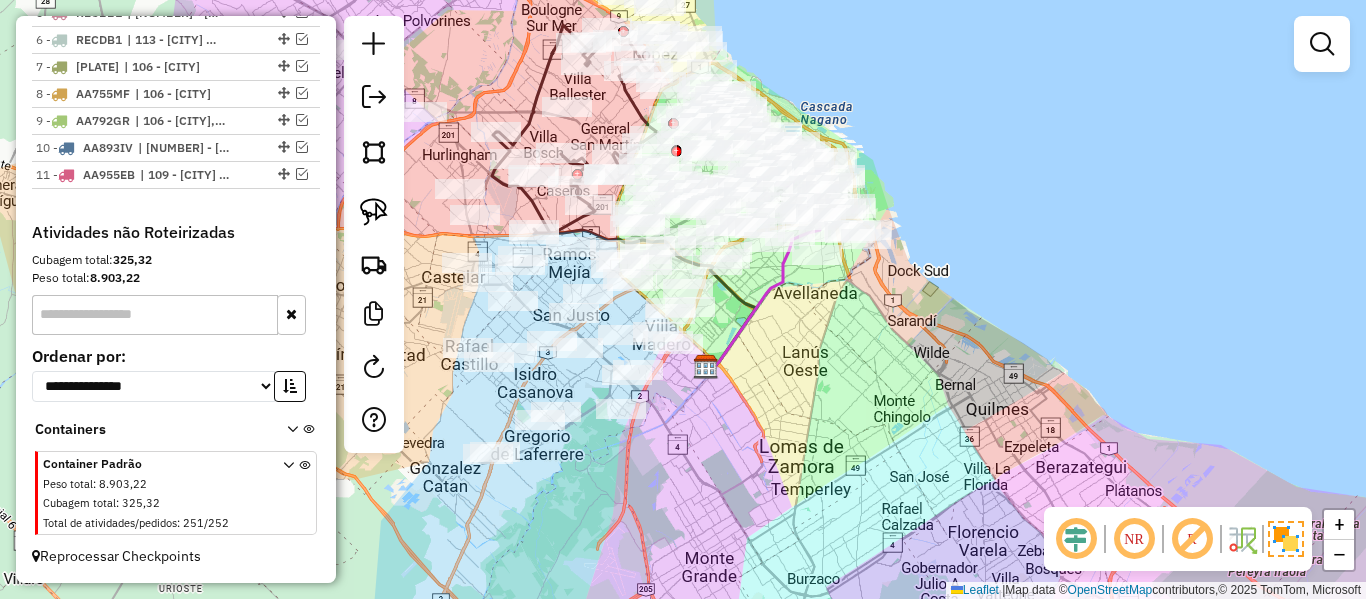 drag, startPoint x: 803, startPoint y: 314, endPoint x: 977, endPoint y: 421, distance: 204.26698 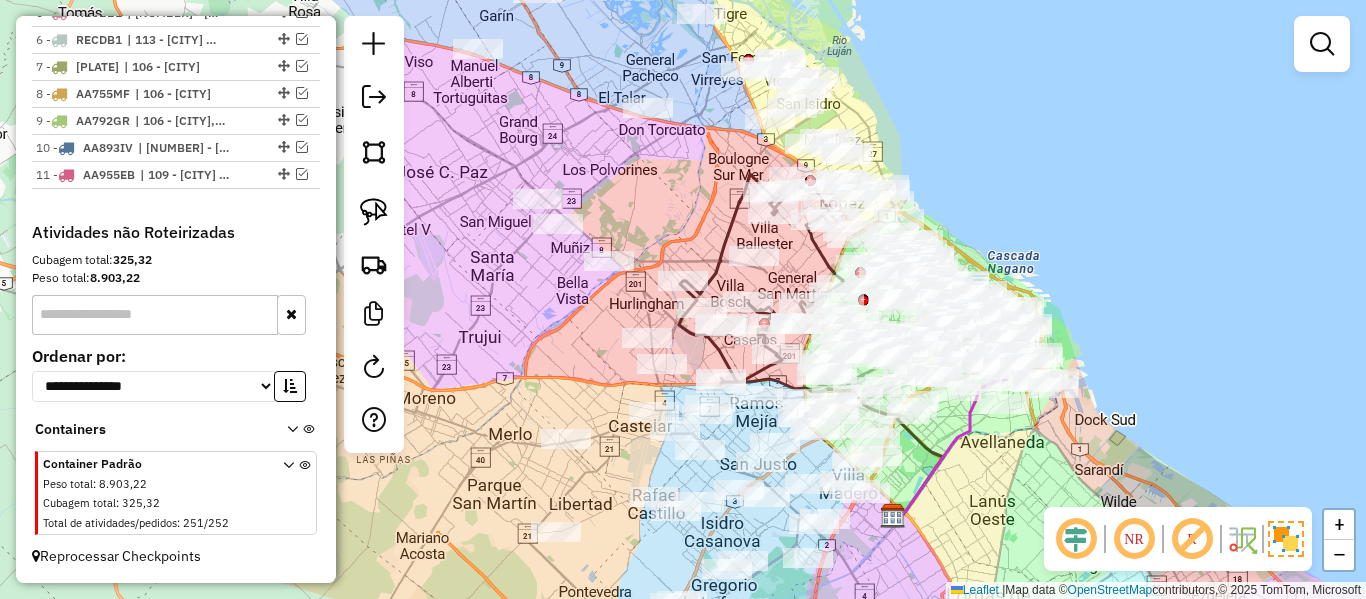 drag, startPoint x: 915, startPoint y: 126, endPoint x: 945, endPoint y: 236, distance: 114.01754 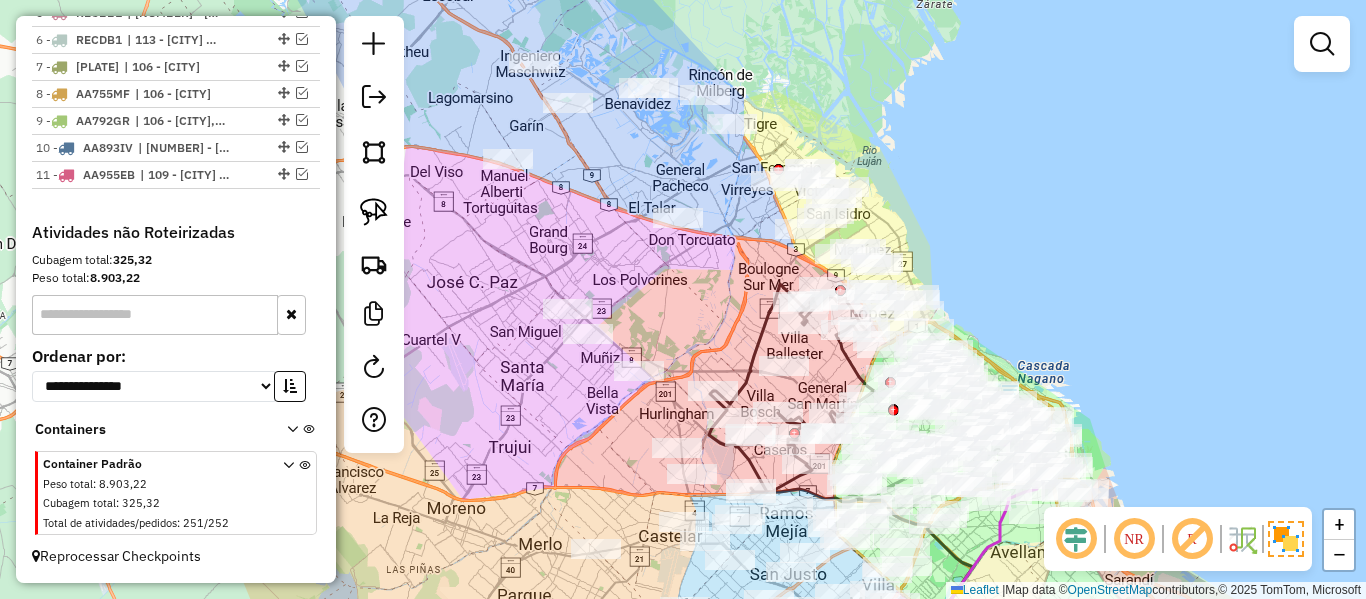 drag, startPoint x: 871, startPoint y: 102, endPoint x: 1010, endPoint y: 244, distance: 198.70833 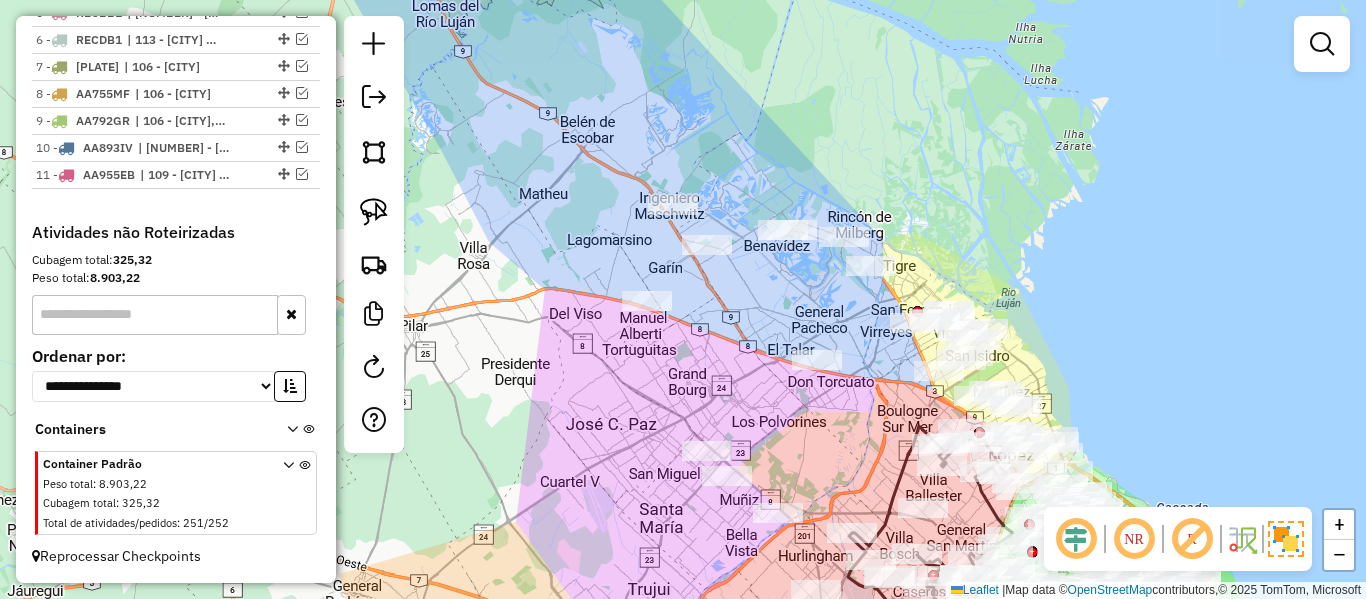 drag, startPoint x: 802, startPoint y: 174, endPoint x: 760, endPoint y: 204, distance: 51.613953 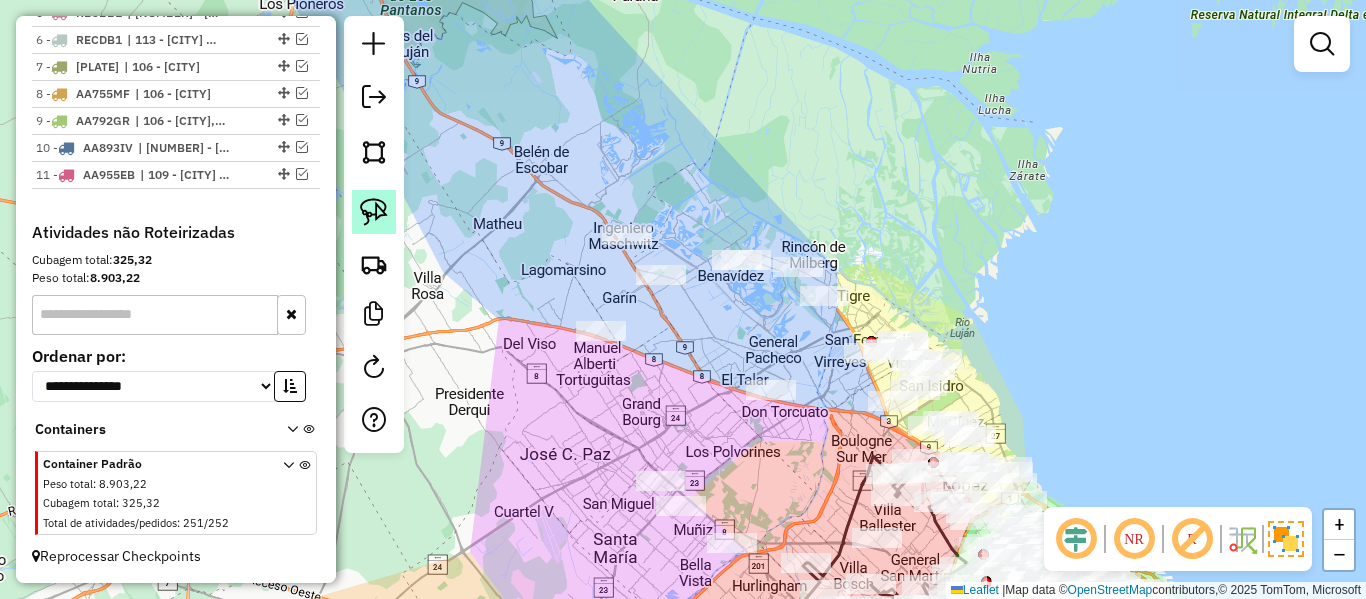 click 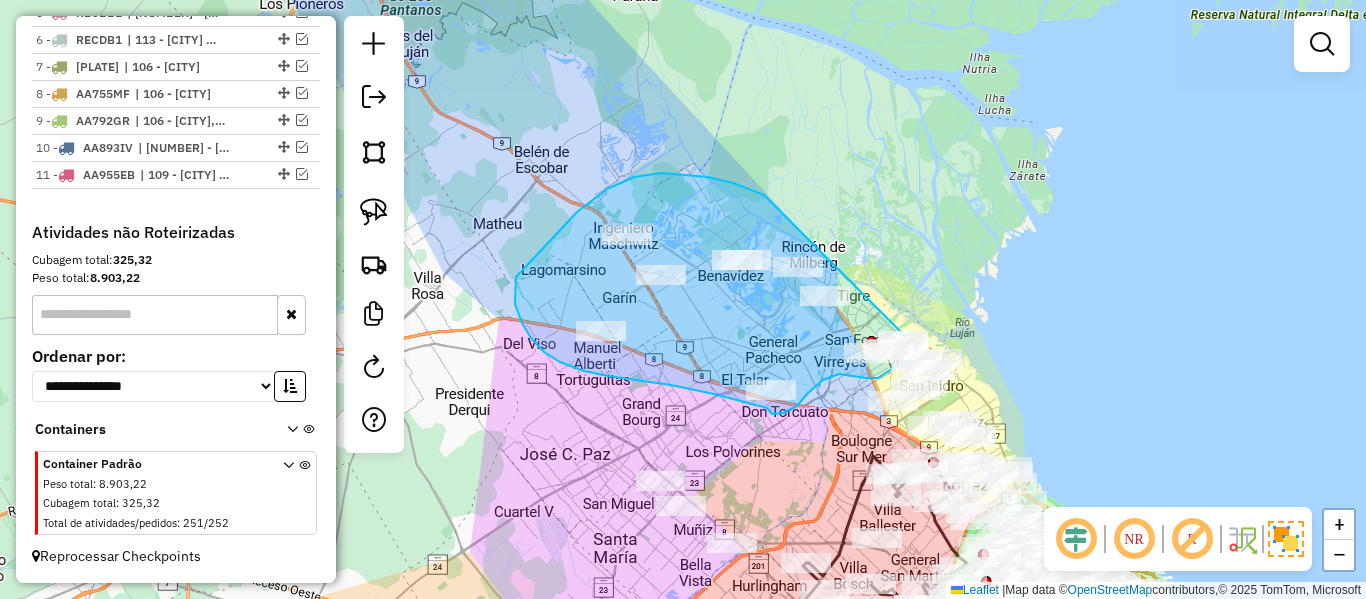 drag, startPoint x: 764, startPoint y: 195, endPoint x: 927, endPoint y: 274, distance: 181.13531 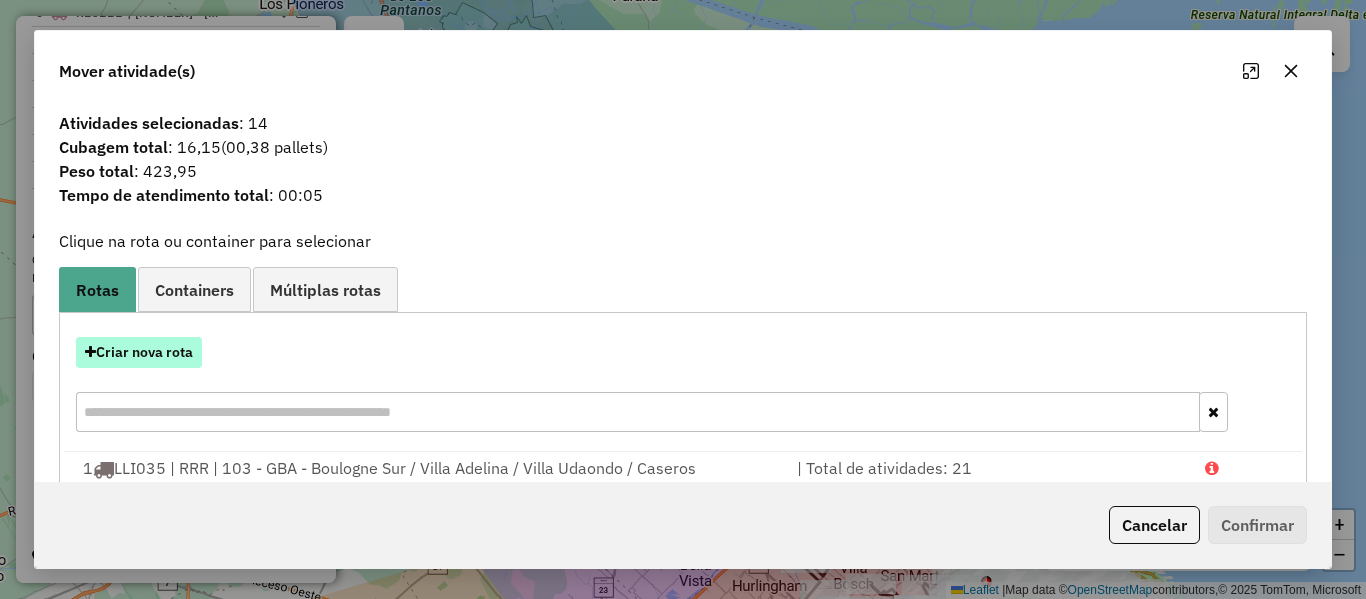 click on "Criar nova rota" at bounding box center (139, 352) 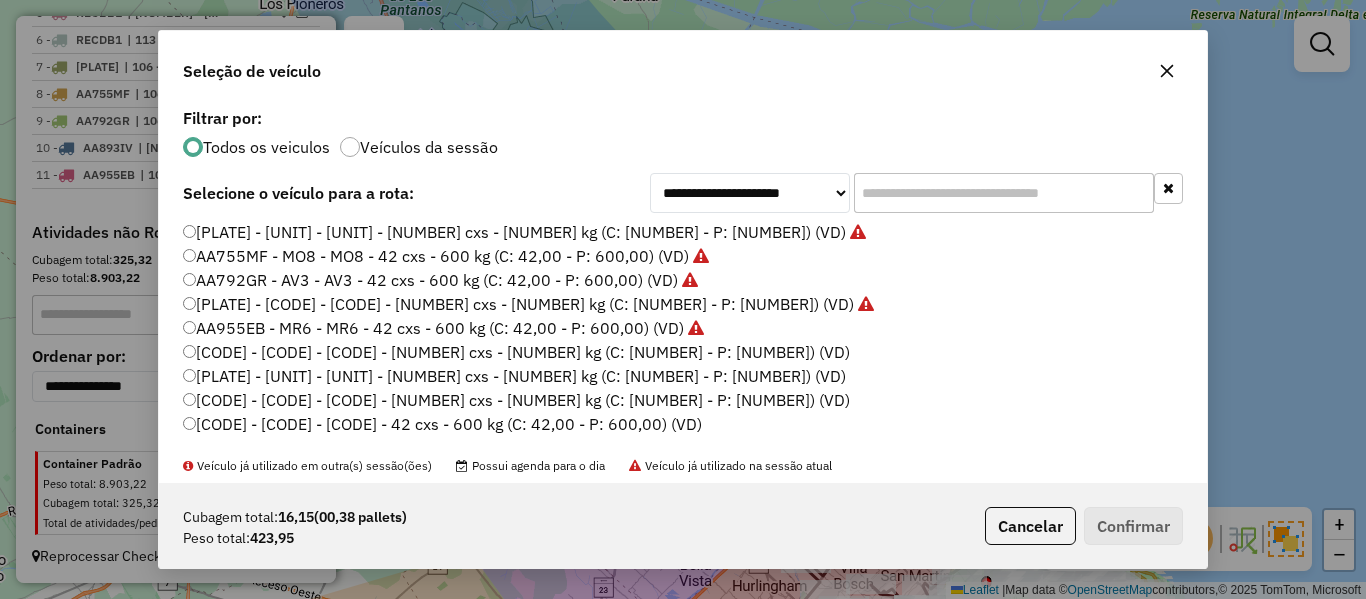 scroll, scrollTop: 11, scrollLeft: 6, axis: both 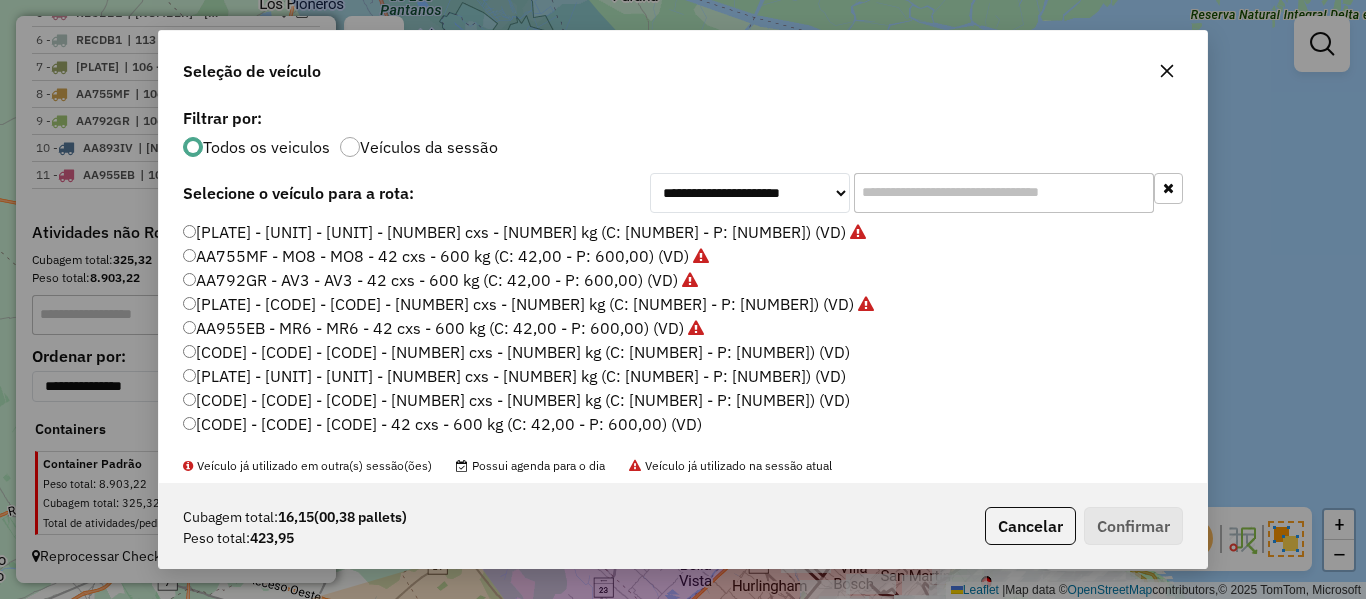 drag, startPoint x: 631, startPoint y: 350, endPoint x: 908, endPoint y: 435, distance: 289.74817 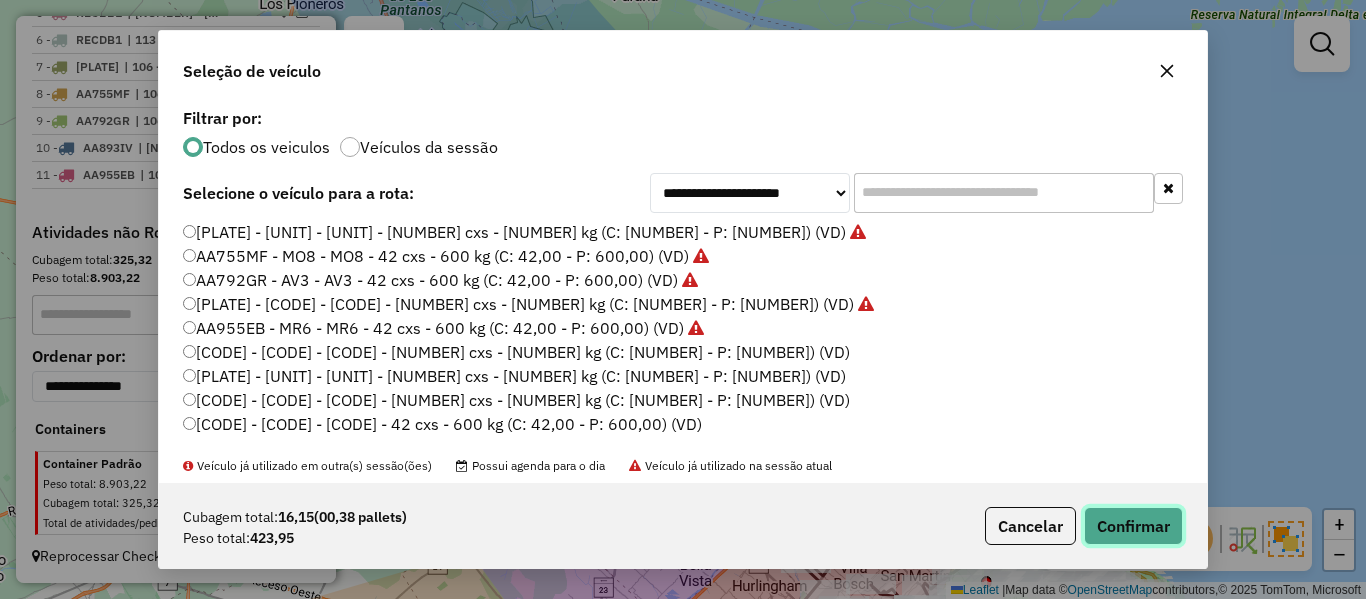 click on "Confirmar" 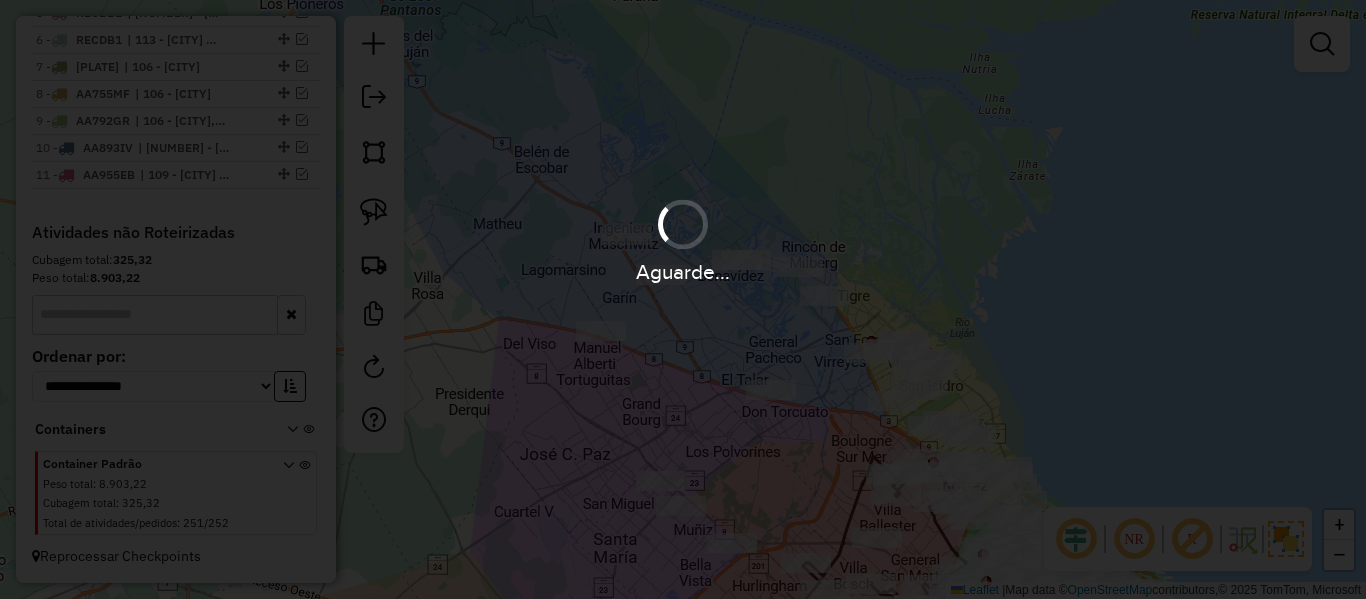 scroll, scrollTop: 1086, scrollLeft: 0, axis: vertical 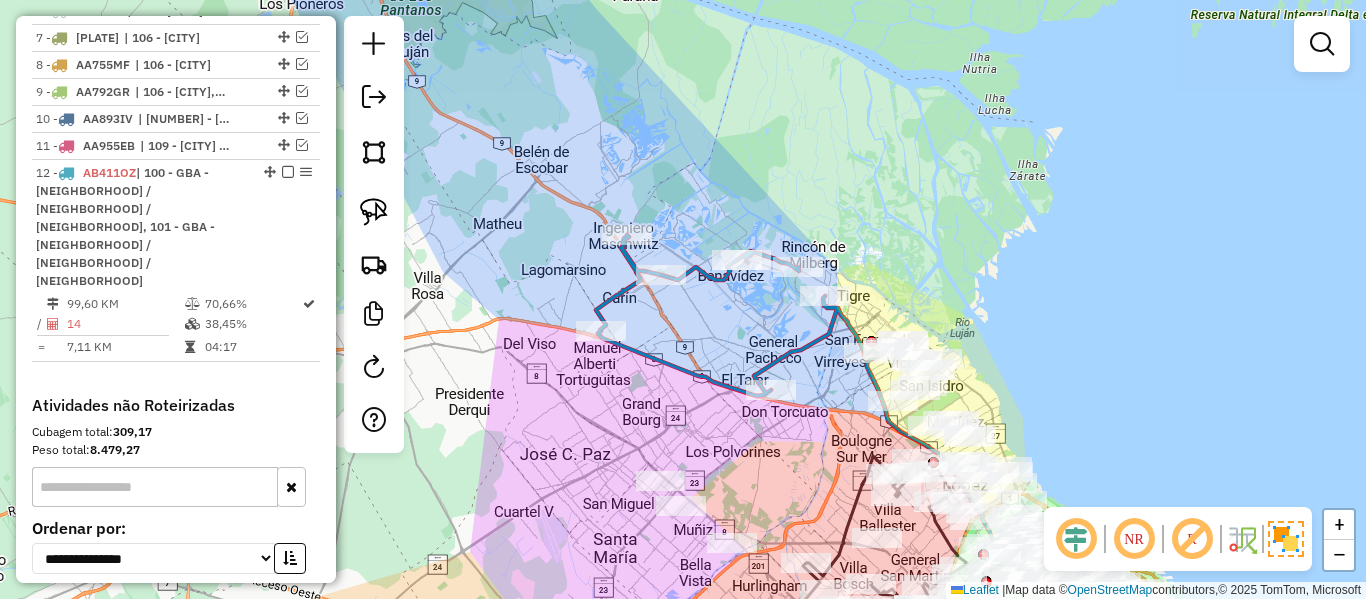 click 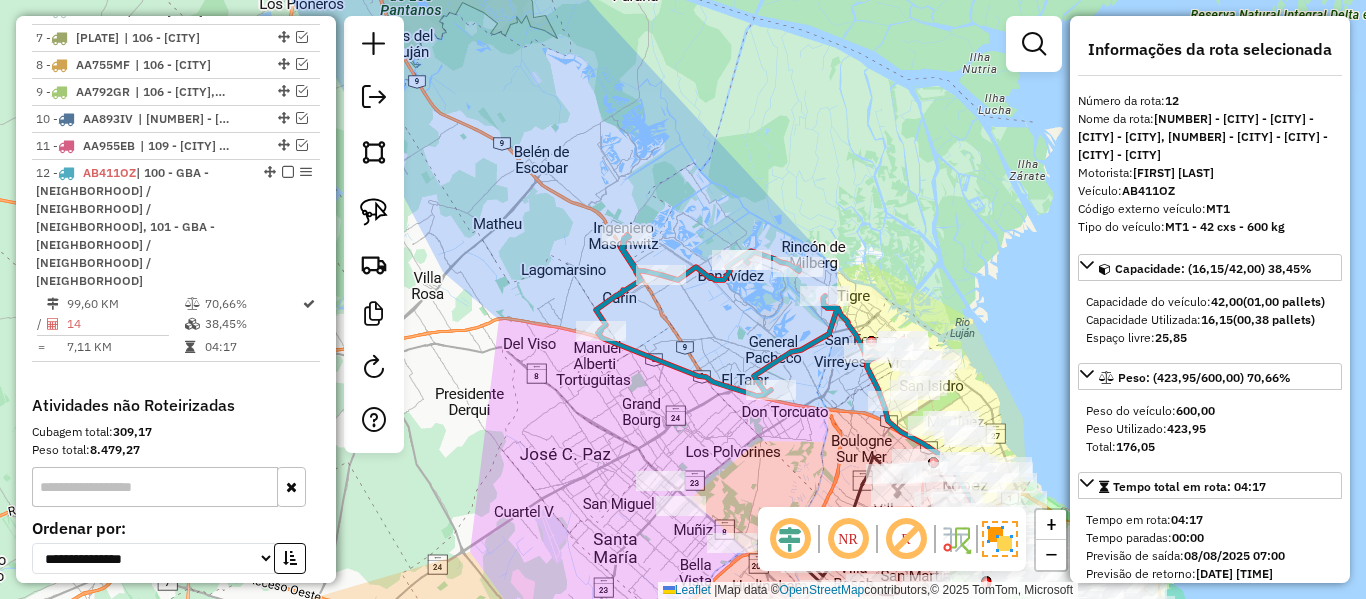 scroll, scrollTop: 1223, scrollLeft: 0, axis: vertical 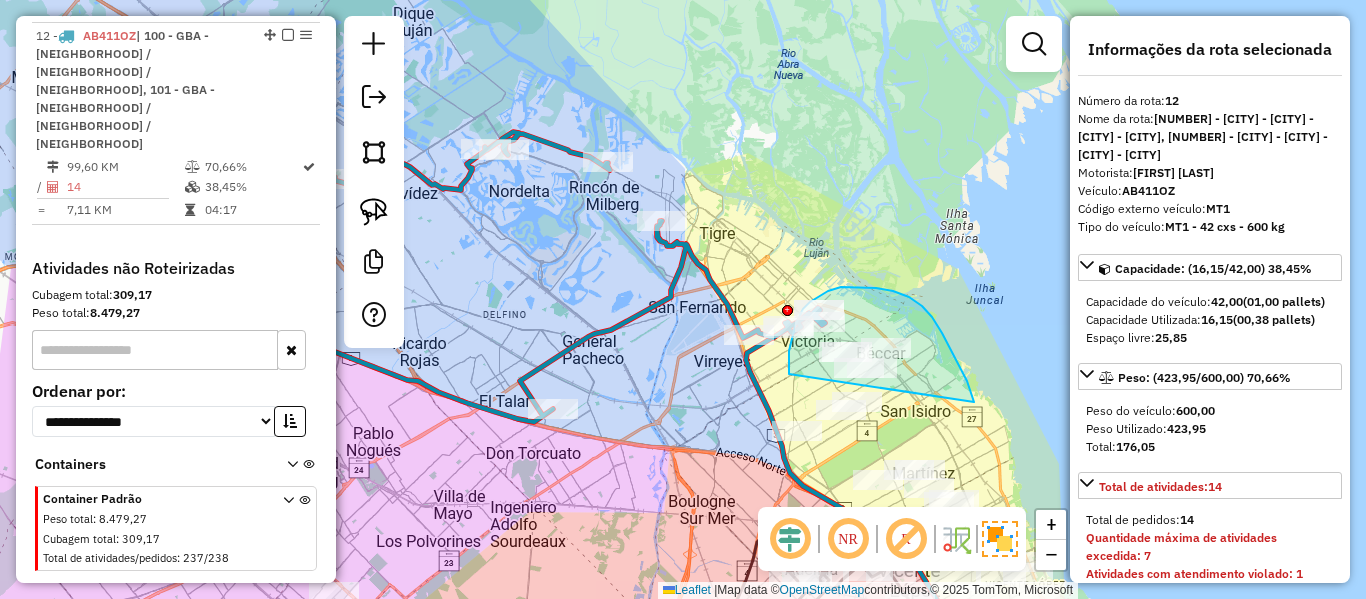 drag, startPoint x: 961, startPoint y: 371, endPoint x: 789, endPoint y: 374, distance: 172.02615 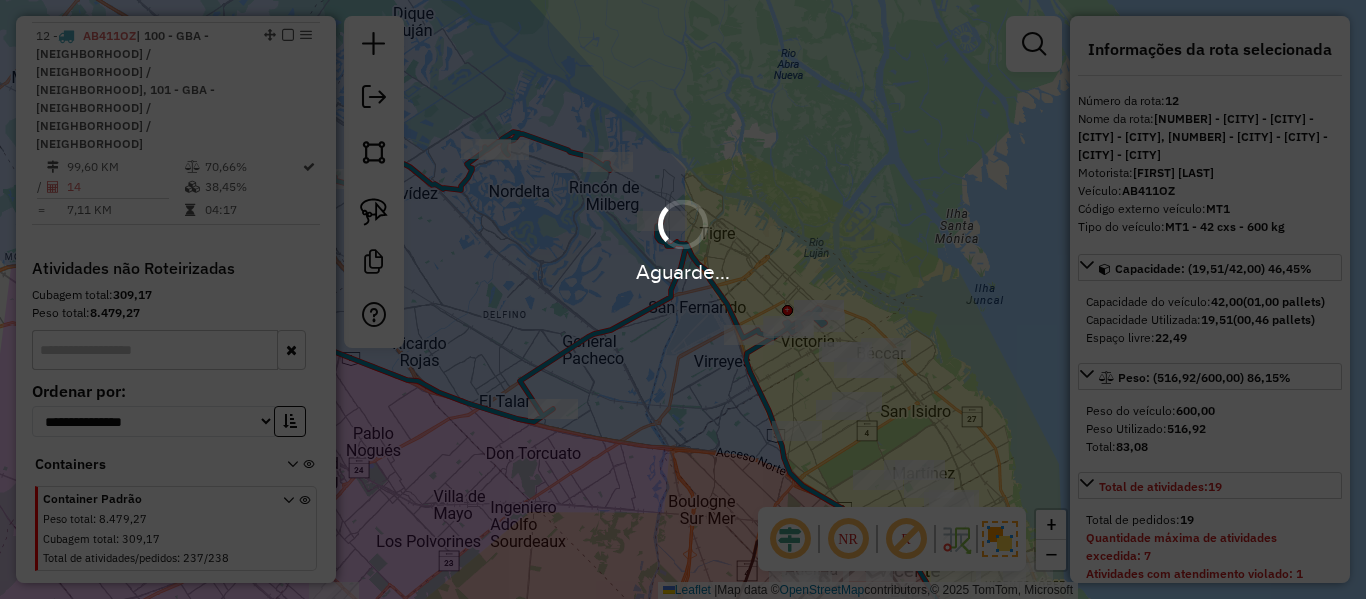 select on "**********" 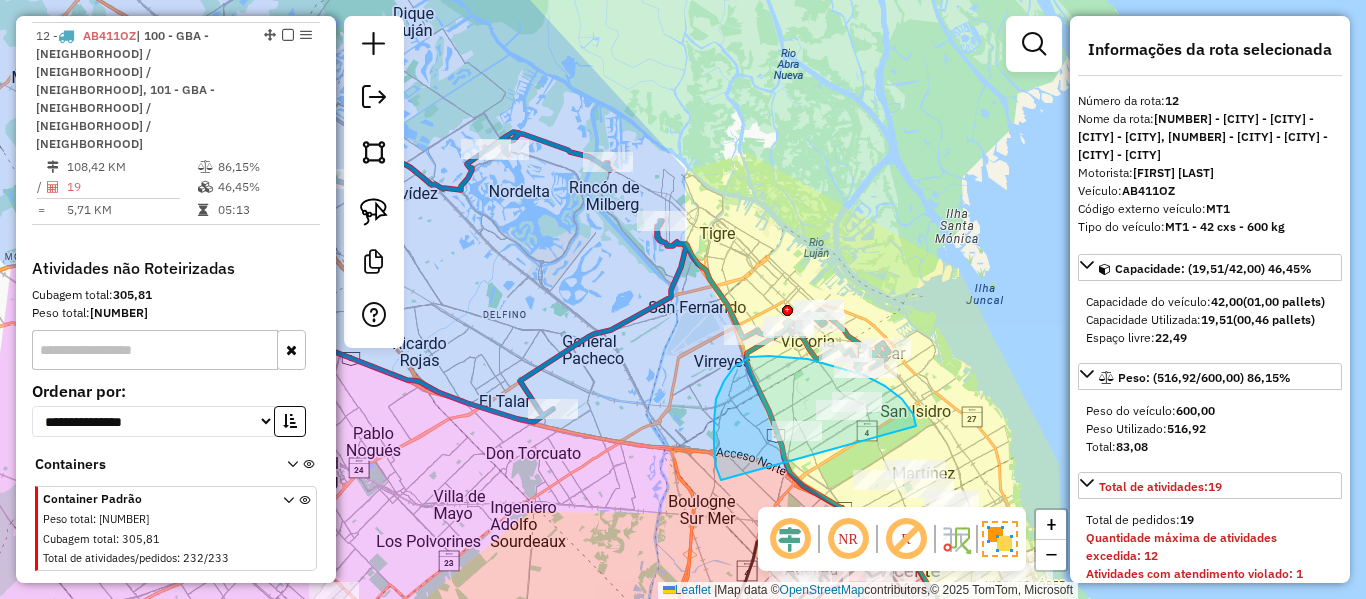 drag, startPoint x: 910, startPoint y: 409, endPoint x: 729, endPoint y: 484, distance: 195.92346 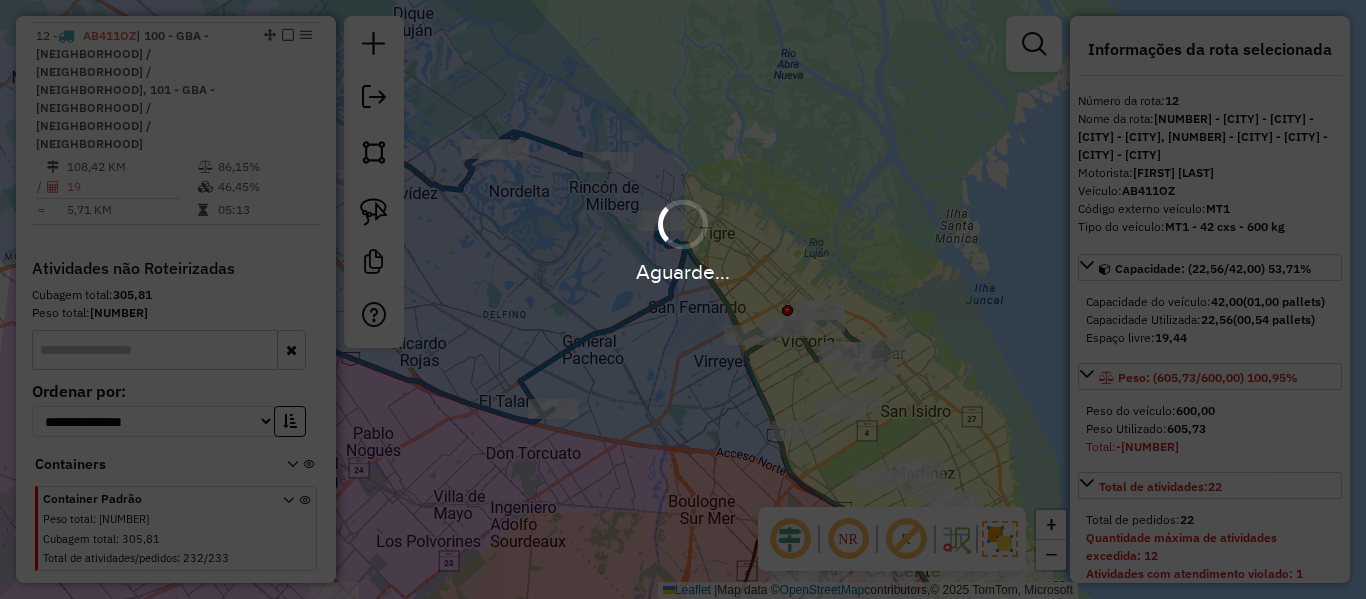 select on "**********" 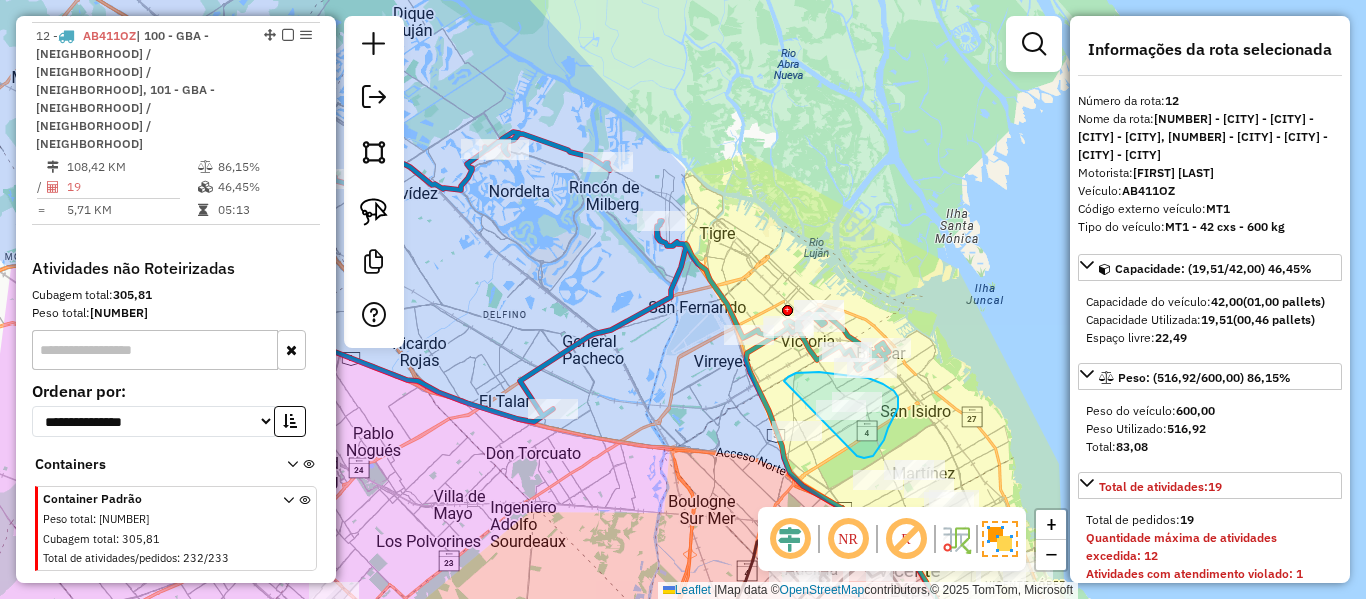 drag, startPoint x: 857, startPoint y: 456, endPoint x: 784, endPoint y: 382, distance: 103.947105 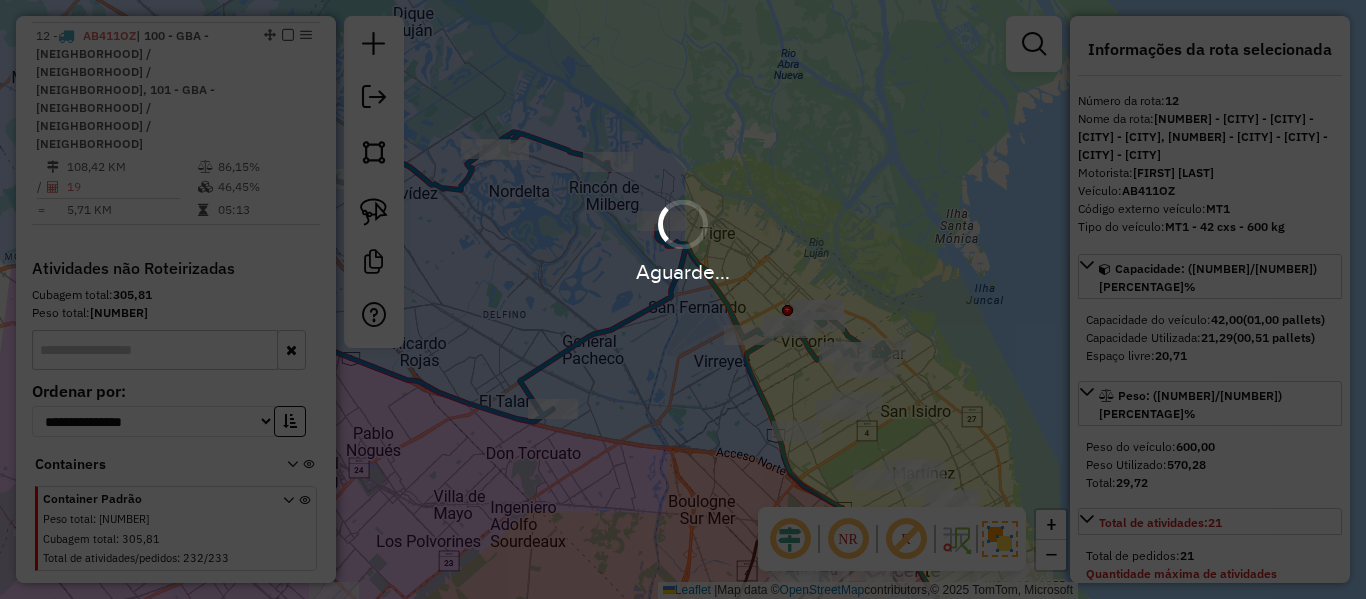 select on "**********" 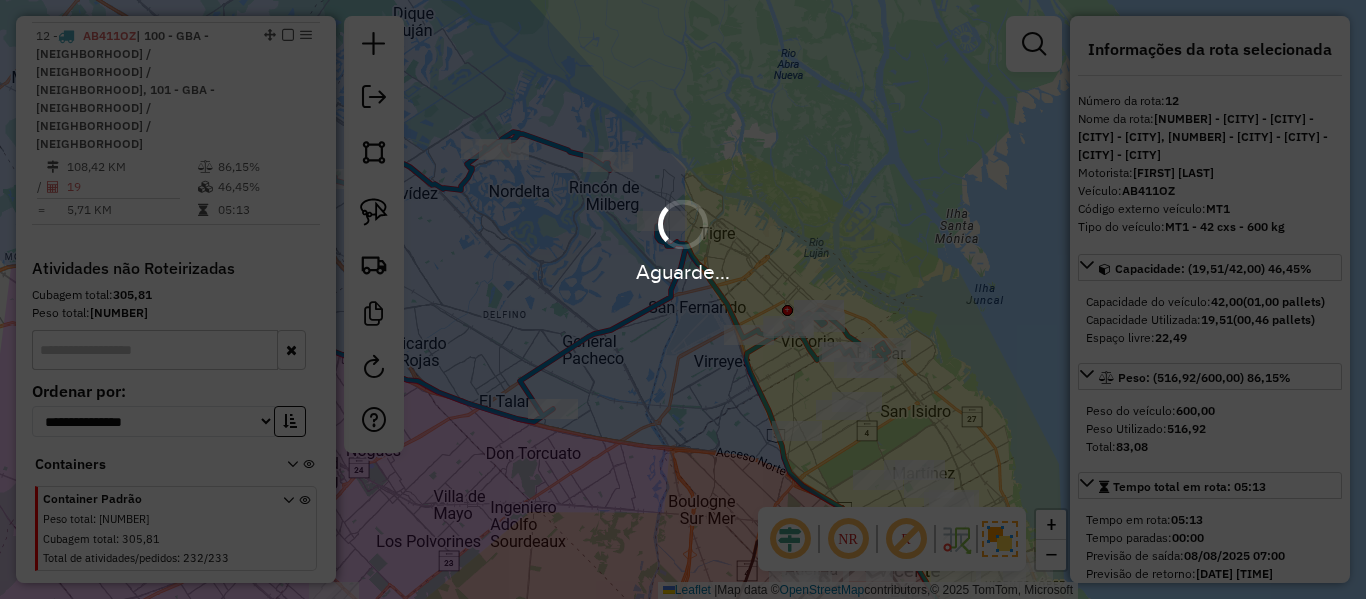 drag, startPoint x: 719, startPoint y: 360, endPoint x: 720, endPoint y: 371, distance: 11.045361 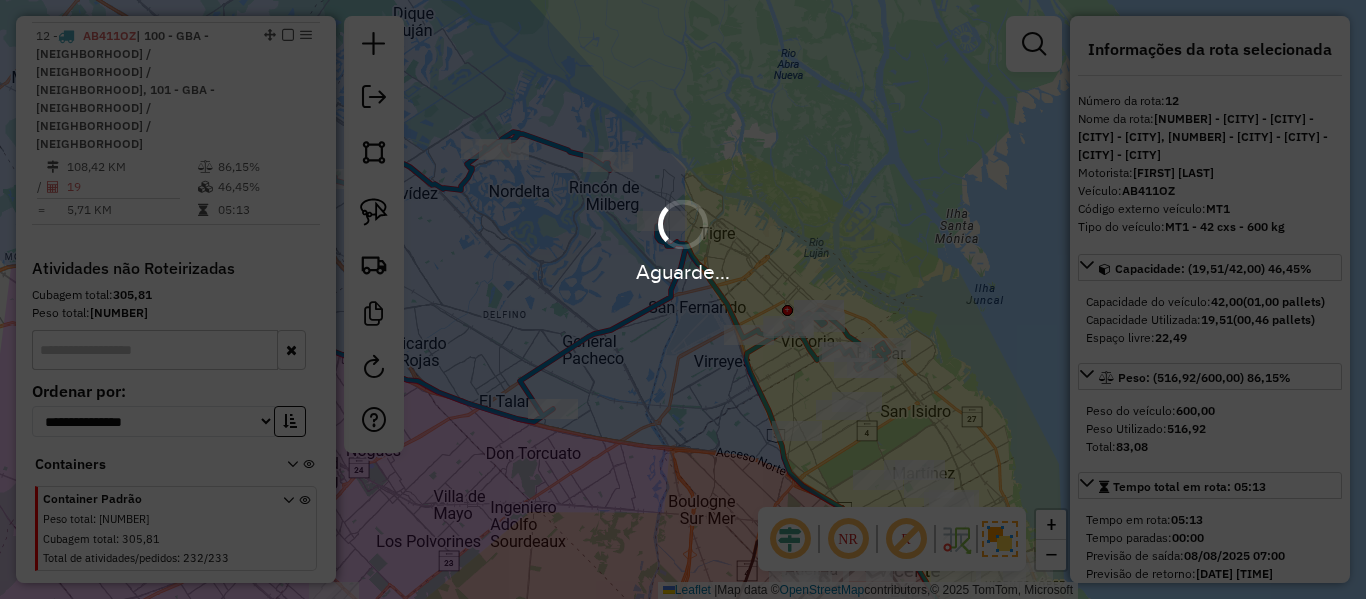 click on "Aguarde..." at bounding box center [683, 299] 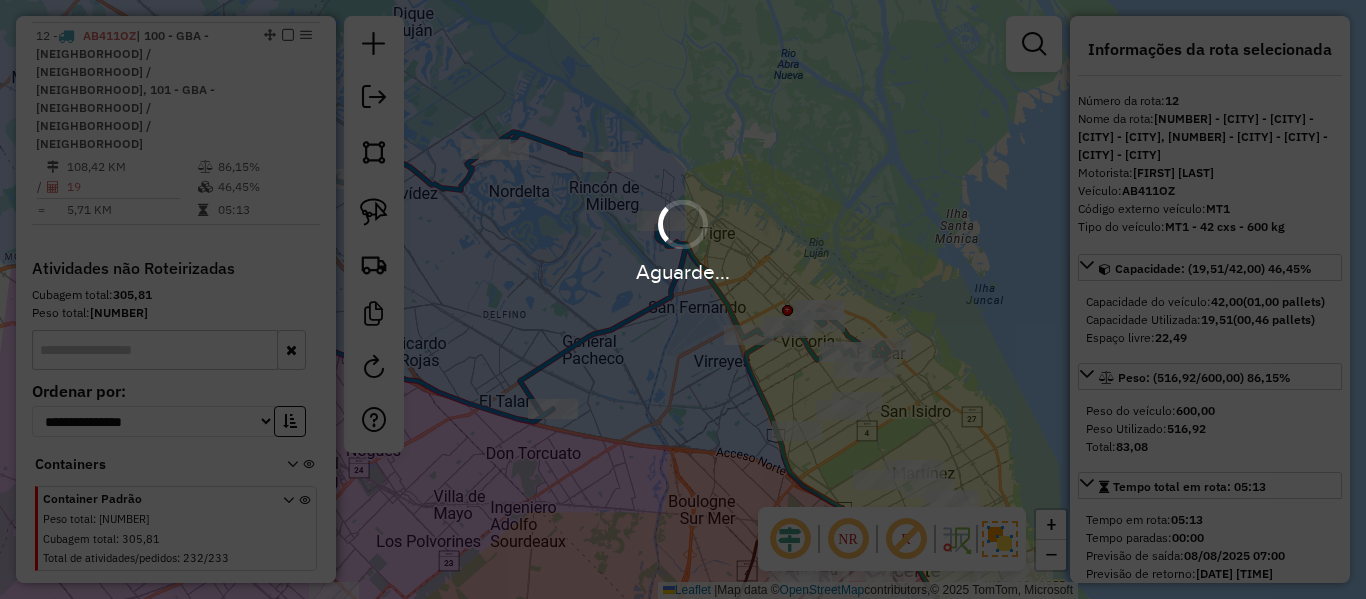 scroll, scrollTop: 1198, scrollLeft: 0, axis: vertical 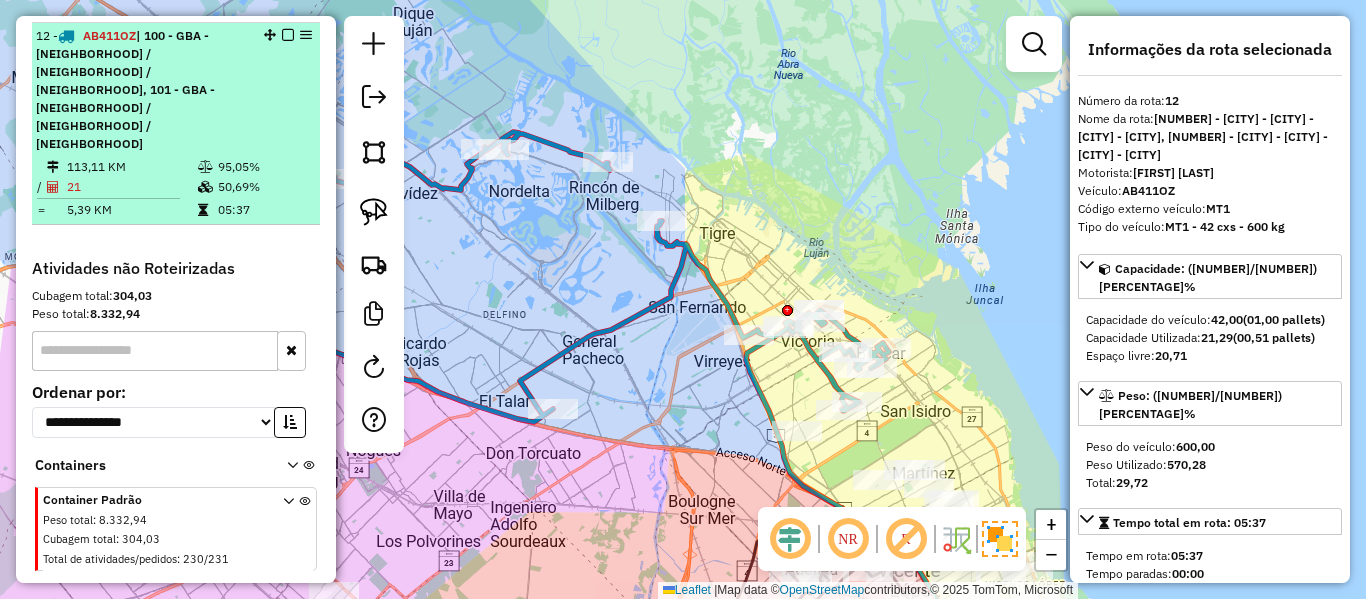 click at bounding box center [288, 35] 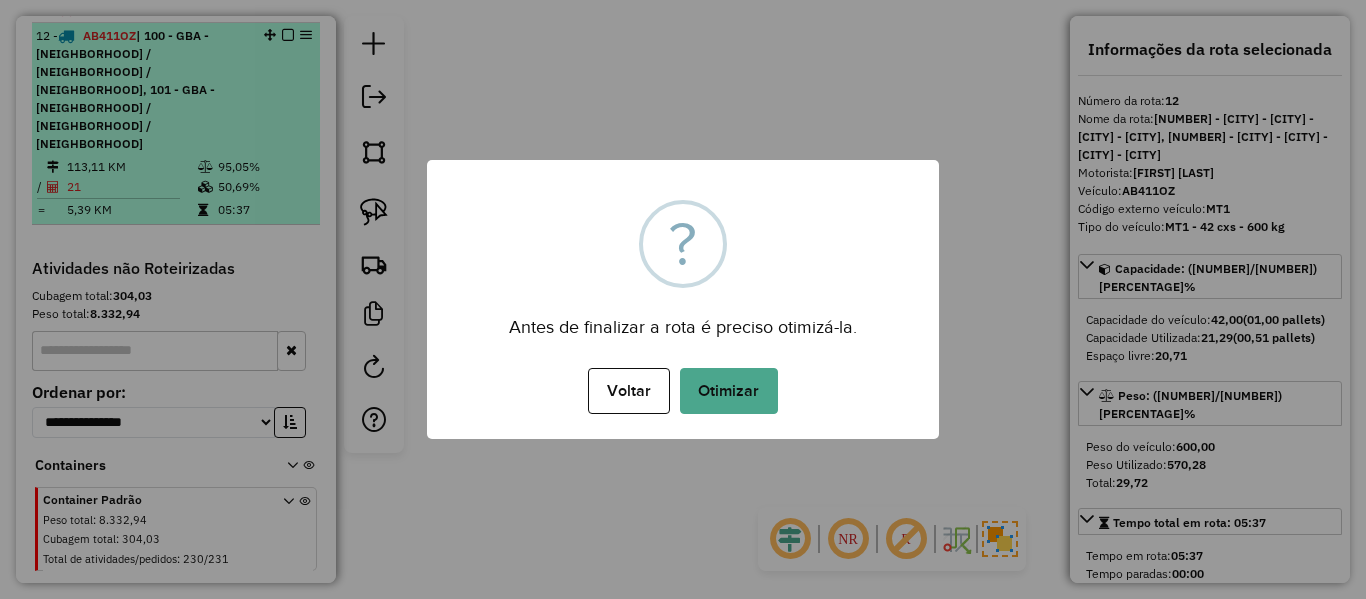 click on "× ? Antes de finalizar a rota é preciso otimizá-la. Voltar No Otimizar" at bounding box center (683, 299) 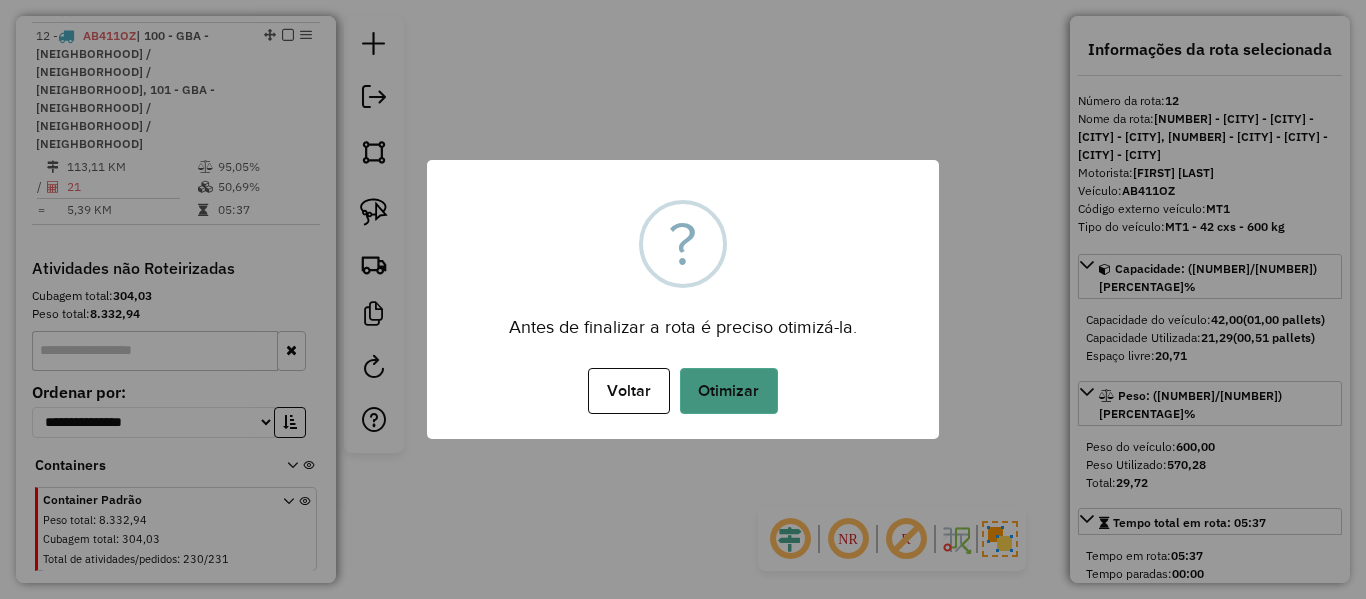 click on "Otimizar" at bounding box center [729, 391] 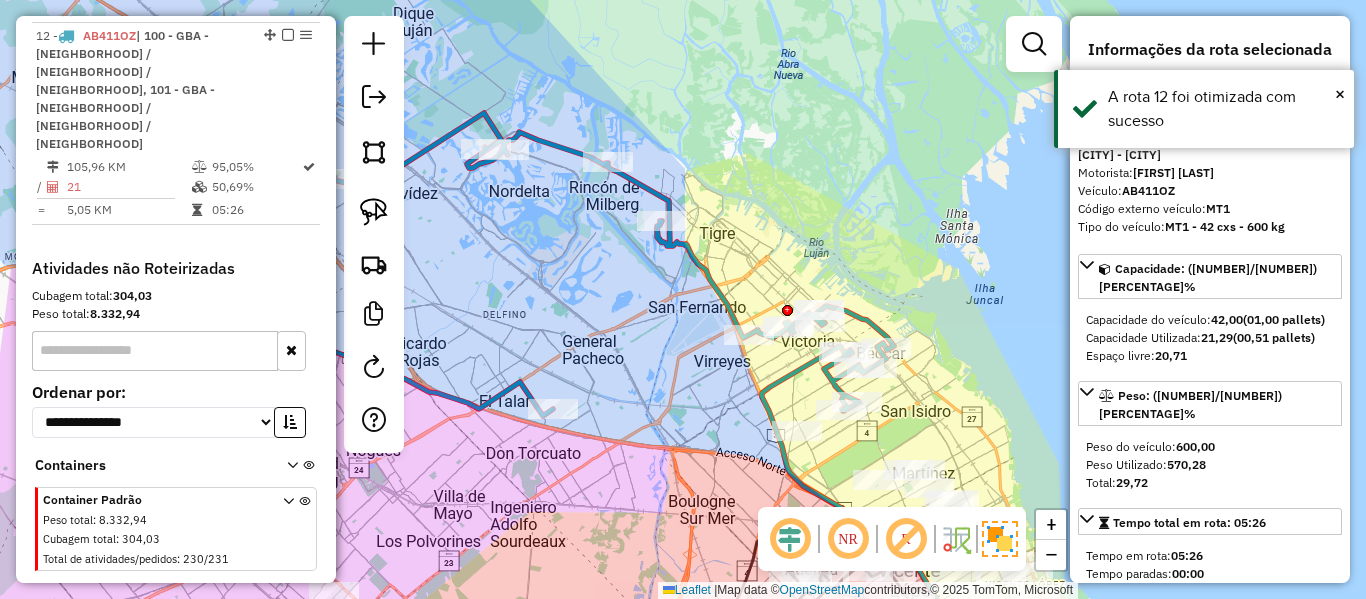 click at bounding box center (288, 35) 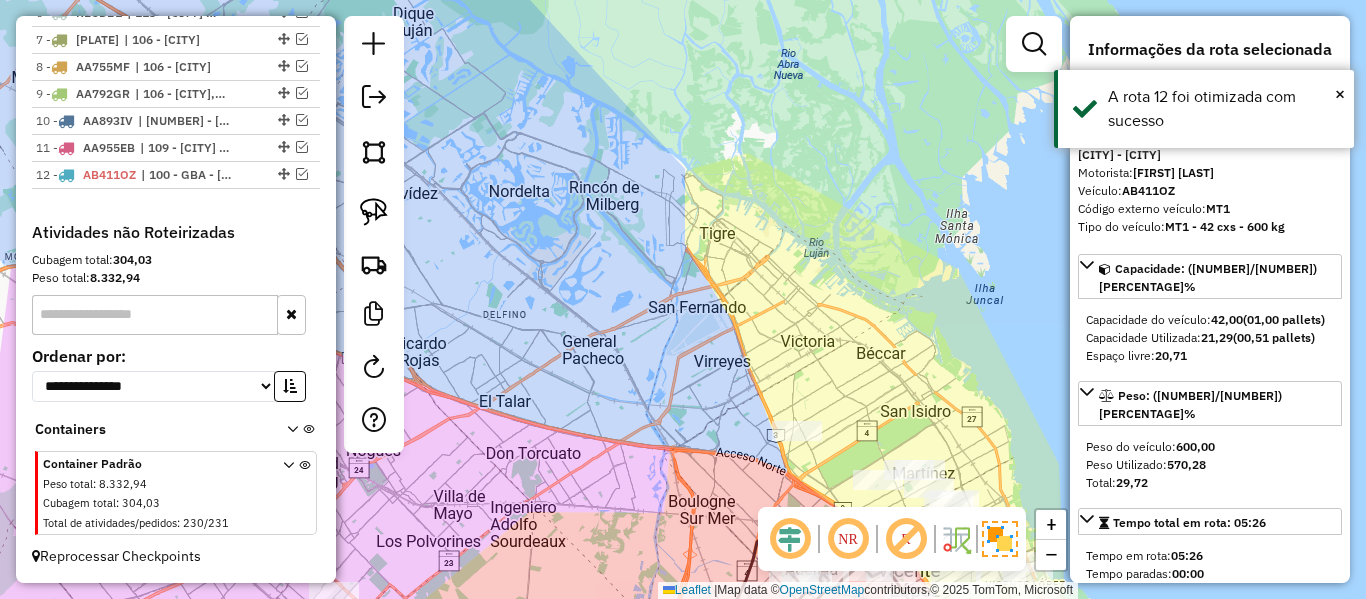 scroll, scrollTop: 1077, scrollLeft: 0, axis: vertical 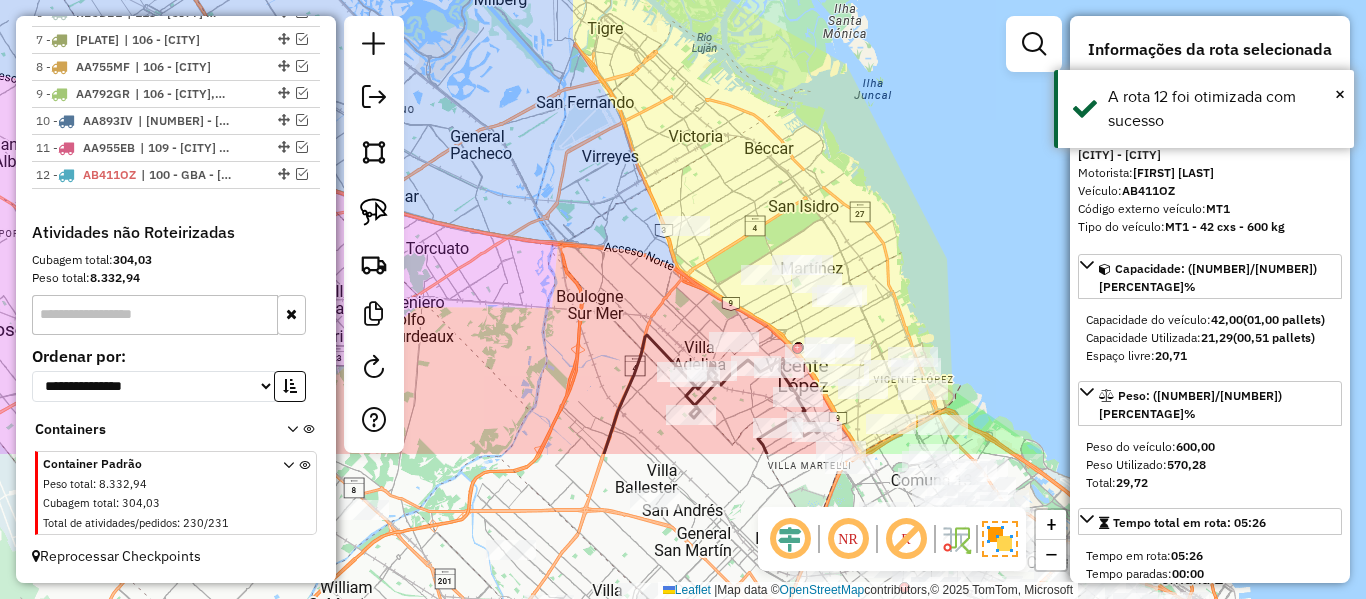 drag, startPoint x: 694, startPoint y: 256, endPoint x: 565, endPoint y: 43, distance: 249.01807 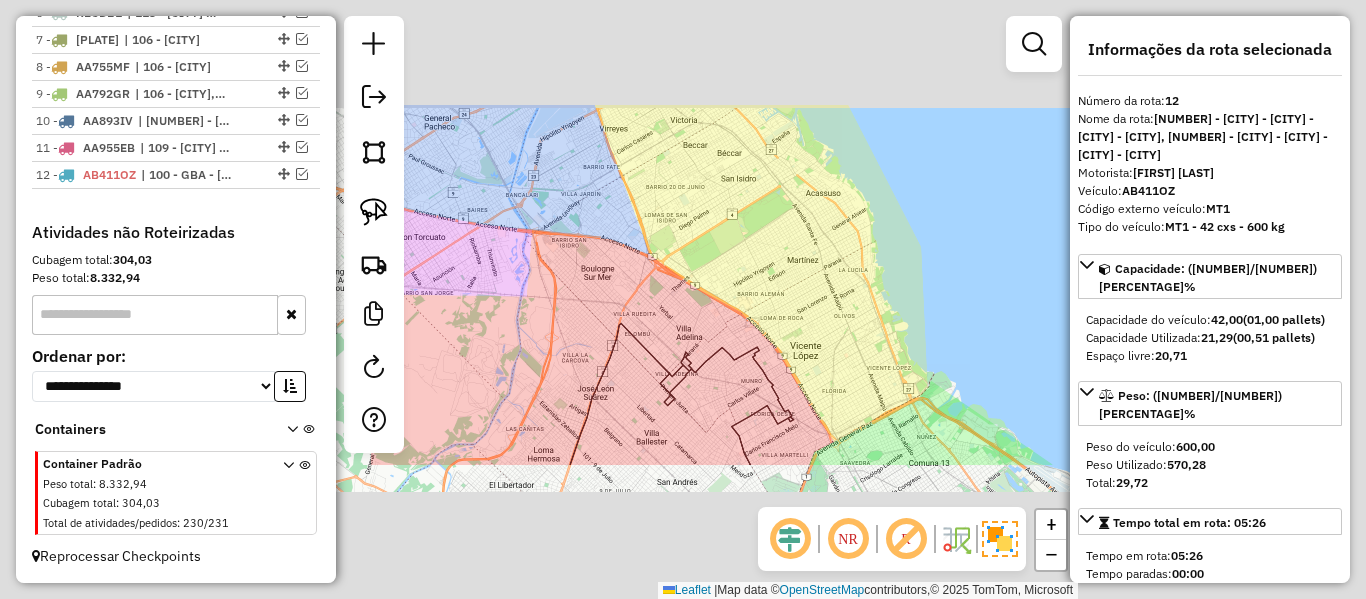 click on "Janela de atendimento Grade de atendimento Capacidade Transportadoras Veículos Cliente Pedidos  Rotas Selecione os dias de semana para filtrar as janelas de atendimento  Seg   Ter   Qua   Qui   Sex   Sáb   Dom  Informe o período da janela de atendimento: De: Até:  Filtrar exatamente a janela do cliente  Considerar janela de atendimento padrão  Selecione os dias de semana para filtrar as grades de atendimento  Seg   Ter   Qua   Qui   Sex   Sáb   Dom   Considerar clientes sem dia de atendimento cadastrado  Clientes fora do dia de atendimento selecionado Filtrar as atividades entre os valores definidos abaixo:  Peso mínimo:   Peso máximo:   Cubagem mínima:   Cubagem máxima:   De:   Até:  Filtrar as atividades entre o tempo de atendimento definido abaixo:  De:   Até:   Considerar capacidade total dos clientes não roteirizados Transportadora: Selecione um ou mais itens Tipo de veículo: Selecione um ou mais itens Veículo: Selecione um ou mais itens Motorista: Selecione um ou mais itens Nome: Rótulo:" 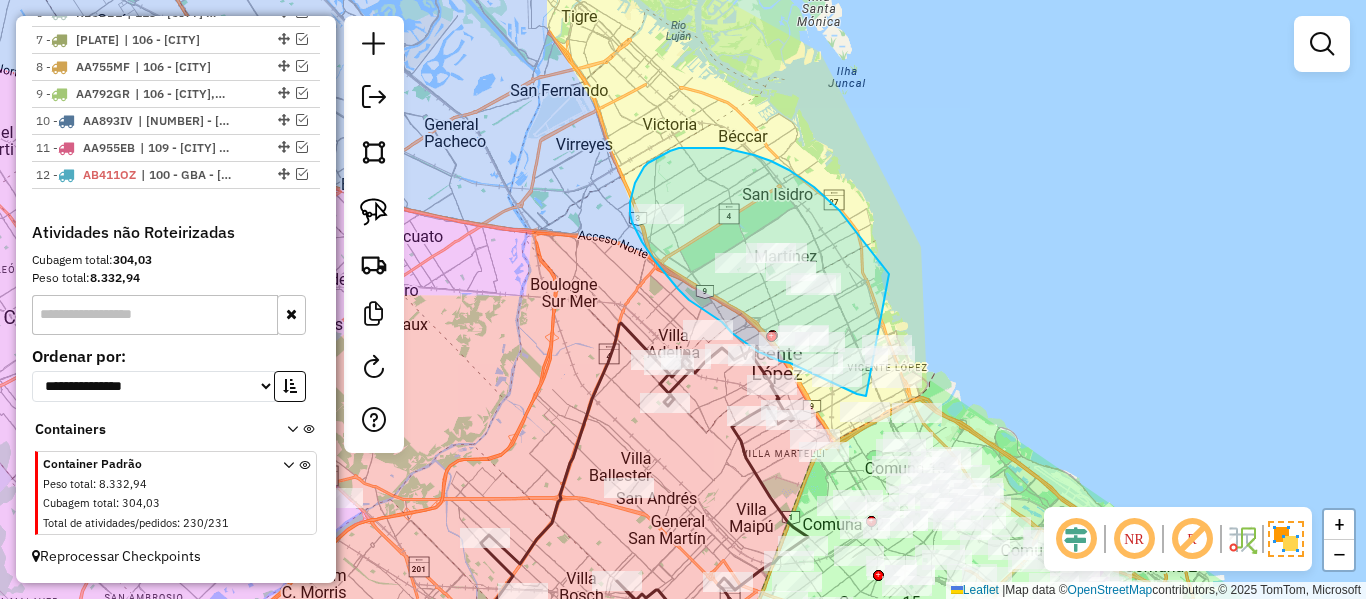 drag, startPoint x: 889, startPoint y: 274, endPoint x: 1026, endPoint y: 328, distance: 147.25827 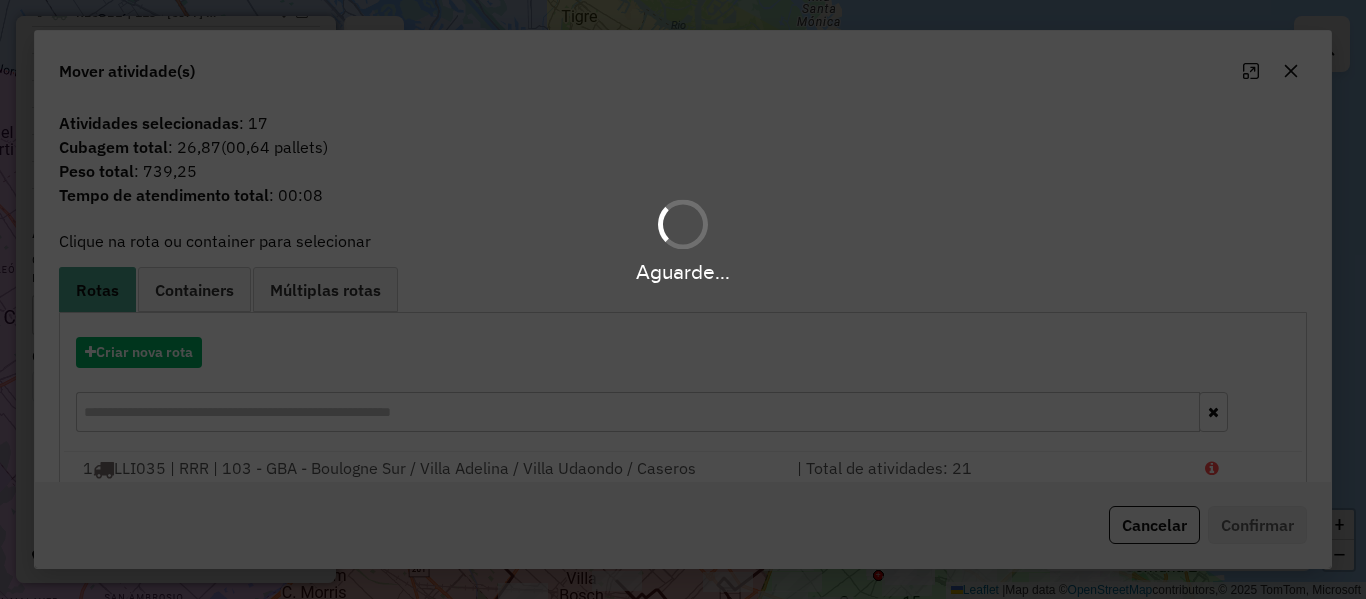 click on "Aguarde..." at bounding box center [683, 299] 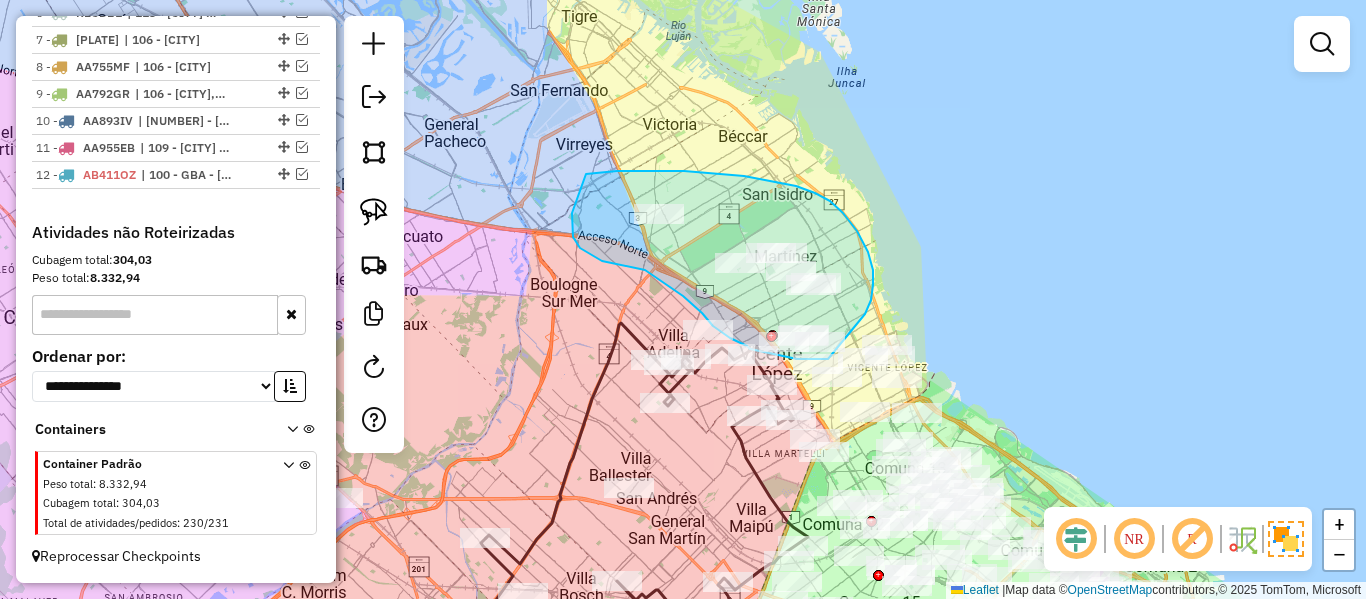 click on "Janela de atendimento Grade de atendimento Capacidade Transportadoras Veículos Cliente Pedidos  Rotas Selecione os dias de semana para filtrar as janelas de atendimento  Seg   Ter   Qua   Qui   Sex   Sáb   Dom  Informe o período da janela de atendimento: De: Até:  Filtrar exatamente a janela do cliente  Considerar janela de atendimento padrão  Selecione os dias de semana para filtrar as grades de atendimento  Seg   Ter   Qua   Qui   Sex   Sáb   Dom   Considerar clientes sem dia de atendimento cadastrado  Clientes fora do dia de atendimento selecionado Filtrar as atividades entre os valores definidos abaixo:  Peso mínimo:   Peso máximo:   Cubagem mínima:   Cubagem máxima:   De:   Até:  Filtrar as atividades entre o tempo de atendimento definido abaixo:  De:   Até:   Considerar capacidade total dos clientes não roteirizados Transportadora: Selecione um ou mais itens Tipo de veículo: Selecione um ou mais itens Veículo: Selecione um ou mais itens Motorista: Selecione um ou mais itens Nome: Rótulo:" 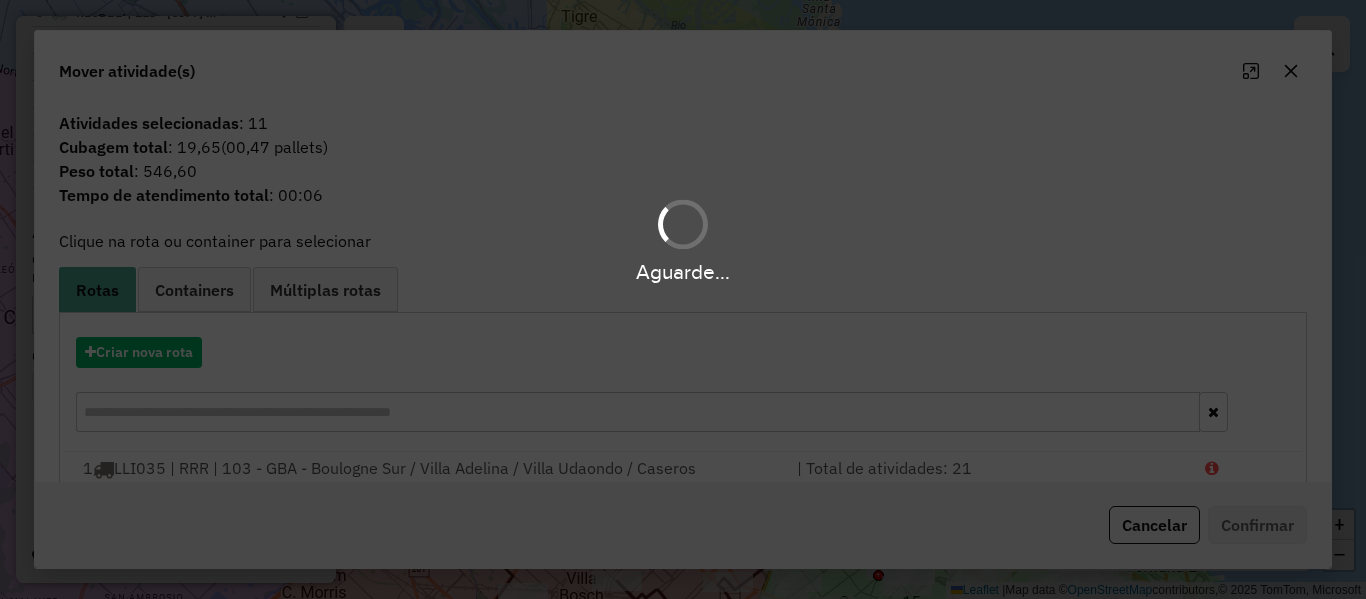 click on "Aguarde..." at bounding box center [683, 299] 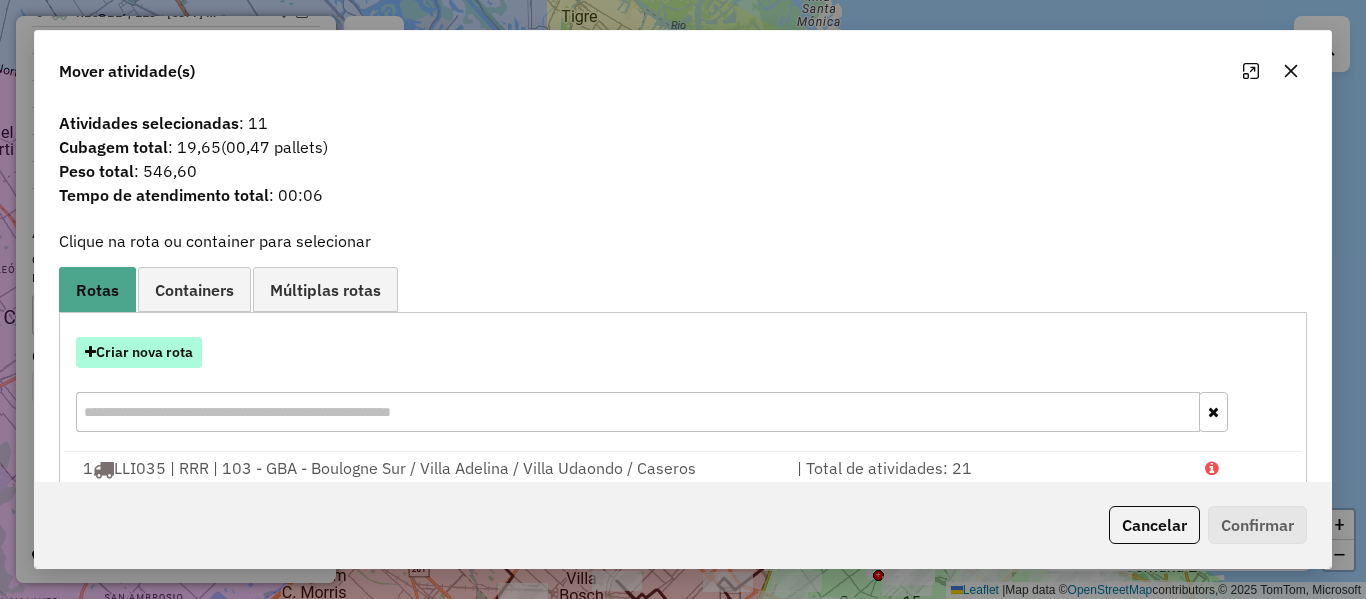 click on "Criar nova rota" at bounding box center [139, 352] 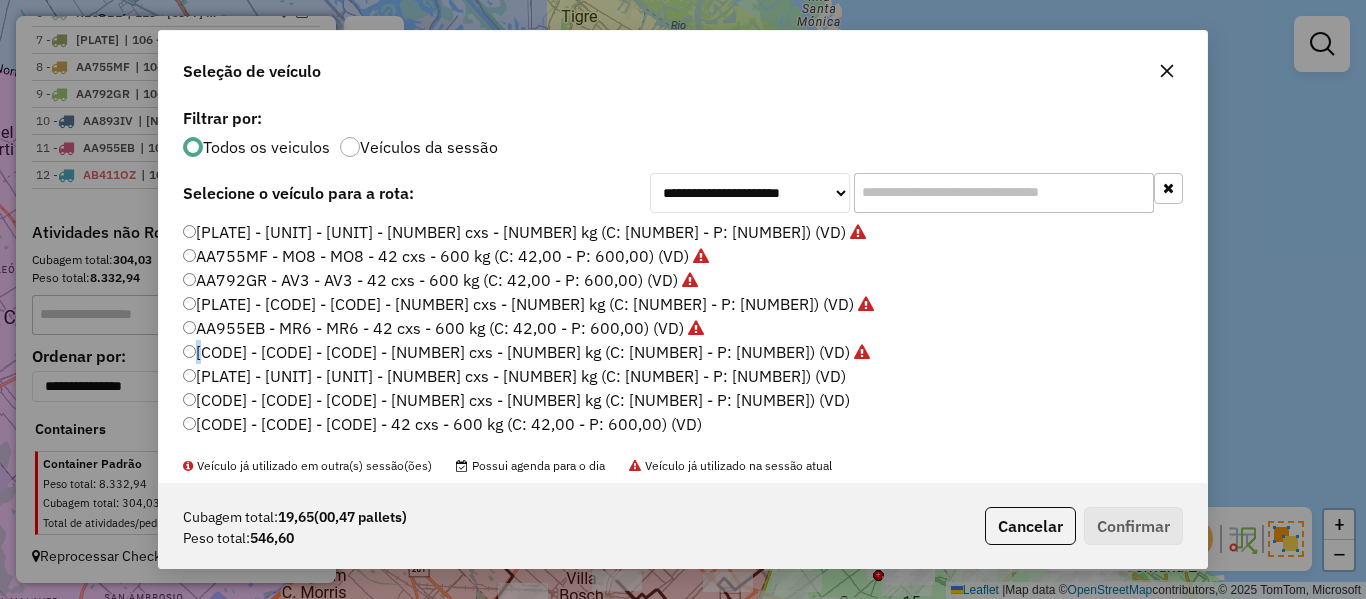 click on "**********" 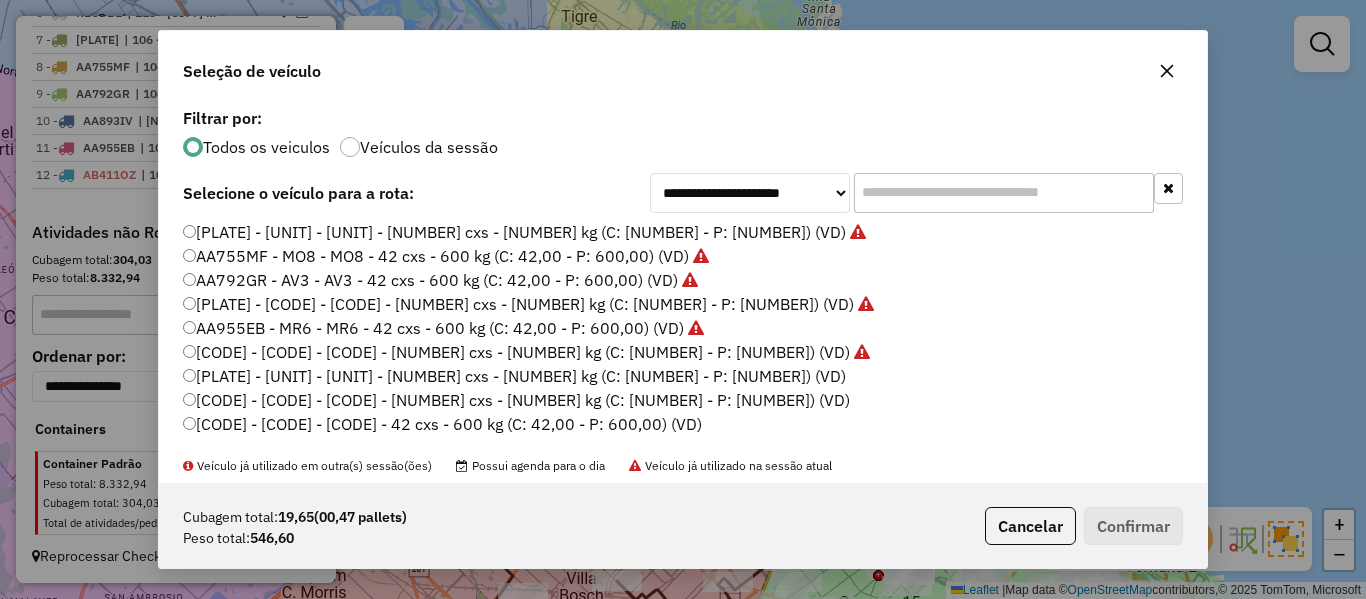 click on "AC811SE - BB1 - BB1 - 42 cxs - 600 kg (C: 42,00 - P: 600,00) (VD)" 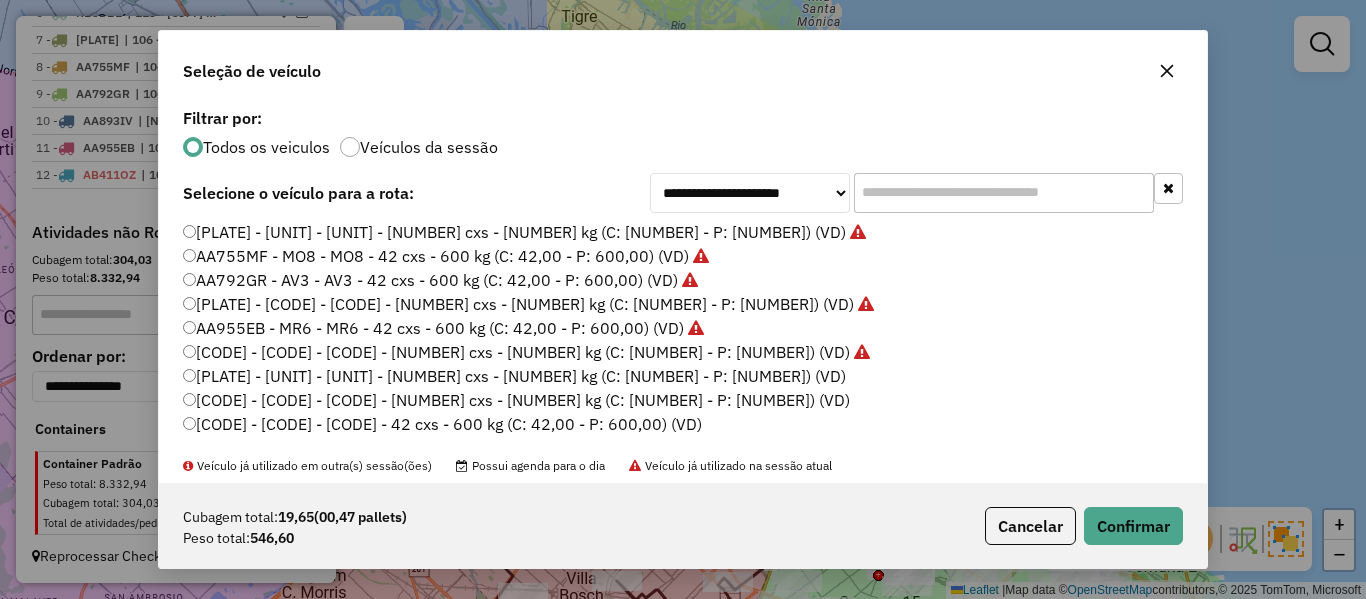 click on "Cubagem total:  19,65   (00,47 pallets)  Peso total: 546,60  Cancelar   Confirmar" 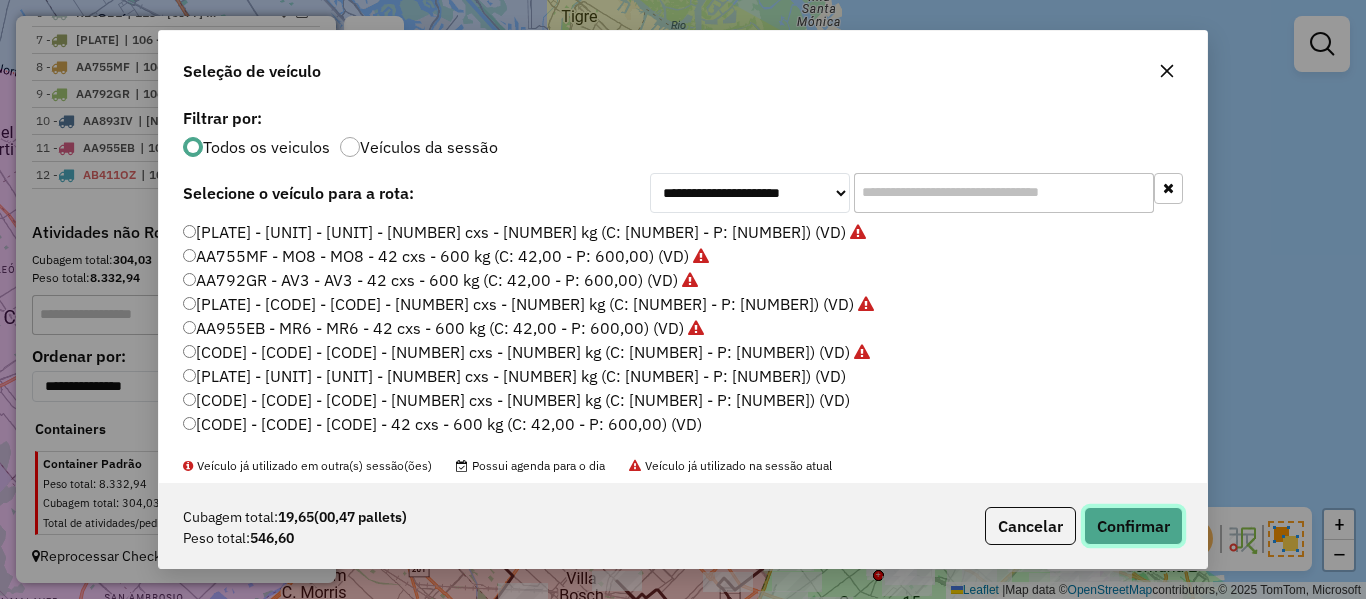 click on "Confirmar" 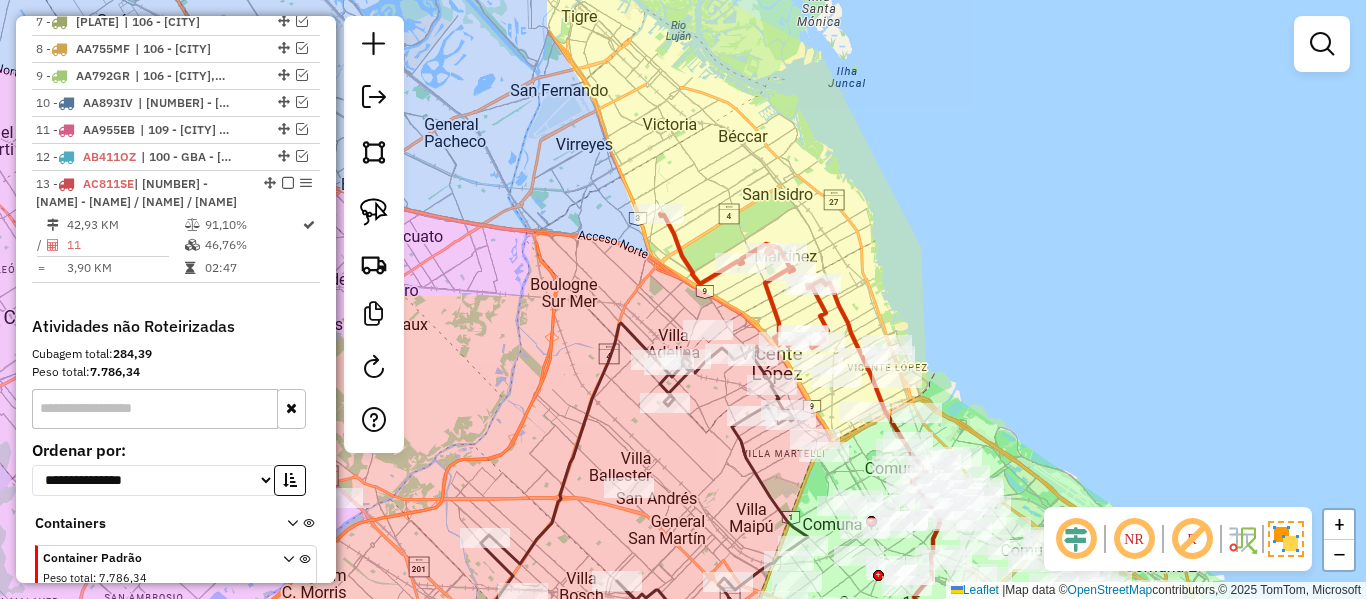 scroll, scrollTop: 1198, scrollLeft: 0, axis: vertical 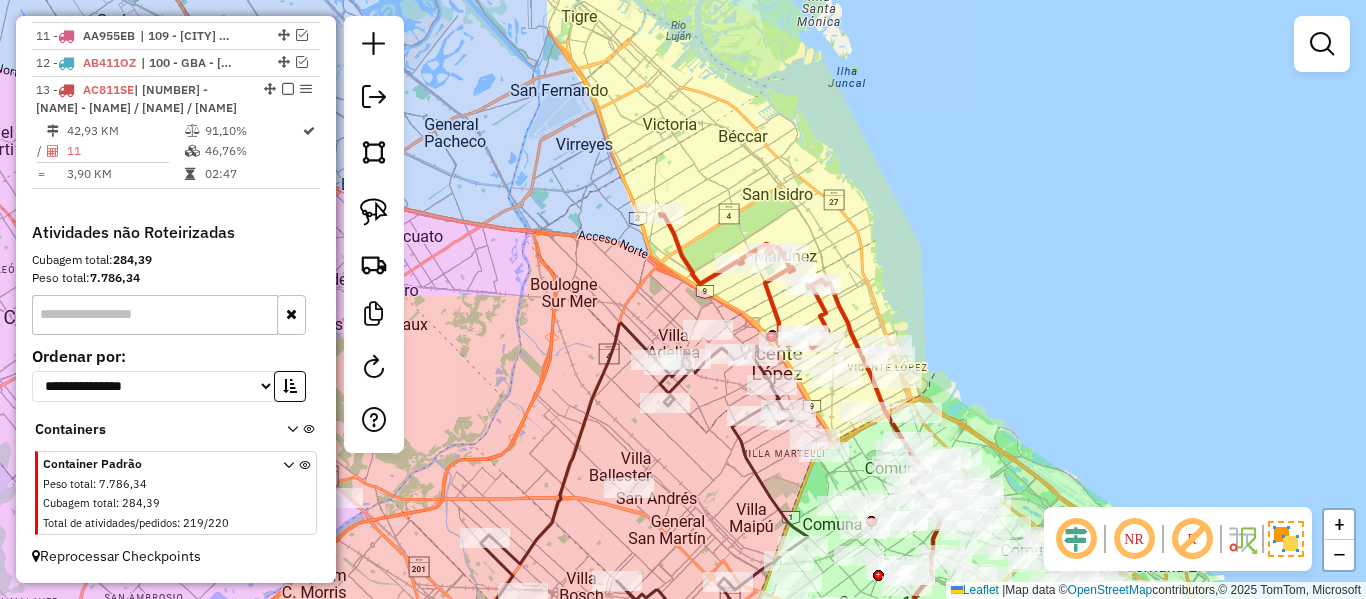 click 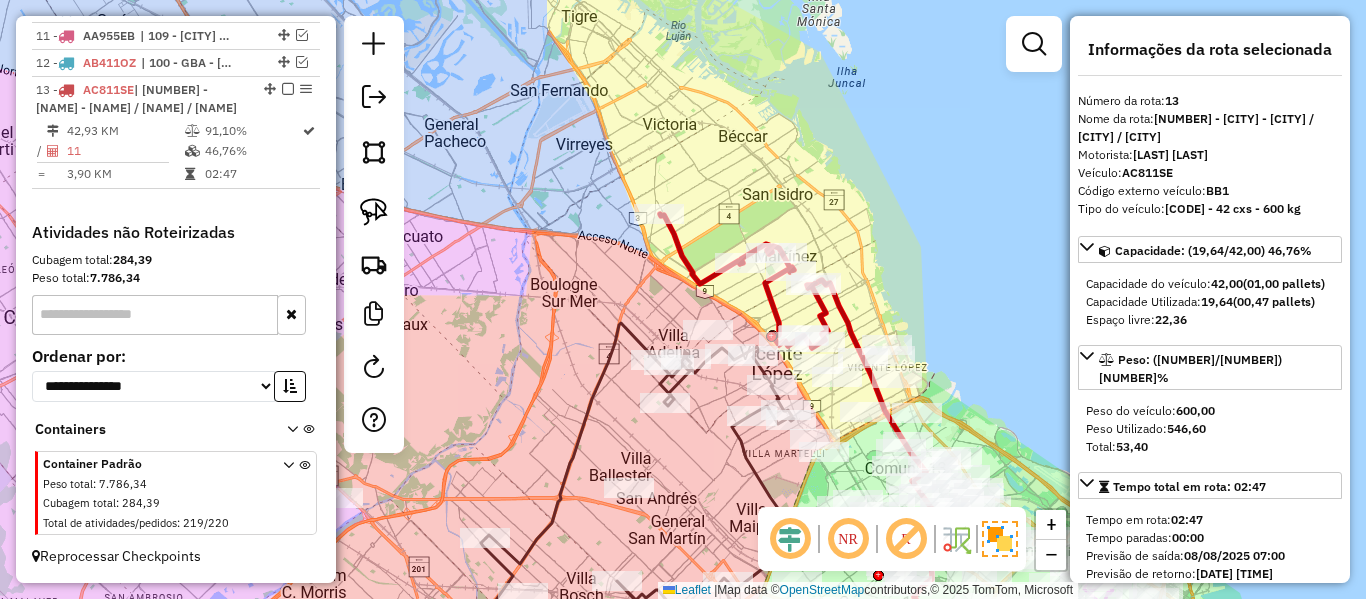 scroll, scrollTop: 1207, scrollLeft: 0, axis: vertical 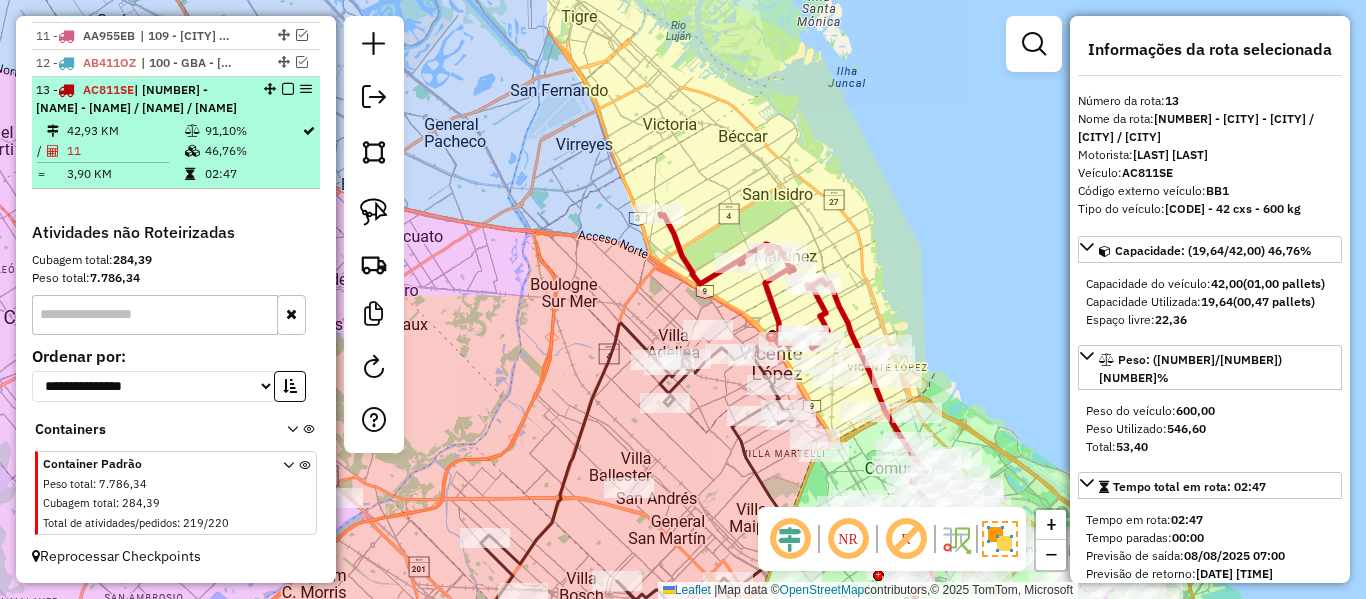 drag, startPoint x: 282, startPoint y: 75, endPoint x: 603, endPoint y: 221, distance: 352.64288 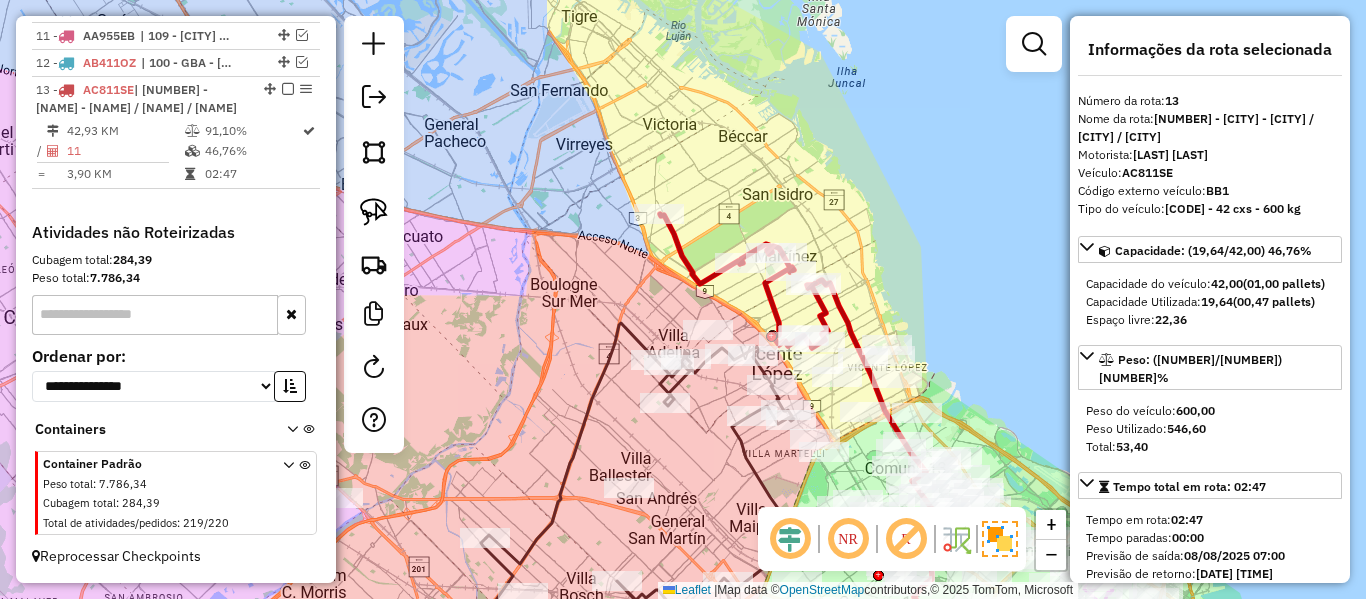click at bounding box center (288, 89) 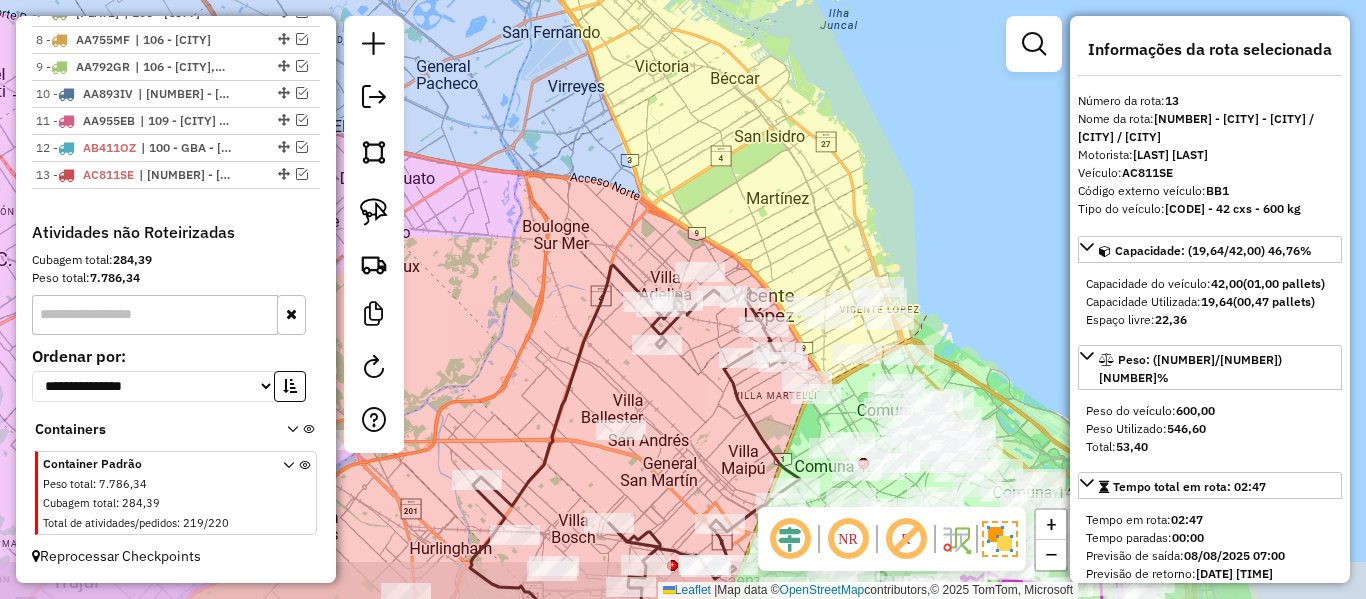 drag, startPoint x: 840, startPoint y: 240, endPoint x: 830, endPoint y: 198, distance: 43.174065 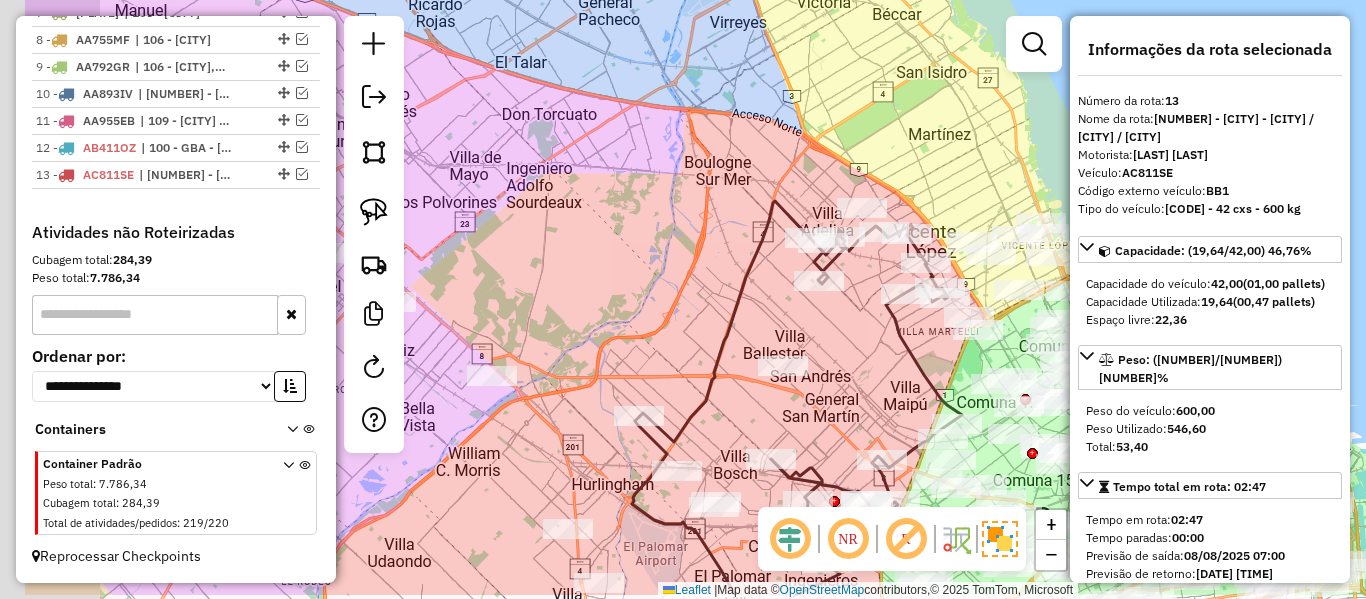drag, startPoint x: 986, startPoint y: 152, endPoint x: 1007, endPoint y: 104, distance: 52.392746 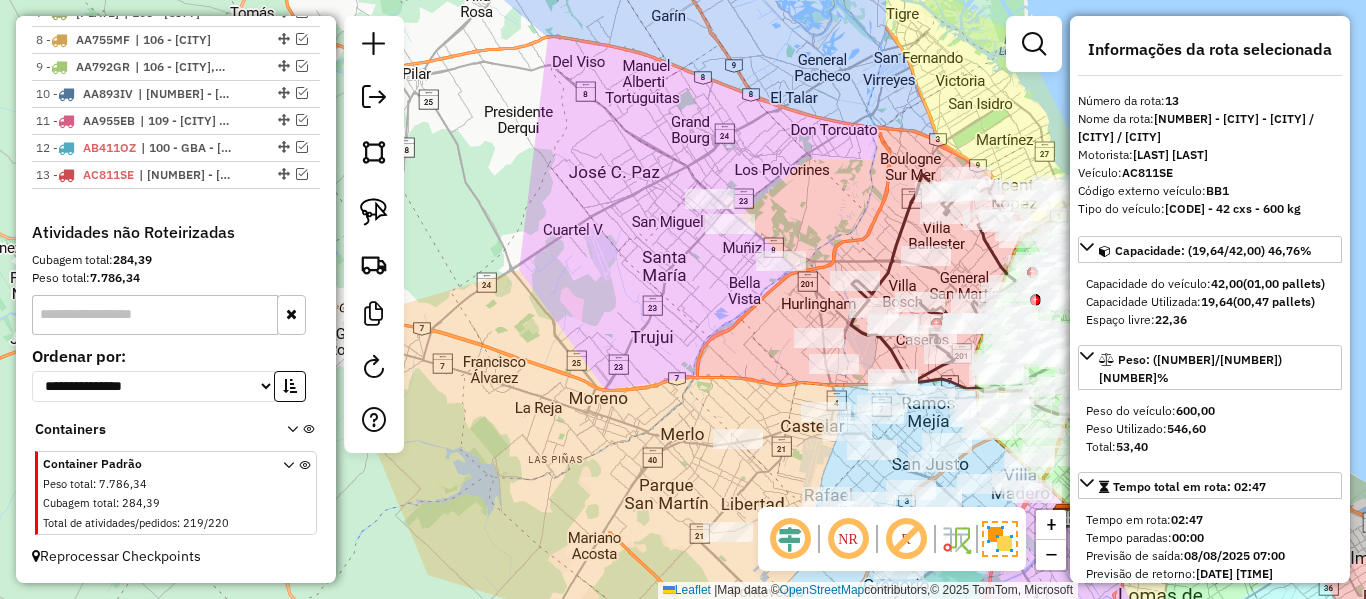 drag, startPoint x: 704, startPoint y: 244, endPoint x: 597, endPoint y: 271, distance: 110.35397 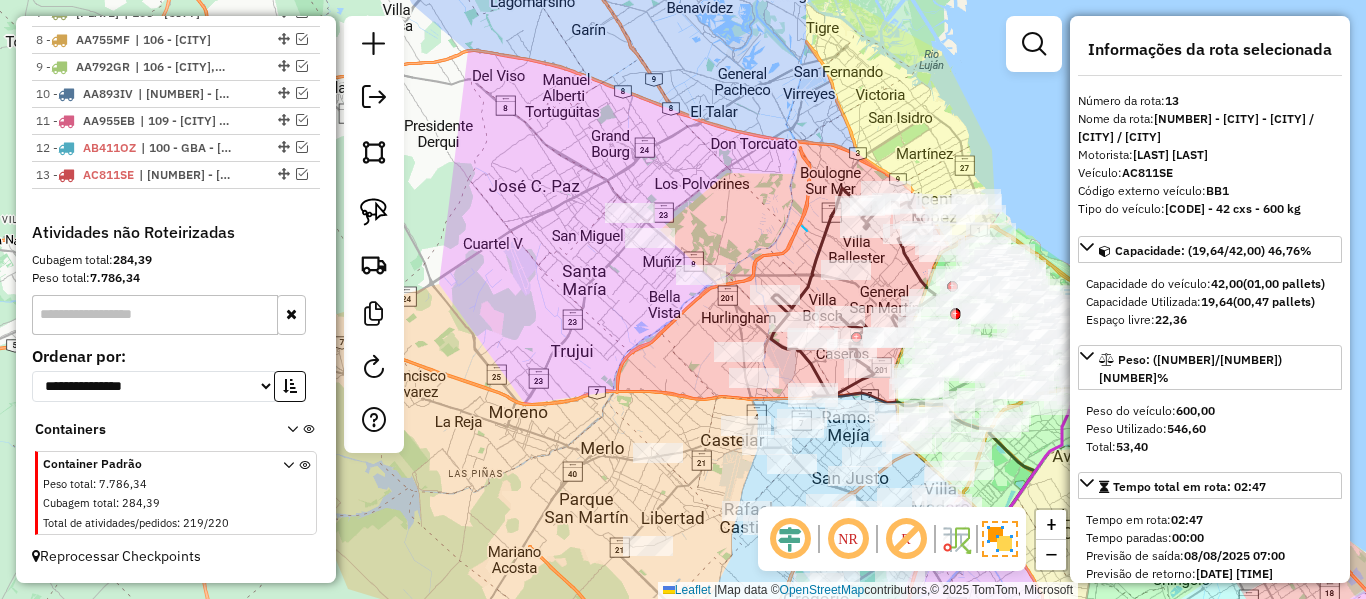 drag, startPoint x: 807, startPoint y: 231, endPoint x: 798, endPoint y: 219, distance: 15 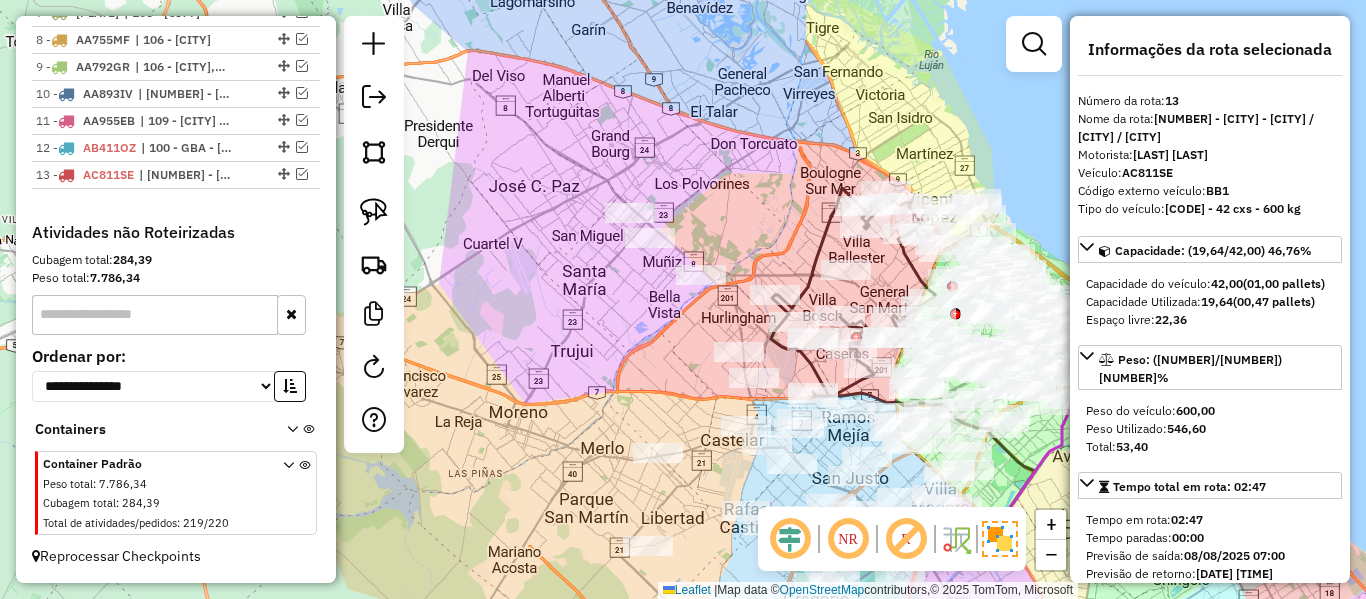 drag, startPoint x: 778, startPoint y: 229, endPoint x: 756, endPoint y: 243, distance: 26.076809 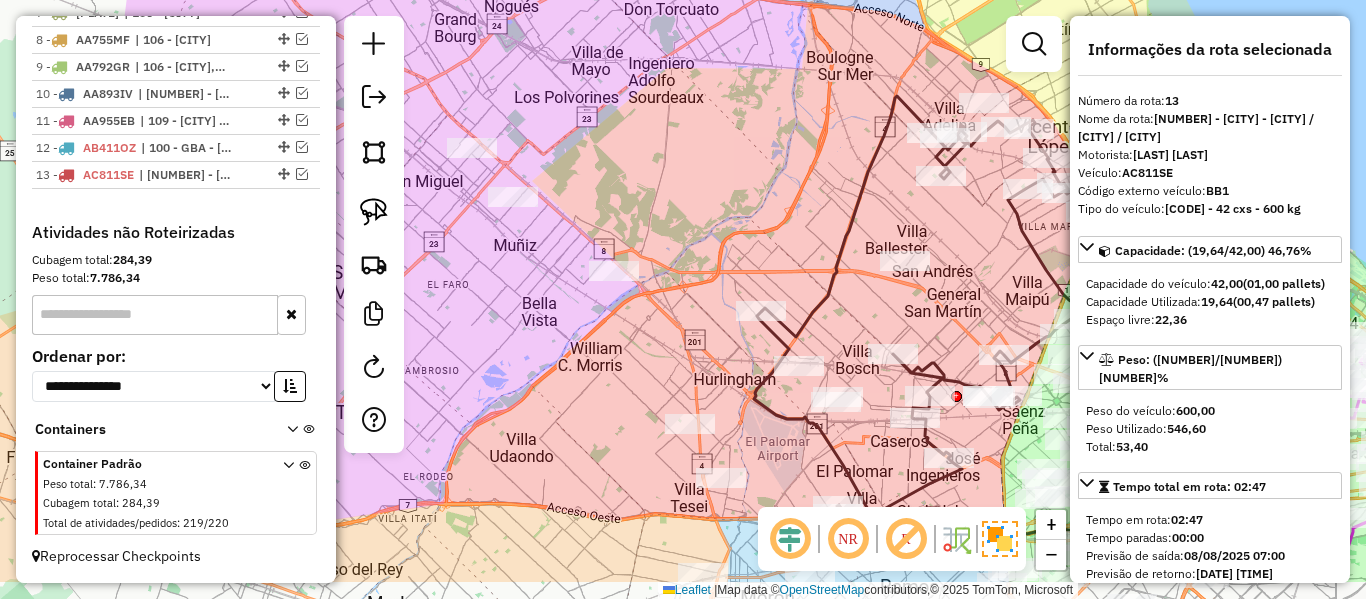 drag, startPoint x: 780, startPoint y: 243, endPoint x: 857, endPoint y: 208, distance: 84.58132 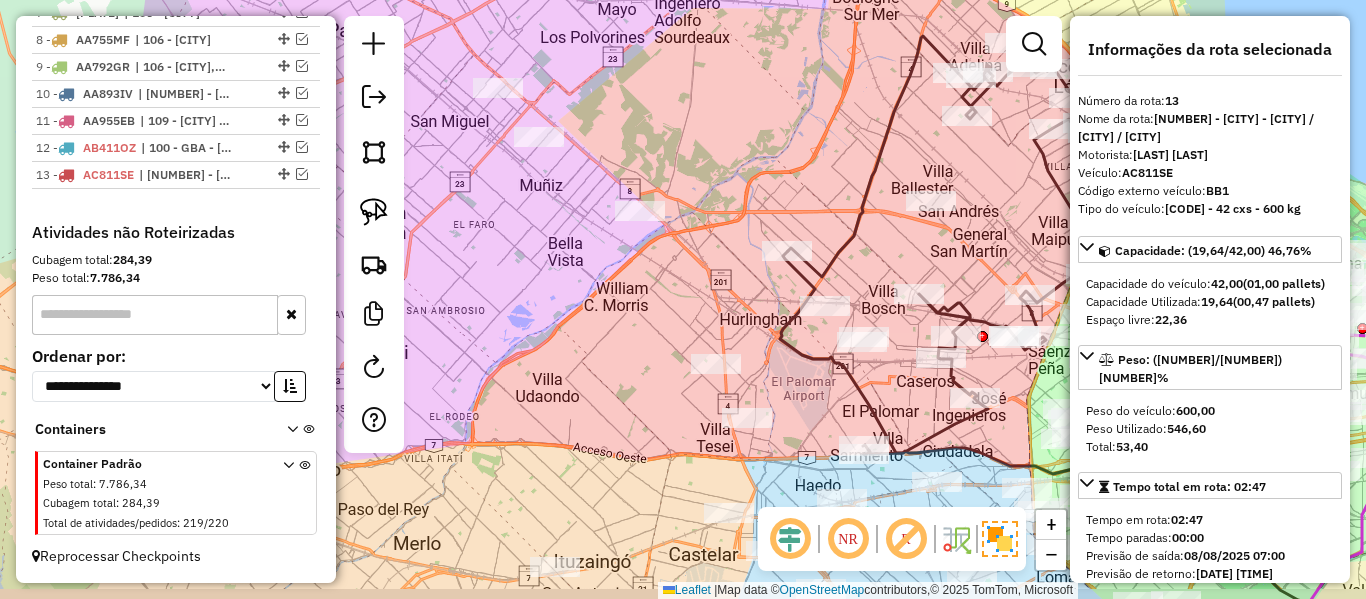 drag, startPoint x: 817, startPoint y: 254, endPoint x: 776, endPoint y: 204, distance: 64.66065 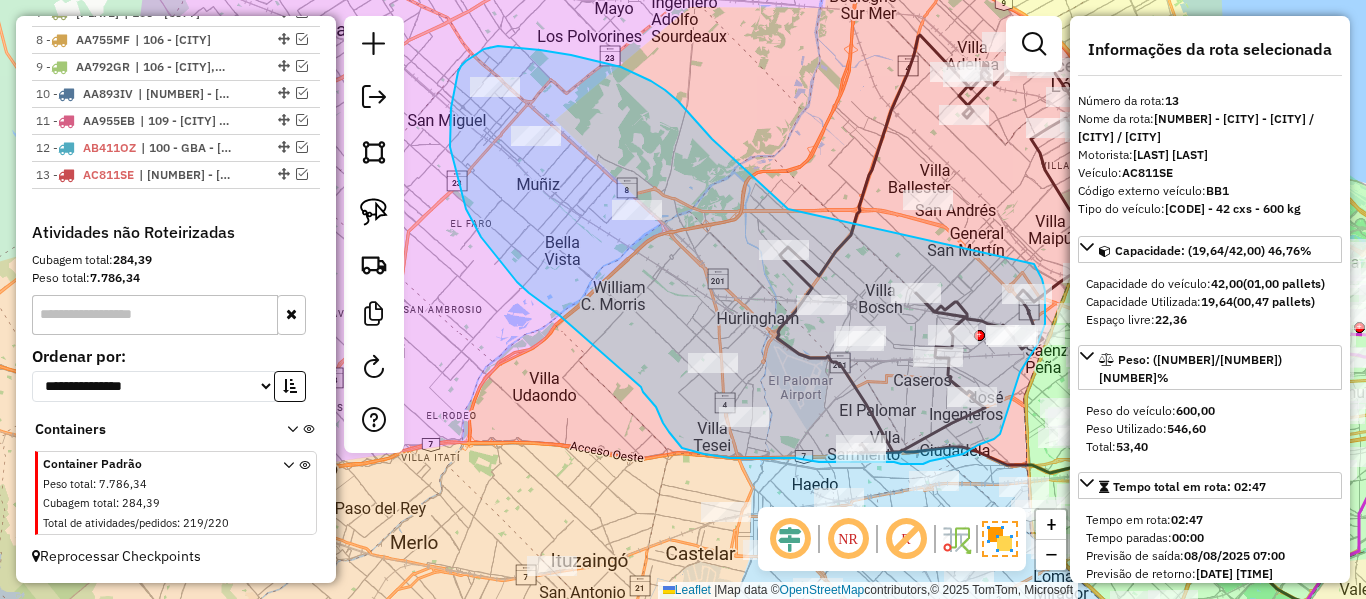 drag, startPoint x: 745, startPoint y: 169, endPoint x: 1022, endPoint y: 248, distance: 288.04514 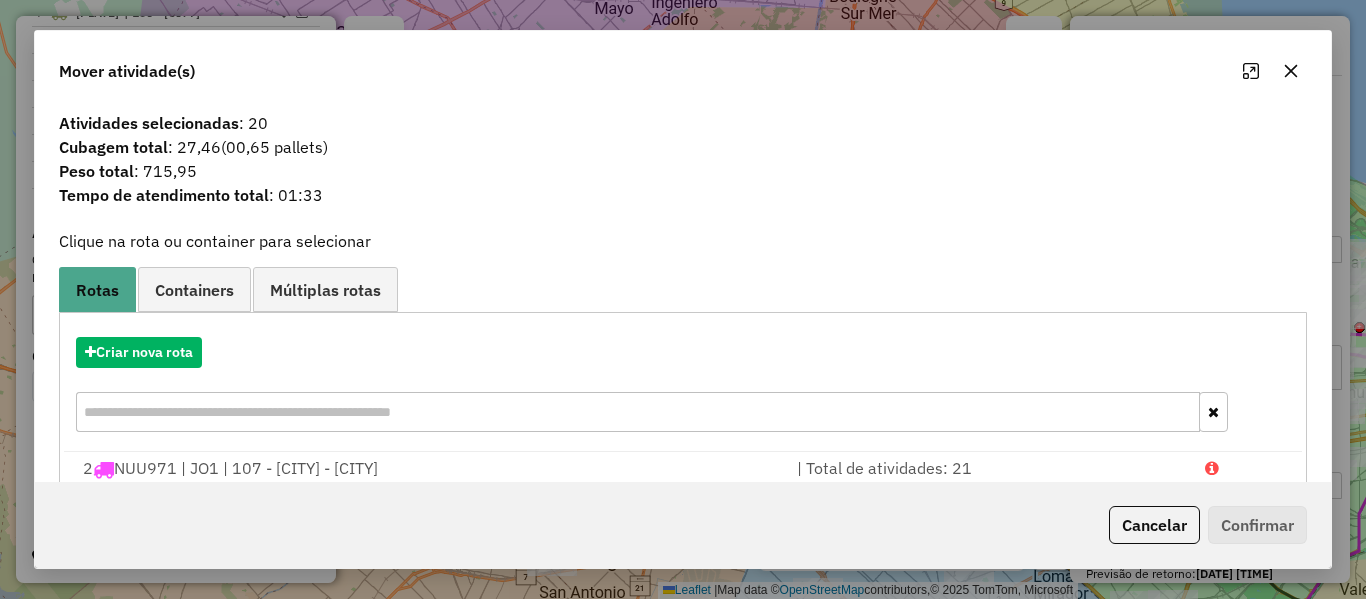 click 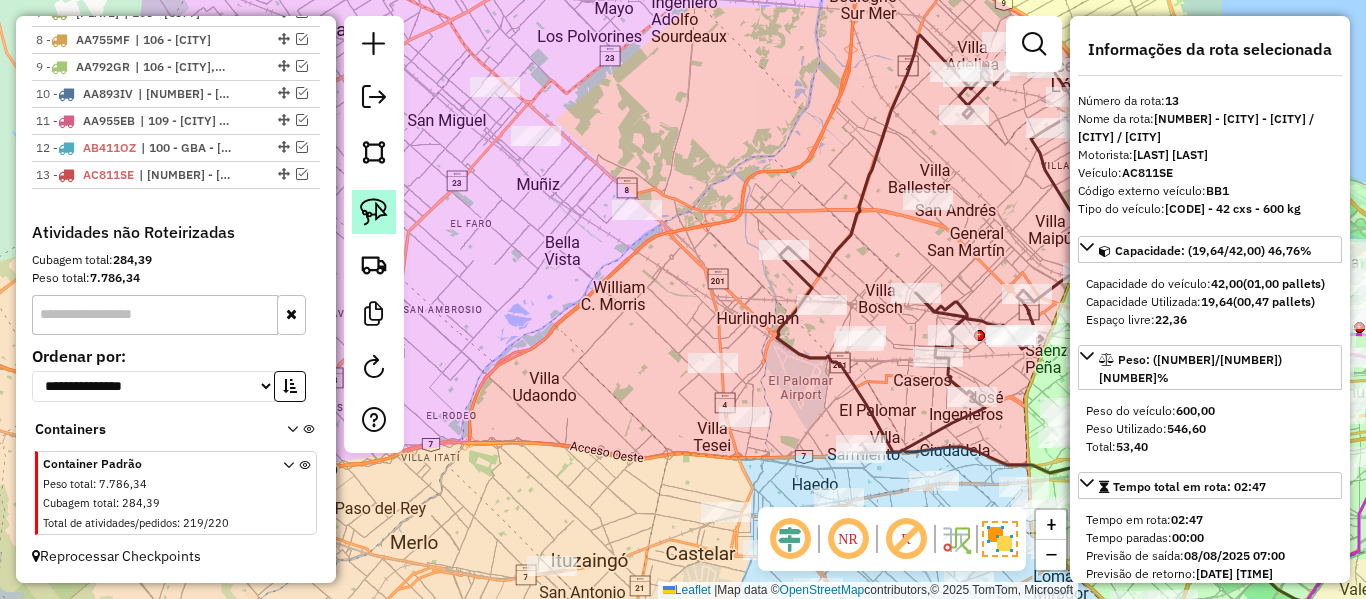 click 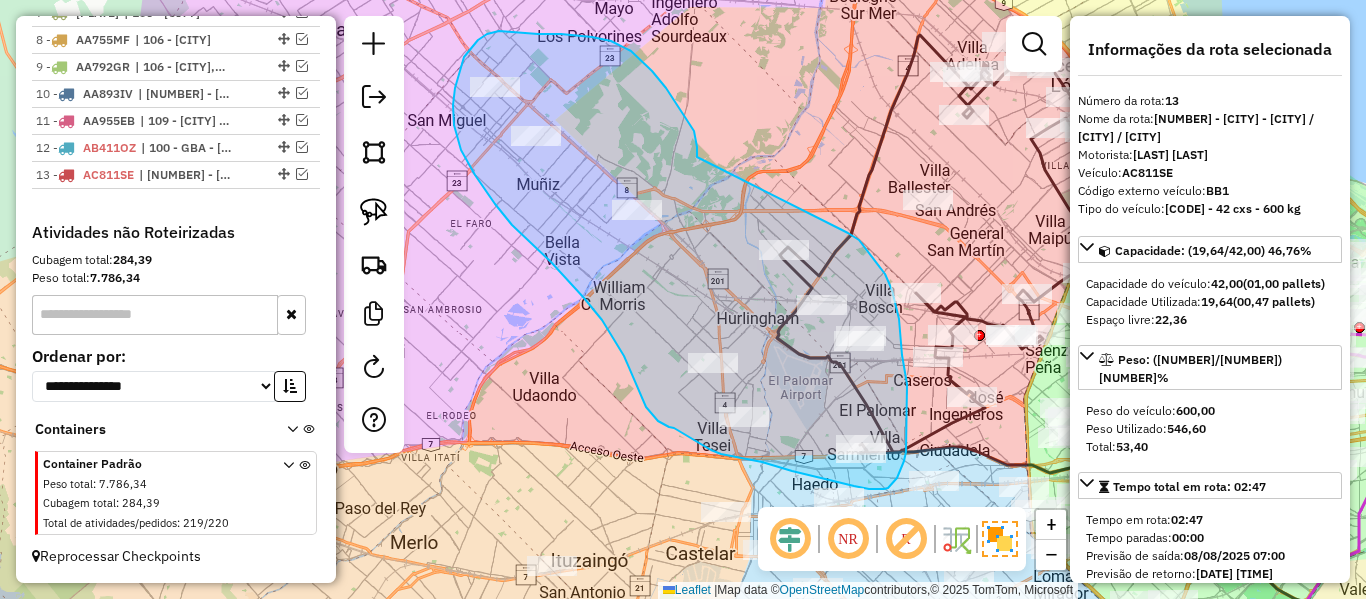 drag, startPoint x: 697, startPoint y: 147, endPoint x: 743, endPoint y: 207, distance: 75.60423 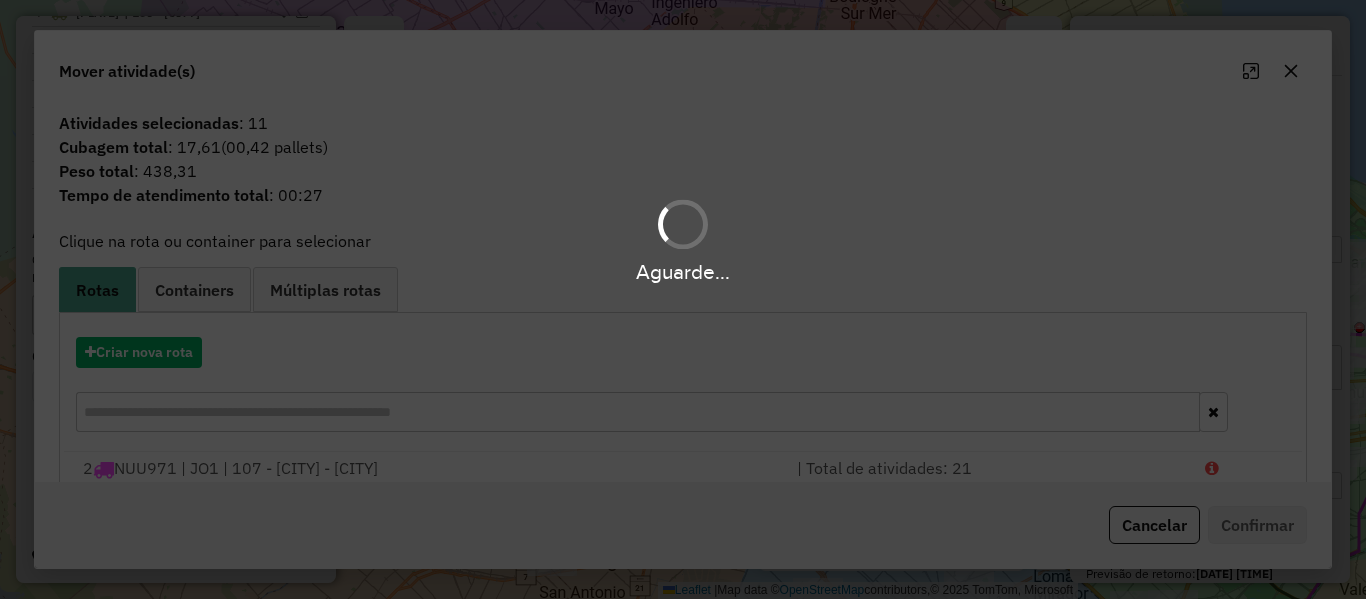 click on "Aguarde..." at bounding box center [683, 299] 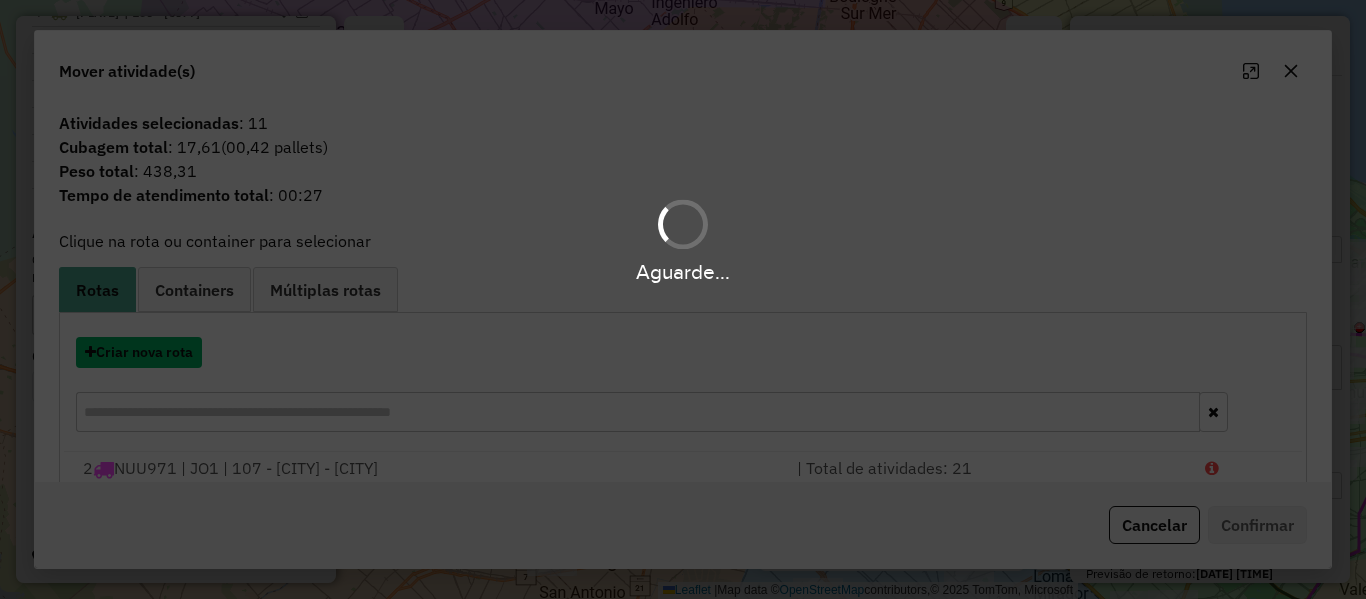 click on "Criar nova rota" at bounding box center [139, 352] 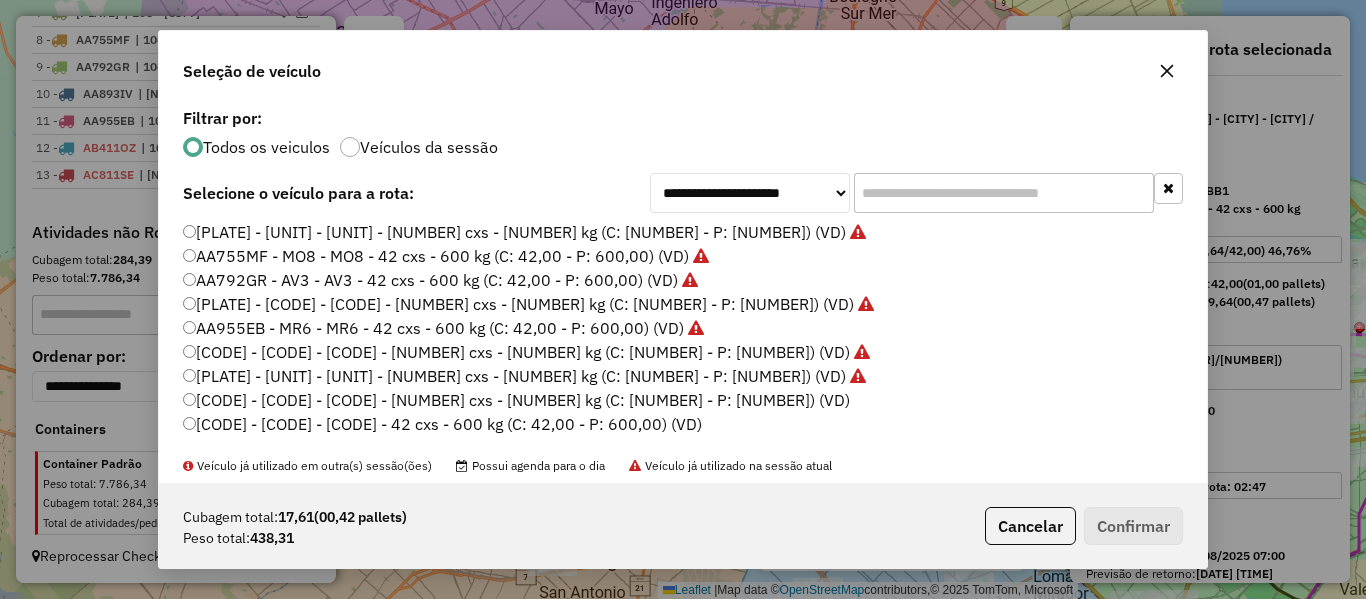 scroll, scrollTop: 11, scrollLeft: 6, axis: both 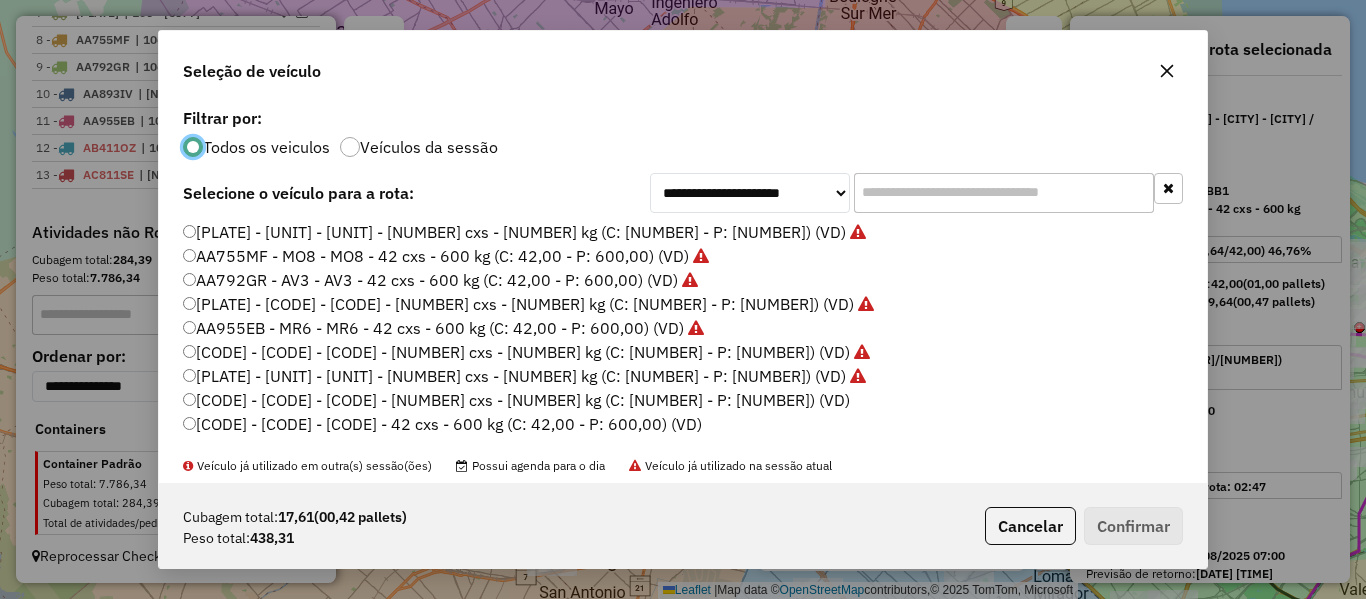 click on "AD512MY - SR2 - SR2 - 42 cxs - 600 kg (C: 42,00 - P: 600,00) (VD)" 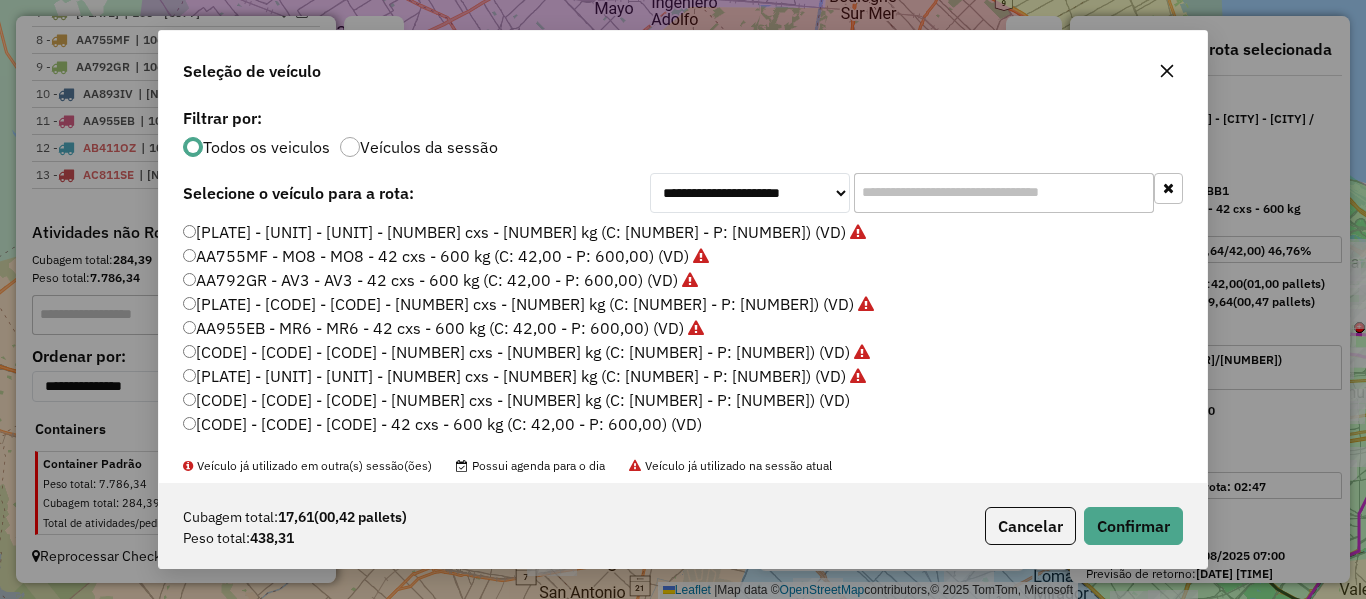 click on "Cubagem total:  17,61   (00,42 pallets)  Peso total: 438,31  Cancelar   Confirmar" 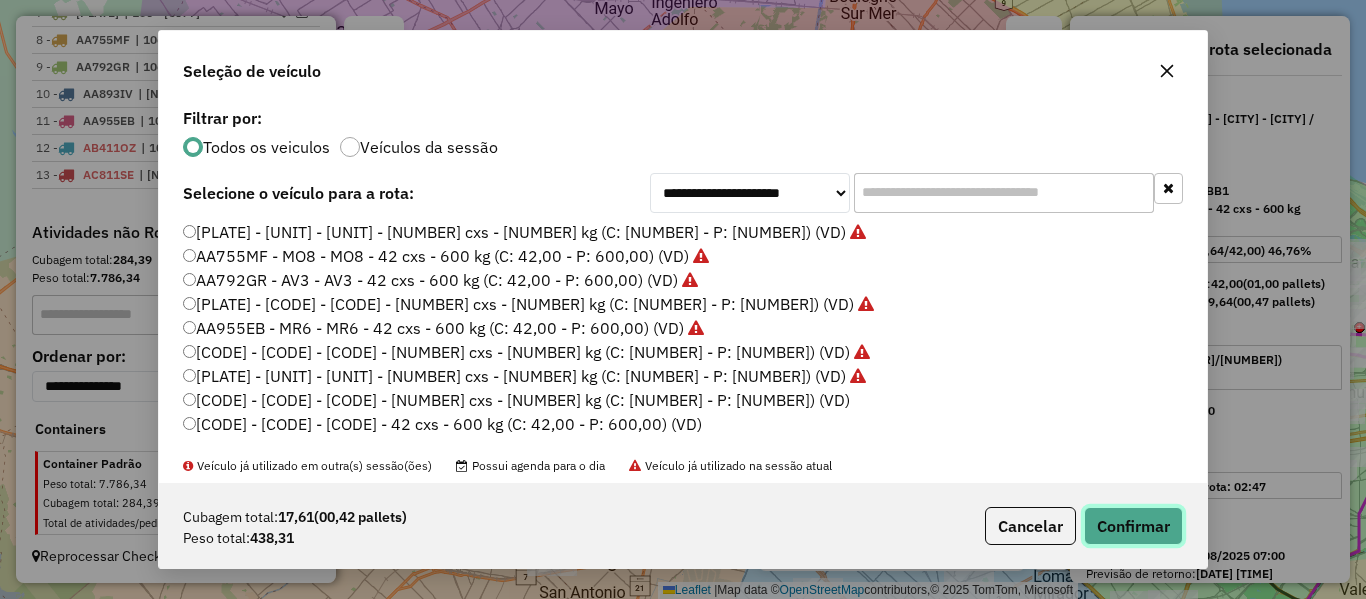 click on "Confirmar" 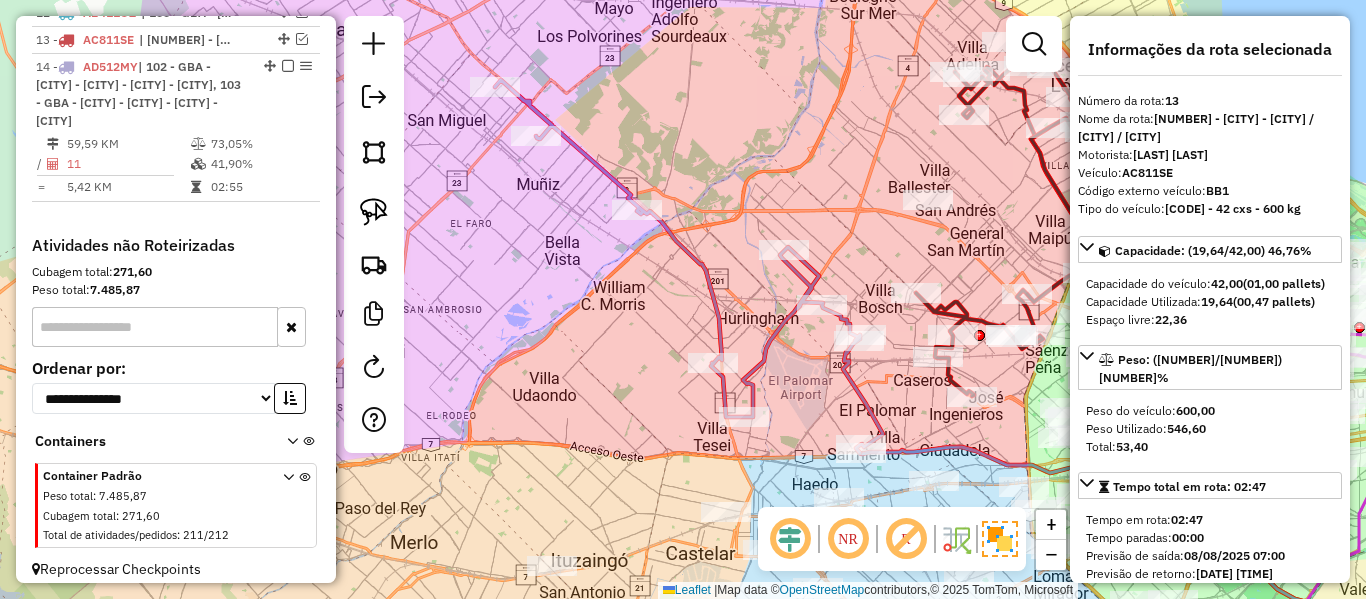 scroll, scrollTop: 1250, scrollLeft: 0, axis: vertical 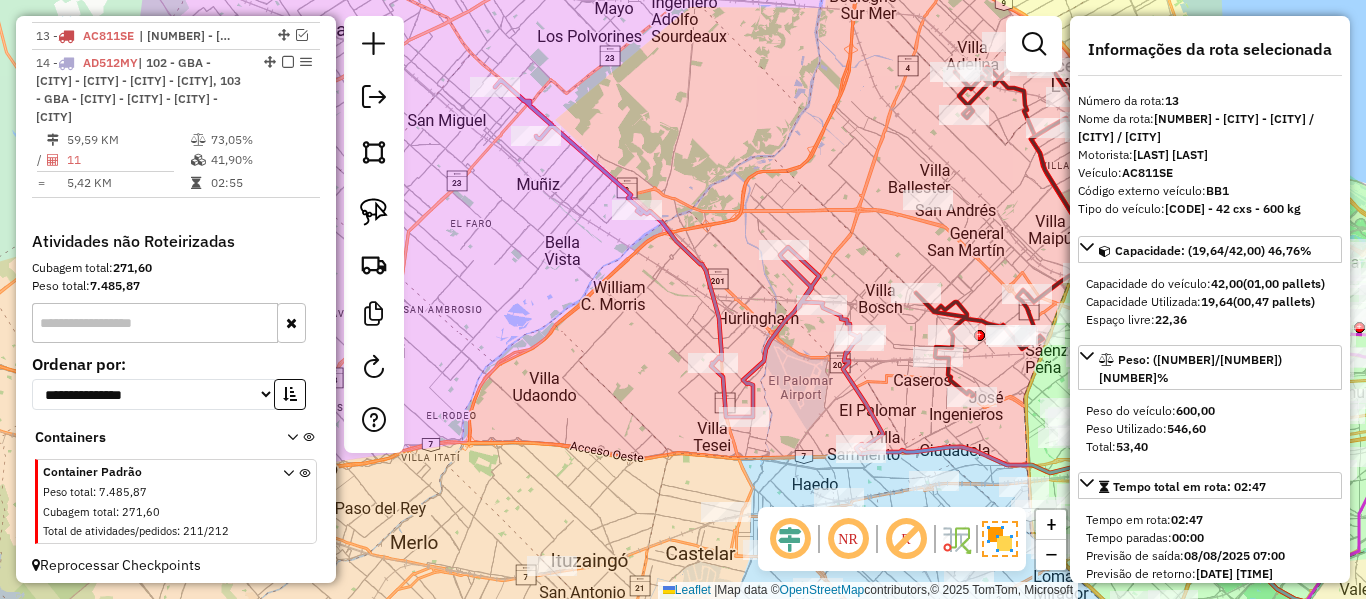 click 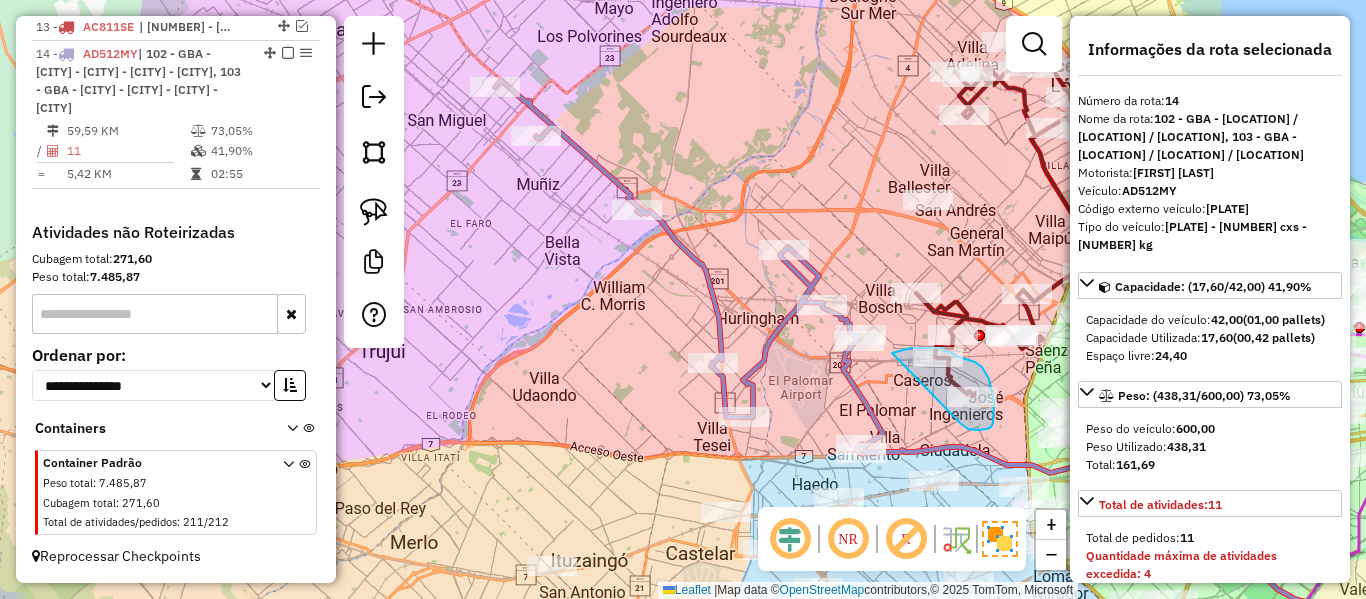 drag, startPoint x: 960, startPoint y: 423, endPoint x: 883, endPoint y: 362, distance: 98.23441 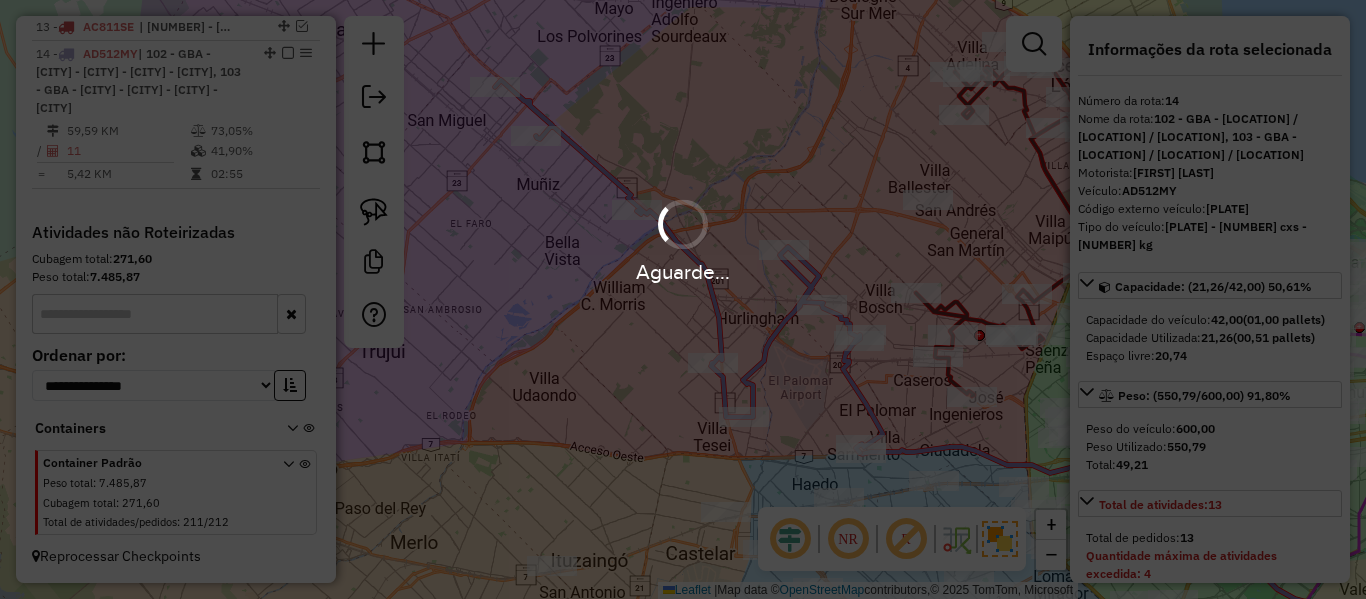 select on "**********" 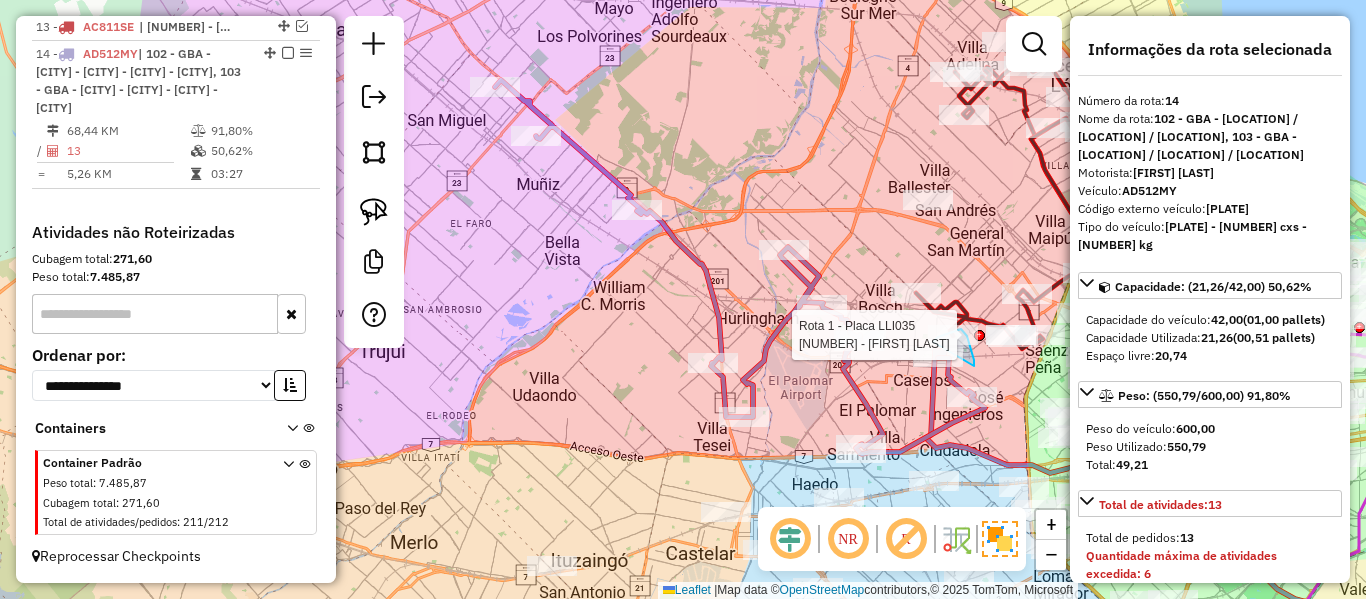 click on "Rota 1 - Placa LLI035  481317 - Daniela Bugosse Janela de atendimento Grade de atendimento Capacidade Transportadoras Veículos Cliente Pedidos  Rotas Selecione os dias de semana para filtrar as janelas de atendimento  Seg   Ter   Qua   Qui   Sex   Sáb   Dom  Informe o período da janela de atendimento: De: Até:  Filtrar exatamente a janela do cliente  Considerar janela de atendimento padrão  Selecione os dias de semana para filtrar as grades de atendimento  Seg   Ter   Qua   Qui   Sex   Sáb   Dom   Considerar clientes sem dia de atendimento cadastrado  Clientes fora do dia de atendimento selecionado Filtrar as atividades entre os valores definidos abaixo:  Peso mínimo:   Peso máximo:   Cubagem mínima:   Cubagem máxima:   De:   Até:  Filtrar as atividades entre o tempo de atendimento definido abaixo:  De:   Até:   Considerar capacidade total dos clientes não roteirizados Transportadora: Selecione um ou mais itens Tipo de veículo: Selecione um ou mais itens Veículo: Selecione um ou mais itens De:" 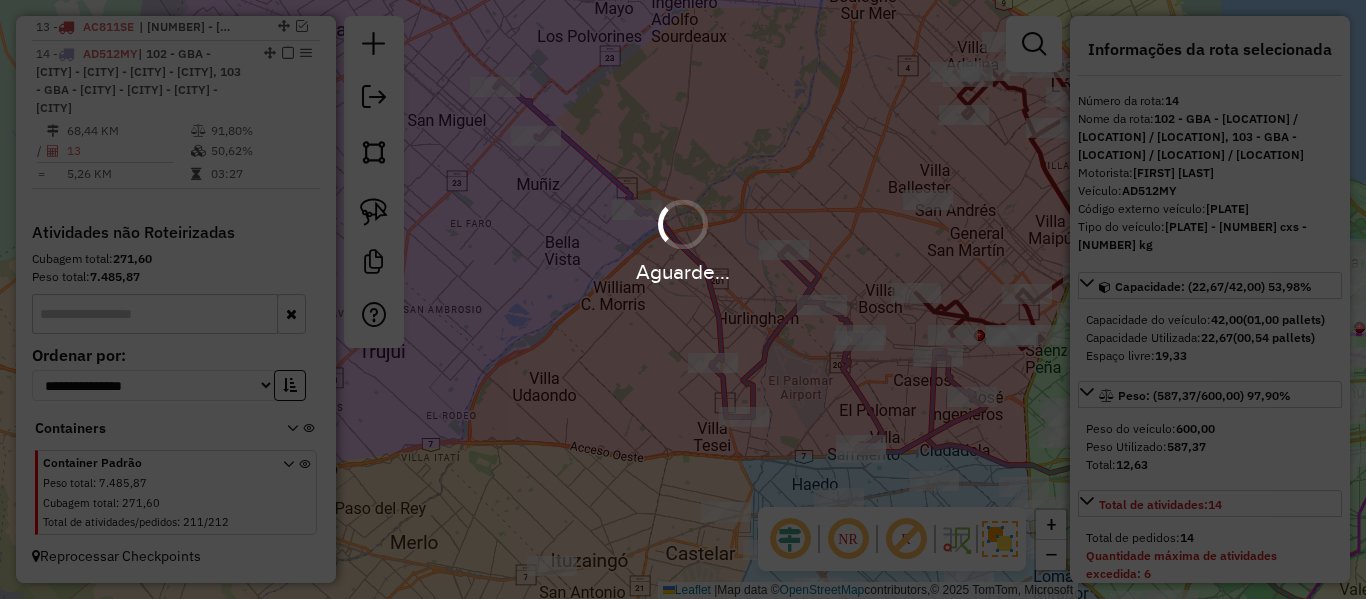 select on "**********" 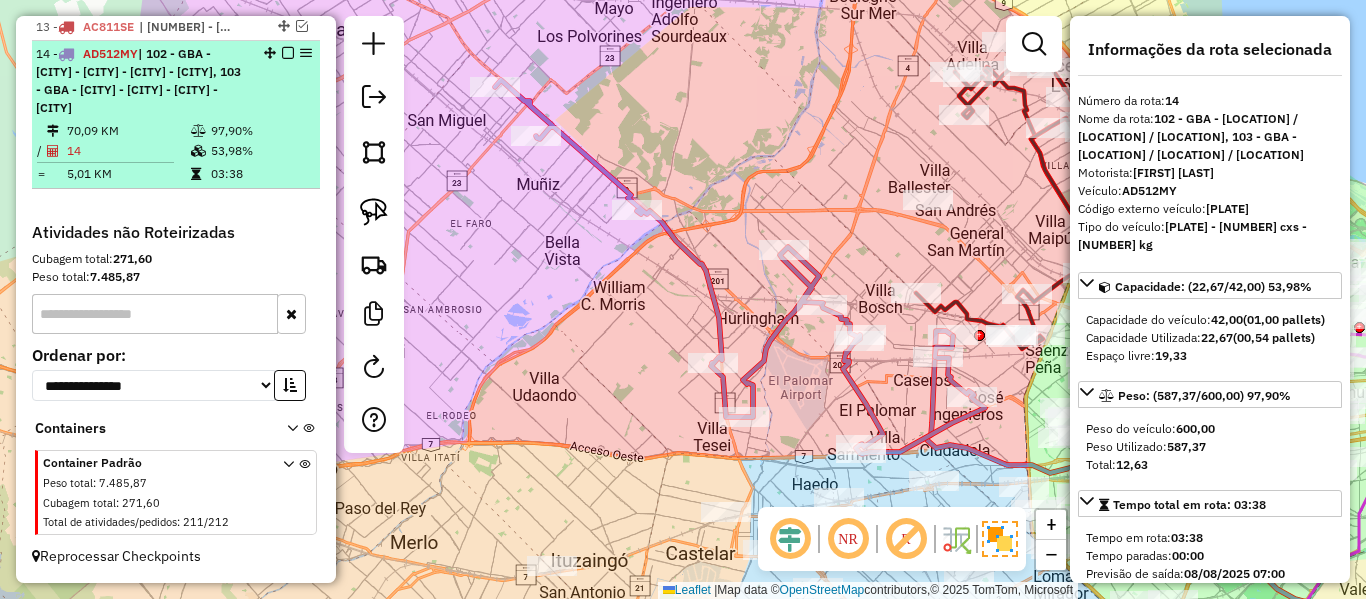 click at bounding box center (288, 53) 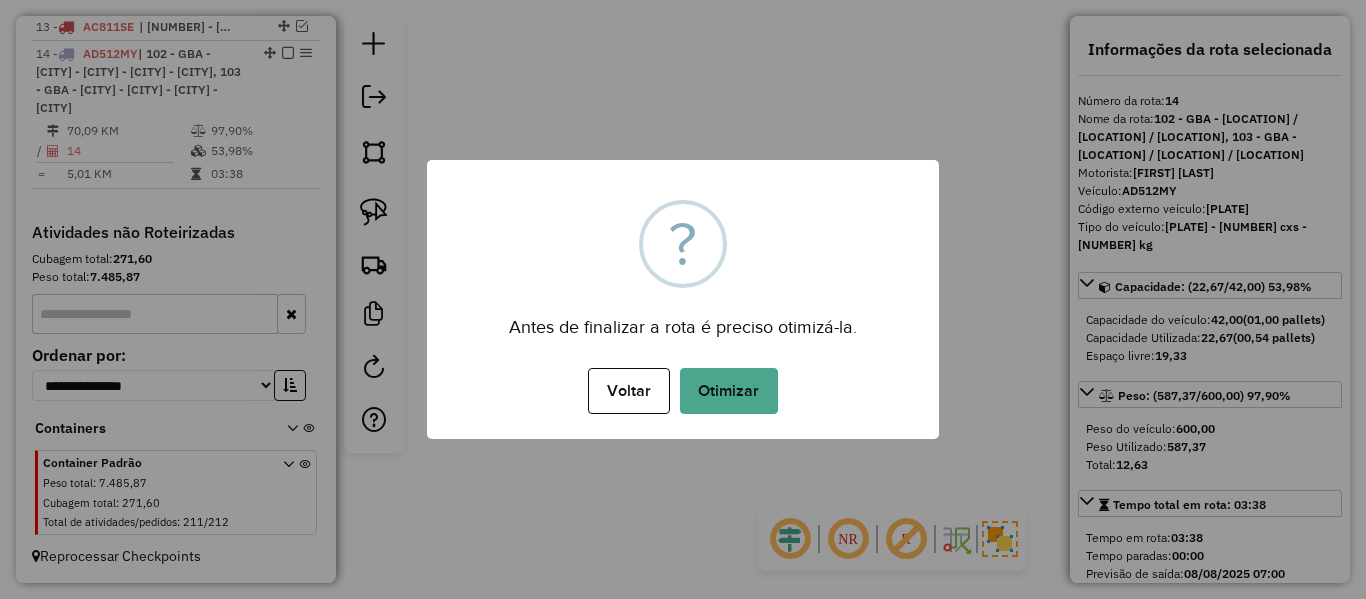 click on "× ? Antes de finalizar a rota é preciso otimizá-la. Voltar No Otimizar" at bounding box center (683, 299) 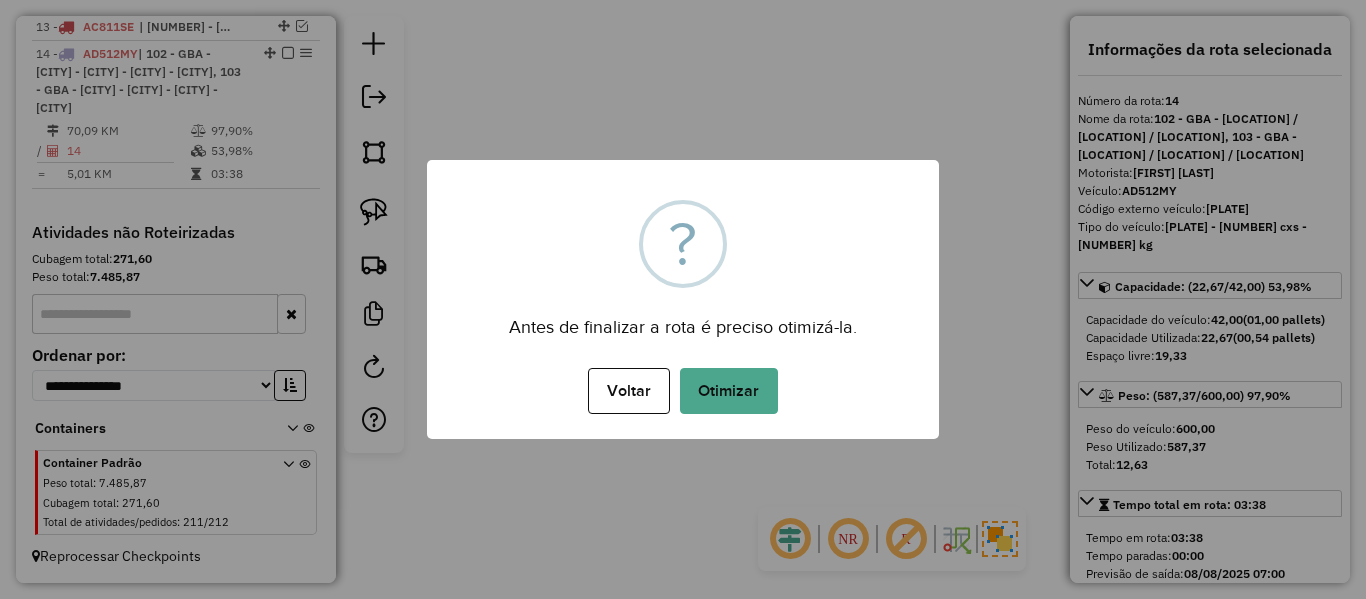 click on "Voltar No Otimizar" at bounding box center (683, 391) 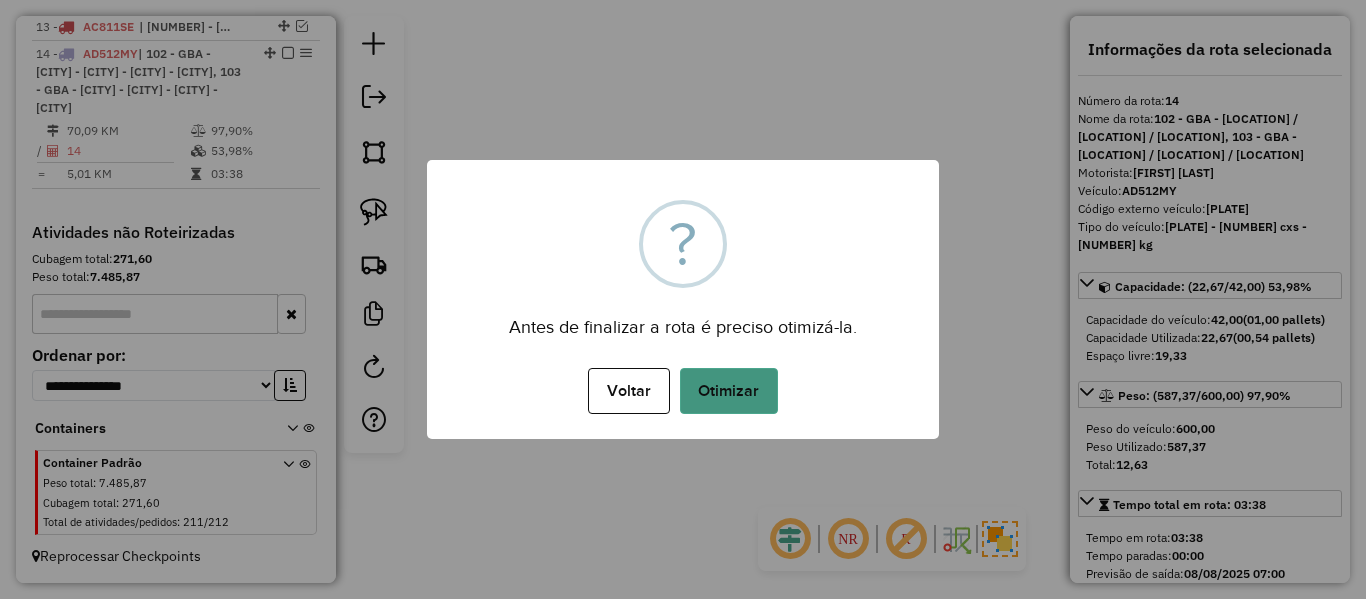 click on "Otimizar" at bounding box center (729, 391) 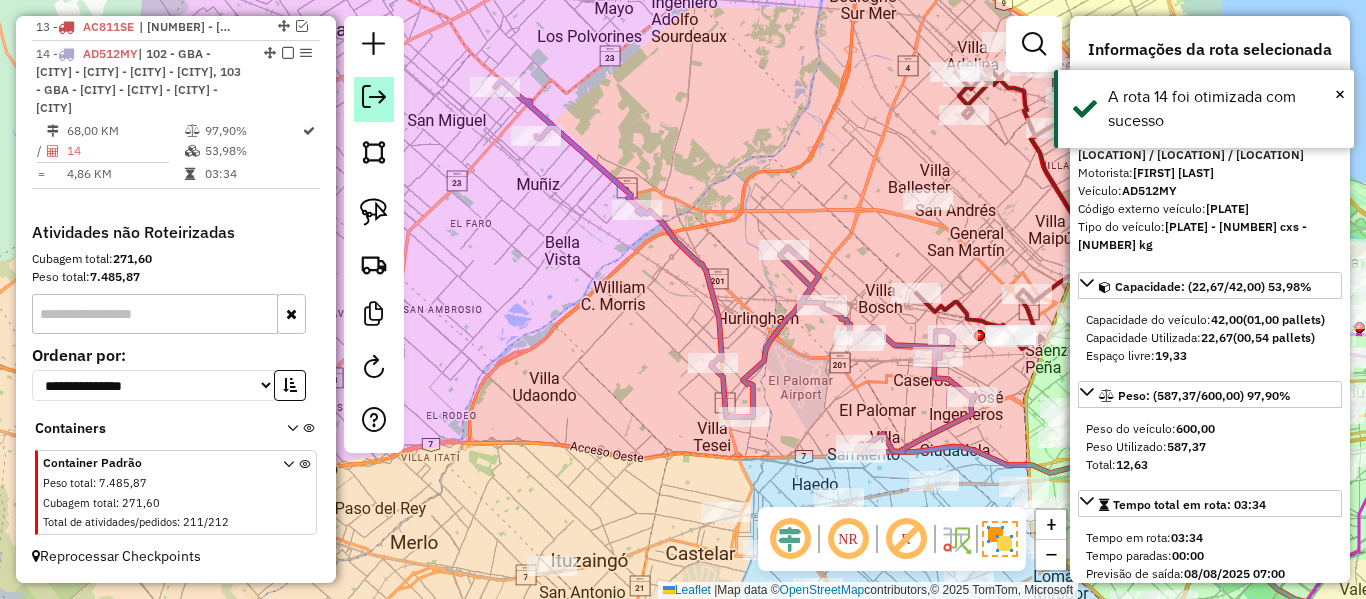 click at bounding box center [288, 53] 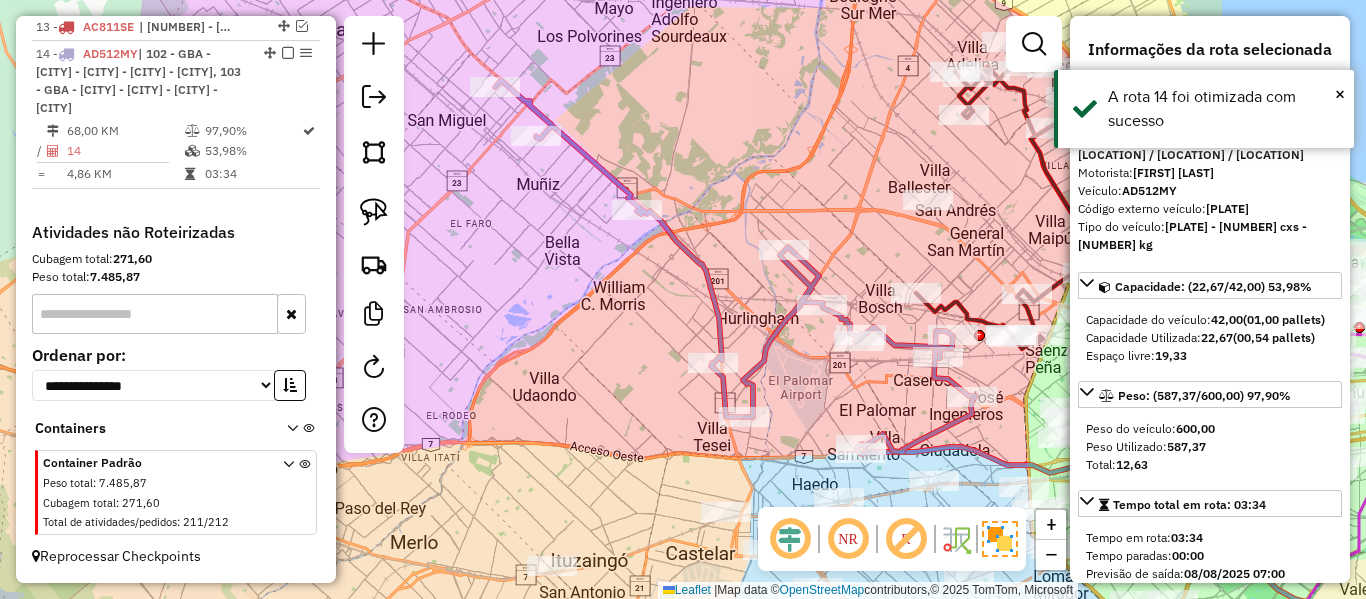 scroll, scrollTop: 1156, scrollLeft: 0, axis: vertical 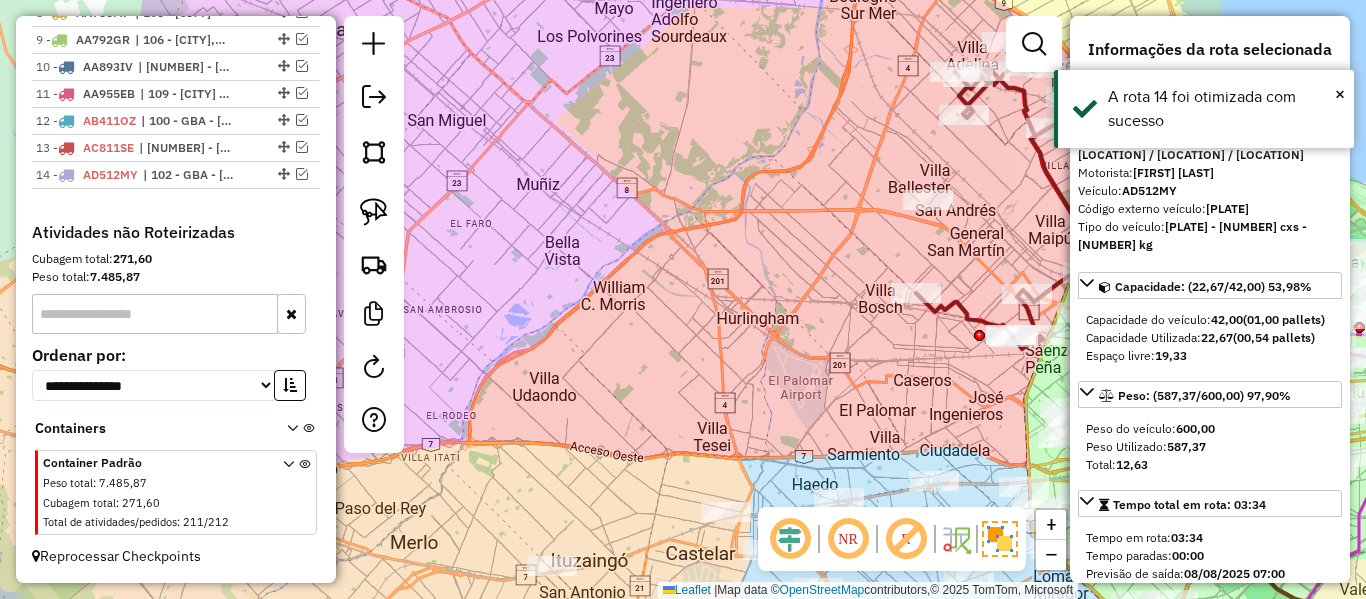 click on "Janela de atendimento Grade de atendimento Capacidade Transportadoras Veículos Cliente Pedidos  Rotas Selecione os dias de semana para filtrar as janelas de atendimento  Seg   Ter   Qua   Qui   Sex   Sáb   Dom  Informe o período da janela de atendimento: De: Até:  Filtrar exatamente a janela do cliente  Considerar janela de atendimento padrão  Selecione os dias de semana para filtrar as grades de atendimento  Seg   Ter   Qua   Qui   Sex   Sáb   Dom   Considerar clientes sem dia de atendimento cadastrado  Clientes fora do dia de atendimento selecionado Filtrar as atividades entre os valores definidos abaixo:  Peso mínimo:   Peso máximo:   Cubagem mínima:   Cubagem máxima:   De:   Até:  Filtrar as atividades entre o tempo de atendimento definido abaixo:  De:   Até:   Considerar capacidade total dos clientes não roteirizados Transportadora: Selecione um ou mais itens Tipo de veículo: Selecione um ou mais itens Veículo: Selecione um ou mais itens Motorista: Selecione um ou mais itens Nome: Rótulo:" 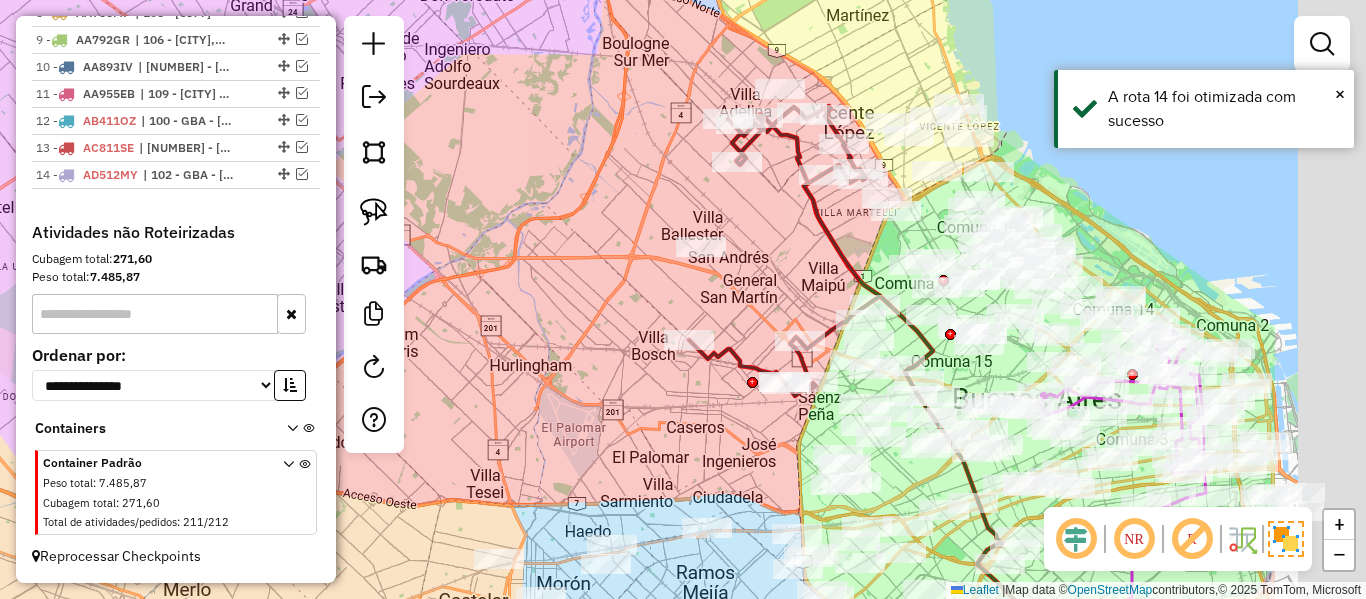 drag, startPoint x: 866, startPoint y: 348, endPoint x: 636, endPoint y: 389, distance: 233.62576 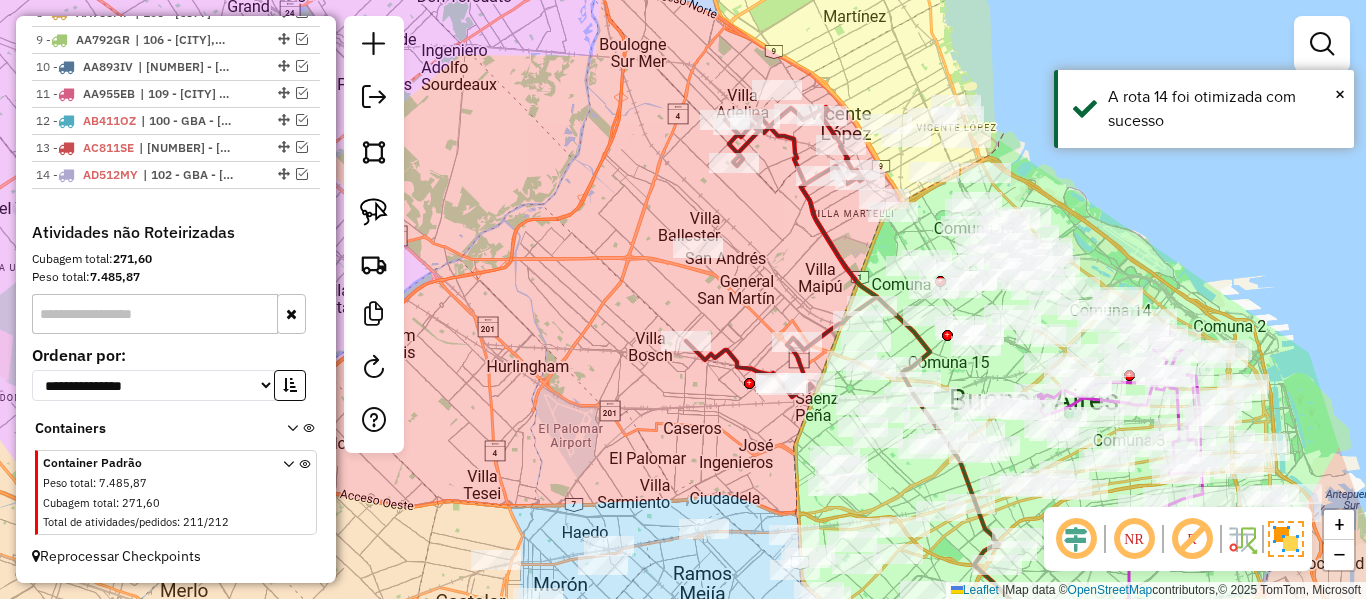 click on "Janela de atendimento Grade de atendimento Capacidade Transportadoras Veículos Cliente Pedidos  Rotas Selecione os dias de semana para filtrar as janelas de atendimento  Seg   Ter   Qua   Qui   Sex   Sáb   Dom  Informe o período da janela de atendimento: De: Até:  Filtrar exatamente a janela do cliente  Considerar janela de atendimento padrão  Selecione os dias de semana para filtrar as grades de atendimento  Seg   Ter   Qua   Qui   Sex   Sáb   Dom   Considerar clientes sem dia de atendimento cadastrado  Clientes fora do dia de atendimento selecionado Filtrar as atividades entre os valores definidos abaixo:  Peso mínimo:   Peso máximo:   Cubagem mínima:   Cubagem máxima:   De:   Até:  Filtrar as atividades entre o tempo de atendimento definido abaixo:  De:   Até:   Considerar capacidade total dos clientes não roteirizados Transportadora: Selecione um ou mais itens Tipo de veículo: Selecione um ou mais itens Veículo: Selecione um ou mais itens Motorista: Selecione um ou mais itens Nome: Rótulo:" 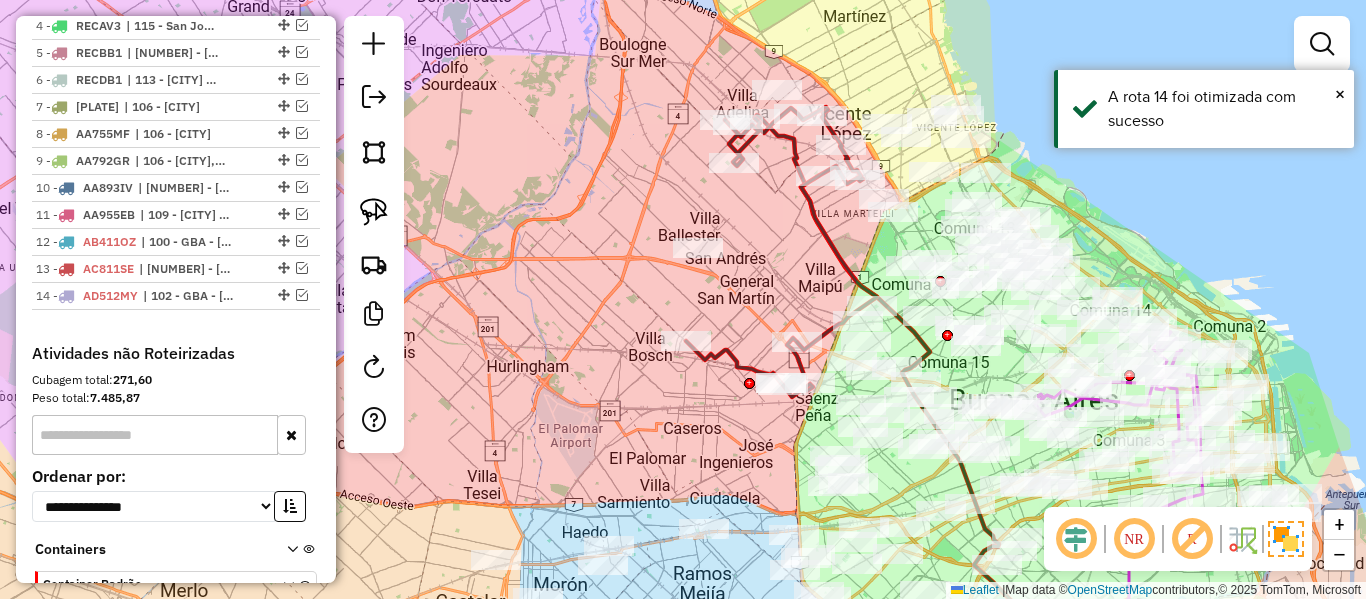 select on "**********" 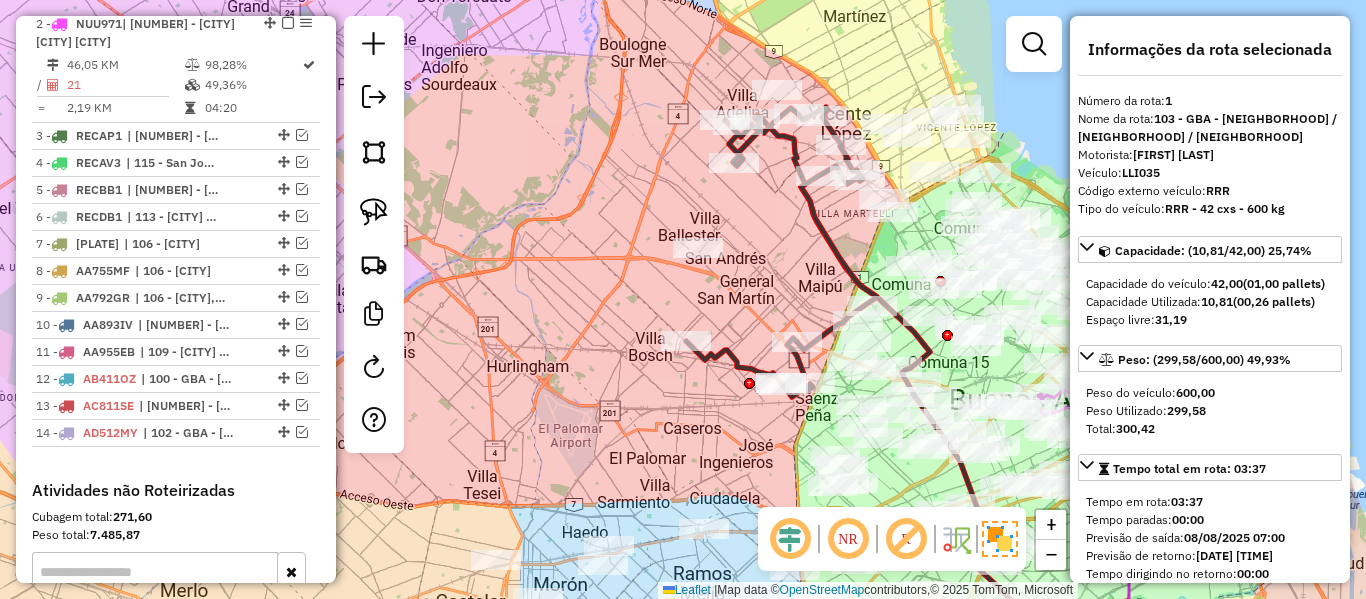 scroll, scrollTop: 763, scrollLeft: 0, axis: vertical 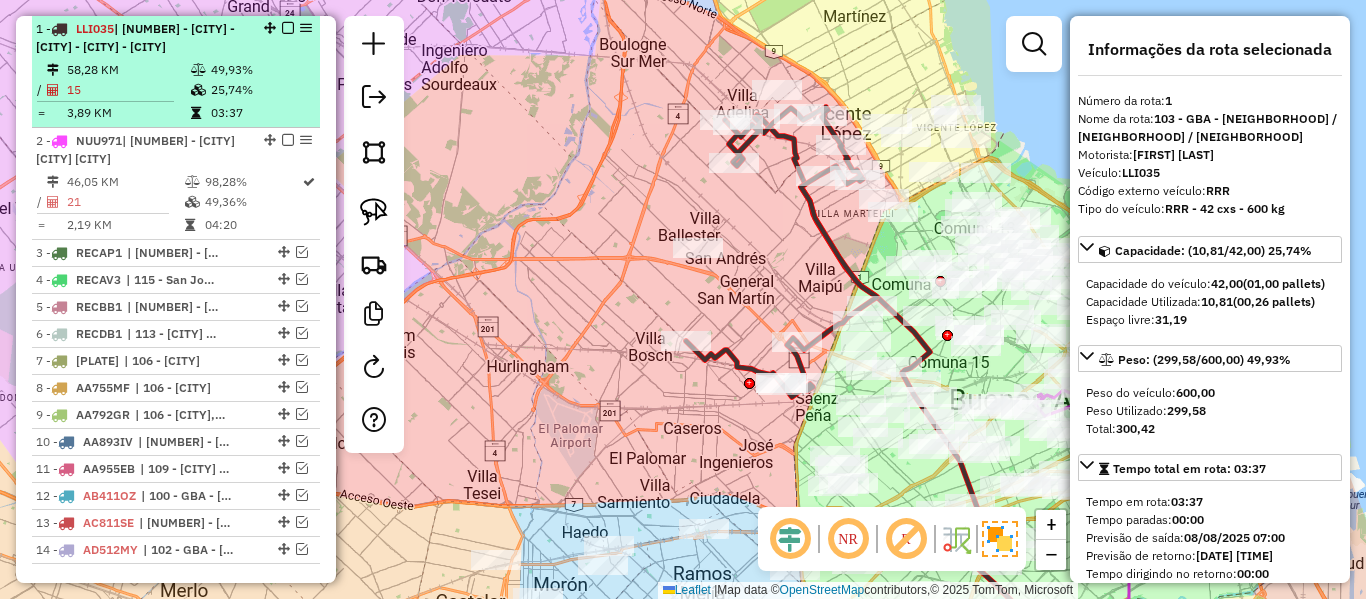 click on "25,74%" at bounding box center (260, 90) 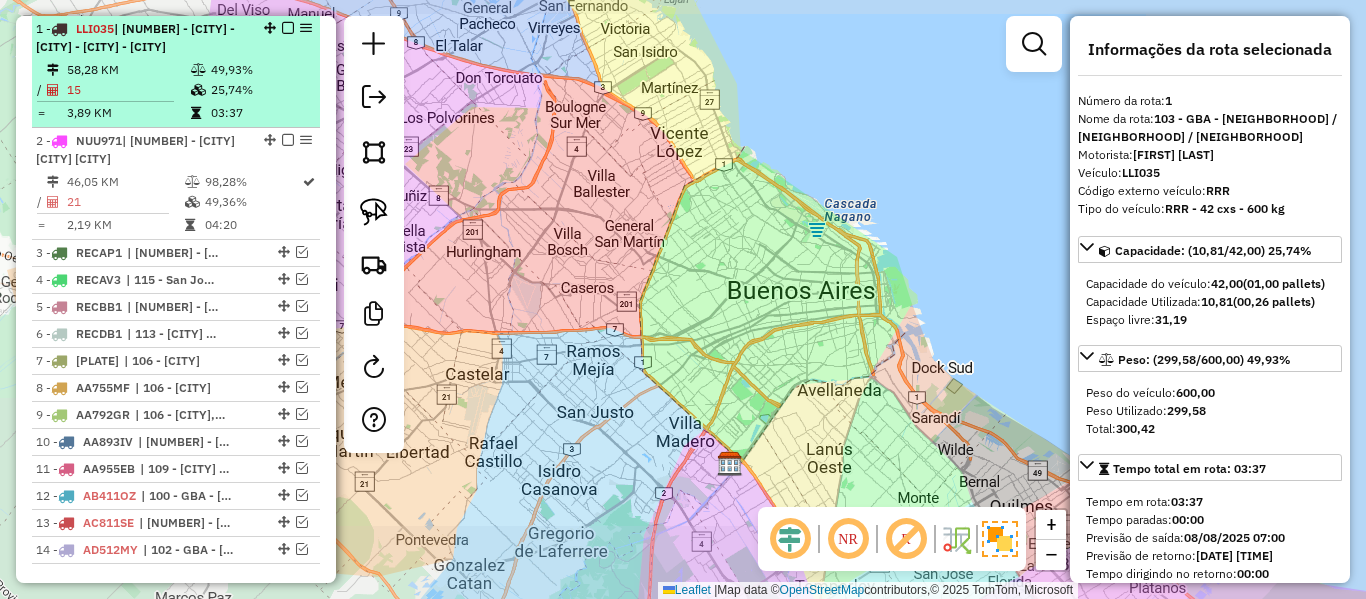 scroll, scrollTop: 1156, scrollLeft: 0, axis: vertical 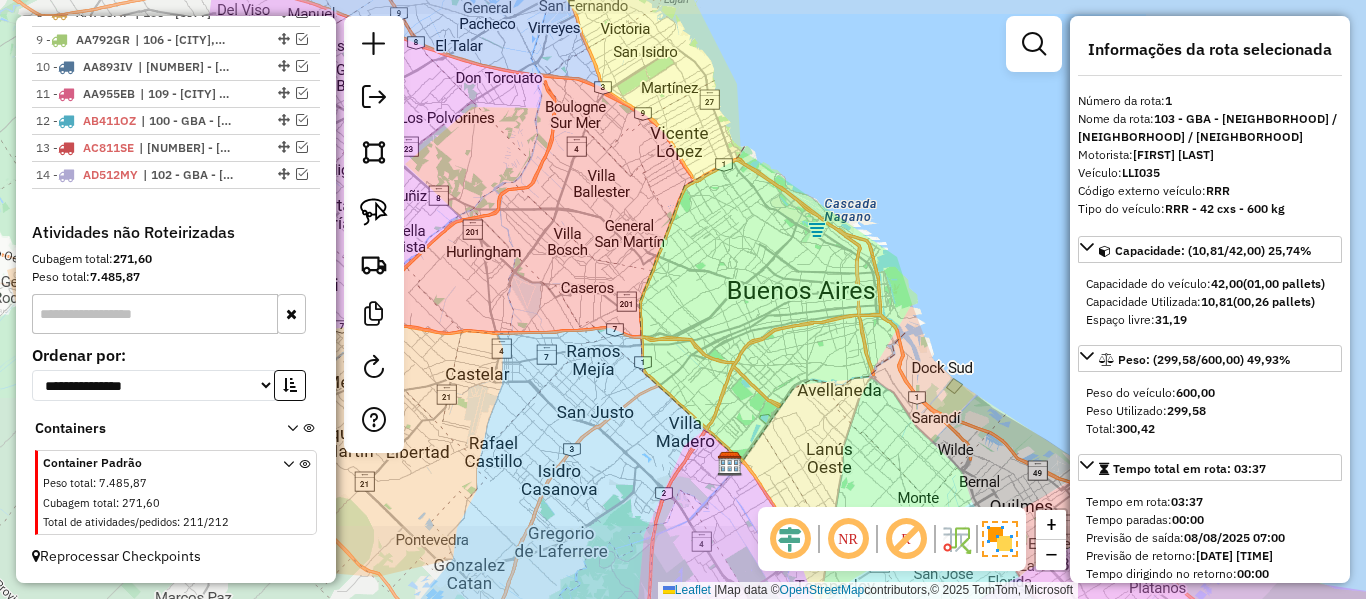 click on "1 -       LLI035   | 103 - GBA - Boulogne Sur / Villa Adelina / Villa Udaondo / Caseros  58,28 KM   49,93%  /  15   25,74%     =  3,89 KM   03:37   2 -       NUU971   | 107 - Ciudad Autónoma de Buenos Aires - CABA  46,05 KM   98,28%  /  21   49,36%     =  2,19 KM   04:20   3 -       RECAP1   | 108 -  La Capillla - Florencia Vareia   4 -       RECAV3   | 115 -  San José - Plaza de La Democracia   5 -       RECBB1   | 112 - Vila Las Posas - Coronel Olmos   6 -       RECDB1   | 113 - Vila Primero de Mayo  - Paso de Burgos   7 -       AA330AY   | 106 - La Plata   8 -       AA755MF   | 106 - La Plata   9 -       AA792GR   | 106 - La Plata, 111 - Ezpeleta - Barrio Papelero   10 -       AA893IV   | 109 - San Vicente - Alejandro Korn - Glew, 111 - Ezpeleta - Barrio Papelero, 115 -  San José - Plaza de La Democracia   11 -       AA955EB   12 -       AB411OZ   | 100 - GBA - Garin / Nordelta / Loma Verde / Troncos, 101 - GBA - Tigre / San Fernando / Martínez / Vicente López   13 -       AC811SE" at bounding box center (176, -85) 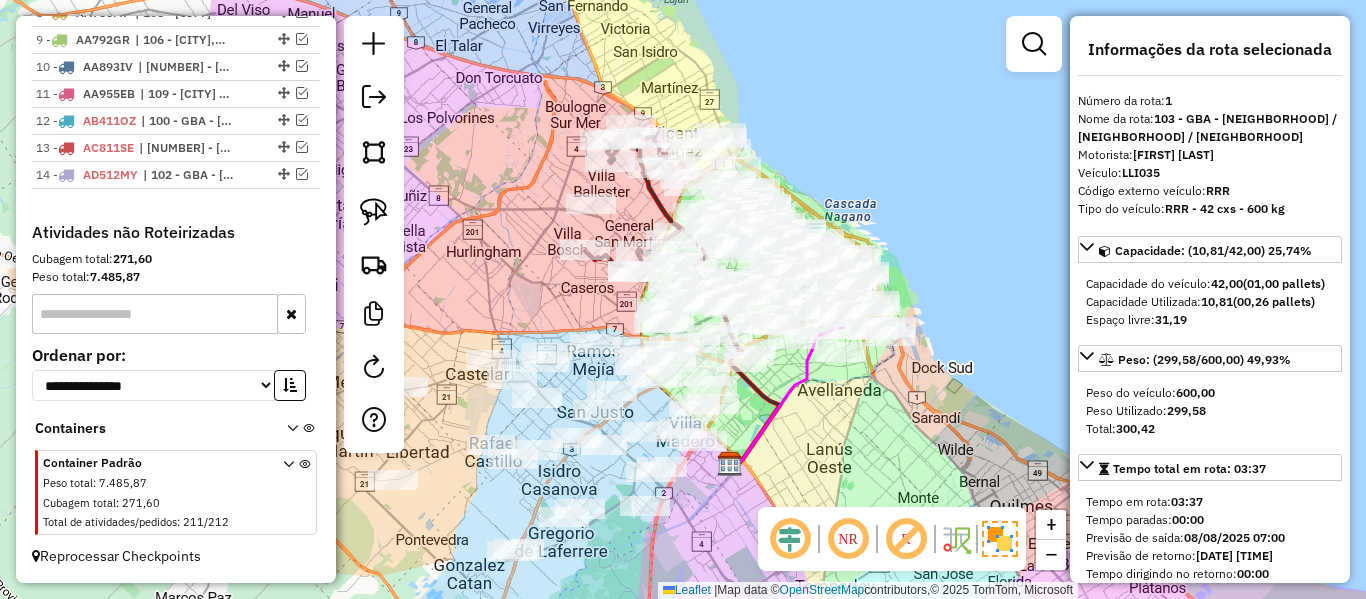 click 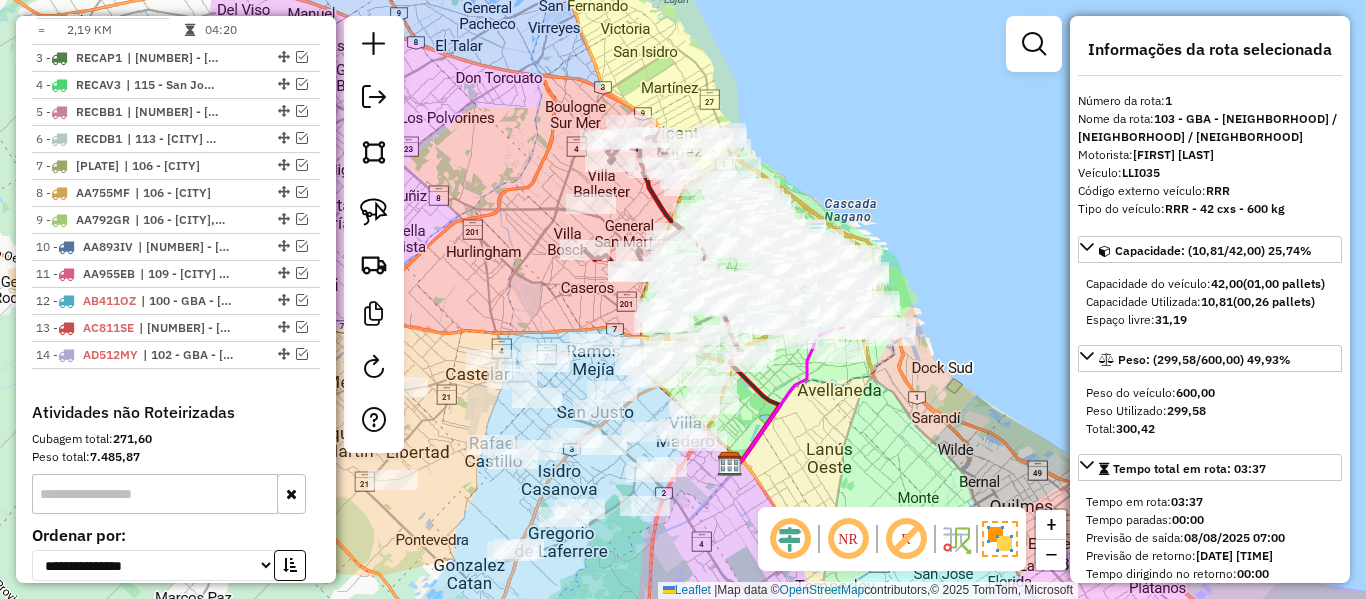 scroll, scrollTop: 763, scrollLeft: 0, axis: vertical 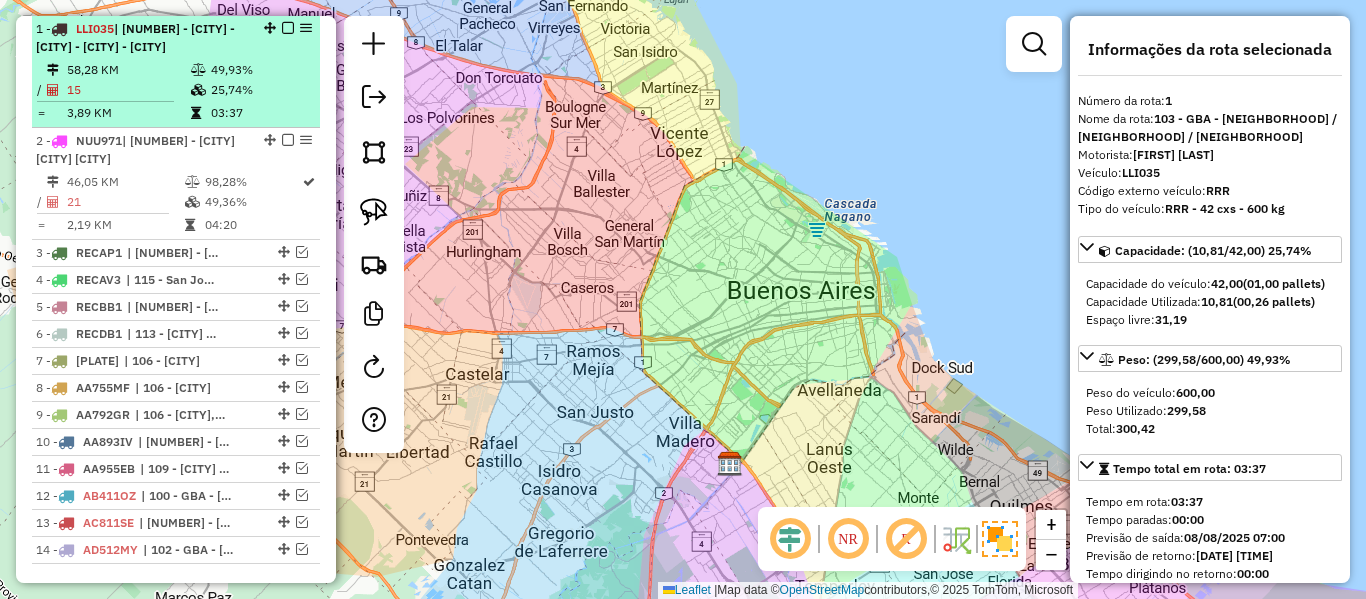 click on "49,93%" at bounding box center (260, 70) 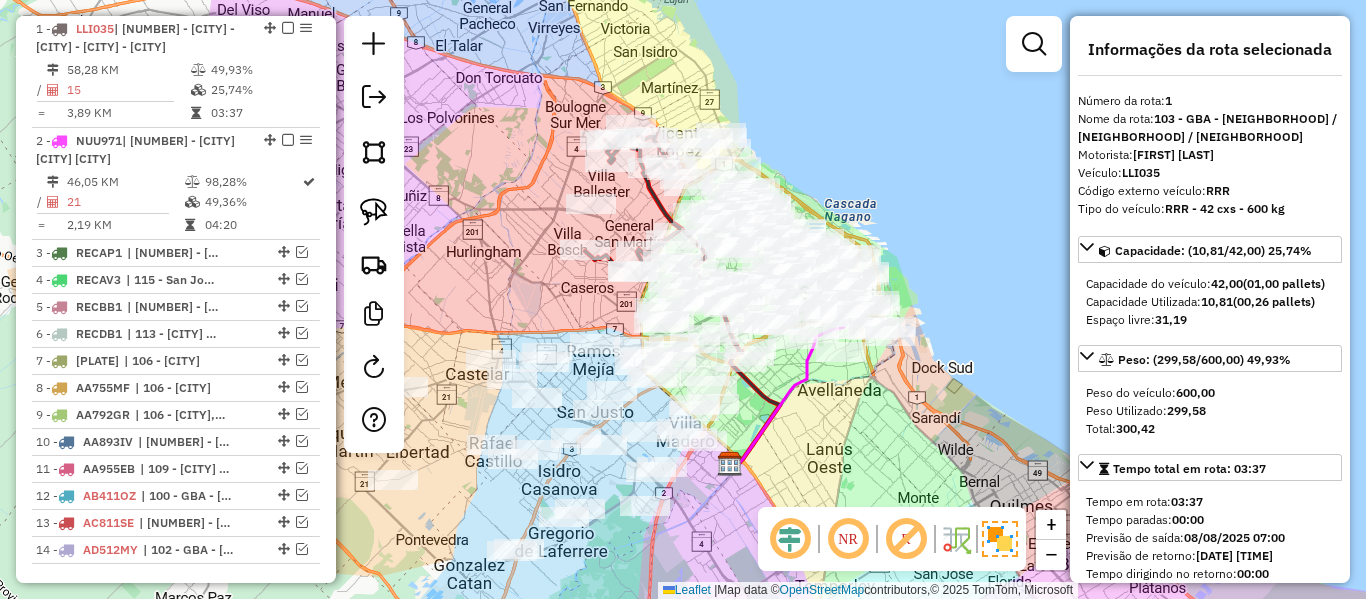 scroll, scrollTop: 1156, scrollLeft: 0, axis: vertical 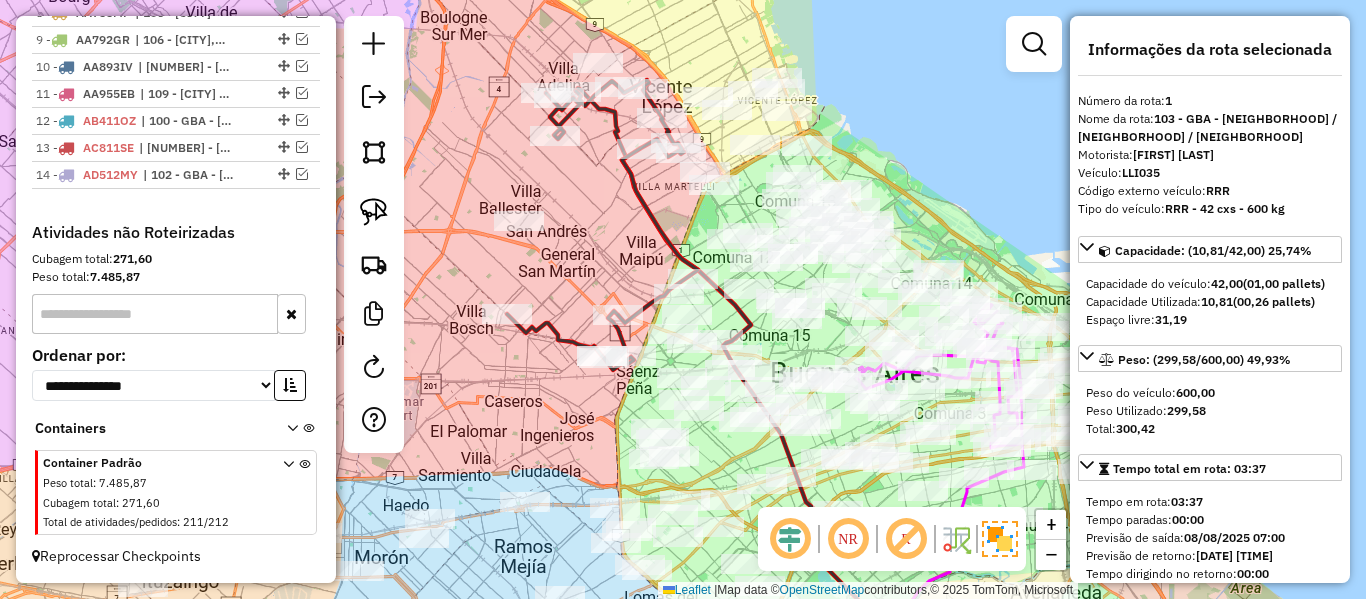 click 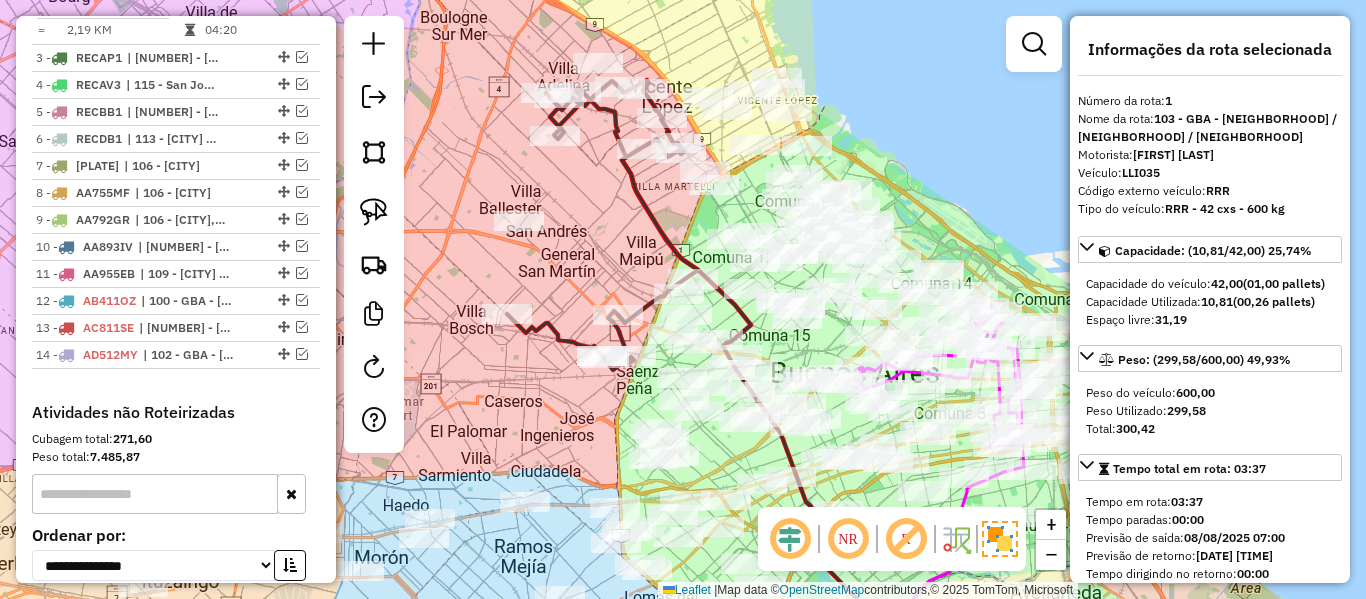 scroll, scrollTop: 763, scrollLeft: 0, axis: vertical 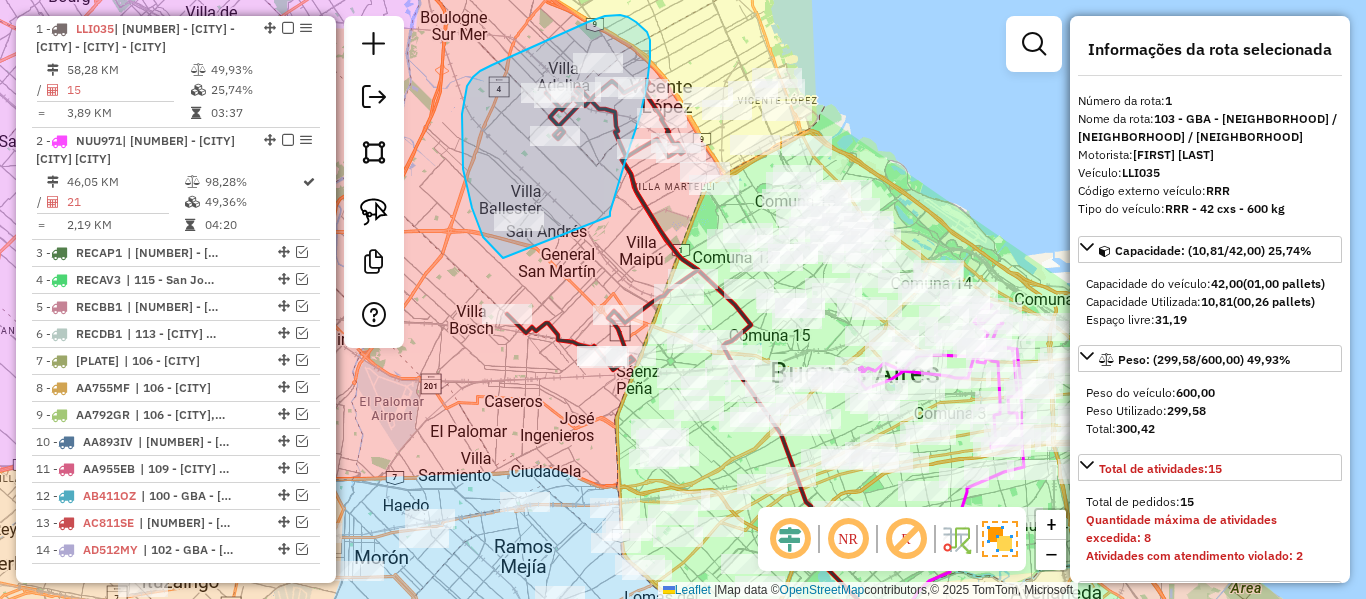 drag, startPoint x: 610, startPoint y: 216, endPoint x: 524, endPoint y: 271, distance: 102.0833 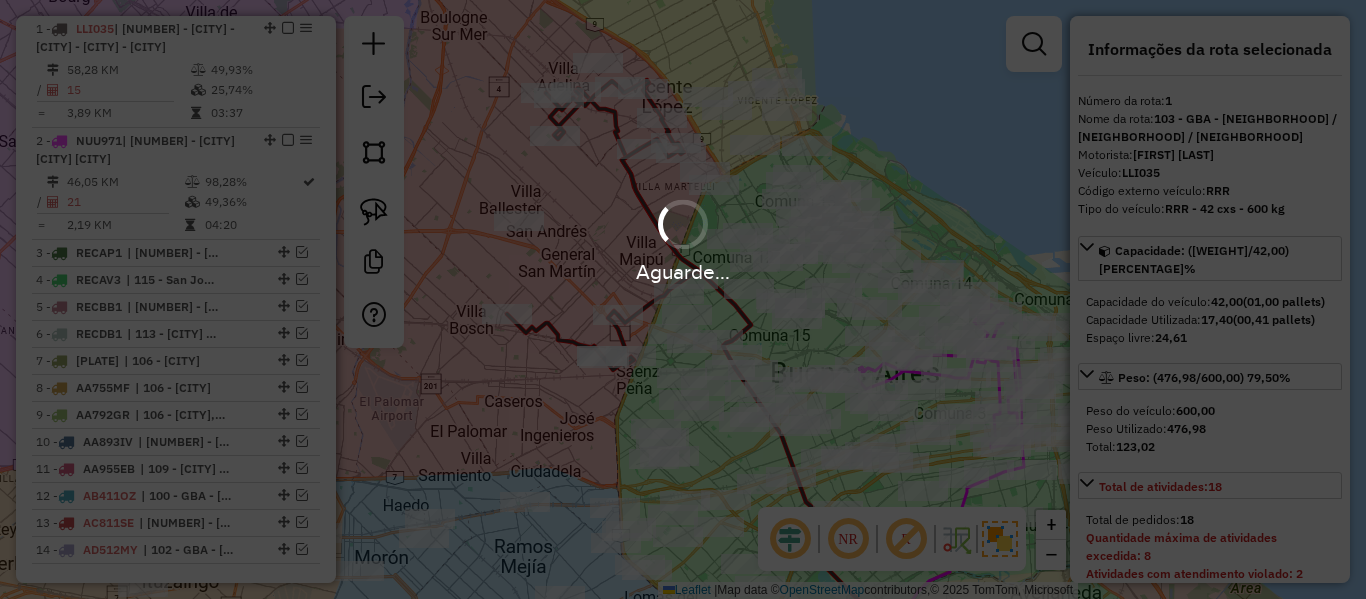 select on "**********" 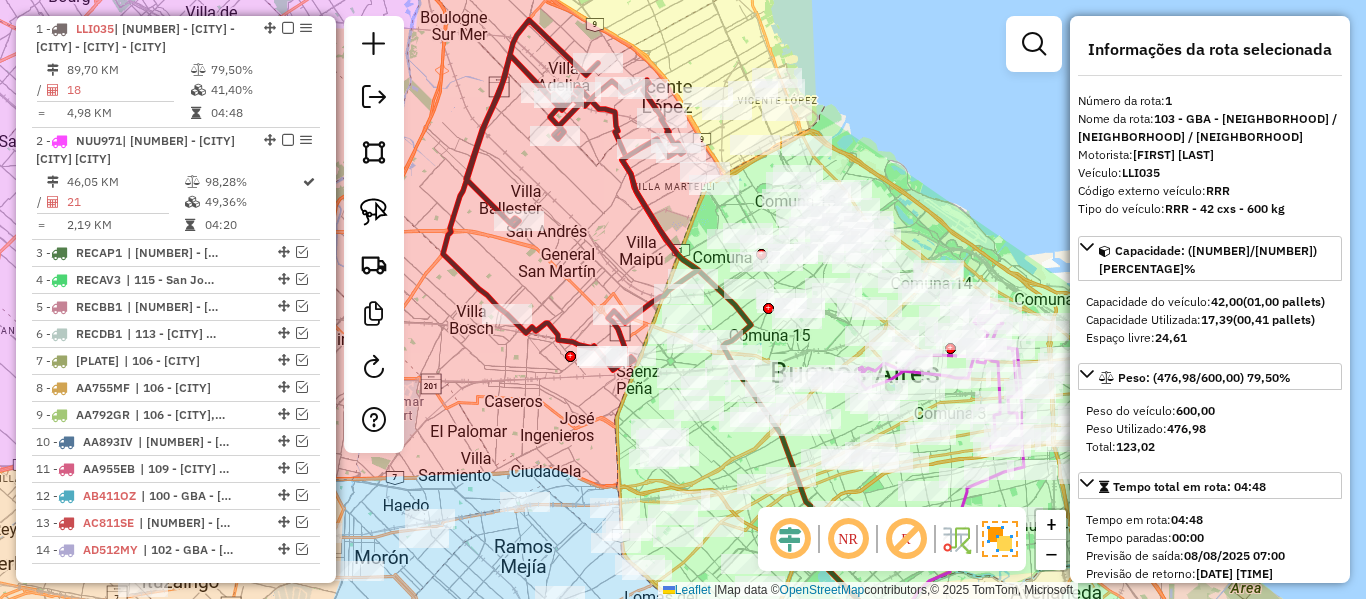 click 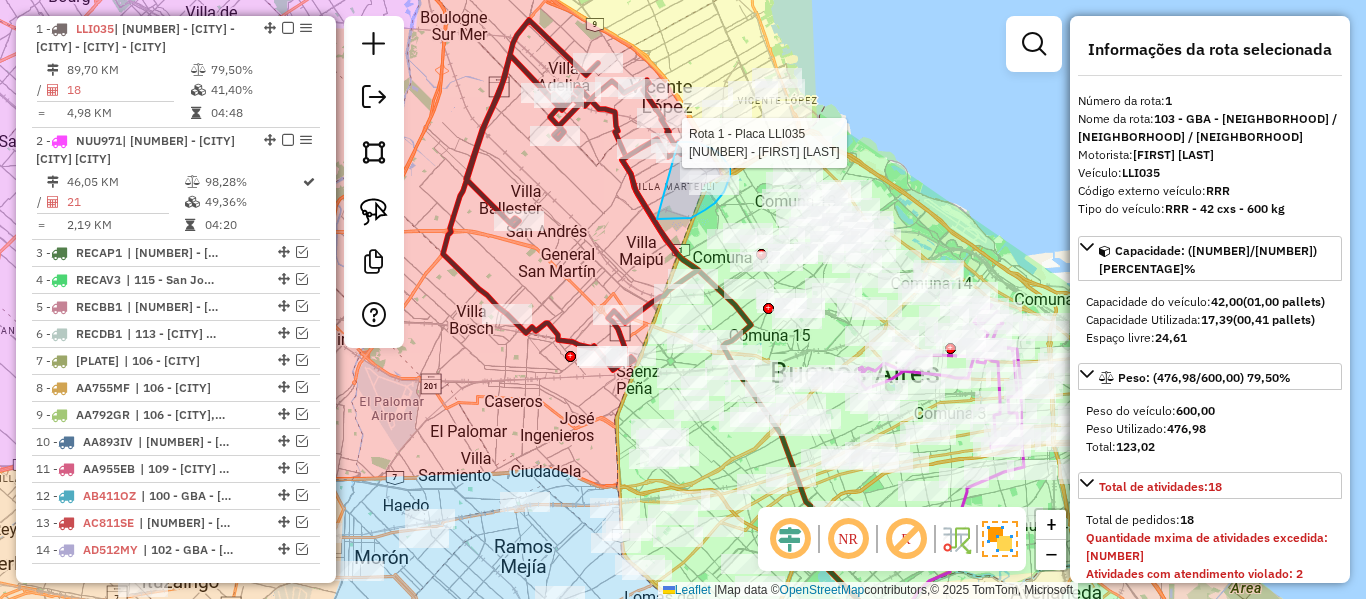 drag, startPoint x: 664, startPoint y: 219, endPoint x: 617, endPoint y: 166, distance: 70.837845 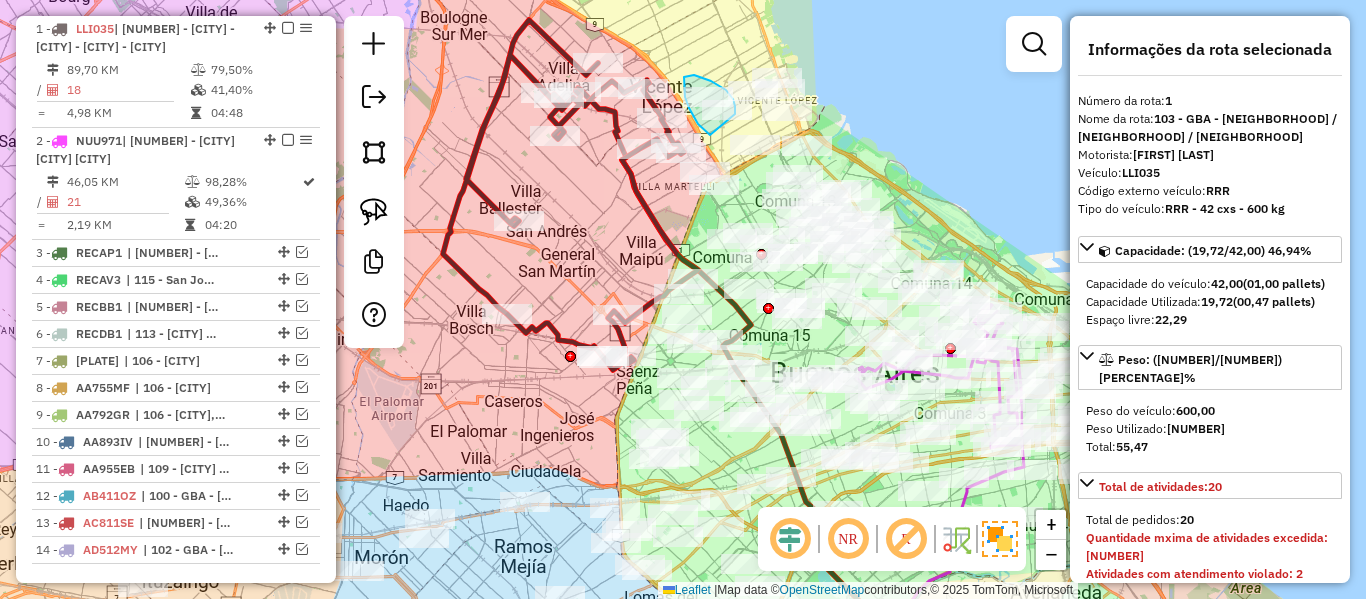 drag, startPoint x: 701, startPoint y: 127, endPoint x: 733, endPoint y: 129, distance: 32.06244 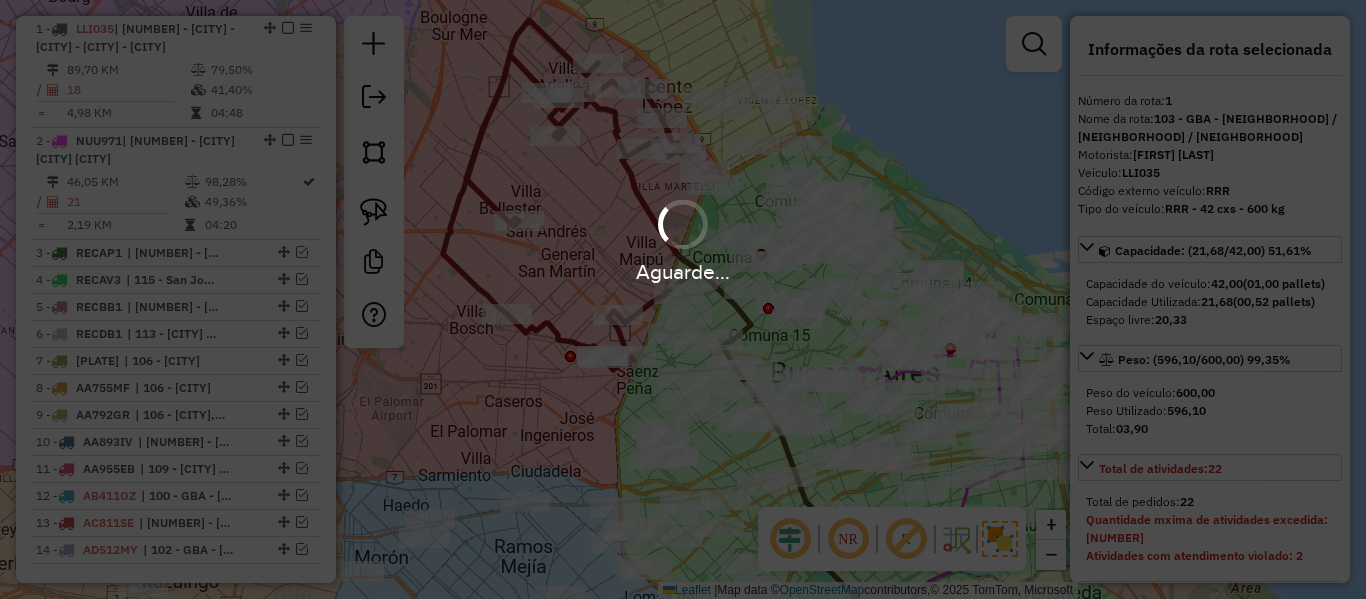 select on "**********" 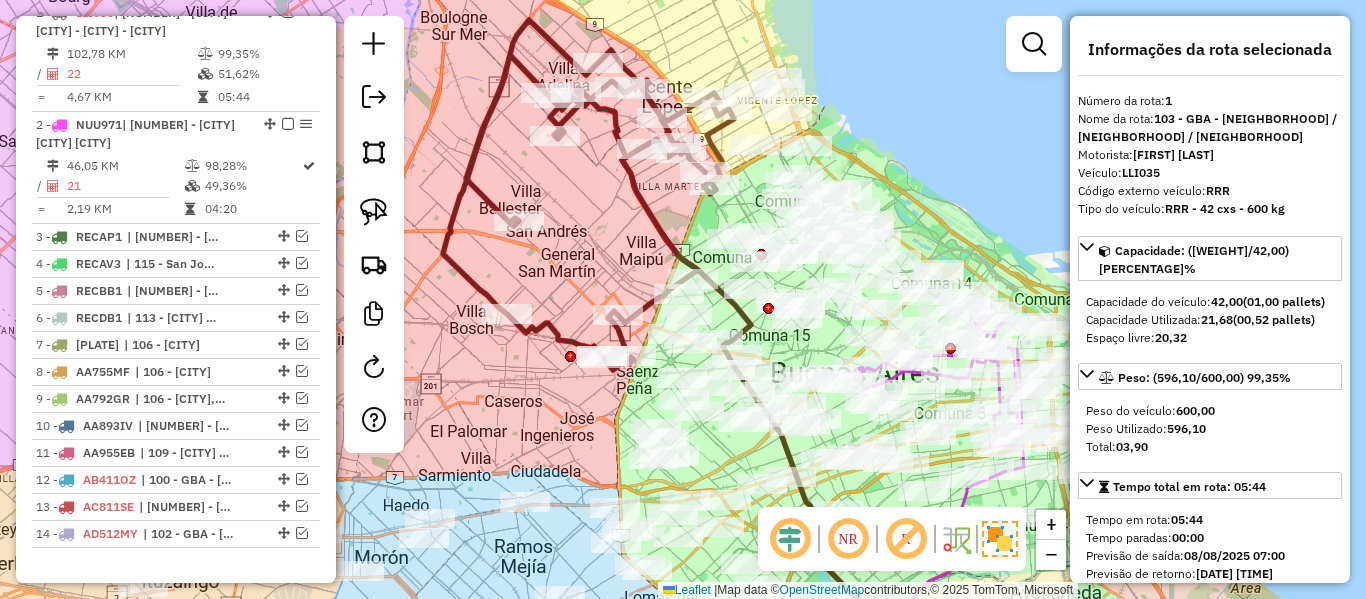 scroll, scrollTop: 763, scrollLeft: 0, axis: vertical 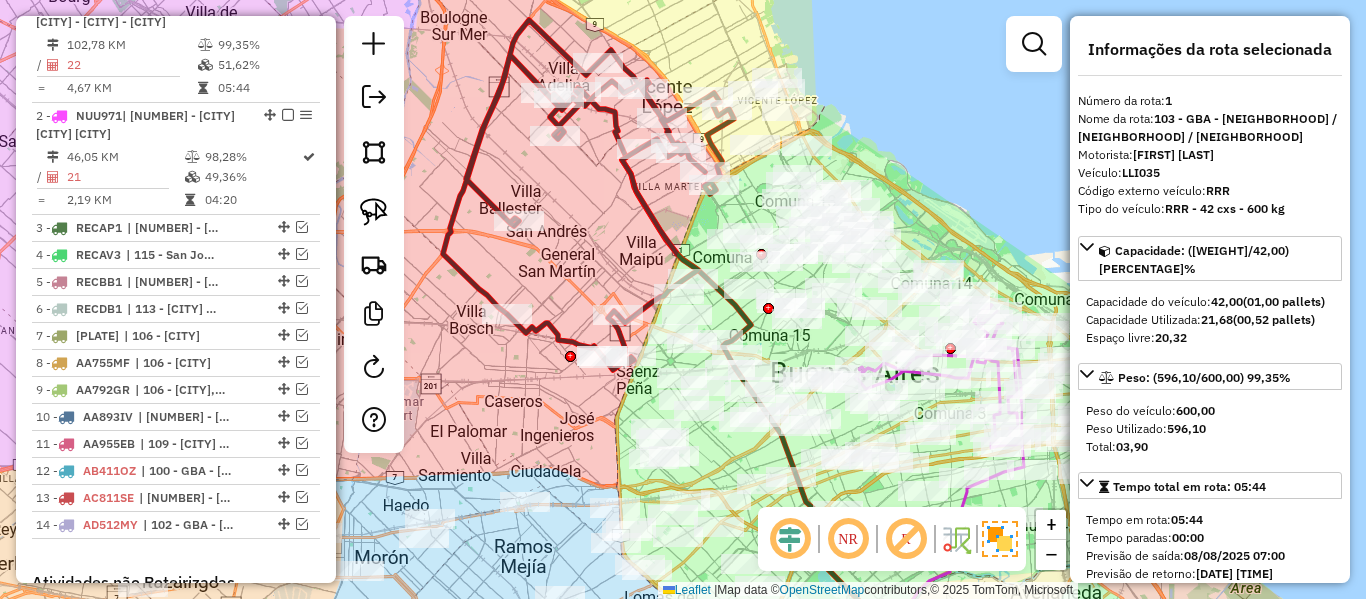 click on "Janela de atendimento Grade de atendimento Capacidade Transportadoras Veículos Cliente Pedidos  Rotas Selecione os dias de semana para filtrar as janelas de atendimento  Seg   Ter   Qua   Qui   Sex   Sáb   Dom  Informe o período da janela de atendimento: De: Até:  Filtrar exatamente a janela do cliente  Considerar janela de atendimento padrão  Selecione os dias de semana para filtrar as grades de atendimento  Seg   Ter   Qua   Qui   Sex   Sáb   Dom   Considerar clientes sem dia de atendimento cadastrado  Clientes fora do dia de atendimento selecionado Filtrar as atividades entre os valores definidos abaixo:  Peso mínimo:   Peso máximo:   Cubagem mínima:   Cubagem máxima:   De:   Até:  Filtrar as atividades entre o tempo de atendimento definido abaixo:  De:   Até:   Considerar capacidade total dos clientes não roteirizados Transportadora: Selecione um ou mais itens Tipo de veículo: Selecione um ou mais itens Veículo: Selecione um ou mais itens Motorista: Selecione um ou mais itens Nome: Rótulo:" 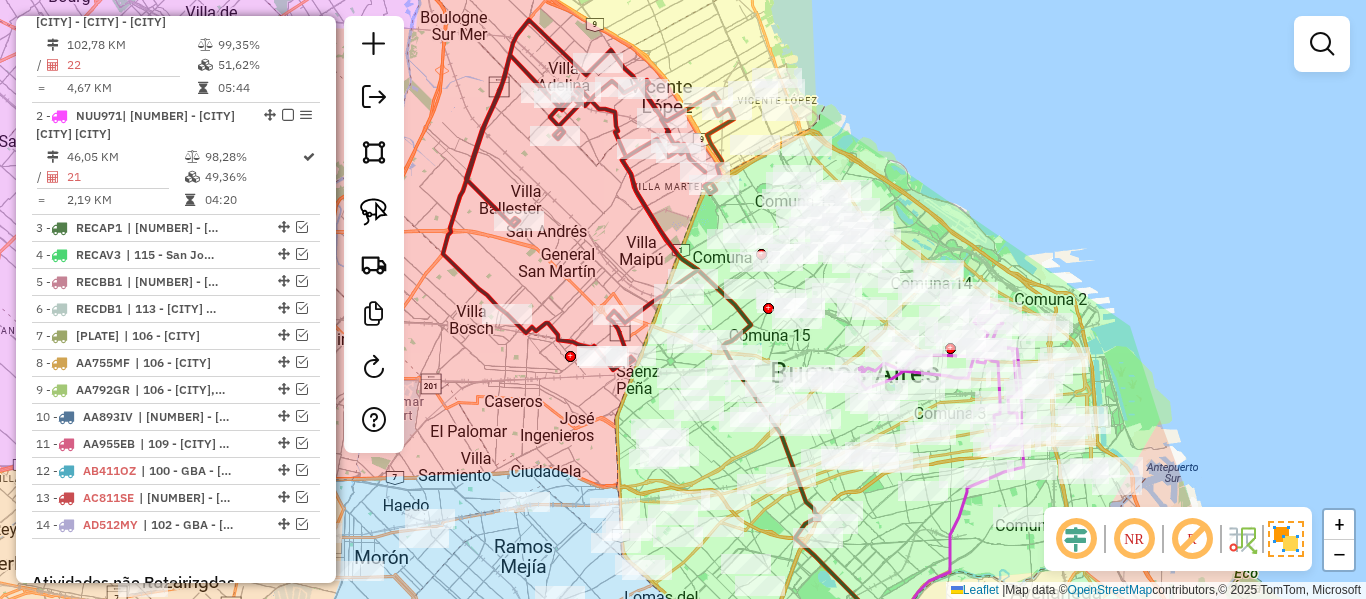 click 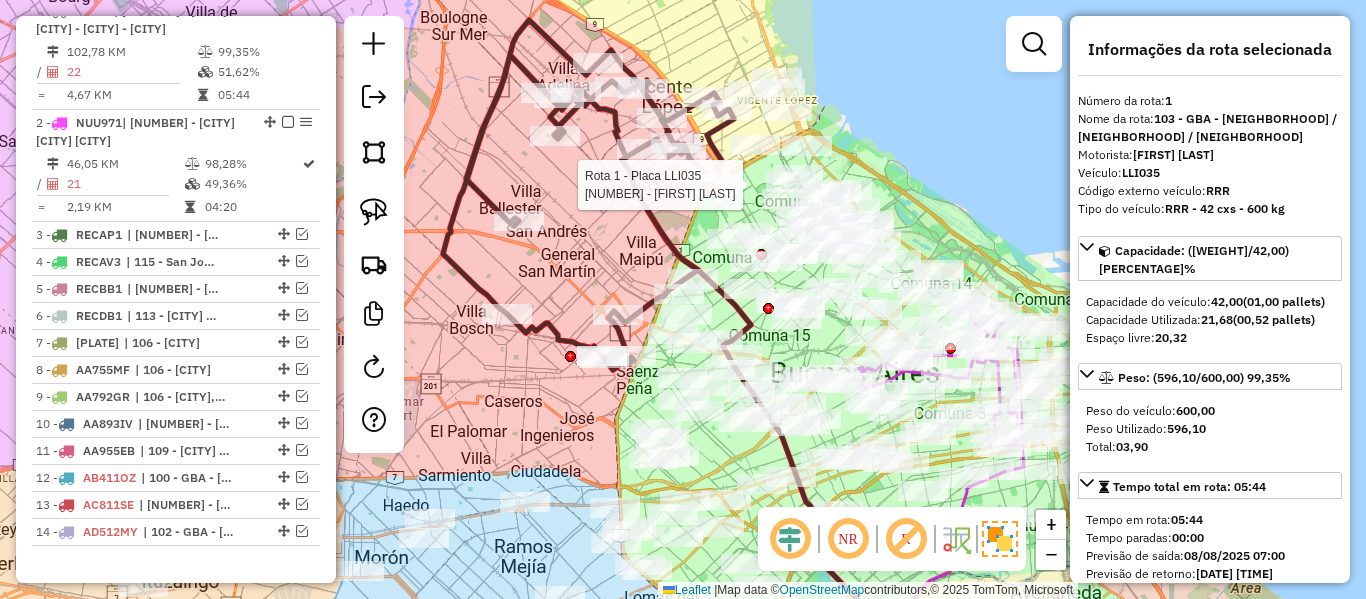 scroll, scrollTop: 738, scrollLeft: 0, axis: vertical 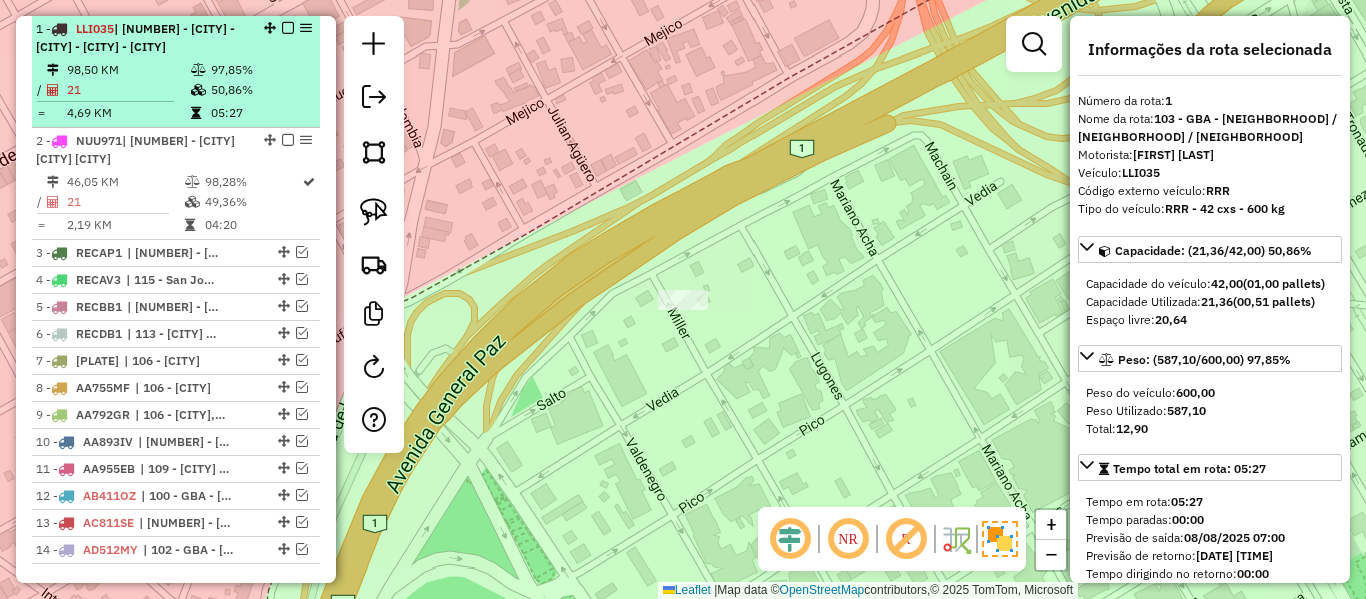 click at bounding box center (288, 28) 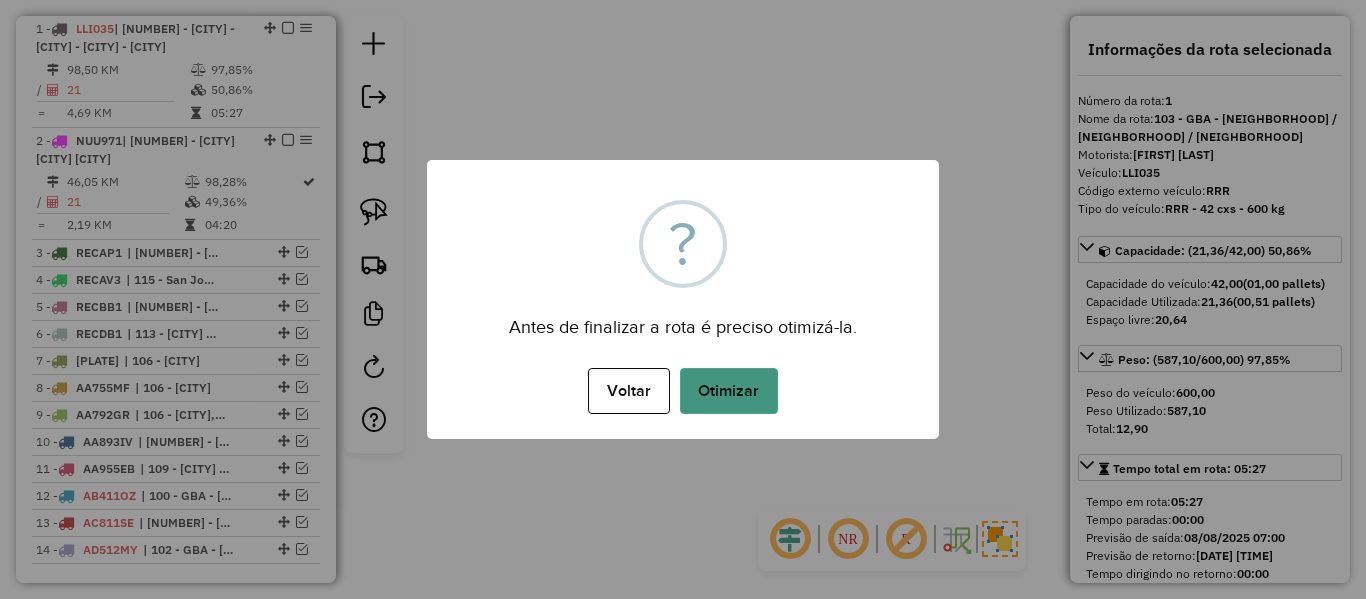 click on "Otimizar" at bounding box center (729, 391) 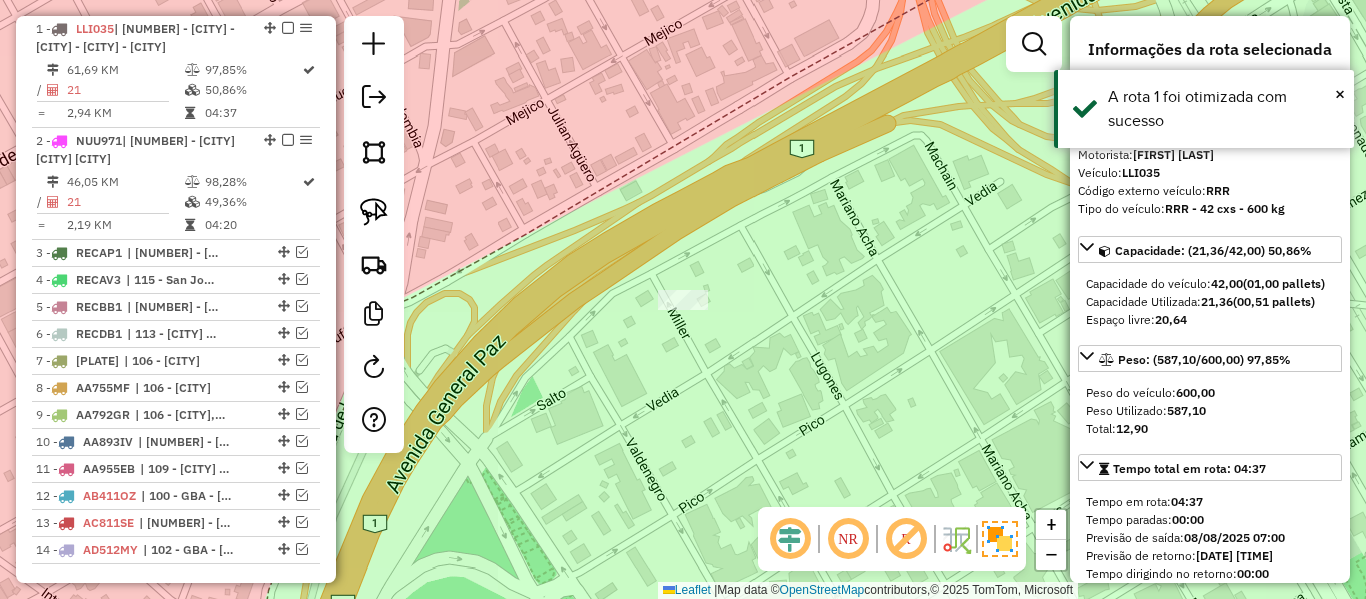 click at bounding box center (288, 28) 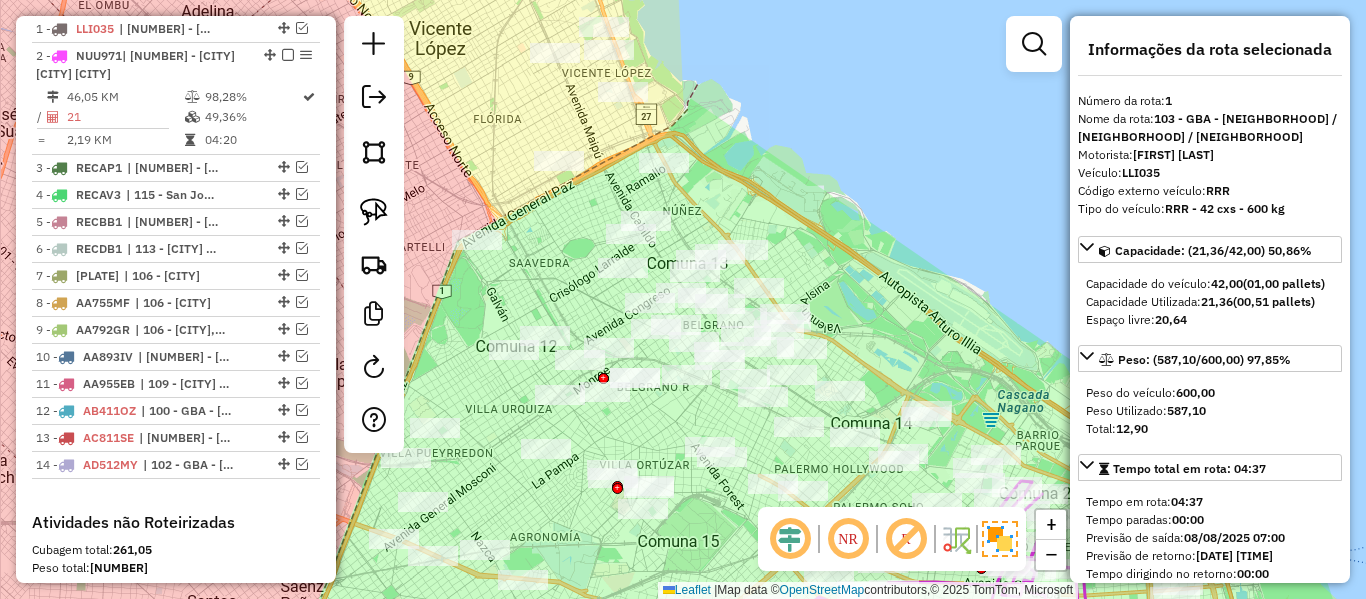 drag, startPoint x: 750, startPoint y: 134, endPoint x: 864, endPoint y: 187, distance: 125.71794 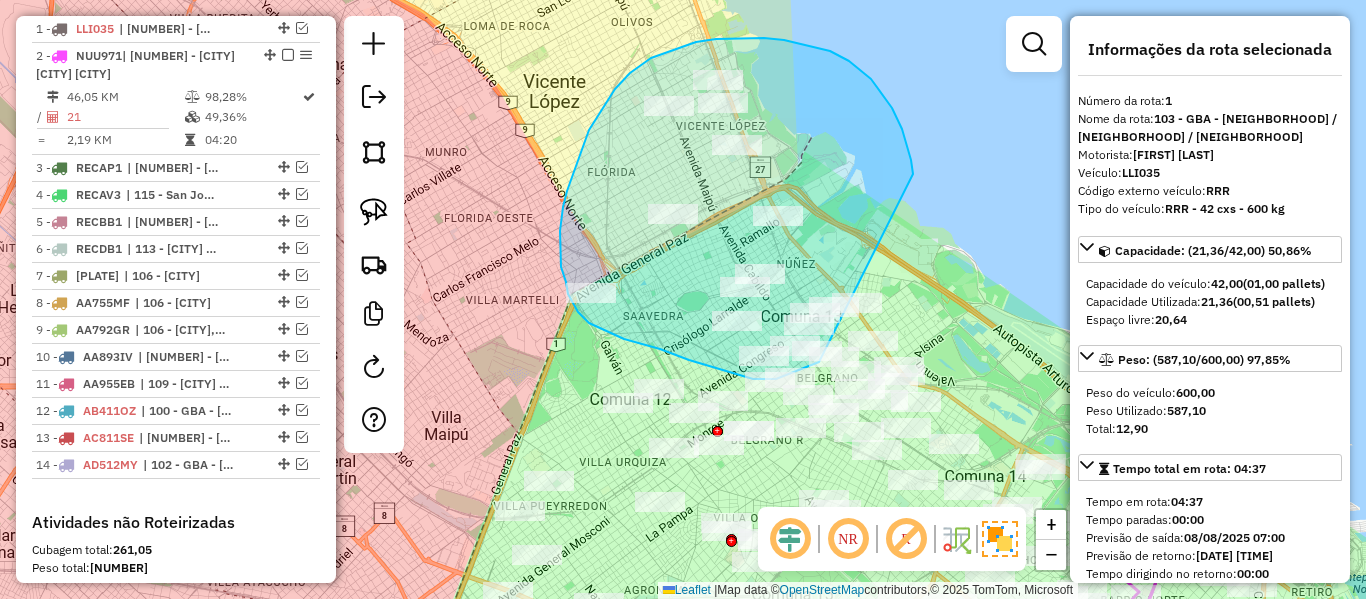 drag, startPoint x: 911, startPoint y: 160, endPoint x: 916, endPoint y: 309, distance: 149.08386 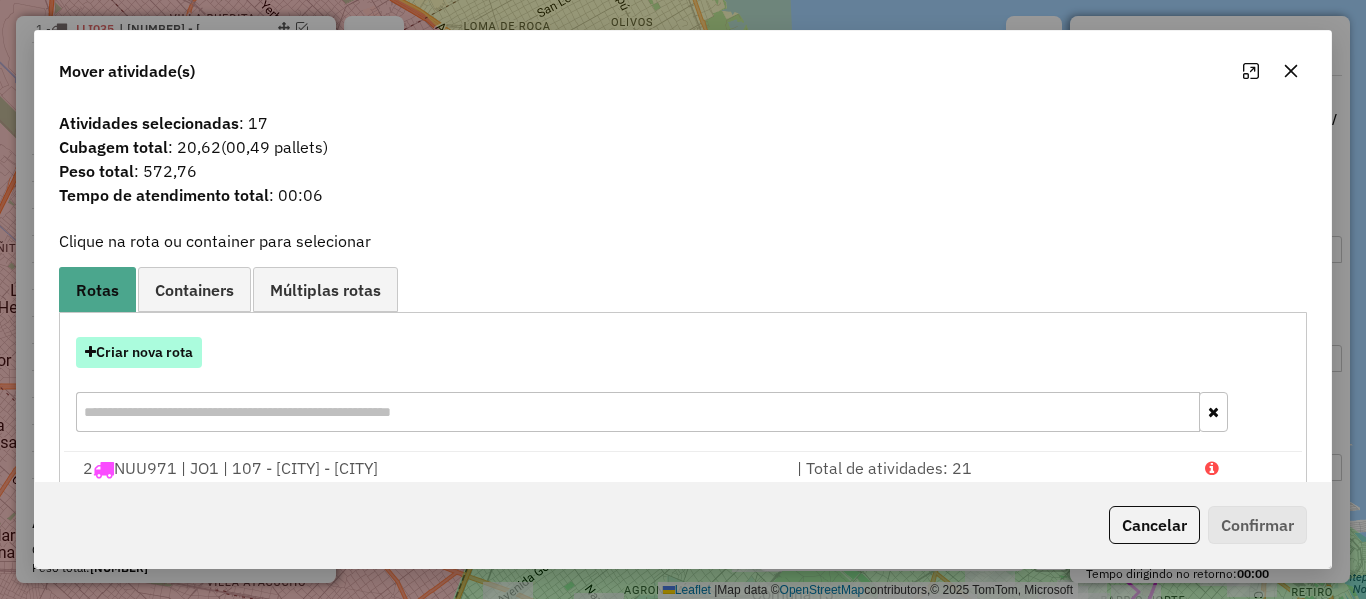click on "Criar nova rota" at bounding box center [139, 352] 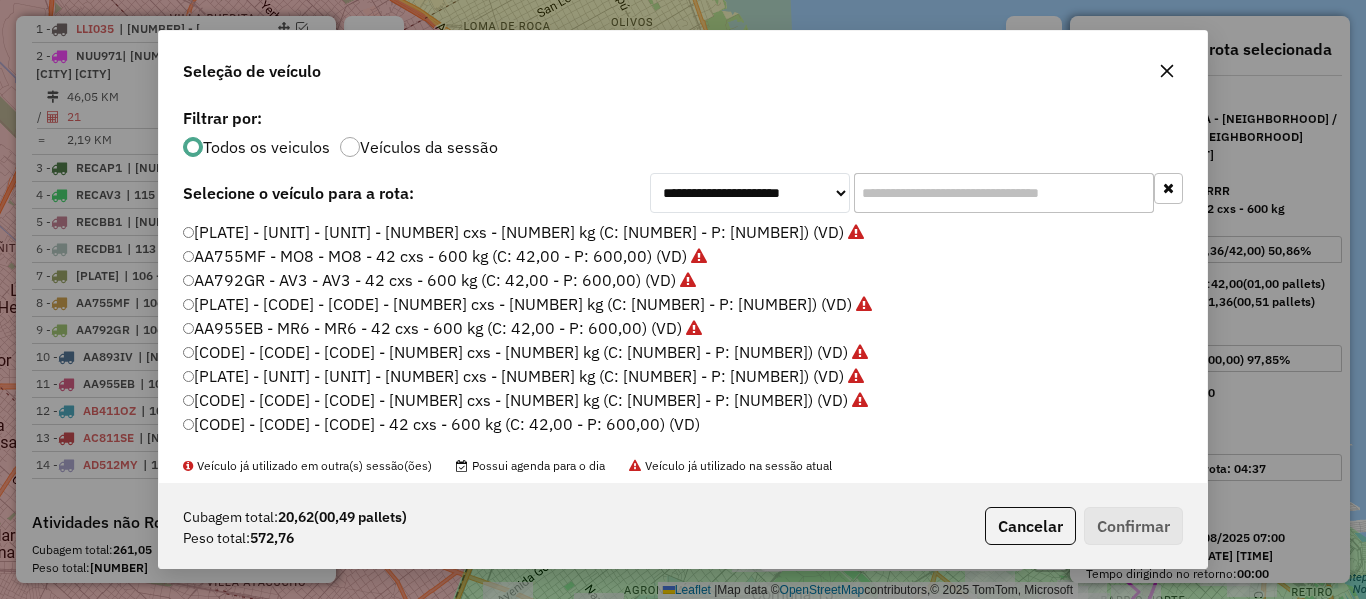 scroll, scrollTop: 11, scrollLeft: 6, axis: both 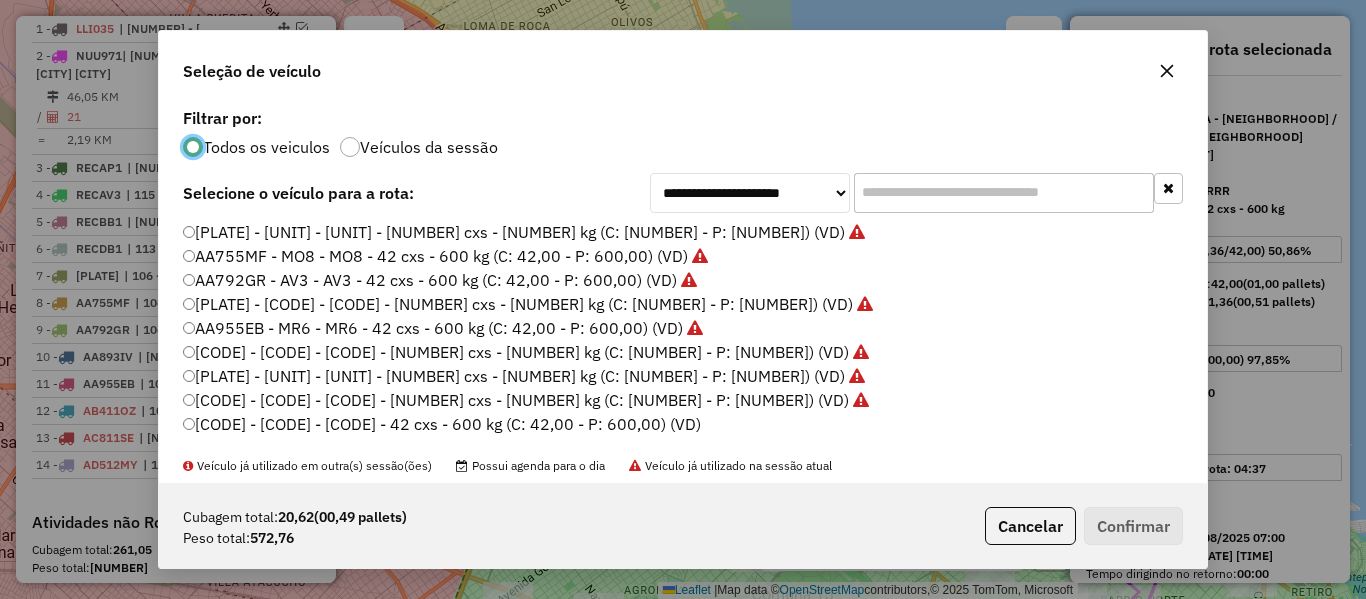 click on "AD699PW - RL1 - RL1 - 42 cxs - 600 kg (C: 42,00 - P: 600,00) (VD)" 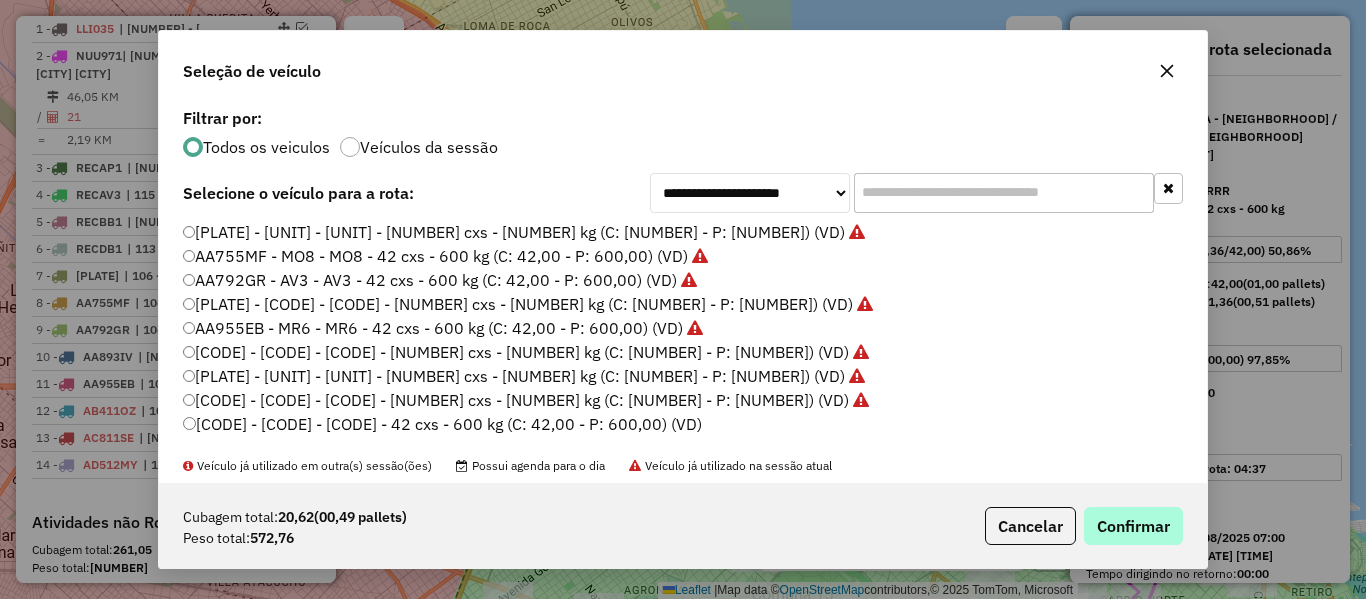 click on "Cubagem total:  20,62   (00,49 pallets)  Peso total: 572,76  Cancelar   Confirmar" 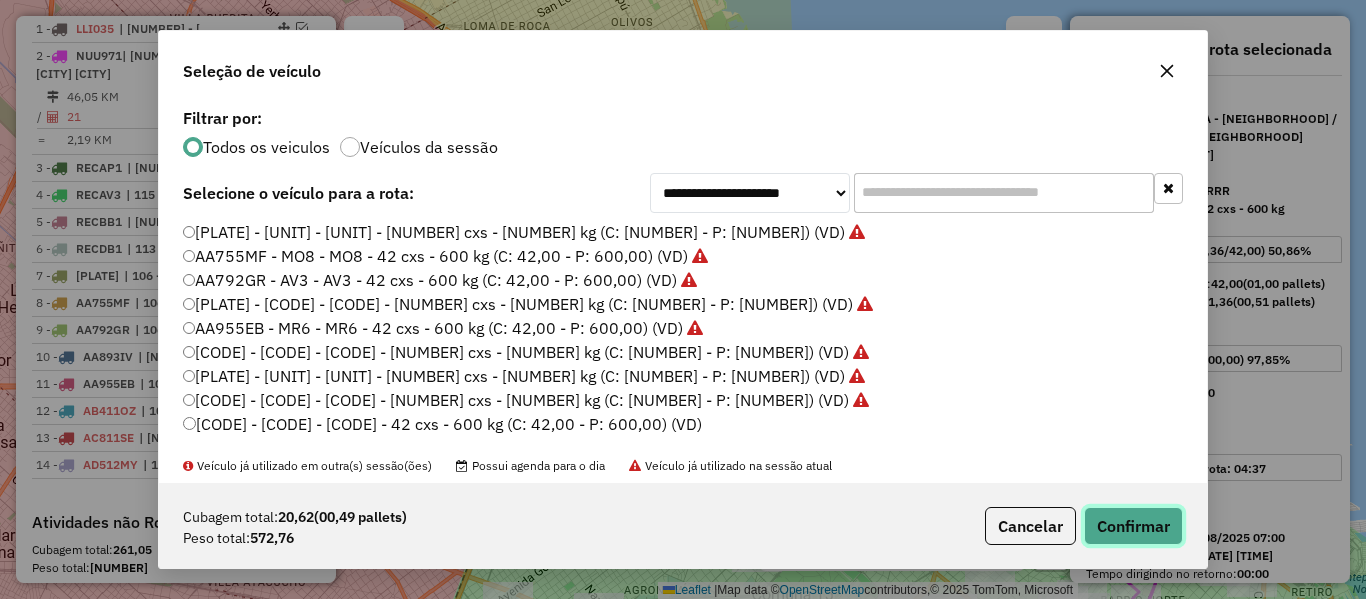 click on "Confirmar" 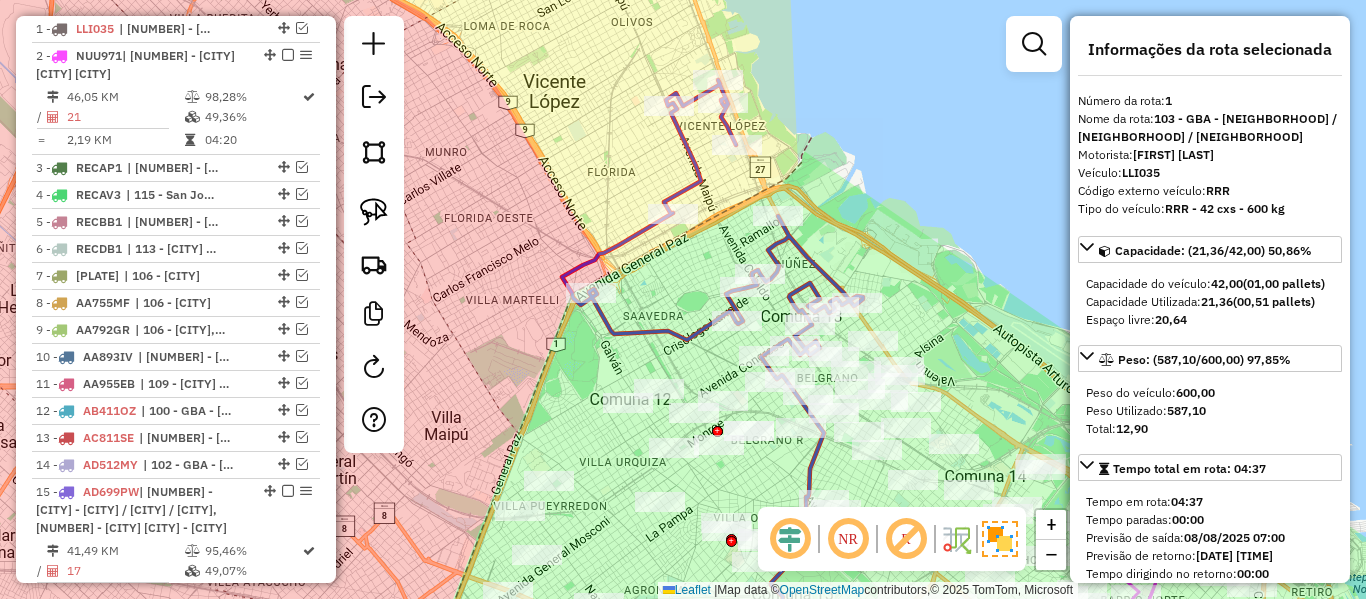 click 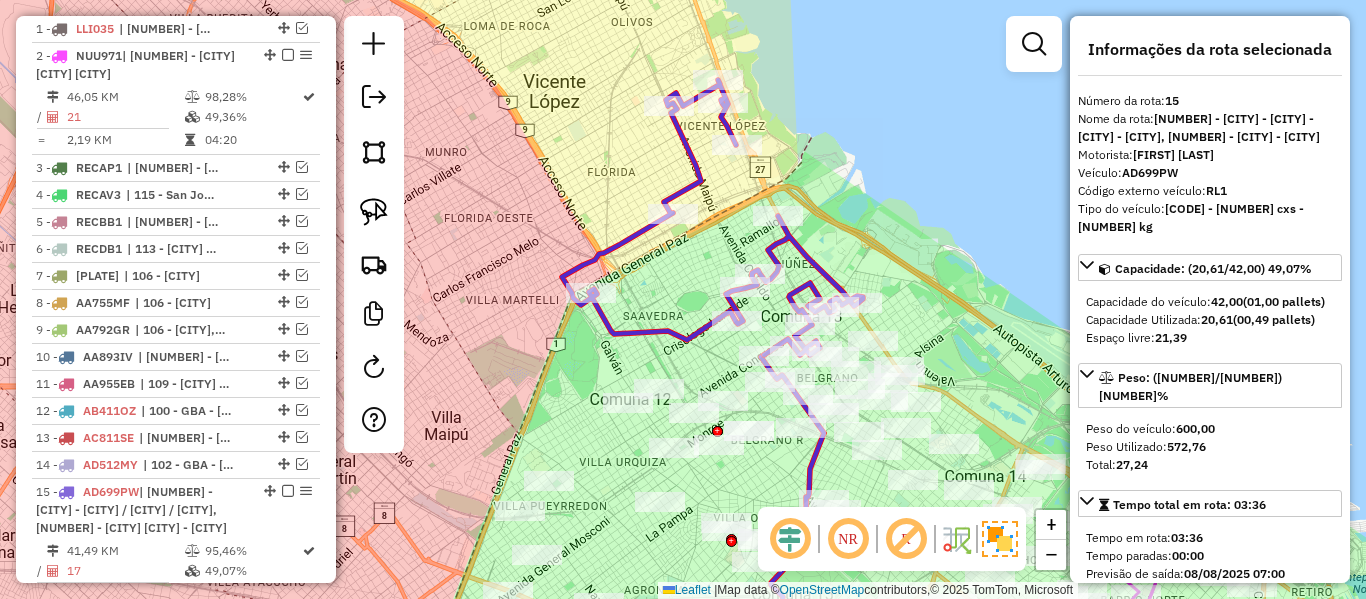scroll, scrollTop: 1176, scrollLeft: 0, axis: vertical 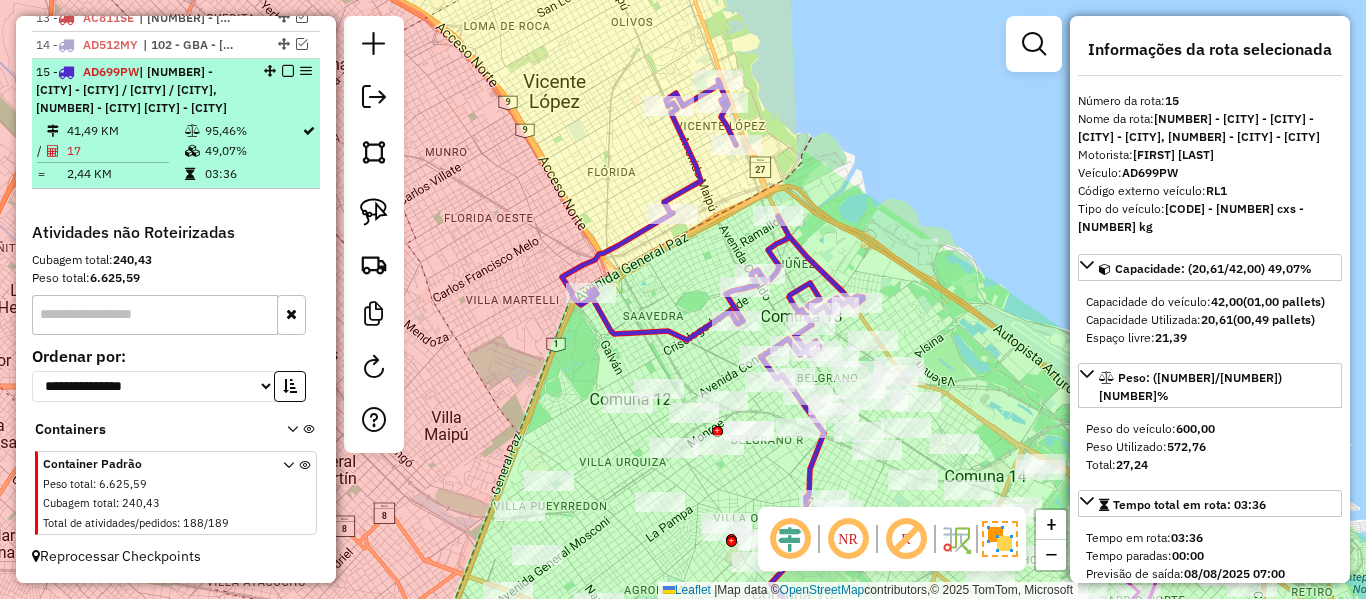 click at bounding box center [288, 71] 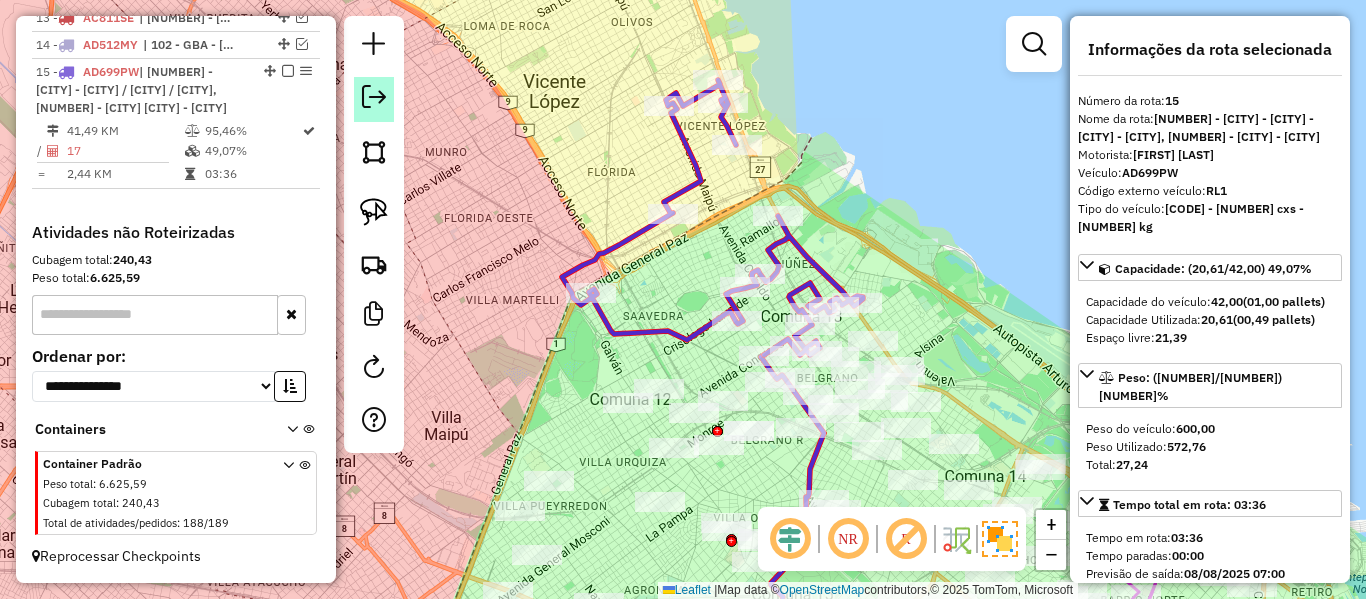 scroll, scrollTop: 1055, scrollLeft: 0, axis: vertical 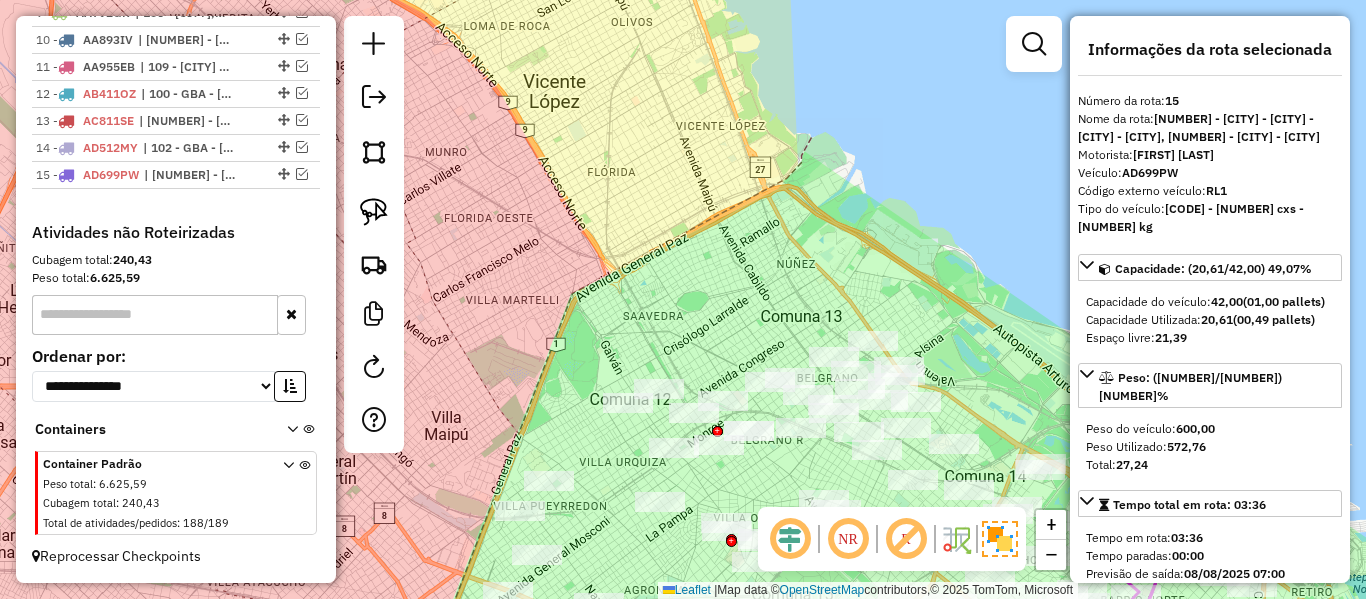 click on "Janela de atendimento Grade de atendimento Capacidade Transportadoras Veículos Cliente Pedidos  Rotas Selecione os dias de semana para filtrar as janelas de atendimento  Seg   Ter   Qua   Qui   Sex   Sáb   Dom  Informe o período da janela de atendimento: De: Até:  Filtrar exatamente a janela do cliente  Considerar janela de atendimento padrão  Selecione os dias de semana para filtrar as grades de atendimento  Seg   Ter   Qua   Qui   Sex   Sáb   Dom   Considerar clientes sem dia de atendimento cadastrado  Clientes fora do dia de atendimento selecionado Filtrar as atividades entre os valores definidos abaixo:  Peso mínimo:   Peso máximo:   Cubagem mínima:   Cubagem máxima:   De:   Até:  Filtrar as atividades entre o tempo de atendimento definido abaixo:  De:   Até:   Considerar capacidade total dos clientes não roteirizados Transportadora: Selecione um ou mais itens Tipo de veículo: Selecione um ou mais itens Veículo: Selecione um ou mais itens Motorista: Selecione um ou mais itens Nome: Rótulo:" 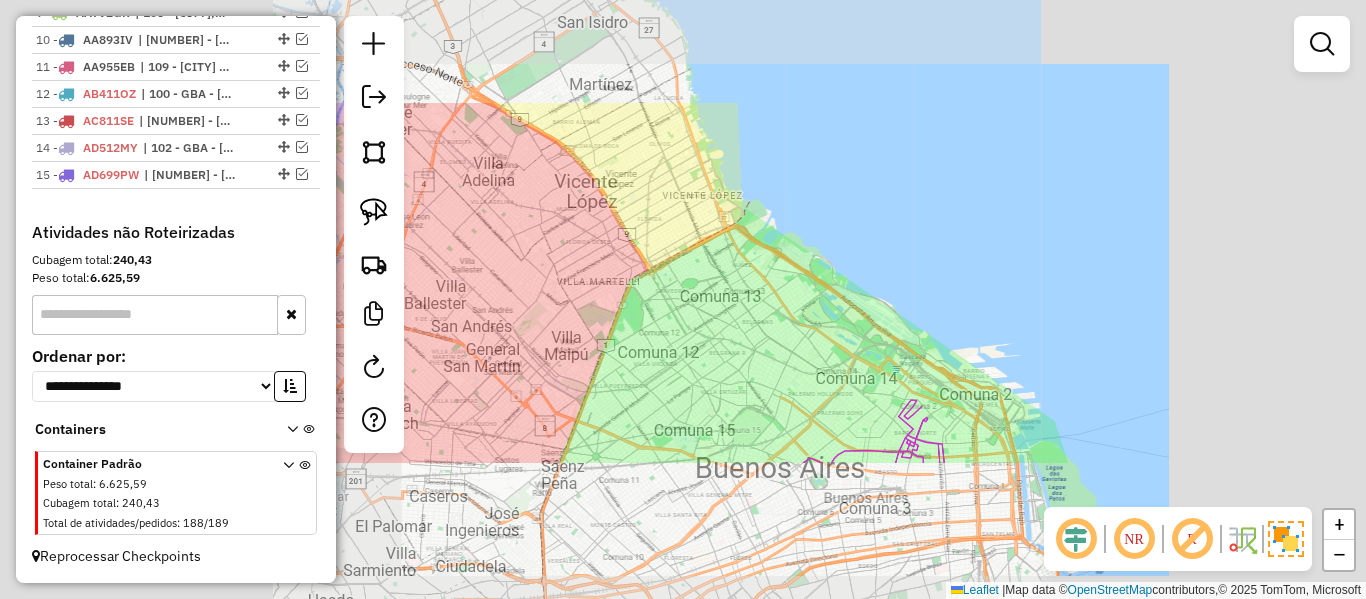 click on "Janela de atendimento Grade de atendimento Capacidade Transportadoras Veículos Cliente Pedidos  Rotas Selecione os dias de semana para filtrar as janelas de atendimento  Seg   Ter   Qua   Qui   Sex   Sáb   Dom  Informe o período da janela de atendimento: De: Até:  Filtrar exatamente a janela do cliente  Considerar janela de atendimento padrão  Selecione os dias de semana para filtrar as grades de atendimento  Seg   Ter   Qua   Qui   Sex   Sáb   Dom   Considerar clientes sem dia de atendimento cadastrado  Clientes fora do dia de atendimento selecionado Filtrar as atividades entre os valores definidos abaixo:  Peso mínimo:   Peso máximo:   Cubagem mínima:   Cubagem máxima:   De:   Até:  Filtrar as atividades entre o tempo de atendimento definido abaixo:  De:   Até:   Considerar capacidade total dos clientes não roteirizados Transportadora: Selecione um ou mais itens Tipo de veículo: Selecione um ou mais itens Veículo: Selecione um ou mais itens Motorista: Selecione um ou mais itens Nome: Rótulo:" 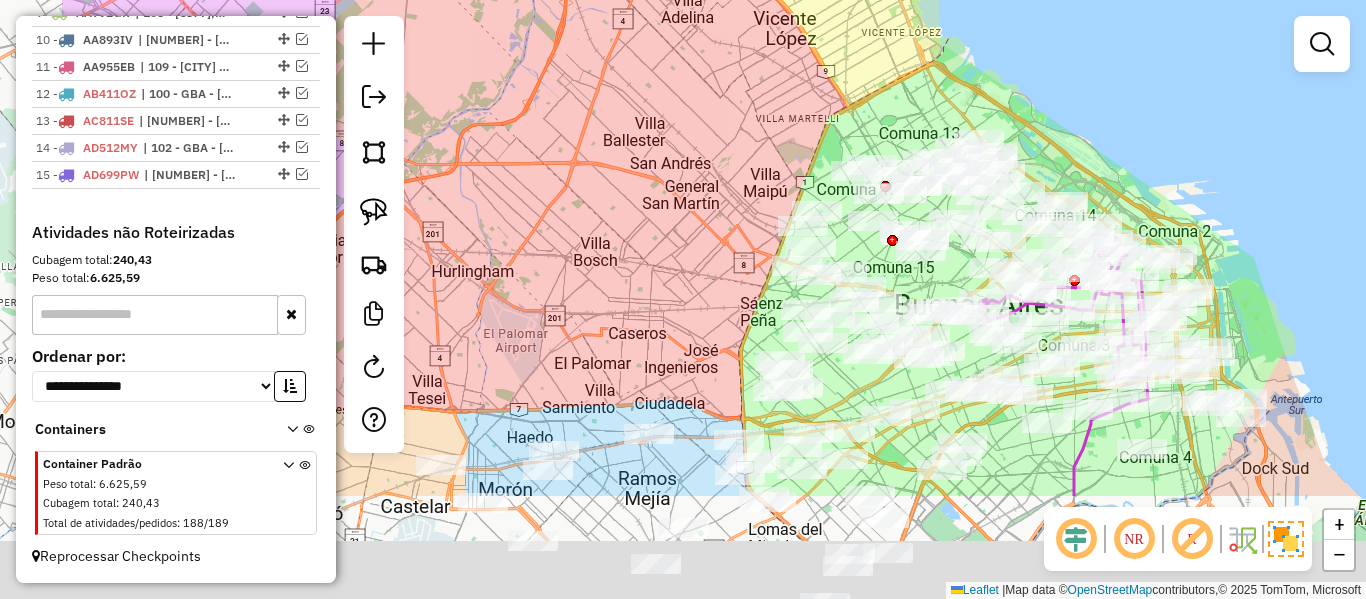 drag, startPoint x: 601, startPoint y: 277, endPoint x: 792, endPoint y: 101, distance: 259.72485 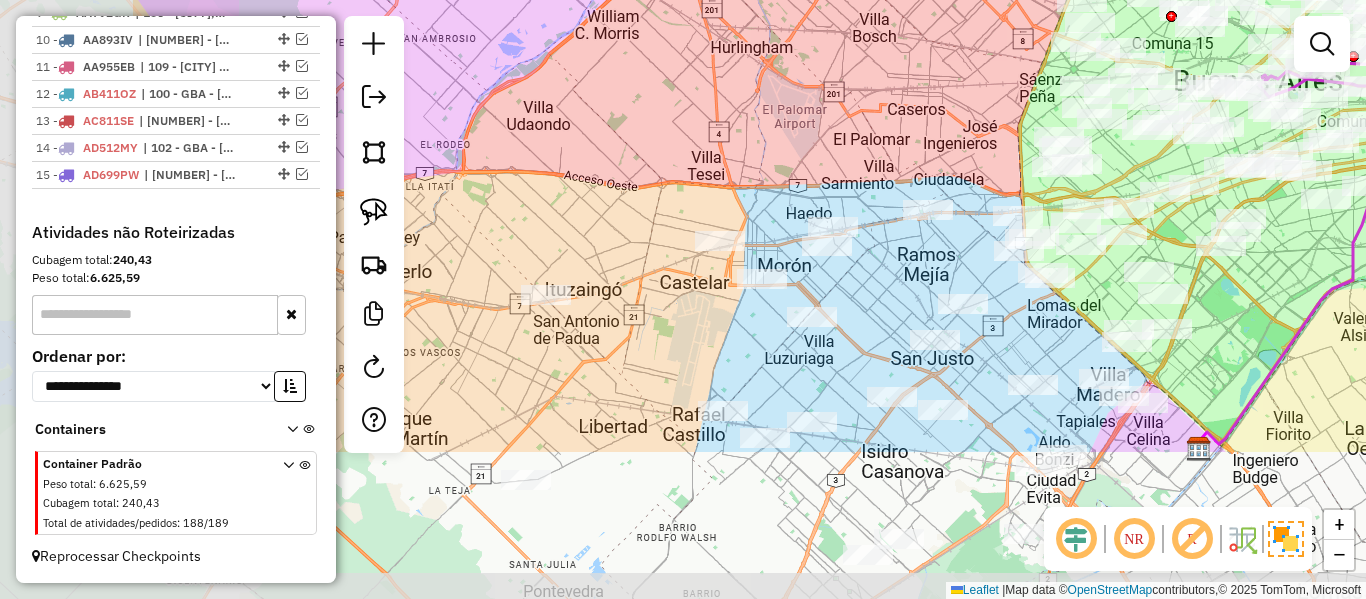 drag, startPoint x: 649, startPoint y: 263, endPoint x: 919, endPoint y: 56, distance: 340.21906 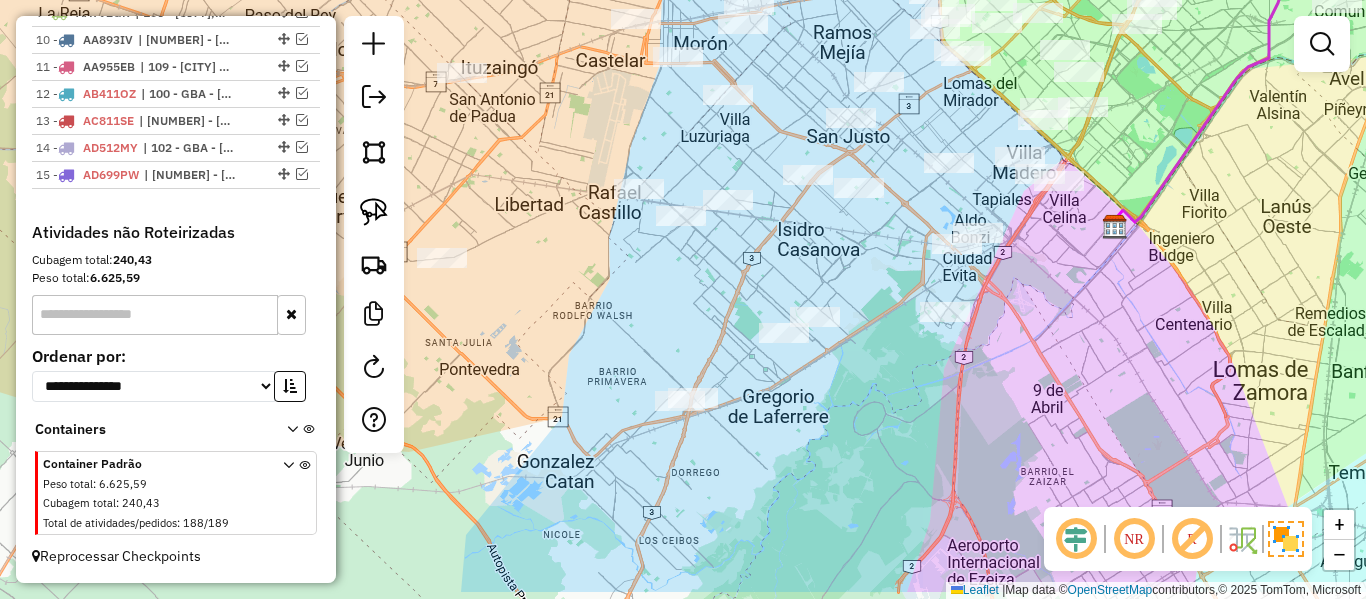 drag, startPoint x: 918, startPoint y: 506, endPoint x: 1081, endPoint y: 431, distance: 179.42686 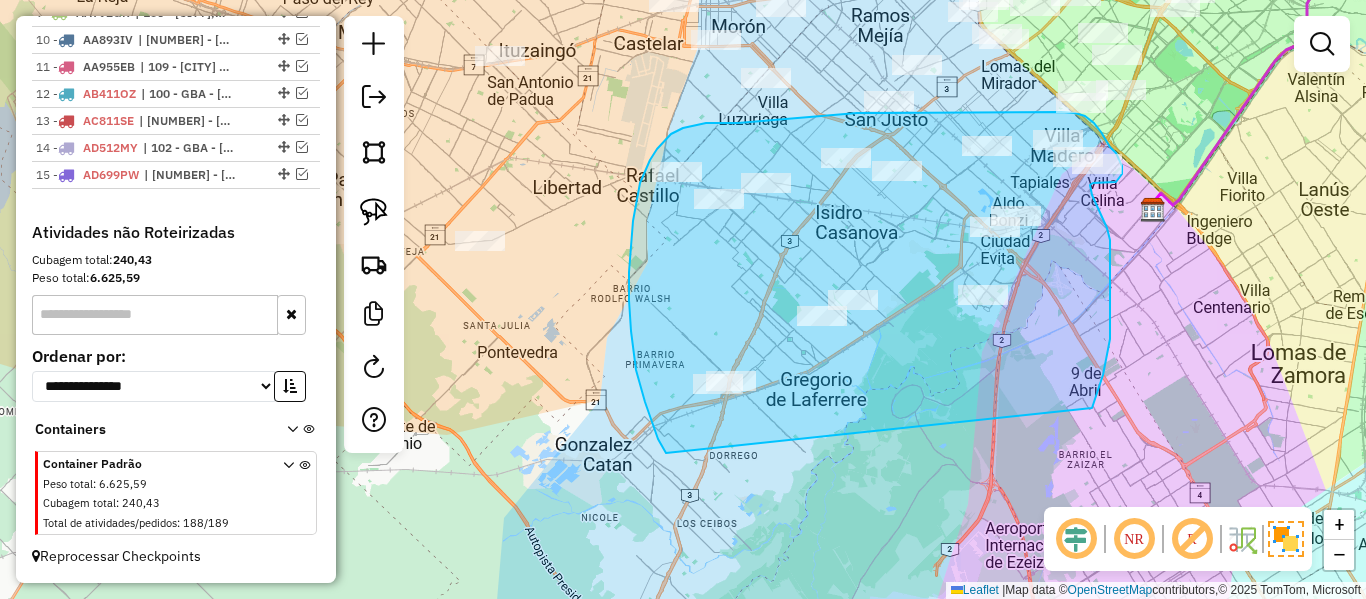 drag, startPoint x: 1110, startPoint y: 339, endPoint x: 688, endPoint y: 469, distance: 441.56992 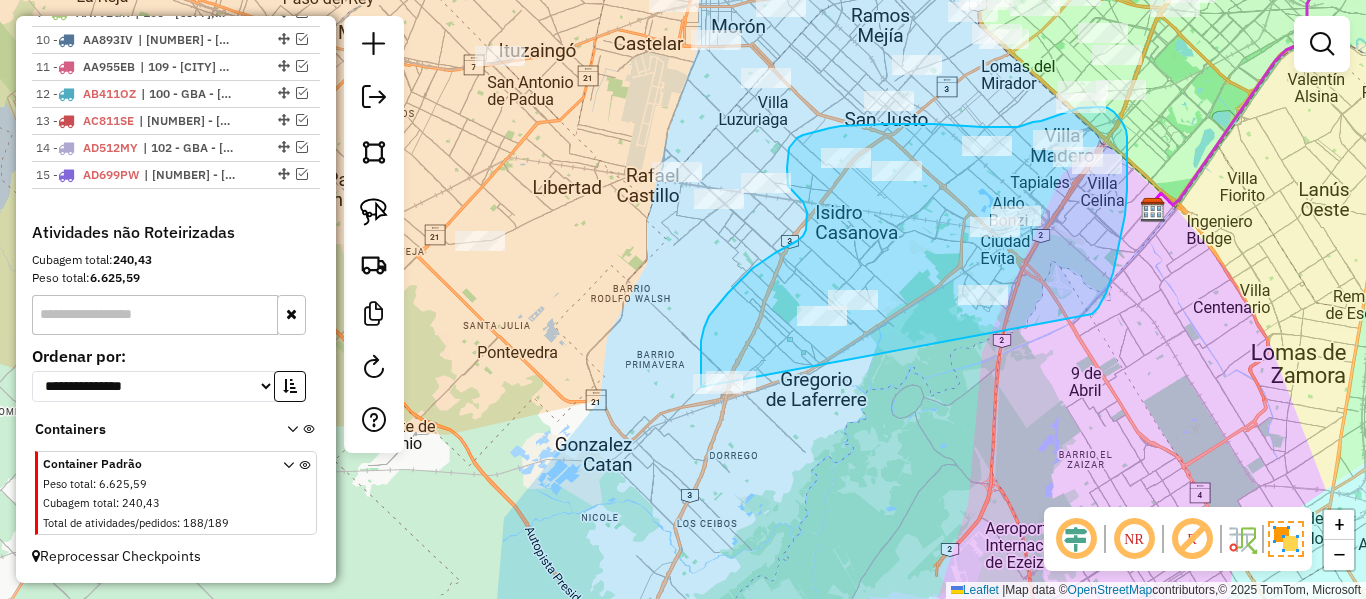 drag, startPoint x: 1106, startPoint y: 293, endPoint x: 728, endPoint y: 471, distance: 417.81335 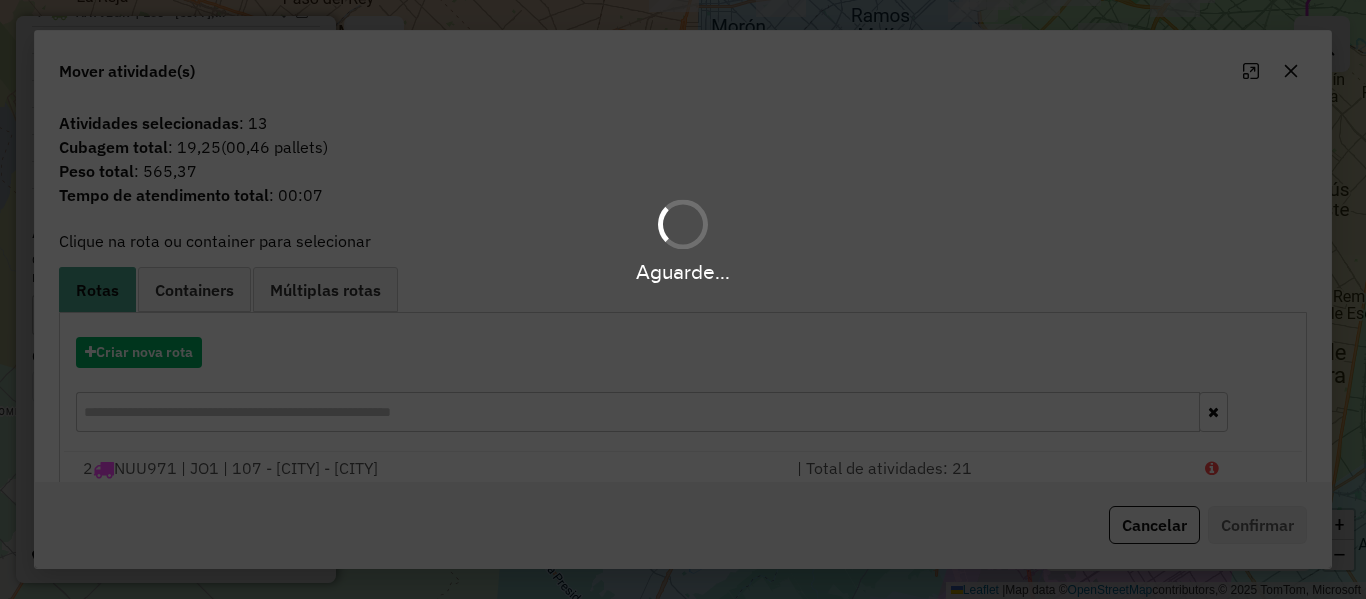 click on "Aguarde..." at bounding box center (683, 299) 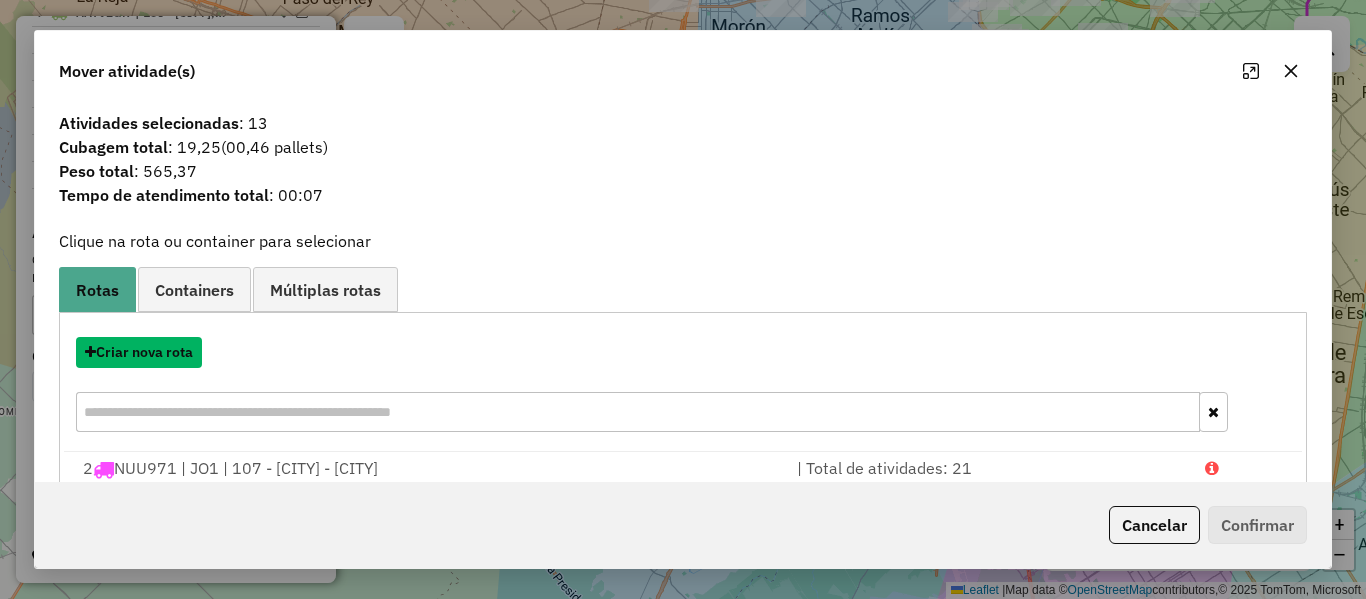 click on "Criar nova rota" at bounding box center [139, 352] 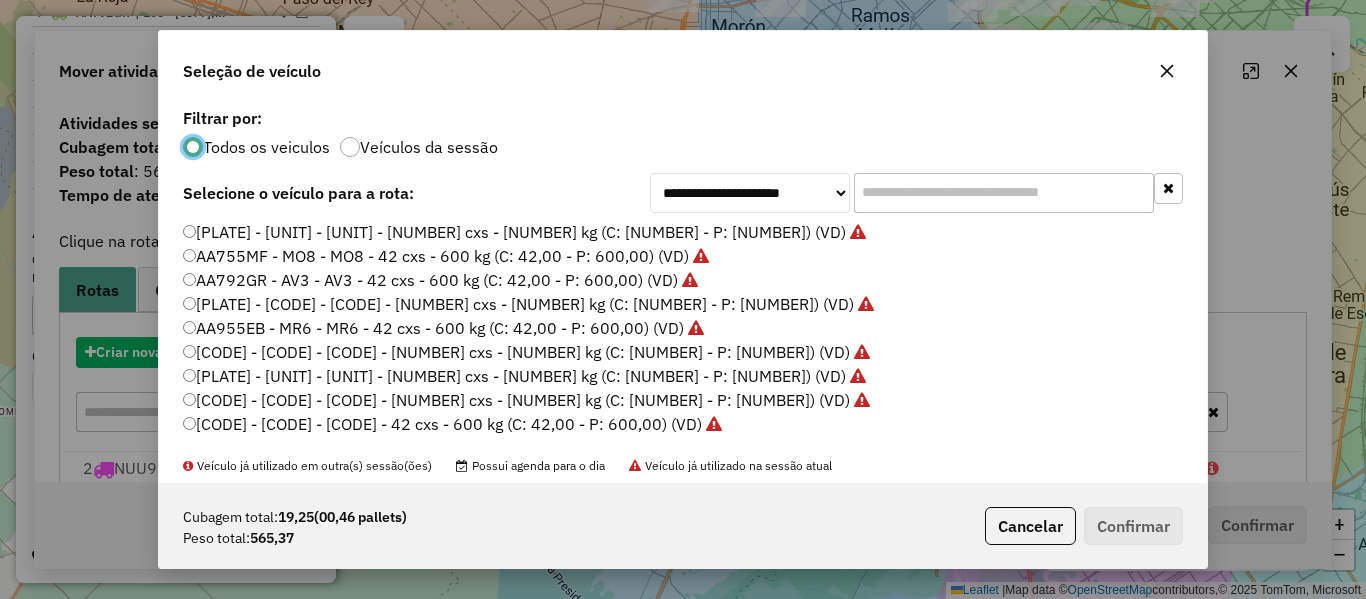 scroll, scrollTop: 11, scrollLeft: 6, axis: both 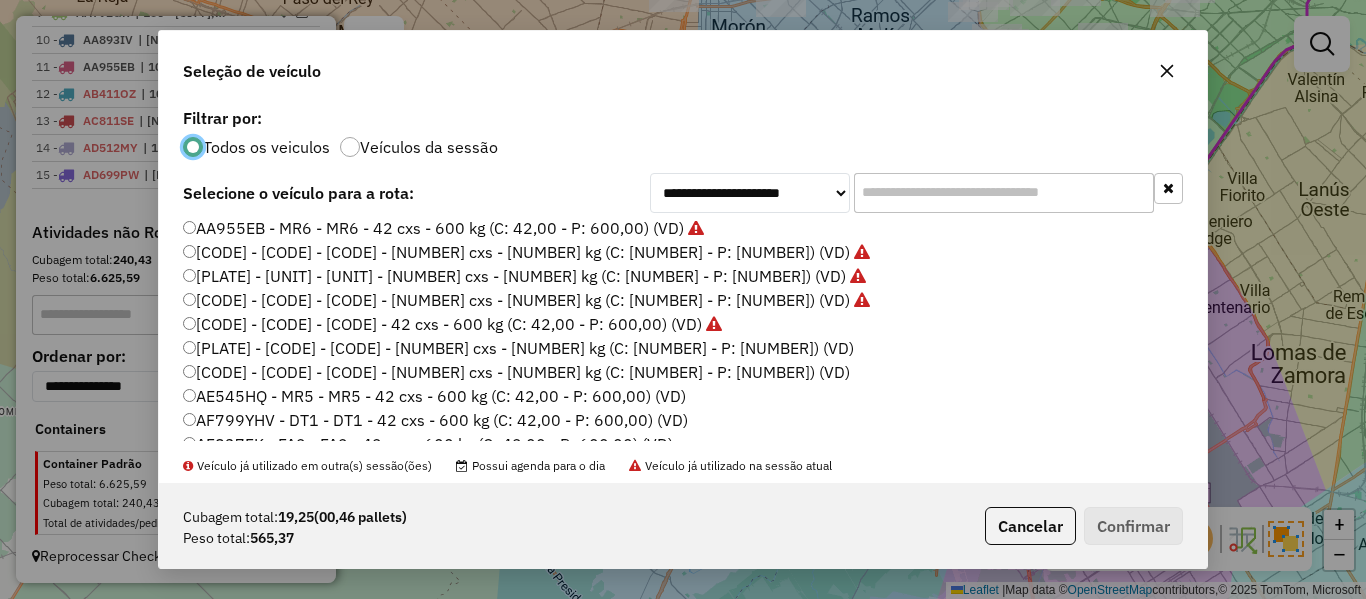 click on "AD802EW - MB5 - MB5 - 42 cxs - 600 kg (C: 42,00 - P: 600,00) (VD)" 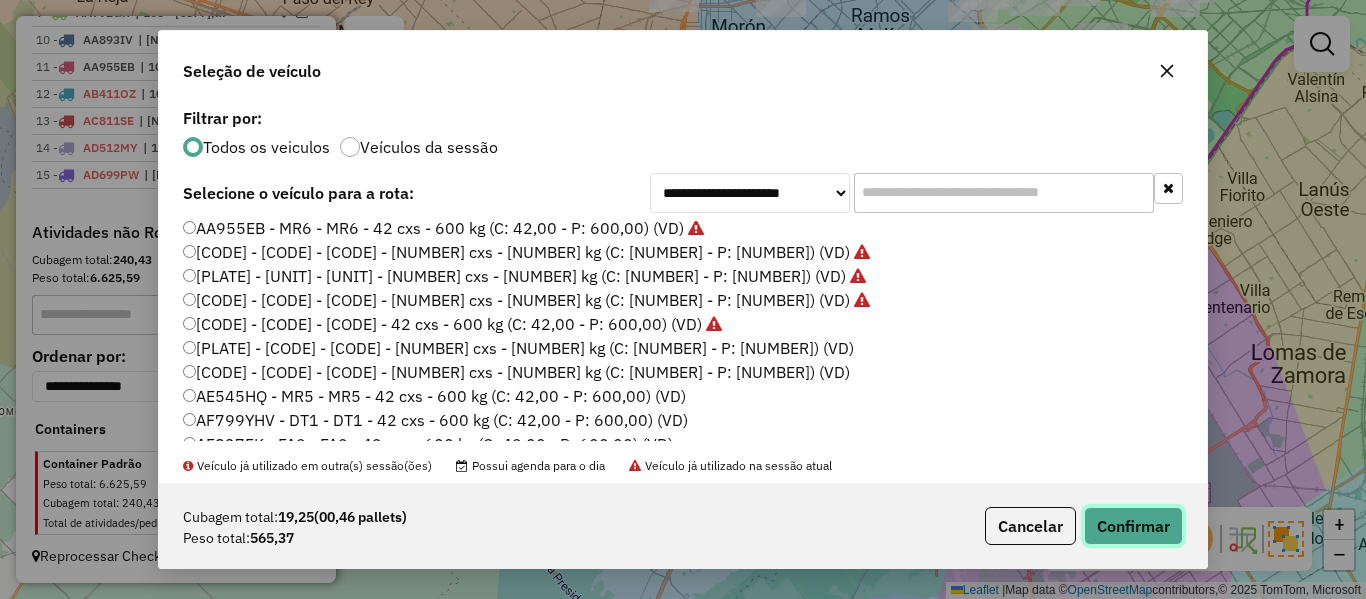 click on "Confirmar" 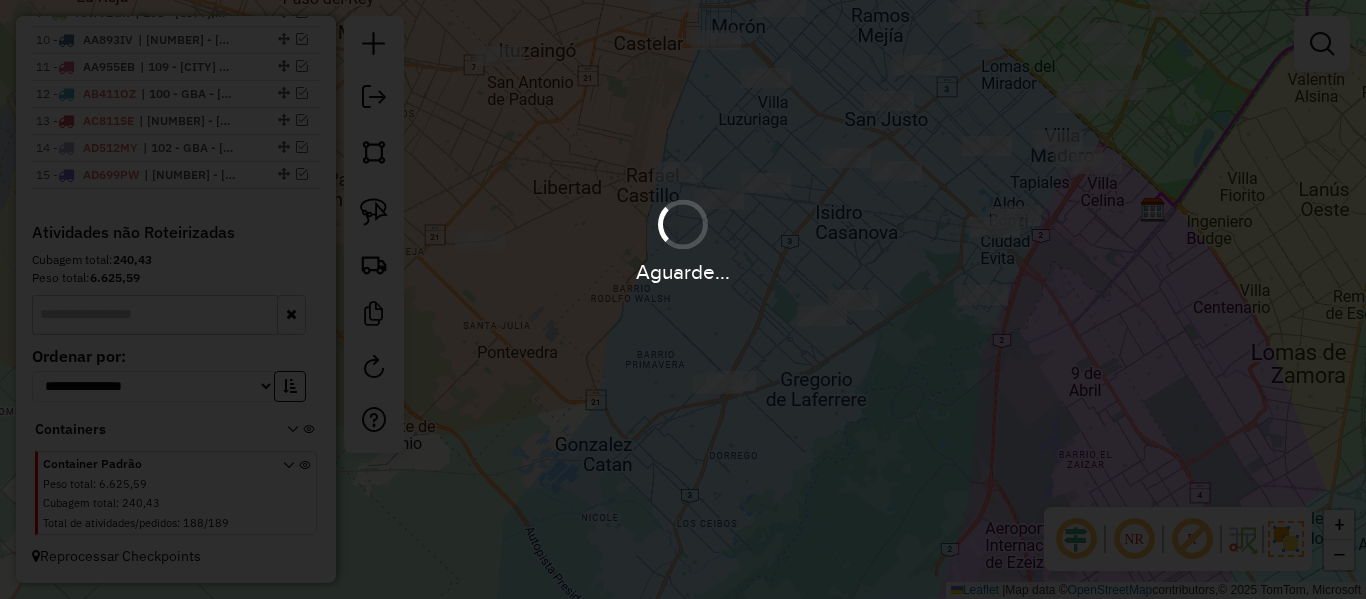 scroll, scrollTop: 1176, scrollLeft: 0, axis: vertical 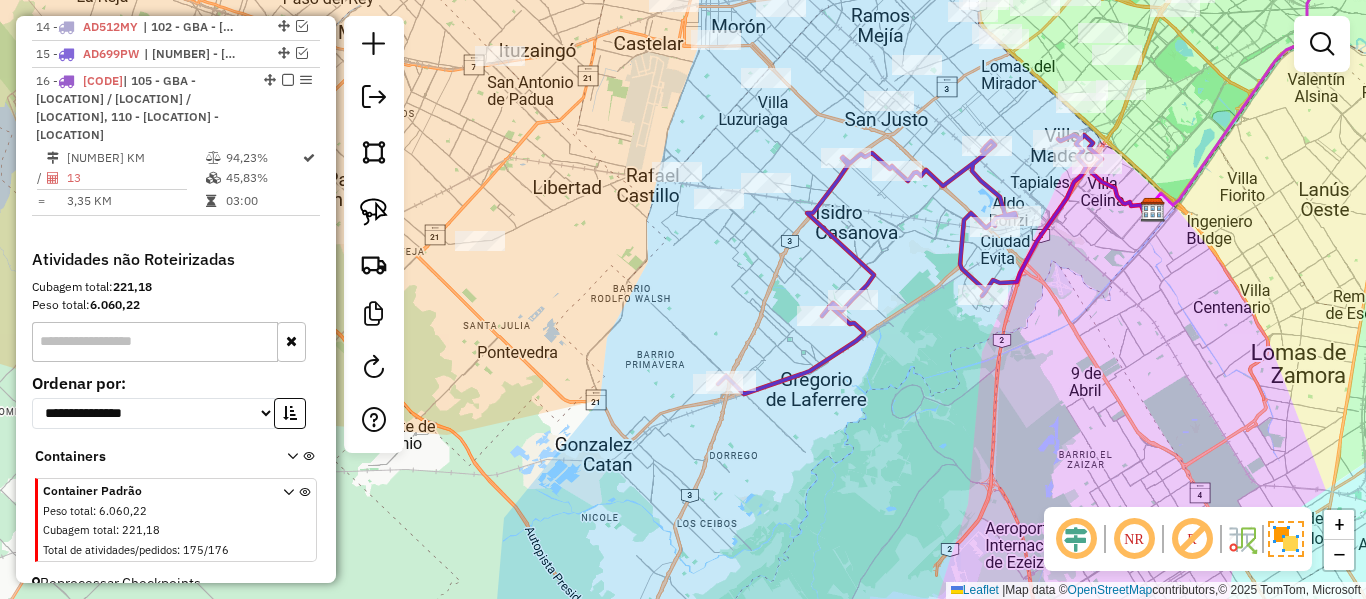 click 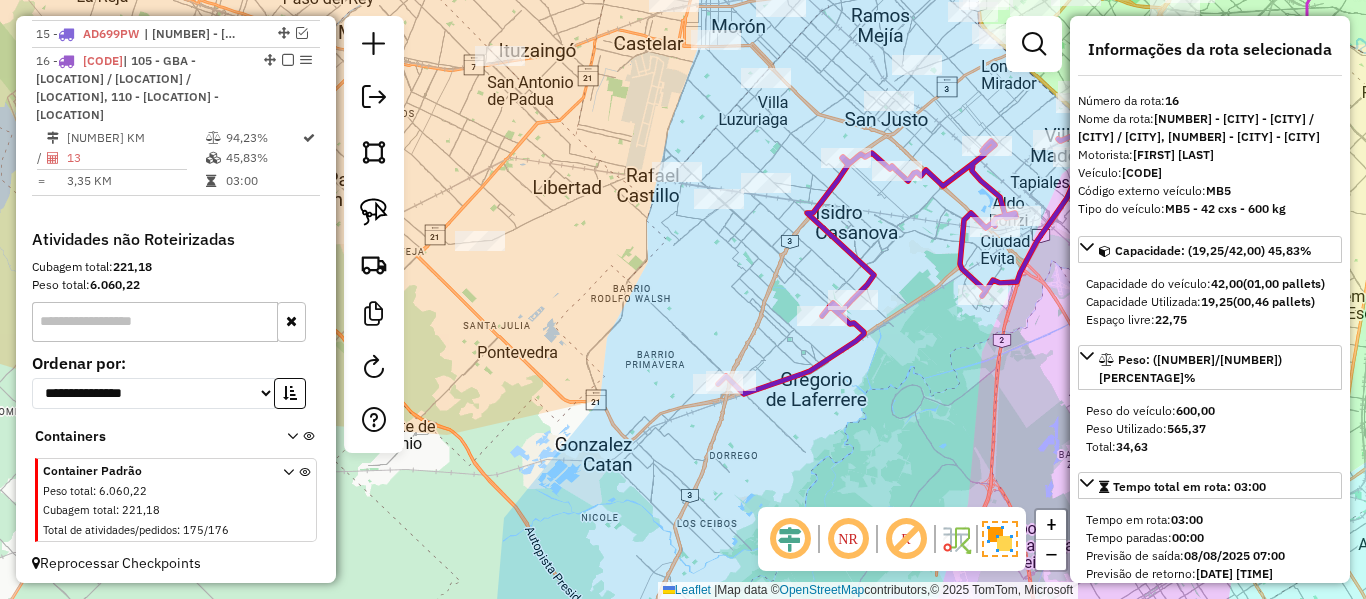 scroll, scrollTop: 1203, scrollLeft: 0, axis: vertical 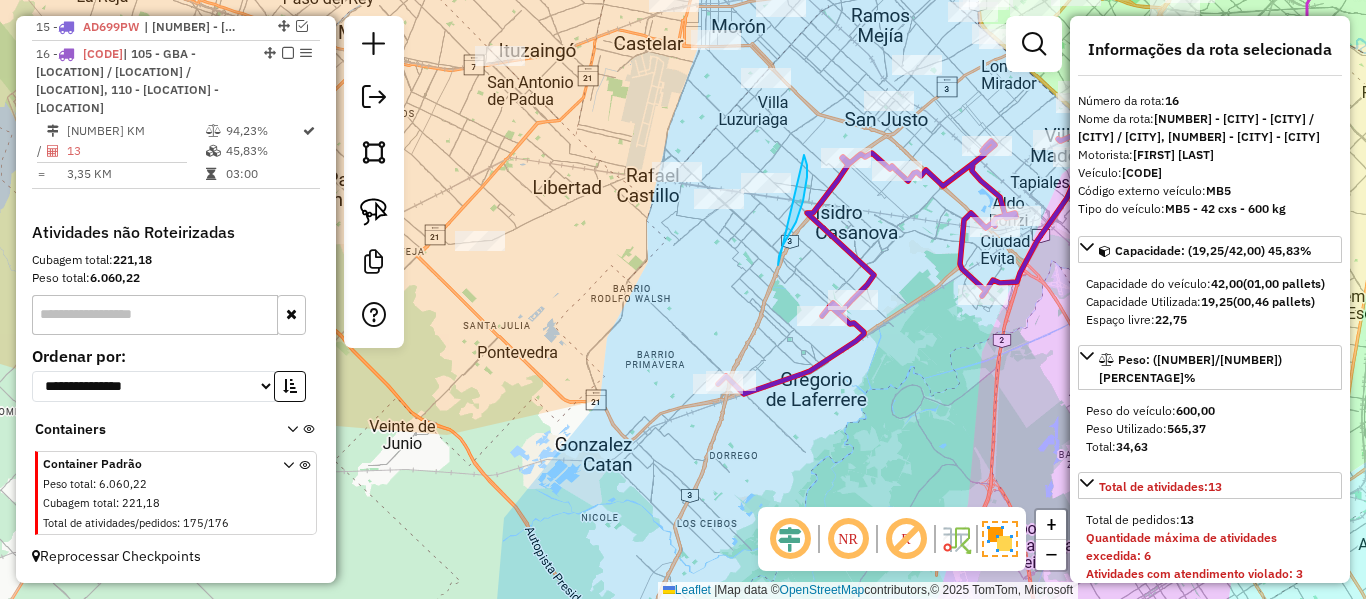 drag, startPoint x: 778, startPoint y: 265, endPoint x: 734, endPoint y: 154, distance: 119.40268 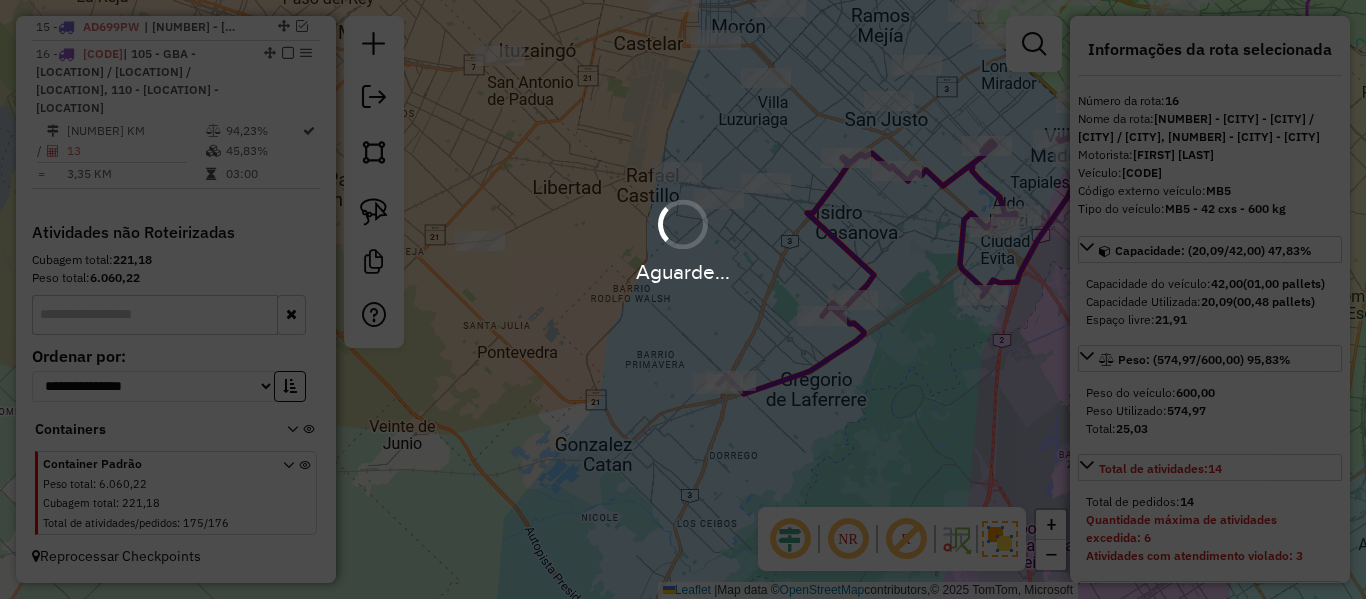 select on "**********" 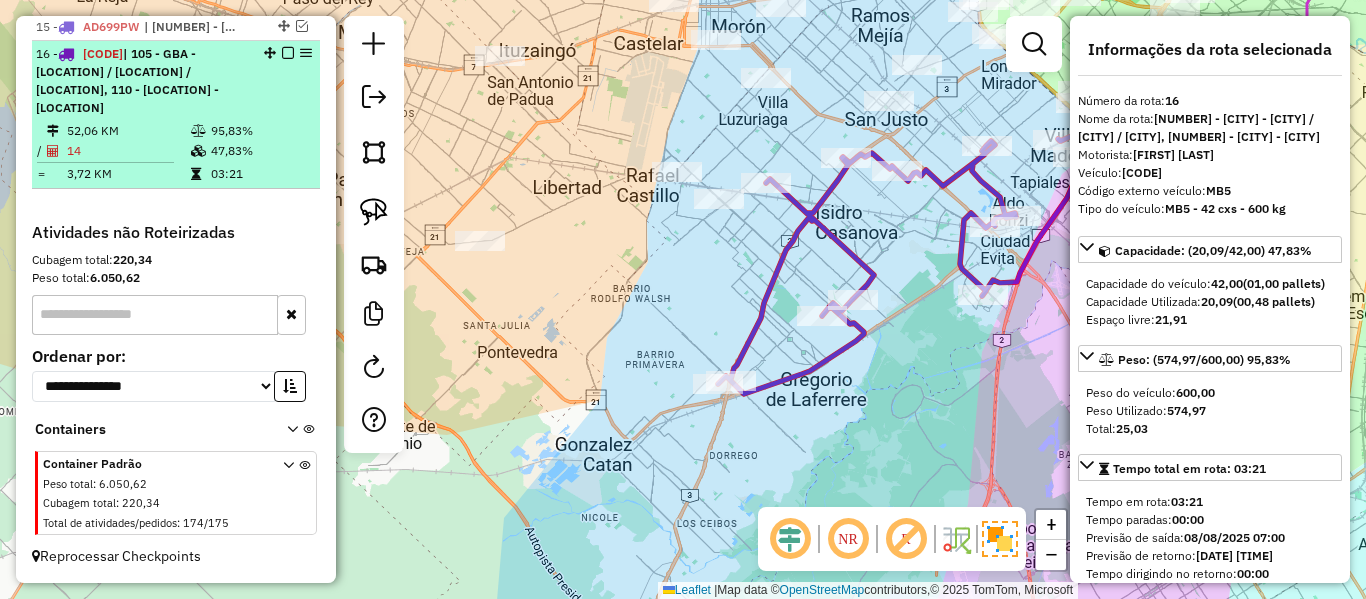 click at bounding box center (282, 53) 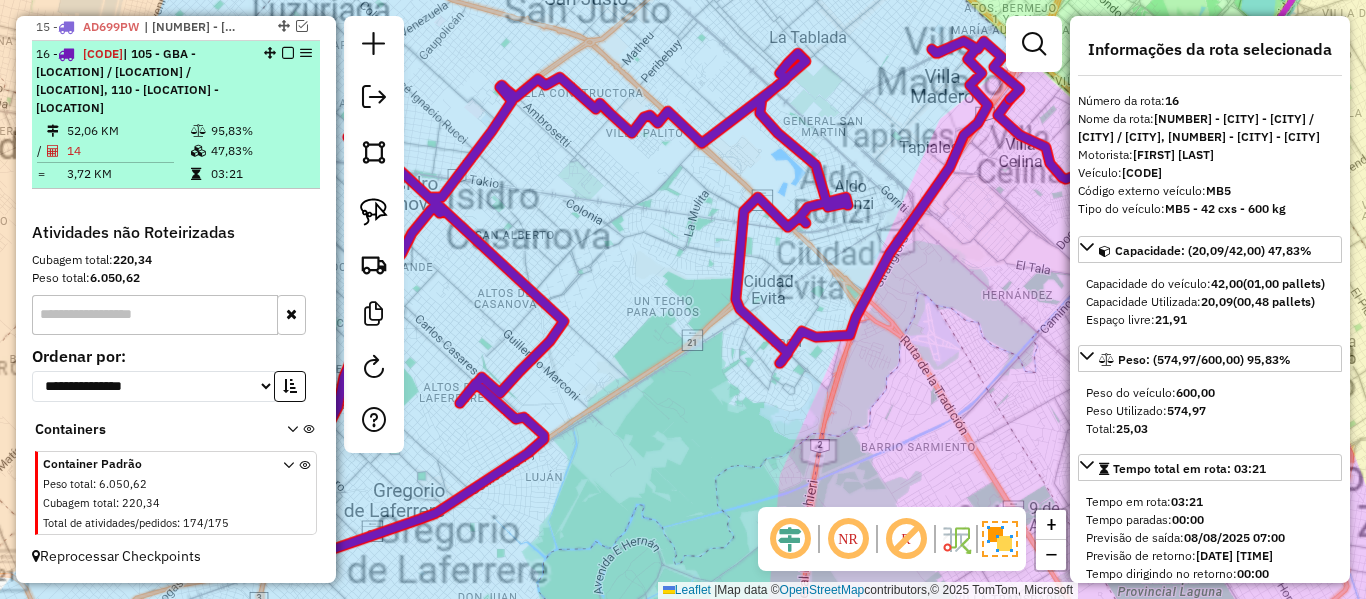click at bounding box center [288, 53] 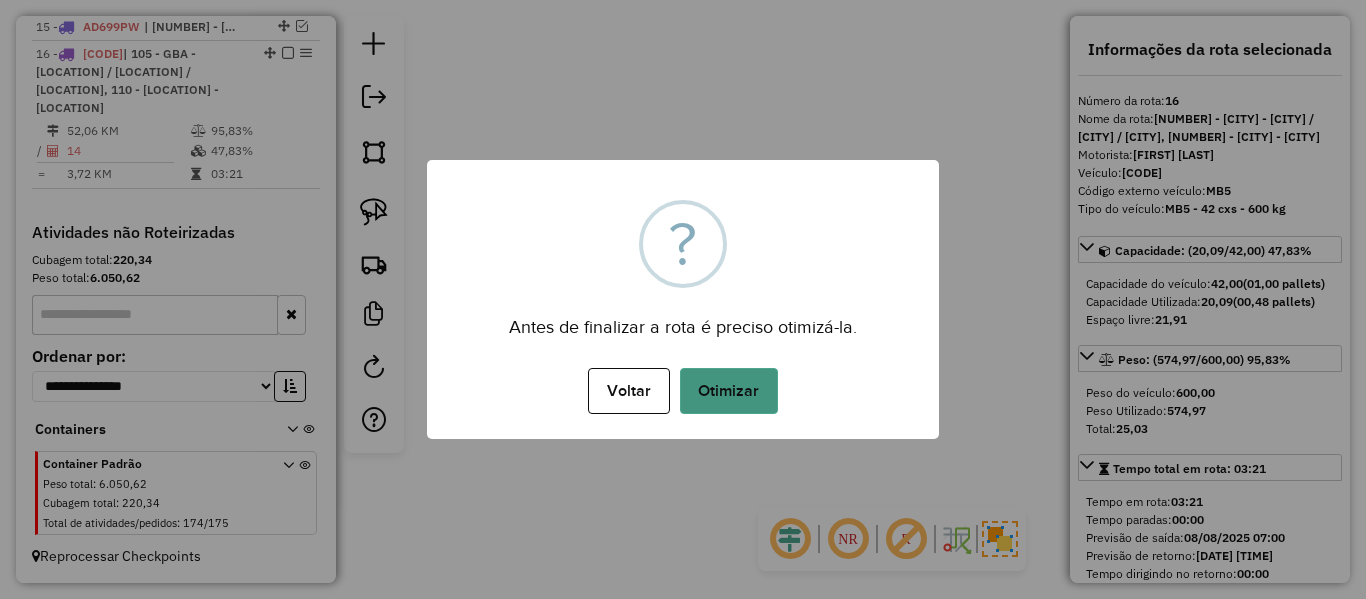 click on "Otimizar" at bounding box center (729, 391) 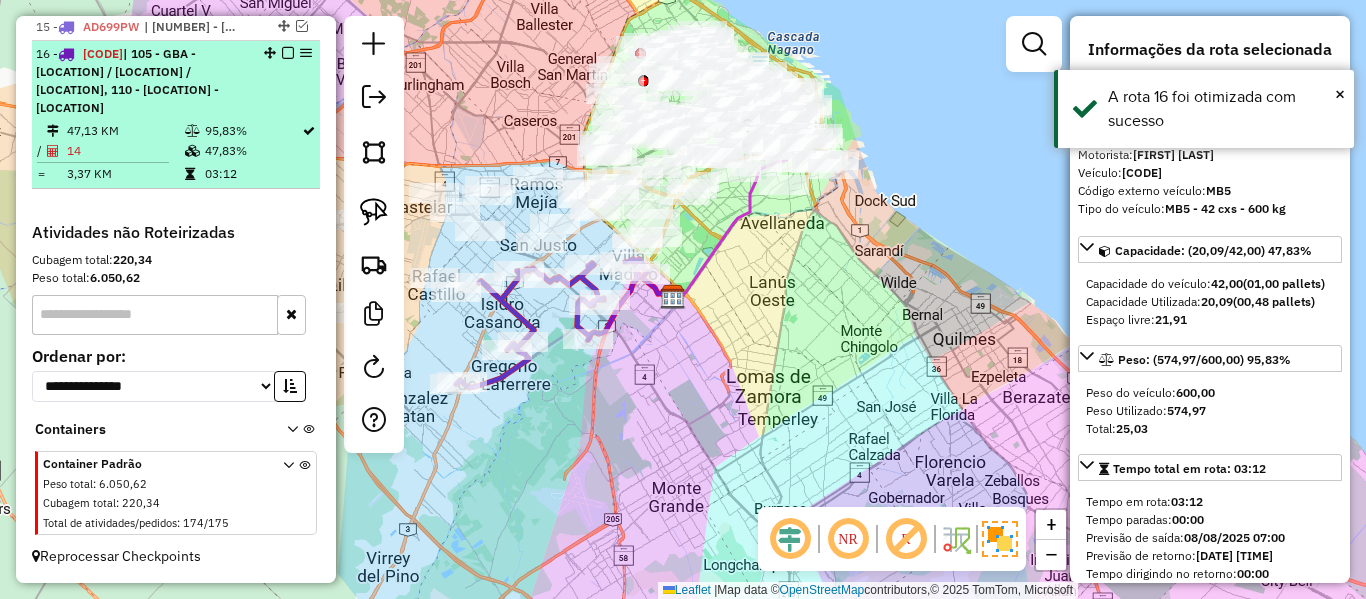 click at bounding box center [288, 53] 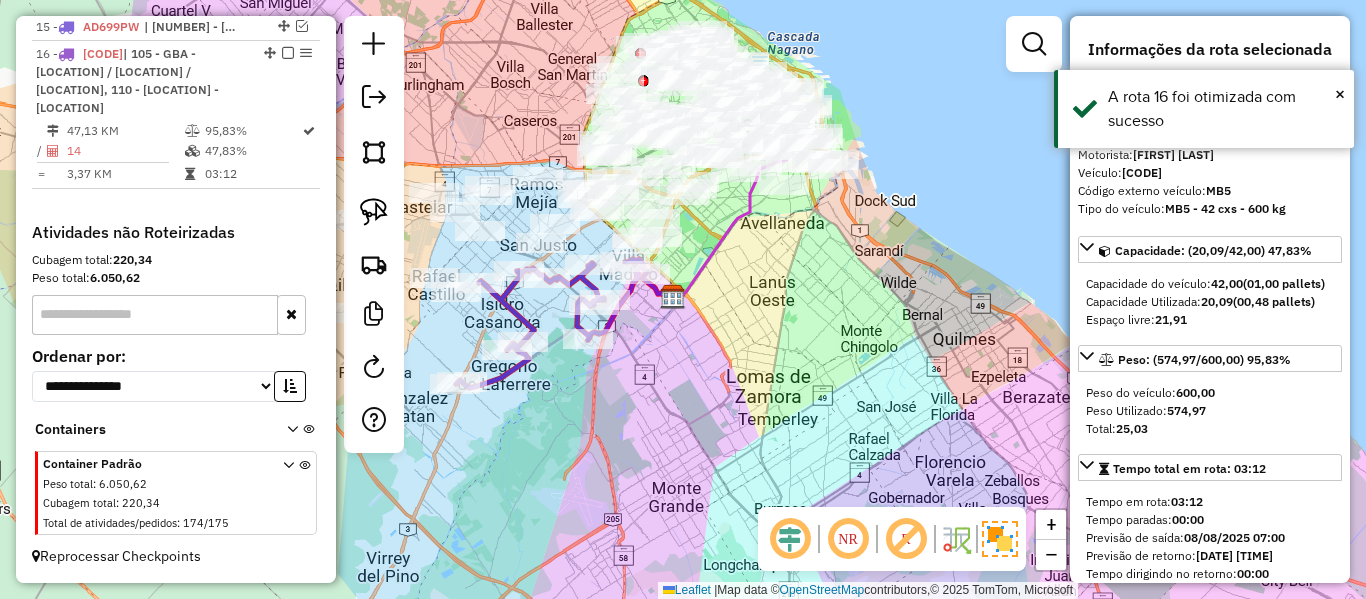 scroll, scrollTop: 1082, scrollLeft: 0, axis: vertical 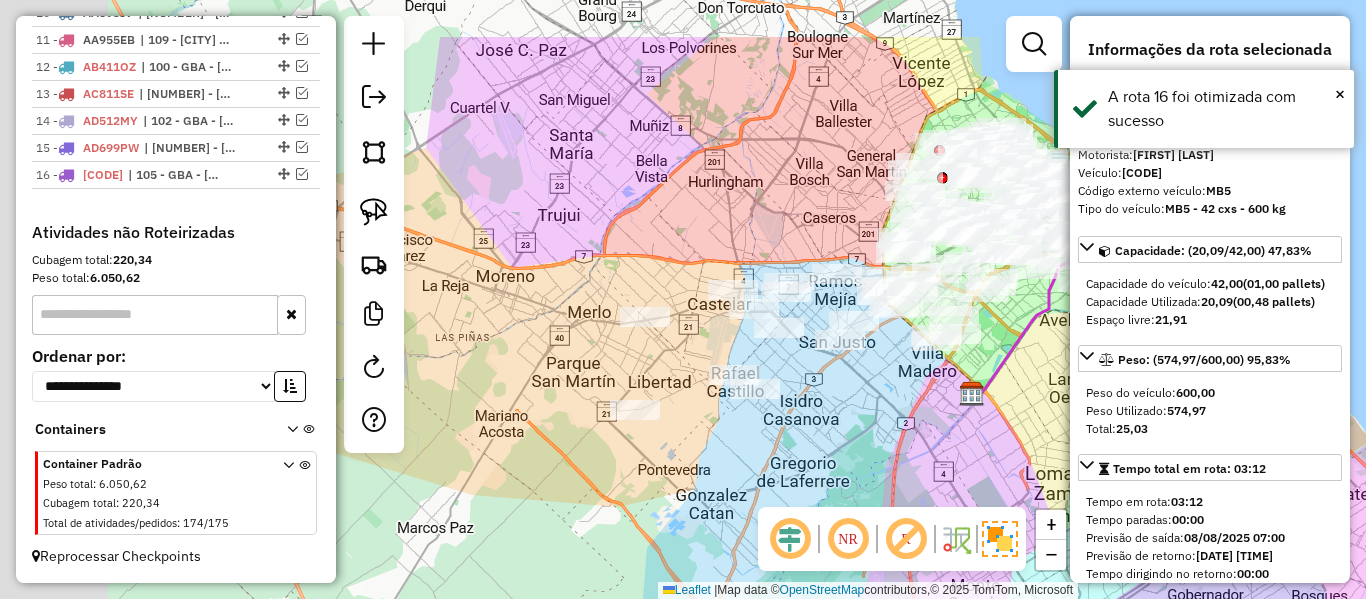 drag, startPoint x: 704, startPoint y: 333, endPoint x: 888, endPoint y: 386, distance: 191.48106 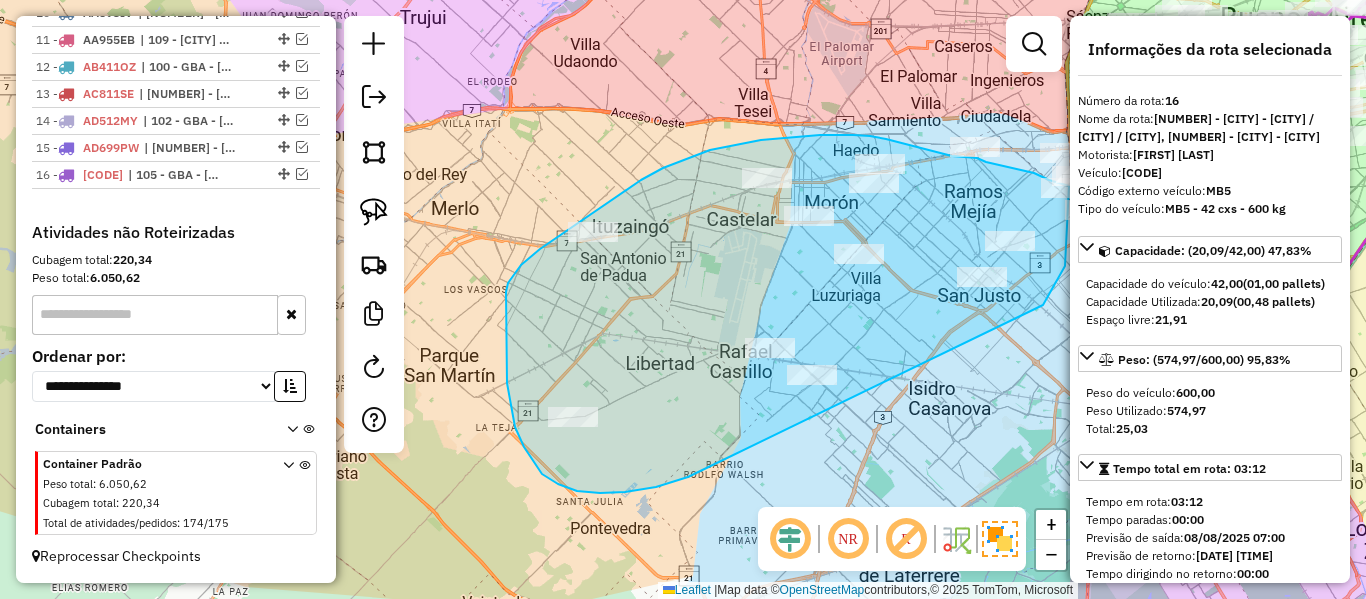 drag, startPoint x: 688, startPoint y: 477, endPoint x: 1021, endPoint y: 331, distance: 363.60007 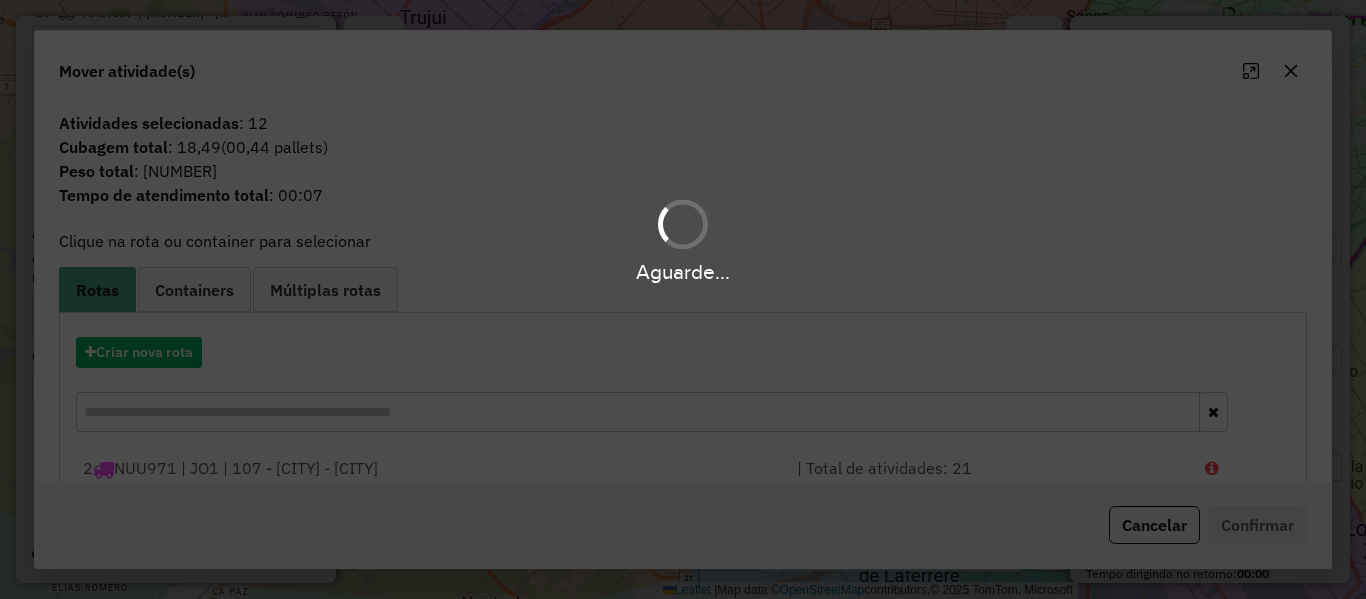 click on "Aguarde..." at bounding box center [683, 299] 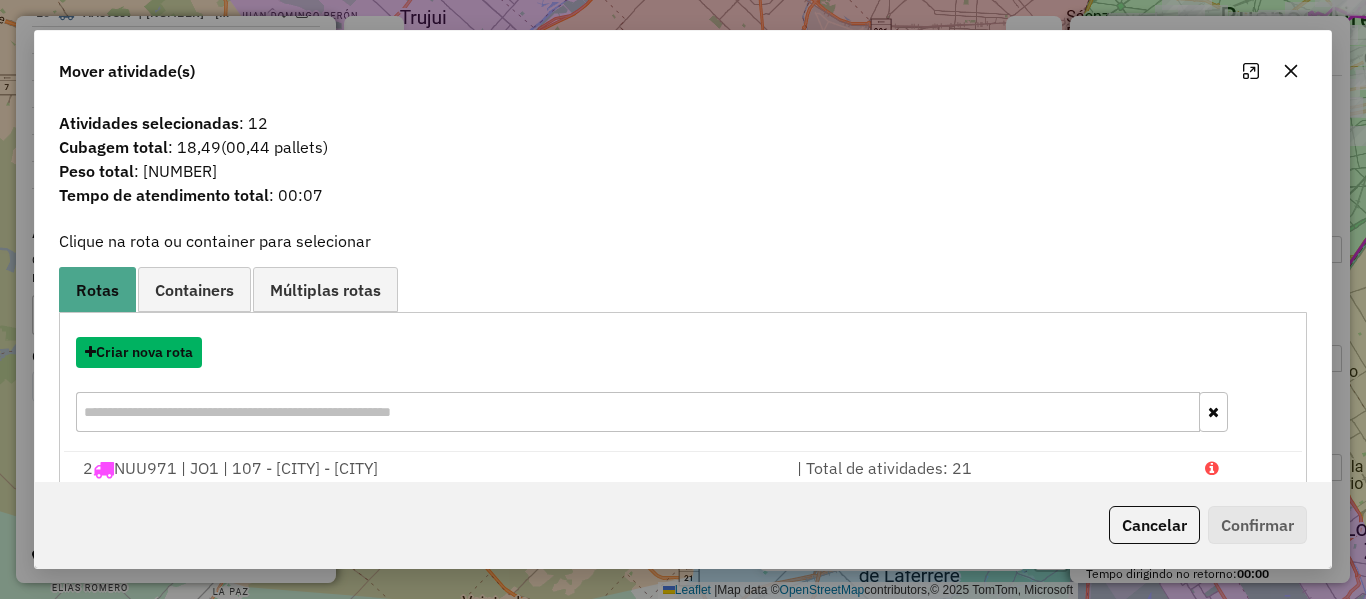 click on "Criar nova rota" at bounding box center [139, 352] 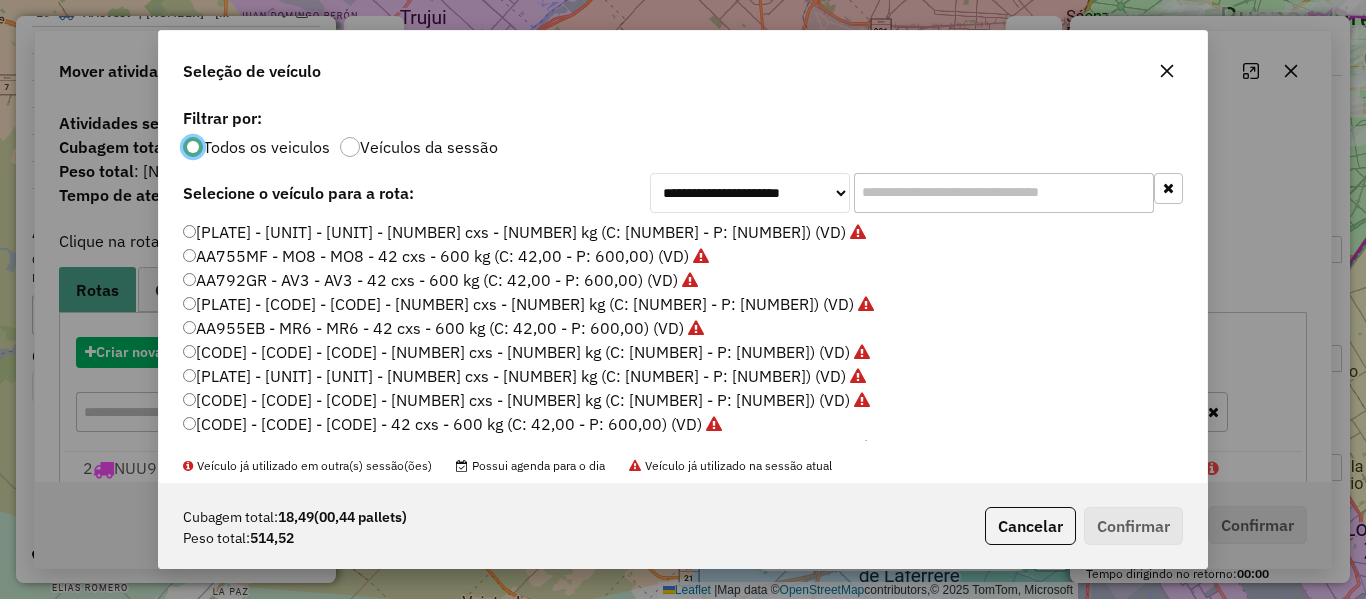 scroll, scrollTop: 11, scrollLeft: 6, axis: both 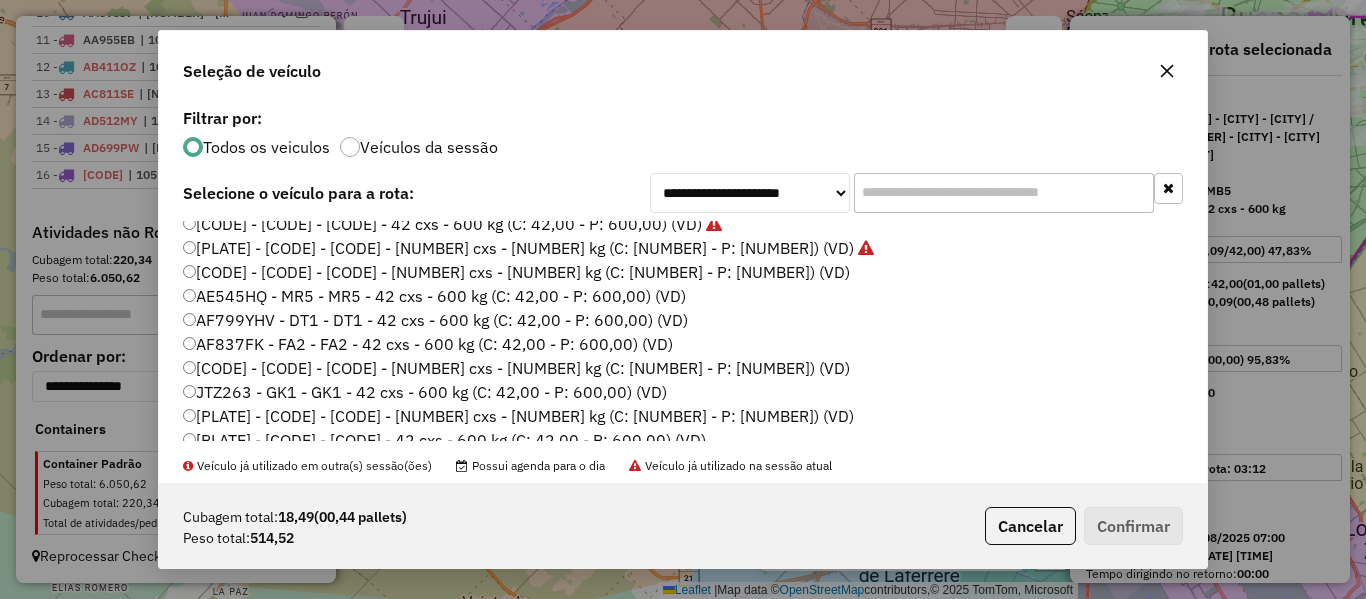 click on "AE304JS - MP4 - MP4 - 42 cxs - 600 kg (C: 42,00 - P: 600,00) (VD)" 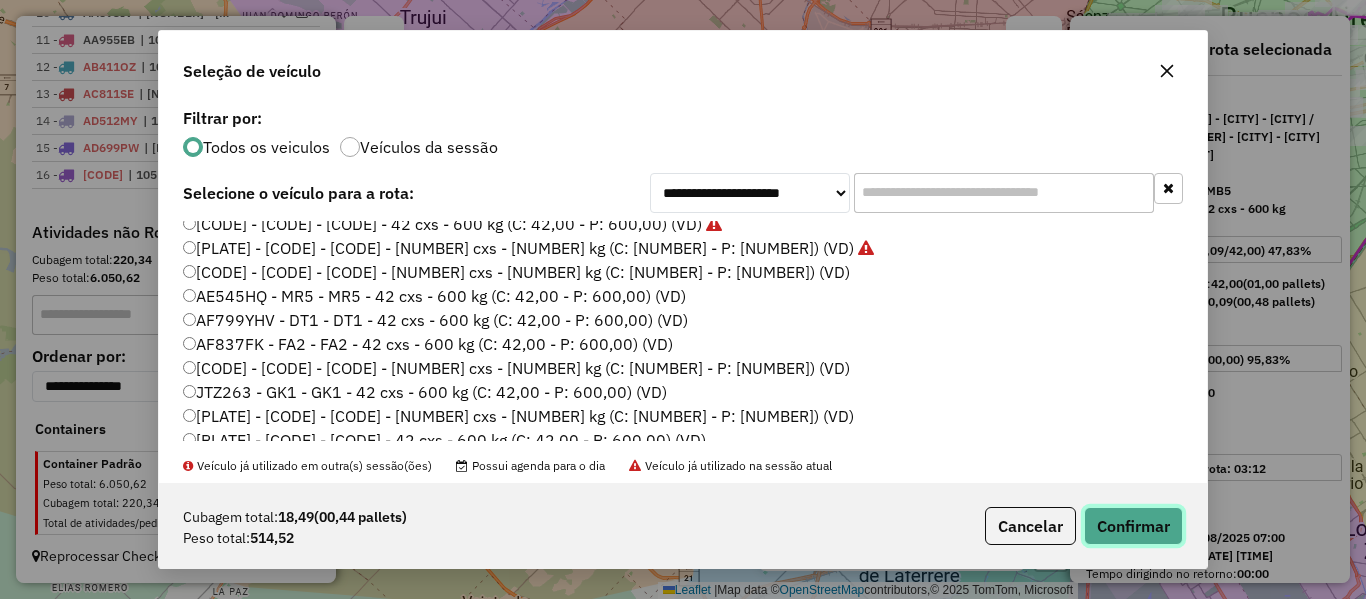click on "Confirmar" 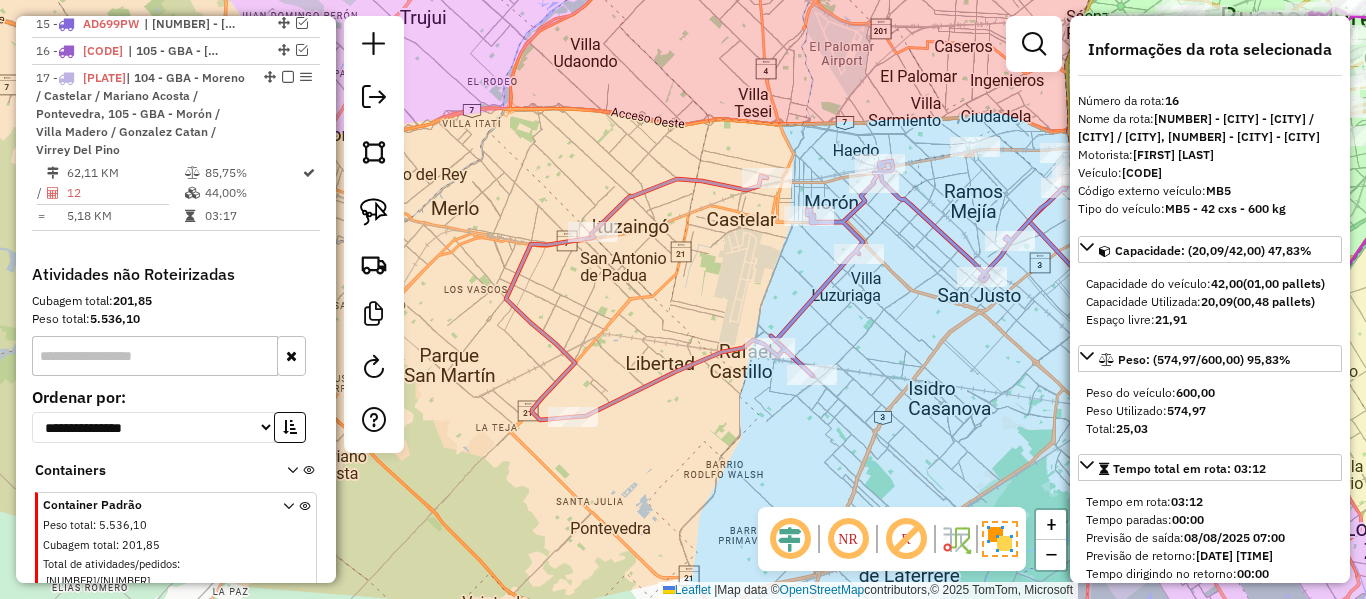 scroll, scrollTop: 1228, scrollLeft: 0, axis: vertical 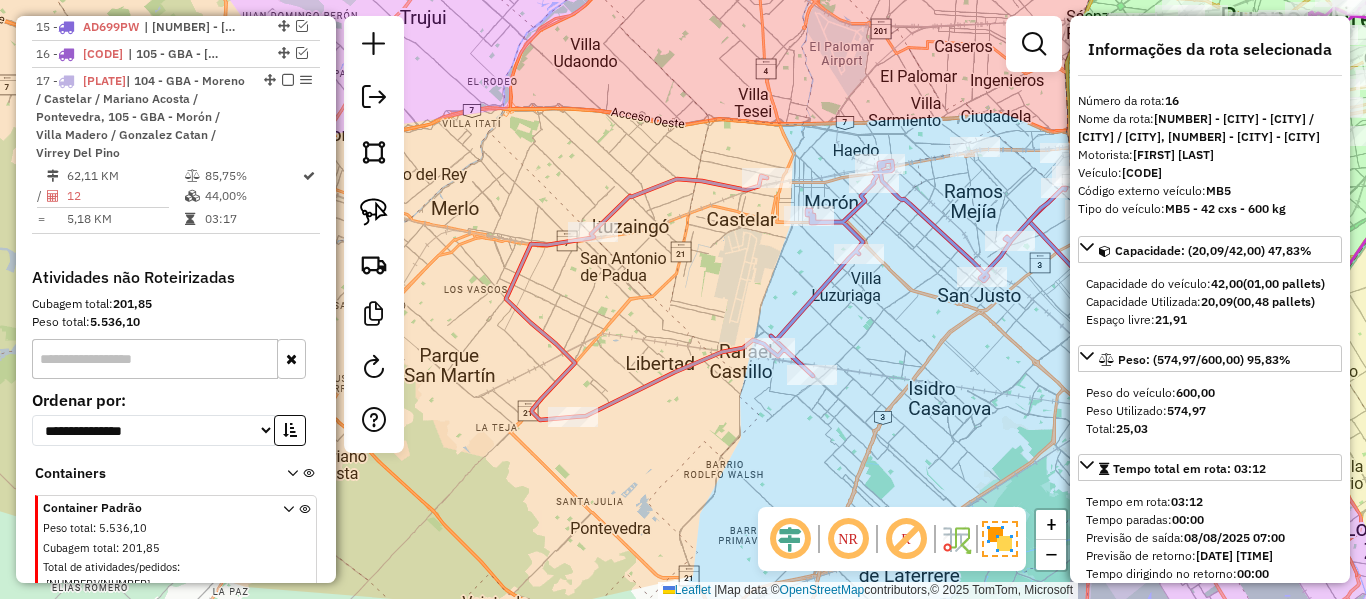 click on "Janela de atendimento Grade de atendimento Capacidade Transportadoras Veículos Cliente Pedidos  Rotas Selecione os dias de semana para filtrar as janelas de atendimento  Seg   Ter   Qua   Qui   Sex   Sáb   Dom  Informe o período da janela de atendimento: De: Até:  Filtrar exatamente a janela do cliente  Considerar janela de atendimento padrão  Selecione os dias de semana para filtrar as grades de atendimento  Seg   Ter   Qua   Qui   Sex   Sáb   Dom   Considerar clientes sem dia de atendimento cadastrado  Clientes fora do dia de atendimento selecionado Filtrar as atividades entre os valores definidos abaixo:  Peso mínimo:   Peso máximo:   Cubagem mínima:   Cubagem máxima:   De:   Até:  Filtrar as atividades entre o tempo de atendimento definido abaixo:  De:   Até:   Considerar capacidade total dos clientes não roteirizados Transportadora: Selecione um ou mais itens Tipo de veículo: Selecione um ou mais itens Veículo: Selecione um ou mais itens Motorista: Selecione um ou mais itens Nome: Rótulo:" 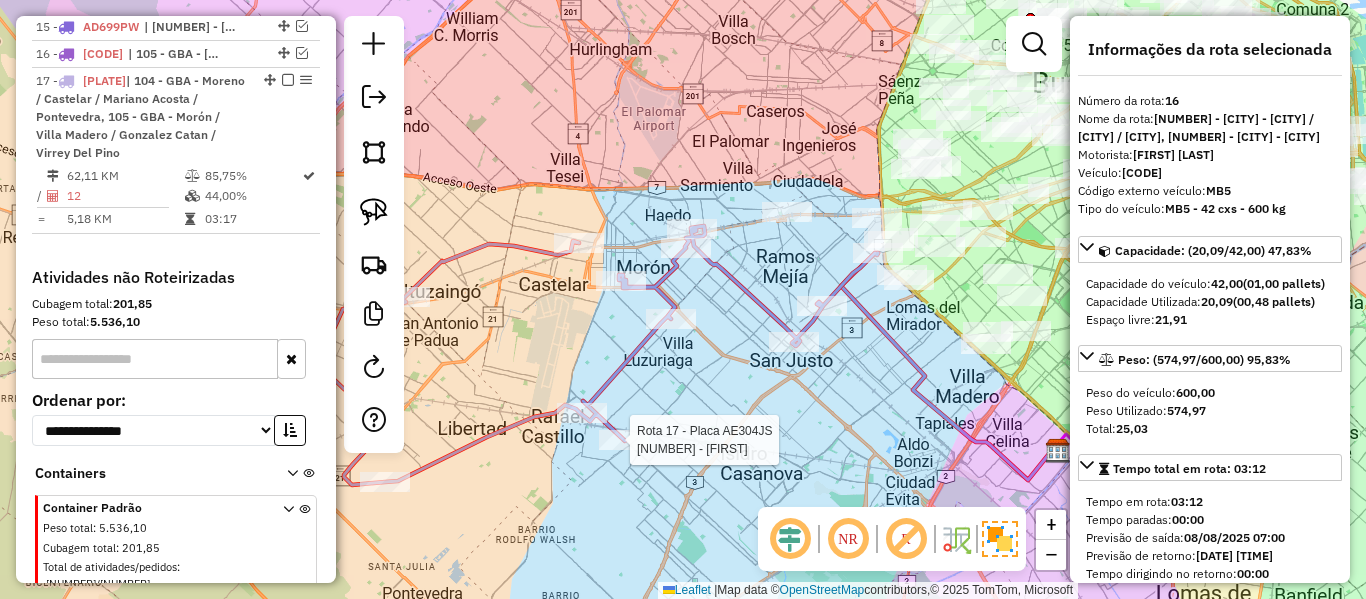 click 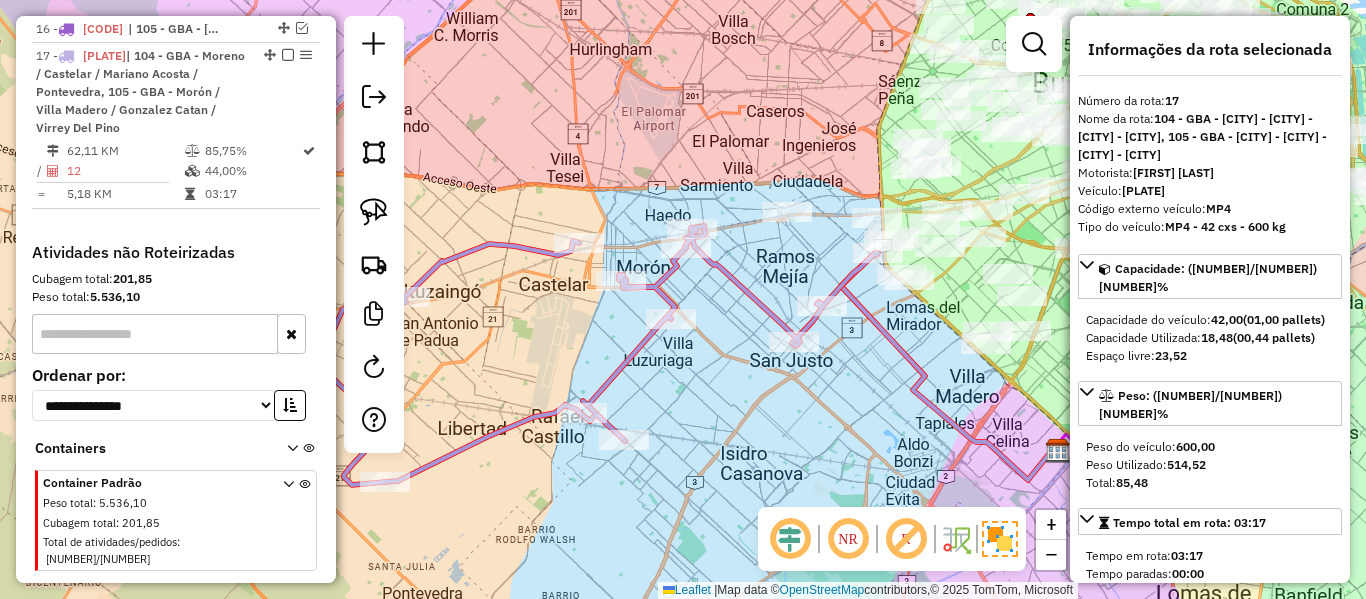 scroll, scrollTop: 1273, scrollLeft: 0, axis: vertical 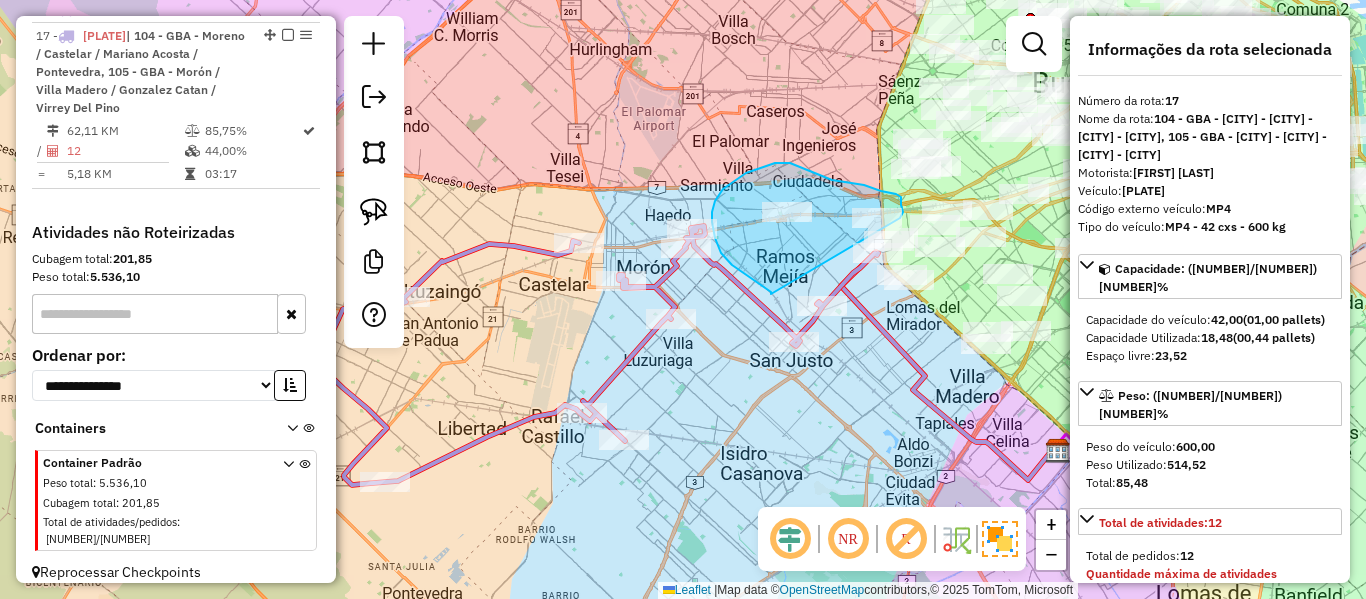 click on "Janela de atendimento Grade de atendimento Capacidade Transportadoras Veículos Cliente Pedidos  Rotas Selecione os dias de semana para filtrar as janelas de atendimento  Seg   Ter   Qua   Qui   Sex   Sáb   Dom  Informe o período da janela de atendimento: De: Até:  Filtrar exatamente a janela do cliente  Considerar janela de atendimento padrão  Selecione os dias de semana para filtrar as grades de atendimento  Seg   Ter   Qua   Qui   Sex   Sáb   Dom   Considerar clientes sem dia de atendimento cadastrado  Clientes fora do dia de atendimento selecionado Filtrar as atividades entre os valores definidos abaixo:  Peso mínimo:   Peso máximo:   Cubagem mínima:   Cubagem máxima:   De:   Até:  Filtrar as atividades entre o tempo de atendimento definido abaixo:  De:   Até:   Considerar capacidade total dos clientes não roteirizados Transportadora: Selecione um ou mais itens Tipo de veículo: Selecione um ou mais itens Veículo: Selecione um ou mais itens Motorista: Selecione um ou mais itens Nome: Rótulo:" 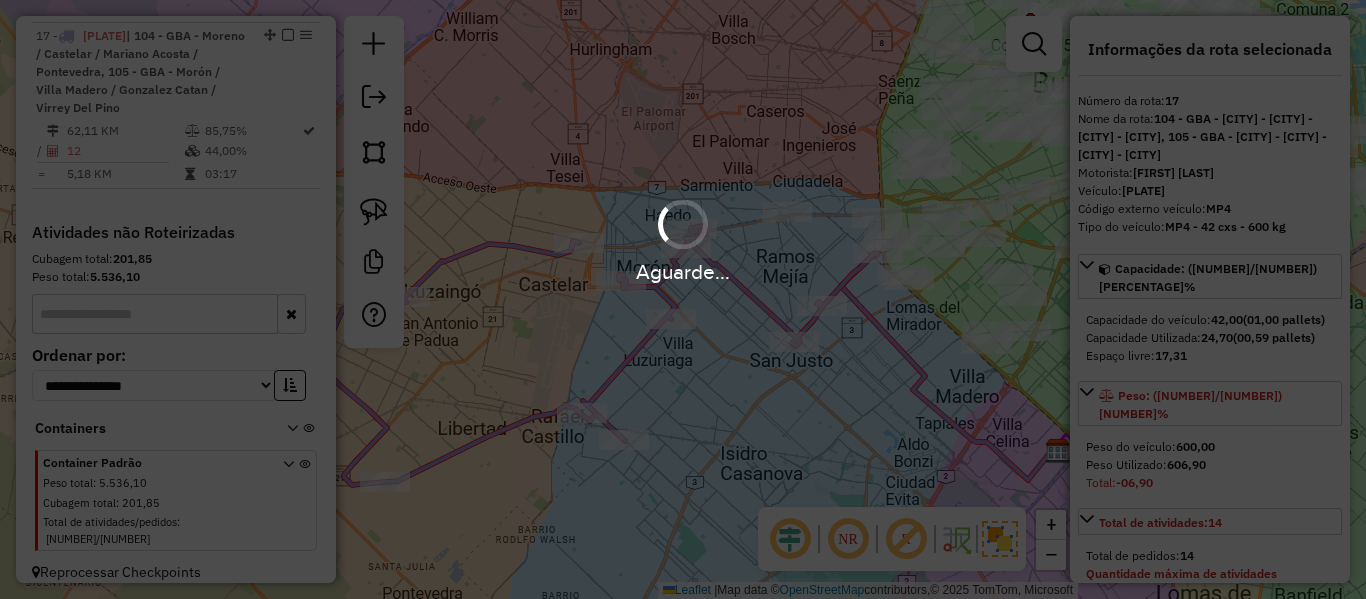 select on "**********" 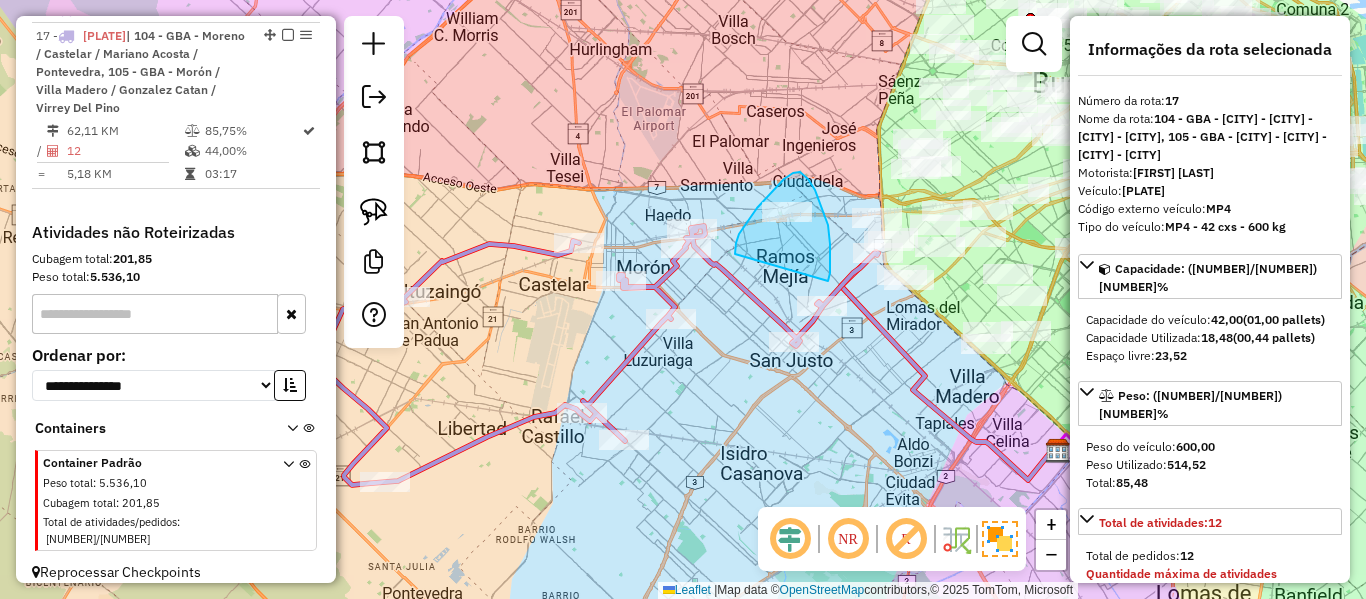 drag, startPoint x: 828, startPoint y: 281, endPoint x: 736, endPoint y: 257, distance: 95.07891 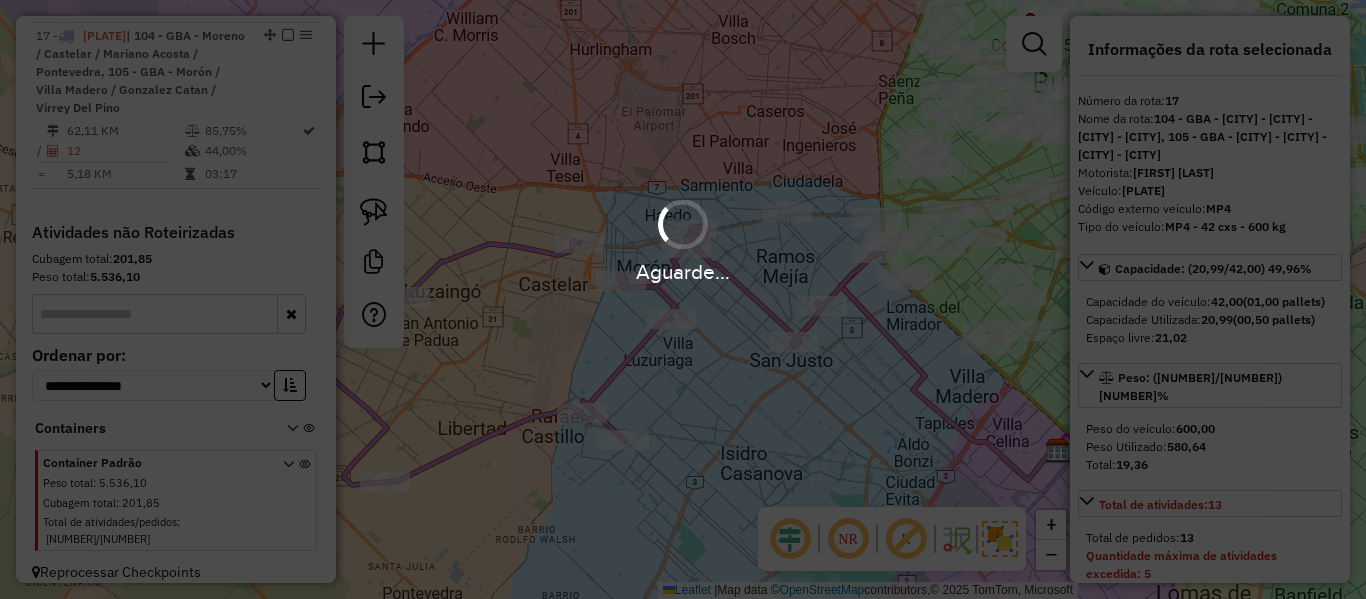 select on "**********" 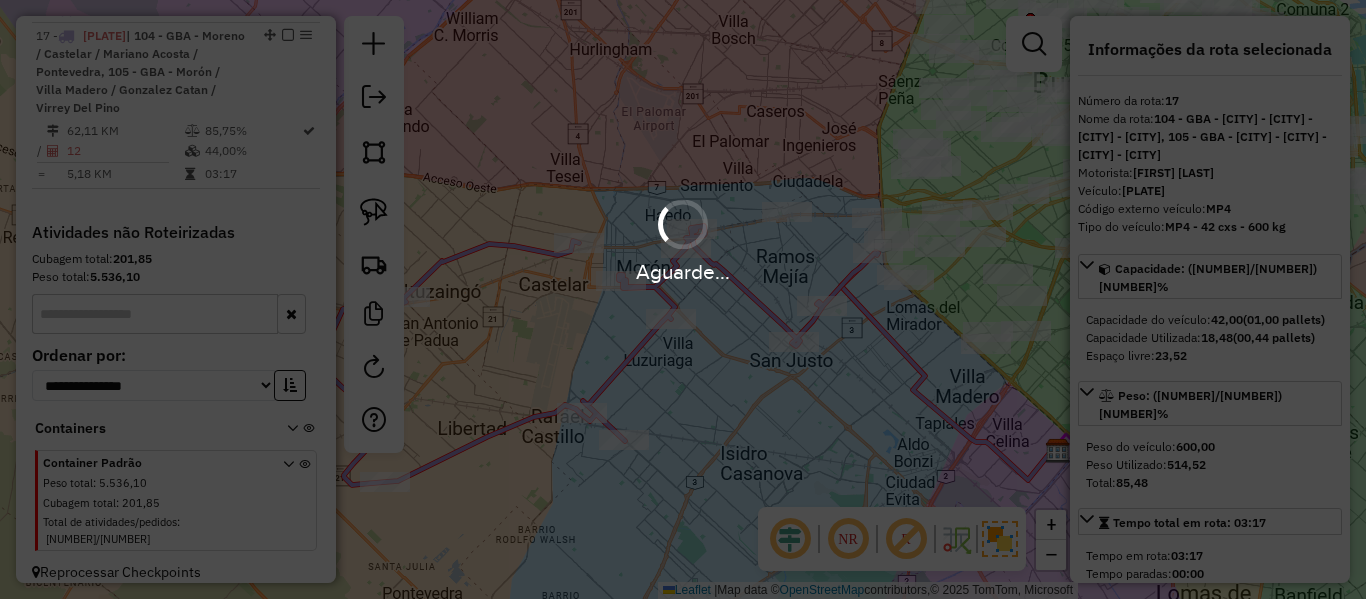 scroll, scrollTop: 1248, scrollLeft: 0, axis: vertical 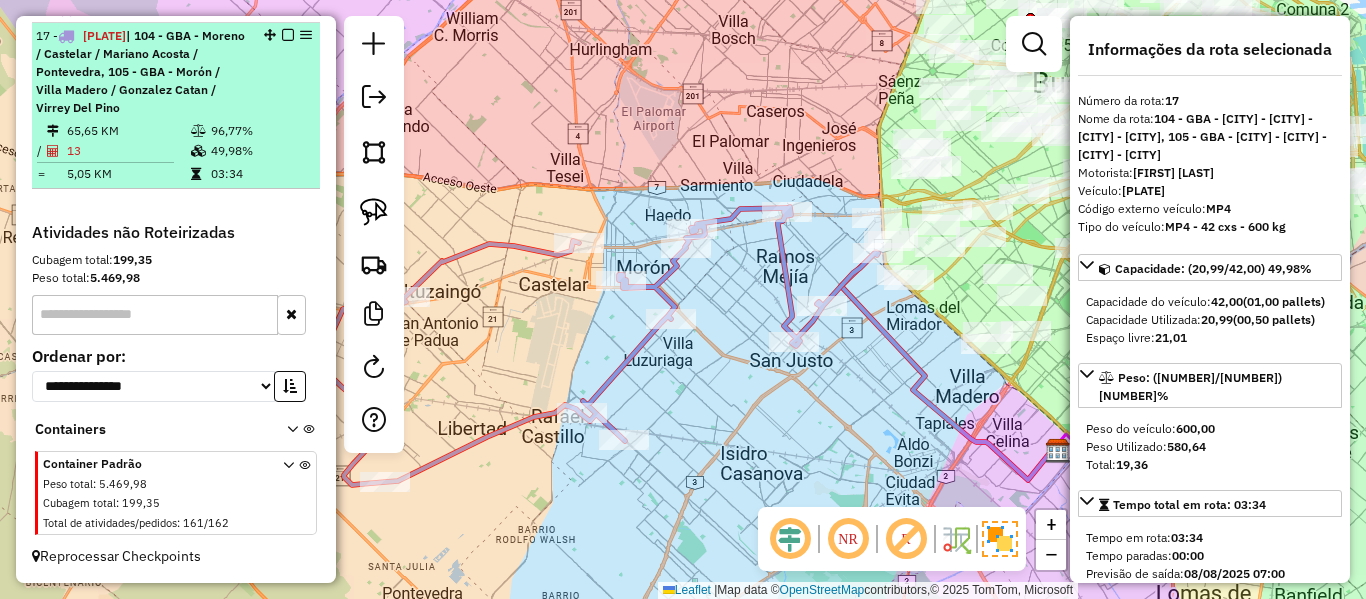 click at bounding box center (288, 35) 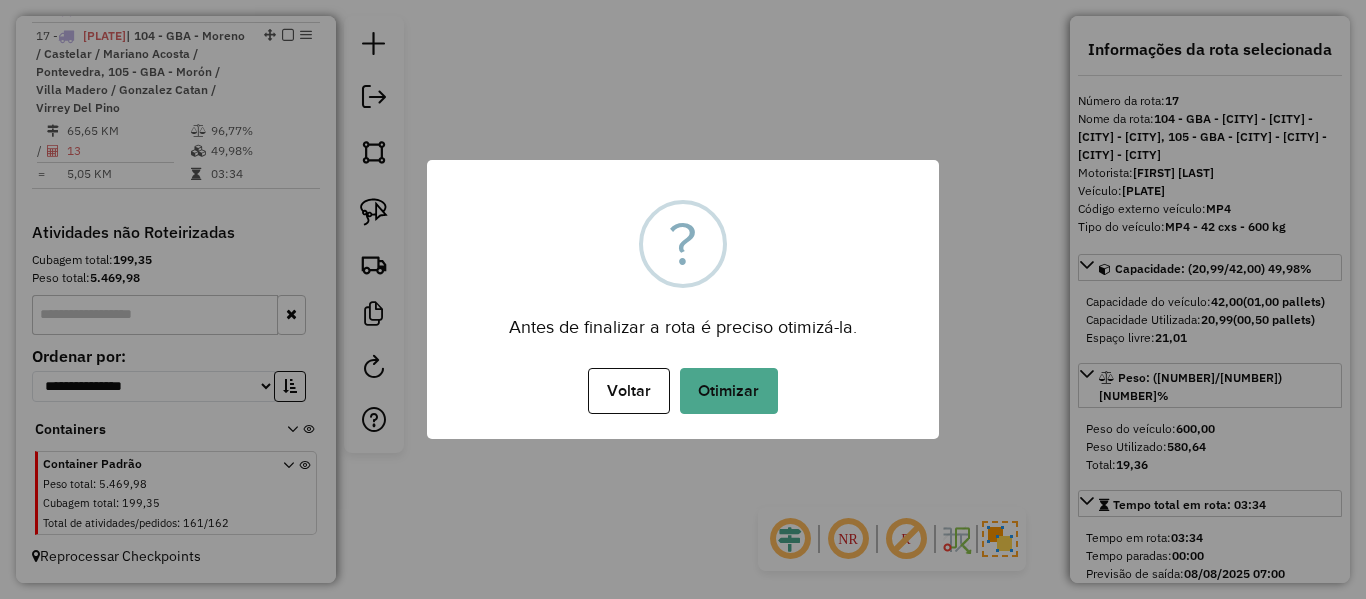 click on "Voltar No Otimizar" at bounding box center [683, 391] 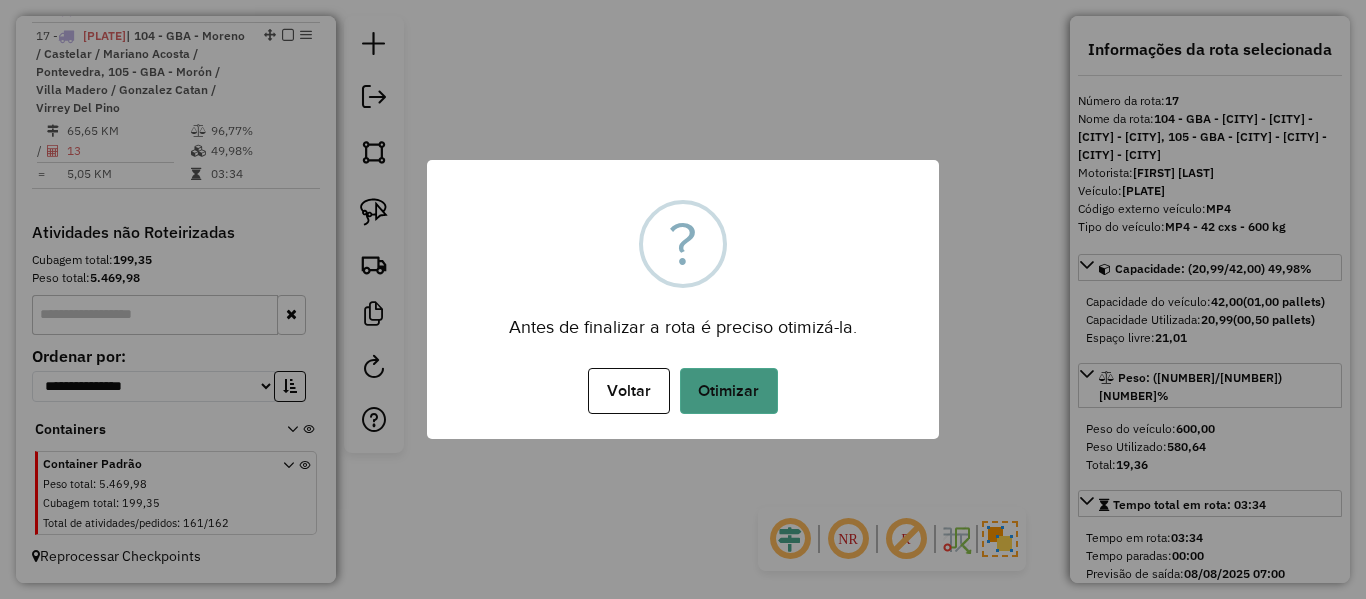 click on "Otimizar" at bounding box center (729, 391) 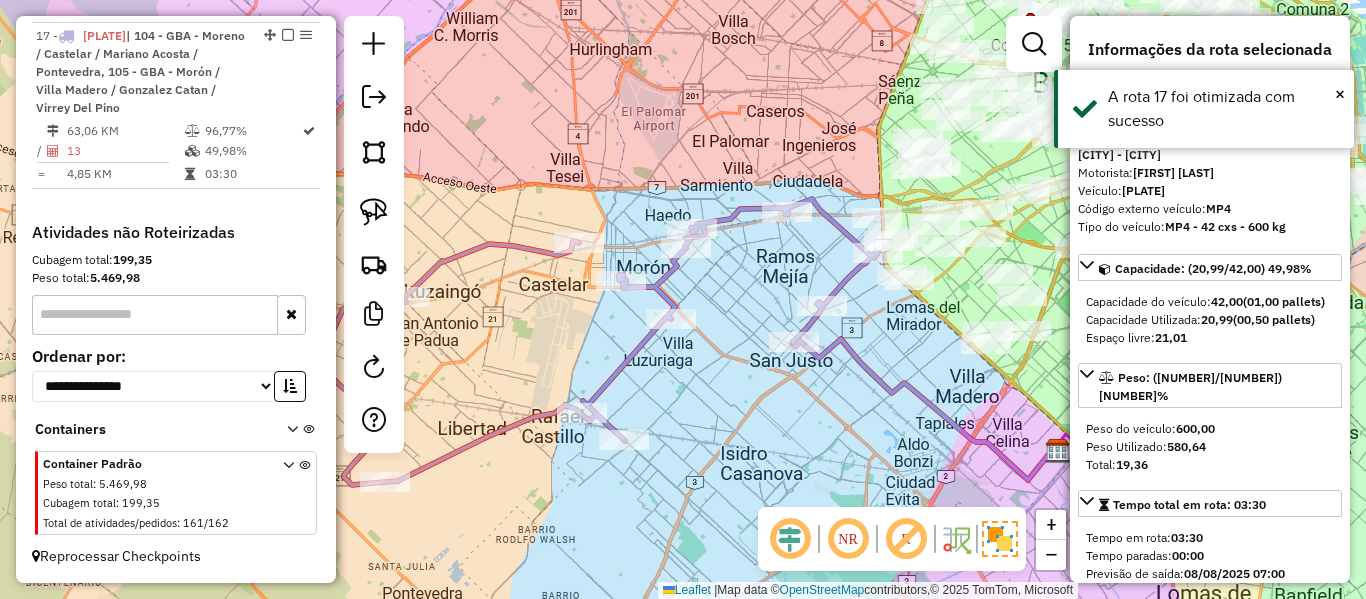 click at bounding box center [288, 35] 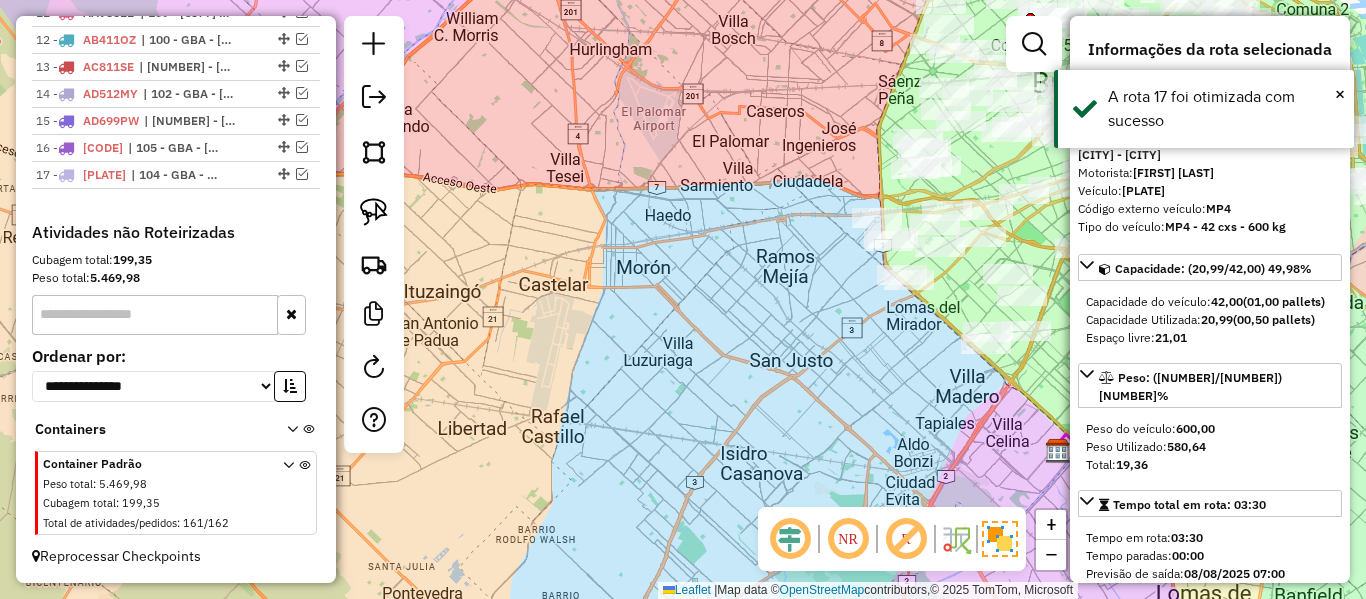 scroll, scrollTop: 1109, scrollLeft: 0, axis: vertical 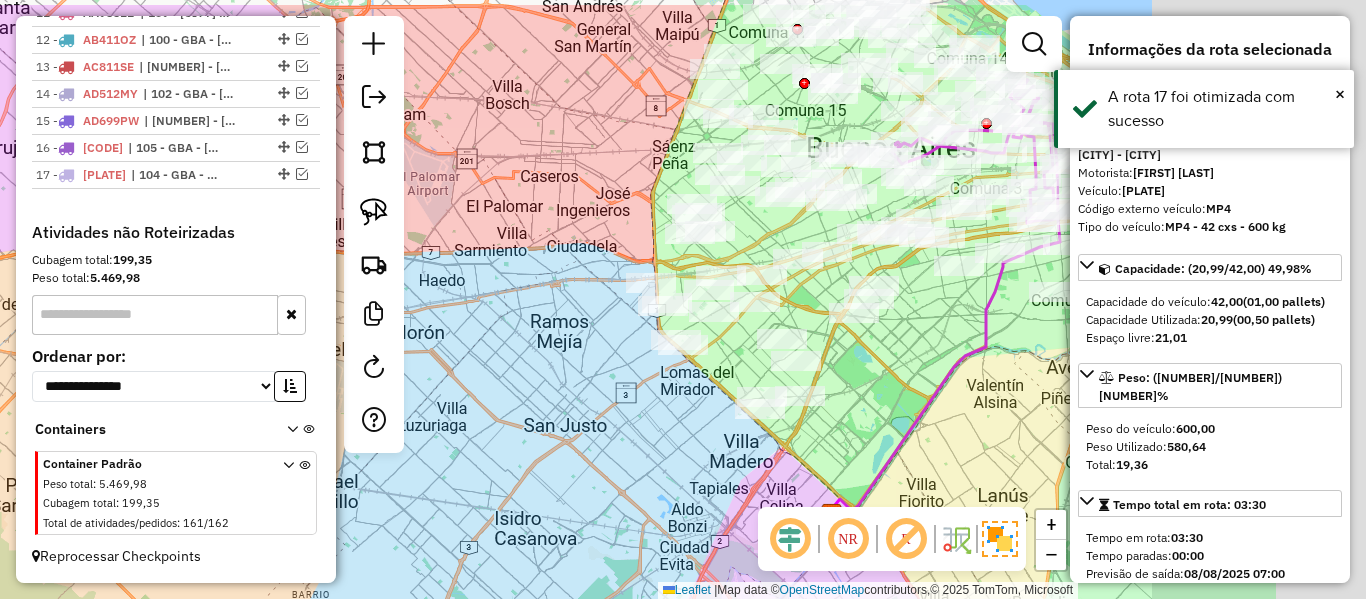 drag, startPoint x: 728, startPoint y: 348, endPoint x: 502, endPoint y: 413, distance: 235.16165 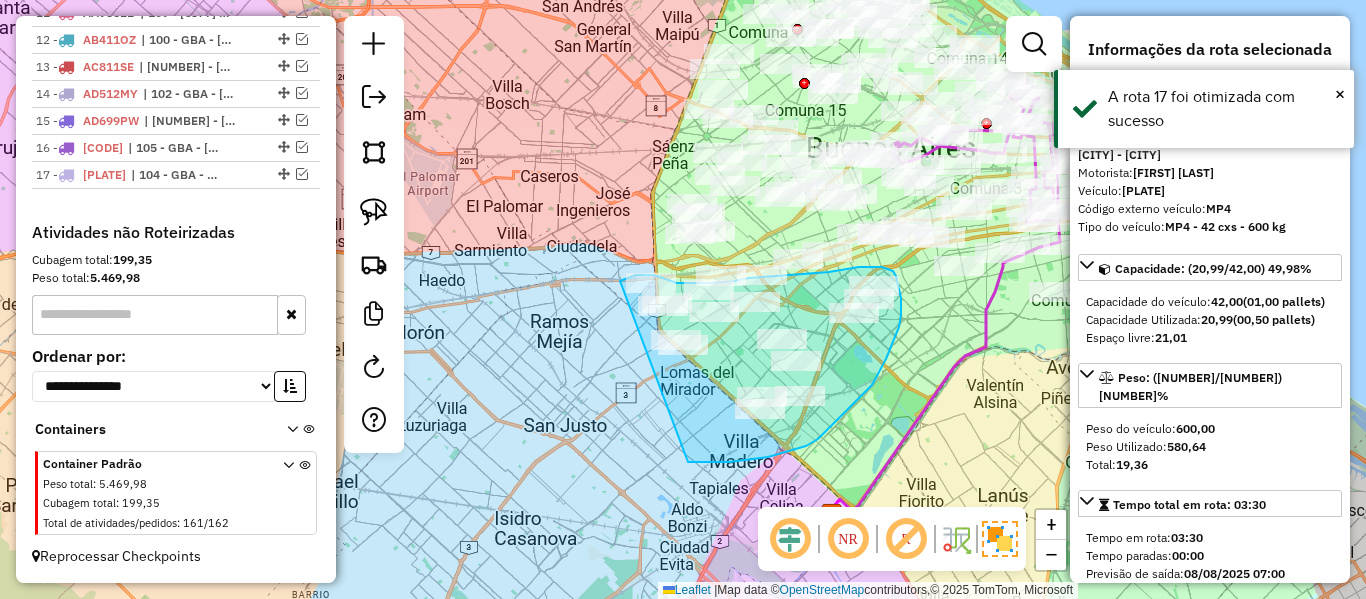 drag, startPoint x: 688, startPoint y: 462, endPoint x: 554, endPoint y: 336, distance: 183.93477 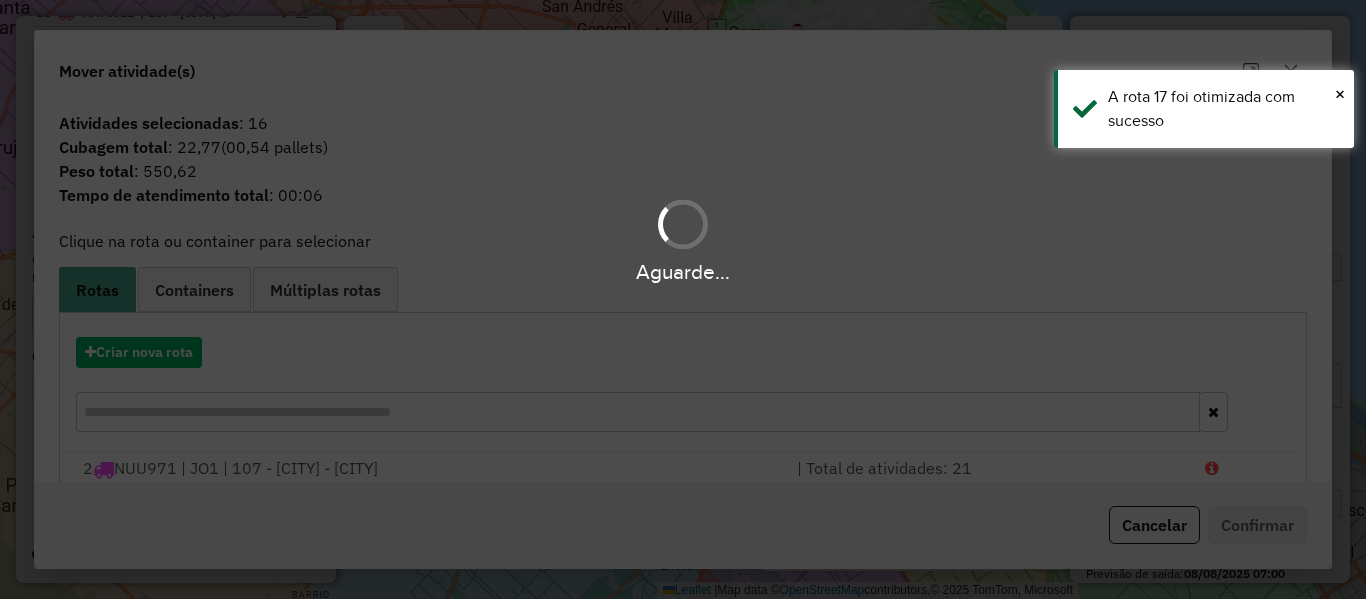 click on "Aguarde...  Pop-up bloqueado!  Seu navegador bloqueou automáticamente a abertura de uma nova janela.   Acesse as configurações e adicione o endereço do sistema a lista de permissão.   Fechar  Informações da Sessão 1225714 - 08/08/2025     Criação: 07/08/2025 12:51   Depósito:  SAZ AR - TaDa Shipick   Total de rotas:  17  Distância Total:  994,90 km  Tempo total:  61:35  Total de Atividades Roteirizadas:  252  Total de Pedidos Roteirizados:  254  Peso total roteirizado:  9.788,66  Cubagem total roteirizado:  348,94  Total de Atividades não Roteirizadas:  161  Total de Pedidos não Roteirizados:  162 Total de caixas por viagem:  348,94 /   17 =  20,53 Média de Atividades por viagem:  252 /   17 =  14,82 Ocupação média da frota:  95,97%  Clientes com Service Time:  0,00%   (0 de 413)   Rotas vários dias:  0  Clientes Priorizados NR:  0  Transportadoras  Rotas  Recargas: 0   Ver rotas   Ver veículos  Finalizar todas as rotas   1 -       LLI035   2 -       NUU971   46,05 KM   98,28%  /  21  =" at bounding box center (683, 299) 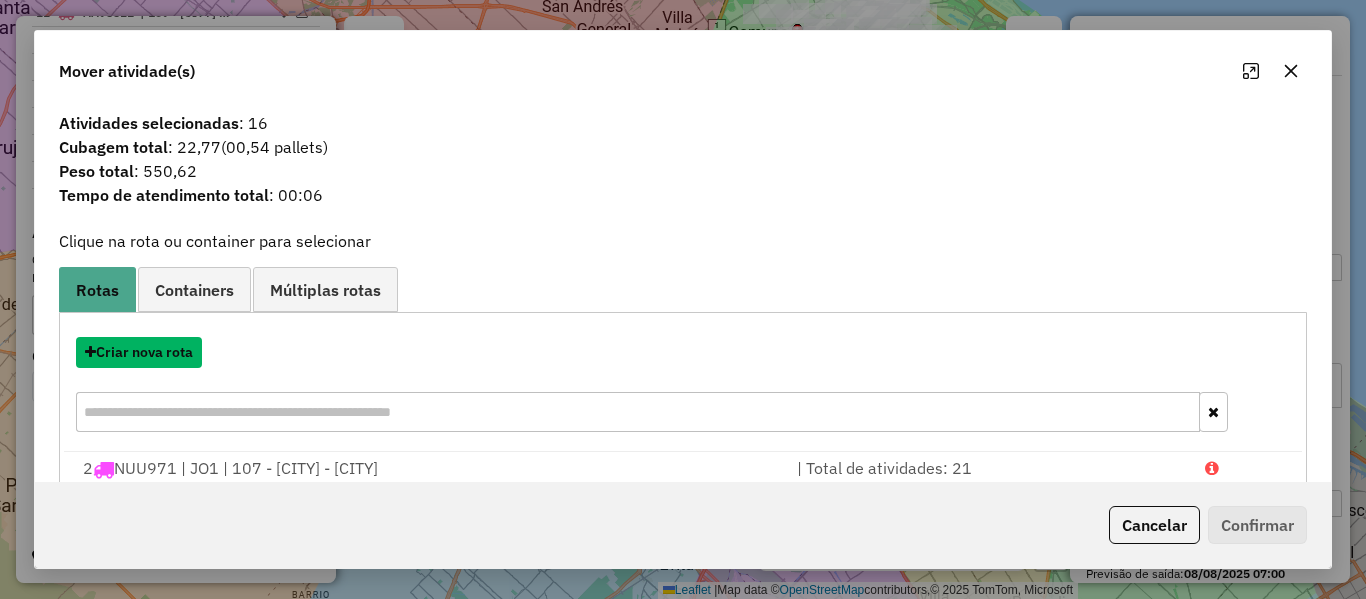 click on "Criar nova rota" at bounding box center (139, 352) 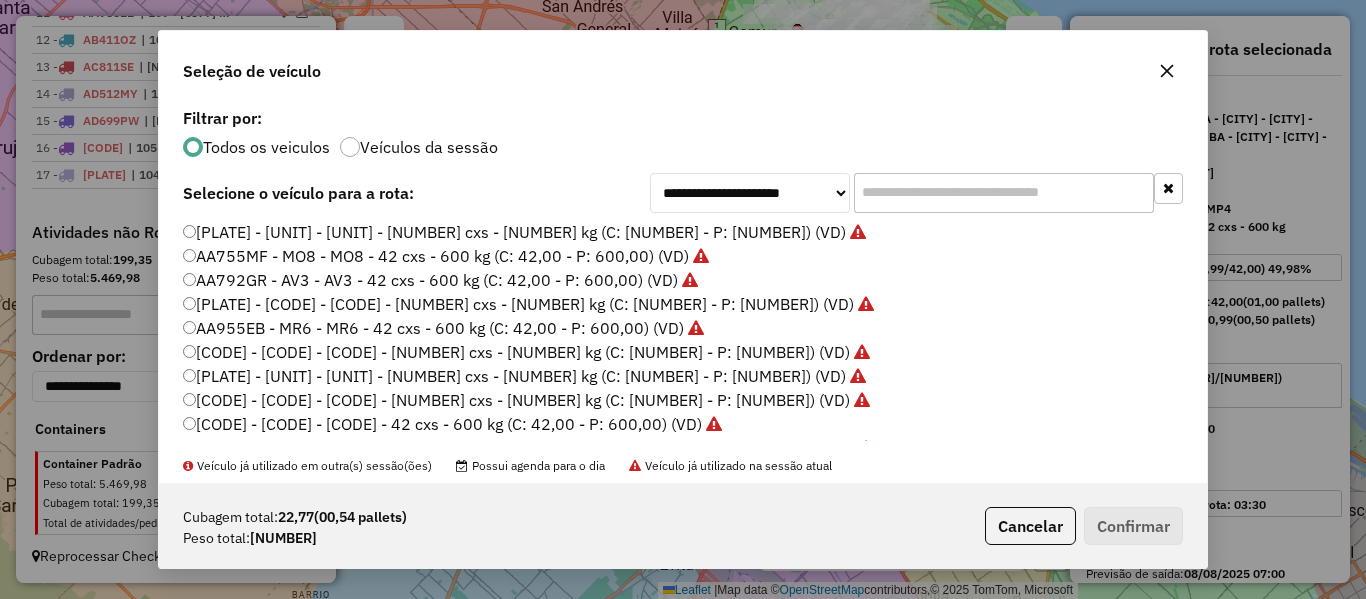 click on "**********" 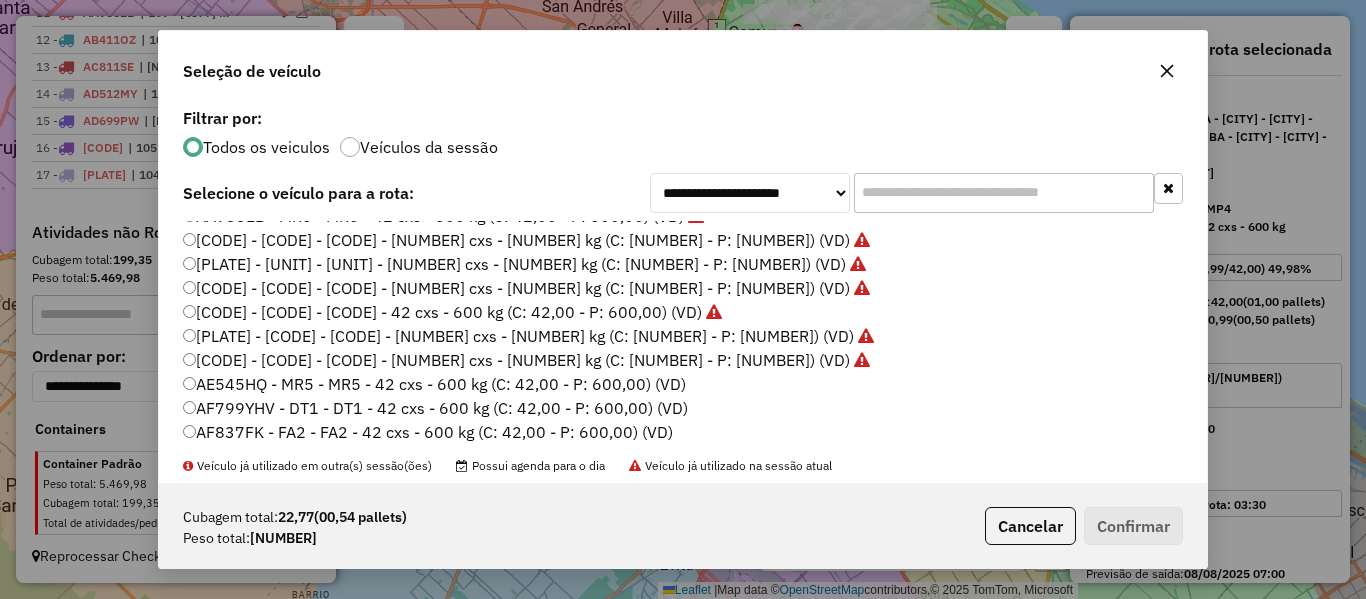 scroll, scrollTop: 200, scrollLeft: 0, axis: vertical 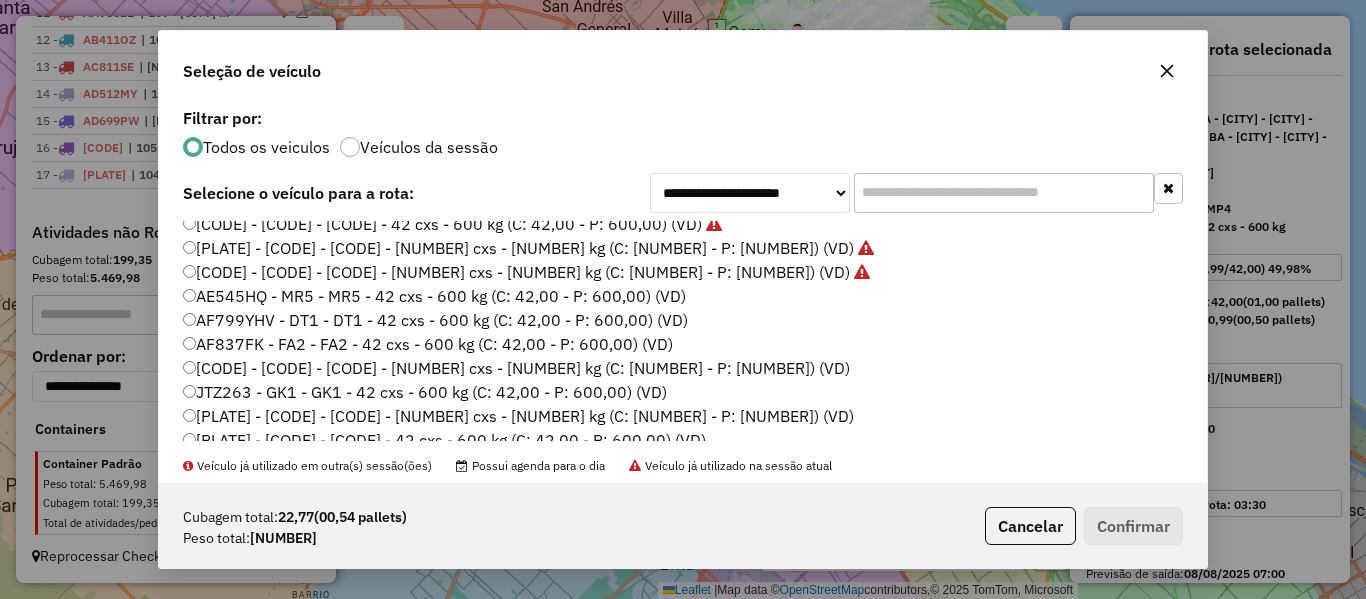 click on "AE545HQ - MR5 - MR5 - 42 cxs - 600 kg (C: 42,00 - P: 600,00) (VD)" 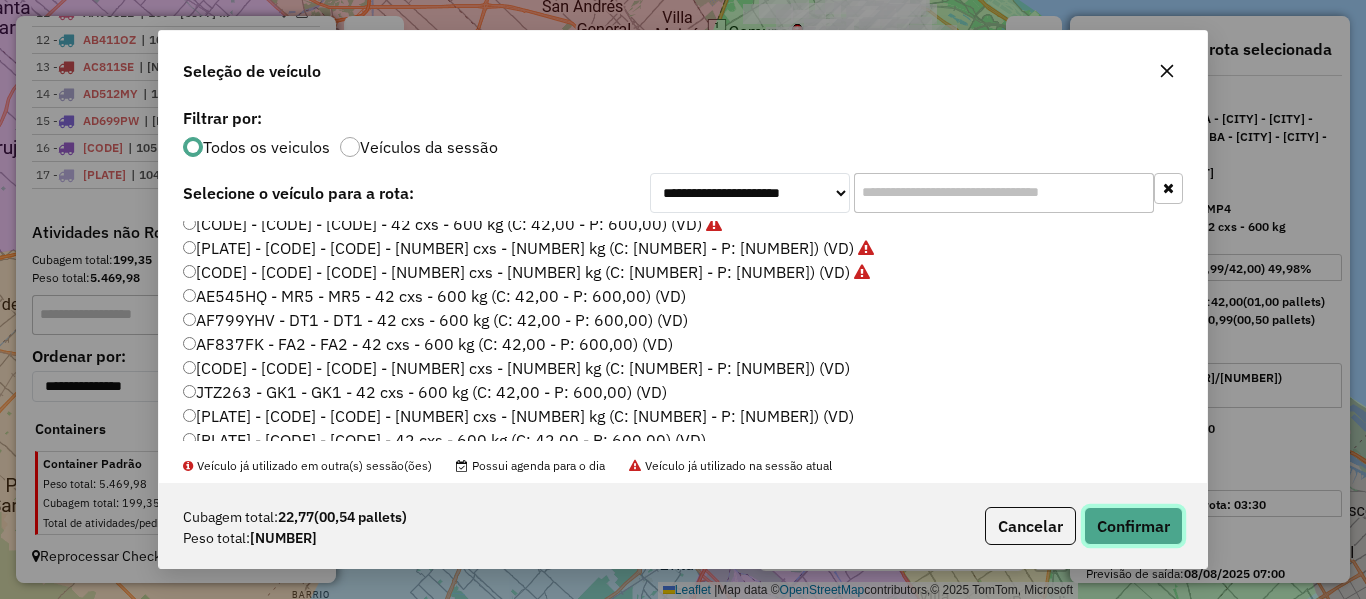 click on "Confirmar" 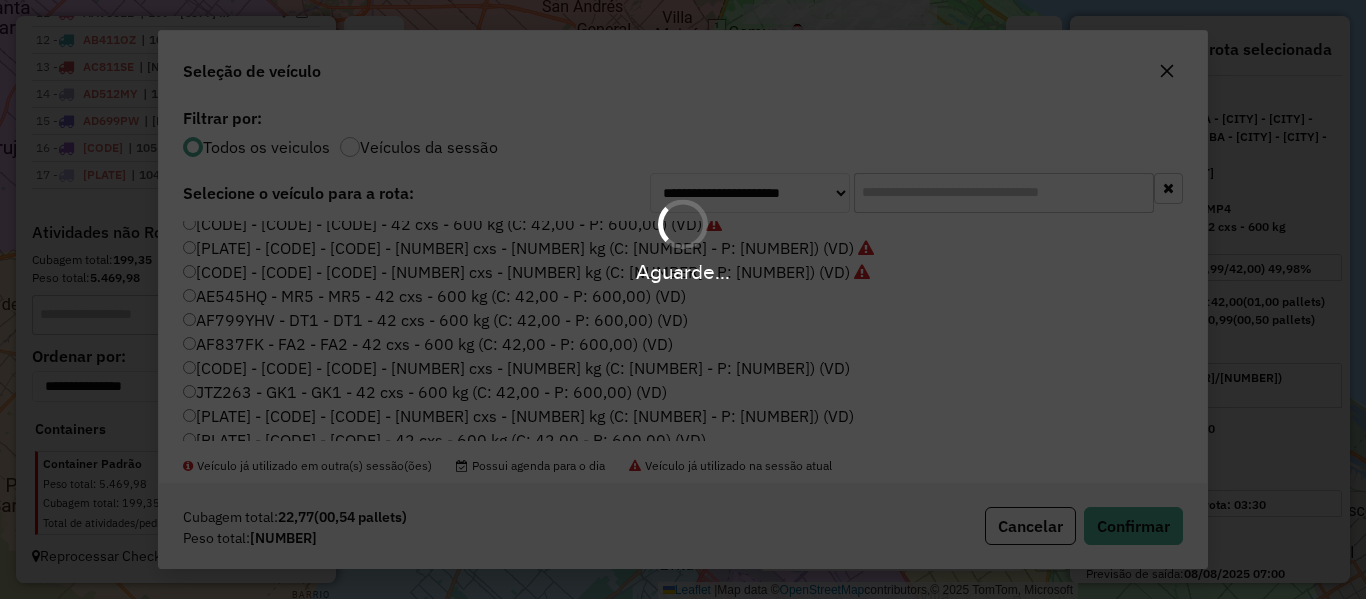 click on "Aguarde..." at bounding box center [683, 299] 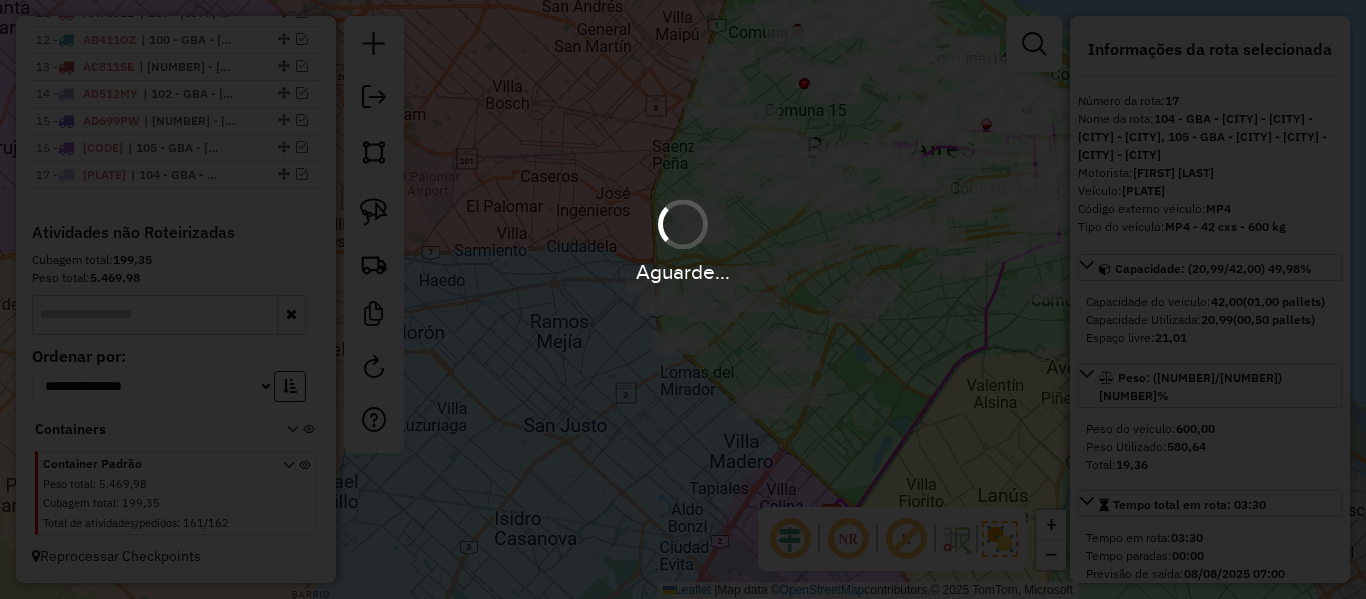scroll, scrollTop: 1255, scrollLeft: 0, axis: vertical 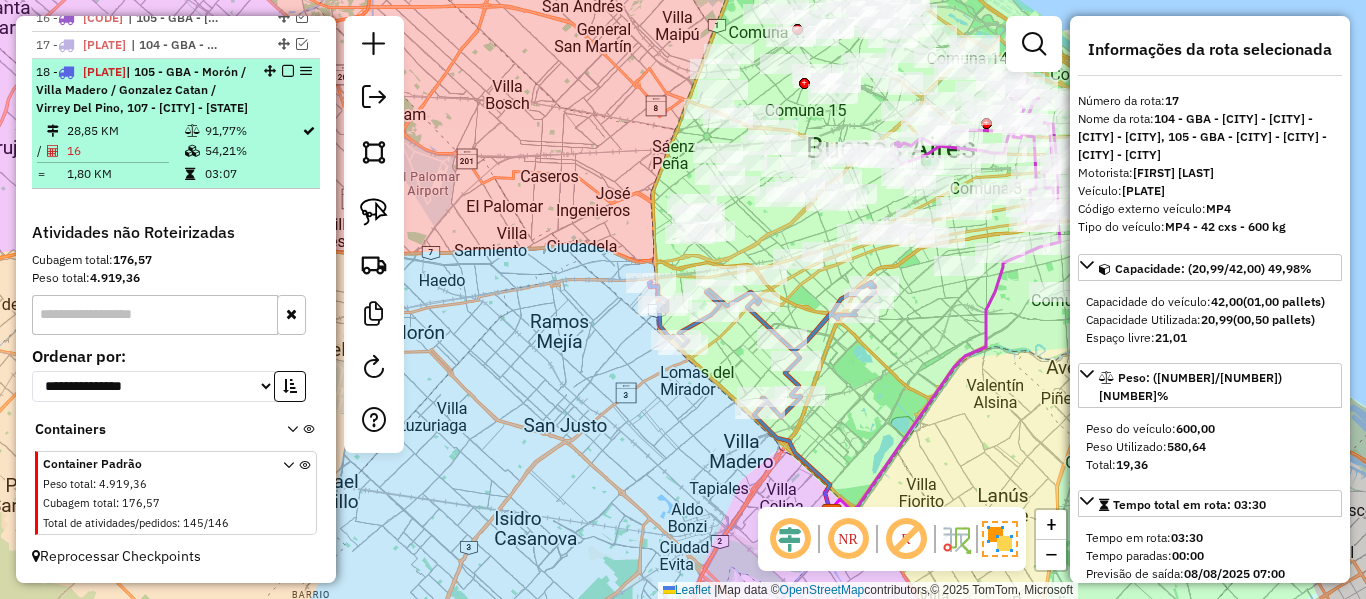 click at bounding box center (288, 71) 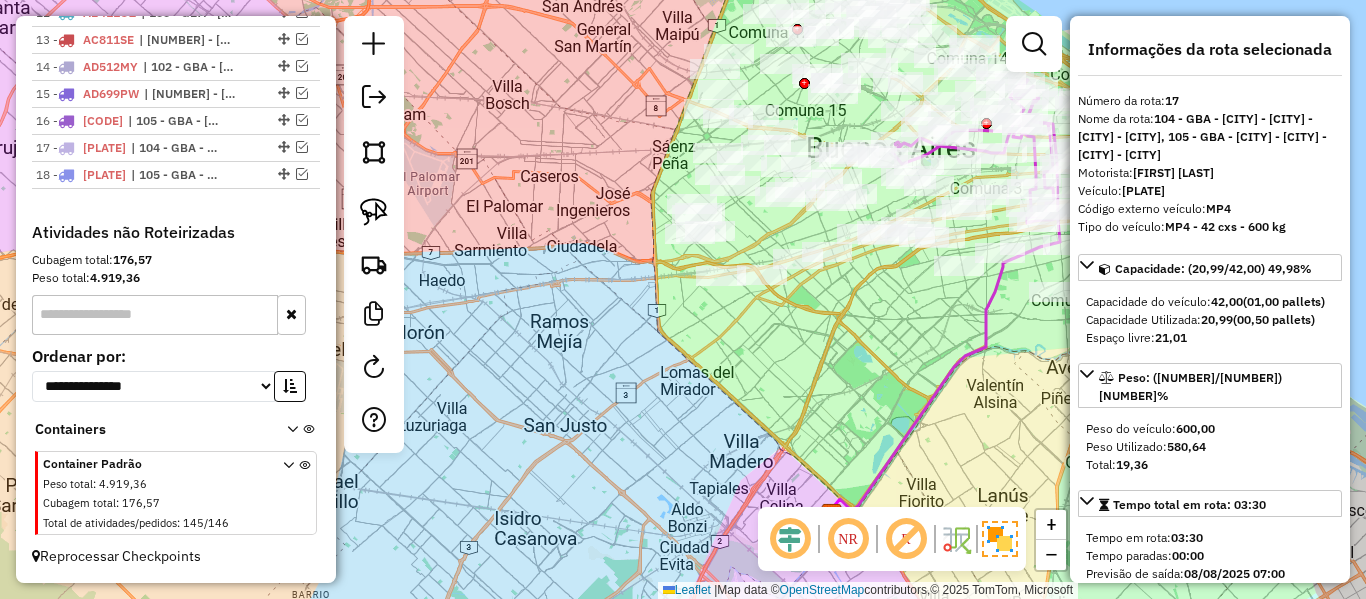scroll, scrollTop: 1136, scrollLeft: 0, axis: vertical 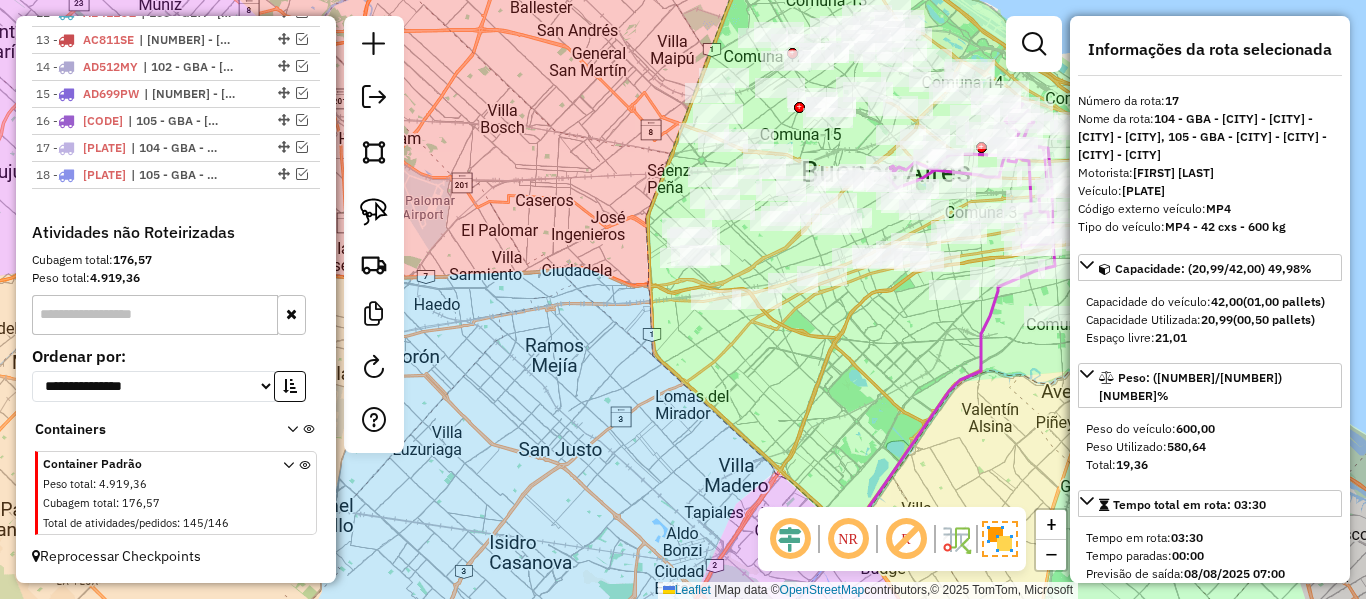 drag, startPoint x: 801, startPoint y: 369, endPoint x: 784, endPoint y: 397, distance: 32.75668 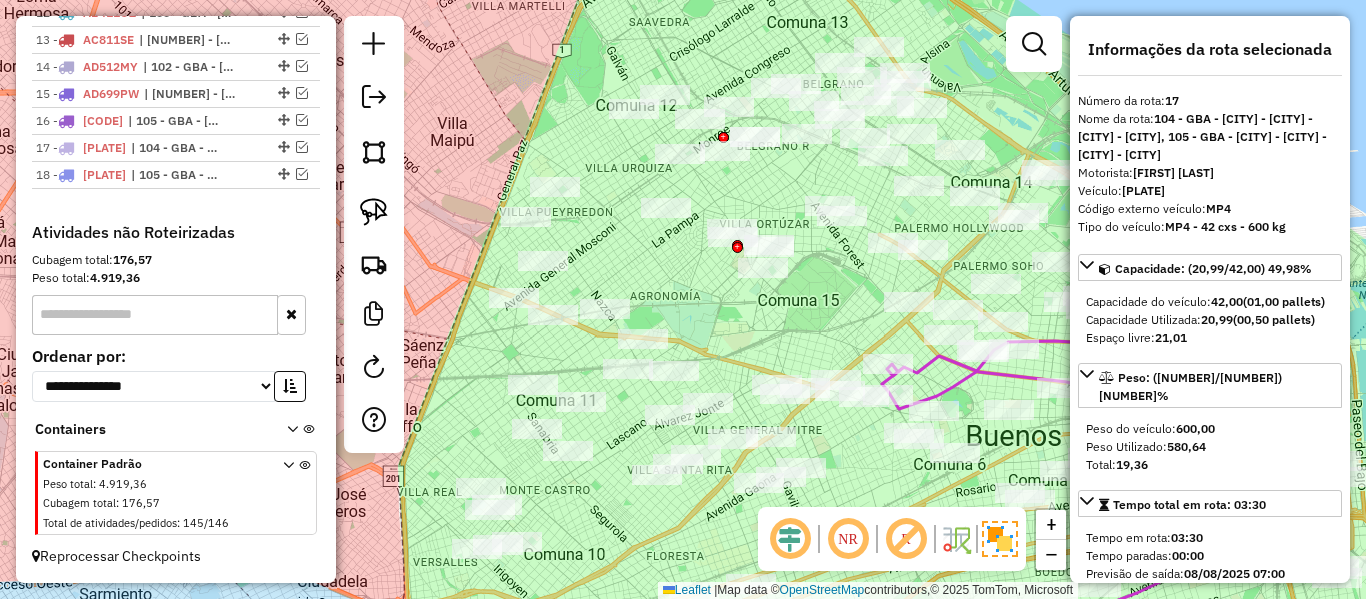 drag, startPoint x: 972, startPoint y: 44, endPoint x: 947, endPoint y: 156, distance: 114.75626 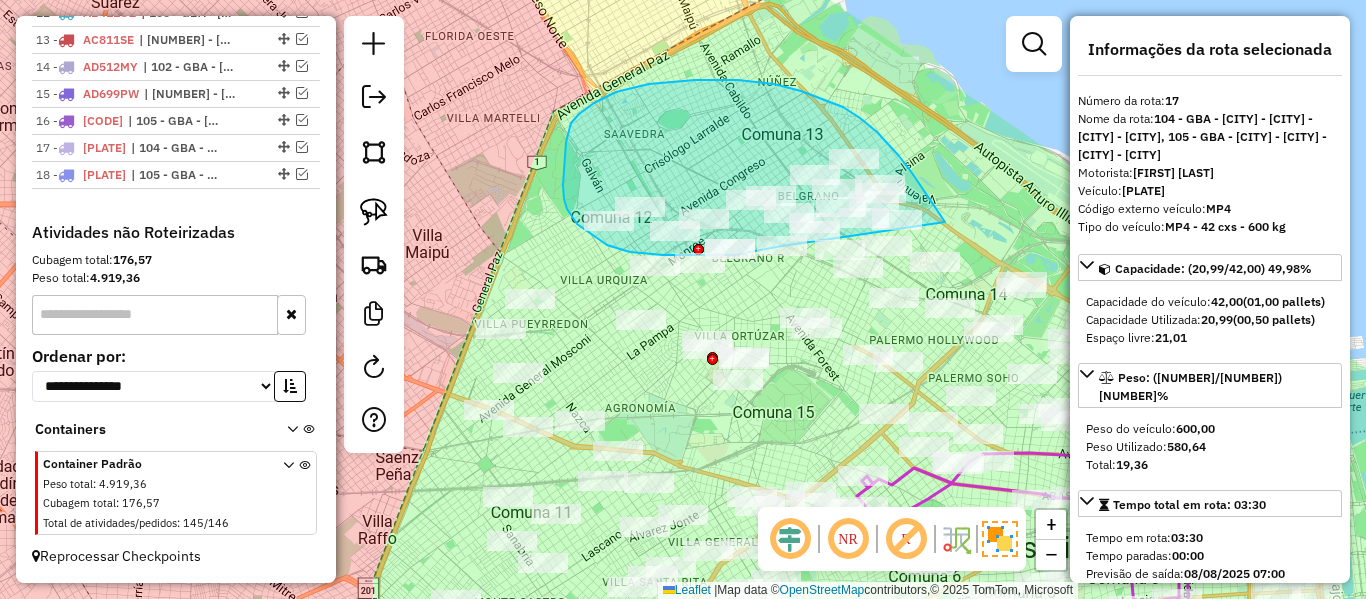 drag, startPoint x: 912, startPoint y: 173, endPoint x: 867, endPoint y: 231, distance: 73.409805 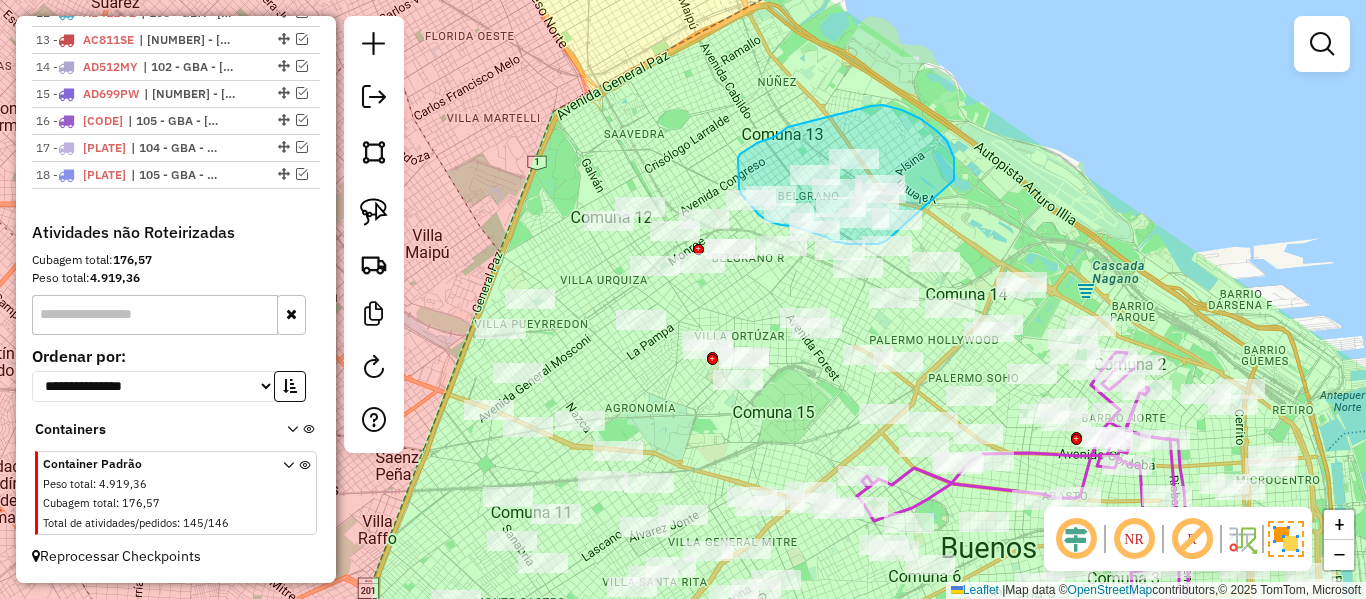 click on "Janela de atendimento Grade de atendimento Capacidade Transportadoras Veículos Cliente Pedidos  Rotas Selecione os dias de semana para filtrar as janelas de atendimento  Seg   Ter   Qua   Qui   Sex   Sáb   Dom  Informe o período da janela de atendimento: De: Até:  Filtrar exatamente a janela do cliente  Considerar janela de atendimento padrão  Selecione os dias de semana para filtrar as grades de atendimento  Seg   Ter   Qua   Qui   Sex   Sáb   Dom   Considerar clientes sem dia de atendimento cadastrado  Clientes fora do dia de atendimento selecionado Filtrar as atividades entre os valores definidos abaixo:  Peso mínimo:   Peso máximo:   Cubagem mínima:   Cubagem máxima:   De:   Até:  Filtrar as atividades entre o tempo de atendimento definido abaixo:  De:   Até:   Considerar capacidade total dos clientes não roteirizados Transportadora: Selecione um ou mais itens Tipo de veículo: Selecione um ou mais itens Veículo: Selecione um ou mais itens Motorista: Selecione um ou mais itens Nome: Rótulo:" 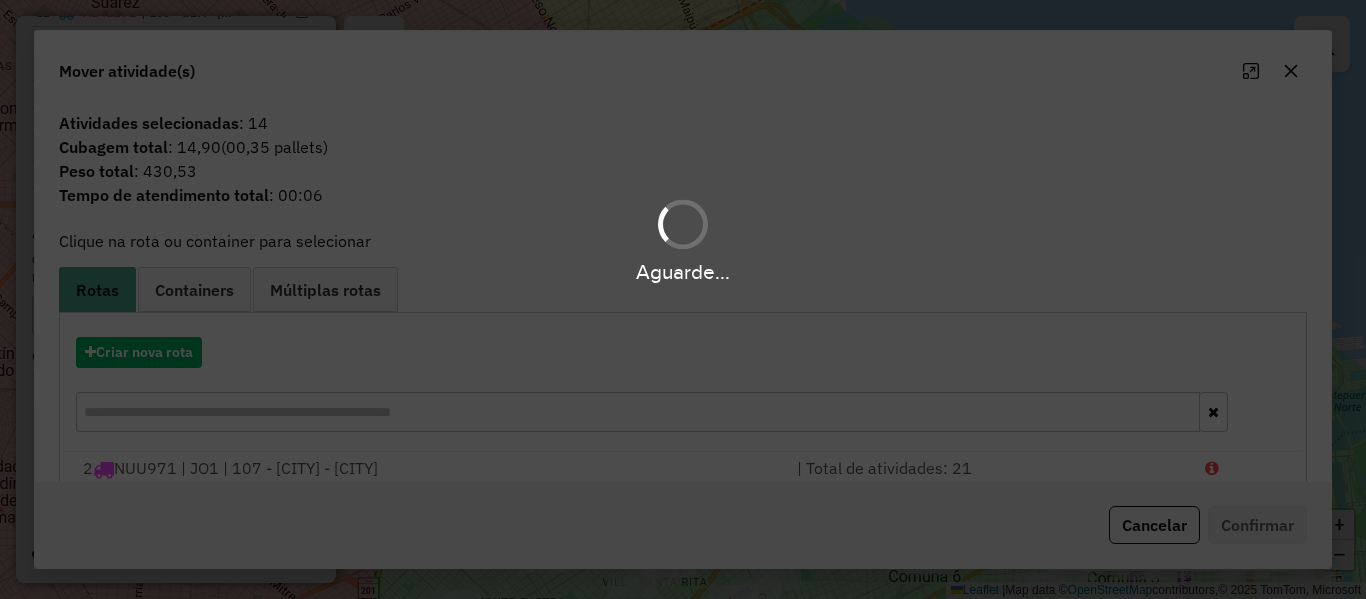 click on "Aguarde..." at bounding box center (683, 299) 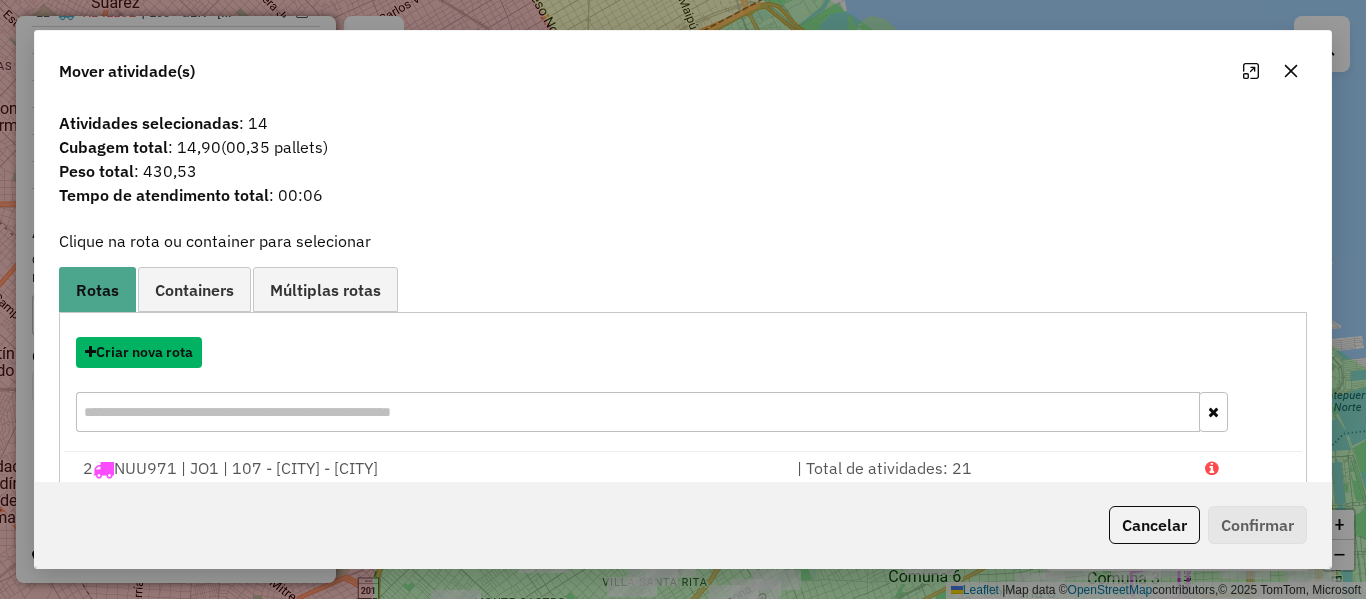 click on "Criar nova rota" at bounding box center [139, 352] 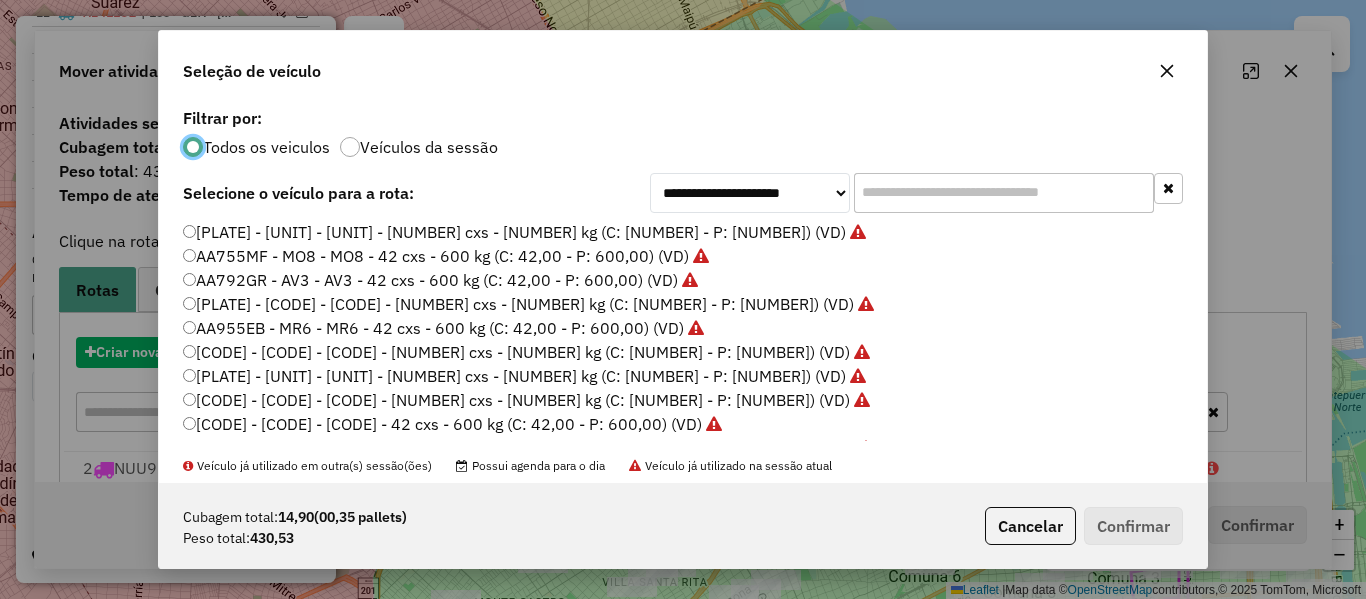 scroll, scrollTop: 11, scrollLeft: 6, axis: both 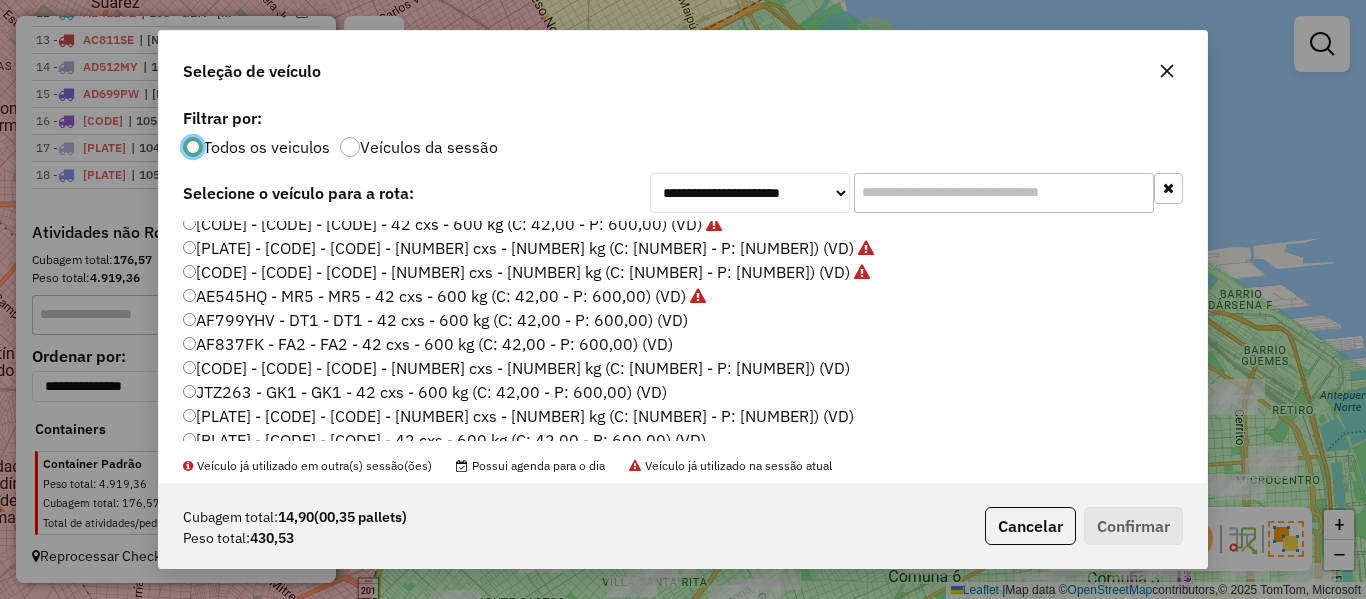 click on "AF799YHV - DT1 - DT1 - 42 cxs - 600 kg (C: 42,00 - P: 600,00) (VD)" 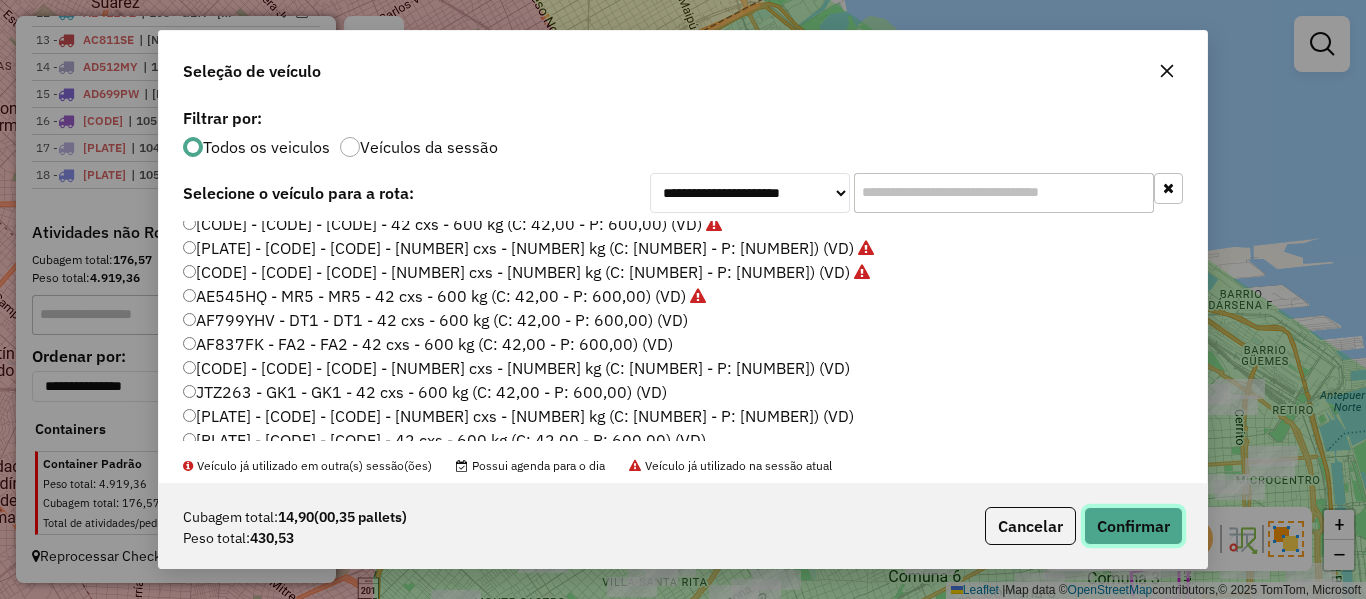 click on "Confirmar" 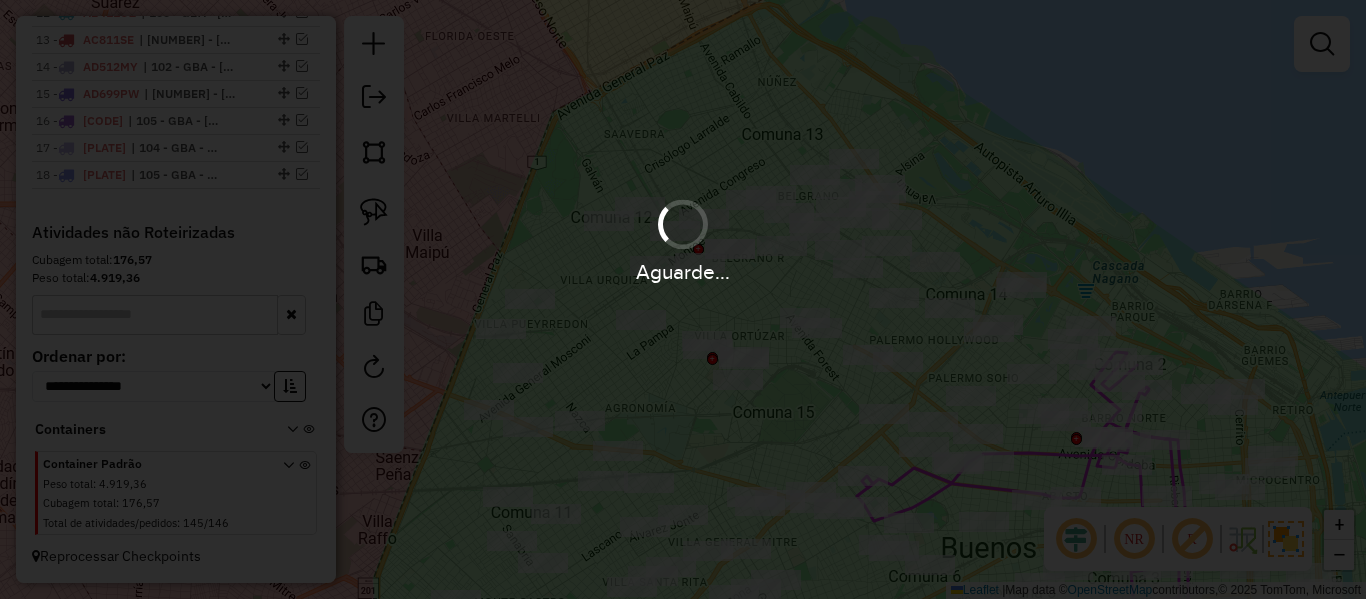 scroll, scrollTop: 1273, scrollLeft: 0, axis: vertical 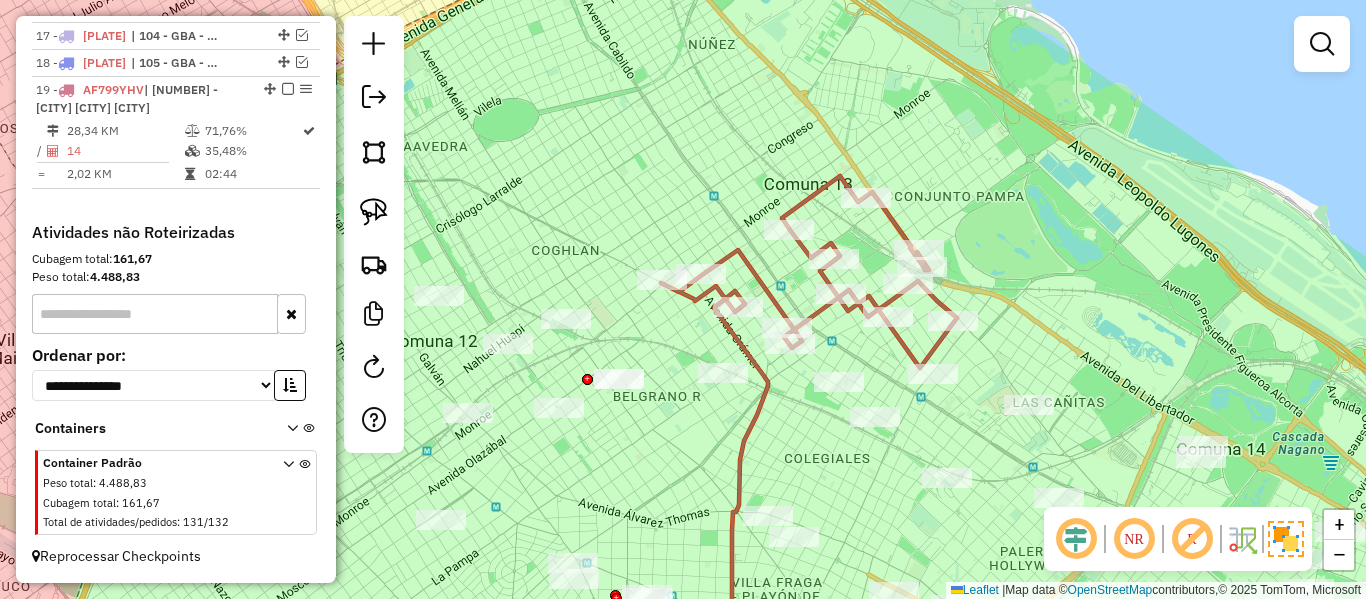 click 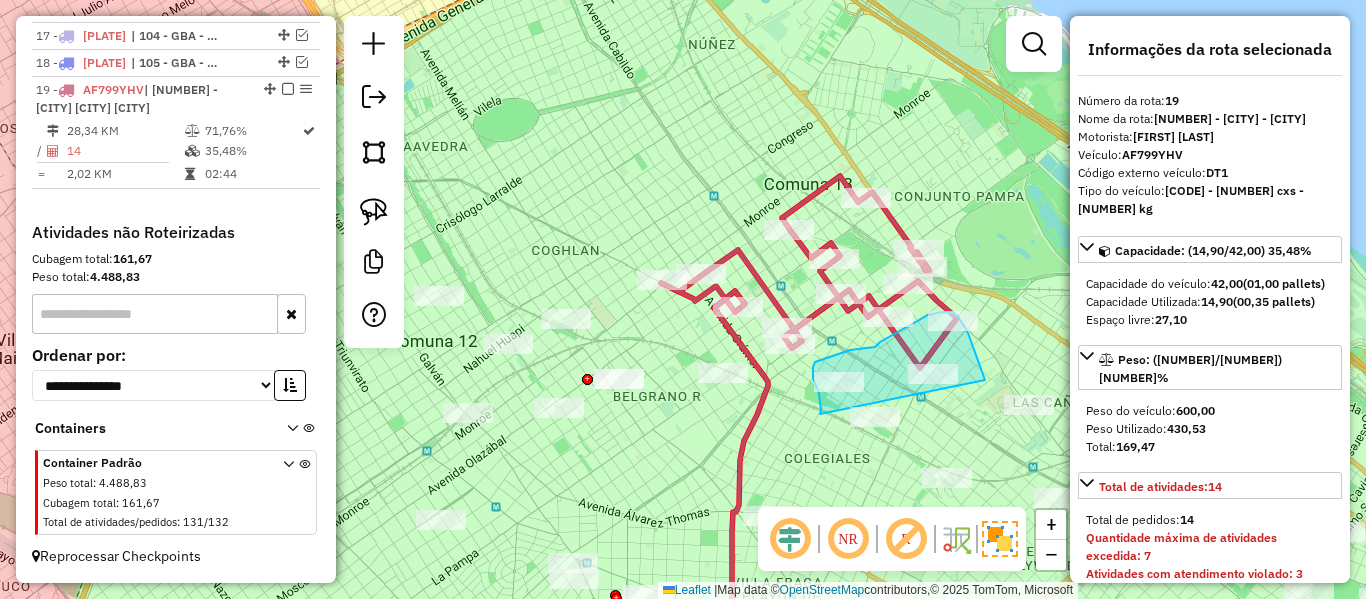 drag, startPoint x: 968, startPoint y: 333, endPoint x: 820, endPoint y: 414, distance: 168.71574 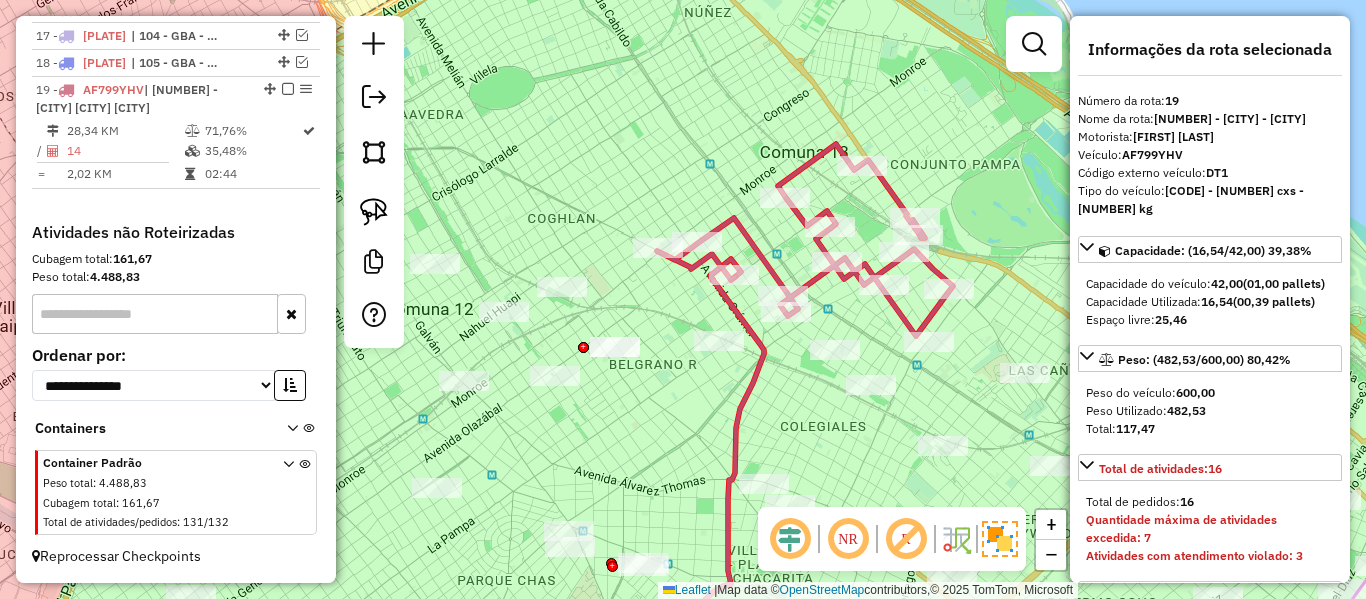 drag, startPoint x: 784, startPoint y: 395, endPoint x: 729, endPoint y: 322, distance: 91.400215 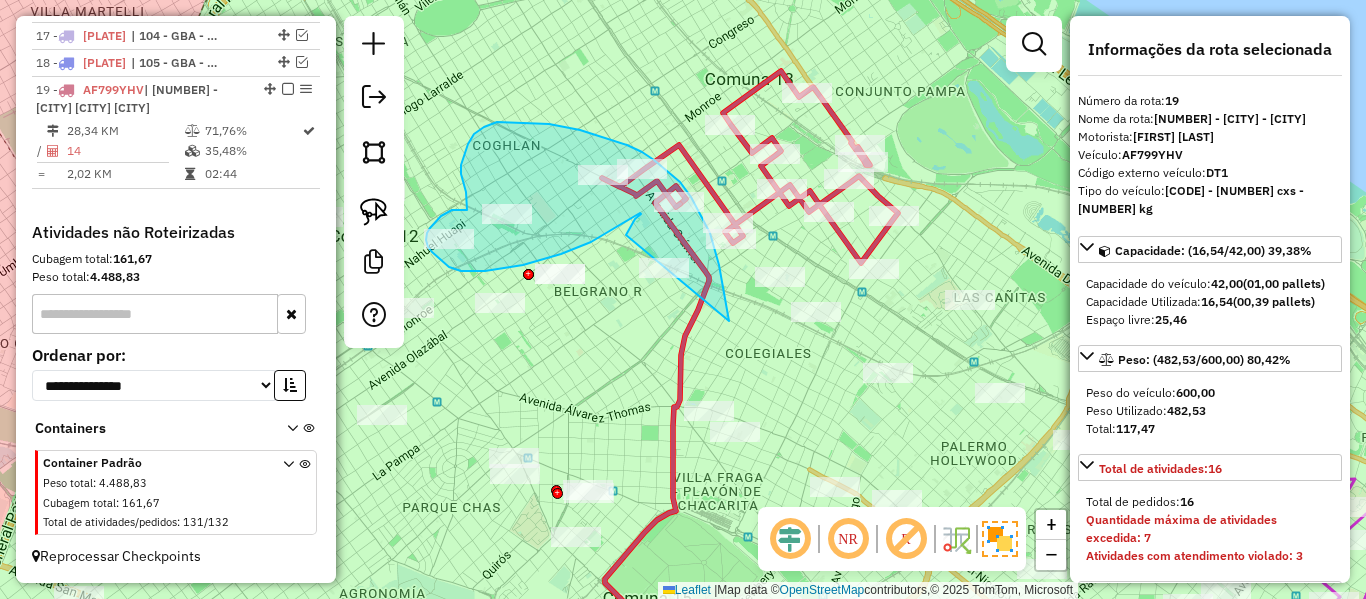 drag, startPoint x: 719, startPoint y: 265, endPoint x: 629, endPoint y: 302, distance: 97.308784 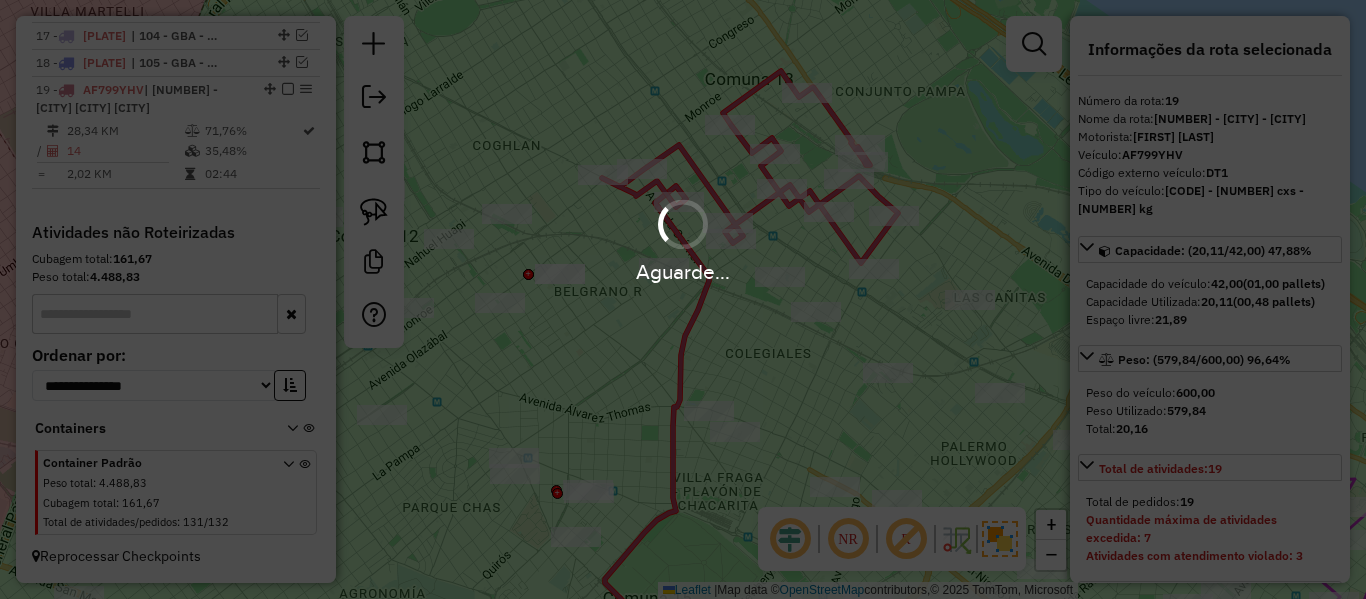 select on "**********" 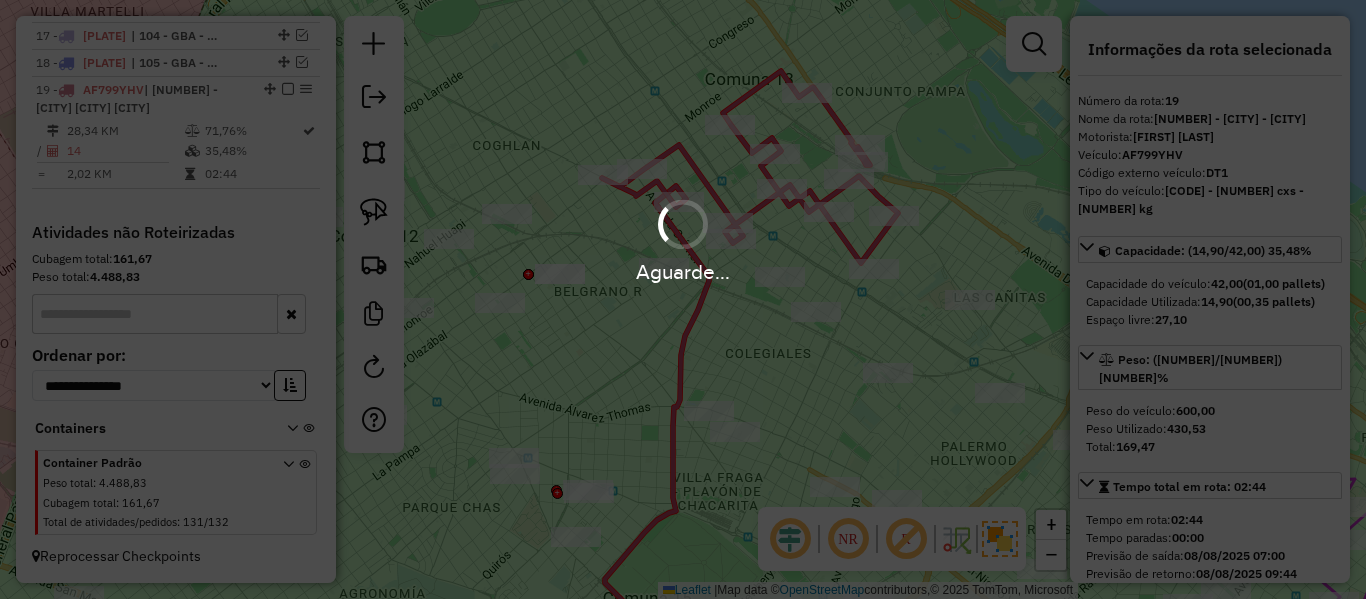 scroll, scrollTop: 1248, scrollLeft: 0, axis: vertical 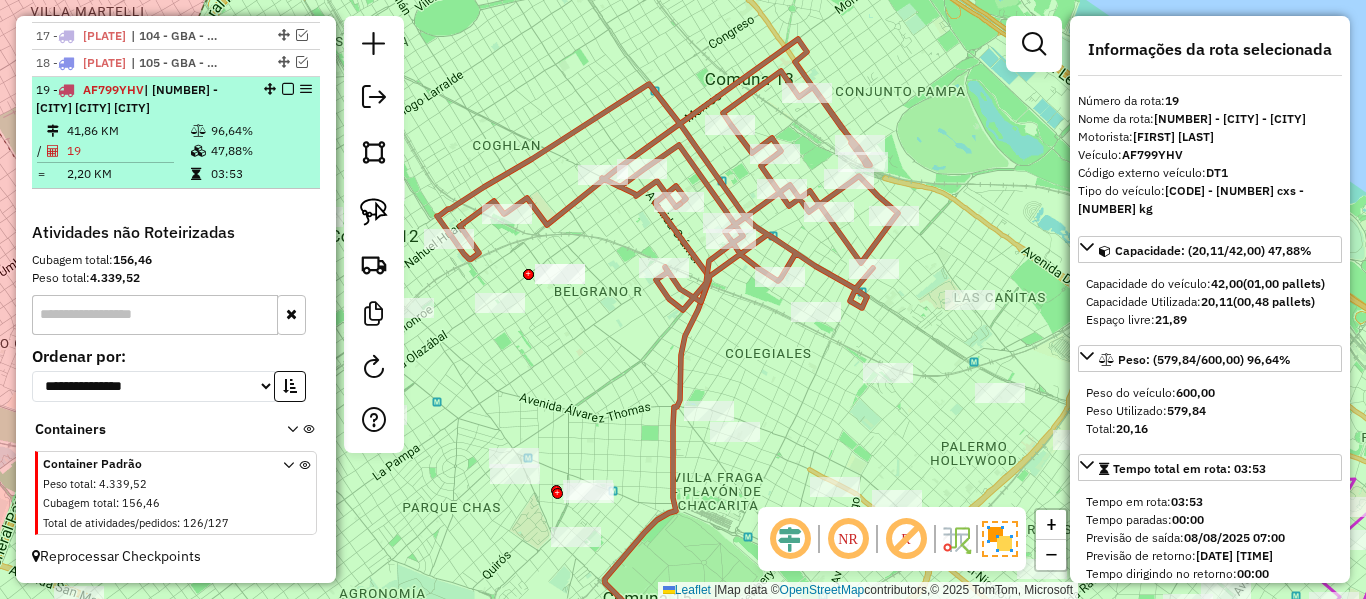 click at bounding box center (288, 89) 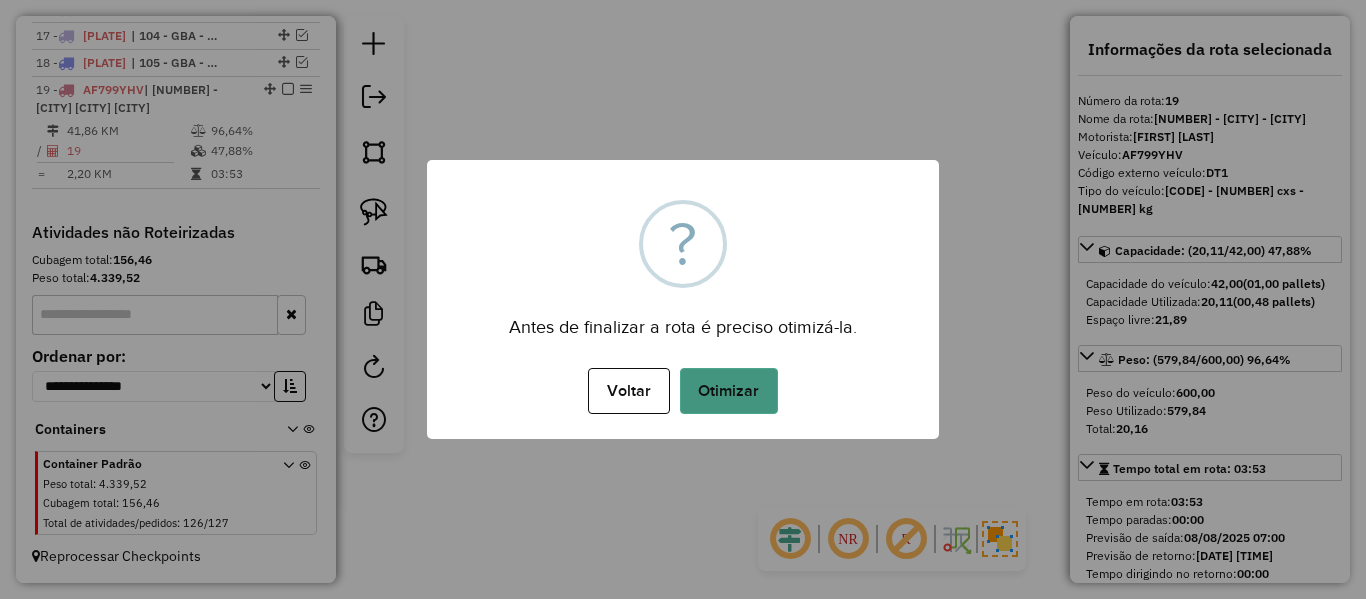click on "Otimizar" at bounding box center (729, 391) 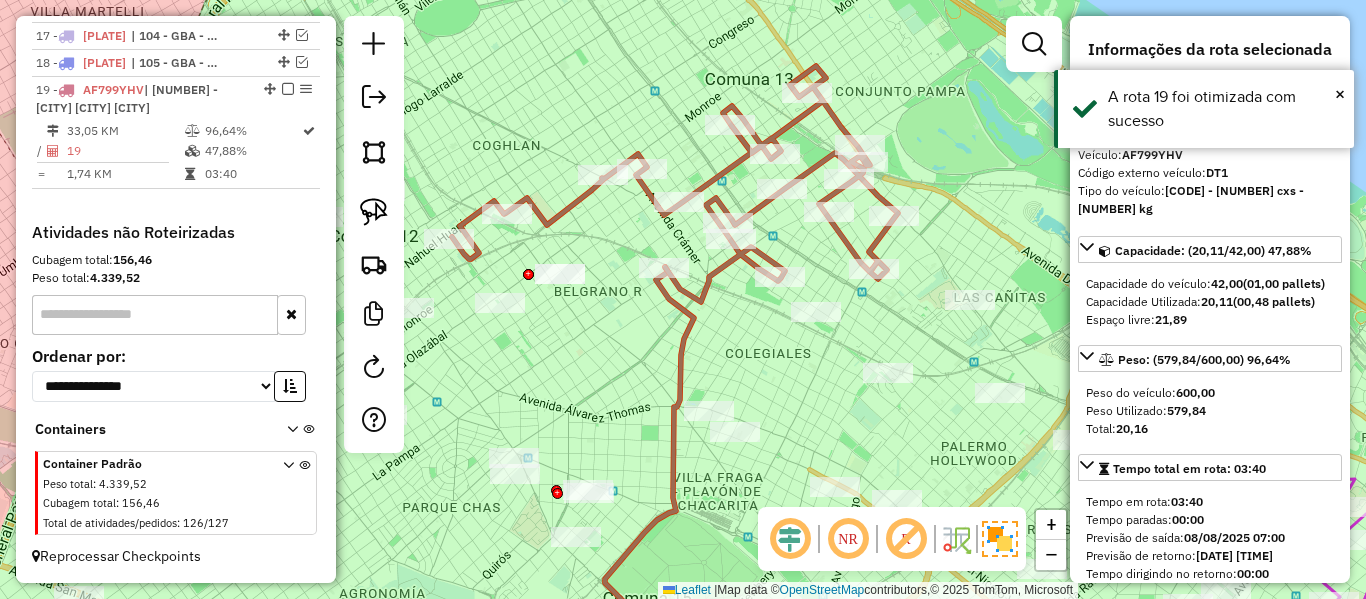 click at bounding box center (288, 89) 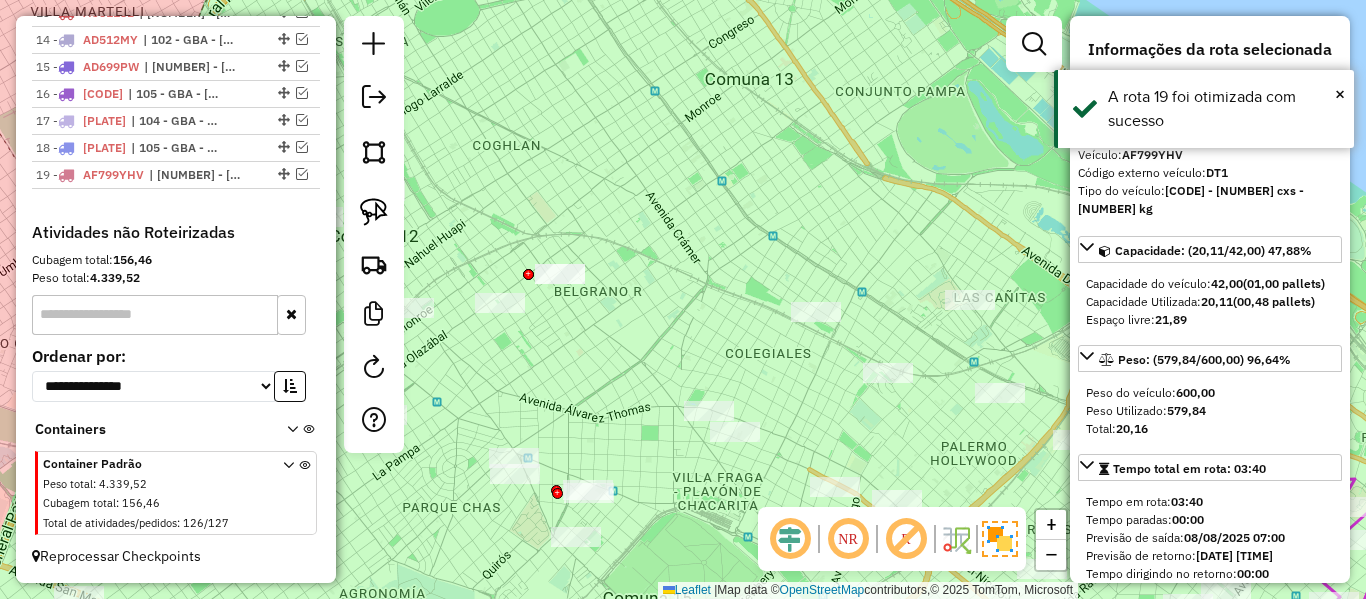 scroll, scrollTop: 1163, scrollLeft: 0, axis: vertical 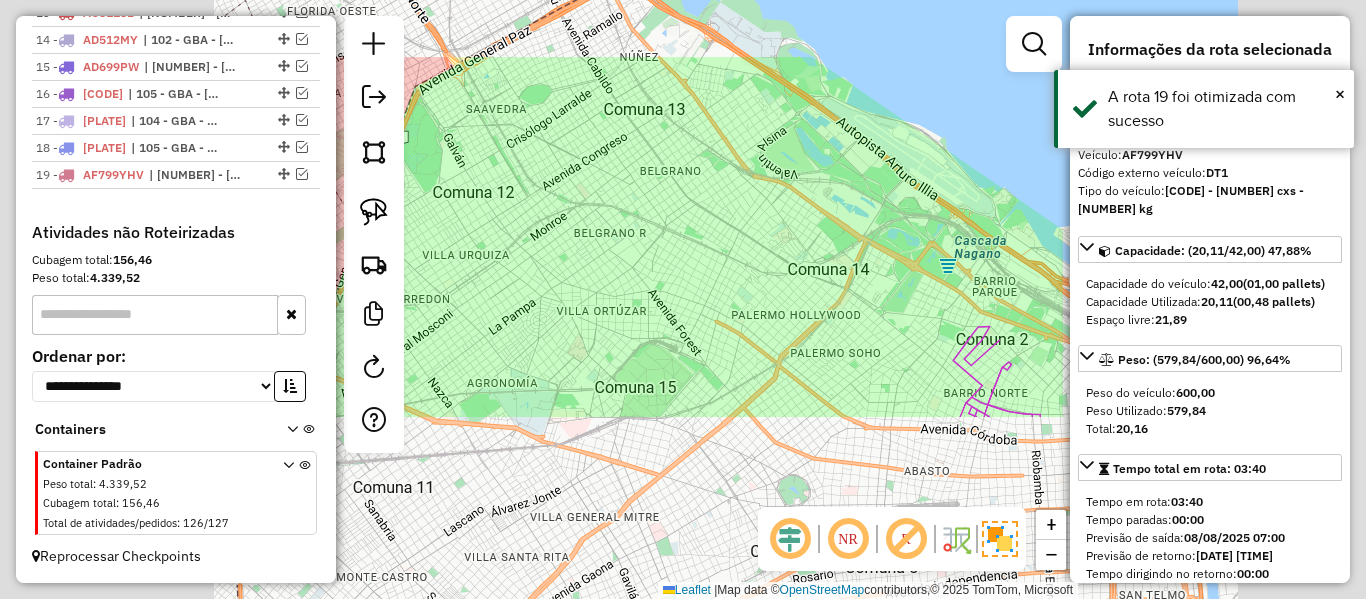 click on "Janela de atendimento Grade de atendimento Capacidade Transportadoras Veículos Cliente Pedidos  Rotas Selecione os dias de semana para filtrar as janelas de atendimento  Seg   Ter   Qua   Qui   Sex   Sáb   Dom  Informe o período da janela de atendimento: De: Até:  Filtrar exatamente a janela do cliente  Considerar janela de atendimento padrão  Selecione os dias de semana para filtrar as grades de atendimento  Seg   Ter   Qua   Qui   Sex   Sáb   Dom   Considerar clientes sem dia de atendimento cadastrado  Clientes fora do dia de atendimento selecionado Filtrar as atividades entre os valores definidos abaixo:  Peso mínimo:   Peso máximo:   Cubagem mínima:   Cubagem máxima:   De:   Até:  Filtrar as atividades entre o tempo de atendimento definido abaixo:  De:   Até:   Considerar capacidade total dos clientes não roteirizados Transportadora: Selecione um ou mais itens Tipo de veículo: Selecione um ou mais itens Veículo: Selecione um ou mais itens Motorista: Selecione um ou mais itens Nome: Rótulo:" 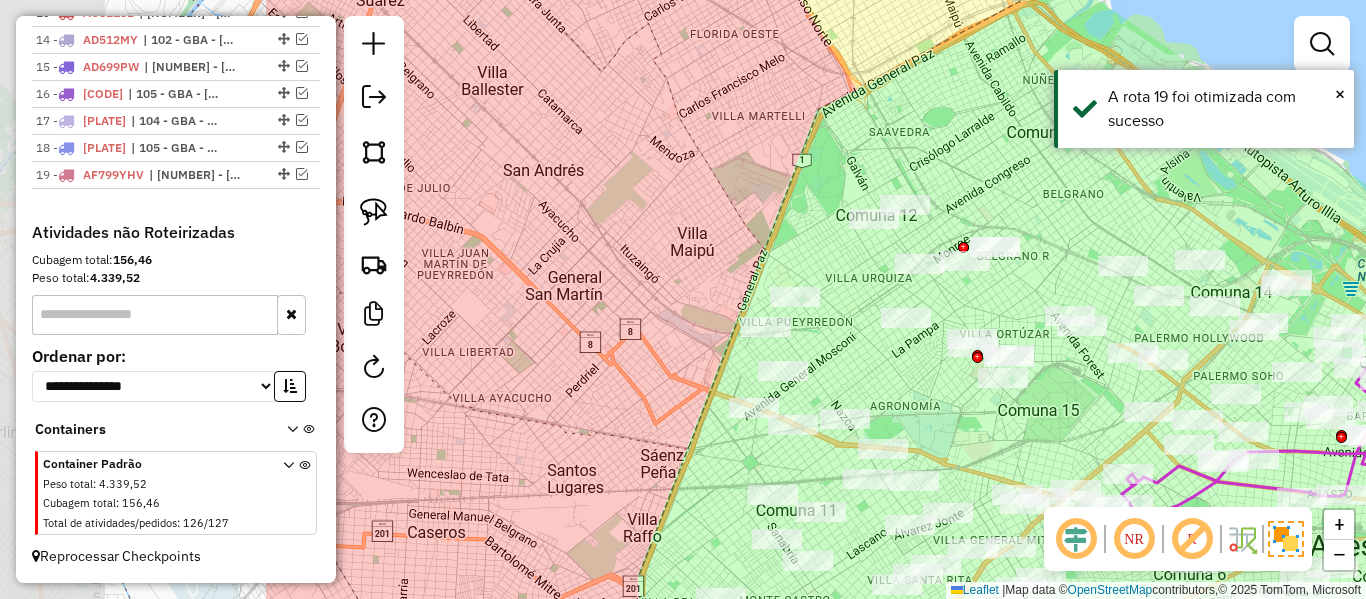 drag, startPoint x: 683, startPoint y: 191, endPoint x: 1050, endPoint y: 205, distance: 367.26694 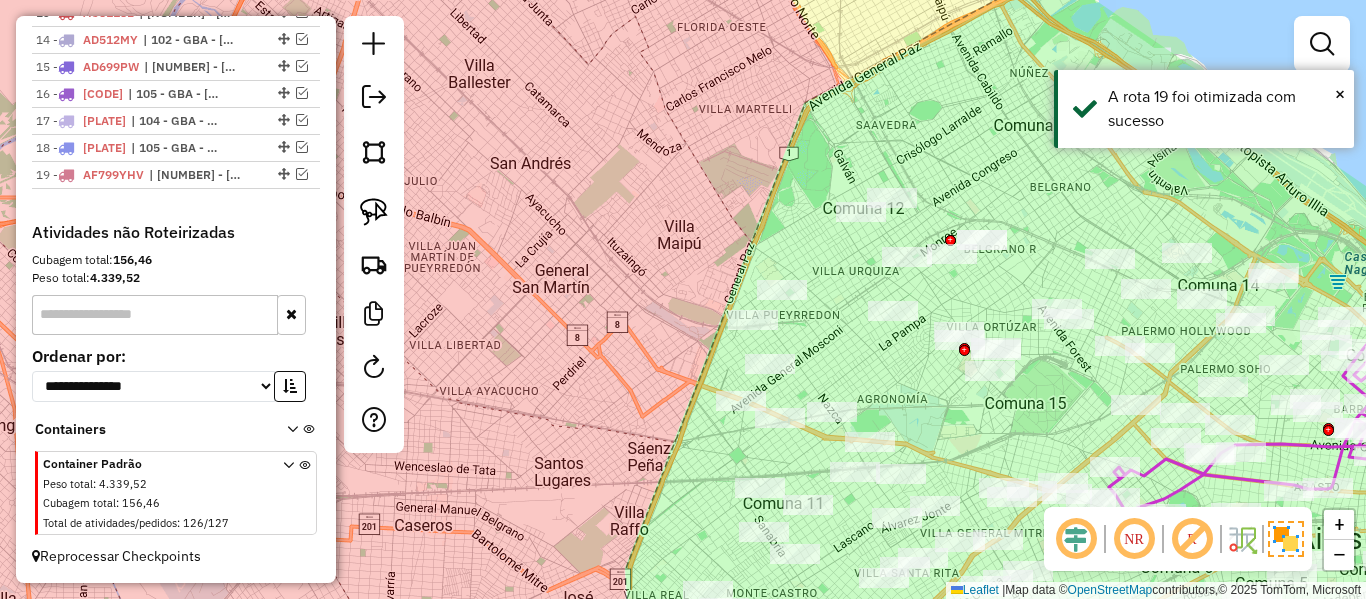 drag, startPoint x: 1050, startPoint y: 205, endPoint x: 957, endPoint y: 186, distance: 94.92102 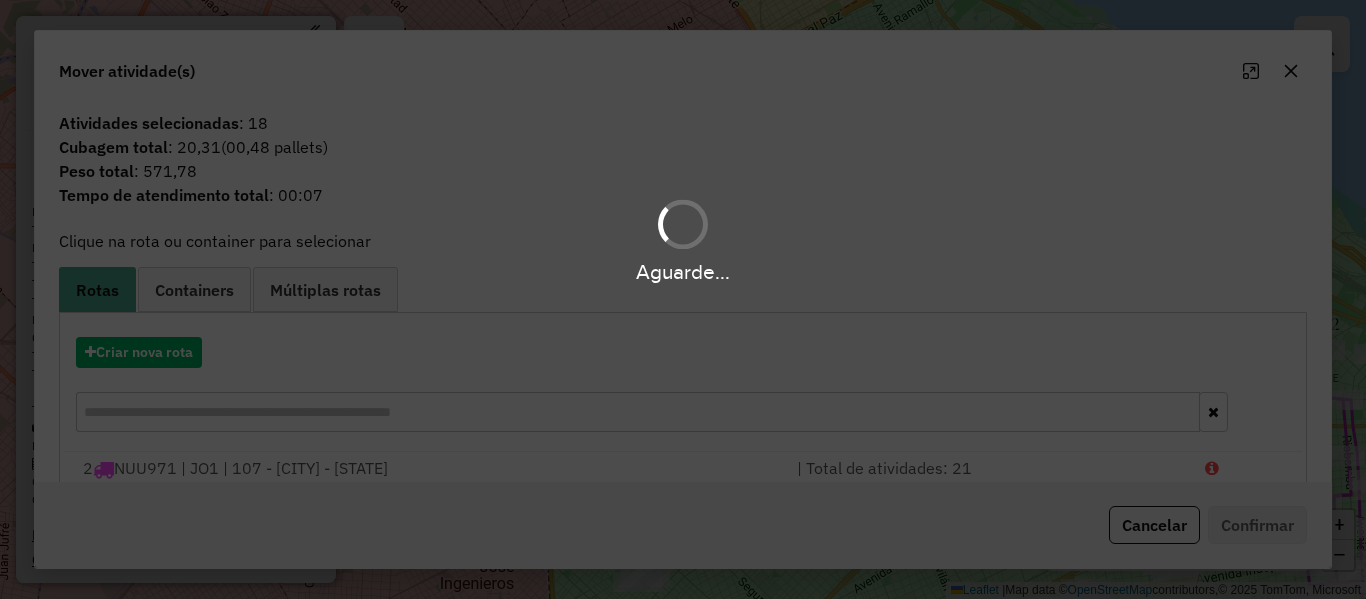 scroll, scrollTop: 0, scrollLeft: 0, axis: both 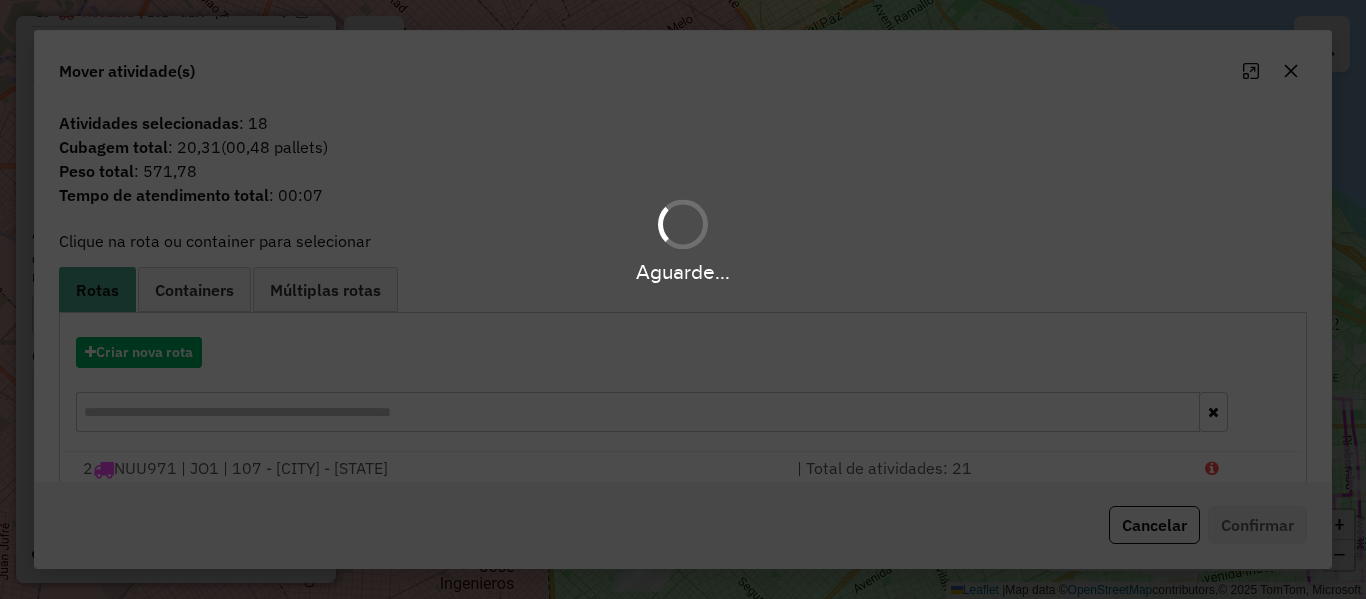 click on "Aguarde..." at bounding box center (683, 299) 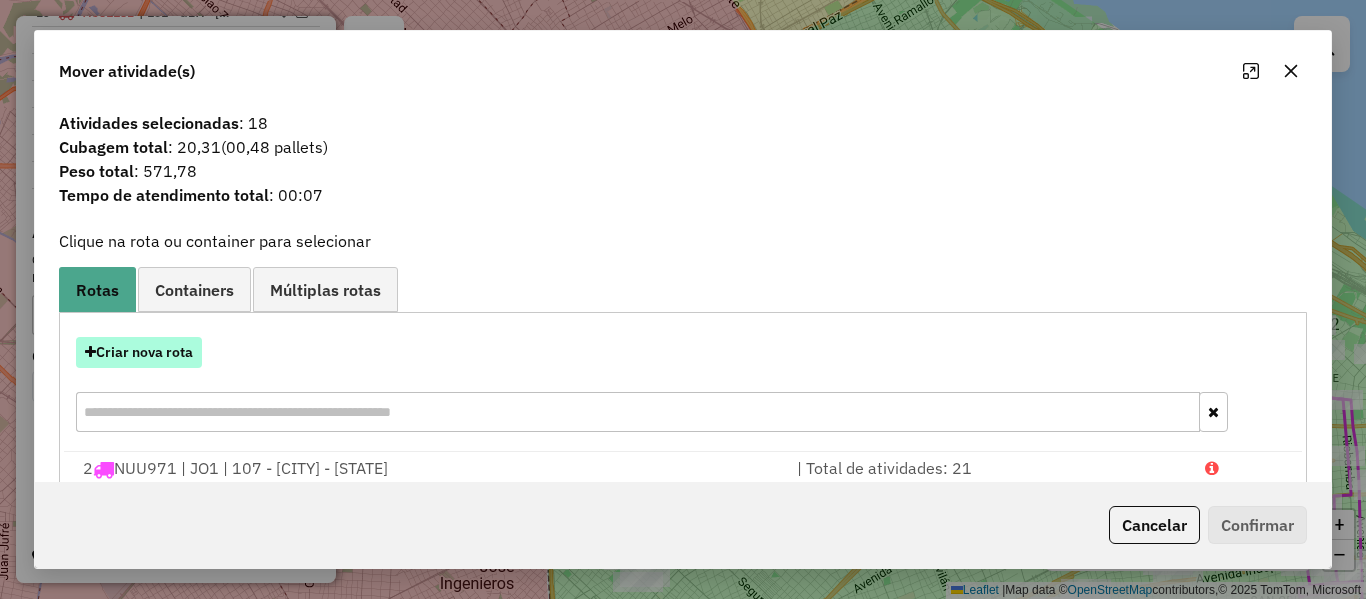 click on "Criar nova rota" at bounding box center (139, 352) 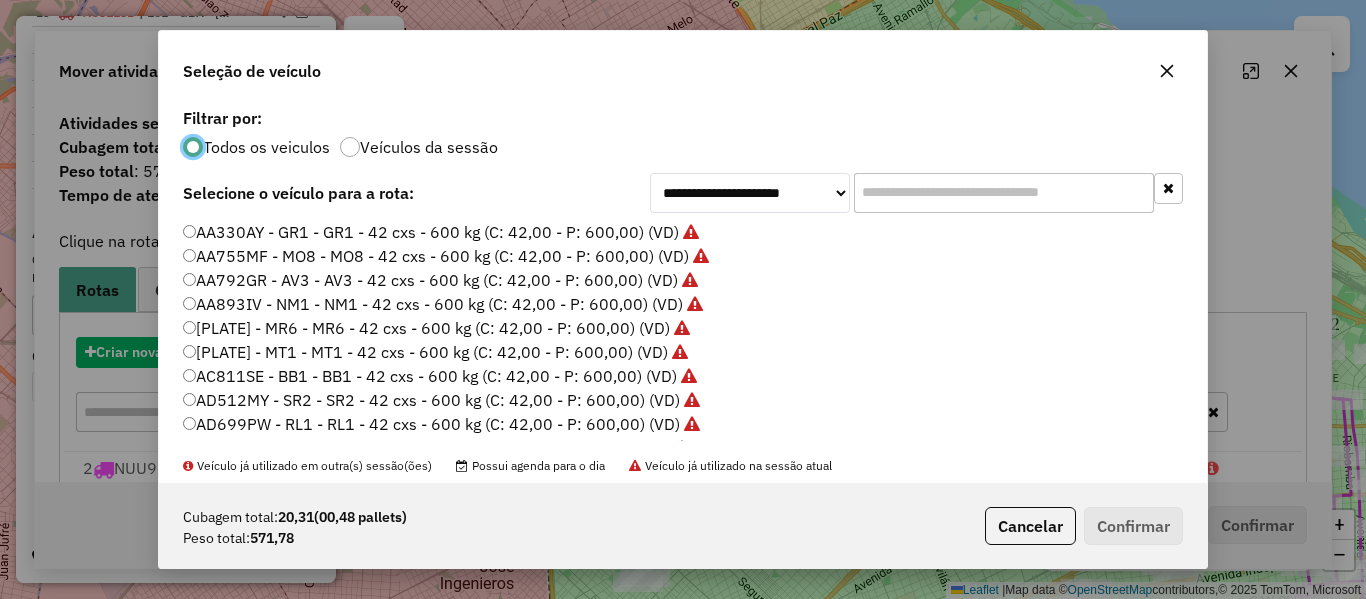 scroll, scrollTop: 11, scrollLeft: 6, axis: both 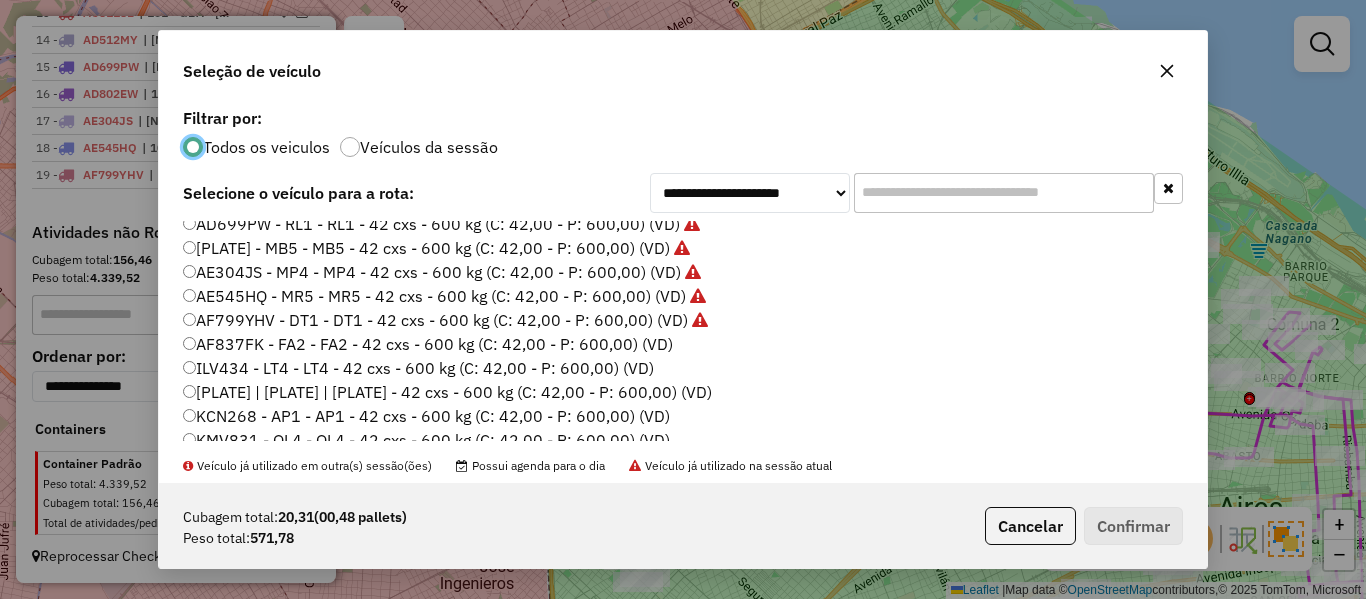 click on "AF837FK - FA2 - FA2 - 42 cxs - 600 kg (C: 42,00 - P: 600,00) (VD)" 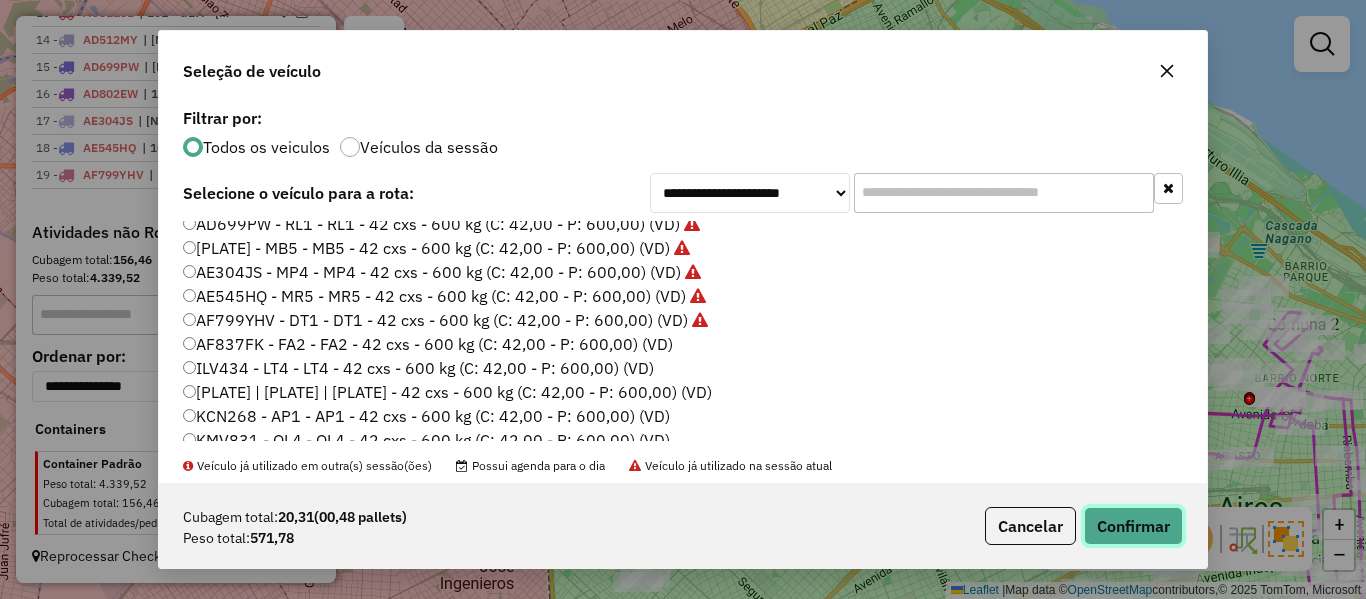 click on "Confirmar" 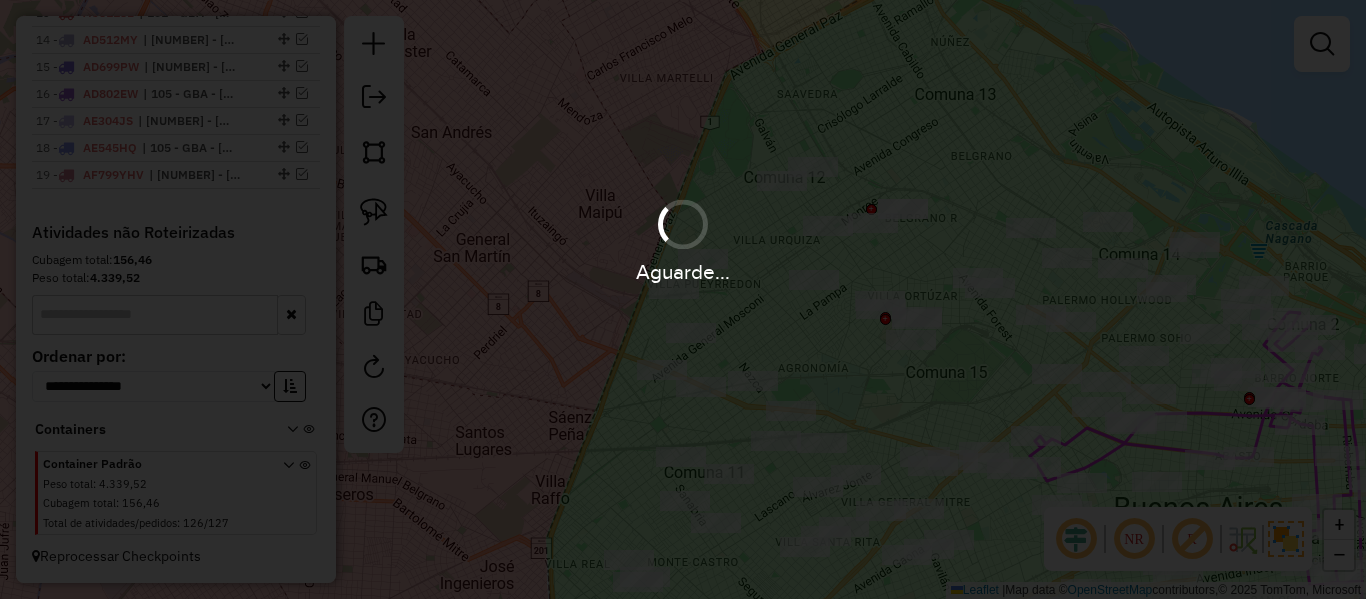 scroll, scrollTop: 1255, scrollLeft: 0, axis: vertical 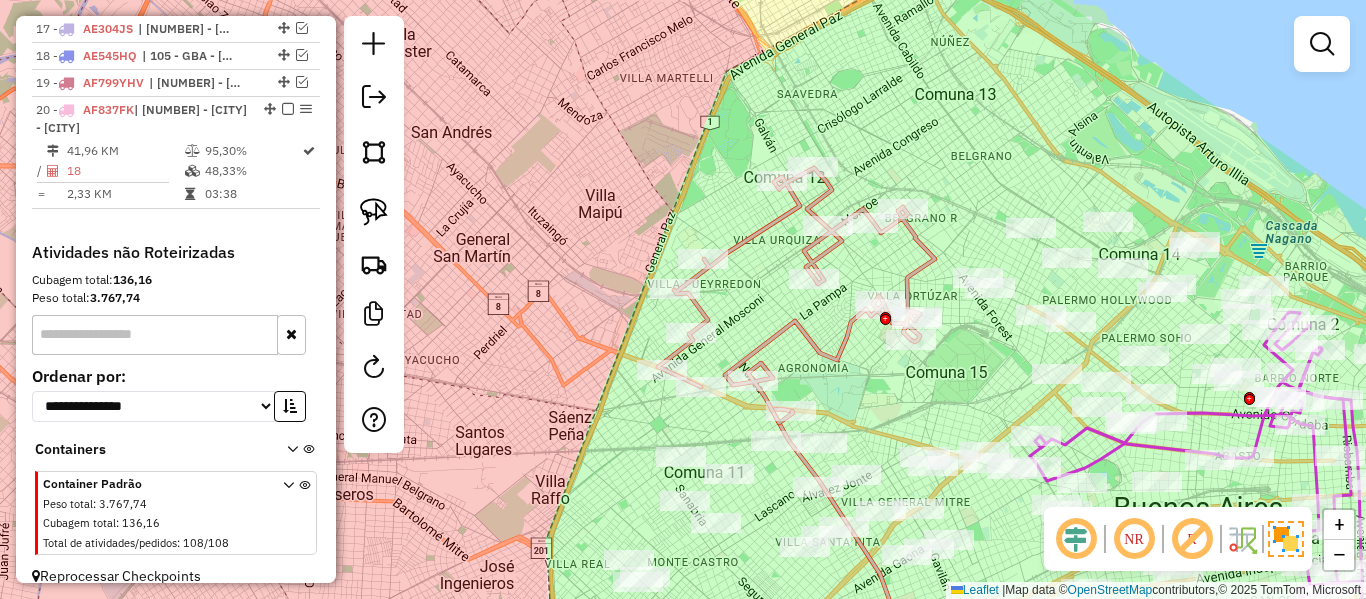 click 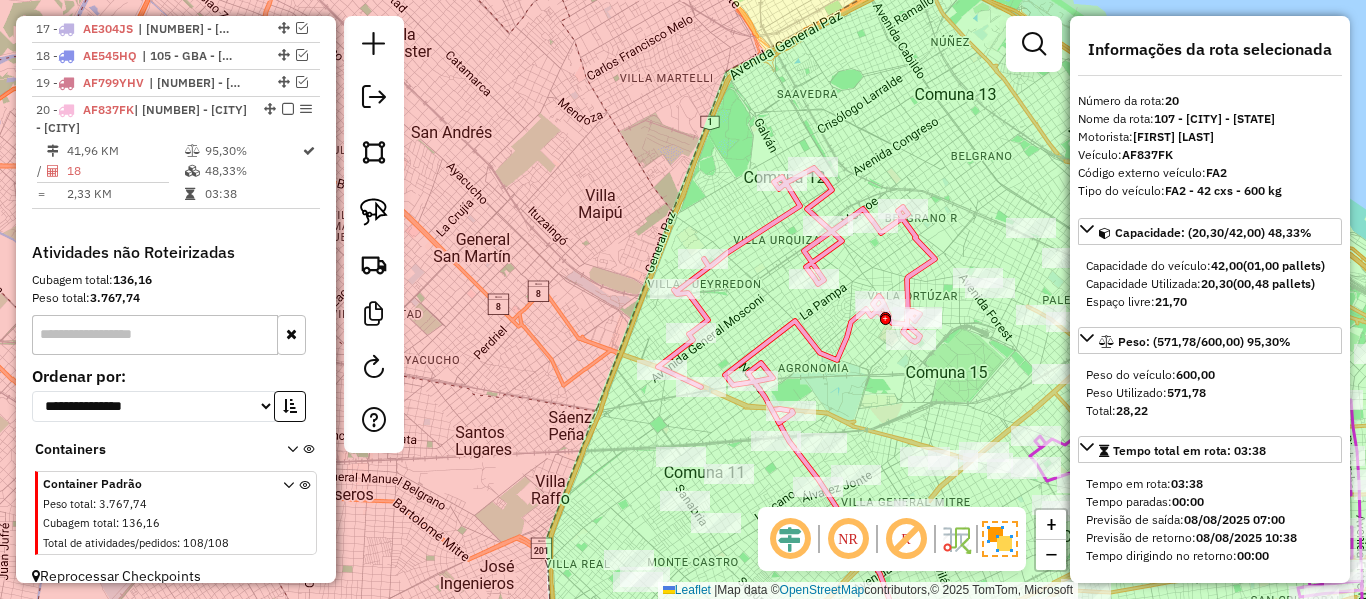 scroll, scrollTop: 1275, scrollLeft: 0, axis: vertical 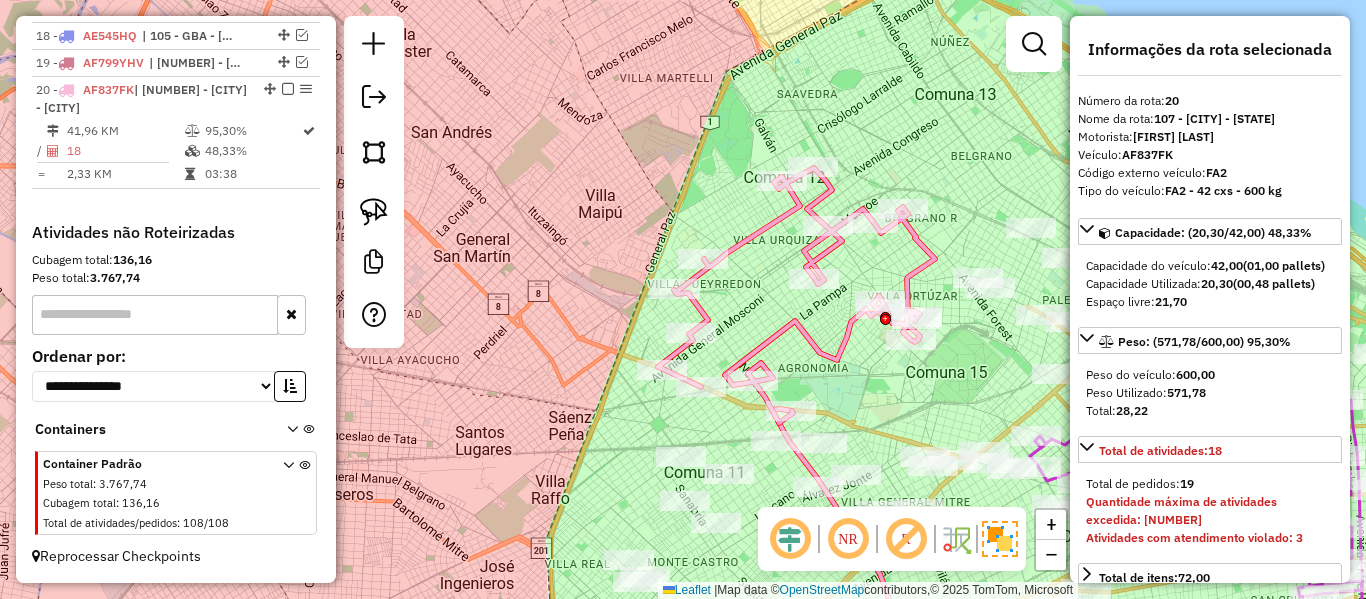 drag, startPoint x: 678, startPoint y: 298, endPoint x: 646, endPoint y: 296, distance: 32.06244 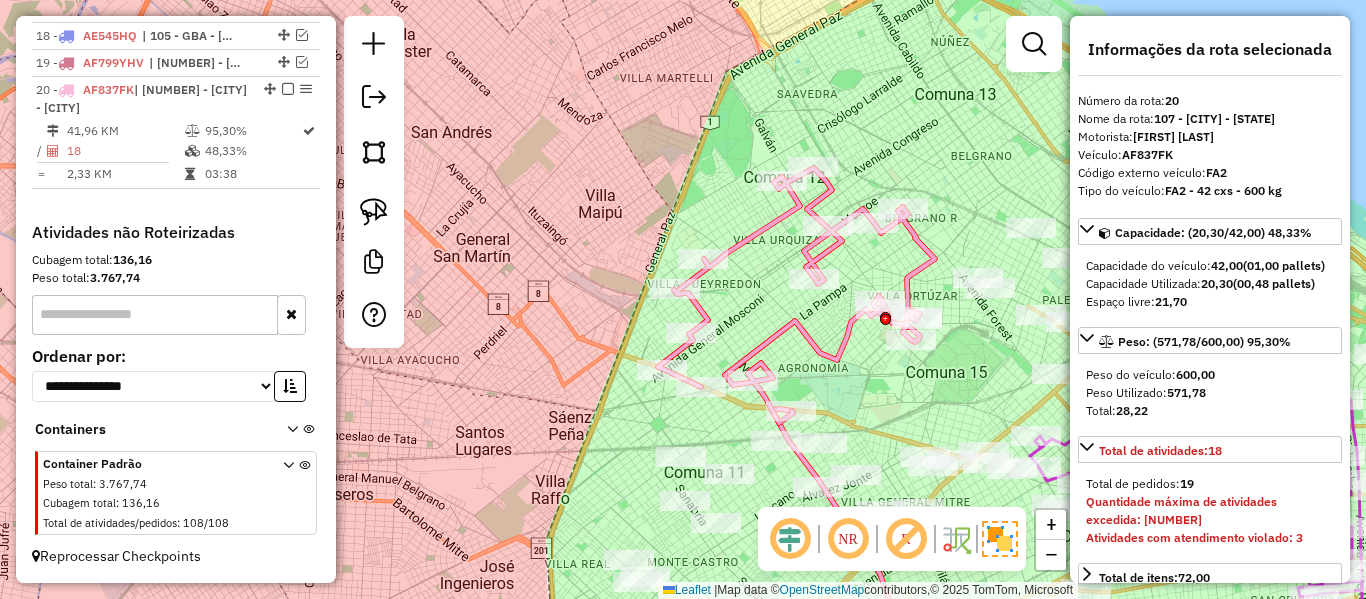 click on "Janela de atendimento Grade de atendimento Capacidade Transportadoras Veículos Cliente Pedidos  Rotas Selecione os dias de semana para filtrar as janelas de atendimento  Seg   Ter   Qua   Qui   Sex   Sáb   Dom  Informe o período da janela de atendimento: De: Até:  Filtrar exatamente a janela do cliente  Considerar janela de atendimento padrão  Selecione os dias de semana para filtrar as grades de atendimento  Seg   Ter   Qua   Qui   Sex   Sáb   Dom   Considerar clientes sem dia de atendimento cadastrado  Clientes fora do dia de atendimento selecionado Filtrar as atividades entre os valores definidos abaixo:  Peso mínimo:   Peso máximo:   Cubagem mínima:   Cubagem máxima:   De:   Até:  Filtrar as atividades entre o tempo de atendimento definido abaixo:  De:   Até:   Considerar capacidade total dos clientes não roteirizados Transportadora: Selecione um ou mais itens Tipo de veículo: Selecione um ou mais itens Veículo: Selecione um ou mais itens Motorista: Selecione um ou mais itens Nome: Rótulo:" 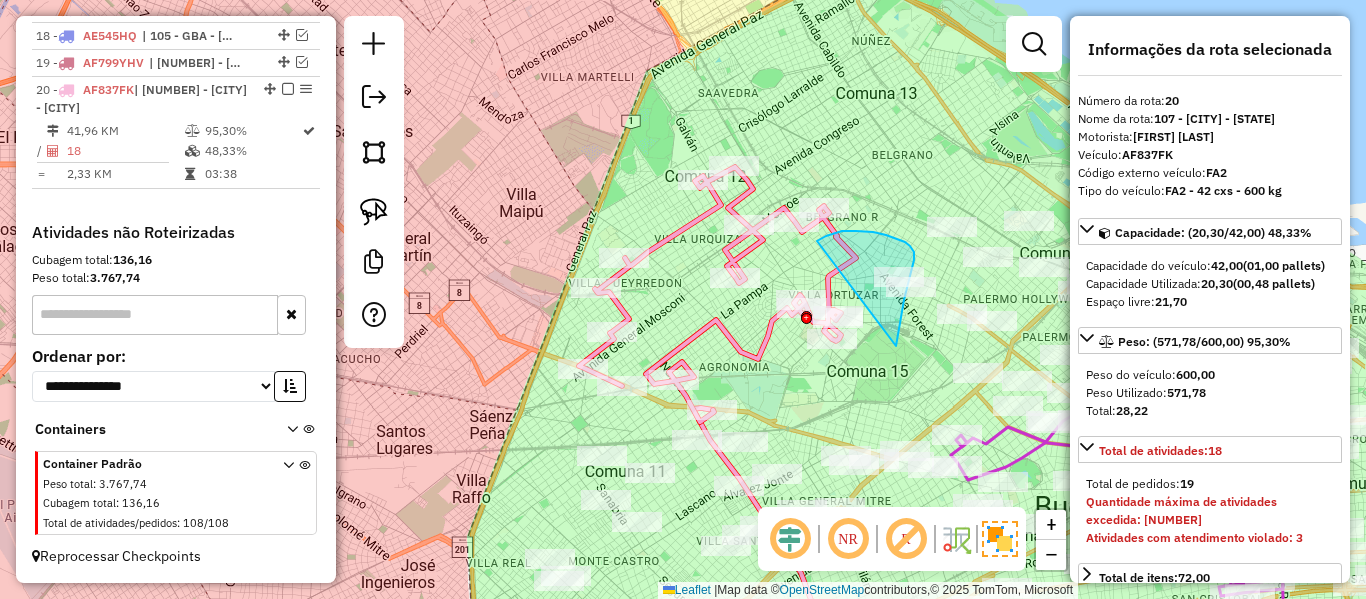drag, startPoint x: 904, startPoint y: 300, endPoint x: 812, endPoint y: 250, distance: 104.70912 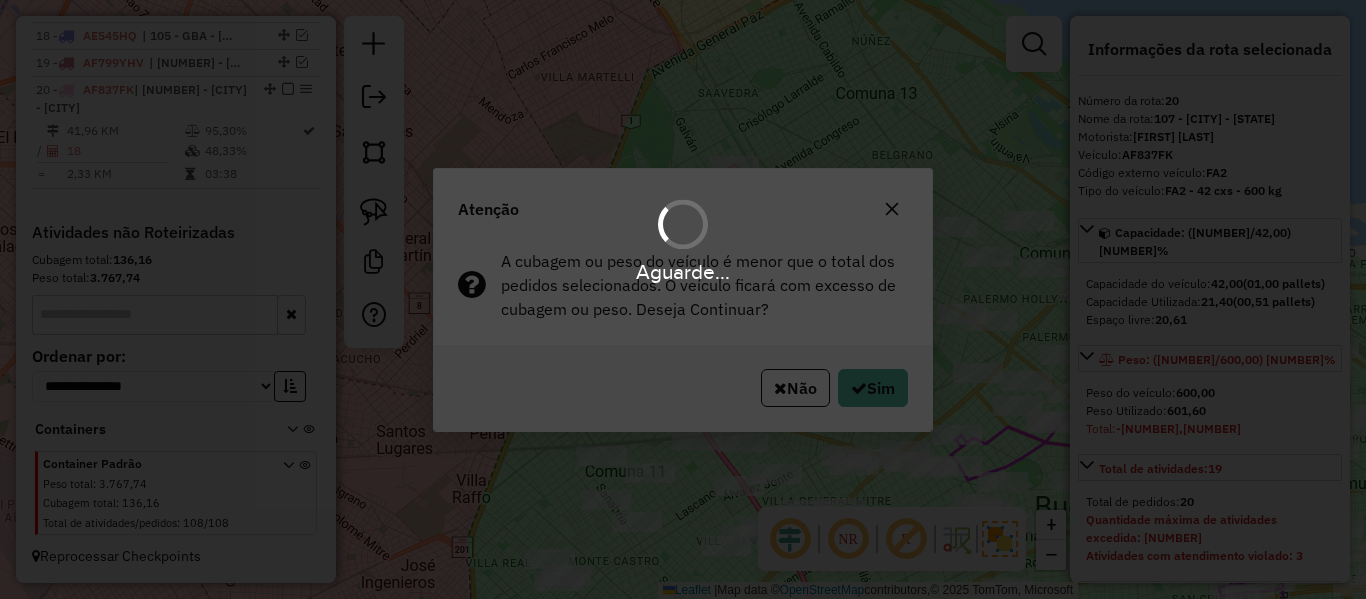 select on "**********" 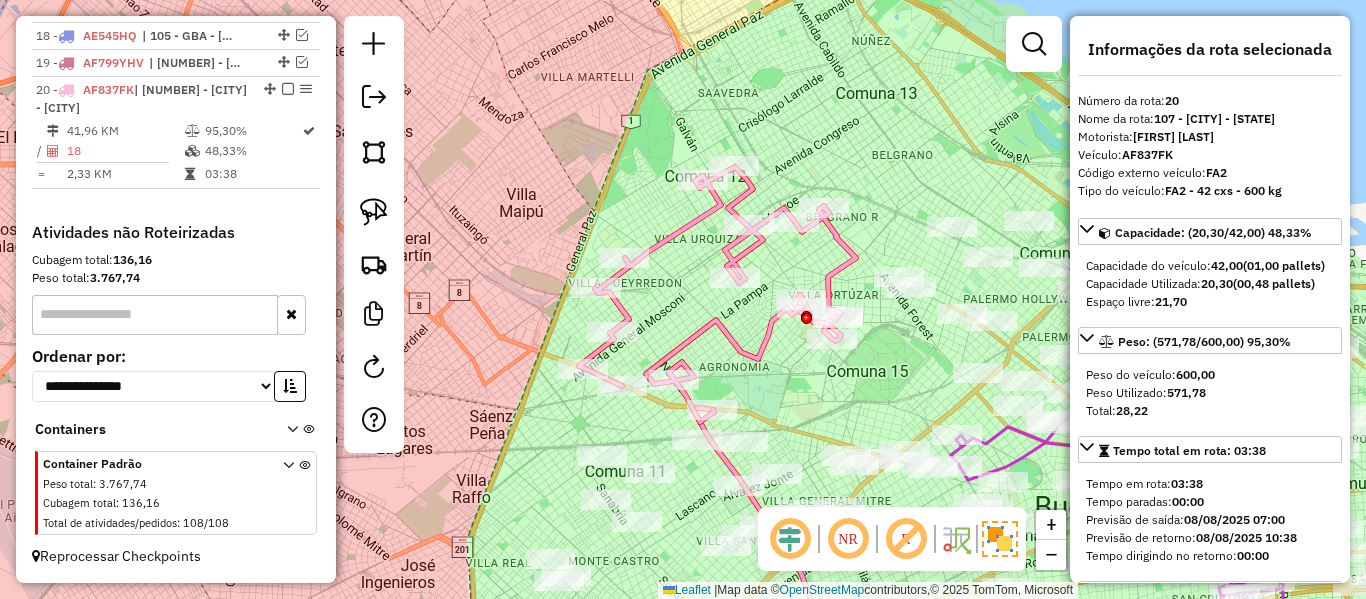 click 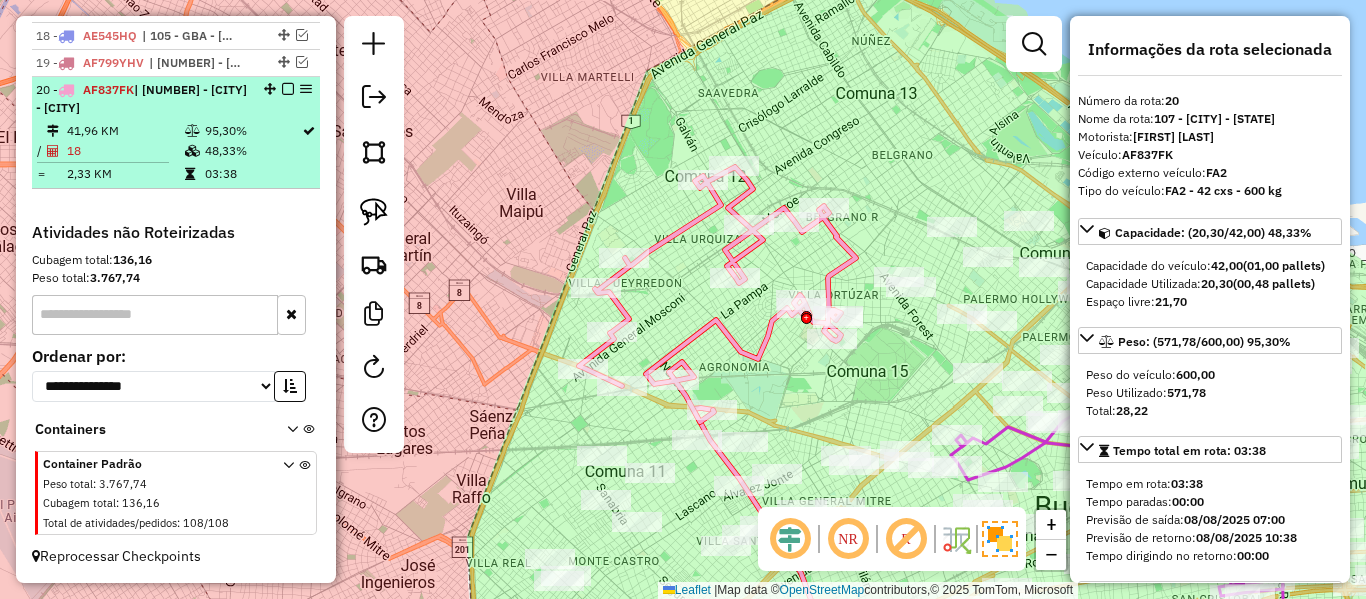 click at bounding box center (288, 89) 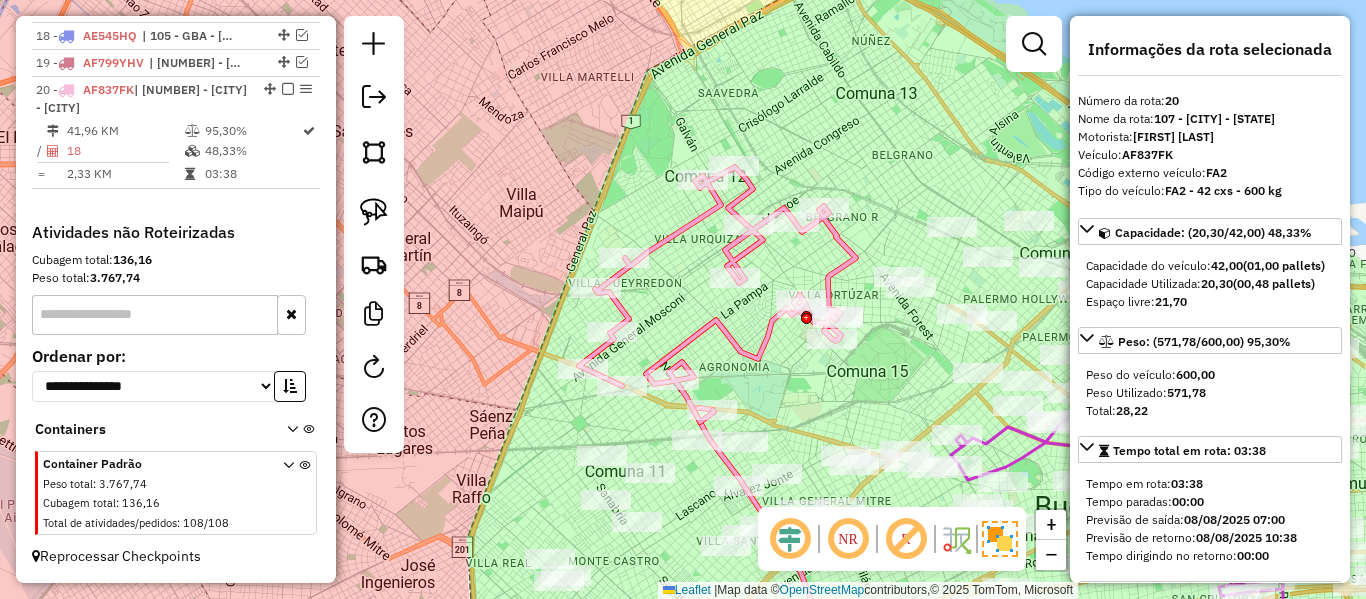 scroll, scrollTop: 1190, scrollLeft: 0, axis: vertical 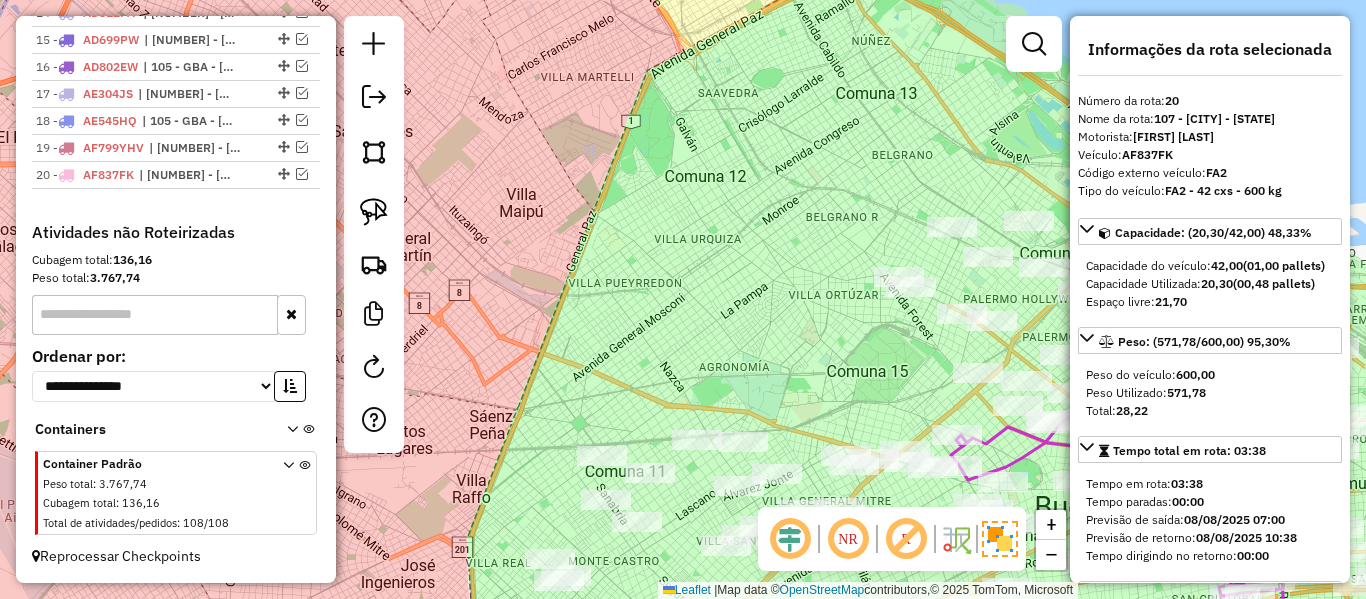 click on "Janela de atendimento Grade de atendimento Capacidade Transportadoras Veículos Cliente Pedidos  Rotas Selecione os dias de semana para filtrar as janelas de atendimento  Seg   Ter   Qua   Qui   Sex   Sáb   Dom  Informe o período da janela de atendimento: De: Até:  Filtrar exatamente a janela do cliente  Considerar janela de atendimento padrão  Selecione os dias de semana para filtrar as grades de atendimento  Seg   Ter   Qua   Qui   Sex   Sáb   Dom   Considerar clientes sem dia de atendimento cadastrado  Clientes fora do dia de atendimento selecionado Filtrar as atividades entre os valores definidos abaixo:  Peso mínimo:   Peso máximo:   Cubagem mínima:   Cubagem máxima:   De:   Até:  Filtrar as atividades entre o tempo de atendimento definido abaixo:  De:   Até:   Considerar capacidade total dos clientes não roteirizados Transportadora: Selecione um ou mais itens Tipo de veículo: Selecione um ou mais itens Veículo: Selecione um ou mais itens Motorista: Selecione um ou mais itens Nome: Rótulo:" 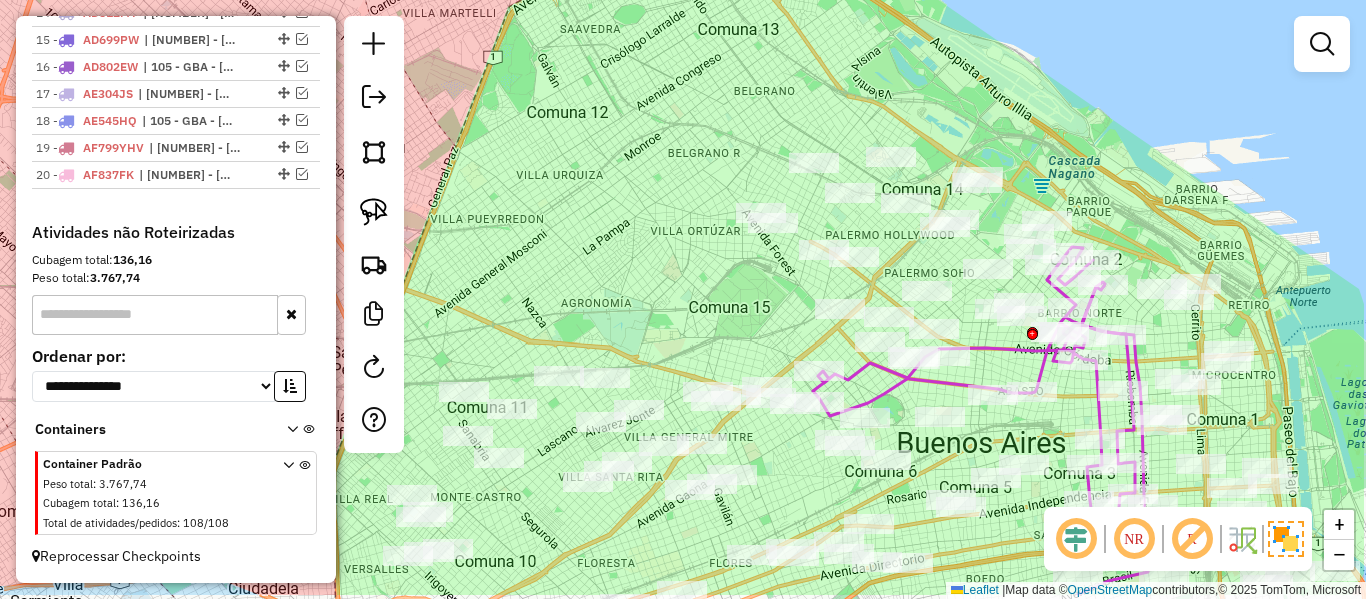 drag, startPoint x: 821, startPoint y: 411, endPoint x: 689, endPoint y: 336, distance: 151.81897 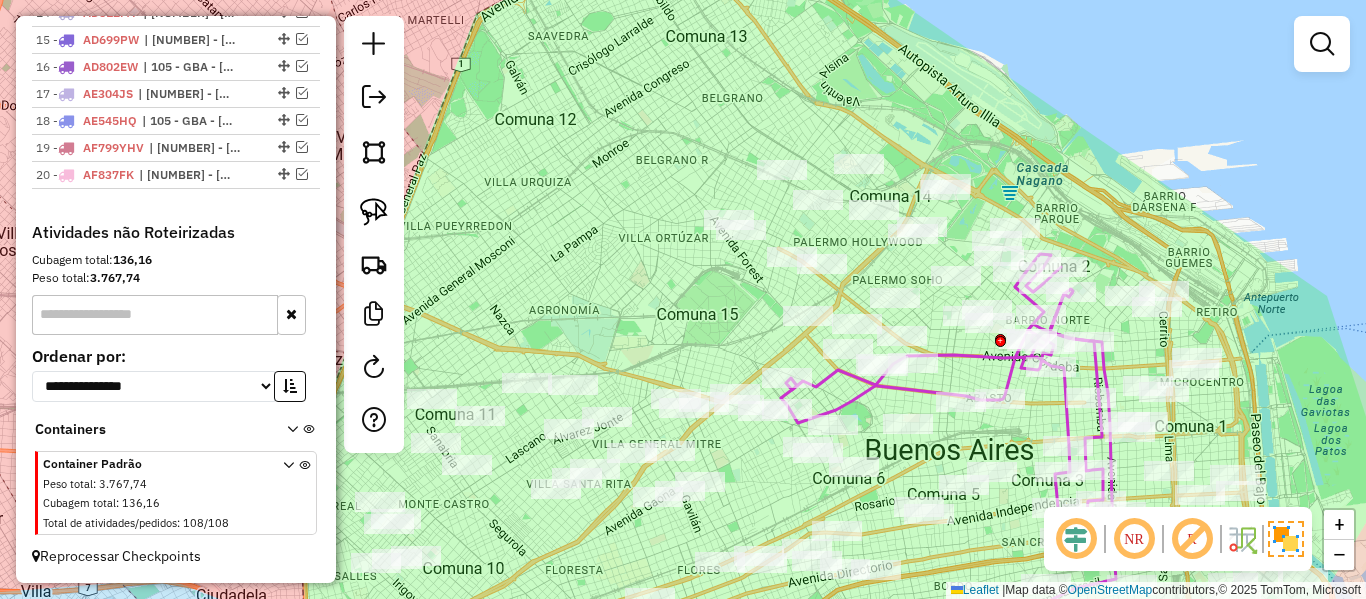 drag, startPoint x: 984, startPoint y: 142, endPoint x: 931, endPoint y: 165, distance: 57.77543 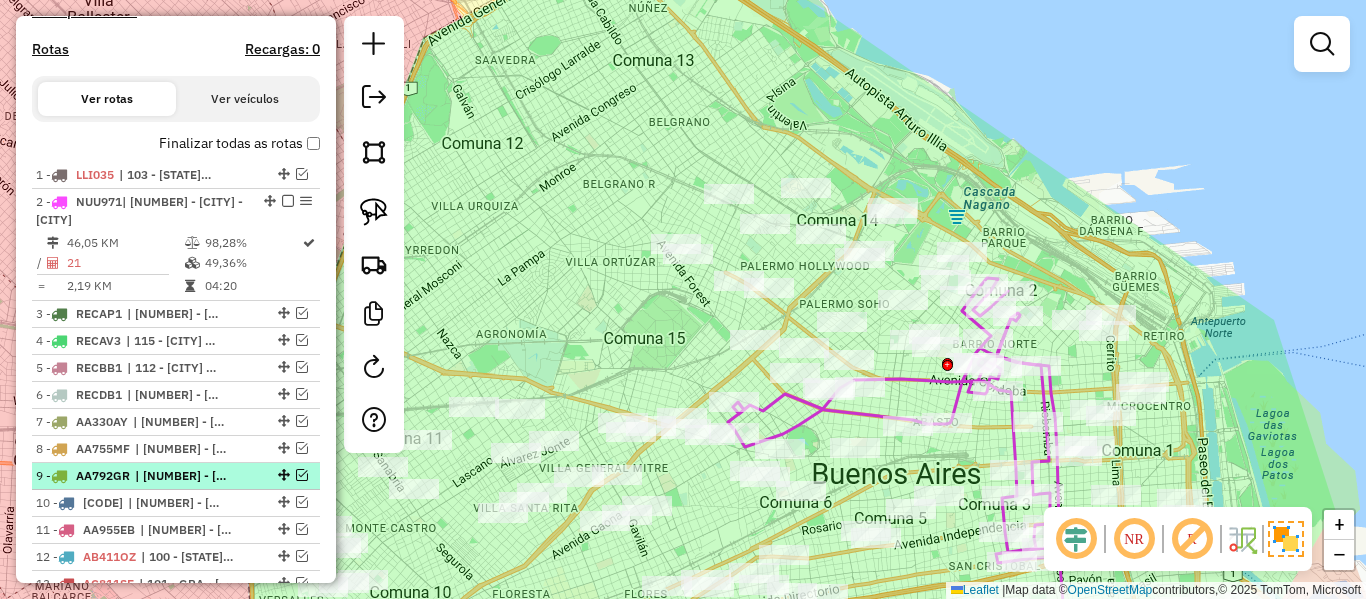 scroll, scrollTop: 590, scrollLeft: 0, axis: vertical 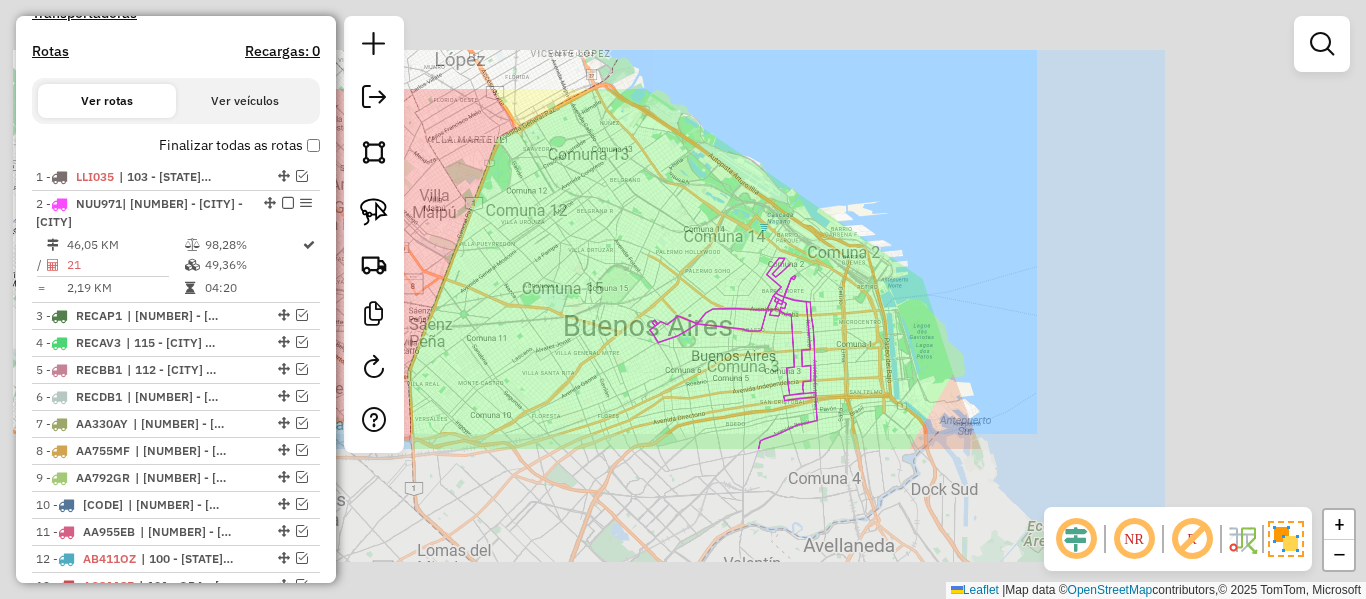 click on "Janela de atendimento Grade de atendimento Capacidade Transportadoras Veículos Cliente Pedidos  Rotas Selecione os dias de semana para filtrar as janelas de atendimento  Seg   Ter   Qua   Qui   Sex   Sáb   Dom  Informe o período da janela de atendimento: De: Até:  Filtrar exatamente a janela do cliente  Considerar janela de atendimento padrão  Selecione os dias de semana para filtrar as grades de atendimento  Seg   Ter   Qua   Qui   Sex   Sáb   Dom   Considerar clientes sem dia de atendimento cadastrado  Clientes fora do dia de atendimento selecionado Filtrar as atividades entre os valores definidos abaixo:  Peso mínimo:   Peso máximo:   Cubagem mínima:   Cubagem máxima:   De:   Até:  Filtrar as atividades entre o tempo de atendimento definido abaixo:  De:   Até:   Considerar capacidade total dos clientes não roteirizados Transportadora: Selecione um ou mais itens Tipo de veículo: Selecione um ou mais itens Veículo: Selecione um ou mais itens Motorista: Selecione um ou mais itens Nome: Rótulo:" 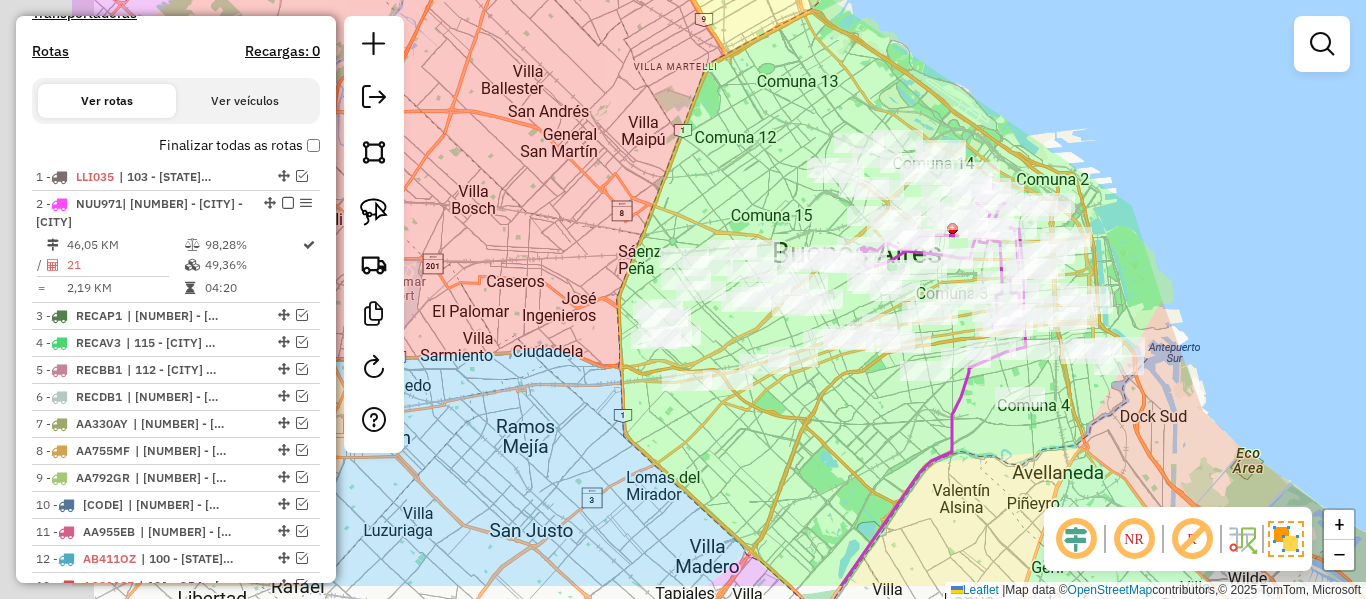 drag, startPoint x: 576, startPoint y: 254, endPoint x: 688, endPoint y: 304, distance: 122.653984 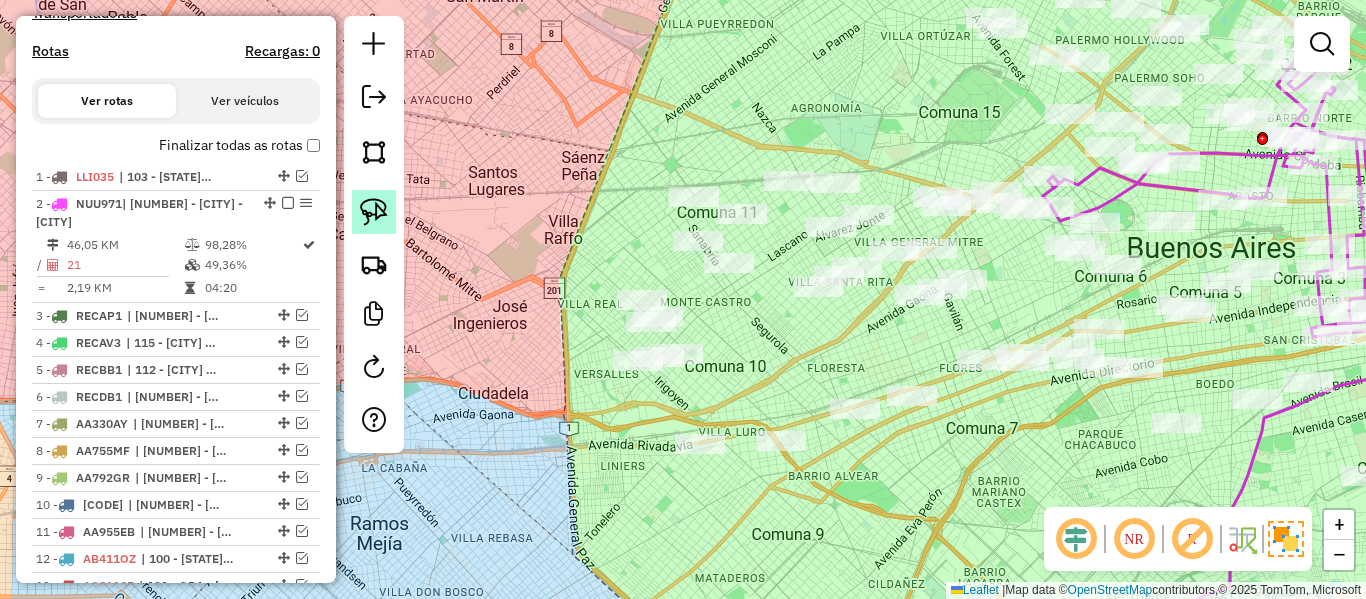 click 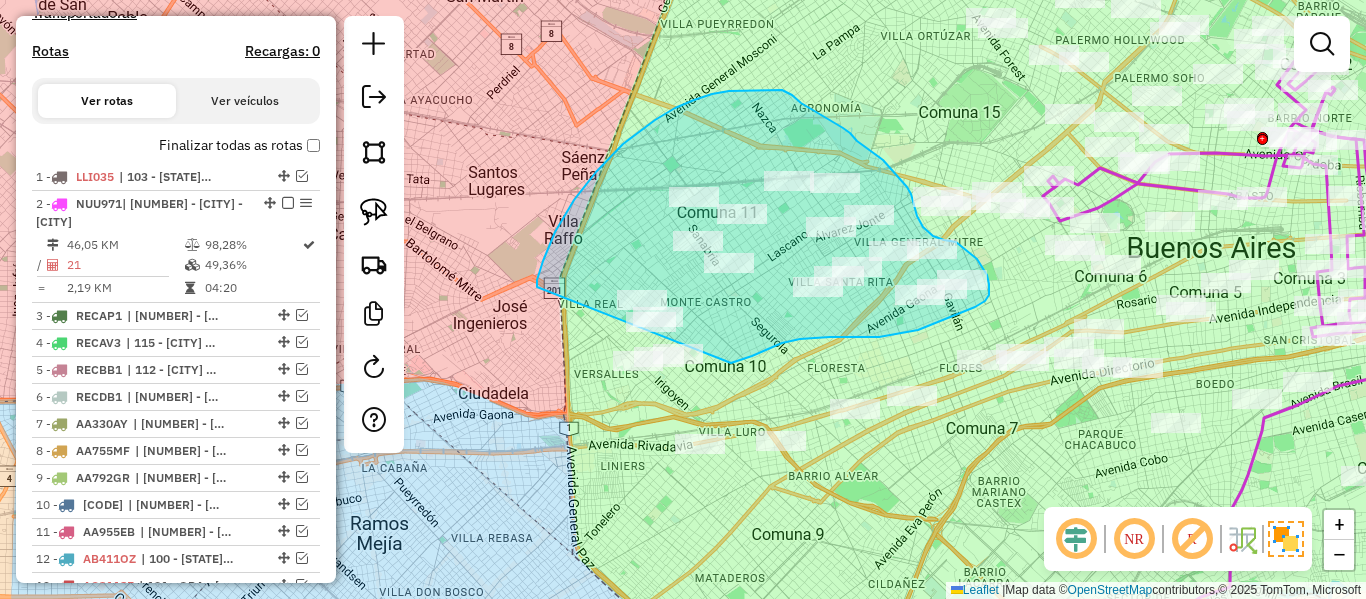 drag, startPoint x: 537, startPoint y: 287, endPoint x: 626, endPoint y: 405, distance: 147.80054 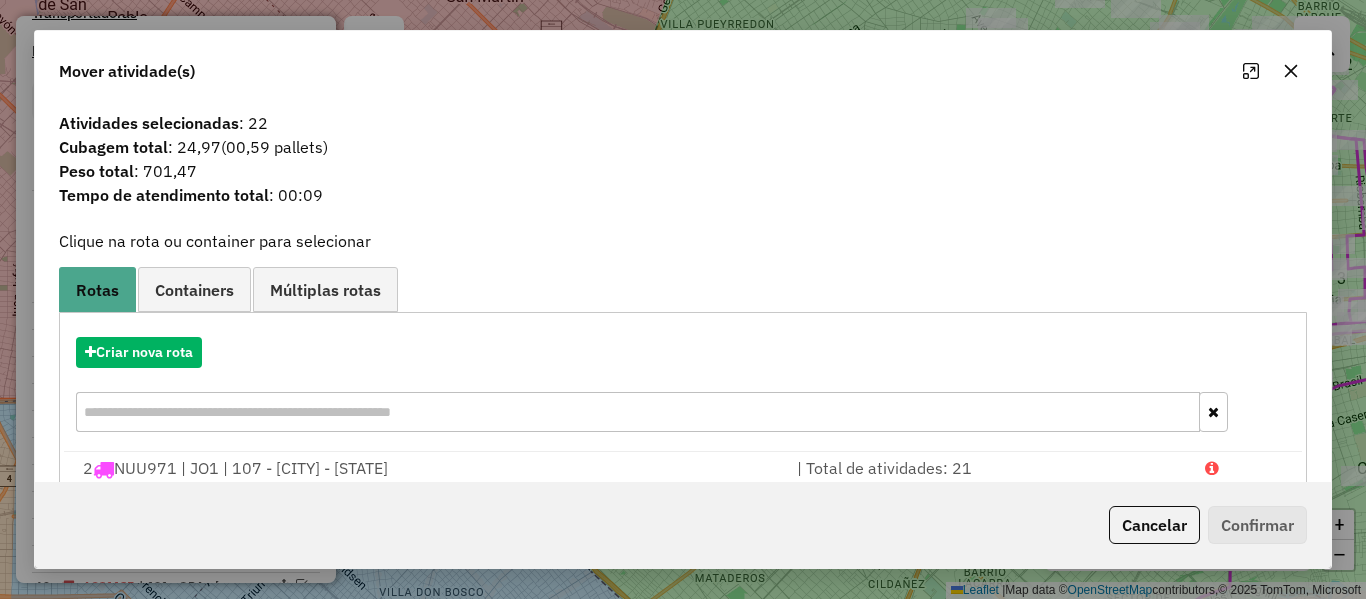 click on "Cancelar" 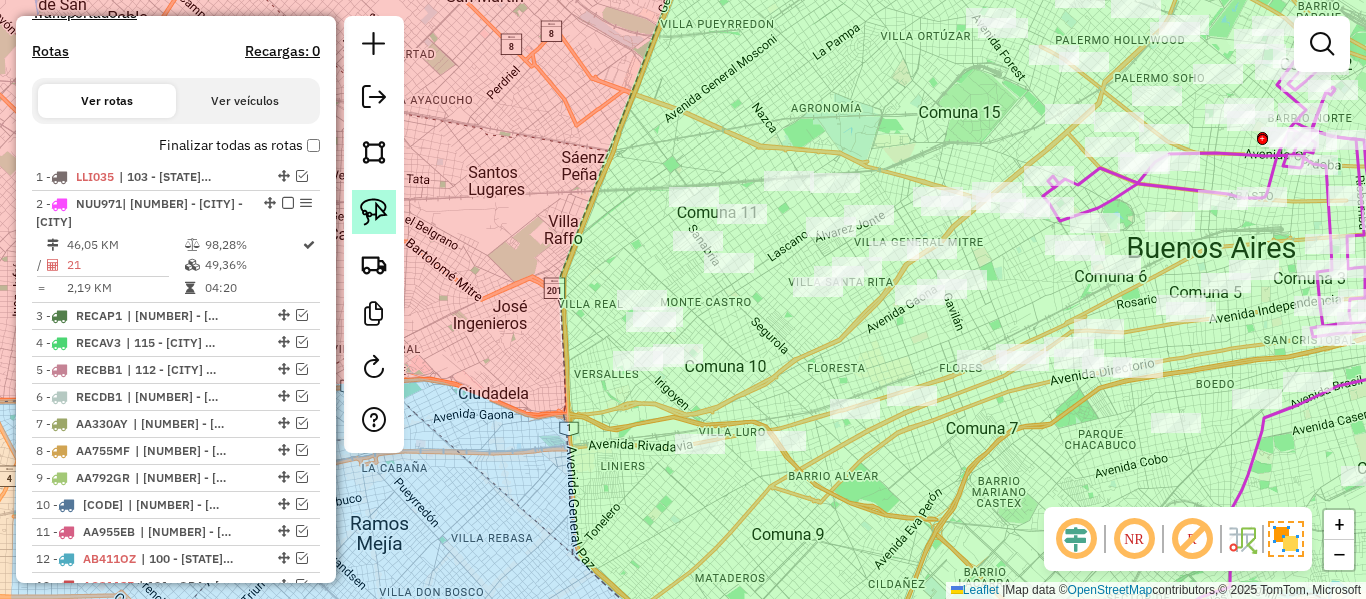 click 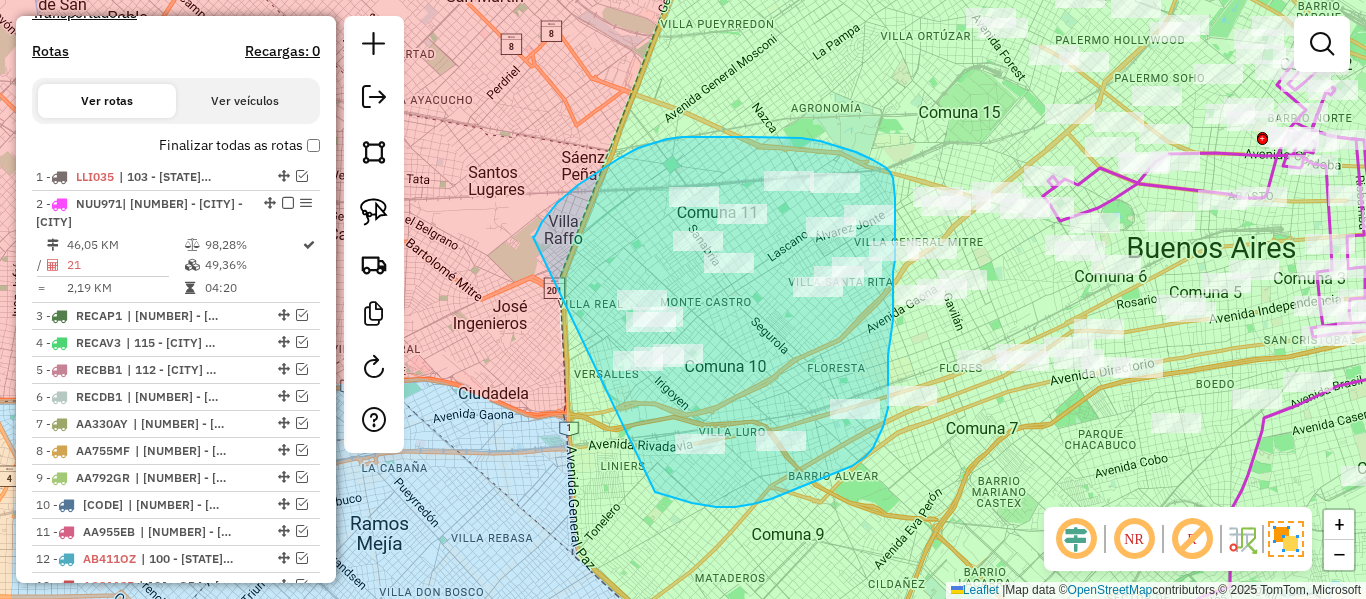 drag, startPoint x: 533, startPoint y: 237, endPoint x: 506, endPoint y: 430, distance: 194.87946 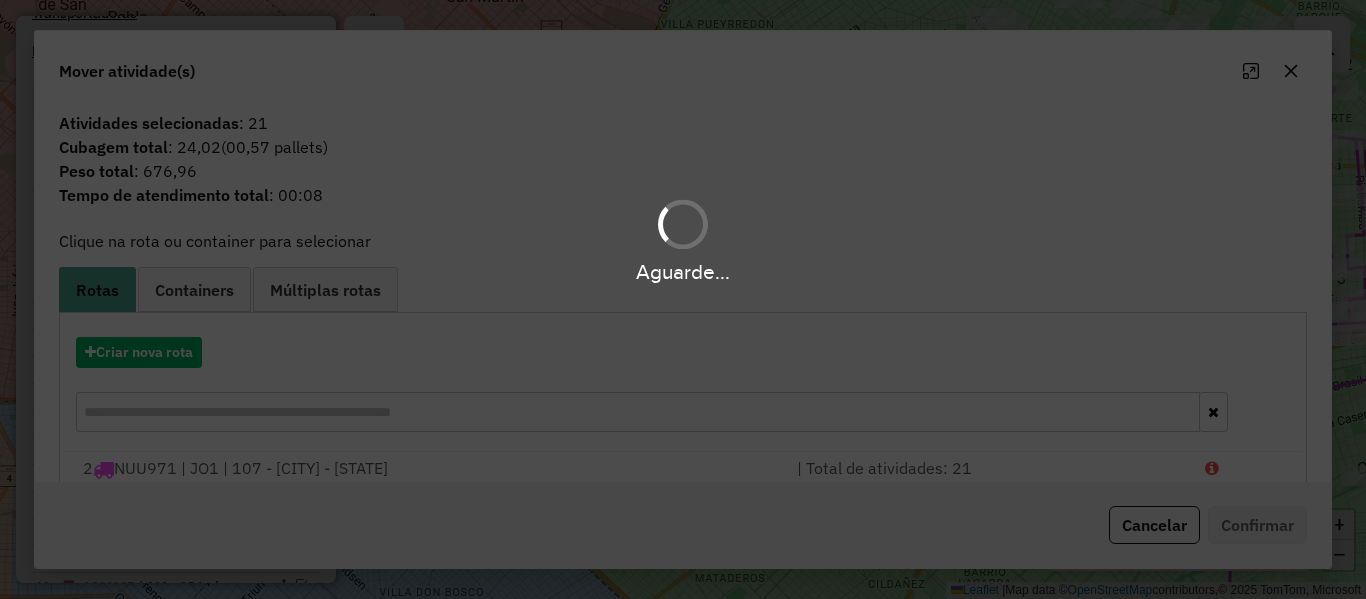 click on "Aguarde..." at bounding box center [683, 299] 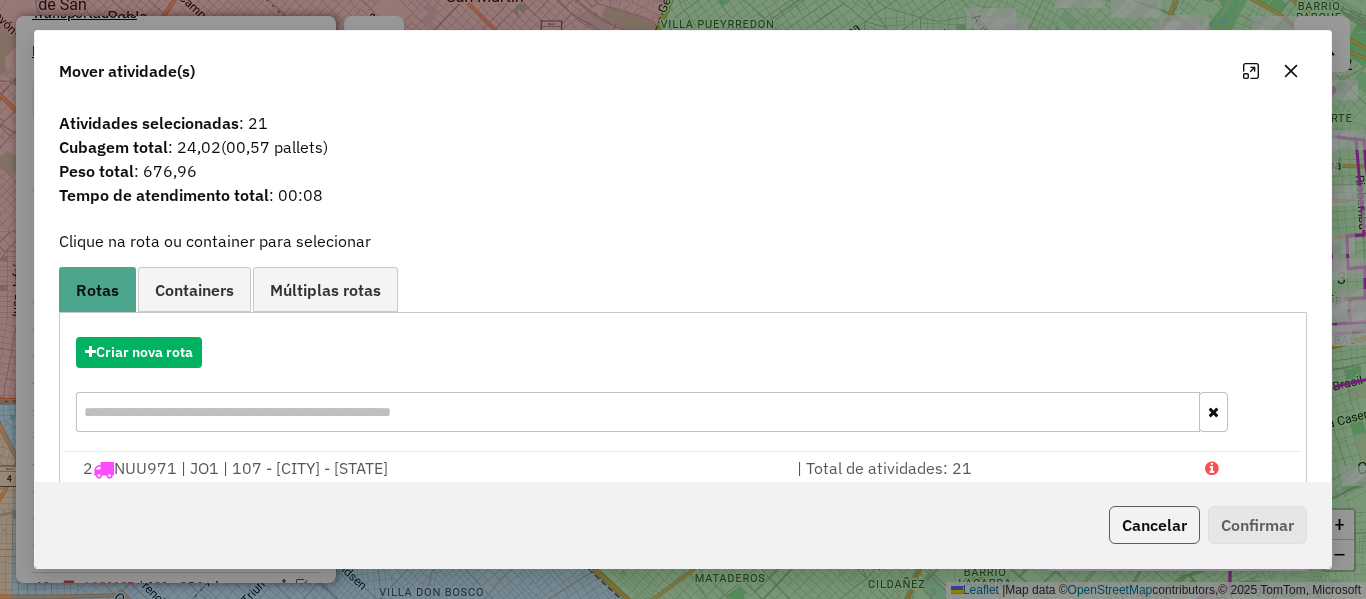 click on "Cancelar" 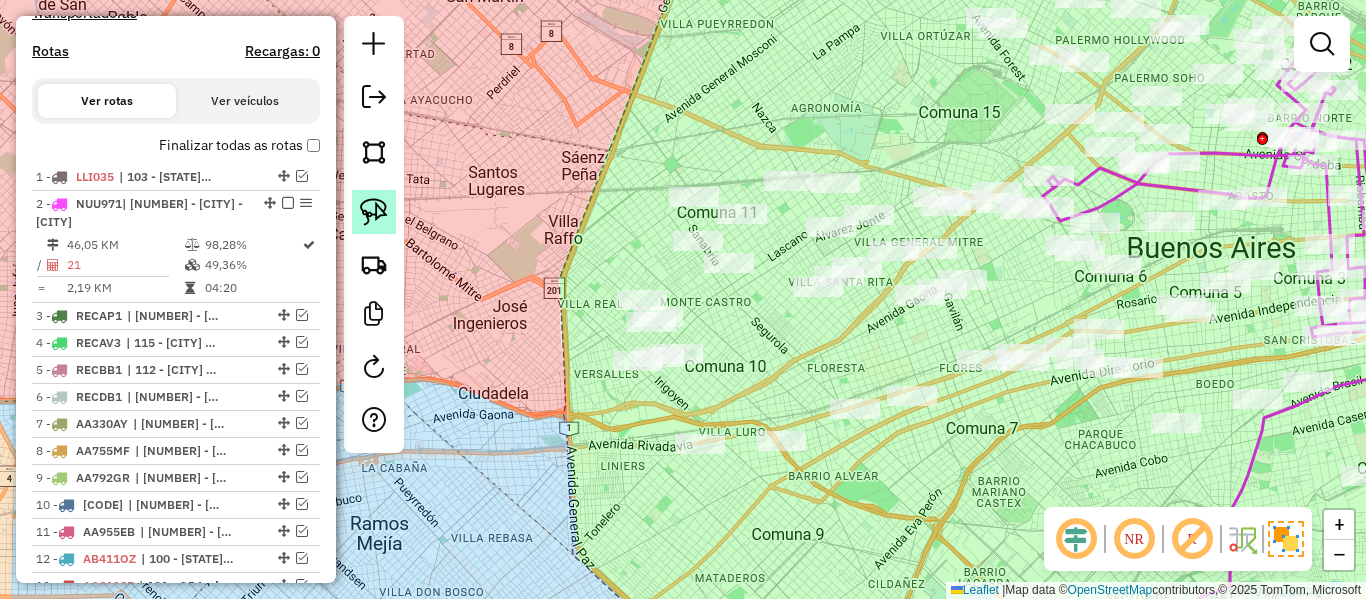 click 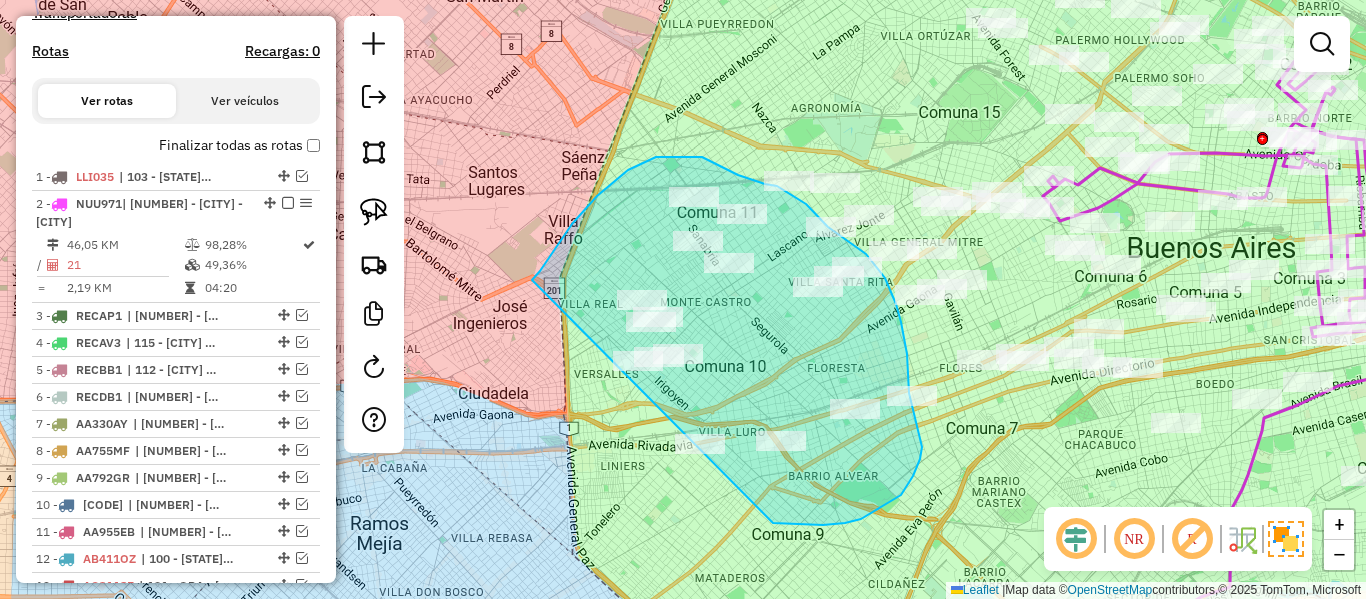 drag, startPoint x: 548, startPoint y: 259, endPoint x: 571, endPoint y: 452, distance: 194.36563 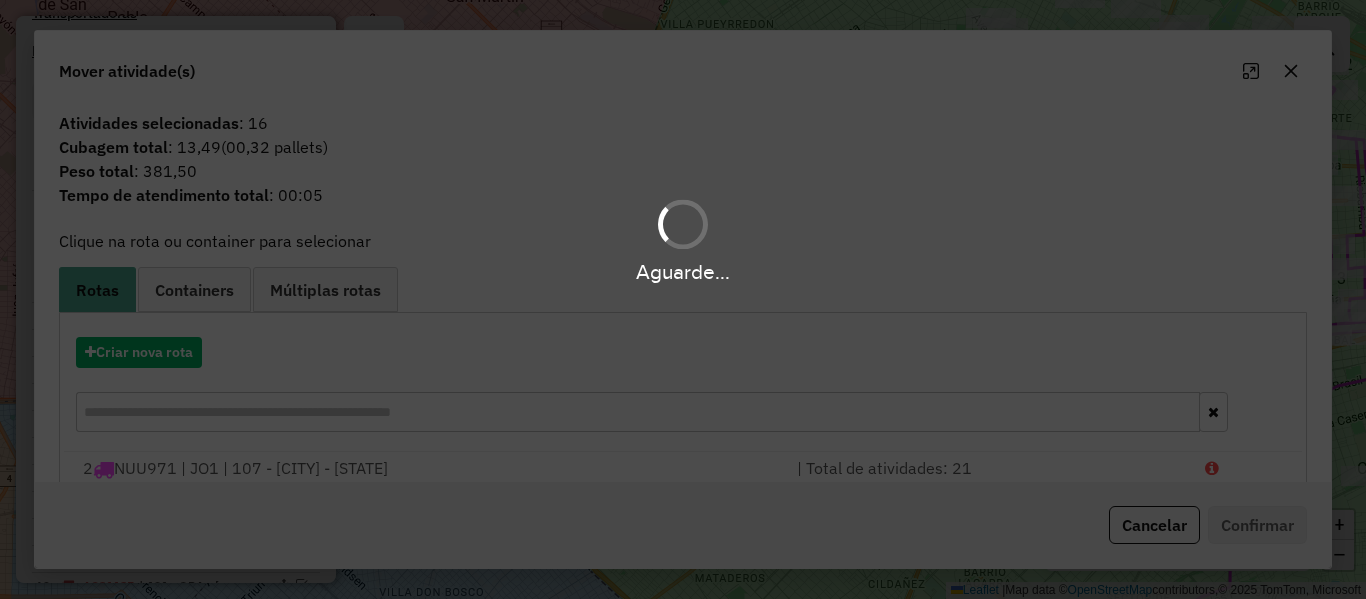 click on "Aguarde..." at bounding box center [683, 299] 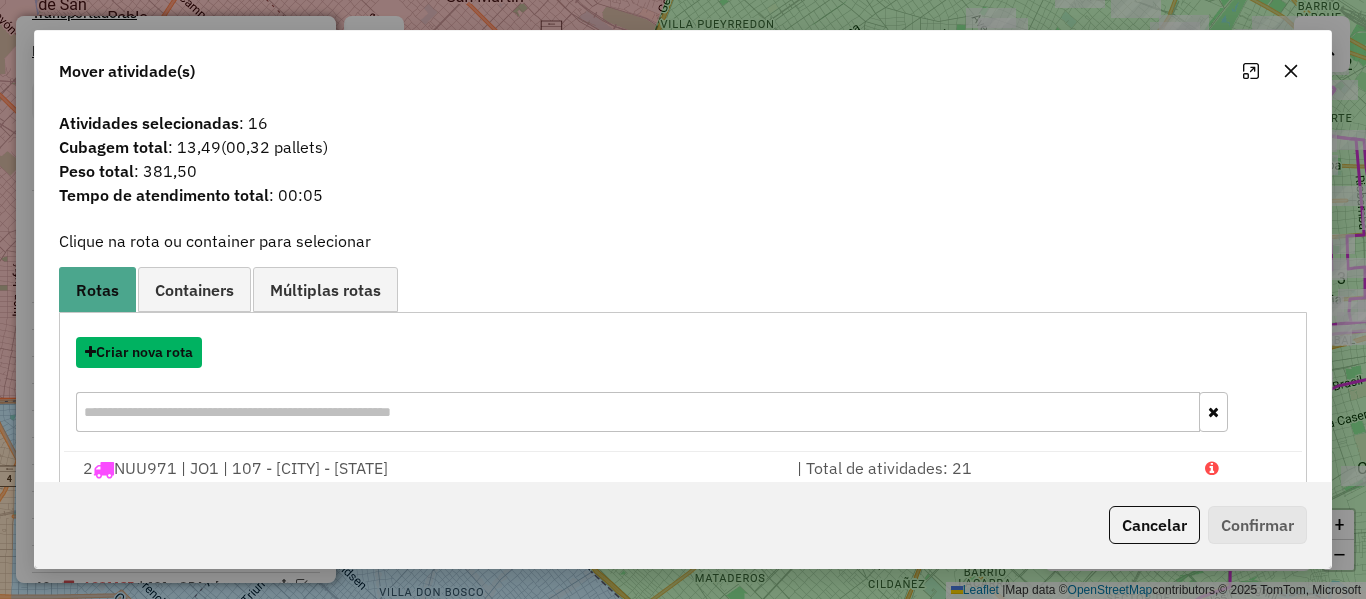 click on "Criar nova rota" at bounding box center (139, 352) 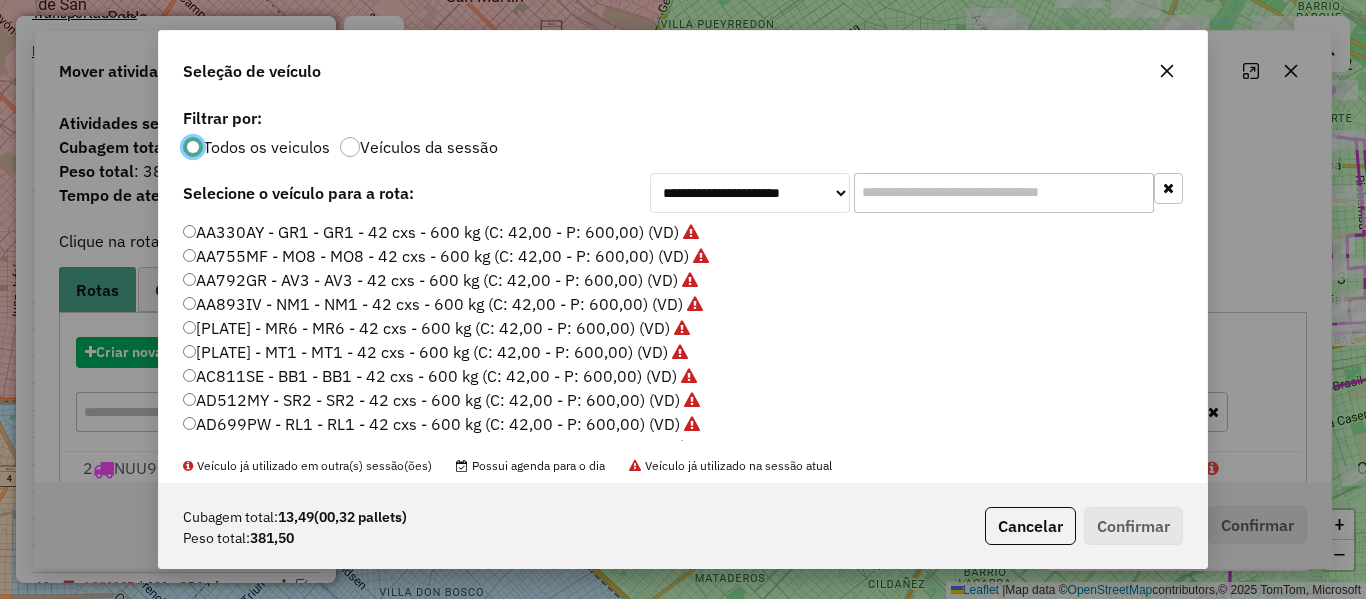 scroll, scrollTop: 11, scrollLeft: 6, axis: both 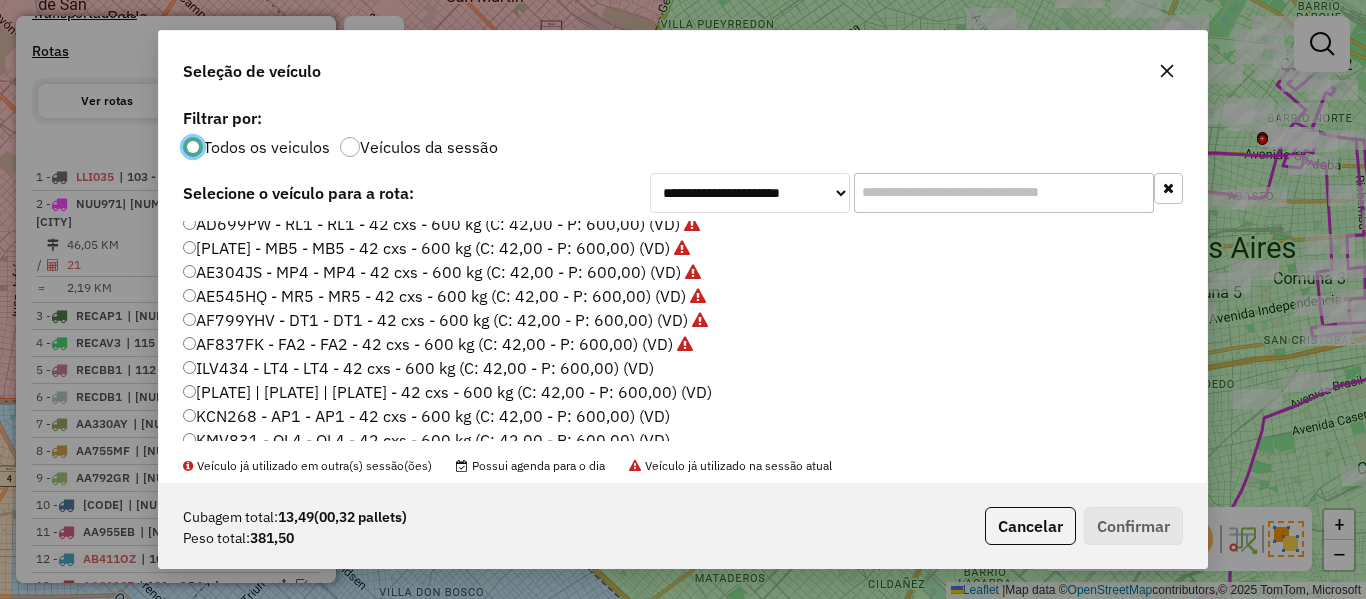 click on "ILV434 - LT4 - LT4 - 42 cxs - 600 kg (C: 42,00 - P: 600,00) (VD)" 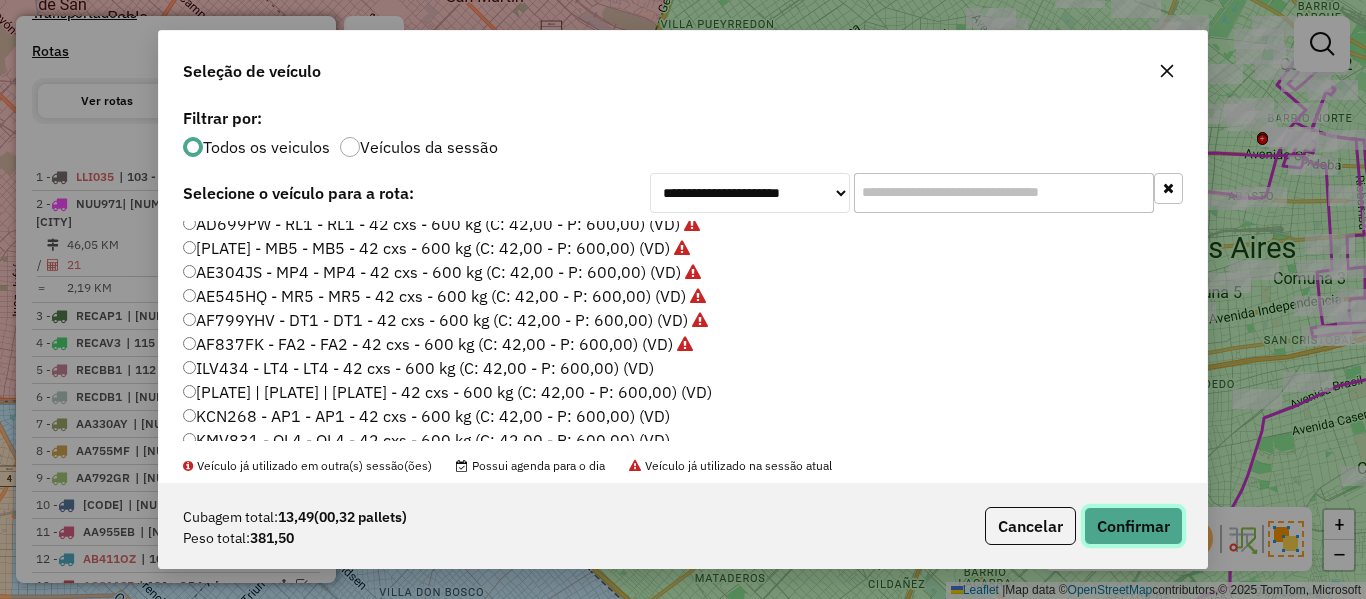 click on "Confirmar" 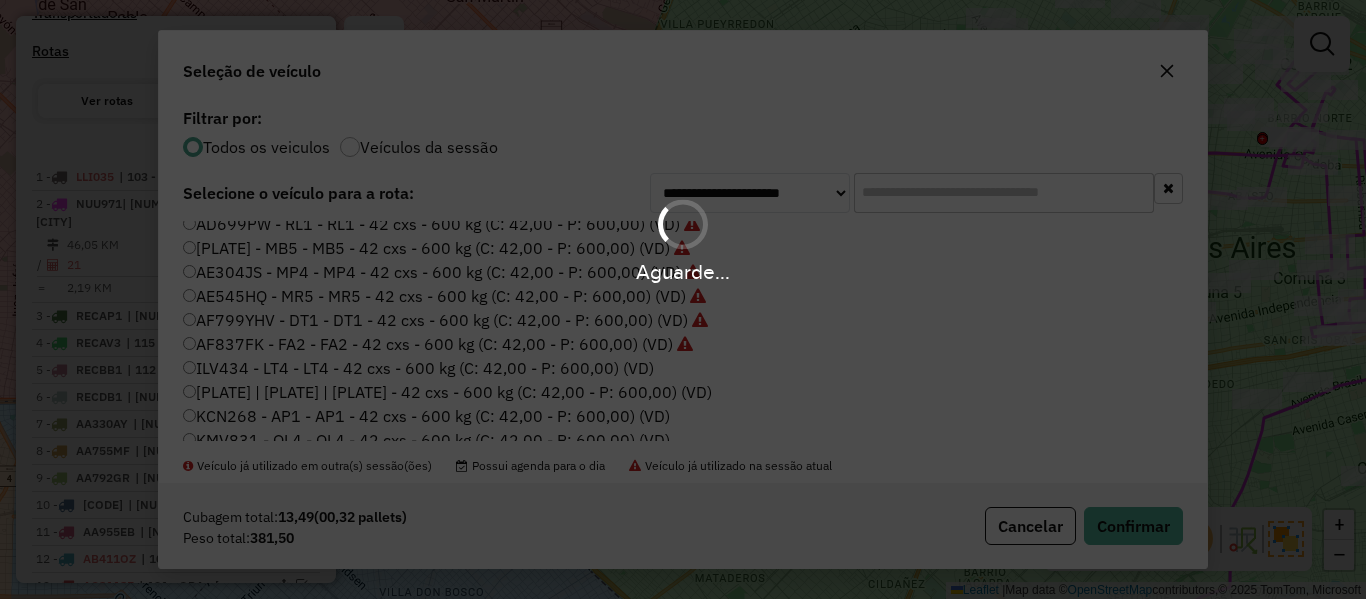 scroll, scrollTop: 615, scrollLeft: 0, axis: vertical 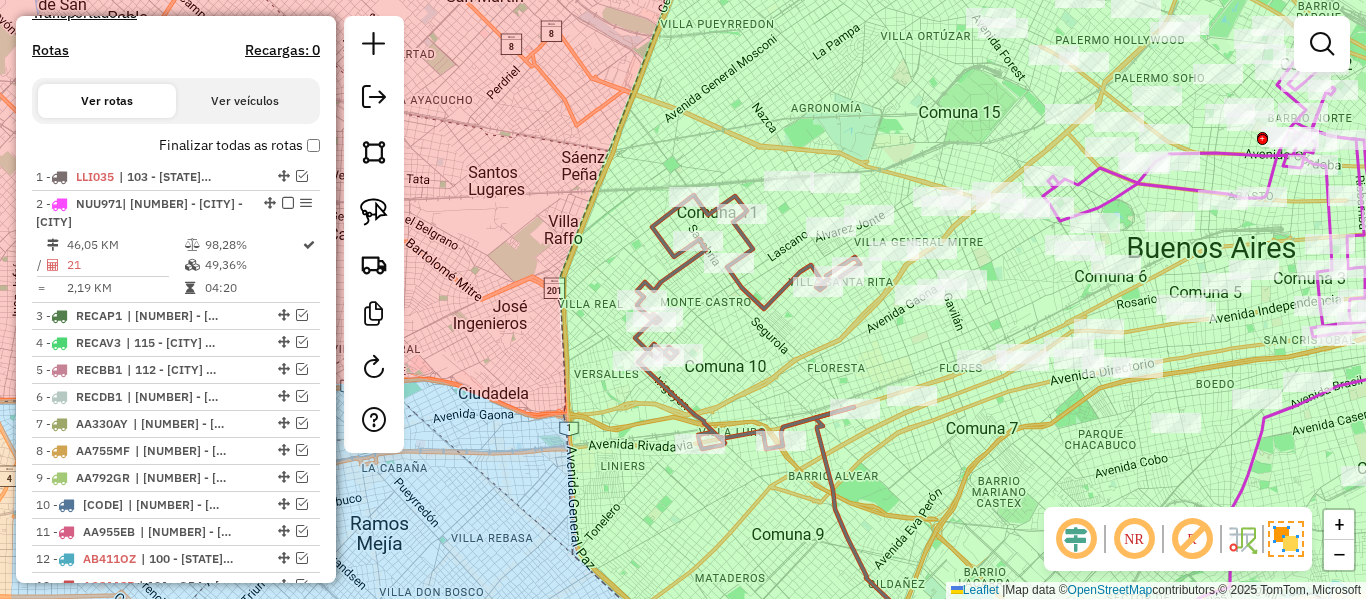 click 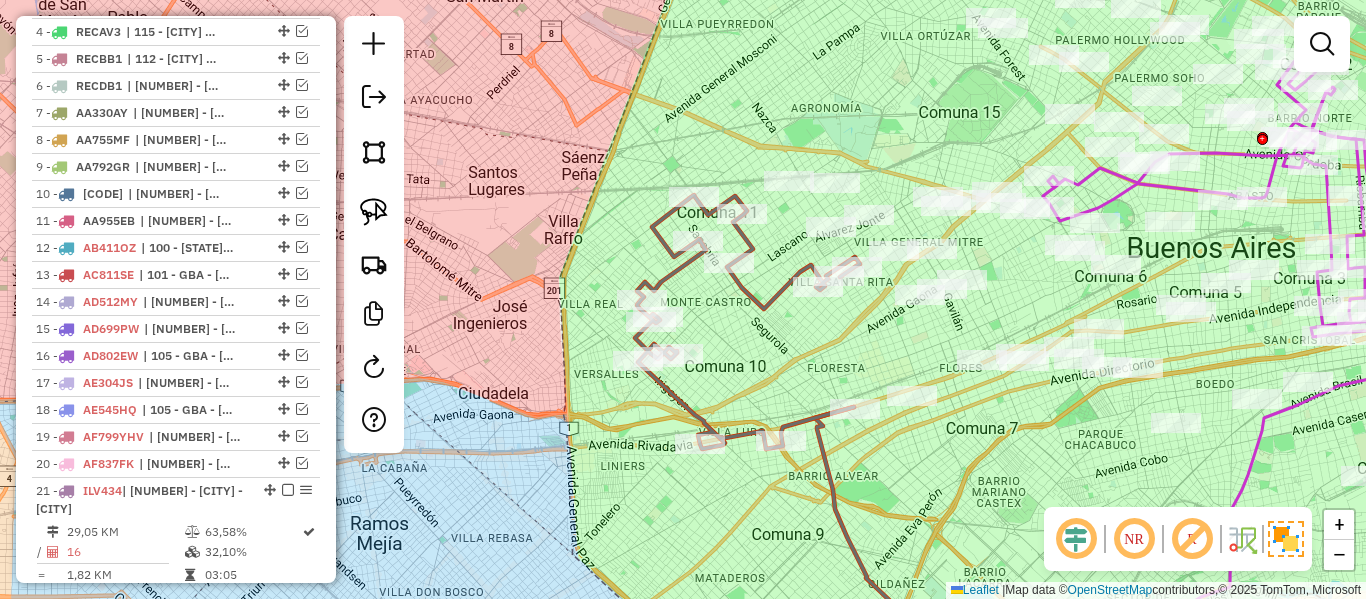 select on "**********" 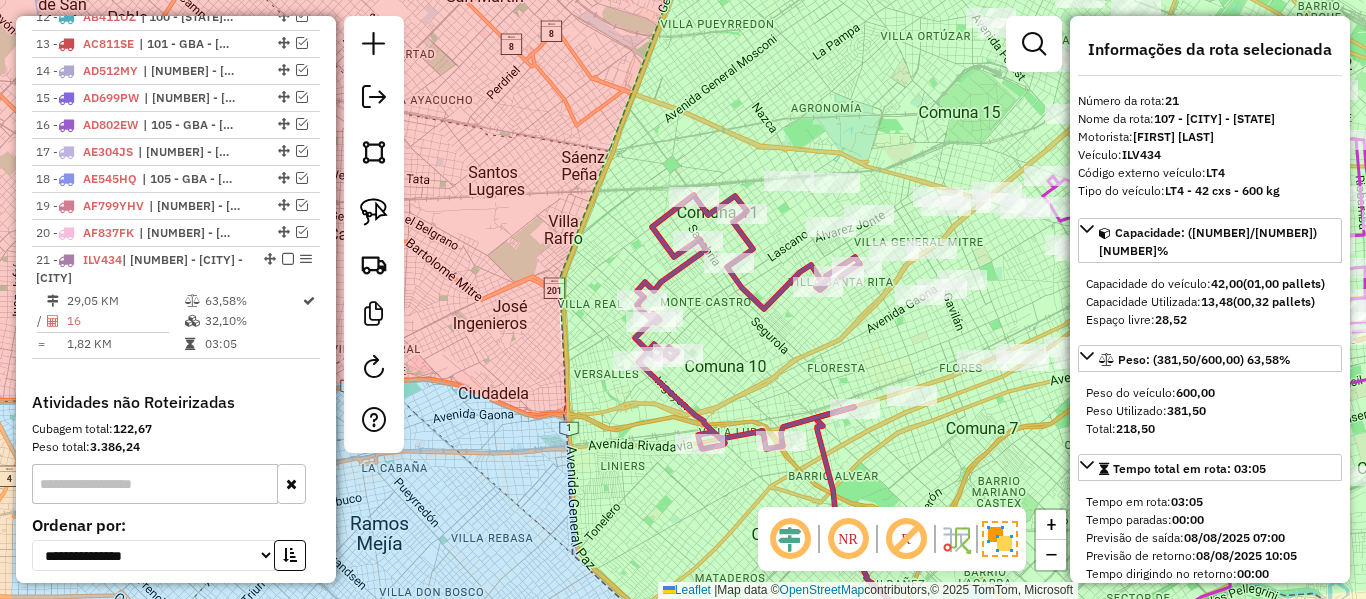 scroll, scrollTop: 1327, scrollLeft: 0, axis: vertical 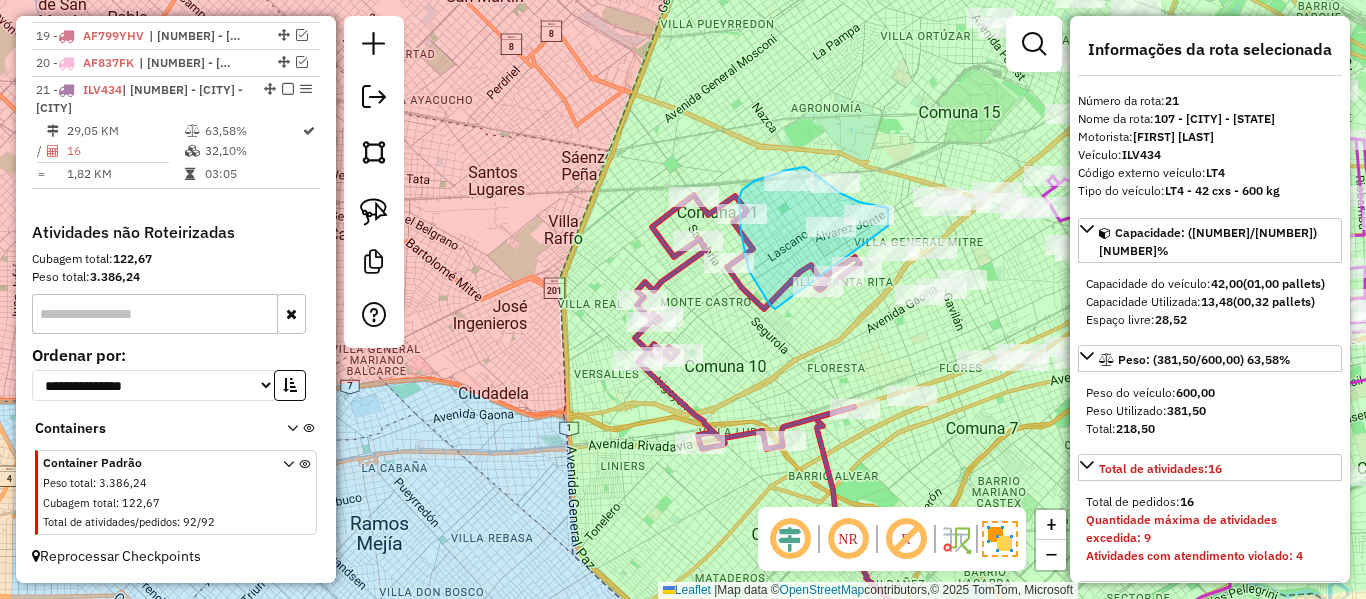drag, startPoint x: 757, startPoint y: 284, endPoint x: 888, endPoint y: 226, distance: 143.26549 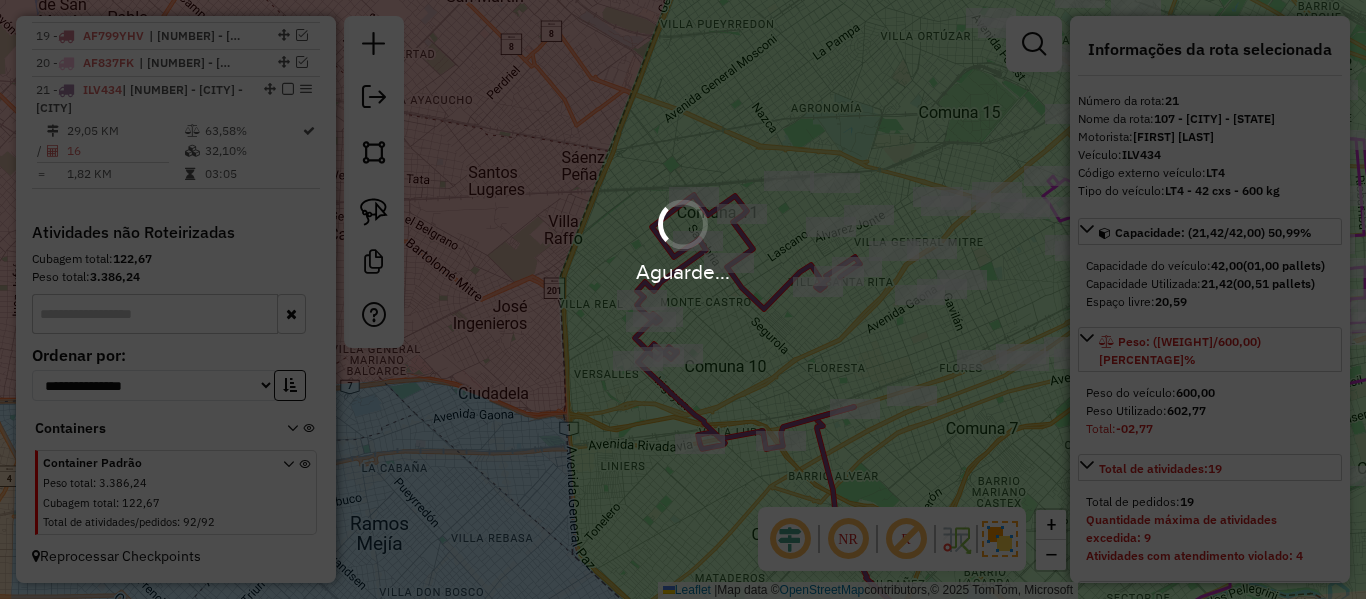 select on "**********" 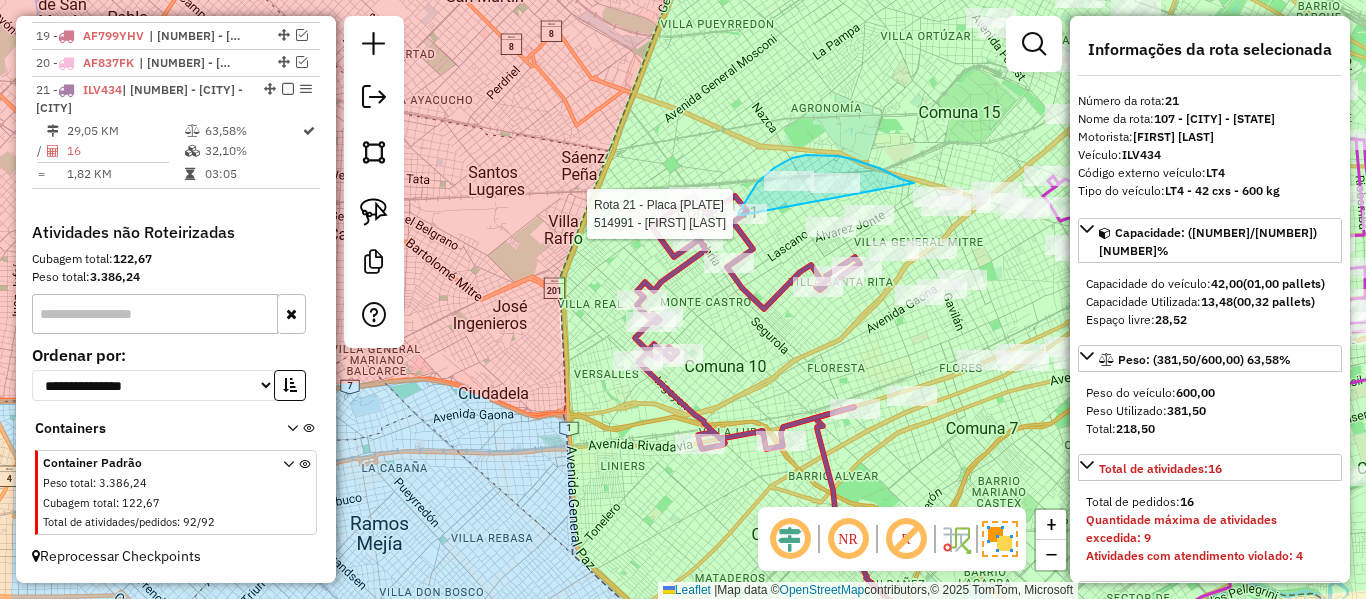click on "Rota 21 - Placa [PLATE]  [NUMBER] - [FIRST] [LAST] de atendimento Grade de atendimento Capacidade Transportadoras Veículos Cliente Pedidos  Rotas Selecione os dias de semana para filtrar as janelas de atendimento  Seg   Ter   Qua   Qui   Sex   Sáb   Dom  Informe o período da janela de atendimento: De: Até:  Filtrar exatamente a janela do cliente  Considerar janela de atendimento padrão  Selecione os dias de semana para filtrar as grades de atendimento  Seg   Ter   Qua   Qui   Sex   Sáb   Dom   Considerar clientes sem dia de atendimento cadastrado  Clientes fora do dia de atendimento selecionado Filtrar as atividades entre os valores definidos abaixo:  Peso mínimo:   Peso máximo:   Cubagem mínima:   Cubagem máxima:   De:   Até:  Filtrar as atividades entre o tempo de atendimento definido abaixo:  De:   Até:   Considerar capacidade total dos clientes não roteirizados Transportadora: Selecione um ou mais itens Tipo de veículo: Selecione um ou mais itens Veículo: Selecione um ou mais itens De:" 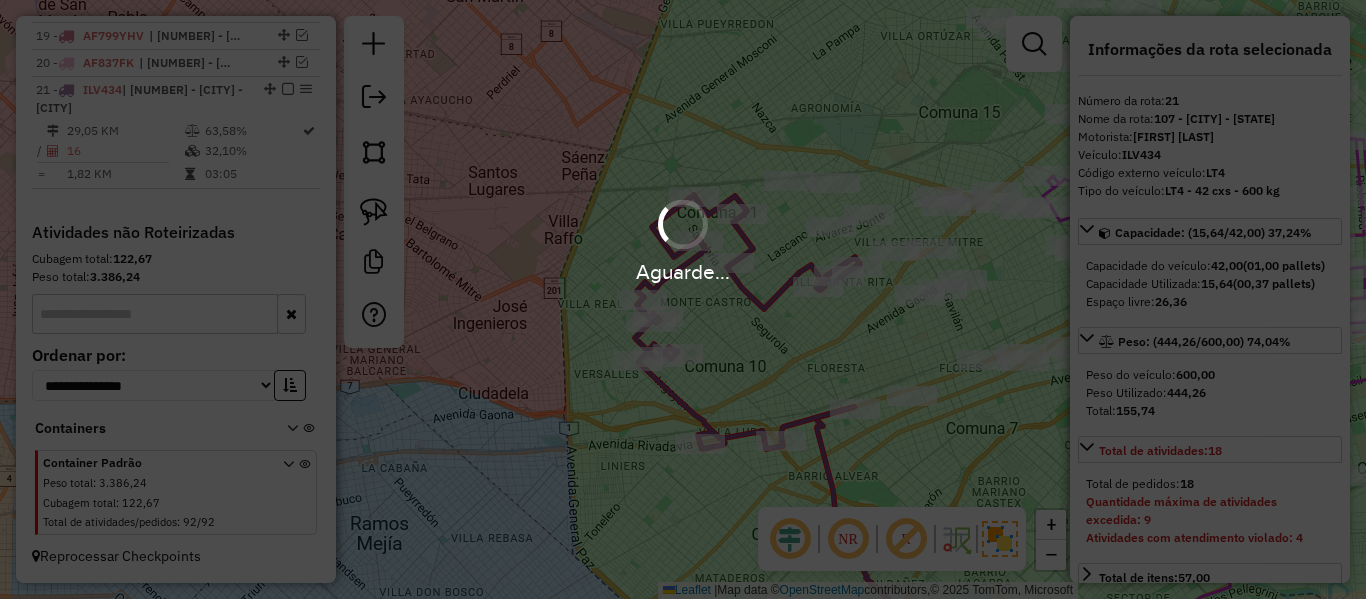 select on "**********" 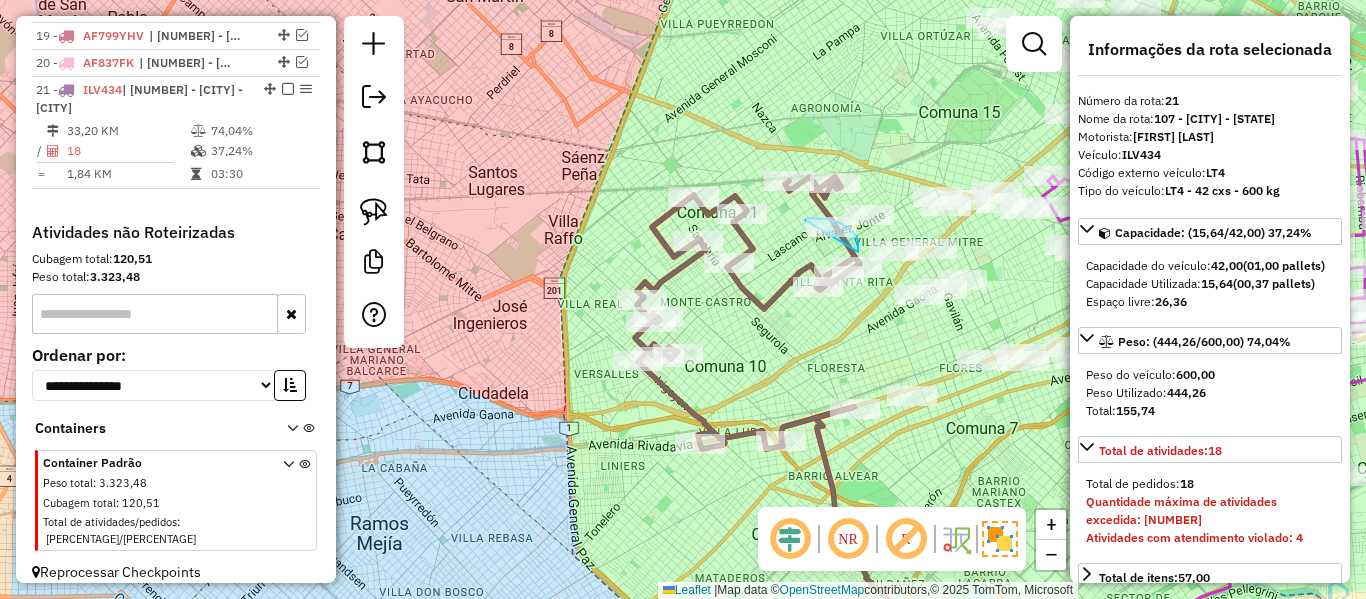 drag, startPoint x: 858, startPoint y: 252, endPoint x: 794, endPoint y: 243, distance: 64.629715 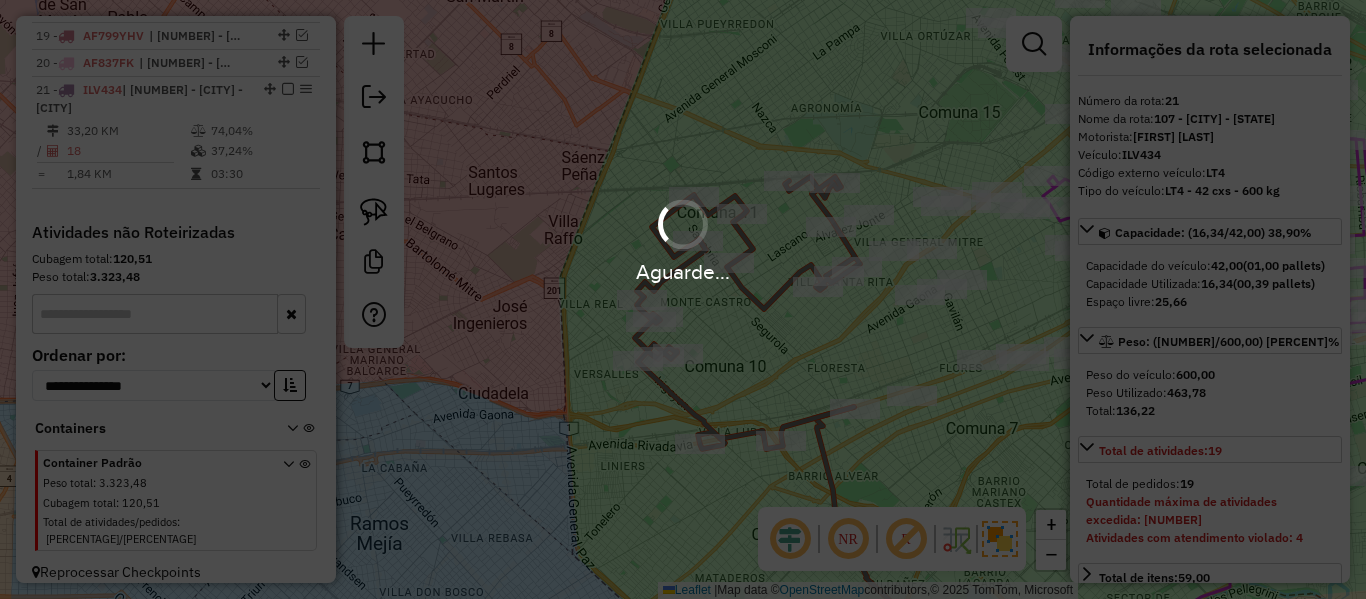 select on "**********" 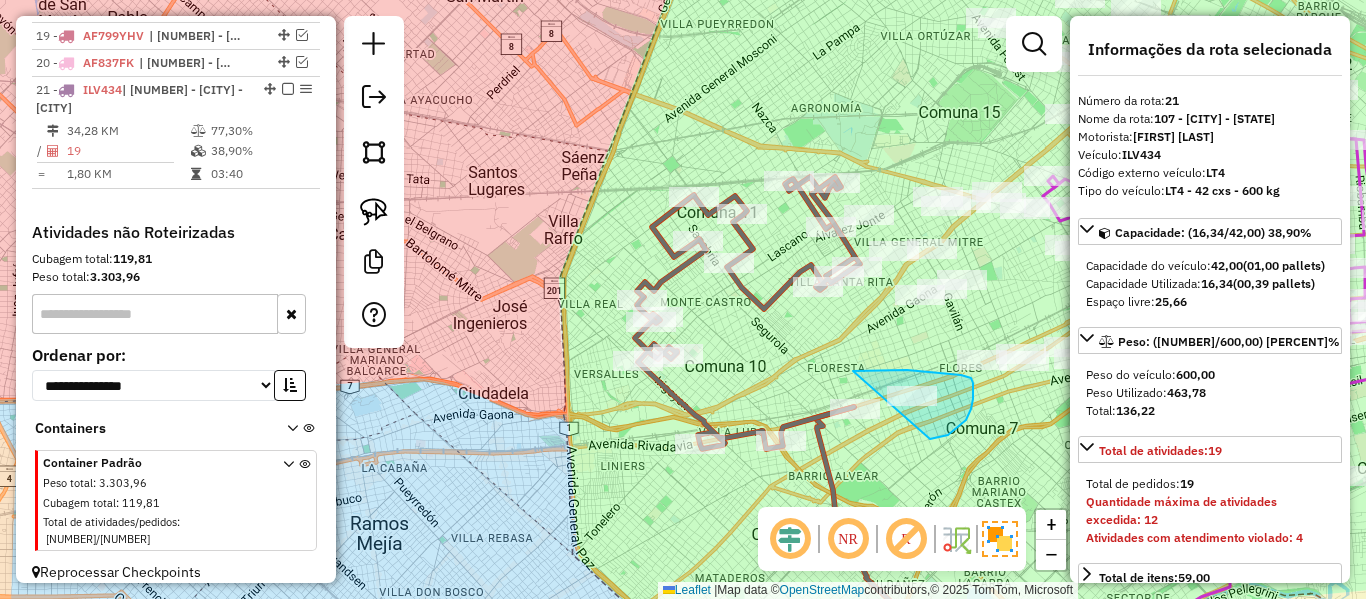 drag, startPoint x: 973, startPoint y: 399, endPoint x: 840, endPoint y: 430, distance: 136.565 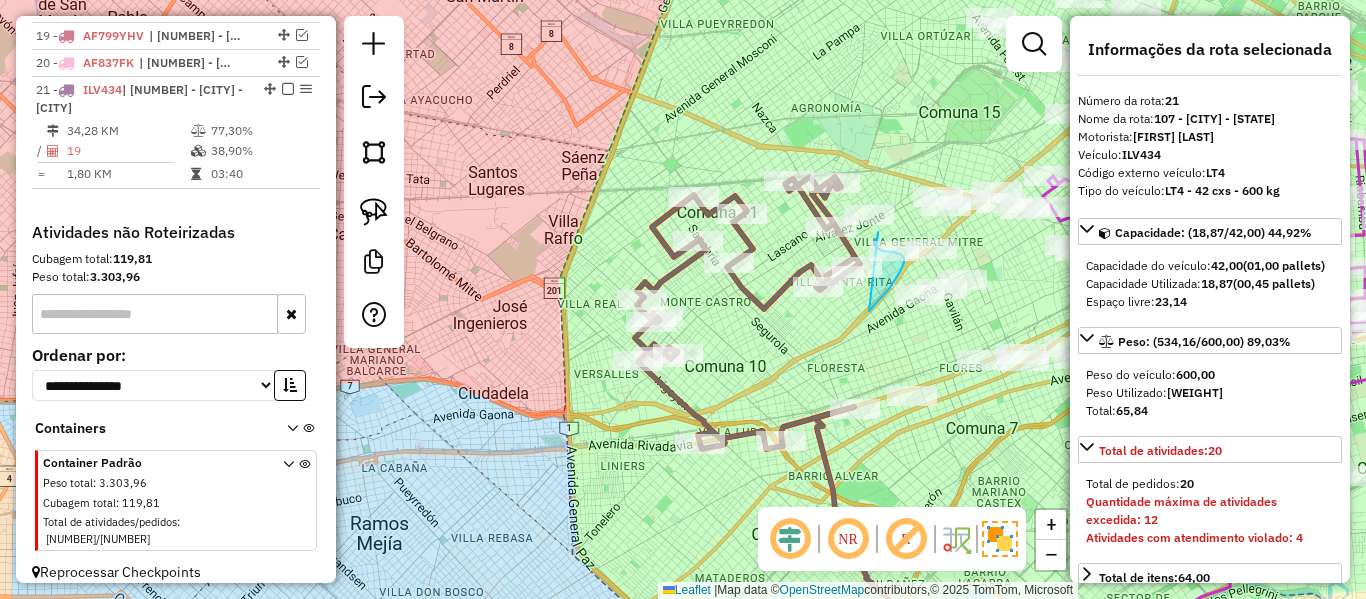 drag, startPoint x: 871, startPoint y: 308, endPoint x: 865, endPoint y: 230, distance: 78.23043 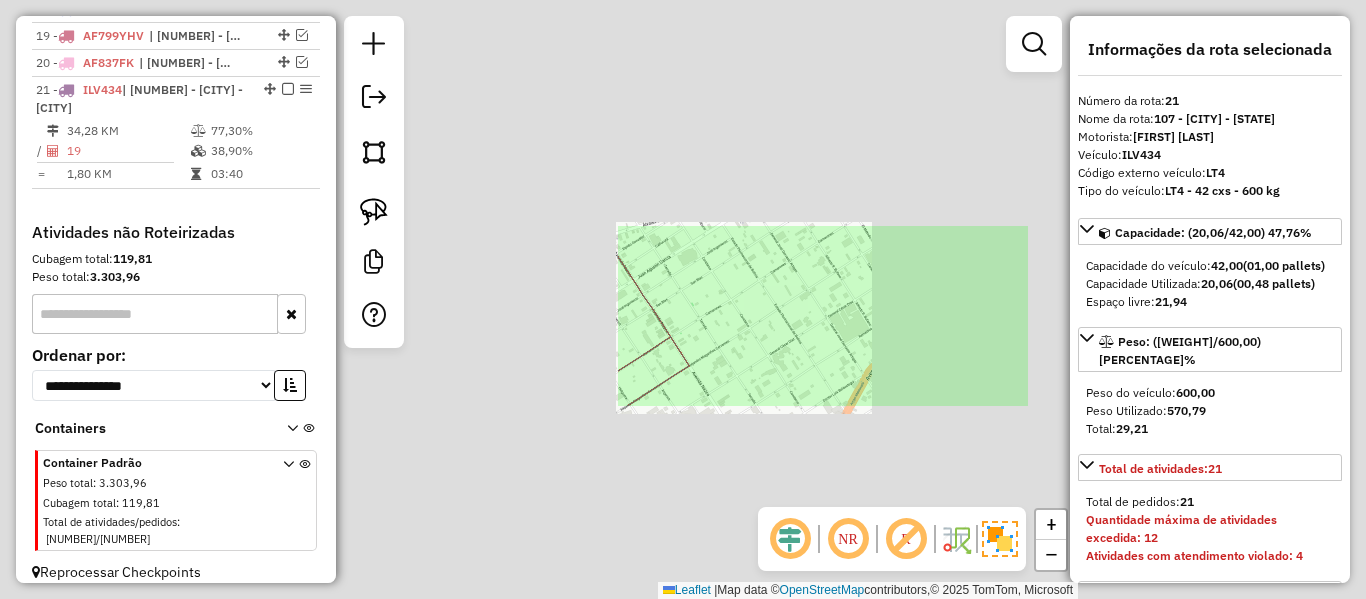 select on "**********" 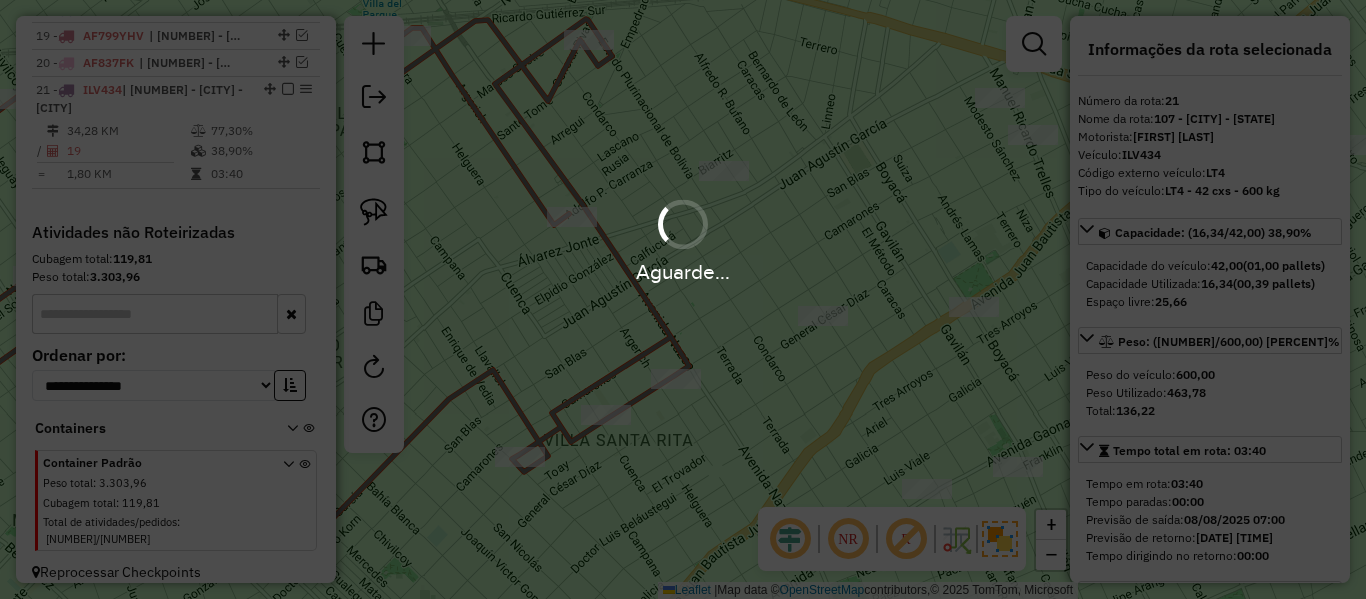 scroll, scrollTop: 1302, scrollLeft: 0, axis: vertical 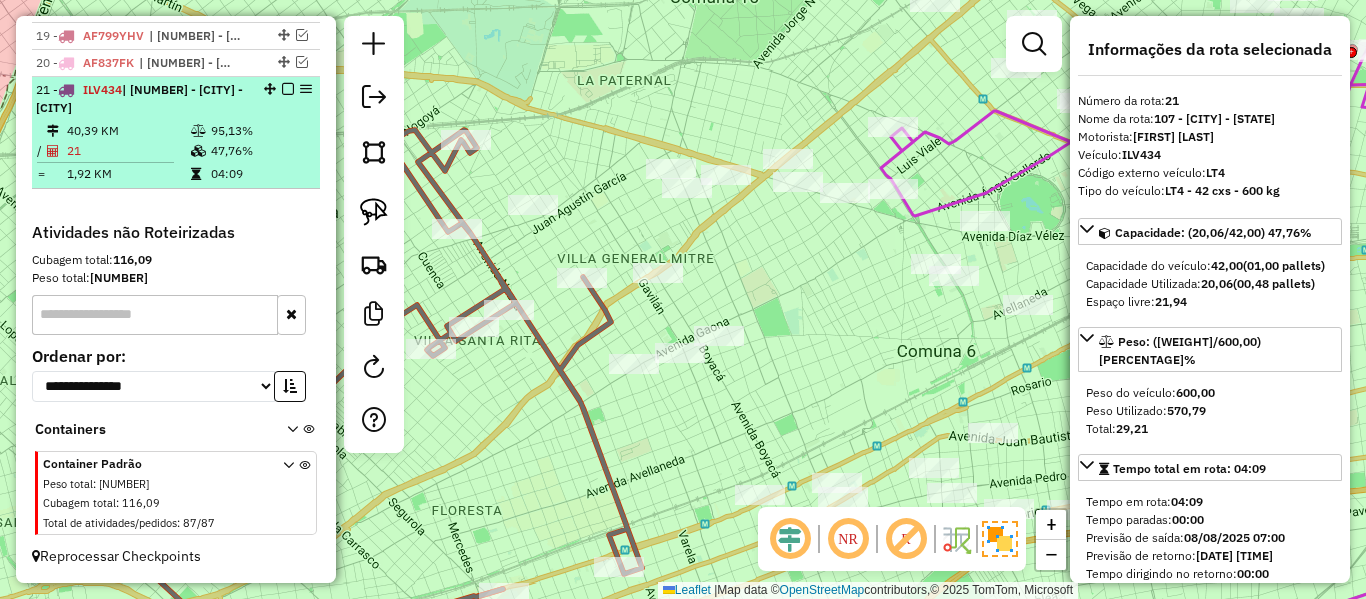click at bounding box center [288, 89] 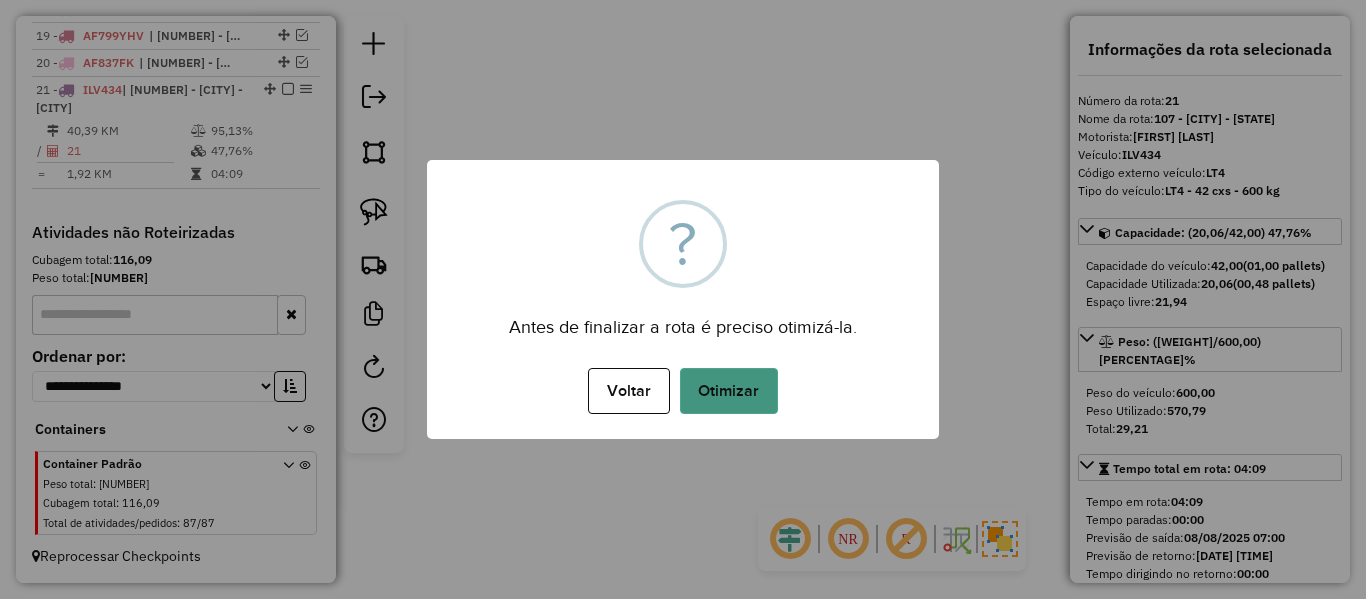 click on "Otimizar" at bounding box center [729, 391] 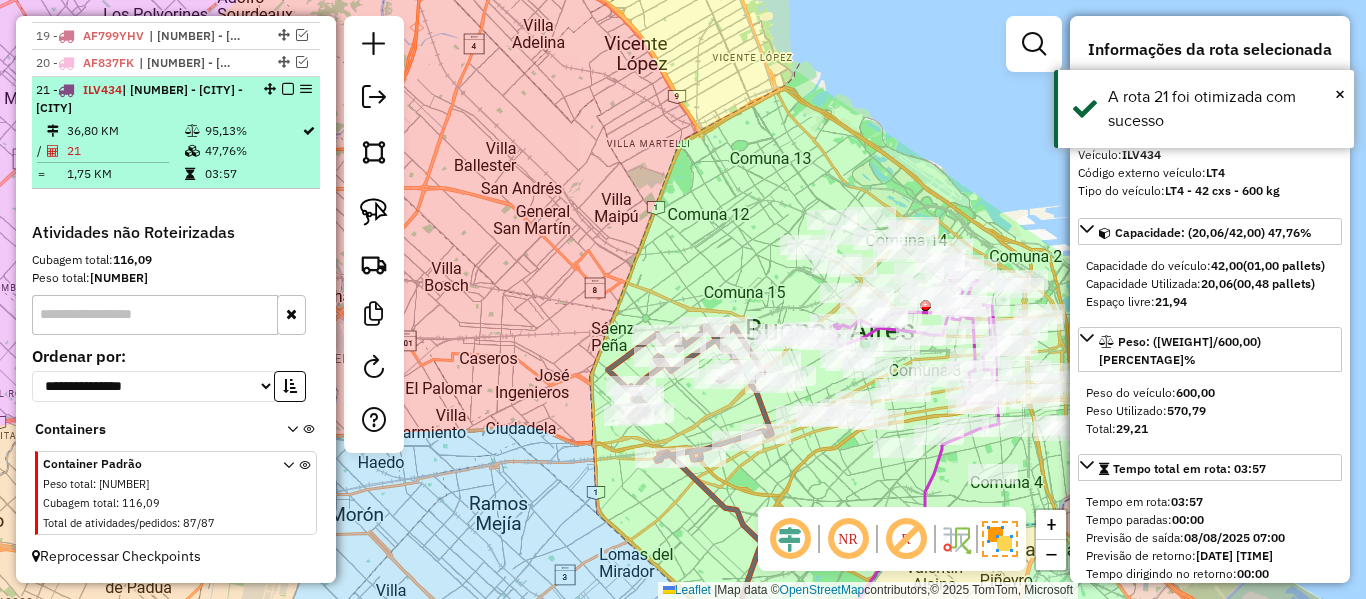 click at bounding box center (288, 89) 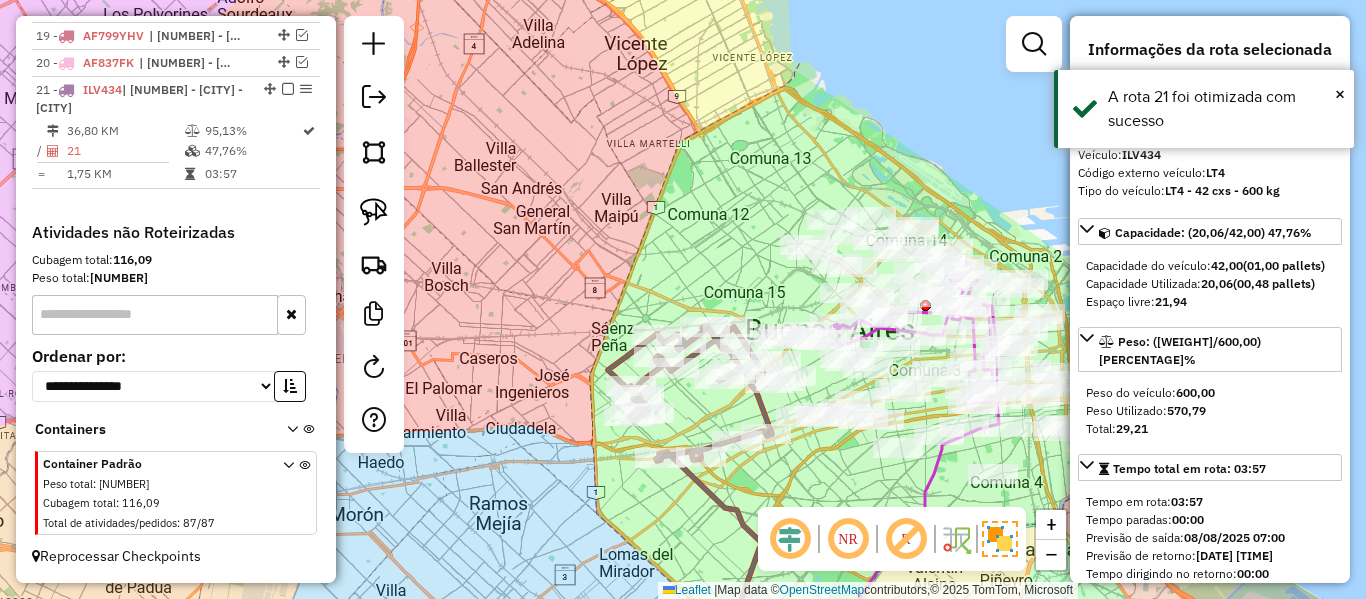 scroll, scrollTop: 1217, scrollLeft: 0, axis: vertical 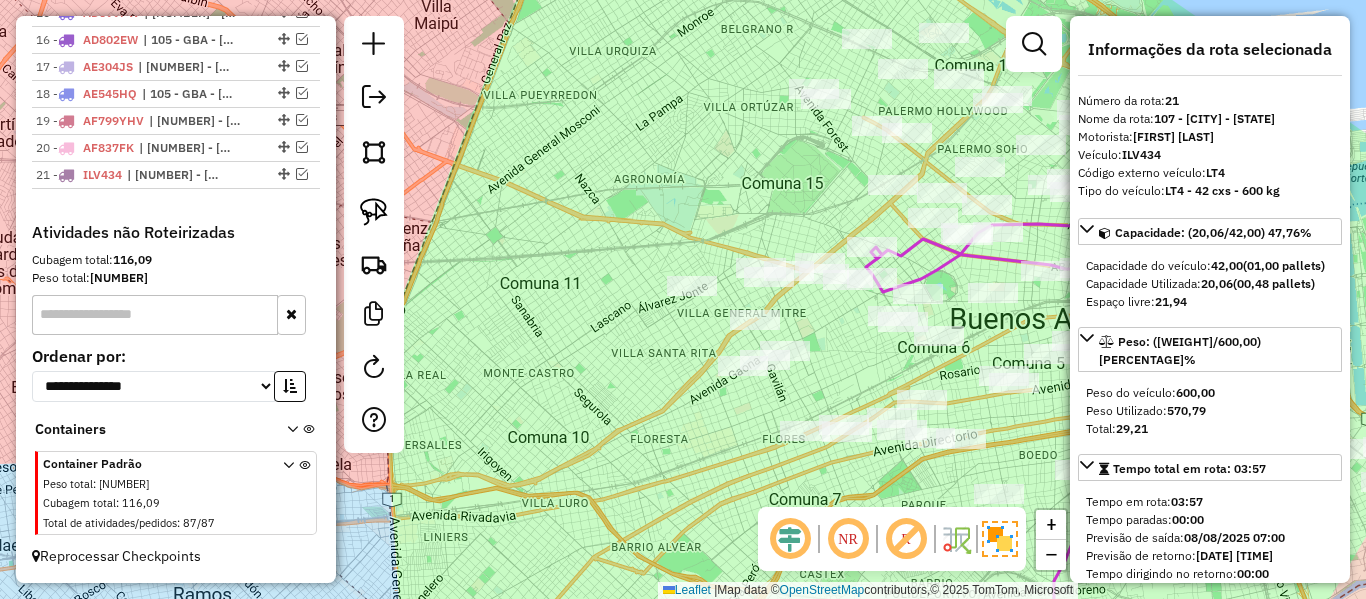 drag, startPoint x: 733, startPoint y: 413, endPoint x: 696, endPoint y: 367, distance: 59.03389 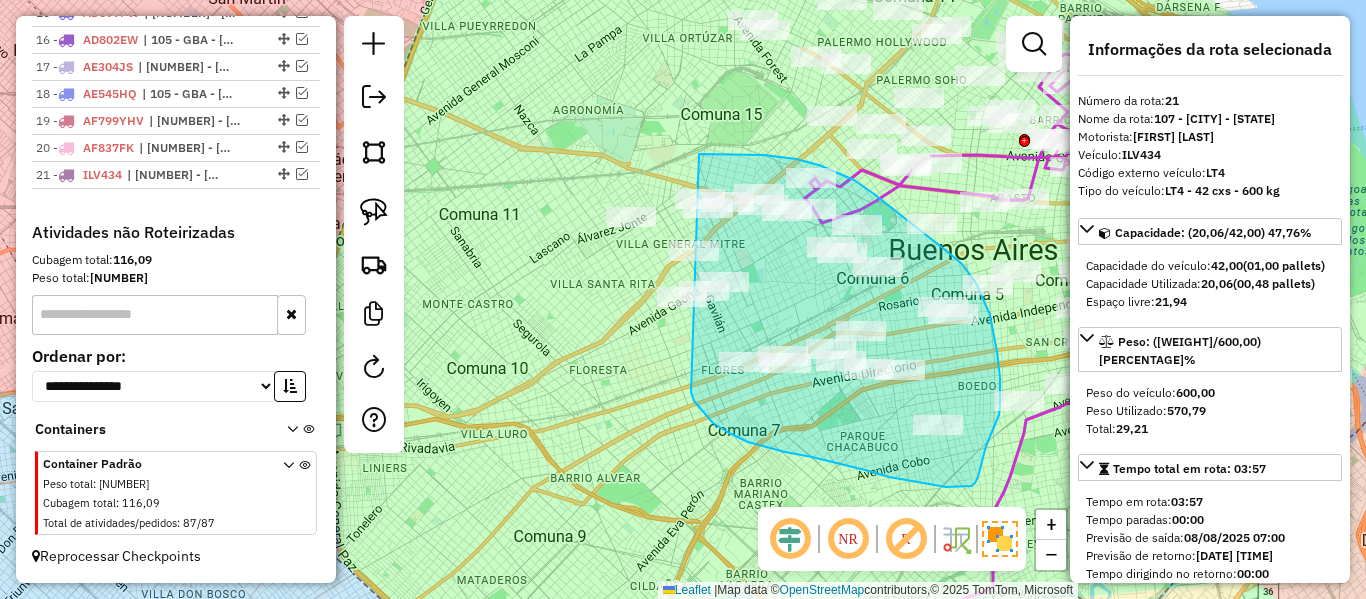 drag, startPoint x: 694, startPoint y: 401, endPoint x: 608, endPoint y: 269, distance: 157.54364 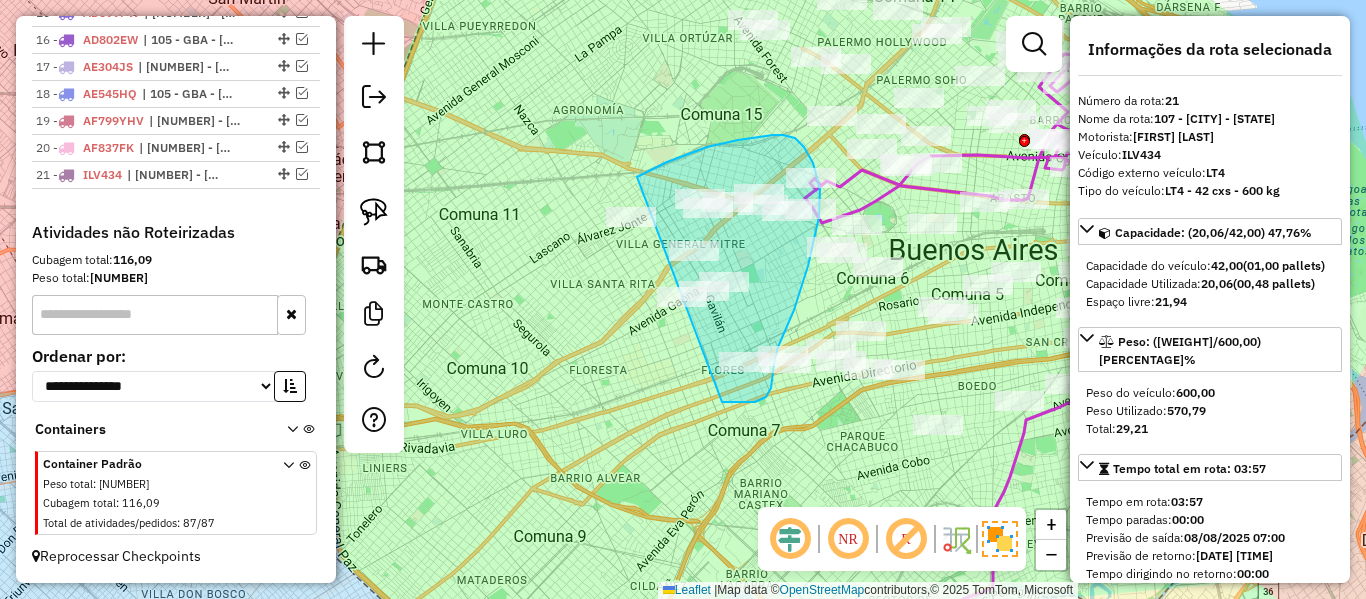 drag, startPoint x: 727, startPoint y: 402, endPoint x: 550, endPoint y: 270, distance: 220.80081 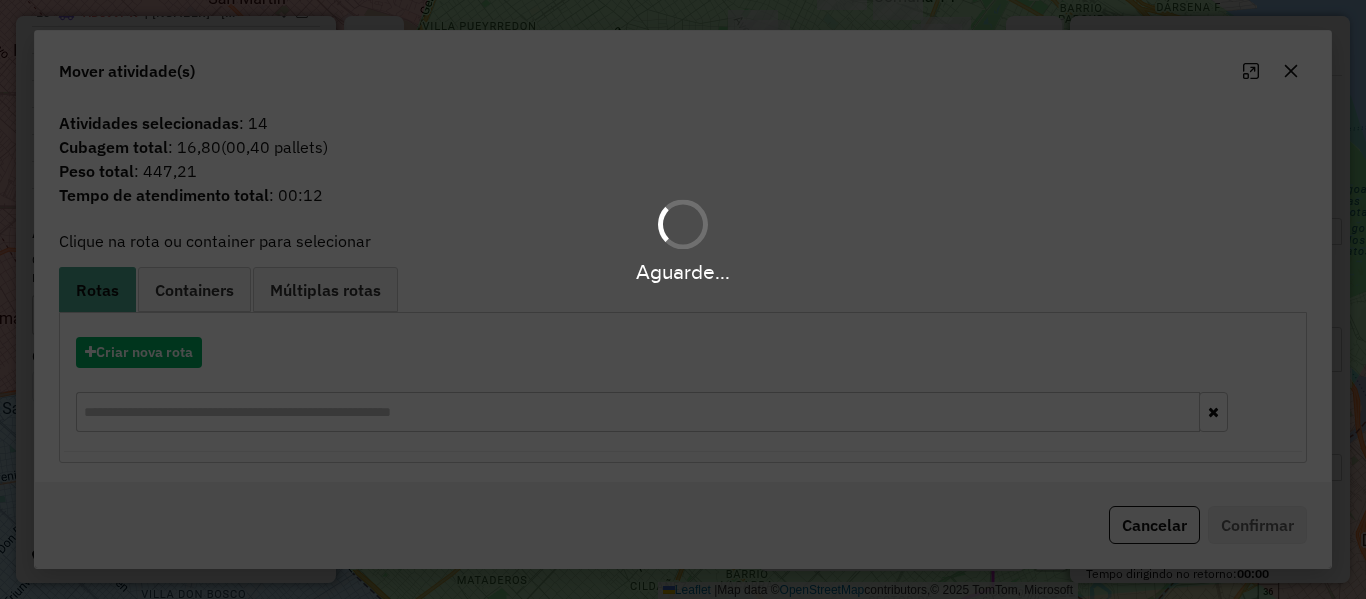 click on "Aguarde..." at bounding box center [683, 299] 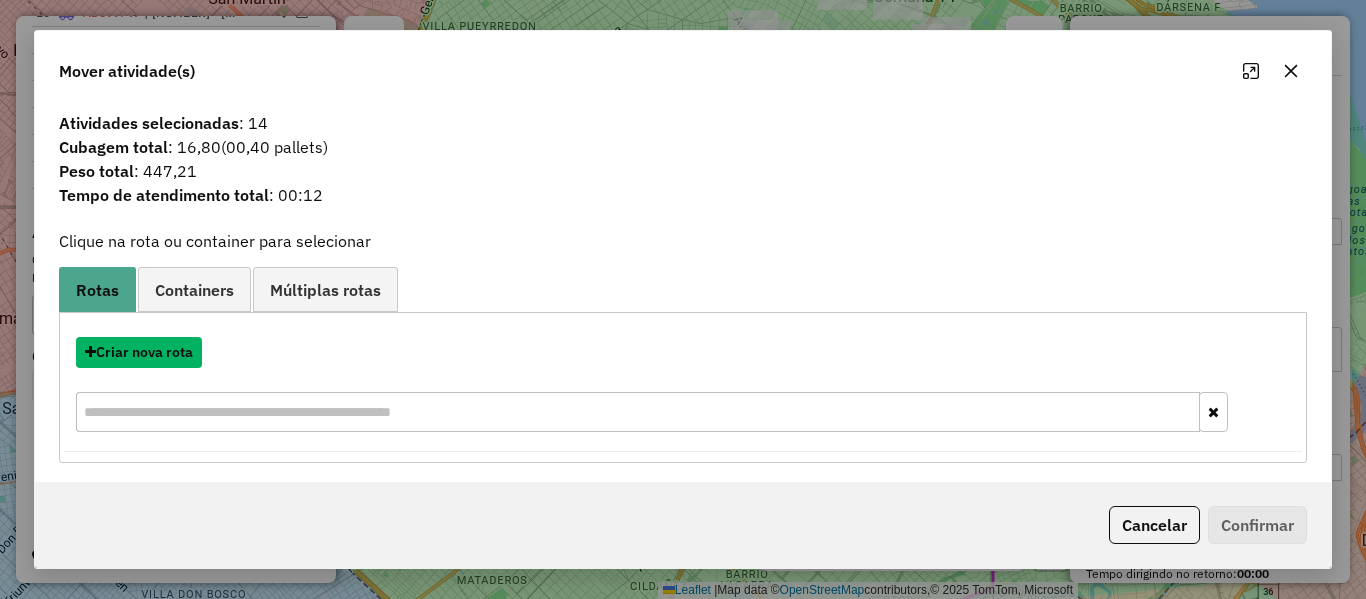 click on "Criar nova rota" at bounding box center [139, 352] 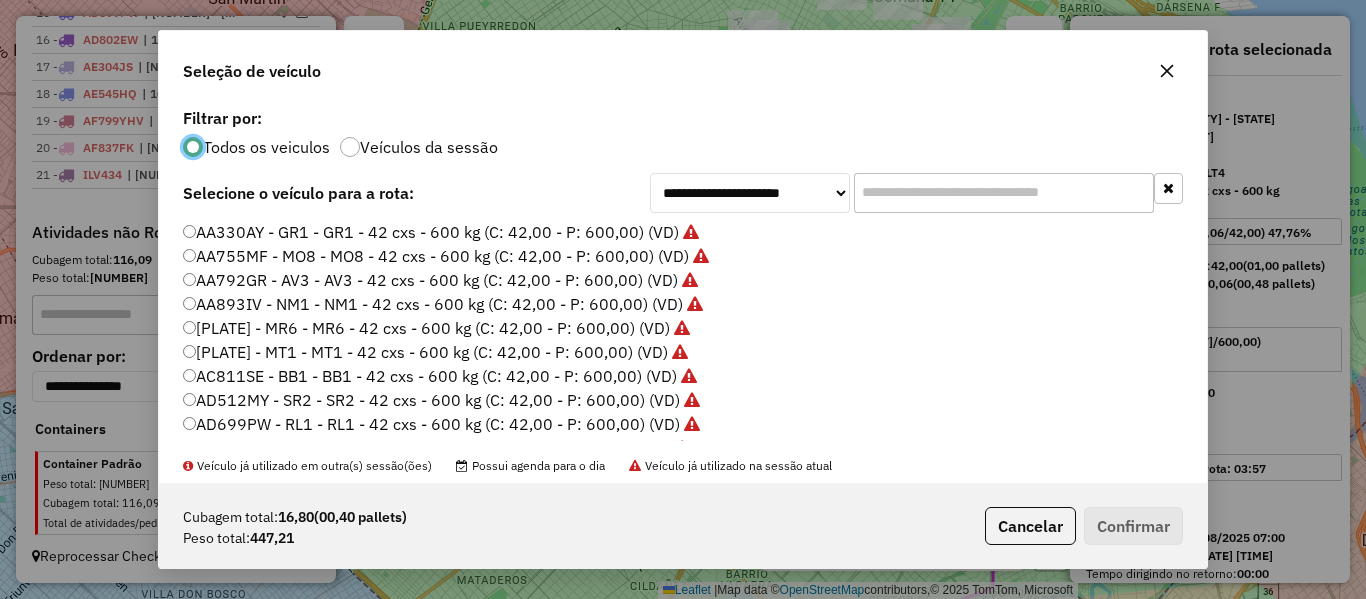 scroll, scrollTop: 11, scrollLeft: 6, axis: both 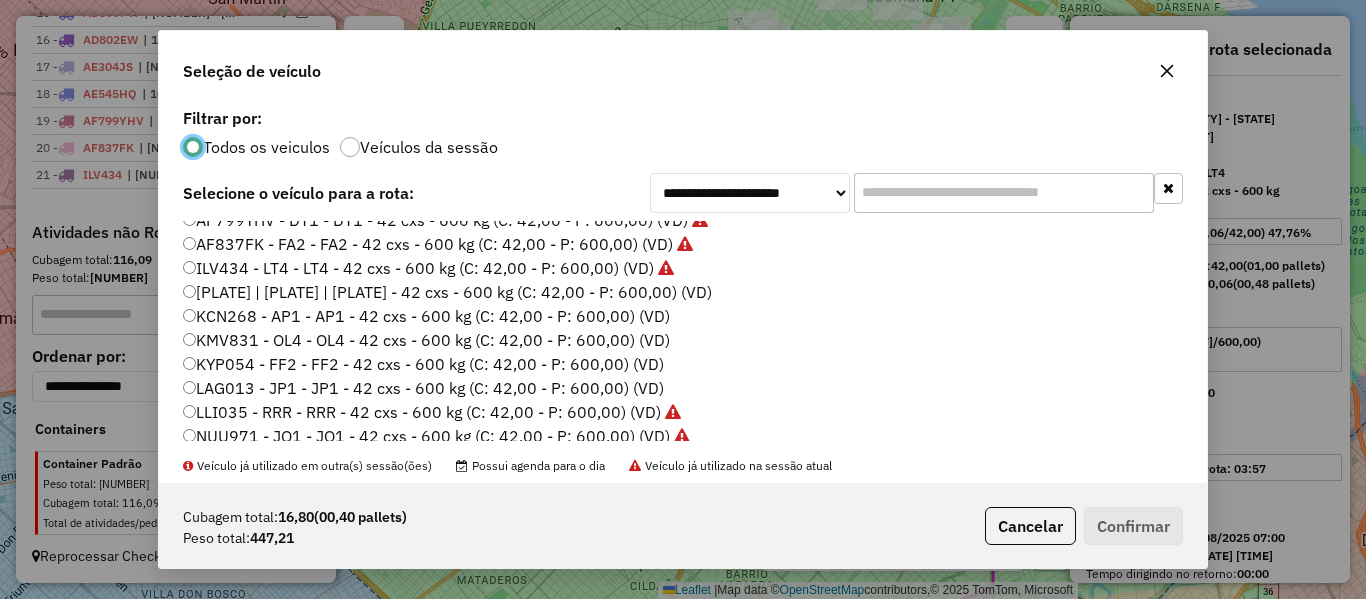 click on "[PLATE] | [PLATE] | [PLATE] - 42 cxs - 600 kg (C: 42,00 - P: 600,00) (VD)" 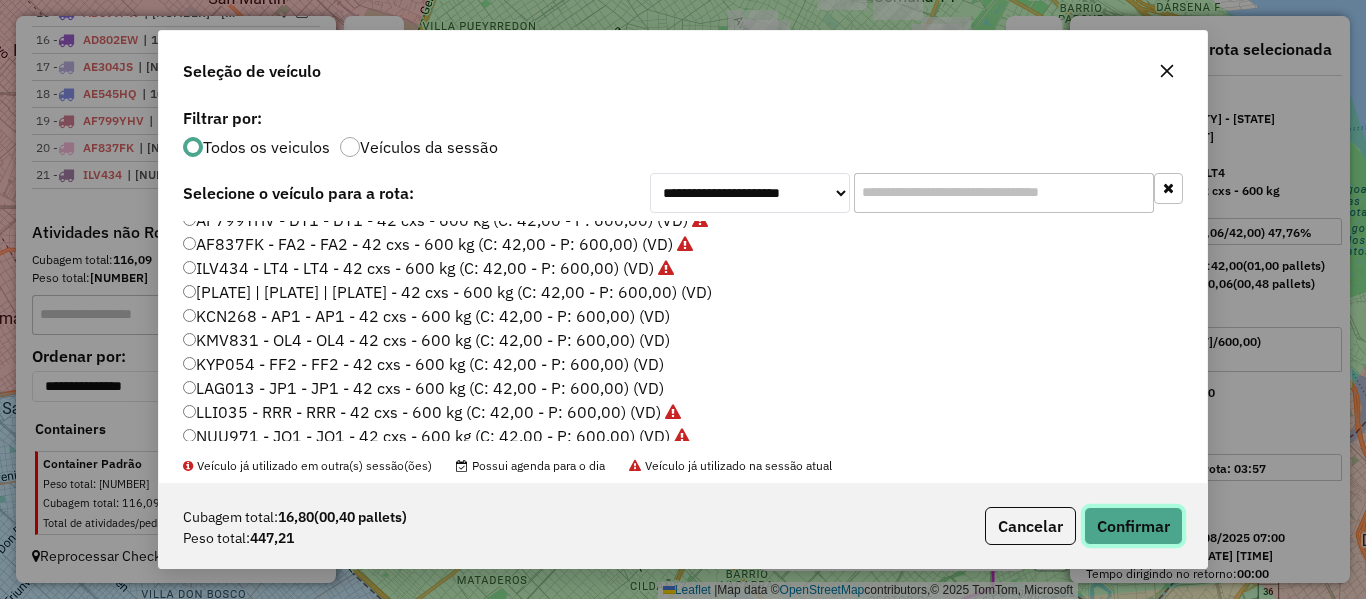 click on "Confirmar" 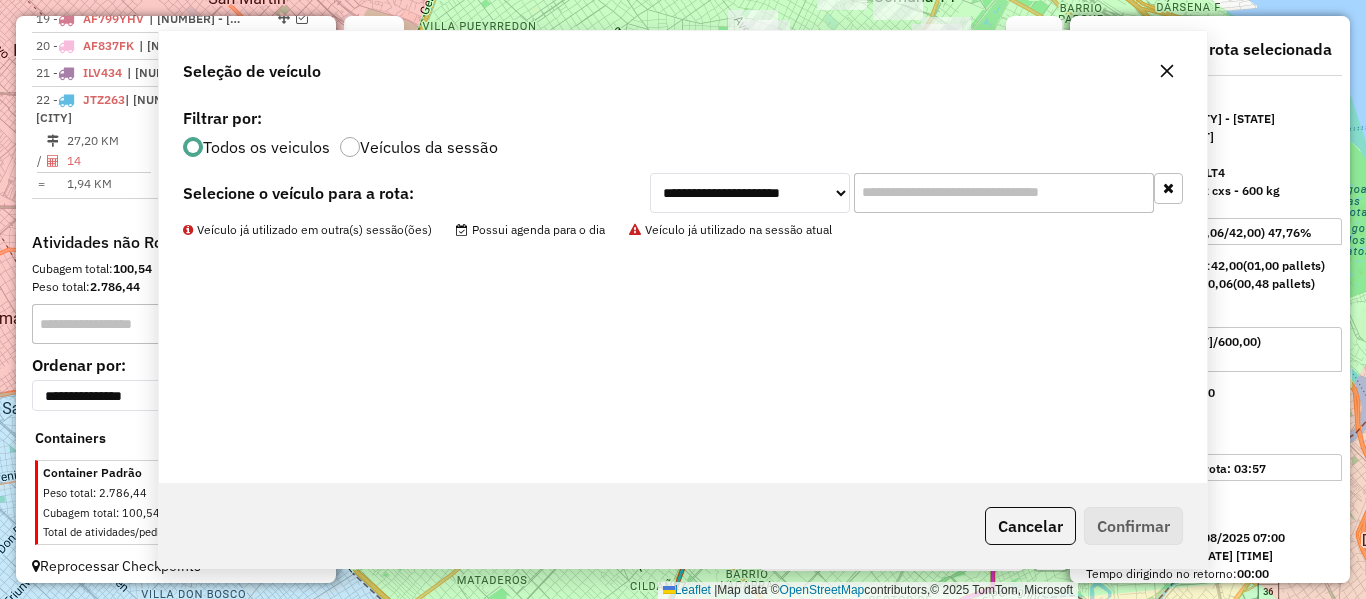 scroll, scrollTop: 1354, scrollLeft: 0, axis: vertical 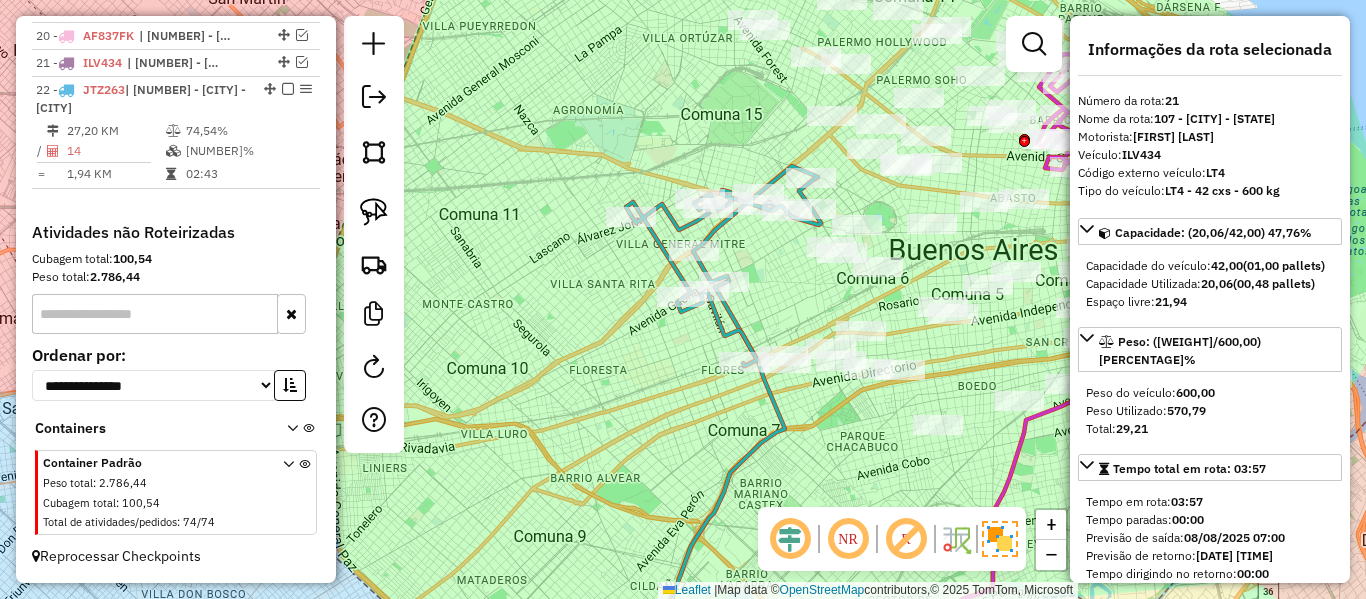 click 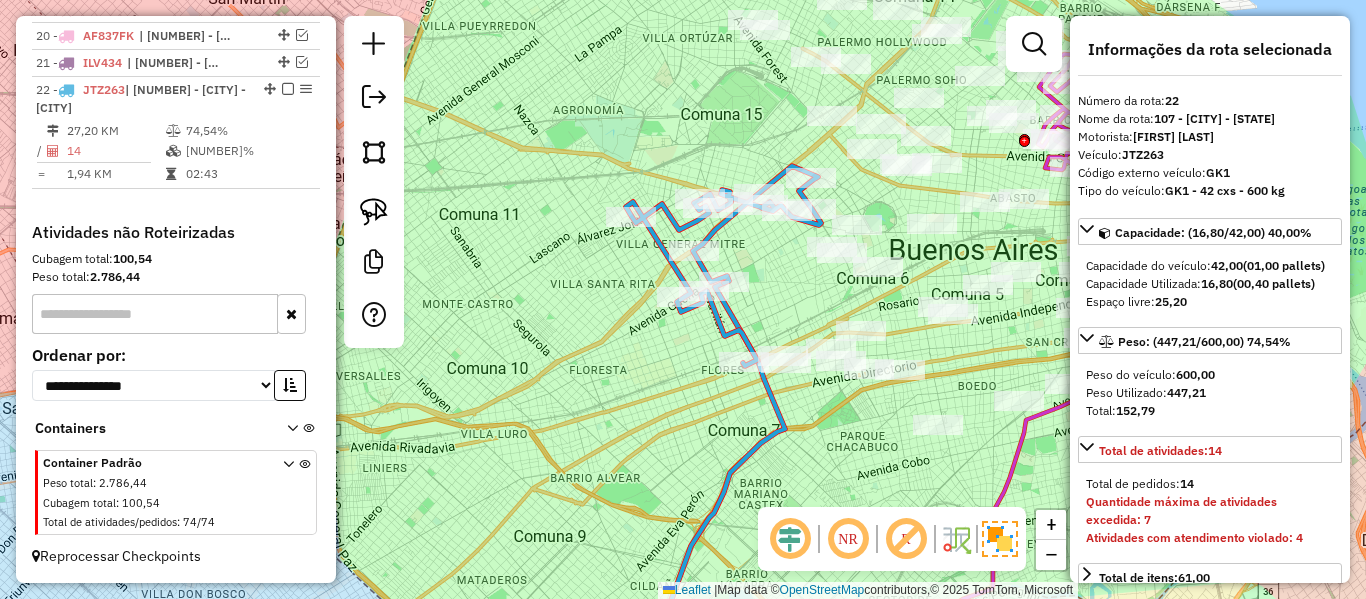 click on "Janela de atendimento Grade de atendimento Capacidade Transportadoras Veículos Cliente Pedidos  Rotas Selecione os dias de semana para filtrar as janelas de atendimento  Seg   Ter   Qua   Qui   Sex   Sáb   Dom  Informe o período da janela de atendimento: De: Até:  Filtrar exatamente a janela do cliente  Considerar janela de atendimento padrão  Selecione os dias de semana para filtrar as grades de atendimento  Seg   Ter   Qua   Qui   Sex   Sáb   Dom   Considerar clientes sem dia de atendimento cadastrado  Clientes fora do dia de atendimento selecionado Filtrar as atividades entre os valores definidos abaixo:  Peso mínimo:   Peso máximo:   Cubagem mínima:   Cubagem máxima:   De:   Até:  Filtrar as atividades entre o tempo de atendimento definido abaixo:  De:   Até:   Considerar capacidade total dos clientes não roteirizados Transportadora: Selecione um ou mais itens Tipo de veículo: Selecione um ou mais itens Veículo: Selecione um ou mais itens Motorista: Selecione um ou mais itens Nome: Rótulo:" 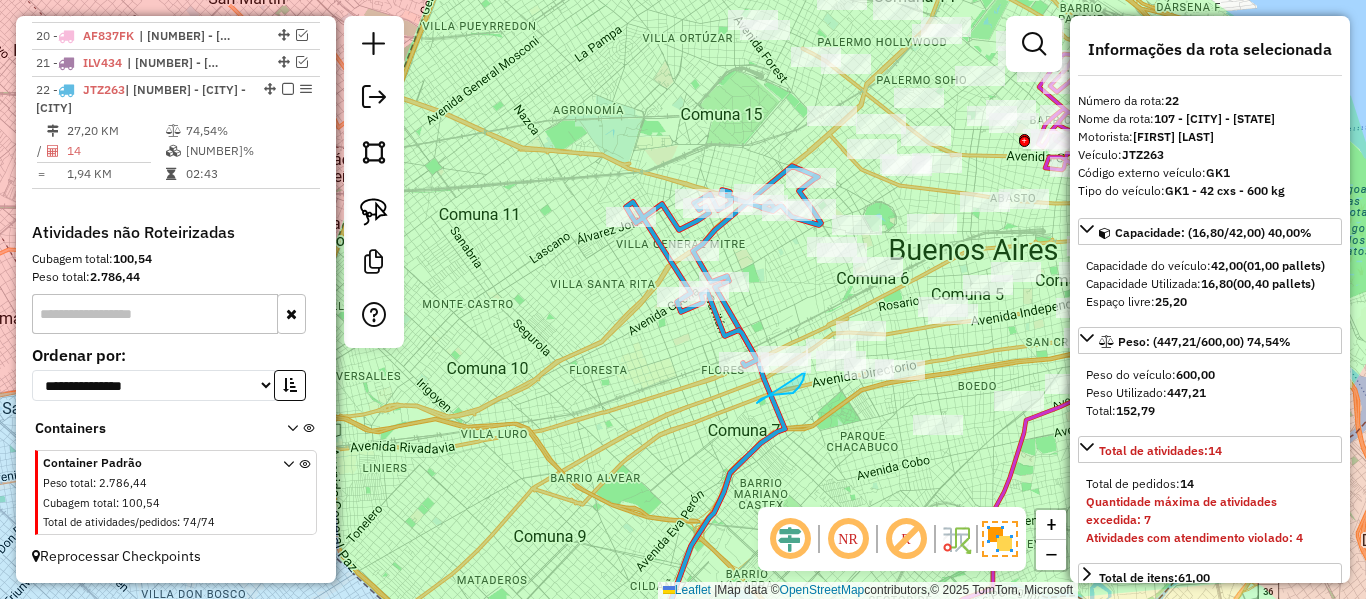 drag, startPoint x: 757, startPoint y: 403, endPoint x: 741, endPoint y: 341, distance: 64.03124 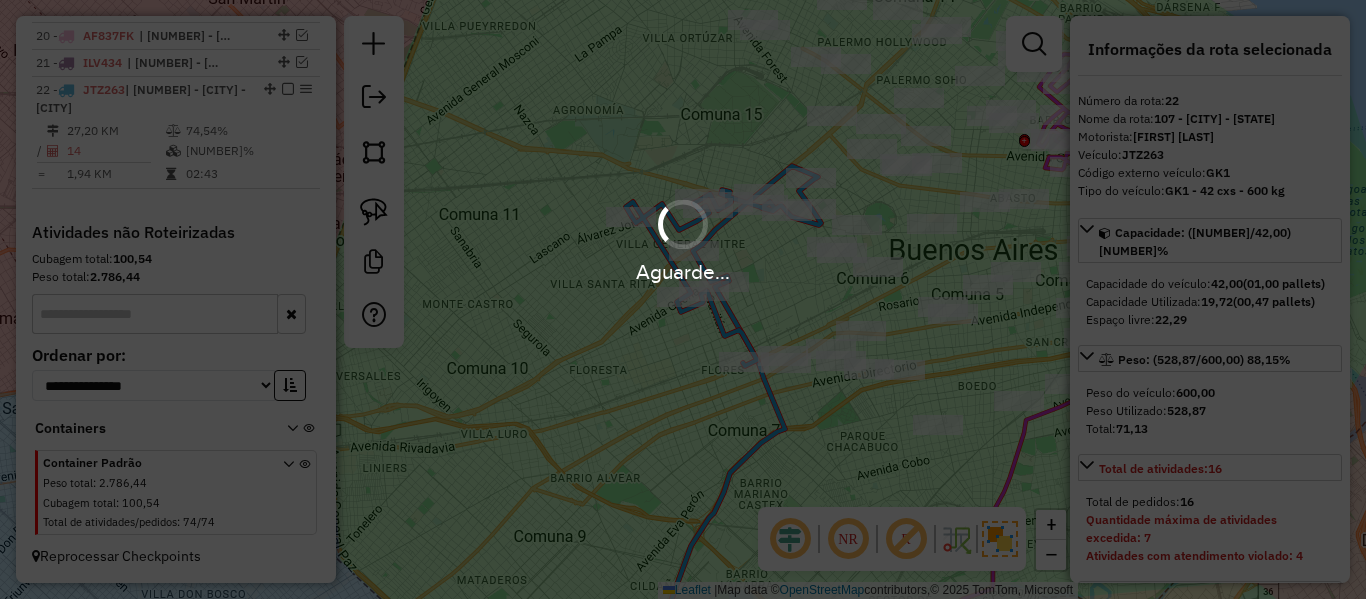 select on "**********" 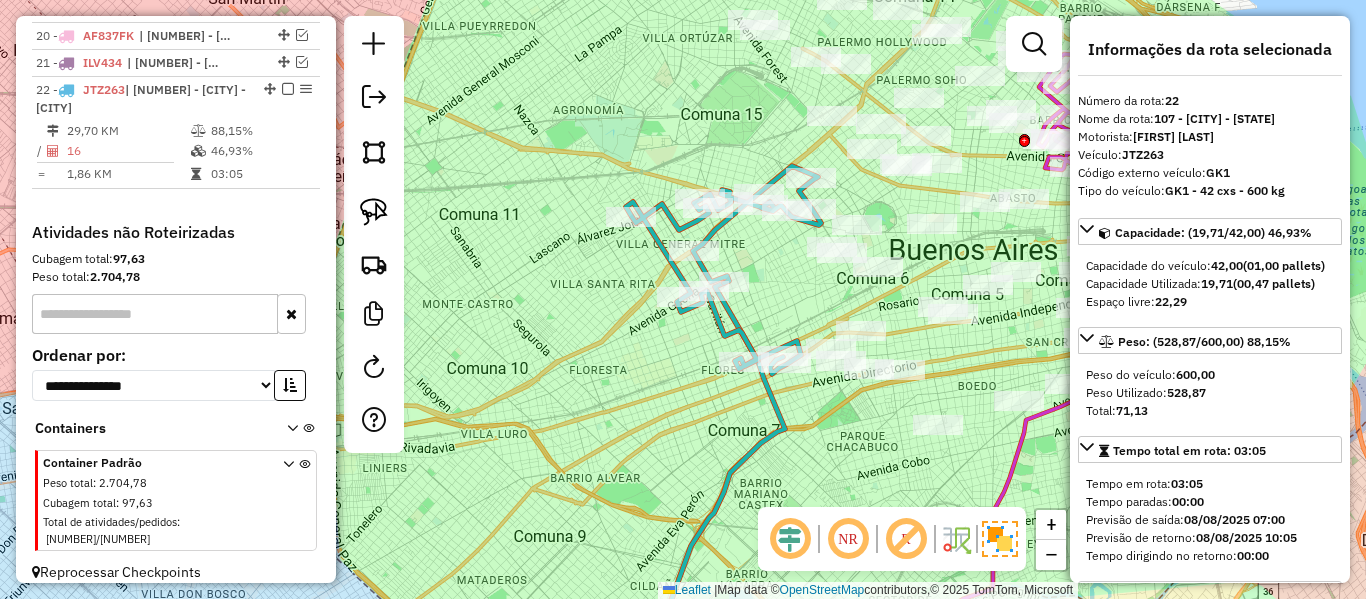 click 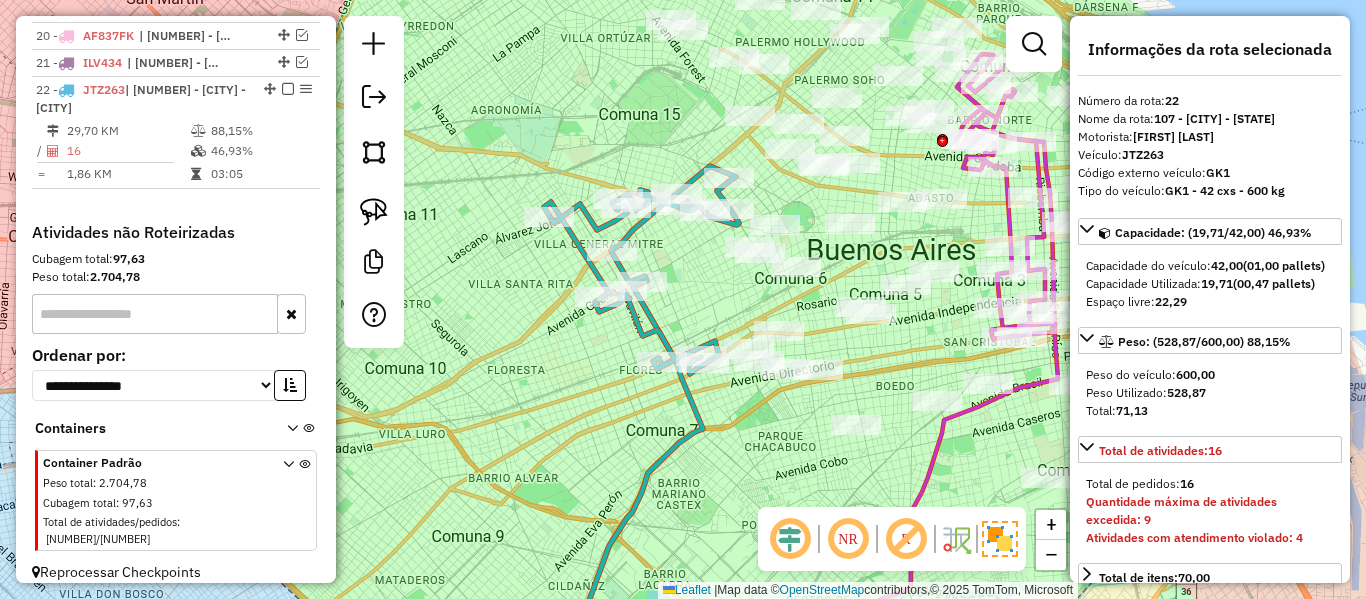 drag, startPoint x: 623, startPoint y: 356, endPoint x: 625, endPoint y: 390, distance: 34.058773 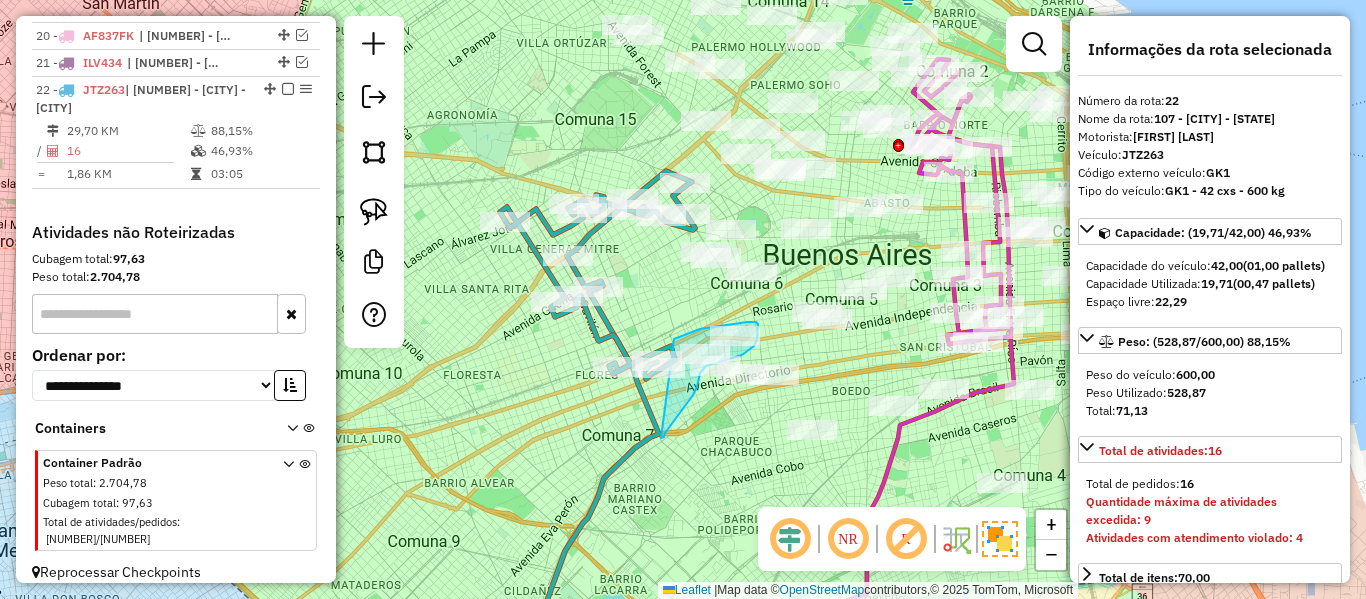 drag, startPoint x: 661, startPoint y: 438, endPoint x: 663, endPoint y: 356, distance: 82.02438 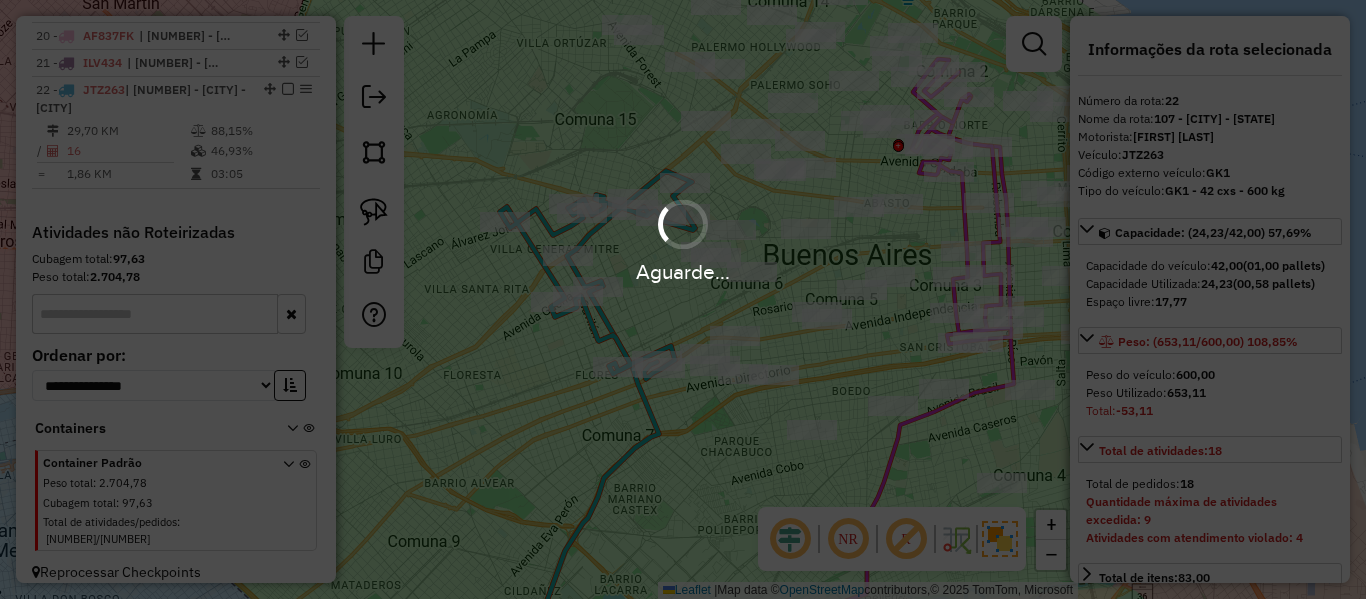 select on "**********" 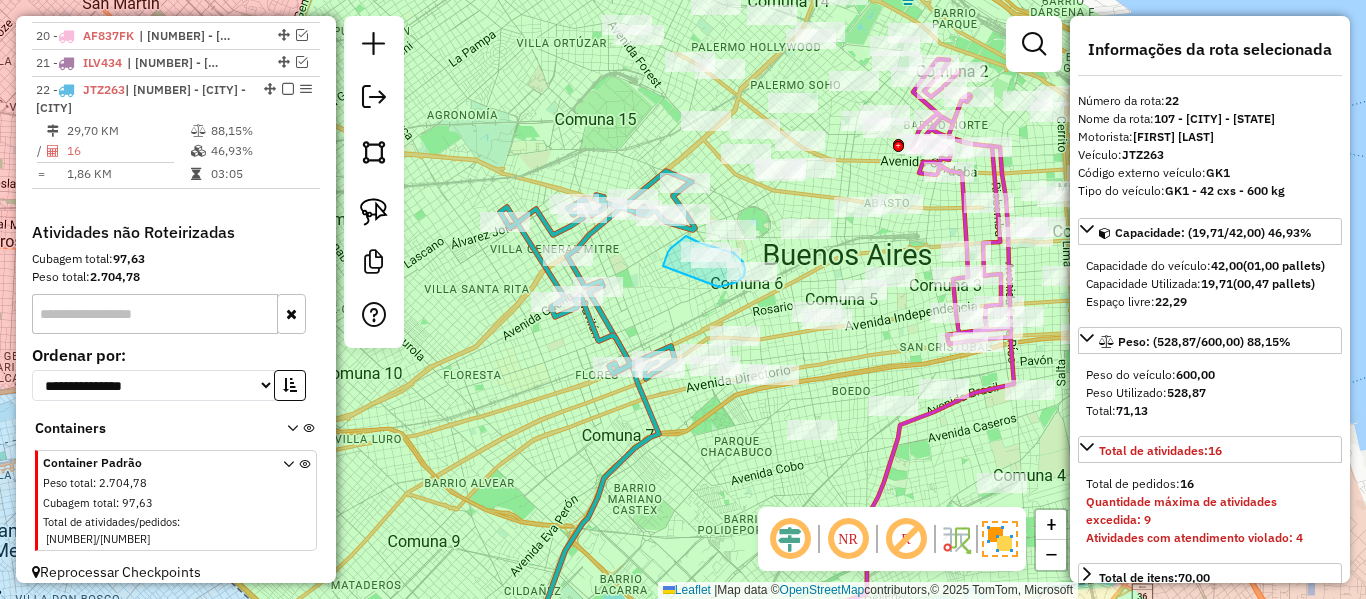 drag, startPoint x: 683, startPoint y: 238, endPoint x: 669, endPoint y: 295, distance: 58.694122 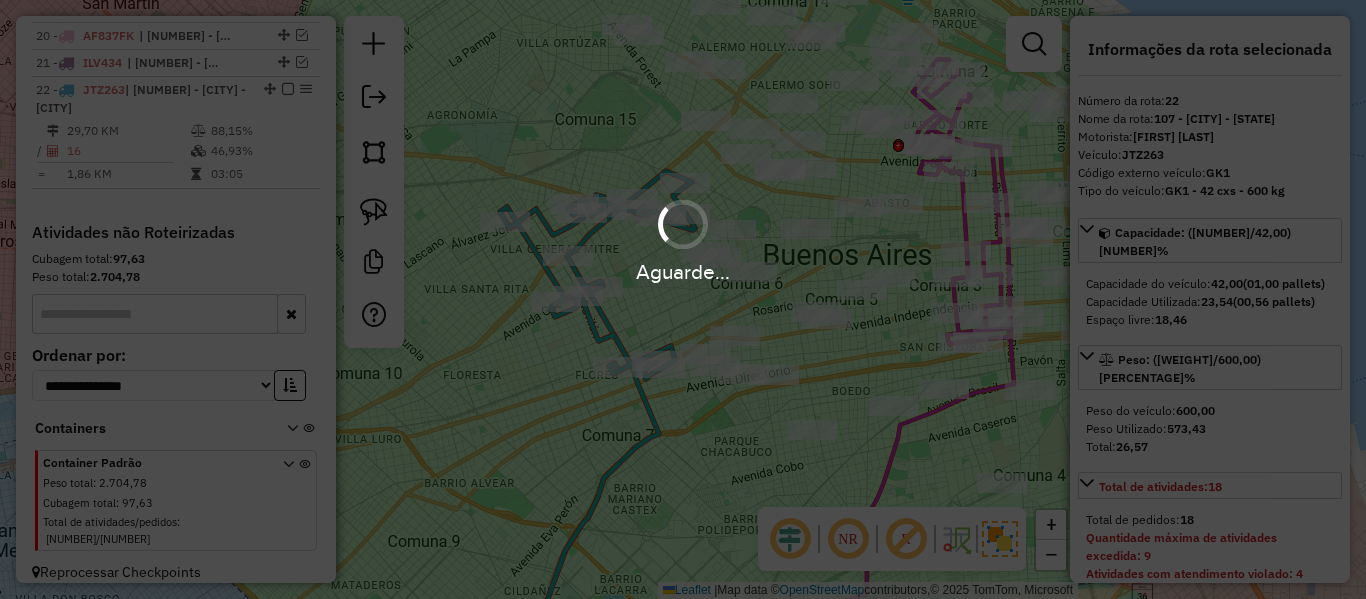select on "**********" 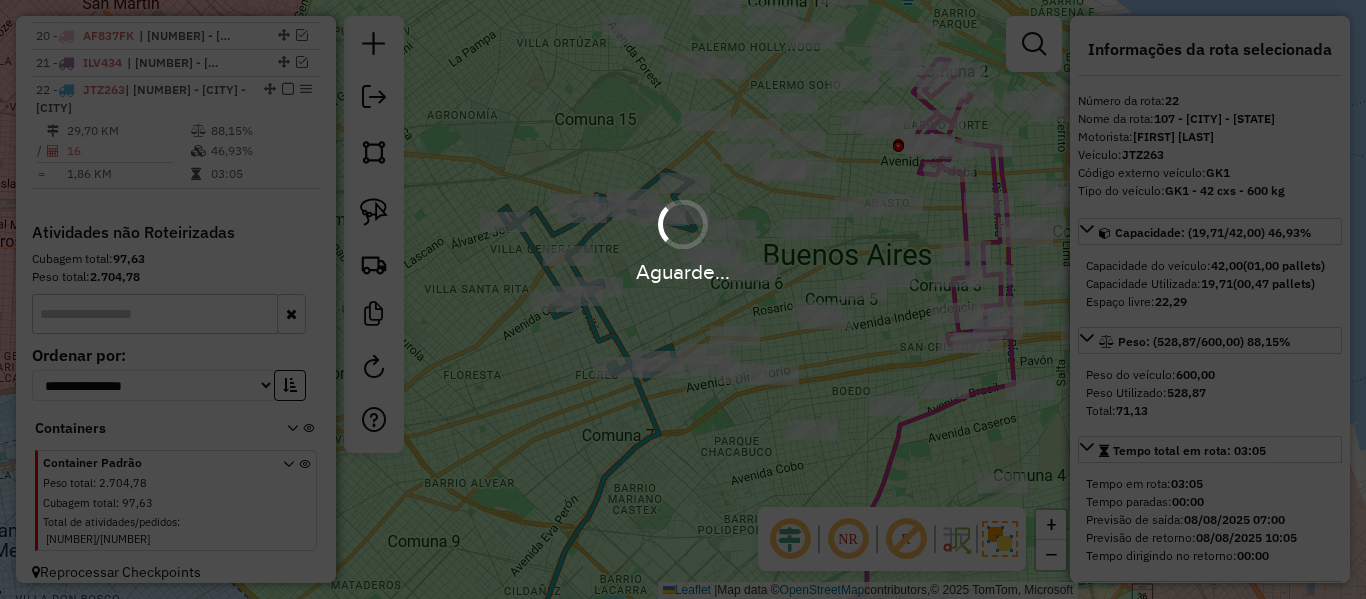 scroll, scrollTop: 1329, scrollLeft: 0, axis: vertical 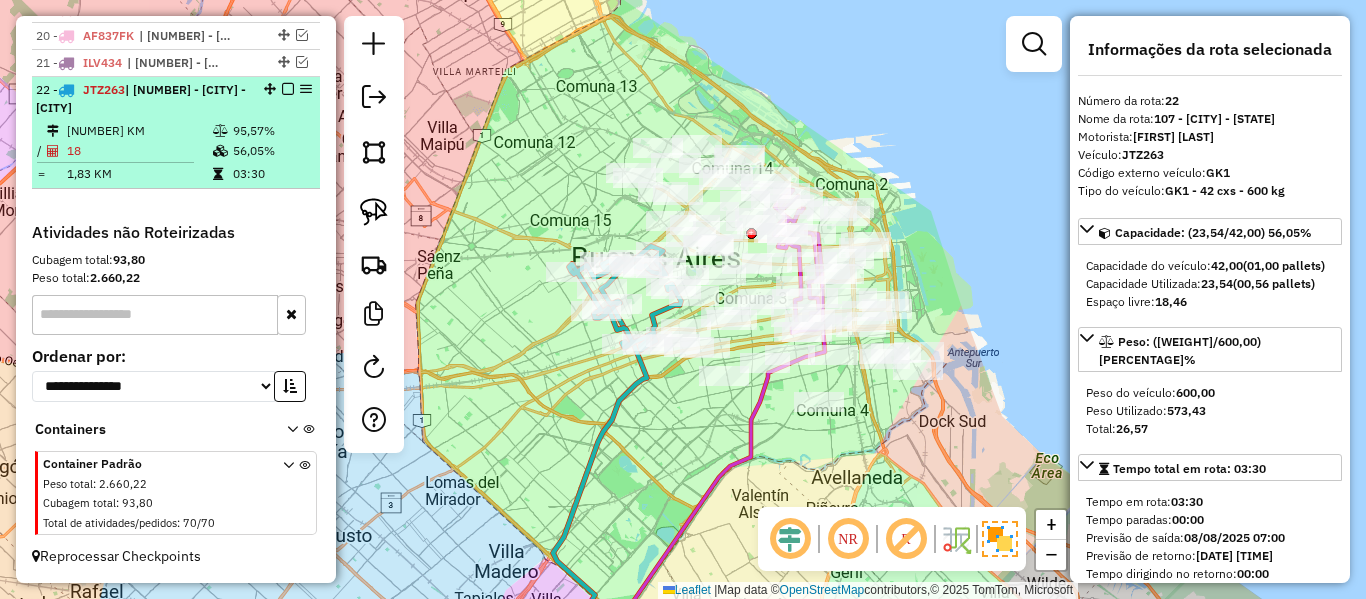 click at bounding box center (288, 89) 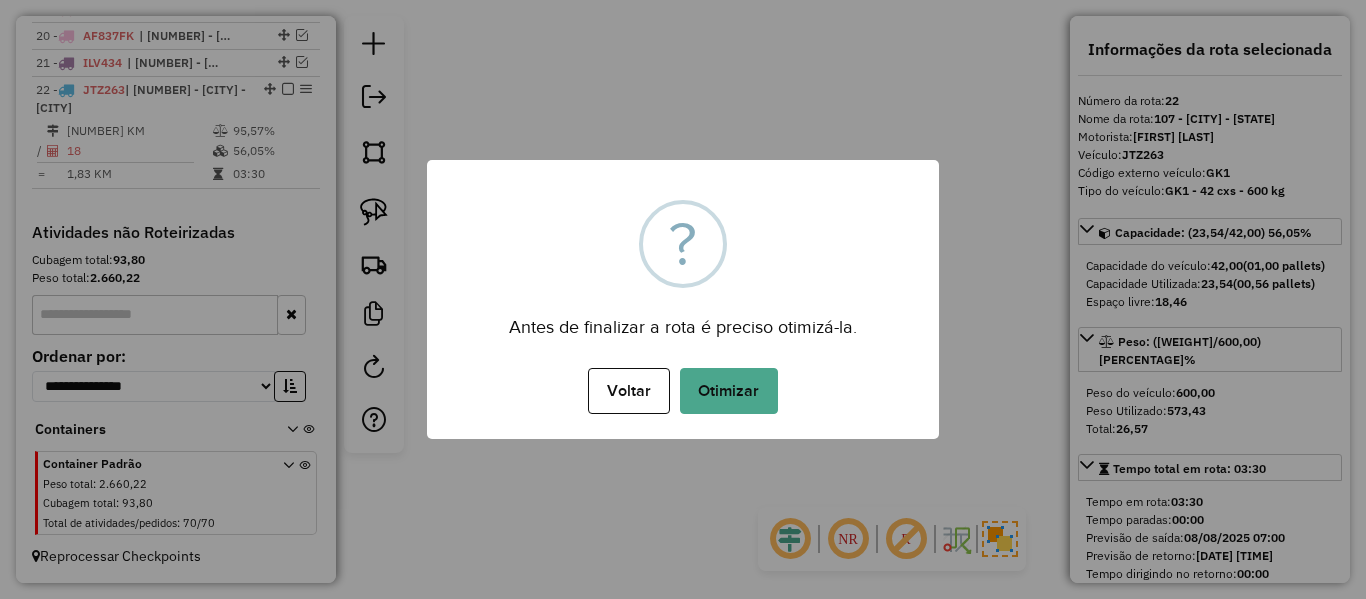 click on "Voltar No Otimizar" at bounding box center (683, 391) 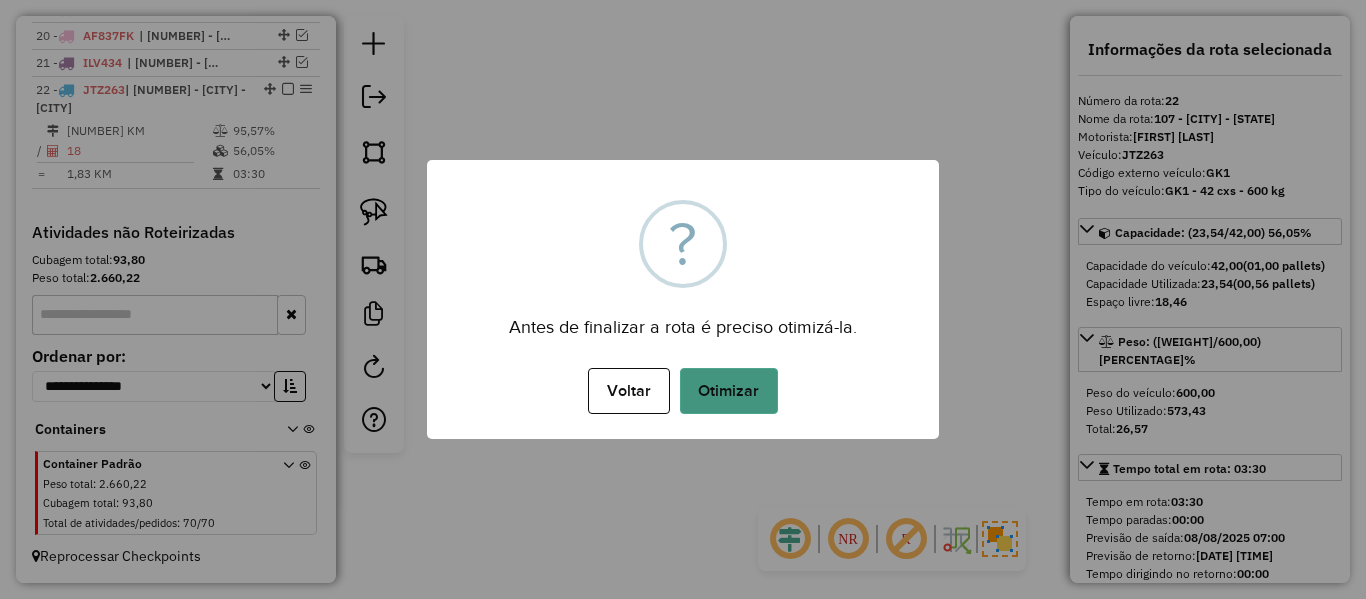 click on "Otimizar" at bounding box center [729, 391] 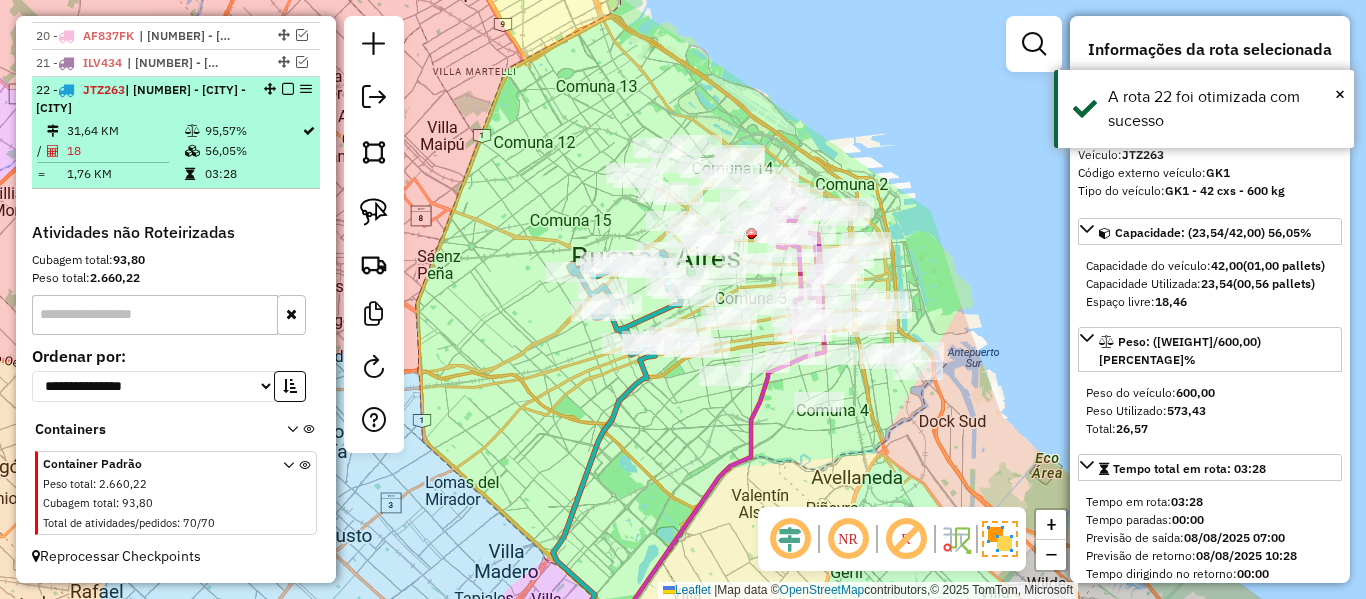 click at bounding box center (288, 89) 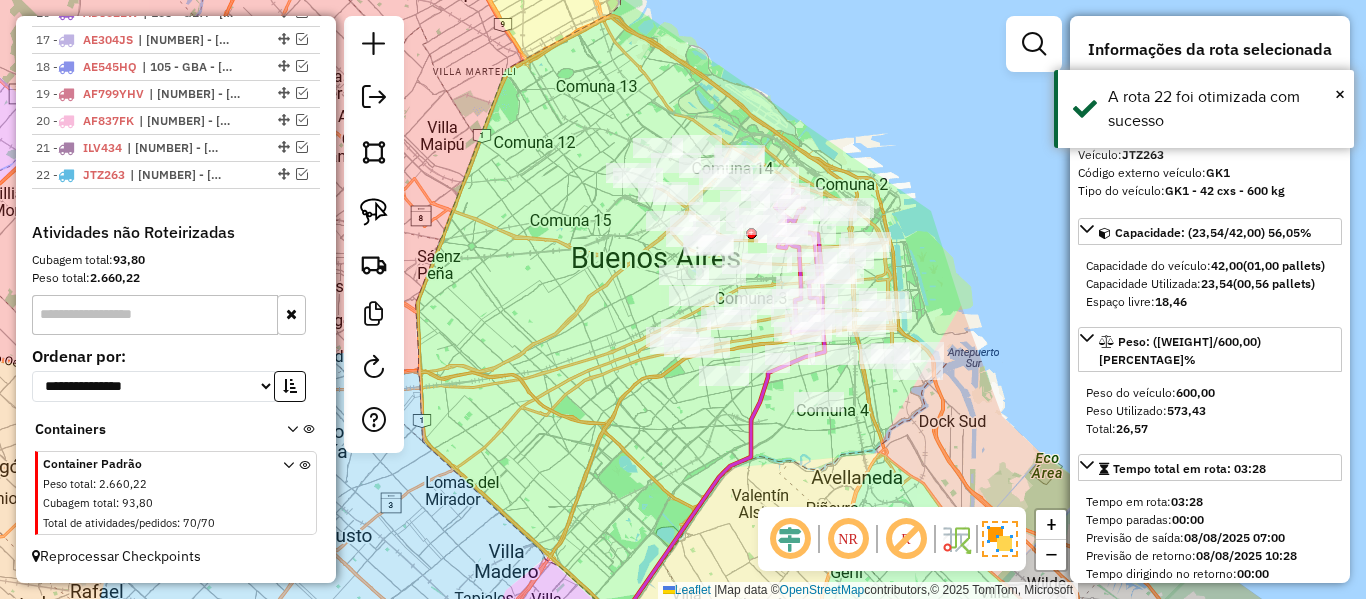 scroll, scrollTop: 1244, scrollLeft: 0, axis: vertical 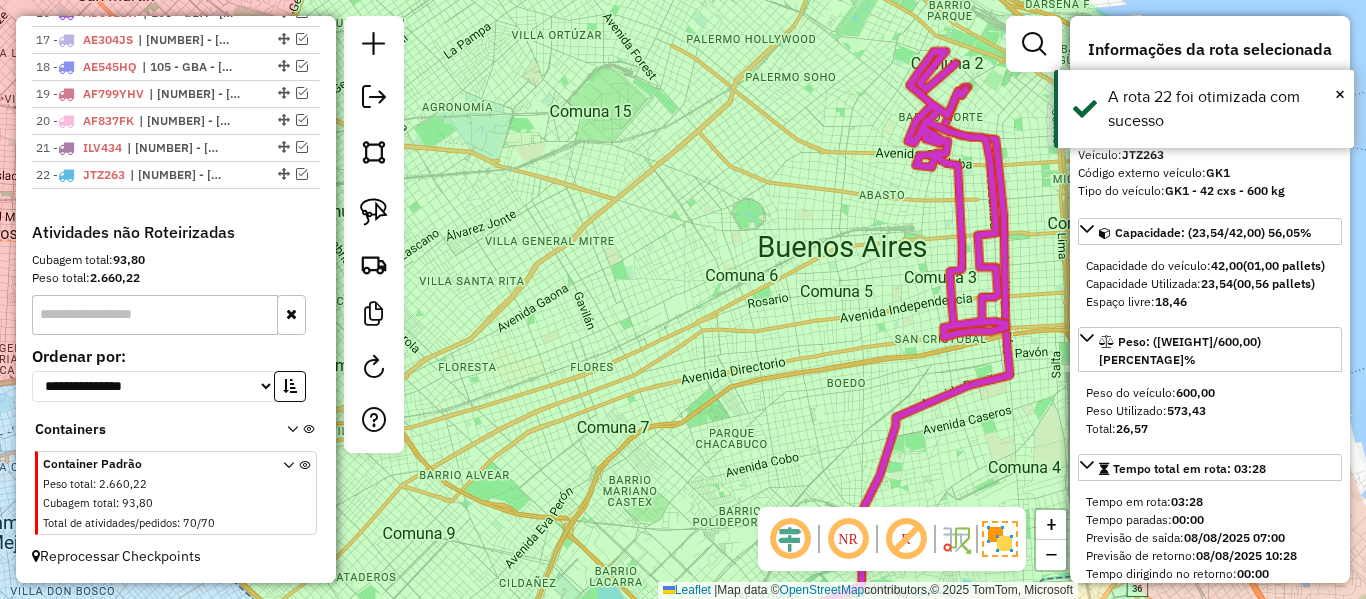 click on "Janela de atendimento Grade de atendimento Capacidade Transportadoras Veículos Cliente Pedidos  Rotas Selecione os dias de semana para filtrar as janelas de atendimento  Seg   Ter   Qua   Qui   Sex   Sáb   Dom  Informe o período da janela de atendimento: De: Até:  Filtrar exatamente a janela do cliente  Considerar janela de atendimento padrão  Selecione os dias de semana para filtrar as grades de atendimento  Seg   Ter   Qua   Qui   Sex   Sáb   Dom   Considerar clientes sem dia de atendimento cadastrado  Clientes fora do dia de atendimento selecionado Filtrar as atividades entre os valores definidos abaixo:  Peso mínimo:   Peso máximo:   Cubagem mínima:   Cubagem máxima:   De:   Até:  Filtrar as atividades entre o tempo de atendimento definido abaixo:  De:   Até:   Considerar capacidade total dos clientes não roteirizados Transportadora: Selecione um ou mais itens Tipo de veículo: Selecione um ou mais itens Veículo: Selecione um ou mais itens Motorista: Selecione um ou mais itens Nome: Rótulo:" 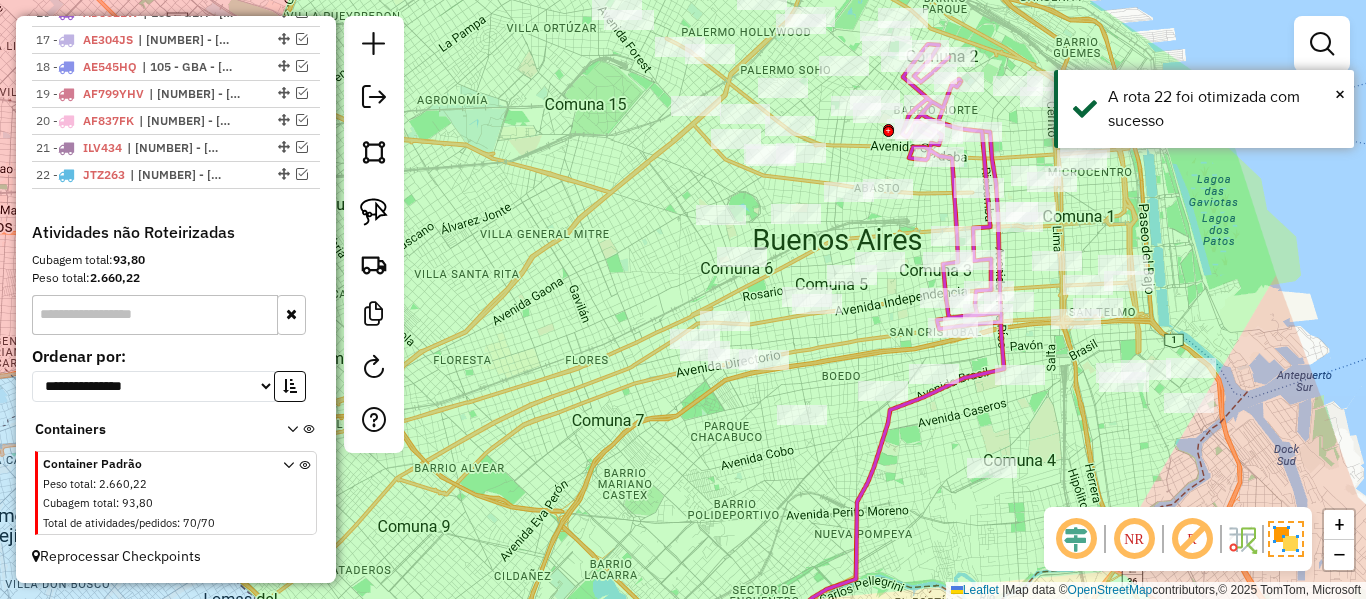 drag, startPoint x: 649, startPoint y: 378, endPoint x: 598, endPoint y: 280, distance: 110.47624 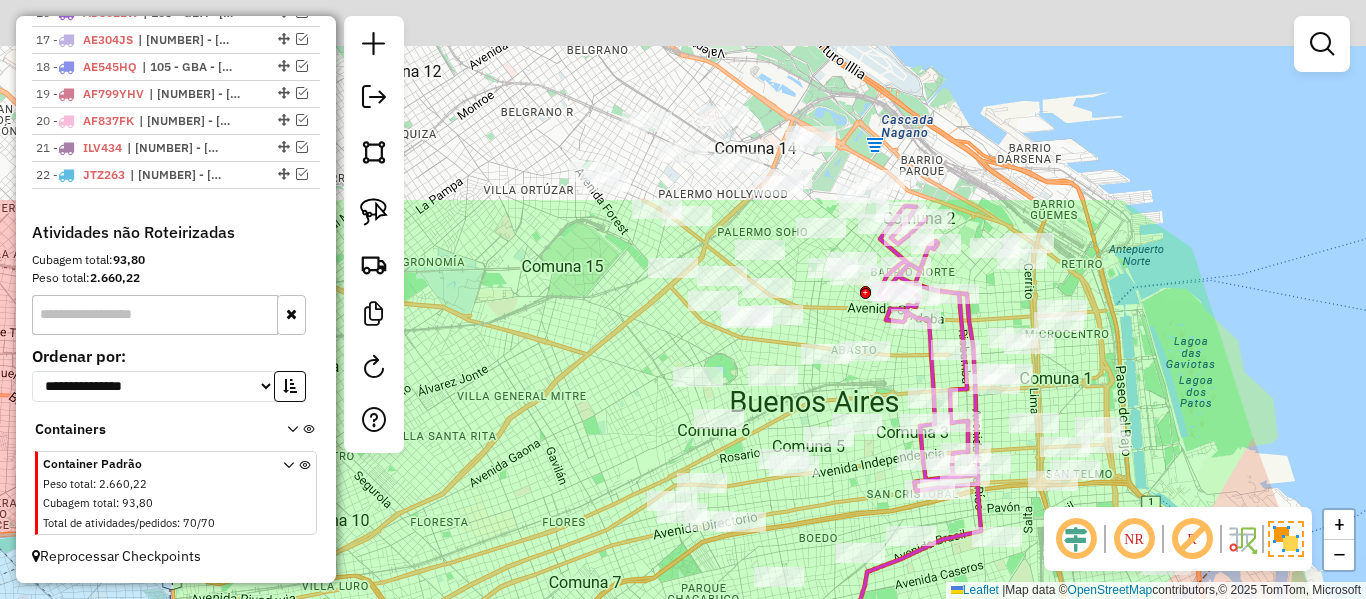 drag, startPoint x: 593, startPoint y: 252, endPoint x: 599, endPoint y: 382, distance: 130.13838 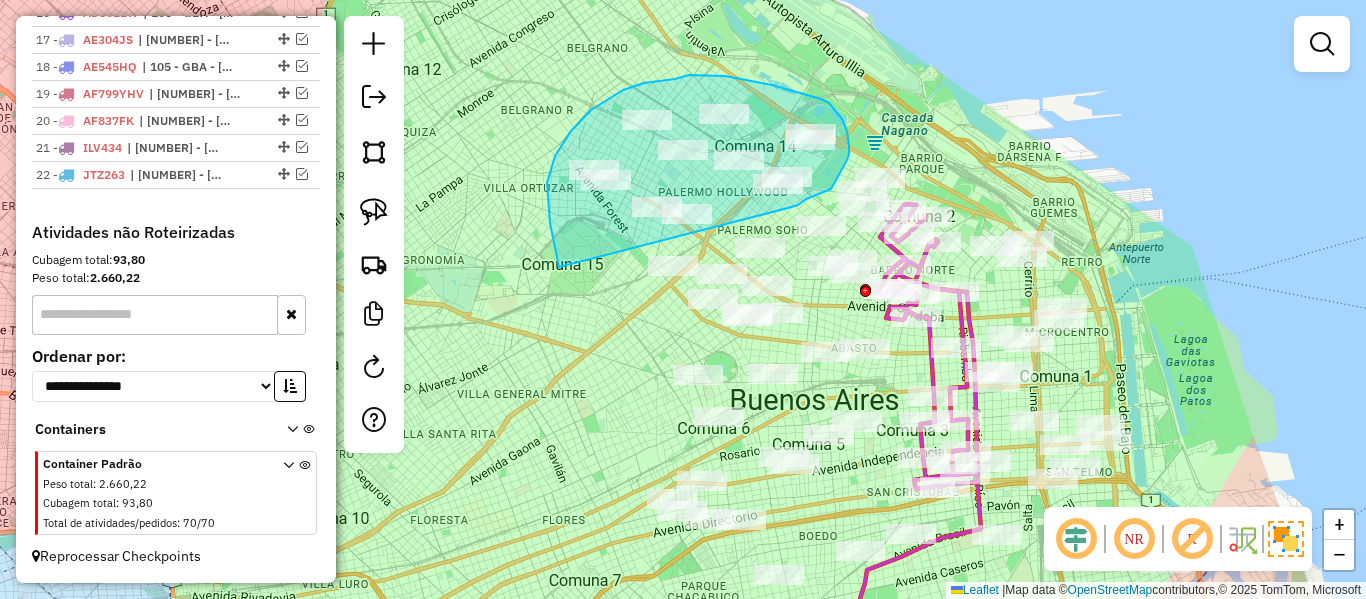 drag, startPoint x: 557, startPoint y: 259, endPoint x: 762, endPoint y: 220, distance: 208.67679 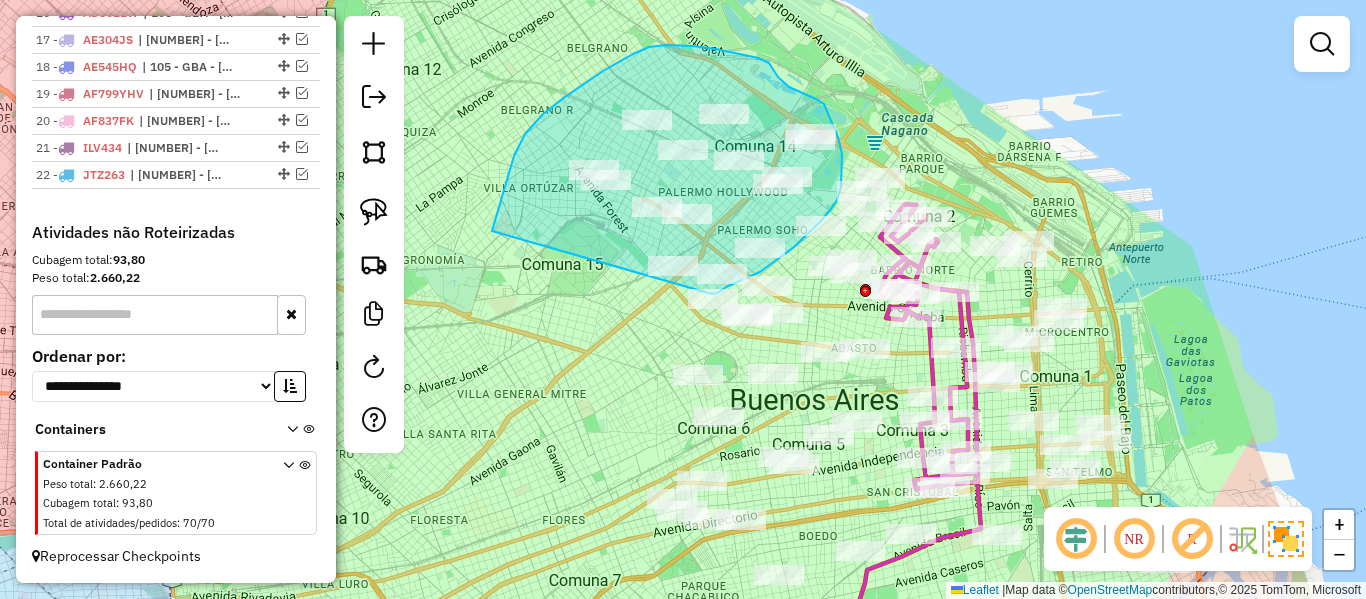 drag, startPoint x: 525, startPoint y: 134, endPoint x: 629, endPoint y: 293, distance: 189.99211 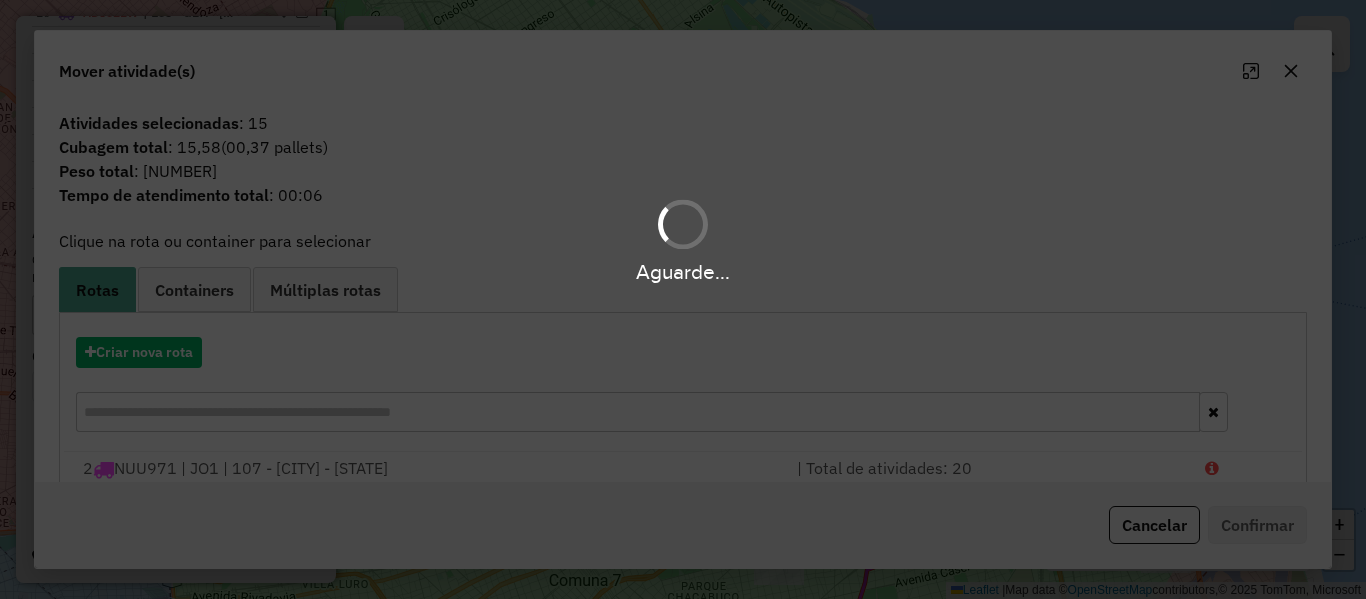 click on "Aguarde..." at bounding box center (683, 299) 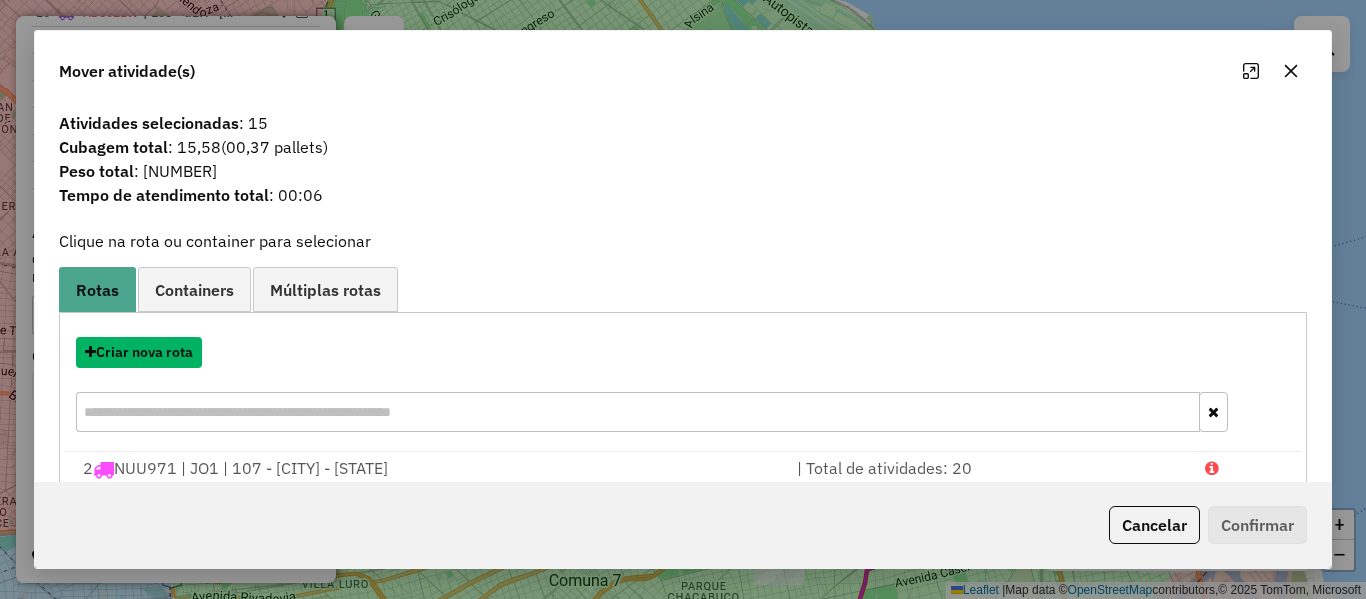 click on "Criar nova rota" at bounding box center (139, 352) 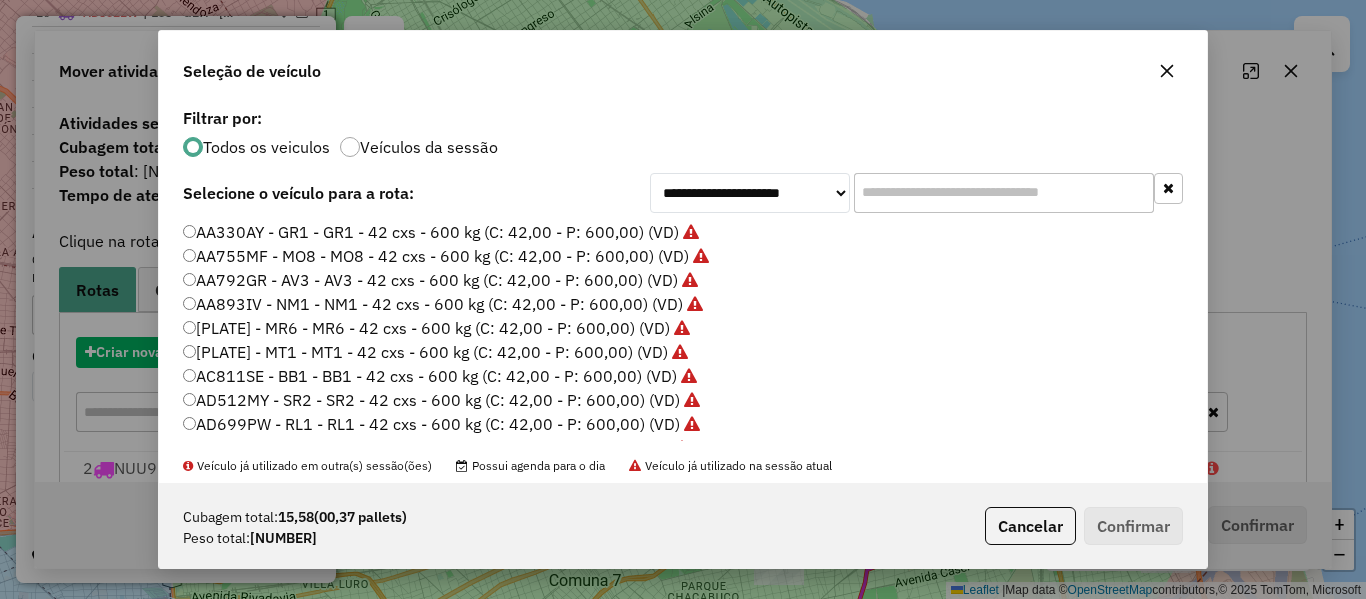 click on "**********" 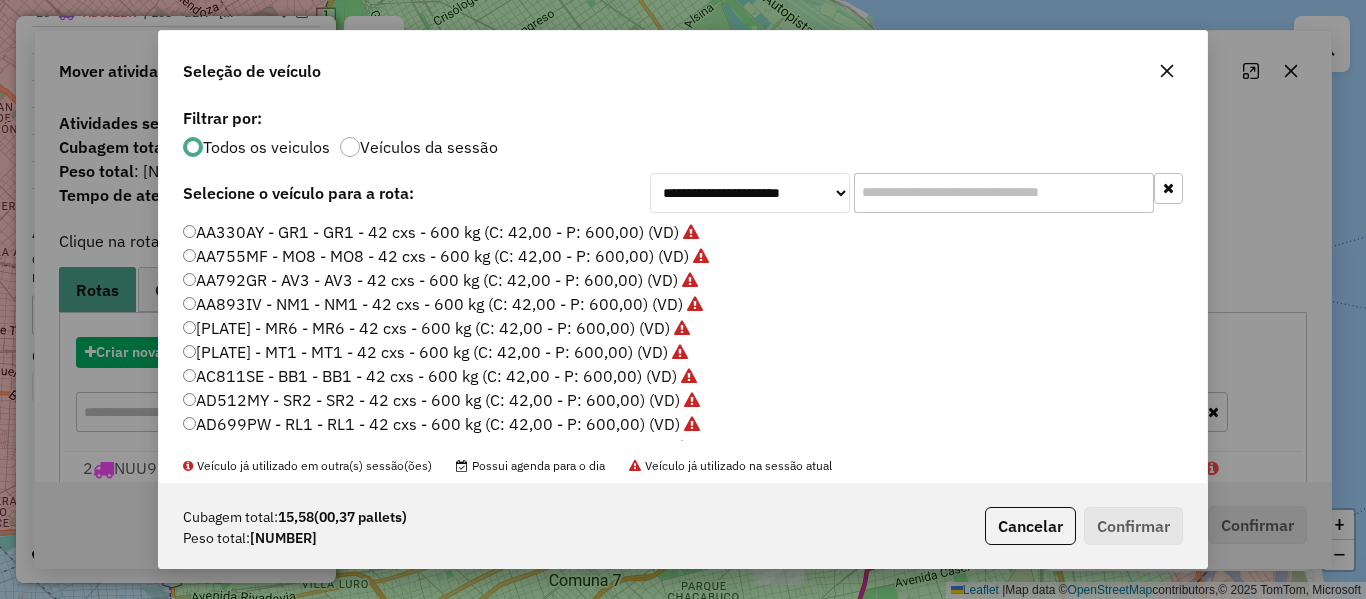 scroll, scrollTop: 11, scrollLeft: 6, axis: both 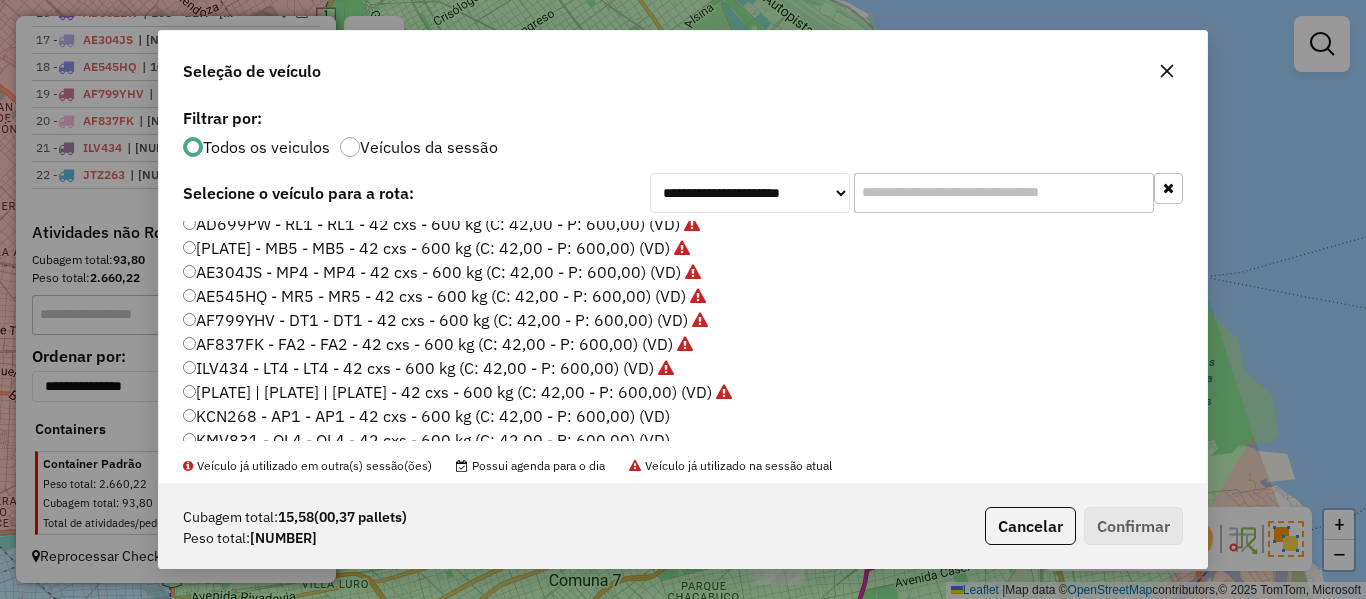 click on "KCN268 - AP1 - AP1 - 42 cxs - 600 kg (C: 42,00 - P: 600,00) (VD)" 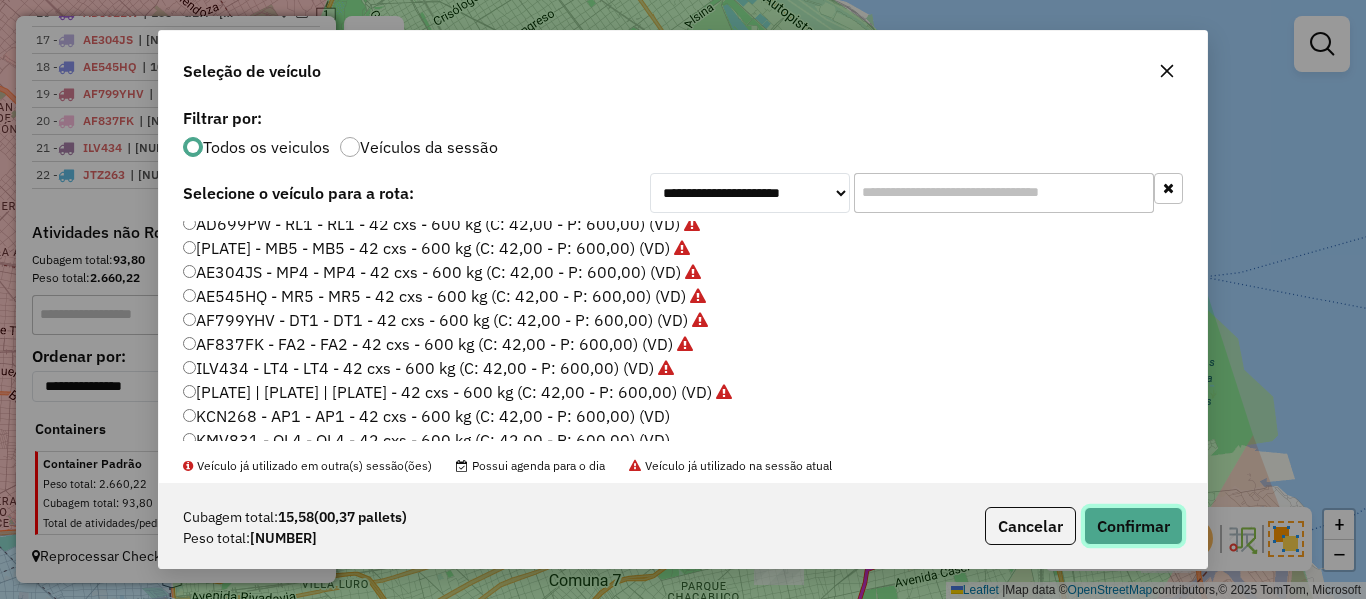 click on "Confirmar" 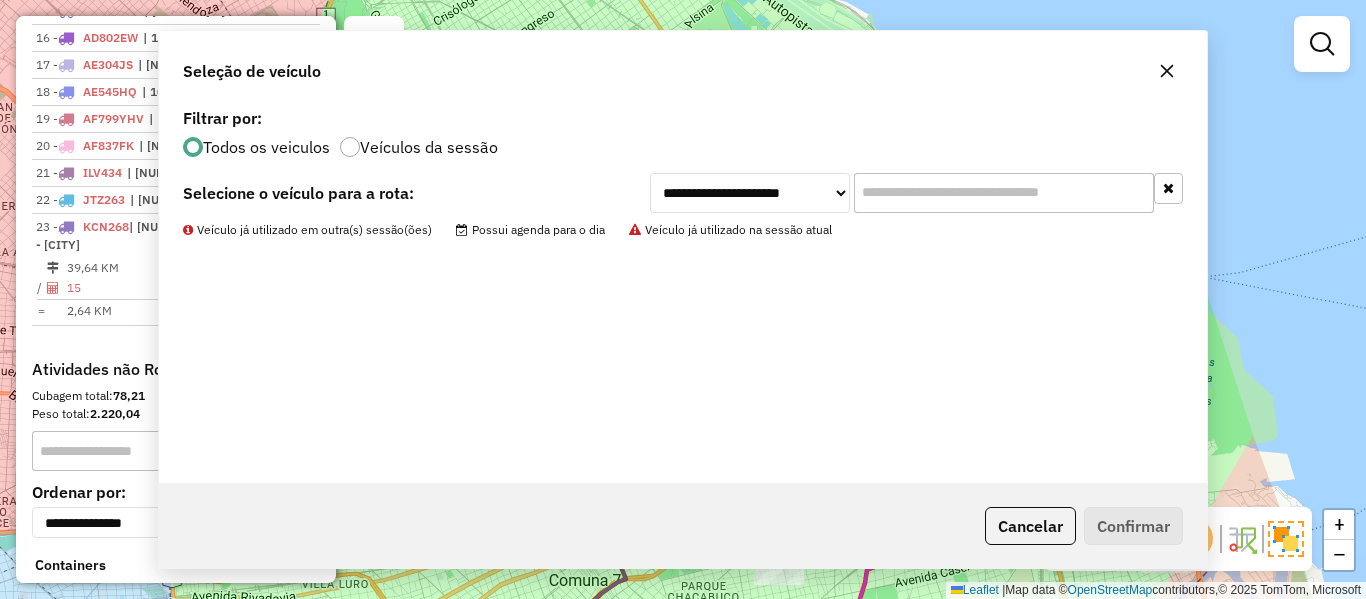 scroll, scrollTop: 1354, scrollLeft: 0, axis: vertical 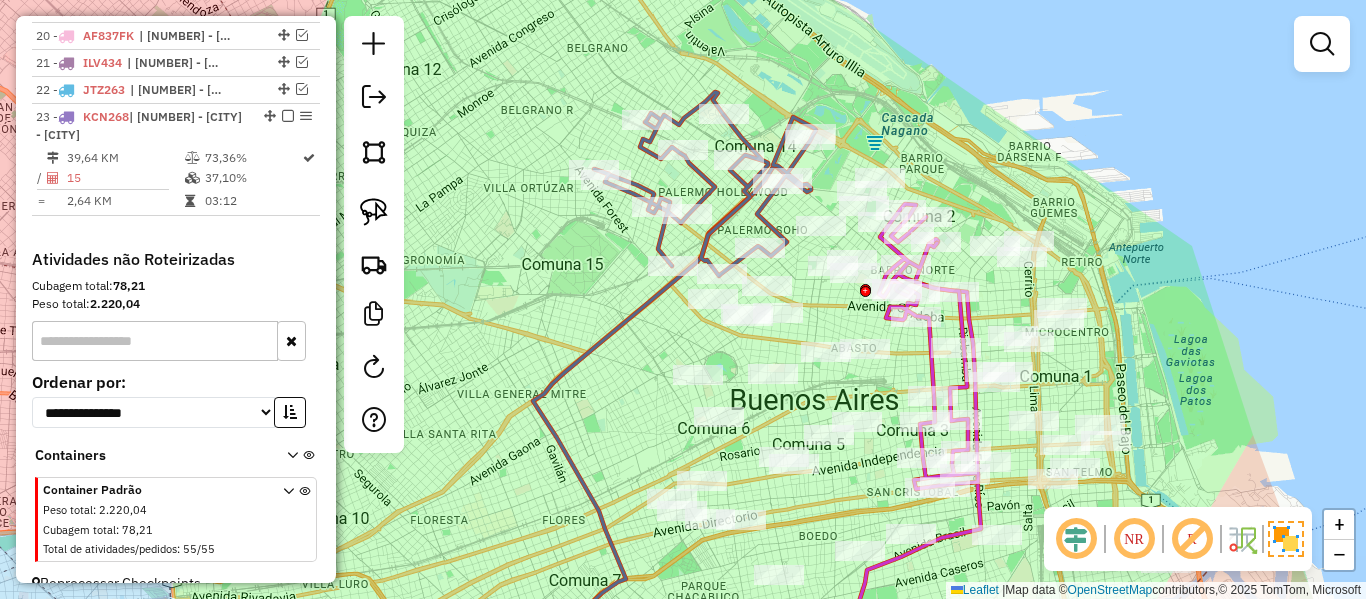 click 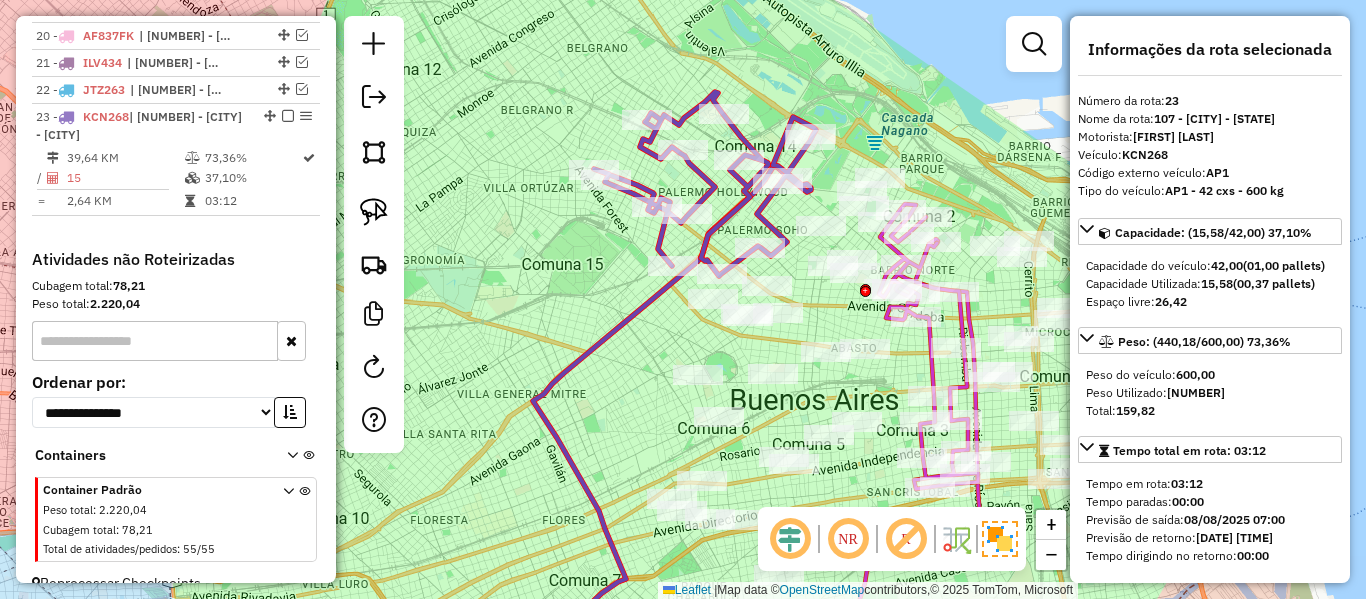 scroll, scrollTop: 1381, scrollLeft: 0, axis: vertical 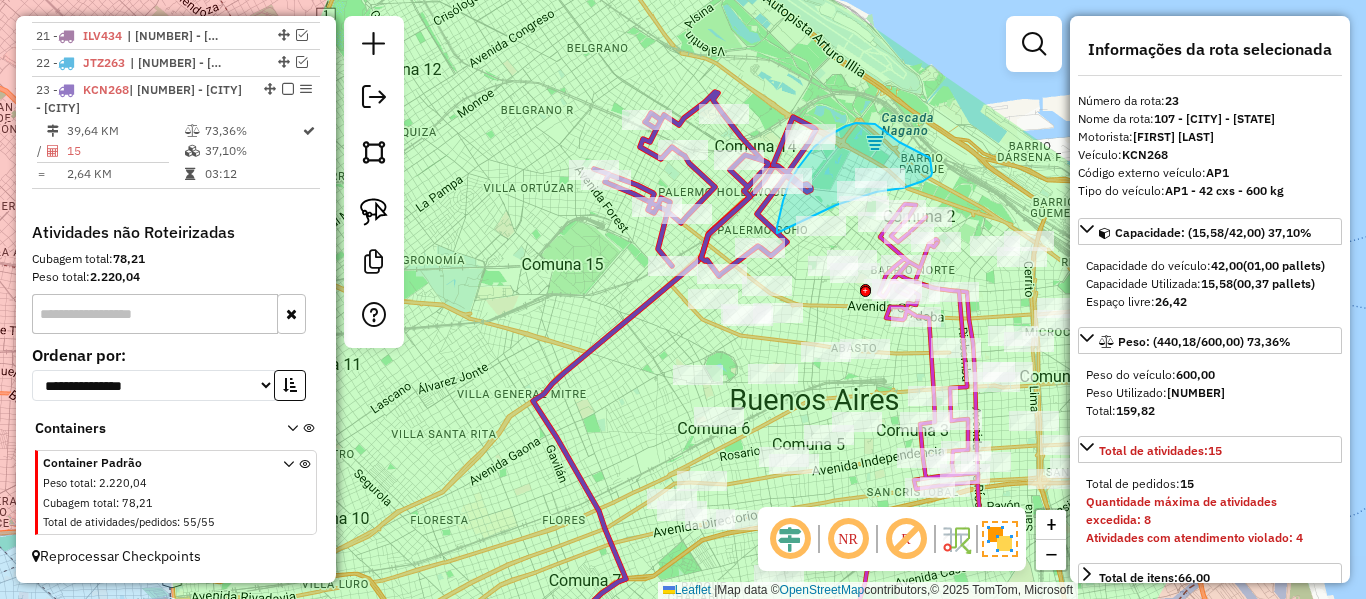 drag, startPoint x: 777, startPoint y: 233, endPoint x: 836, endPoint y: 205, distance: 65.30697 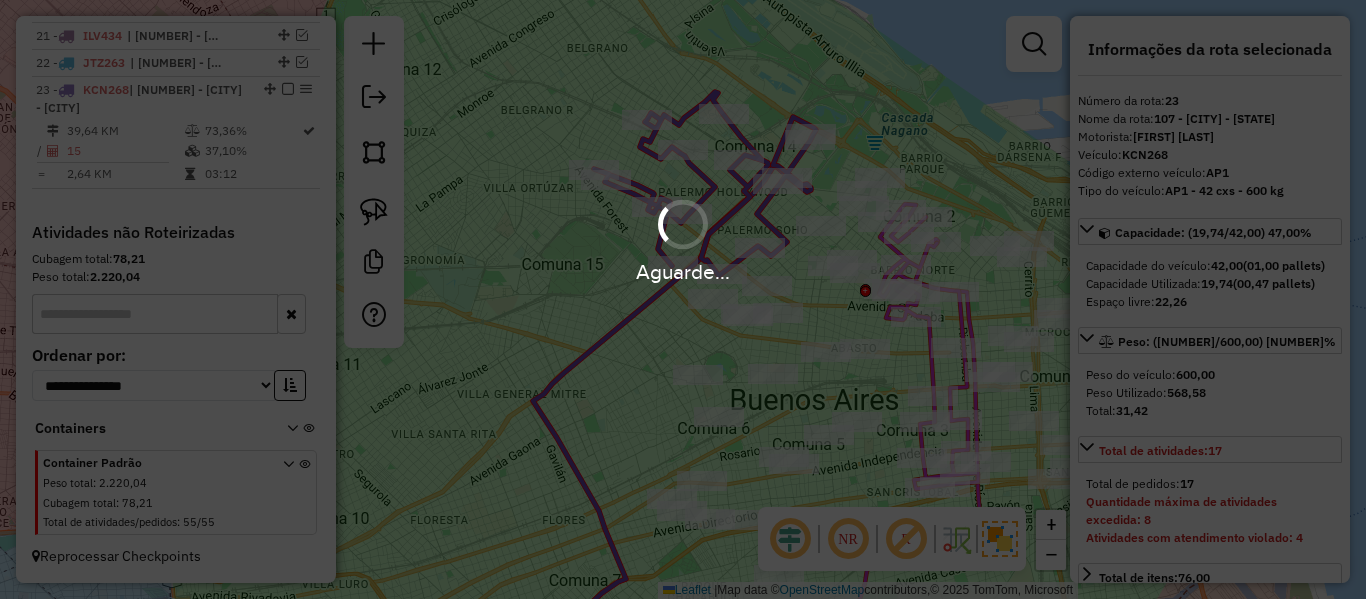 select on "**********" 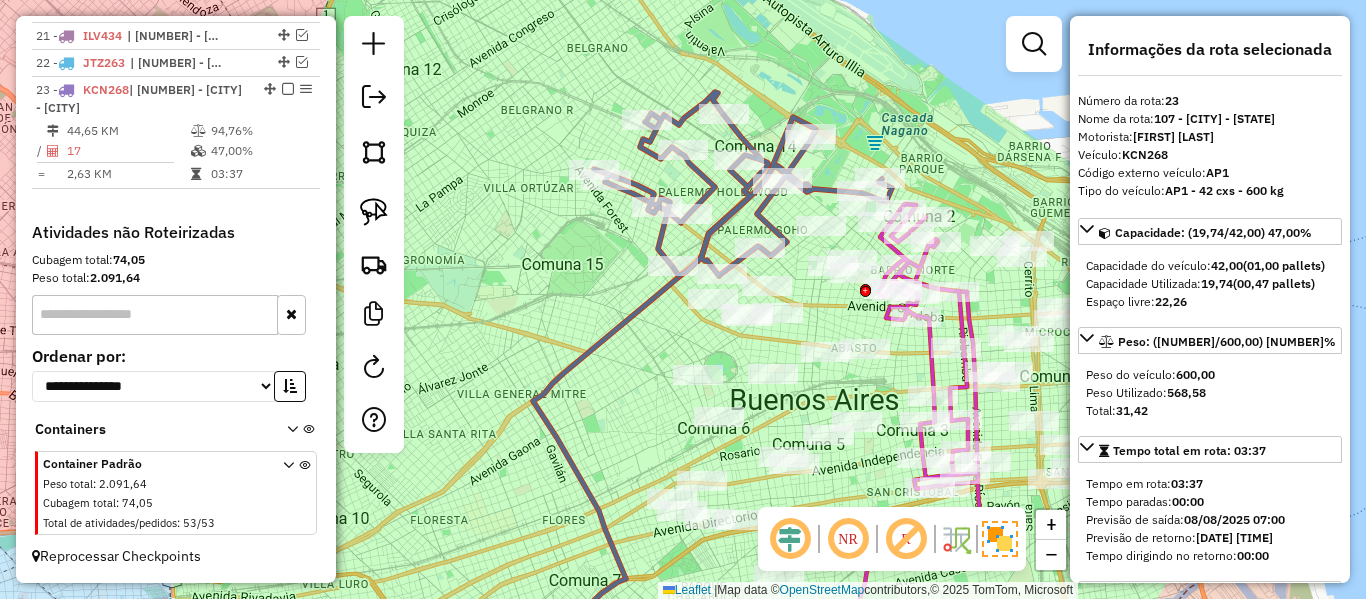 scroll, scrollTop: 1356, scrollLeft: 0, axis: vertical 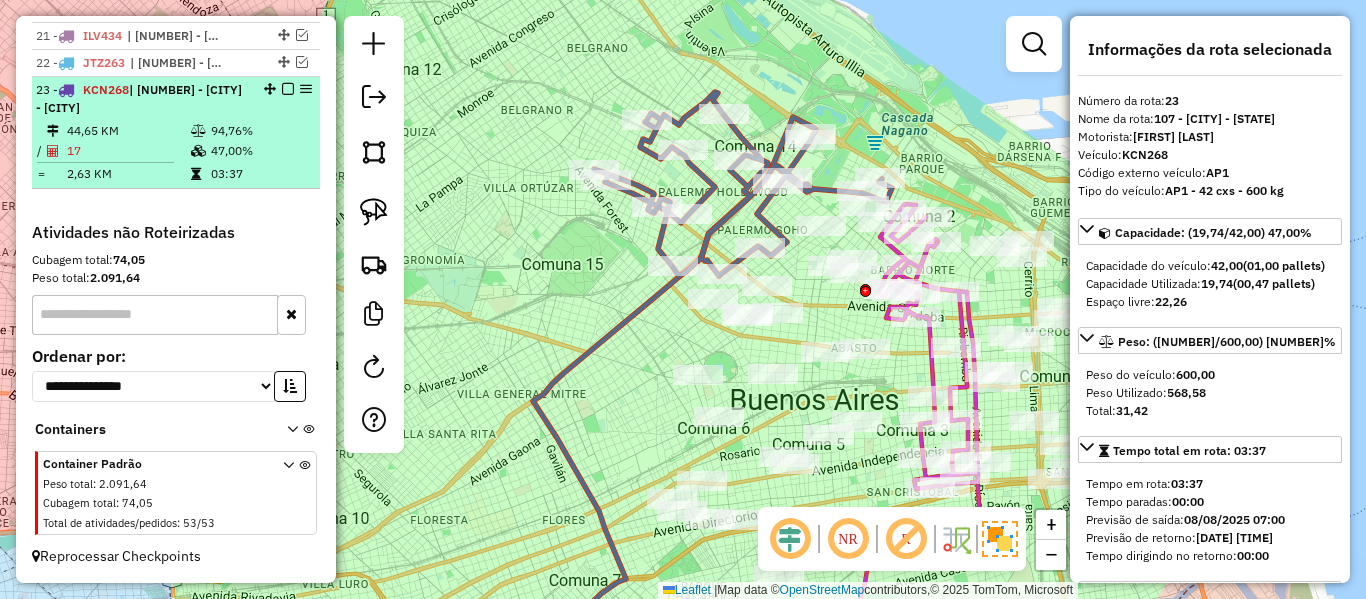 click at bounding box center (288, 89) 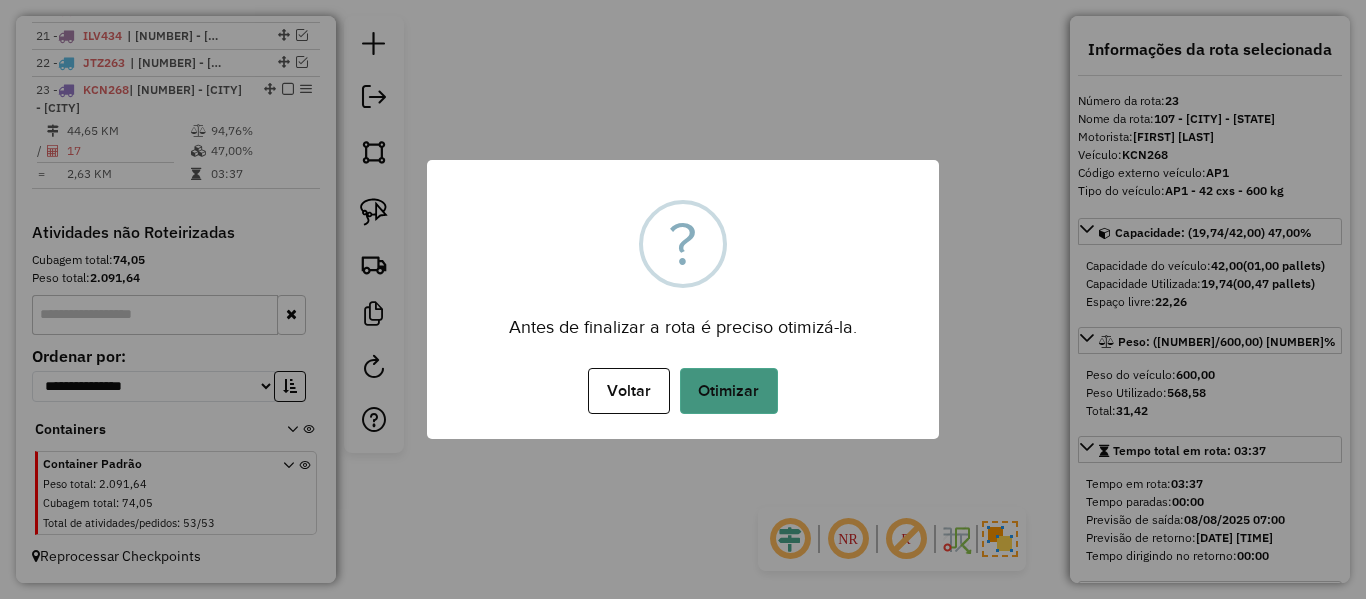 click on "Otimizar" at bounding box center (729, 391) 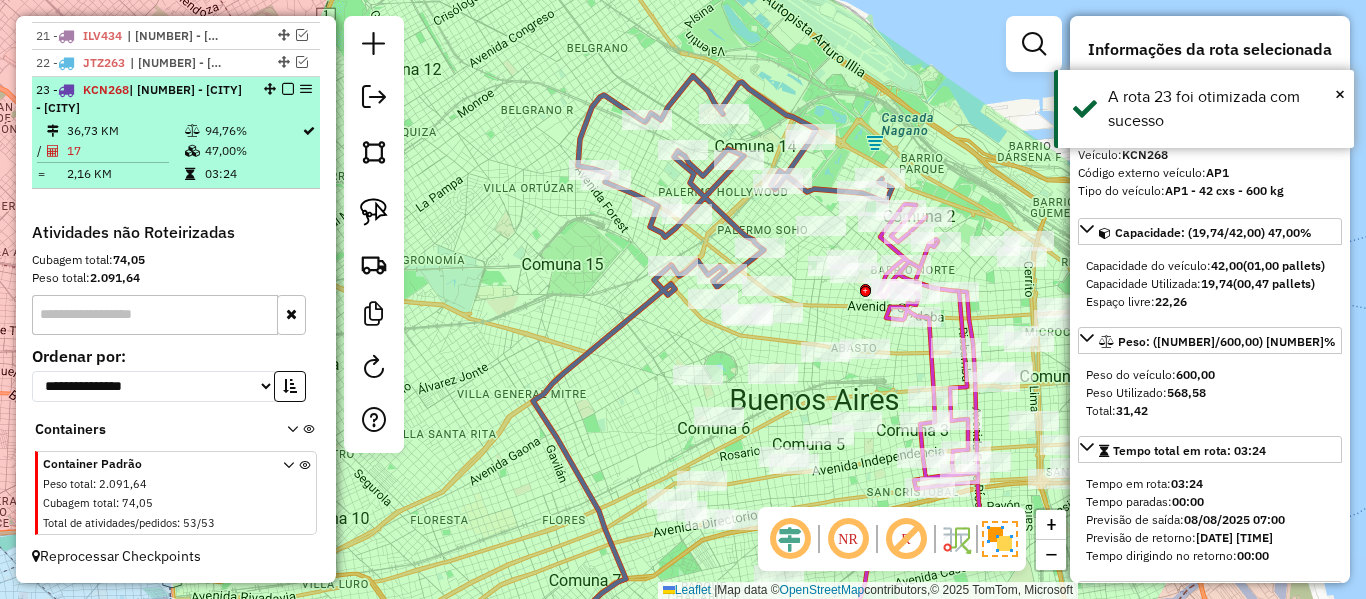 click at bounding box center [288, 89] 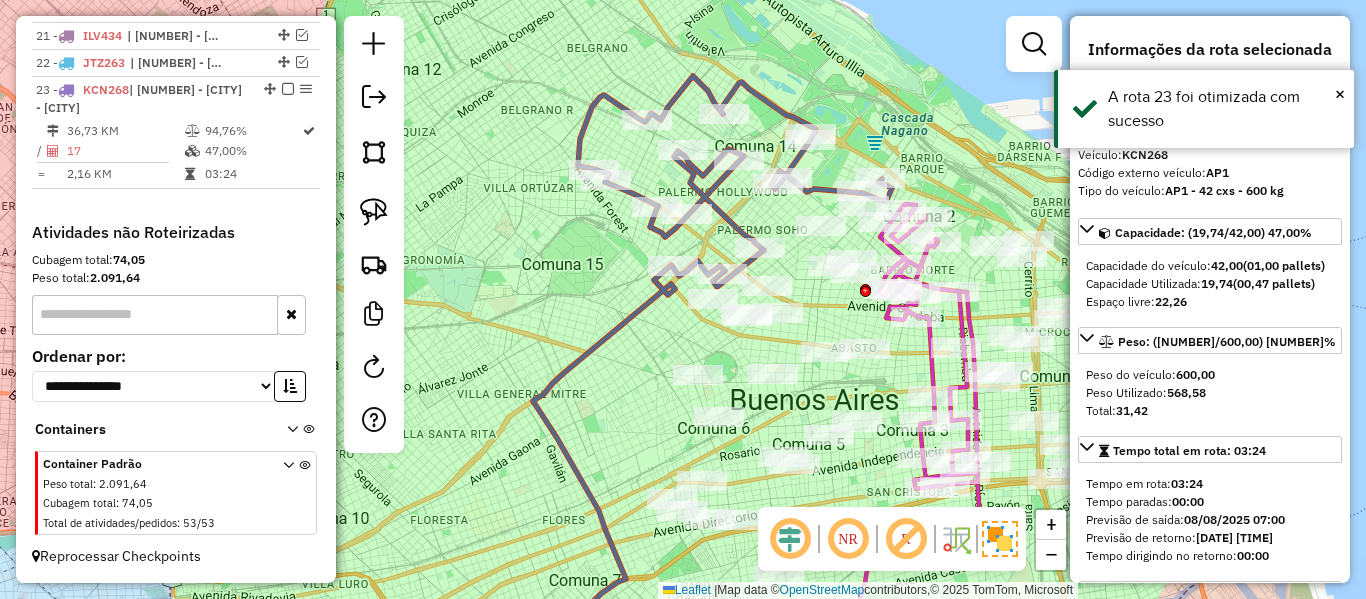 scroll, scrollTop: 1271, scrollLeft: 0, axis: vertical 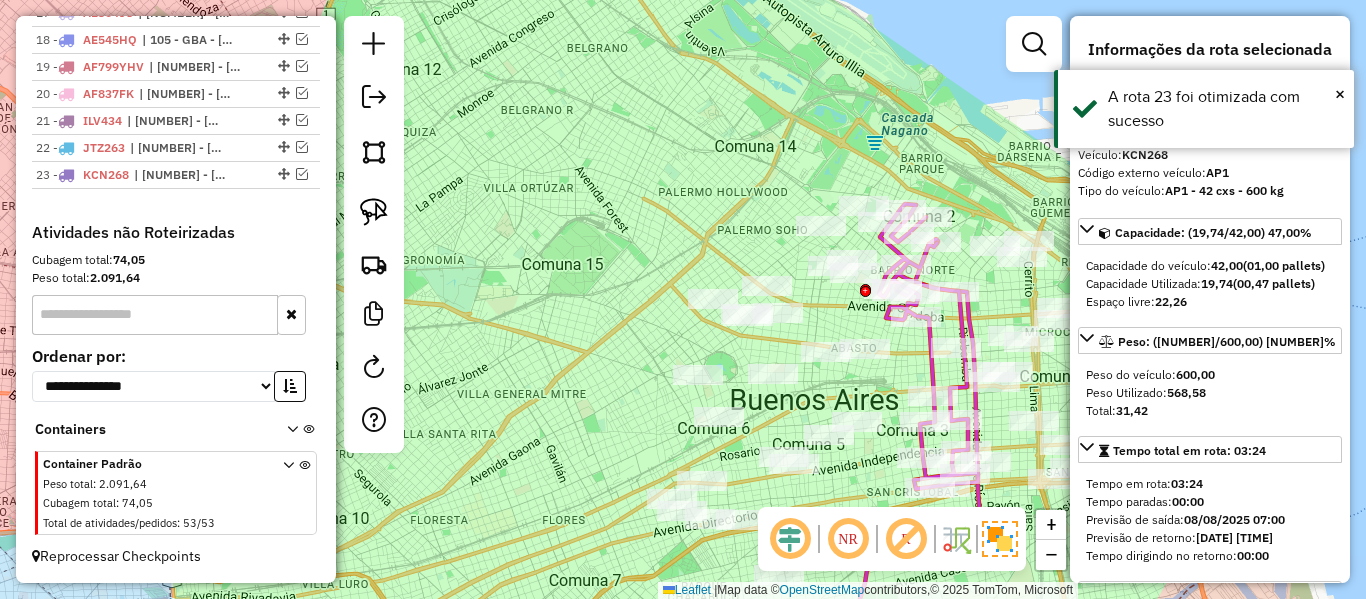 click on "Janela de atendimento Grade de atendimento Capacidade Transportadoras Veículos Cliente Pedidos  Rotas Selecione os dias de semana para filtrar as janelas de atendimento  Seg   Ter   Qua   Qui   Sex   Sáb   Dom  Informe o período da janela de atendimento: De: Até:  Filtrar exatamente a janela do cliente  Considerar janela de atendimento padrão  Selecione os dias de semana para filtrar as grades de atendimento  Seg   Ter   Qua   Qui   Sex   Sáb   Dom   Considerar clientes sem dia de atendimento cadastrado  Clientes fora do dia de atendimento selecionado Filtrar as atividades entre os valores definidos abaixo:  Peso mínimo:   Peso máximo:   Cubagem mínima:   Cubagem máxima:   De:   Até:  Filtrar as atividades entre o tempo de atendimento definido abaixo:  De:   Até:   Considerar capacidade total dos clientes não roteirizados Transportadora: Selecione um ou mais itens Tipo de veículo: Selecione um ou mais itens Veículo: Selecione um ou mais itens Motorista: Selecione um ou mais itens Nome: Rótulo:" 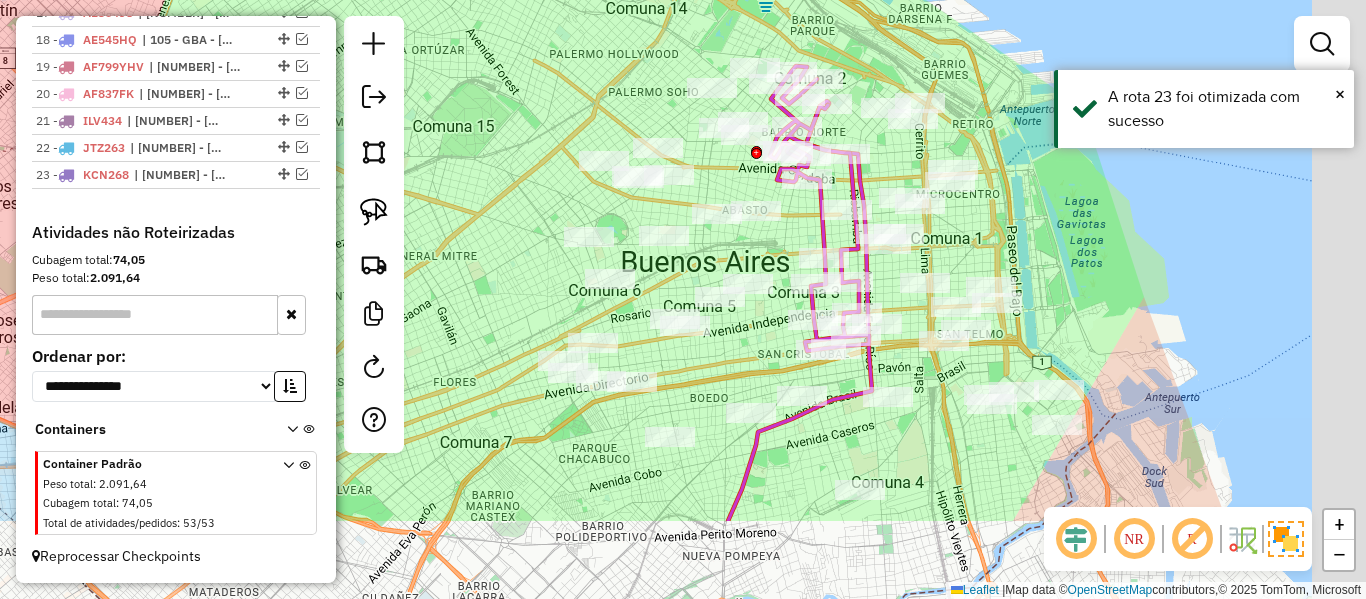 drag, startPoint x: 611, startPoint y: 214, endPoint x: 528, endPoint y: 118, distance: 126.90548 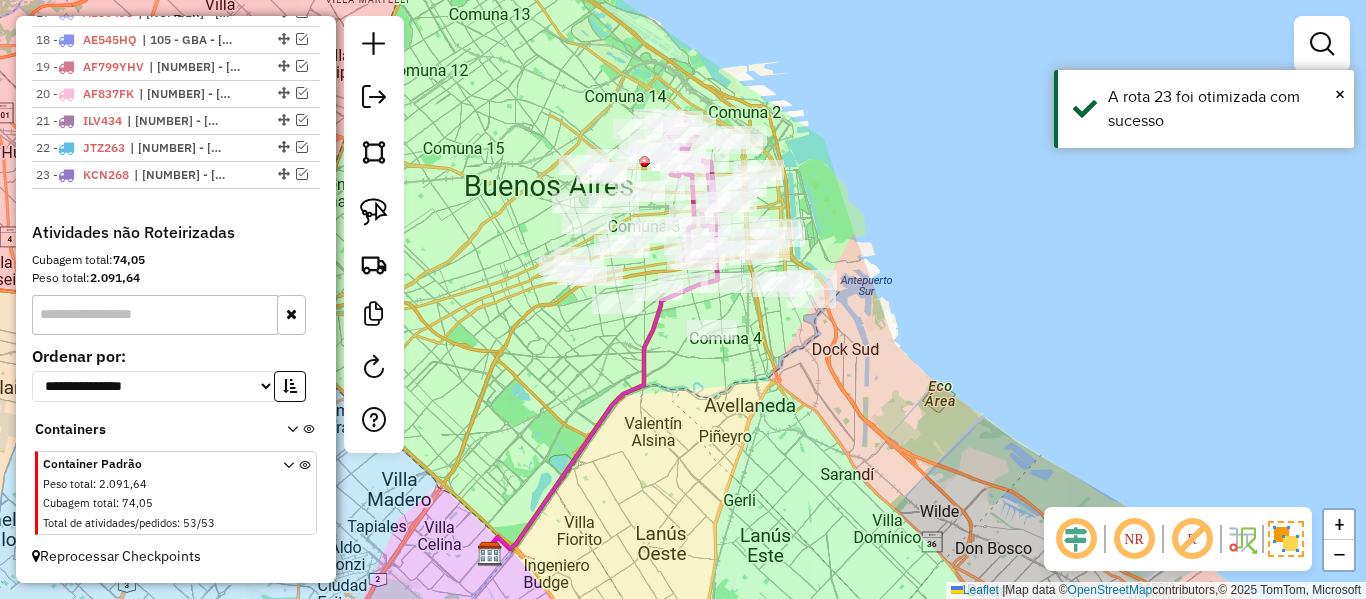 drag, startPoint x: 545, startPoint y: 133, endPoint x: 565, endPoint y: 156, distance: 30.479502 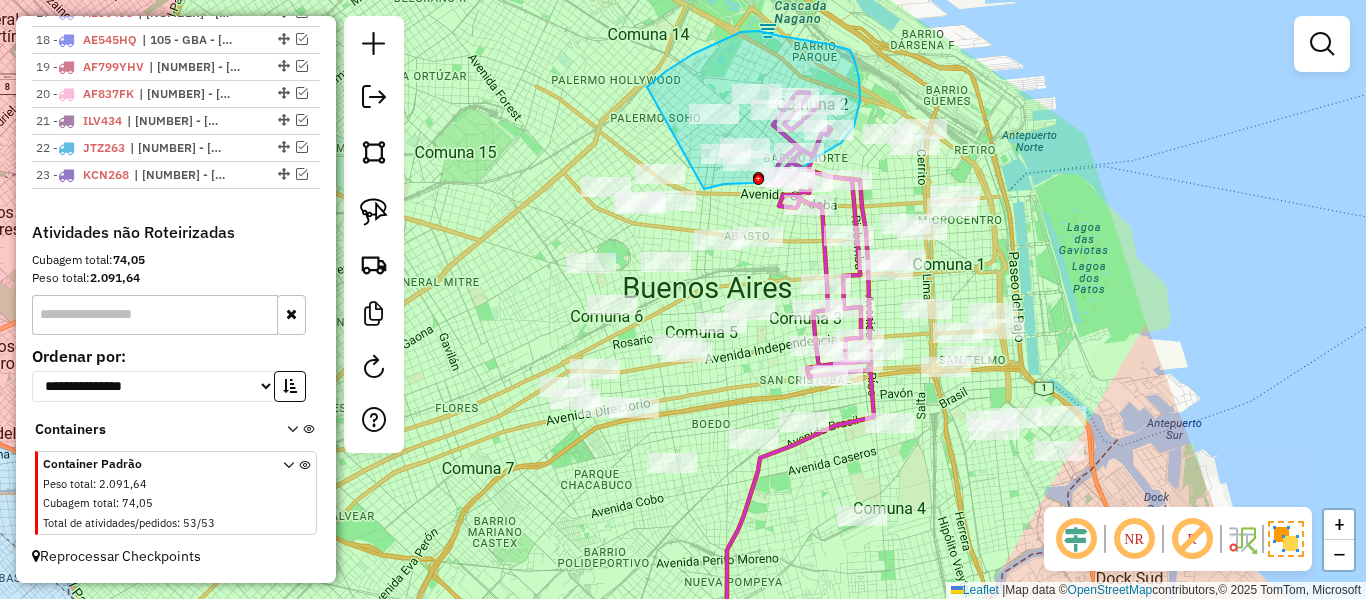 click on "Rota 2 - Placa NUU971  508830 - agustina scliar Rota 2 - Placa NUU971  549702 - Sebastian Miguel Janela de atendimento Grade de atendimento Capacidade Transportadoras Veículos Cliente Pedidos  Rotas Selecione os dias de semana para filtrar as janelas de atendimento  Seg   Ter   Qua   Qui   Sex   Sáb   Dom  Informe o período da janela de atendimento: De: Até:  Filtrar exatamente a janela do cliente  Considerar janela de atendimento padrão  Selecione os dias de semana para filtrar as grades de atendimento  Seg   Ter   Qua   Qui   Sex   Sáb   Dom   Considerar clientes sem dia de atendimento cadastrado  Clientes fora do dia de atendimento selecionado Filtrar as atividades entre os valores definidos abaixo:  Peso mínimo:   Peso máximo:   Cubagem mínima:   Cubagem máxima:   De:   Até:  Filtrar as atividades entre o tempo de atendimento definido abaixo:  De:   Até:   Considerar capacidade total dos clientes não roteirizados Transportadora: Selecione um ou mais itens Tipo de veículo: Veículo: Nome: De:" 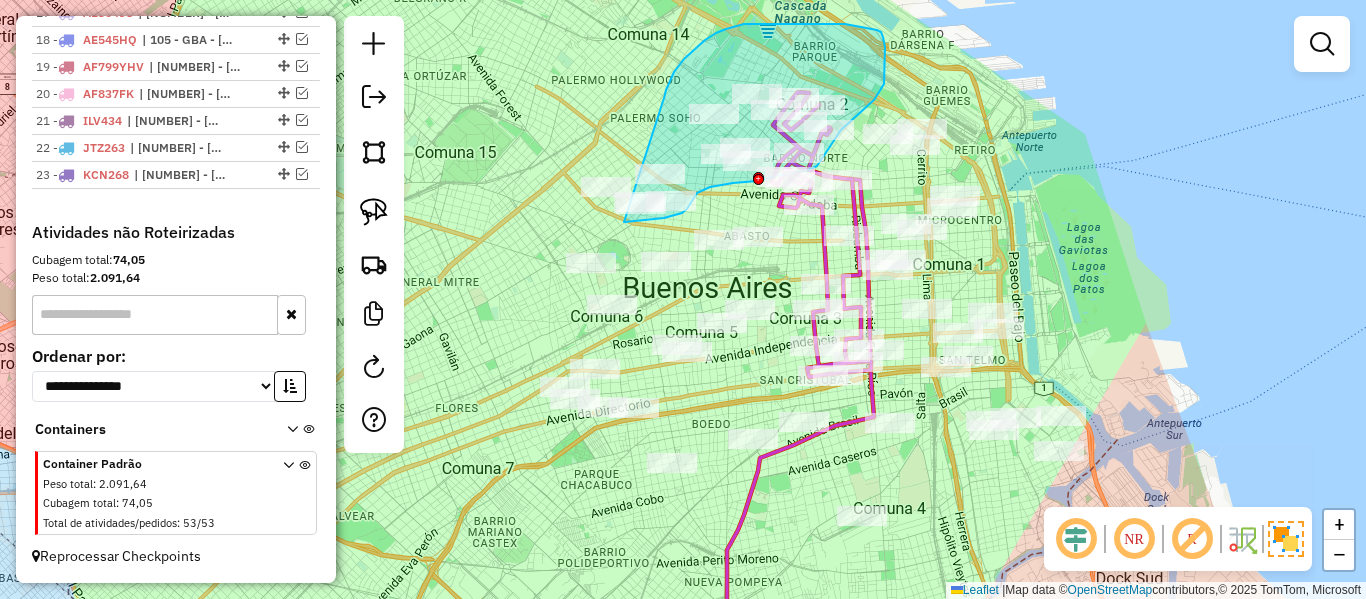 drag, startPoint x: 694, startPoint y: 49, endPoint x: 543, endPoint y: 146, distance: 179.47145 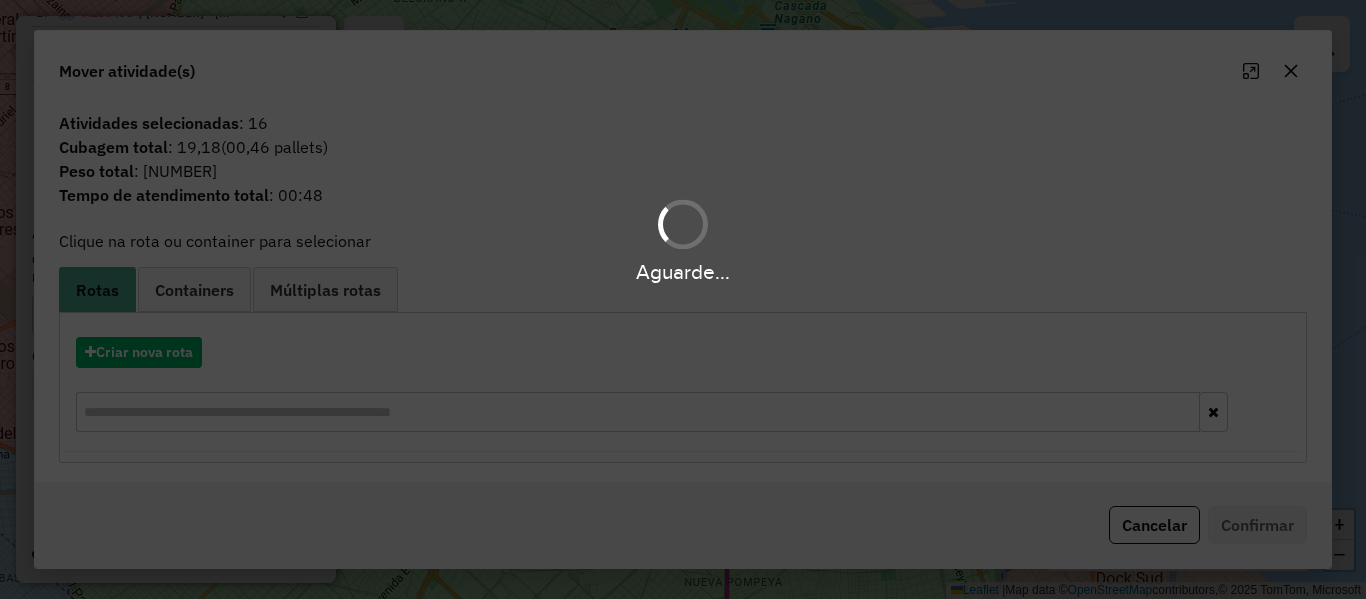 click on "Aguarde...  Pop-up bloqueado!  Seu navegador bloqueou automáticamente a abertura de uma nova janela.   Acesse as configurações e adicione o endereço do sistema a lista de permissão.   Fechar  Informações da Sessão 1225714 - 08/08/2025     Criação: 07/08/2025 12:51   Depósito:  SAZ AR - TaDa Shipick   Total de rotas:  23  Distância Total:  1.194,55 km  Tempo total:  82:23  Total de Atividades Roteirizadas:  360  Total de Pedidos Roteirizados:  363  Peso total roteirizado:  13.167,00  Cubagem total roteirizado:  474,21  Total de Atividades não Roteirizadas:  53  Total de Pedidos não Roteirizados:  53 Total de caixas por viagem:  474,21 /   23 =  20,62 Média de Atividades por viagem:  360 /   23 =  15,65 Ocupação média da frota:  95,41%  Clientes com Service Time:  0,00%   (0 de 413)   Rotas vários dias:  0  Clientes Priorizados NR:  0  Transportadoras  Rotas  Recargas: 0   Ver rotas   Ver veículos  Finalizar todas as rotas   1 -       LLI035   2 -       NUU971   36,67 KM   92,17%  /  20" at bounding box center (683, 299) 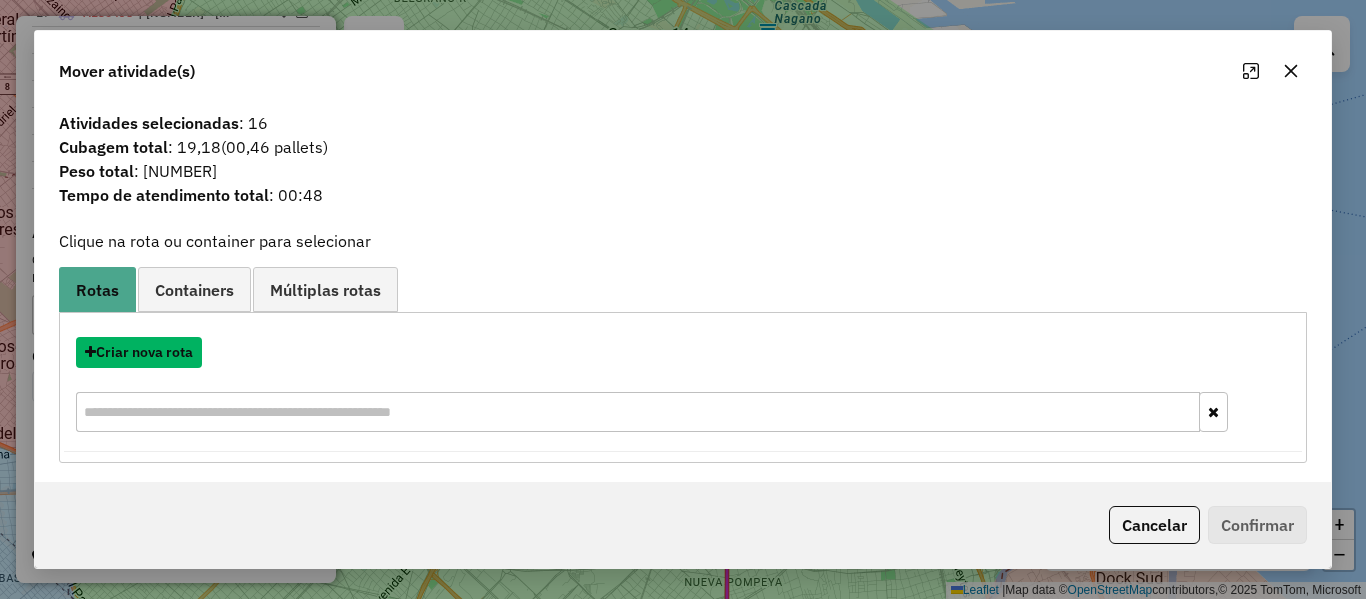 click on "Criar nova rota" at bounding box center (139, 352) 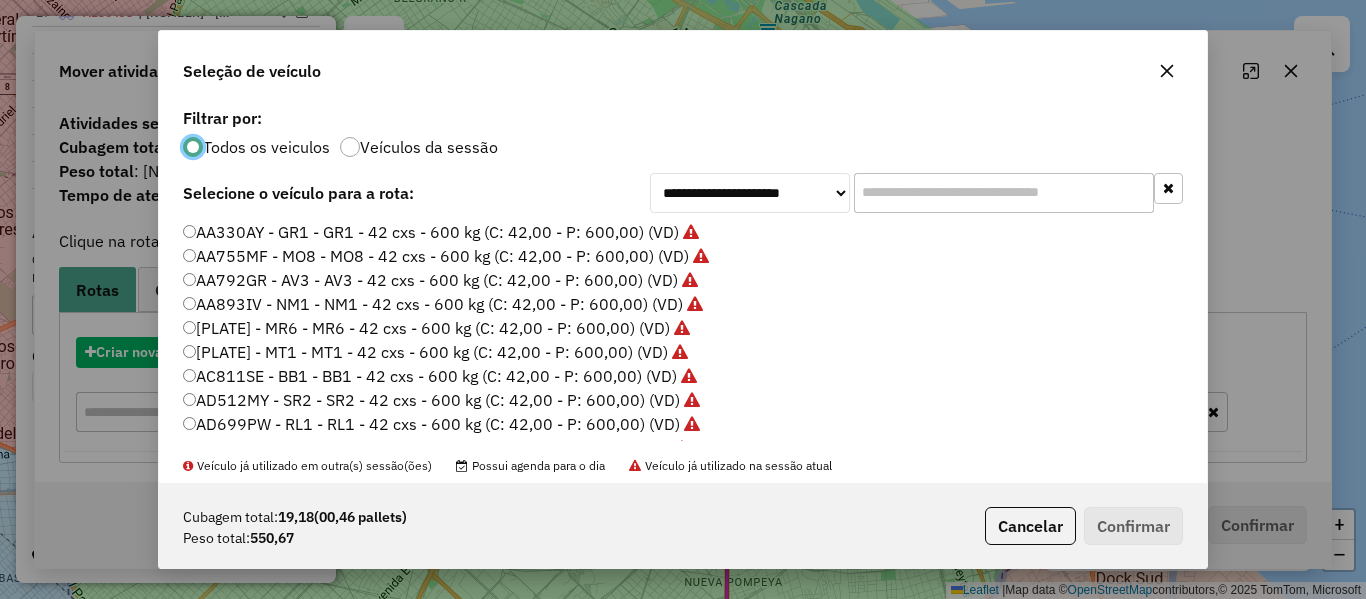 scroll, scrollTop: 11, scrollLeft: 6, axis: both 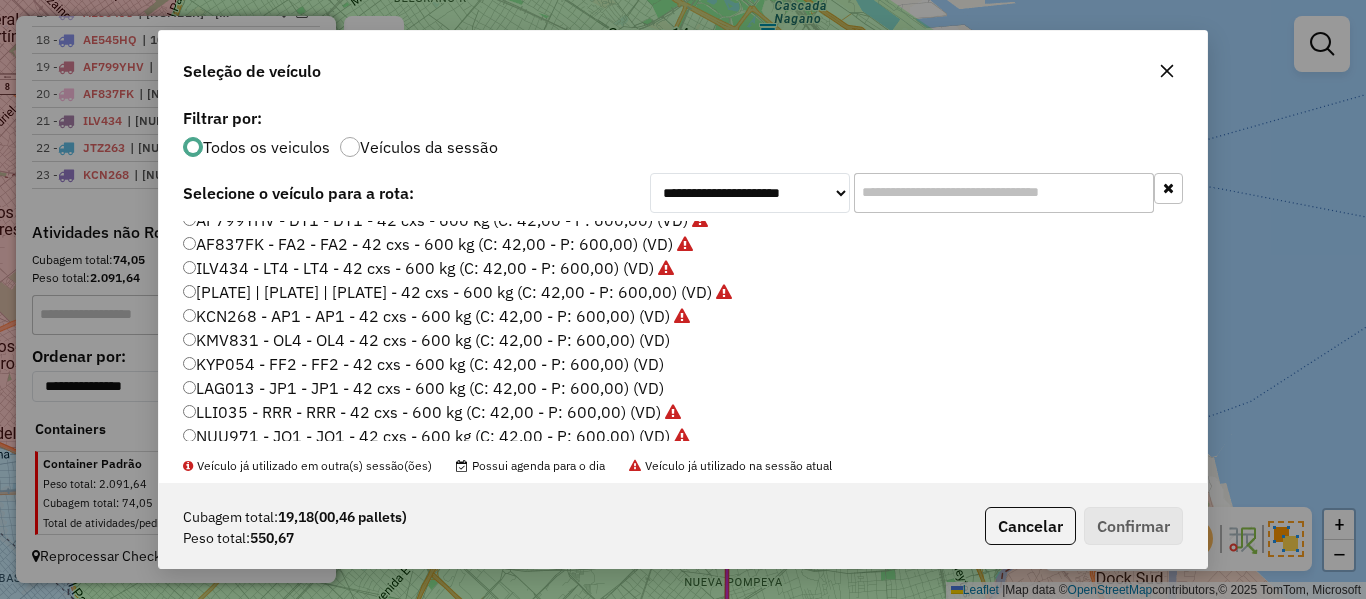 click on "KMV831 - OL4 - OL4 - 42 cxs - 600 kg (C: 42,00 - P: 600,00) (VD)" 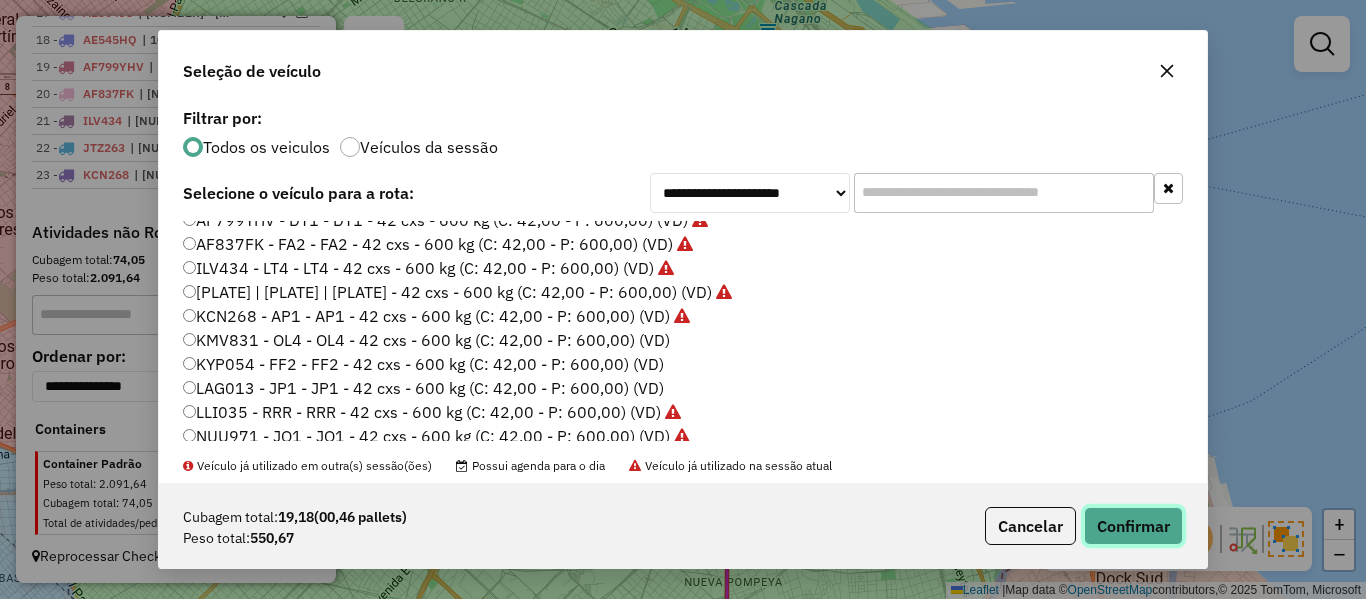 click on "Confirmar" 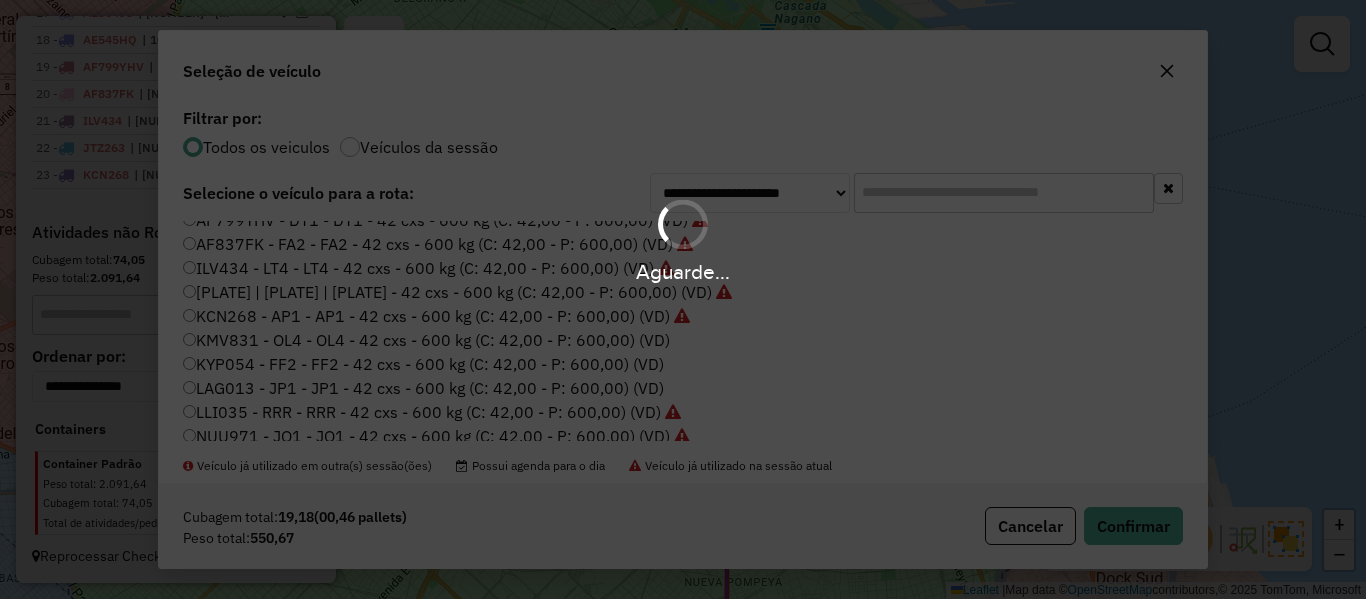 scroll, scrollTop: 1381, scrollLeft: 0, axis: vertical 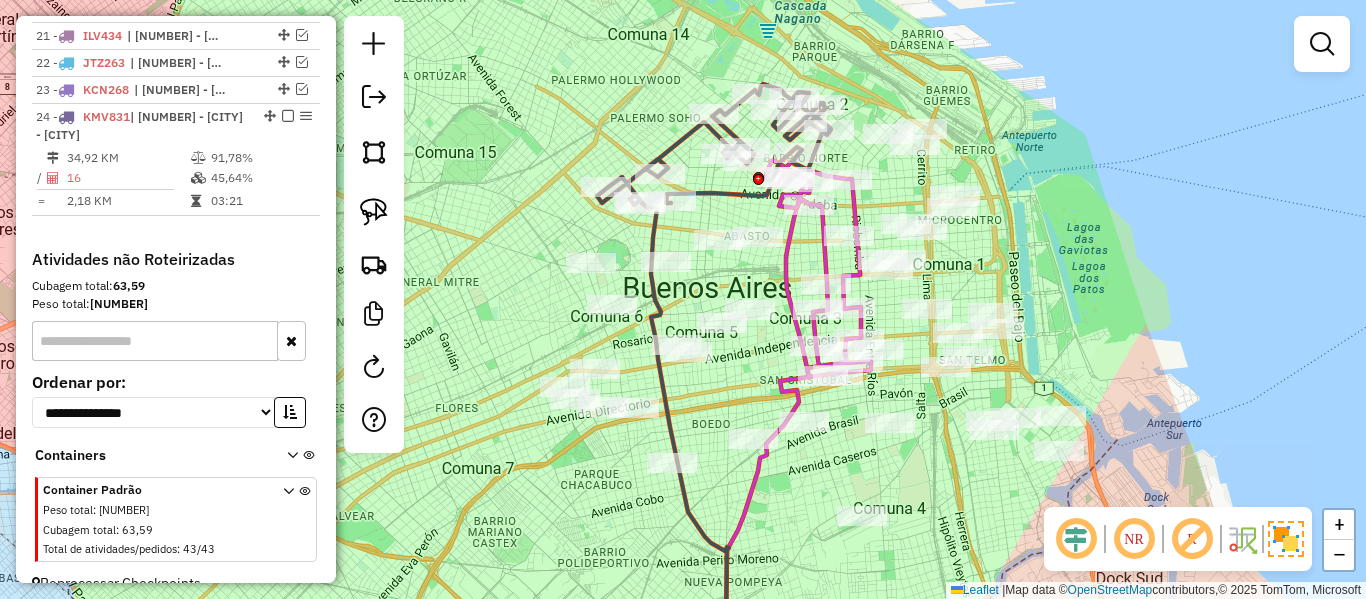 click 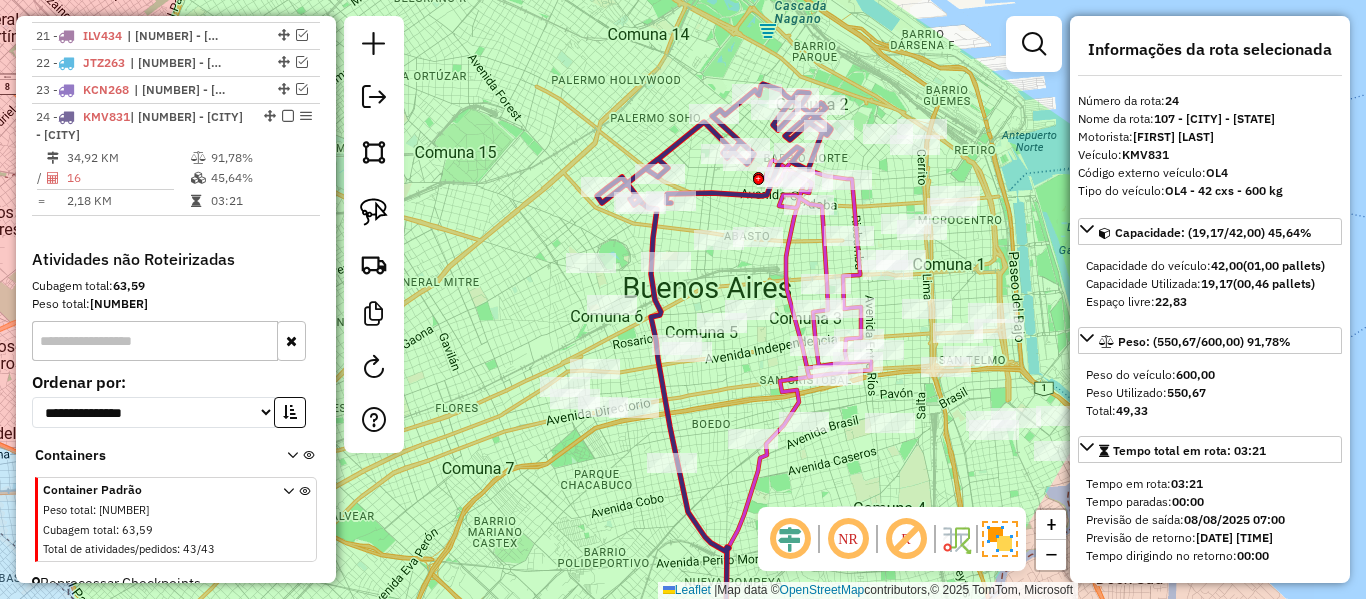 scroll, scrollTop: 1408, scrollLeft: 0, axis: vertical 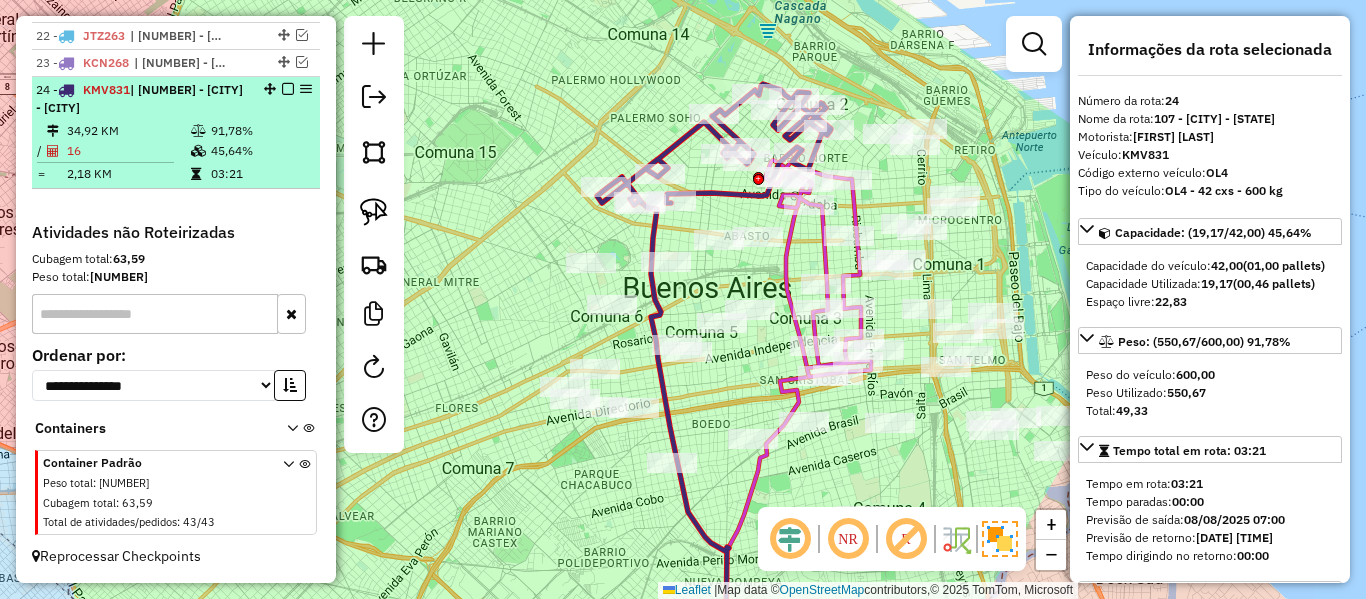click at bounding box center (288, 89) 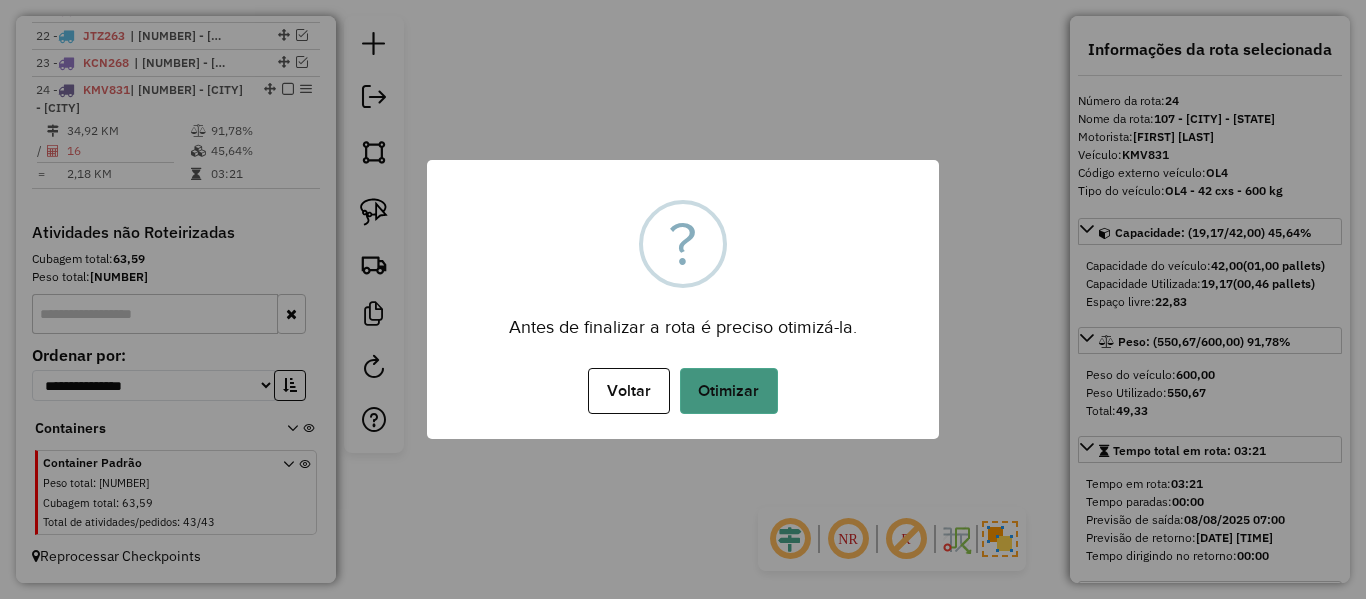 click on "Otimizar" at bounding box center (729, 391) 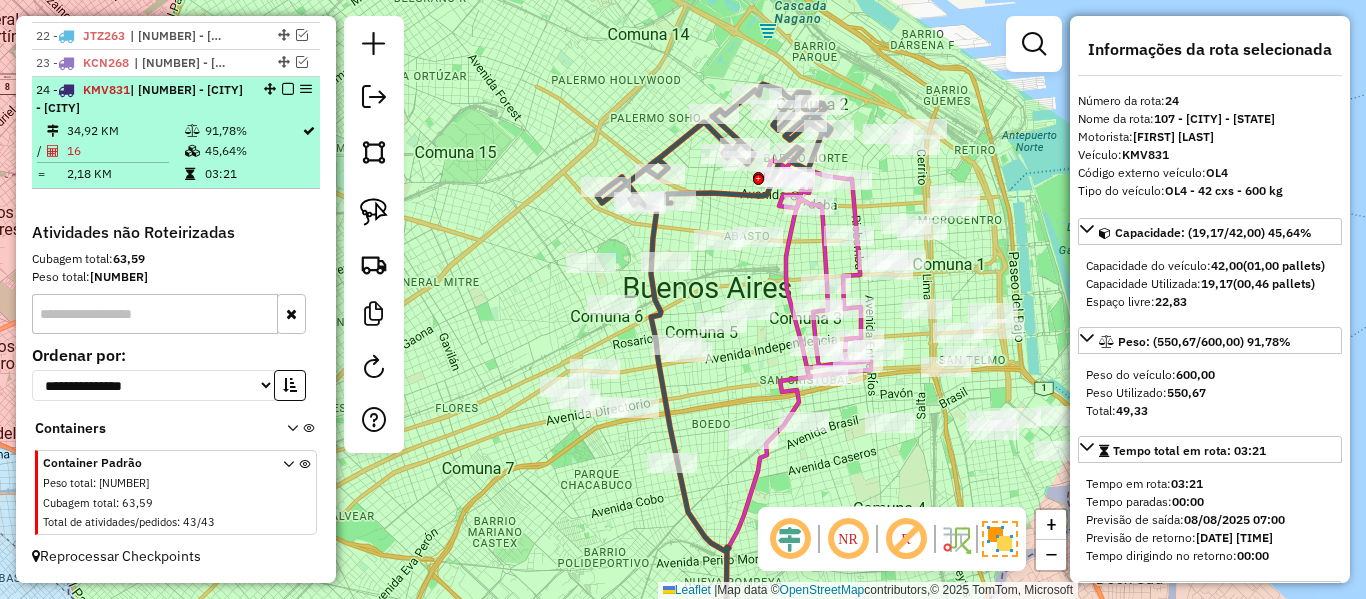click at bounding box center [288, 89] 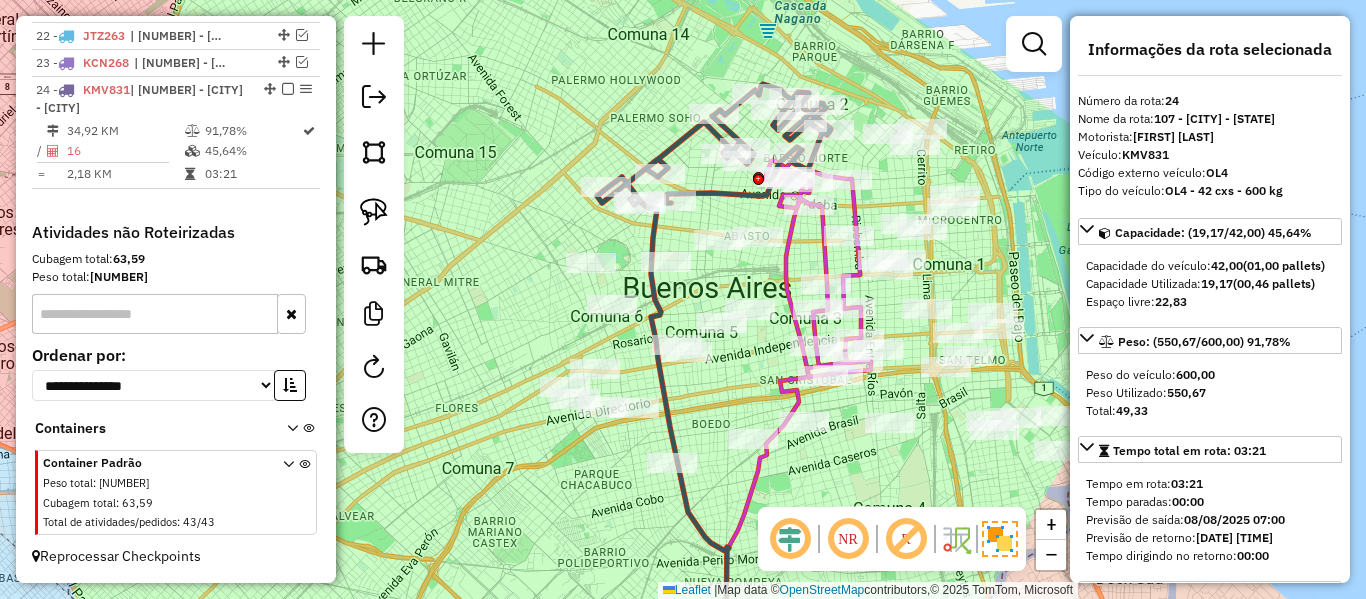scroll, scrollTop: 1323, scrollLeft: 0, axis: vertical 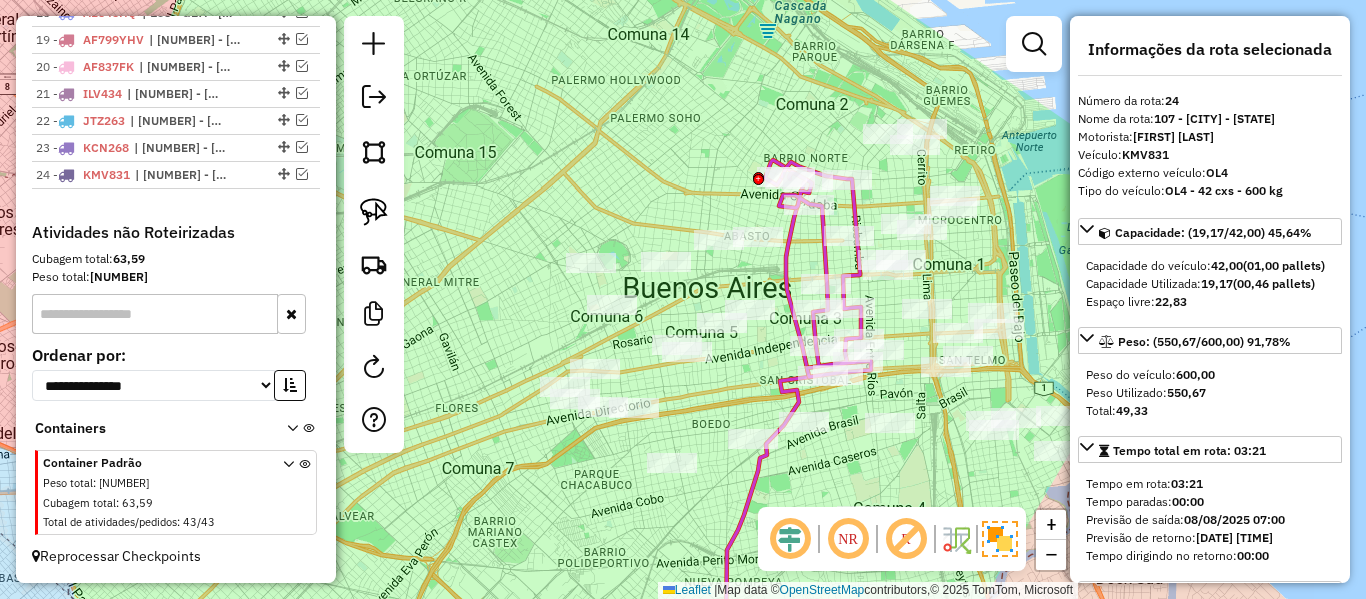click on "Janela de atendimento Grade de atendimento Capacidade Transportadoras Veículos Cliente Pedidos  Rotas Selecione os dias de semana para filtrar as janelas de atendimento  Seg   Ter   Qua   Qui   Sex   Sáb   Dom  Informe o período da janela de atendimento: De: Até:  Filtrar exatamente a janela do cliente  Considerar janela de atendimento padrão  Selecione os dias de semana para filtrar as grades de atendimento  Seg   Ter   Qua   Qui   Sex   Sáb   Dom   Considerar clientes sem dia de atendimento cadastrado  Clientes fora do dia de atendimento selecionado Filtrar as atividades entre os valores definidos abaixo:  Peso mínimo:   Peso máximo:   Cubagem mínima:   Cubagem máxima:   De:   Até:  Filtrar as atividades entre o tempo de atendimento definido abaixo:  De:   Até:   Considerar capacidade total dos clientes não roteirizados Transportadora: Selecione um ou mais itens Tipo de veículo: Selecione um ou mais itens Veículo: Selecione um ou mais itens Motorista: Selecione um ou mais itens Nome: Rótulo:" 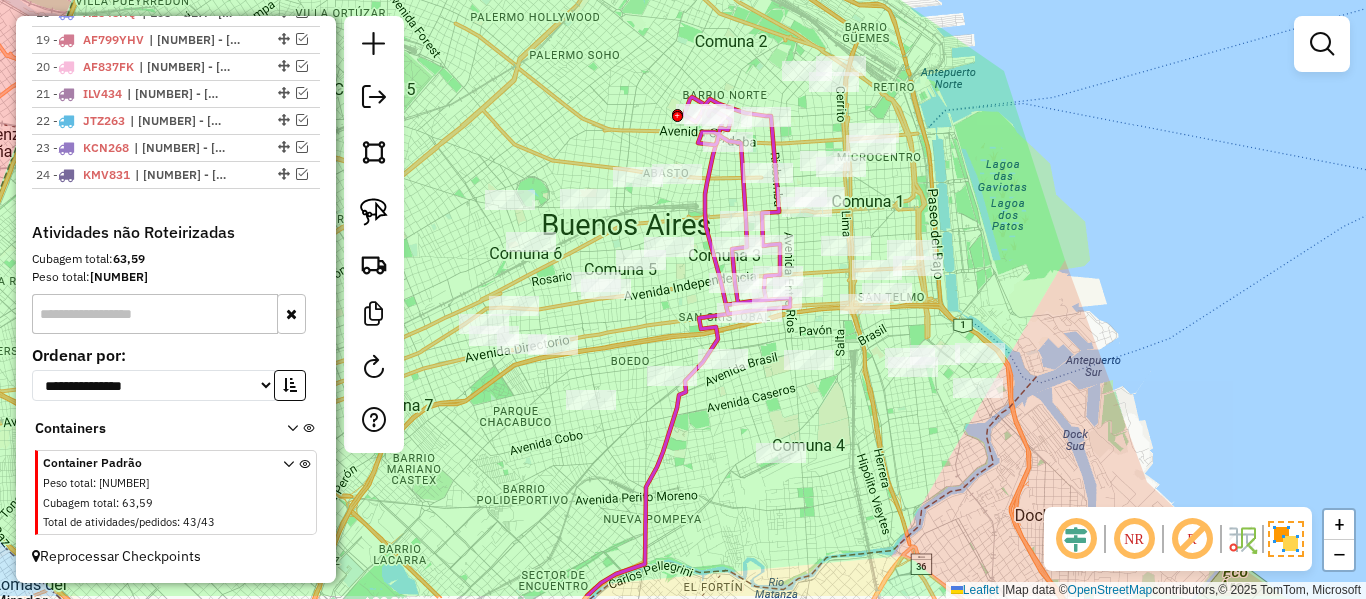 drag, startPoint x: 662, startPoint y: 179, endPoint x: 559, endPoint y: 114, distance: 121.79491 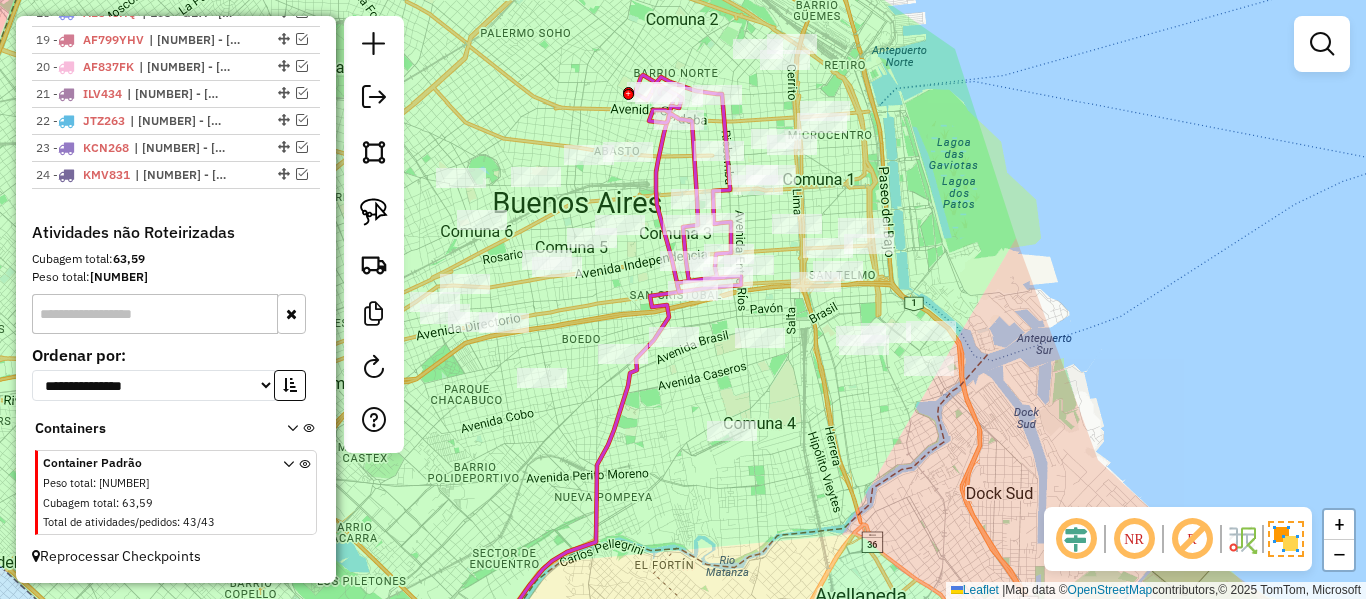 click 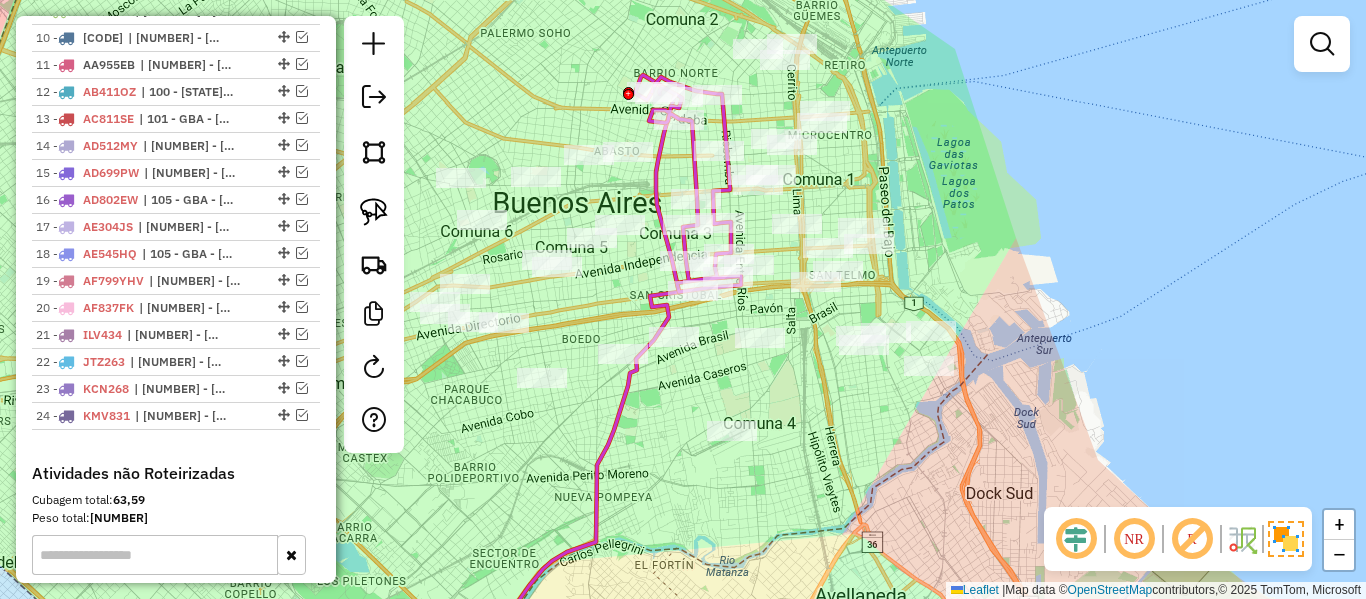 select on "**********" 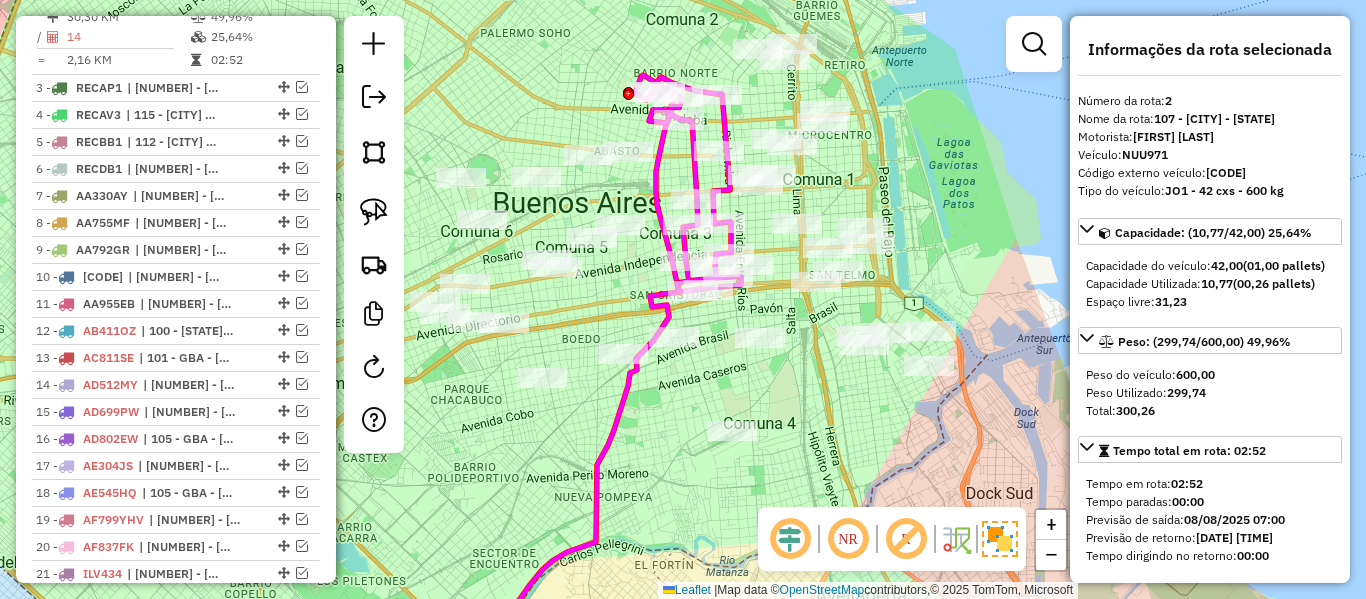 scroll, scrollTop: 790, scrollLeft: 0, axis: vertical 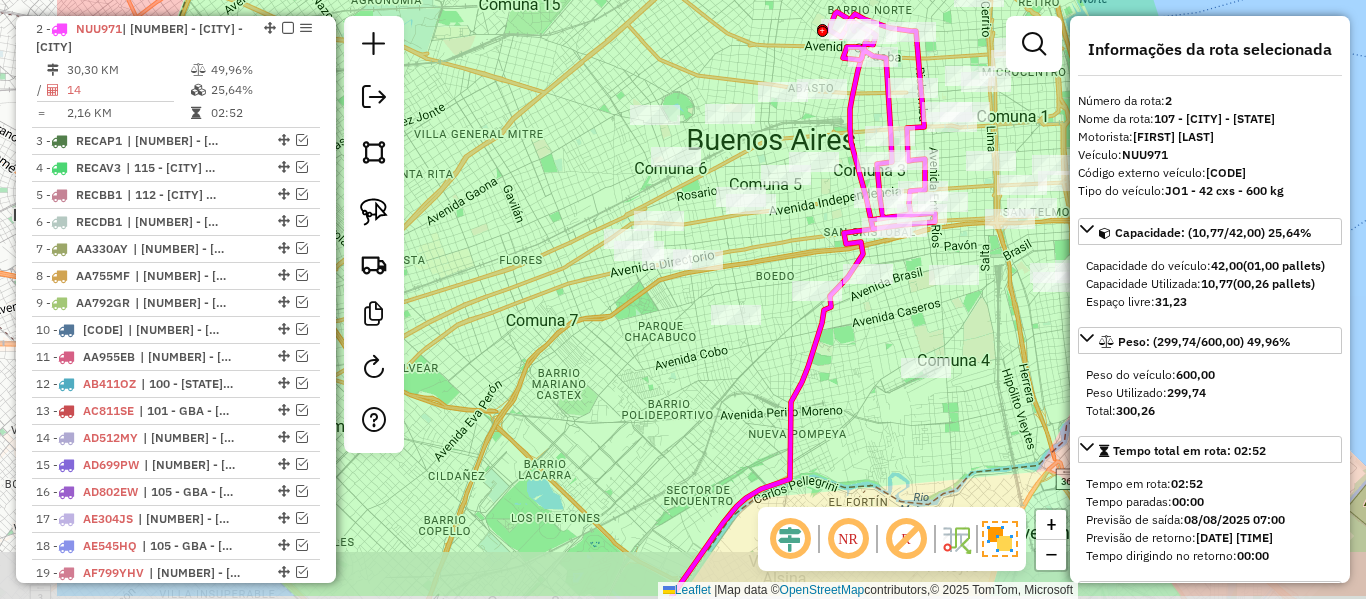 drag, startPoint x: 717, startPoint y: 391, endPoint x: 911, endPoint y: 327, distance: 204.28412 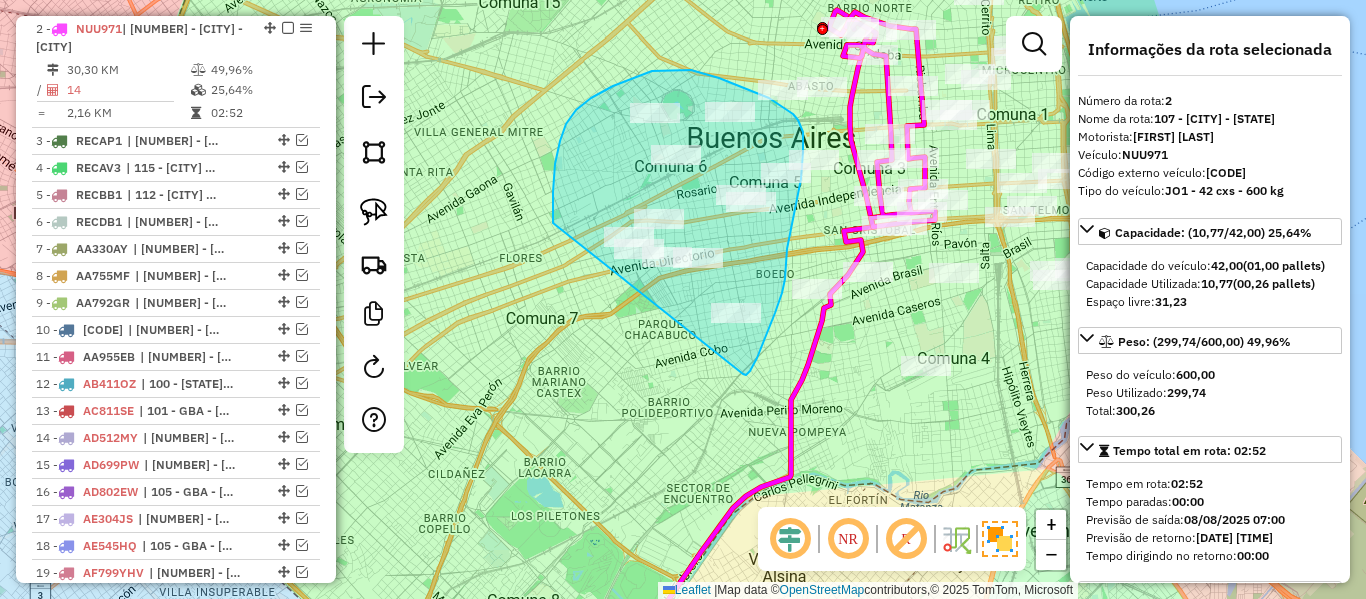 drag, startPoint x: 743, startPoint y: 374, endPoint x: 579, endPoint y: 328, distance: 170.32909 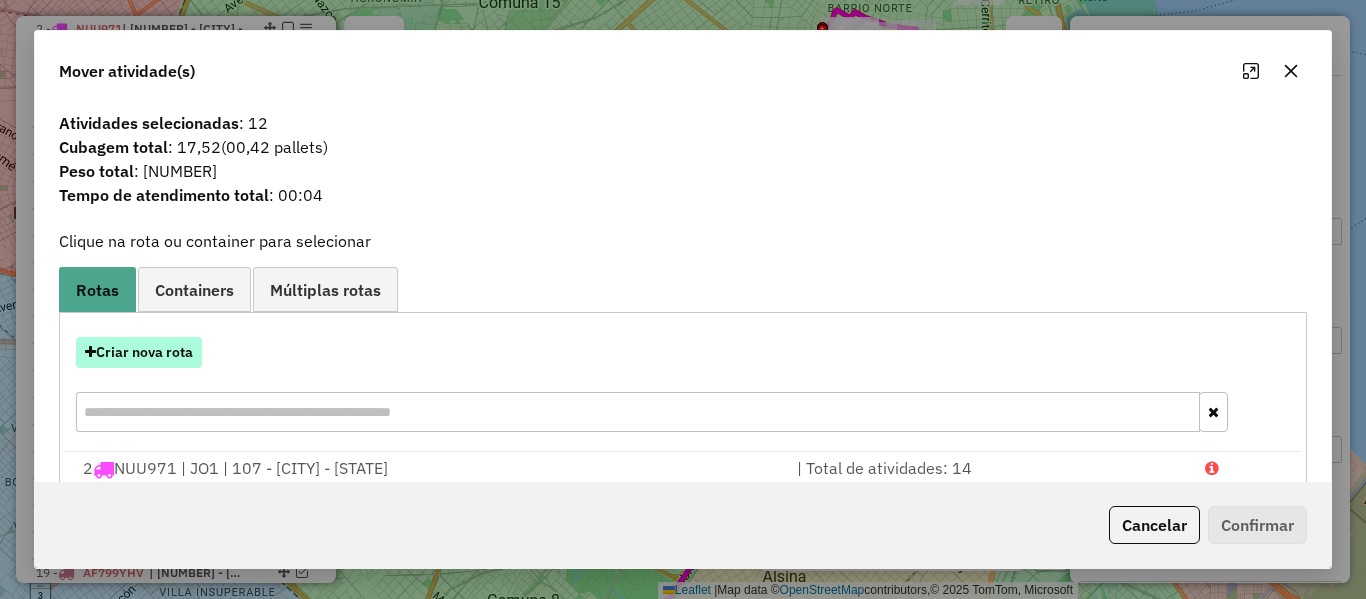 click on "Criar nova rota" at bounding box center (139, 352) 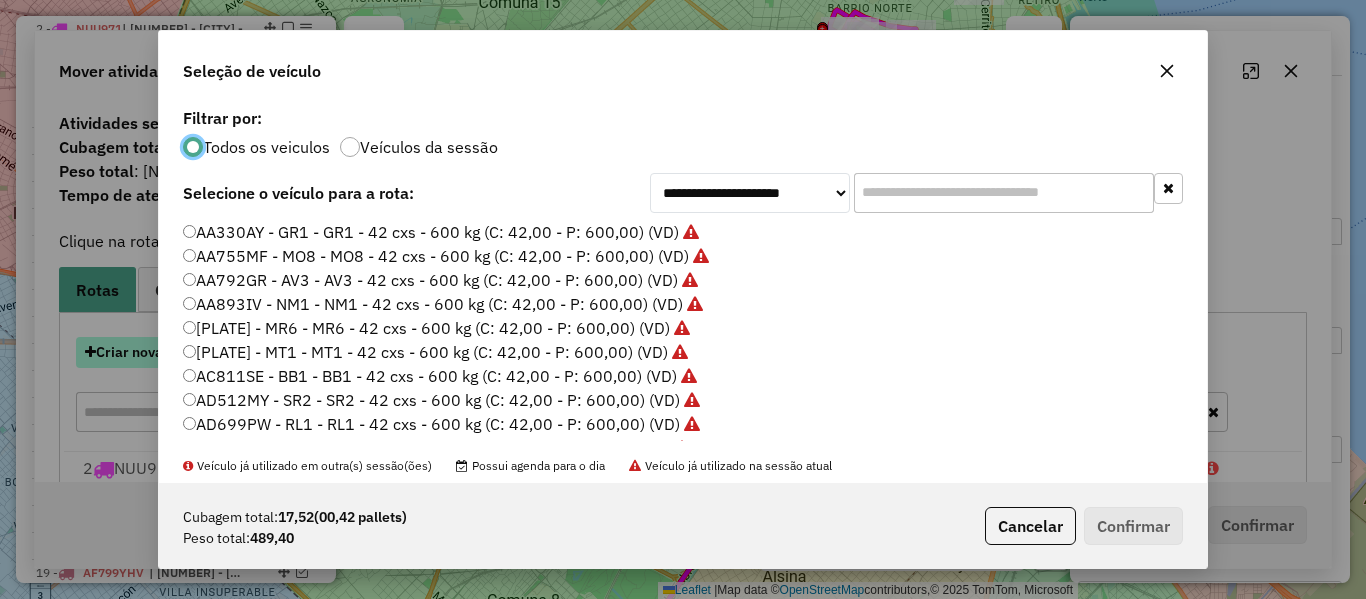 scroll, scrollTop: 11, scrollLeft: 6, axis: both 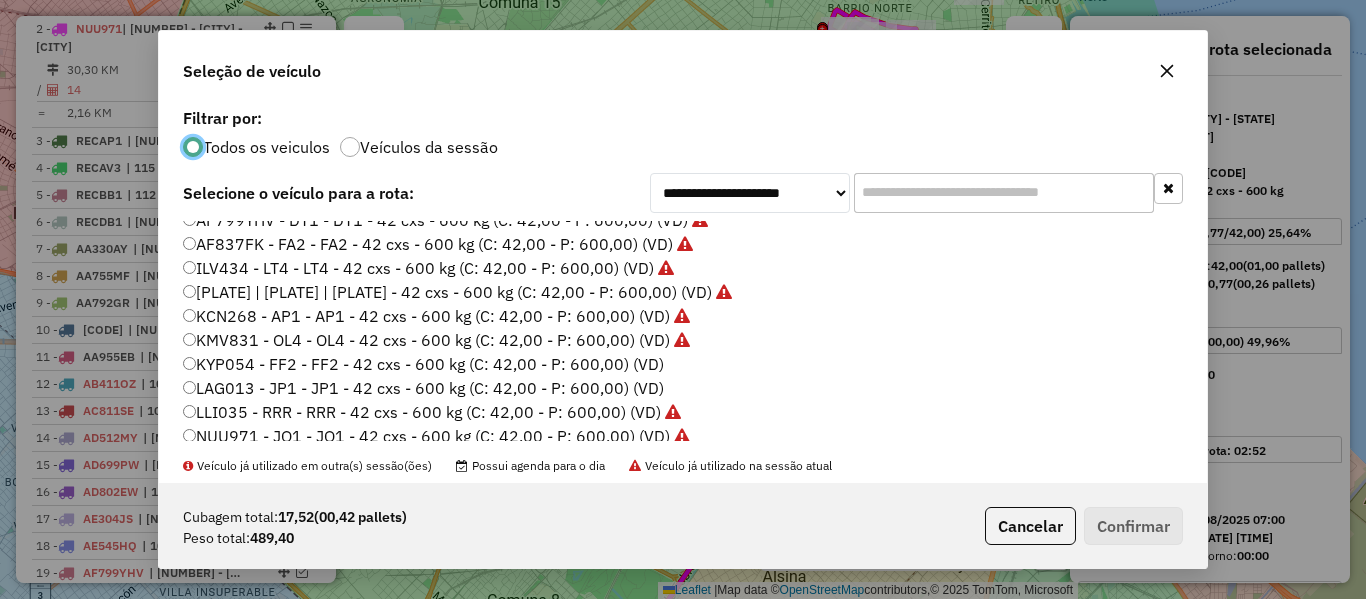 click on "KYP054 - FF2 - FF2 - 42 cxs - 600 kg (C: 42,00 - P: 600,00) (VD)" 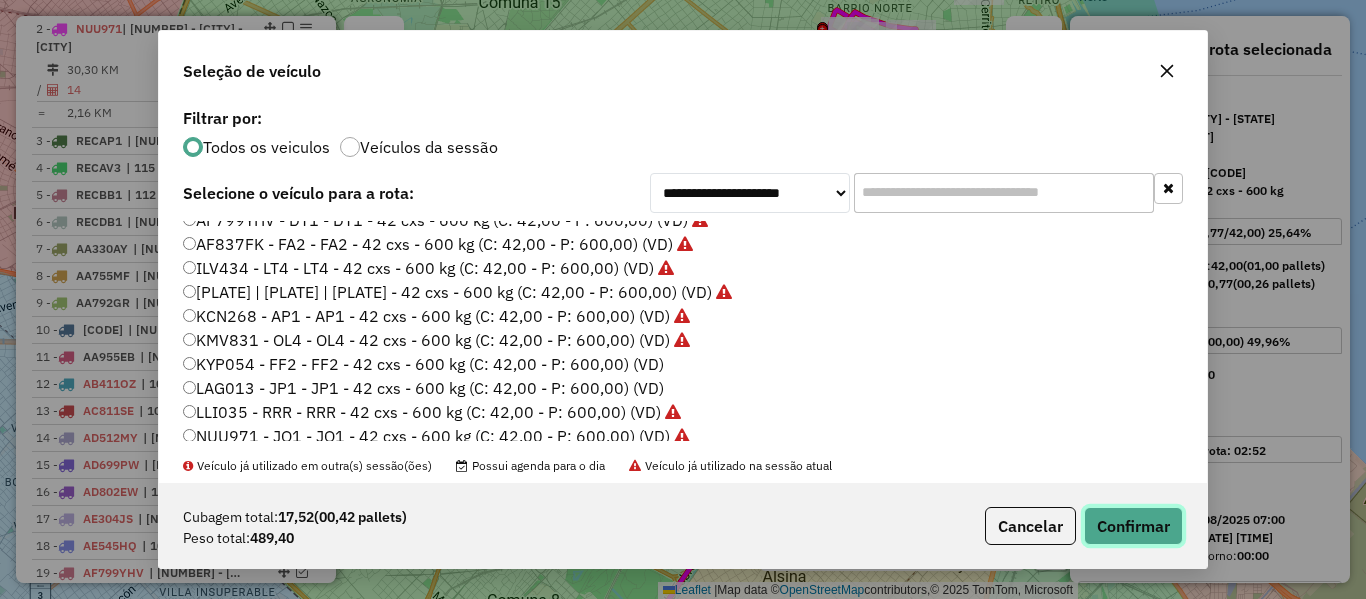 click on "Confirmar" 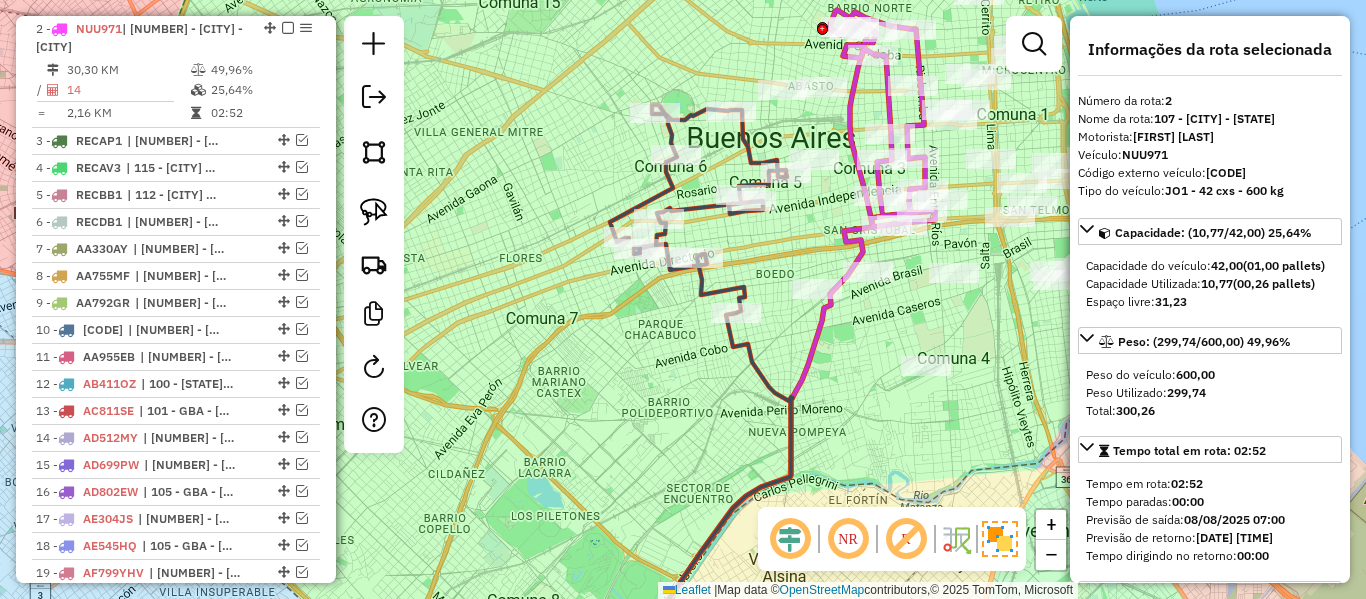 click 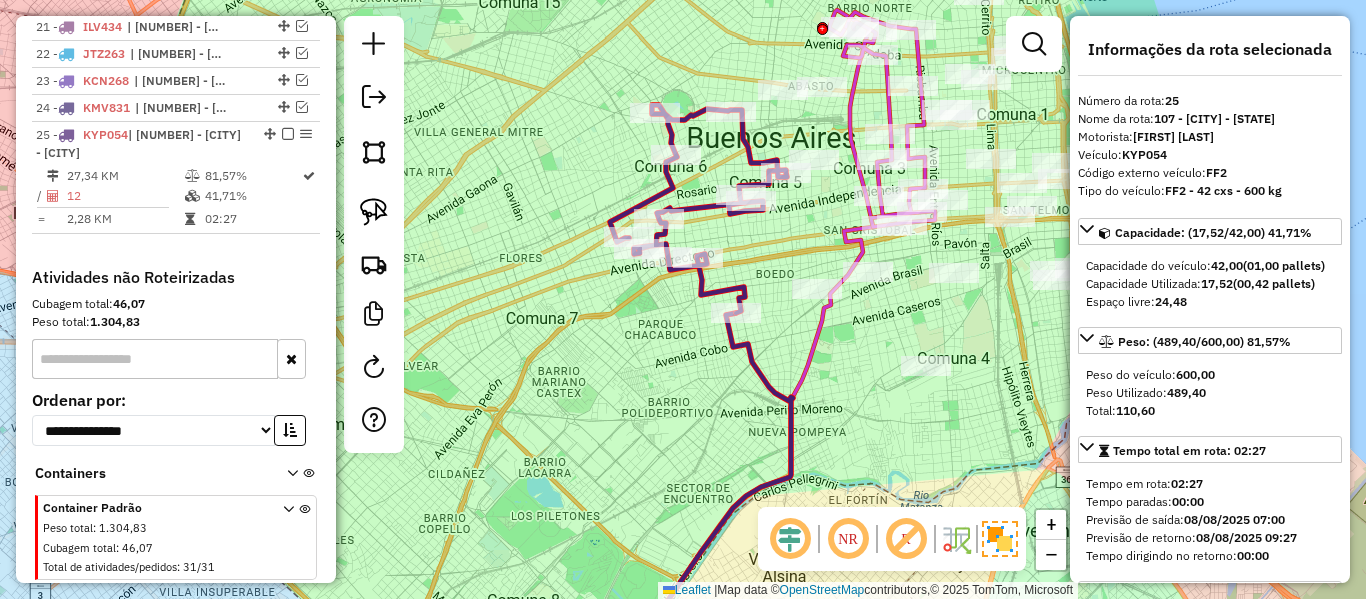 scroll, scrollTop: 1435, scrollLeft: 0, axis: vertical 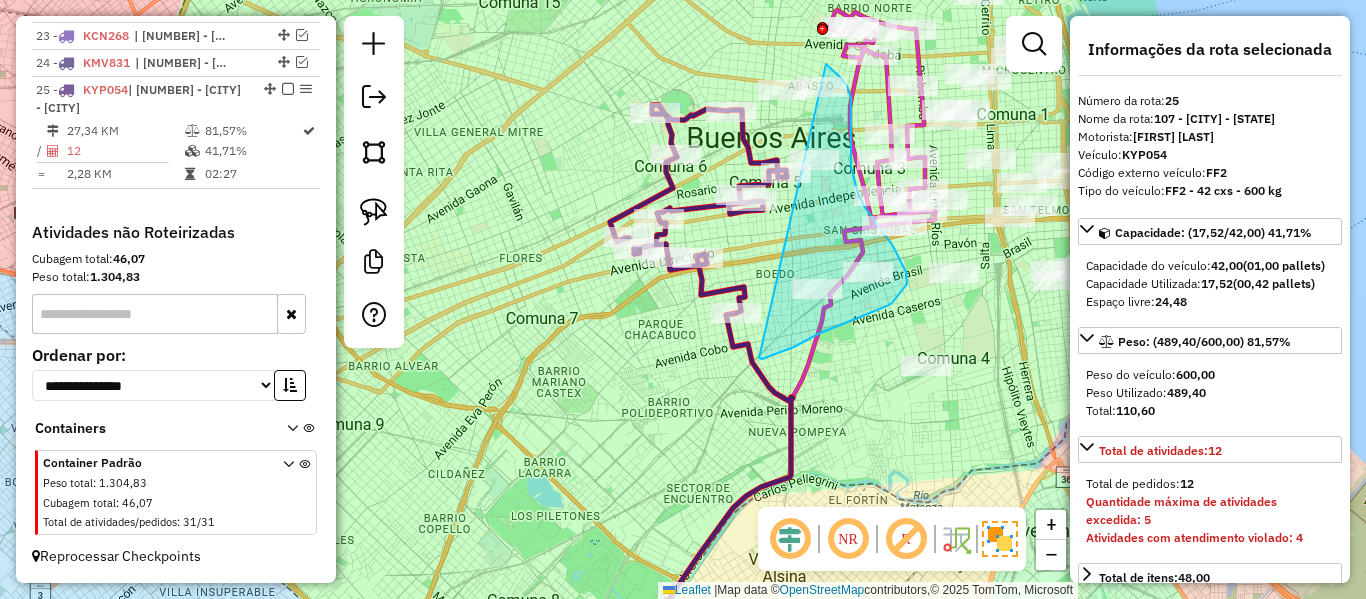 drag, startPoint x: 830, startPoint y: 330, endPoint x: 681, endPoint y: 169, distance: 219.36728 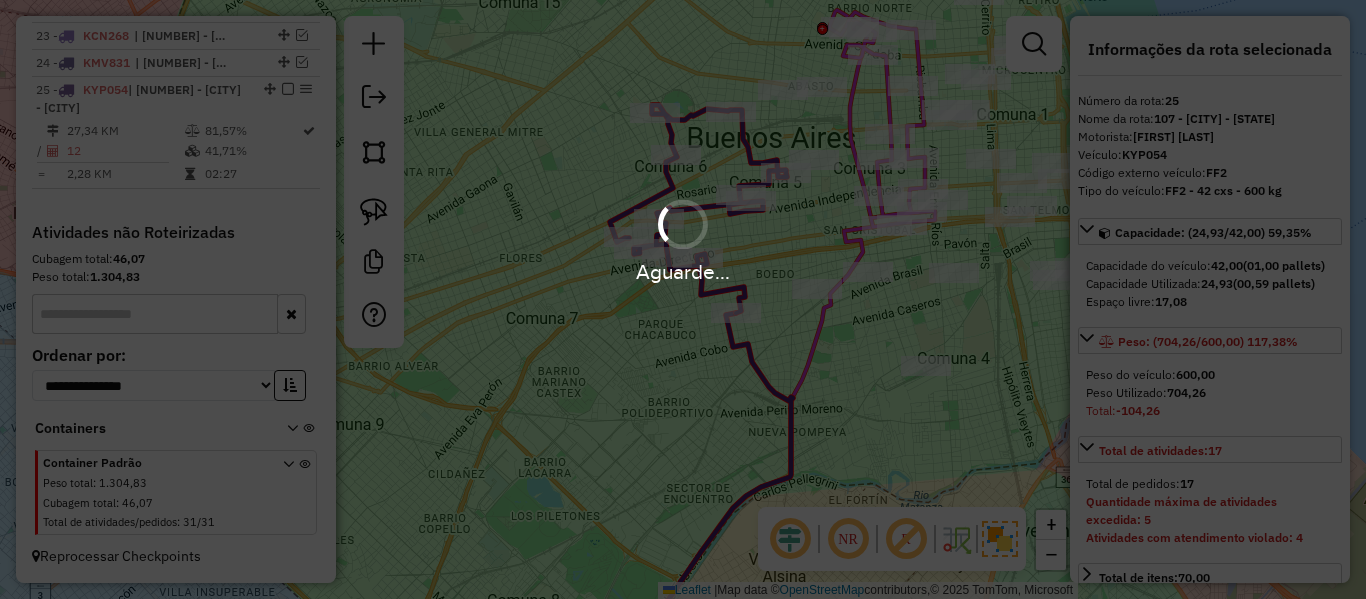 select on "**********" 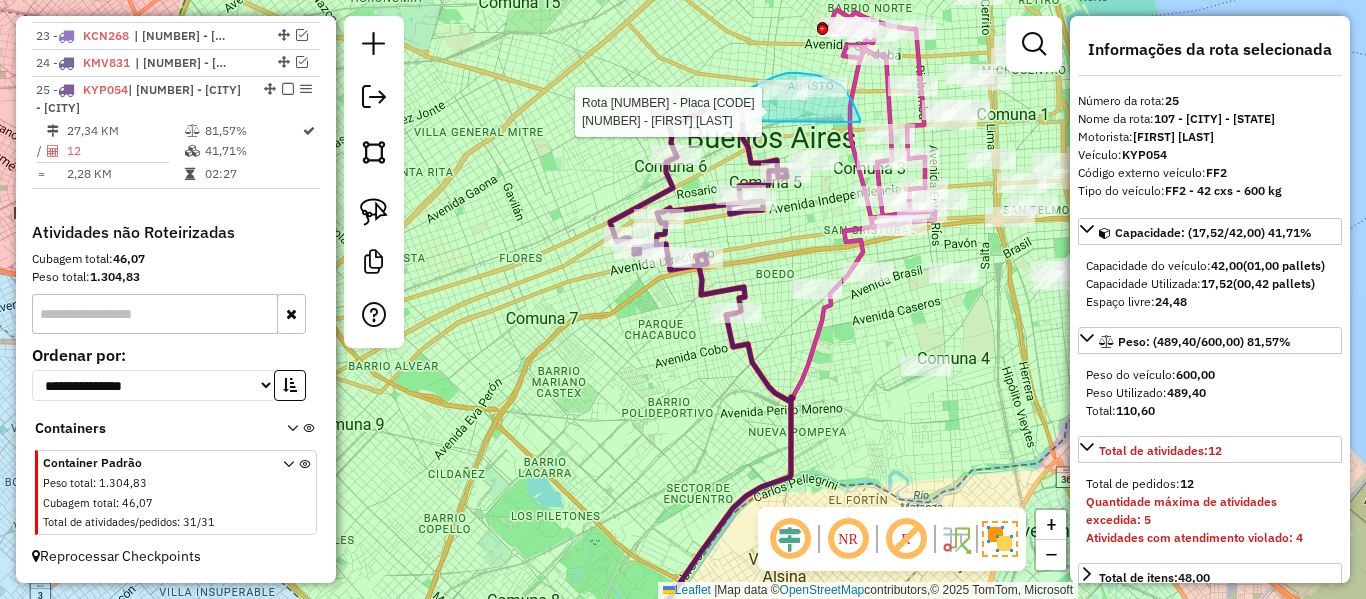 click on "Rota 25 - Placa KYP054  482780 - ruben escalante" 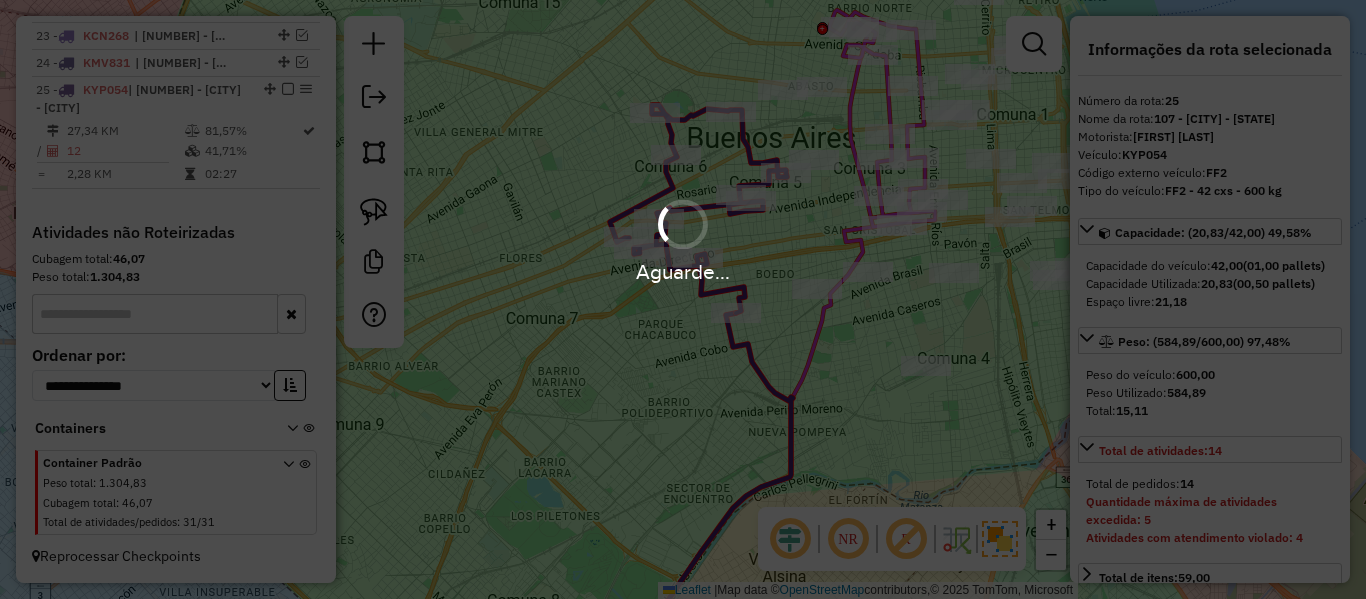 select on "**********" 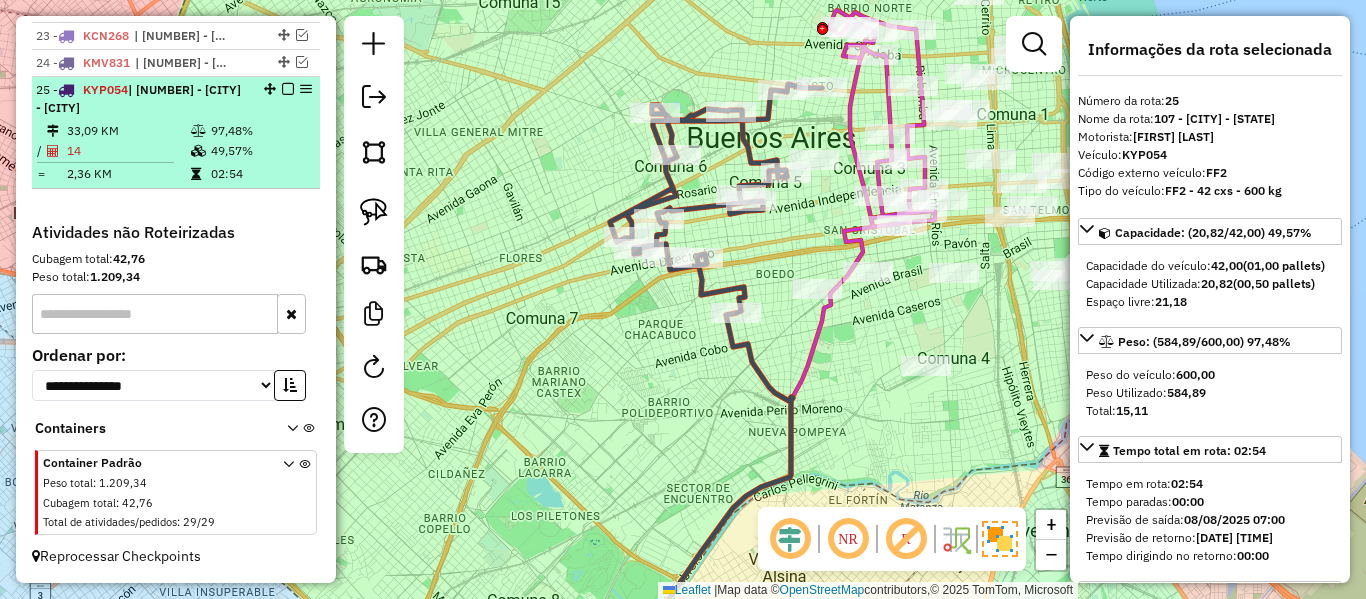 click at bounding box center (288, 89) 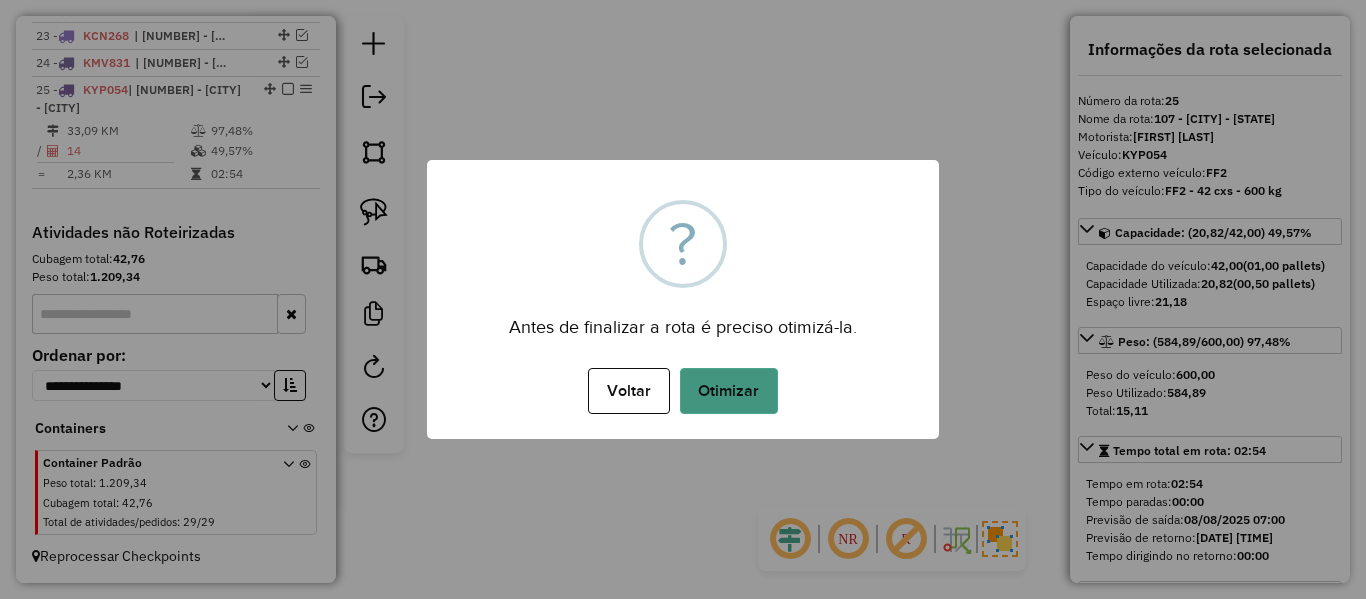 click on "Otimizar" at bounding box center [729, 391] 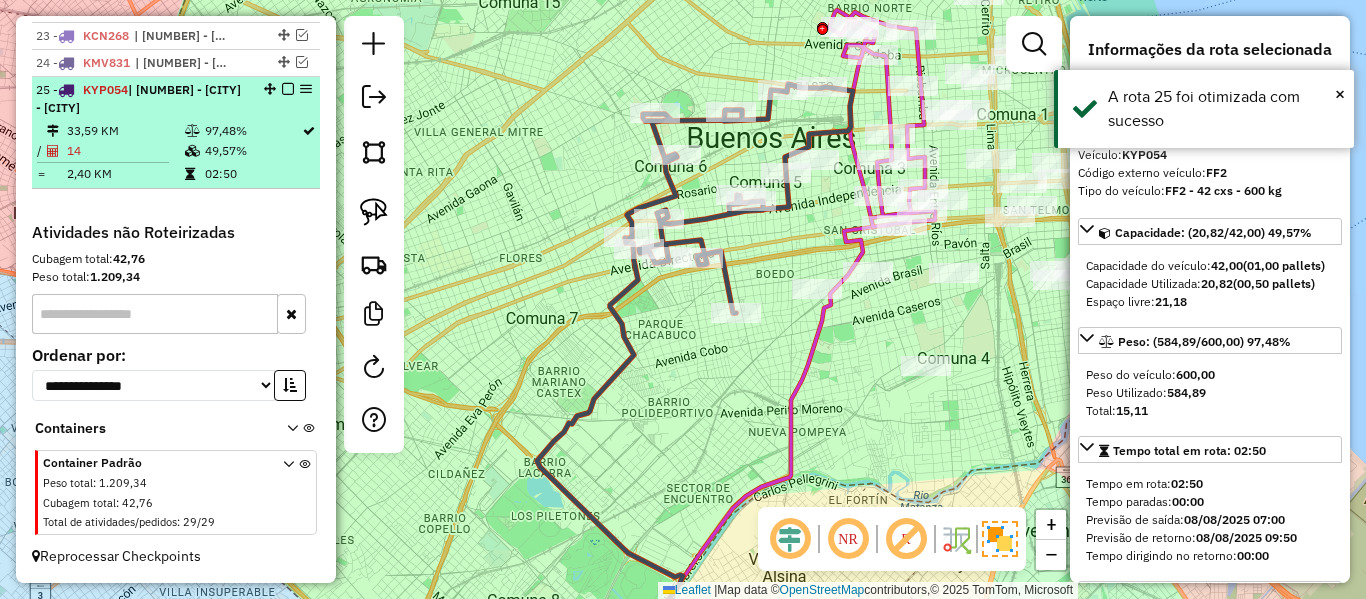 click at bounding box center [288, 89] 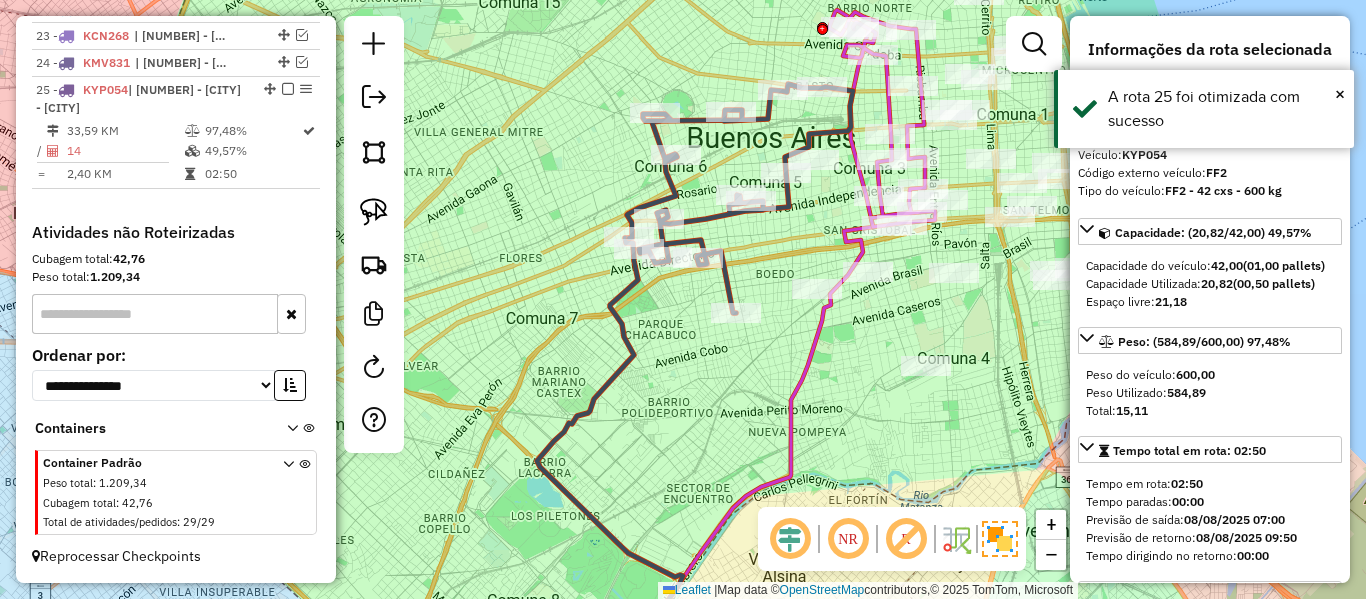 scroll, scrollTop: 1350, scrollLeft: 0, axis: vertical 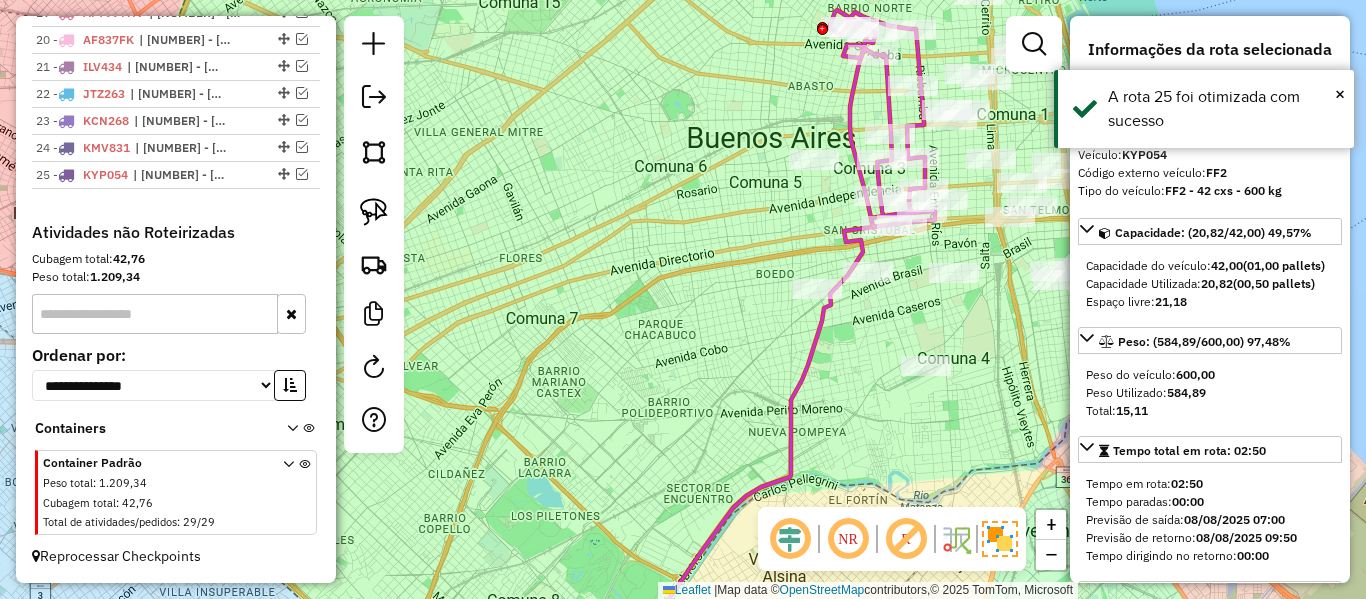 click on "Janela de atendimento Grade de atendimento Capacidade Transportadoras Veículos Cliente Pedidos  Rotas Selecione os dias de semana para filtrar as janelas de atendimento  Seg   Ter   Qua   Qui   Sex   Sáb   Dom  Informe o período da janela de atendimento: De: Até:  Filtrar exatamente a janela do cliente  Considerar janela de atendimento padrão  Selecione os dias de semana para filtrar as grades de atendimento  Seg   Ter   Qua   Qui   Sex   Sáb   Dom   Considerar clientes sem dia de atendimento cadastrado  Clientes fora do dia de atendimento selecionado Filtrar as atividades entre os valores definidos abaixo:  Peso mínimo:   Peso máximo:   Cubagem mínima:   Cubagem máxima:   De:   Até:  Filtrar as atividades entre o tempo de atendimento definido abaixo:  De:   Até:   Considerar capacidade total dos clientes não roteirizados Transportadora: Selecione um ou mais itens Tipo de veículo: Selecione um ou mais itens Veículo: Selecione um ou mais itens Motorista: Selecione um ou mais itens Nome: Rótulo:" 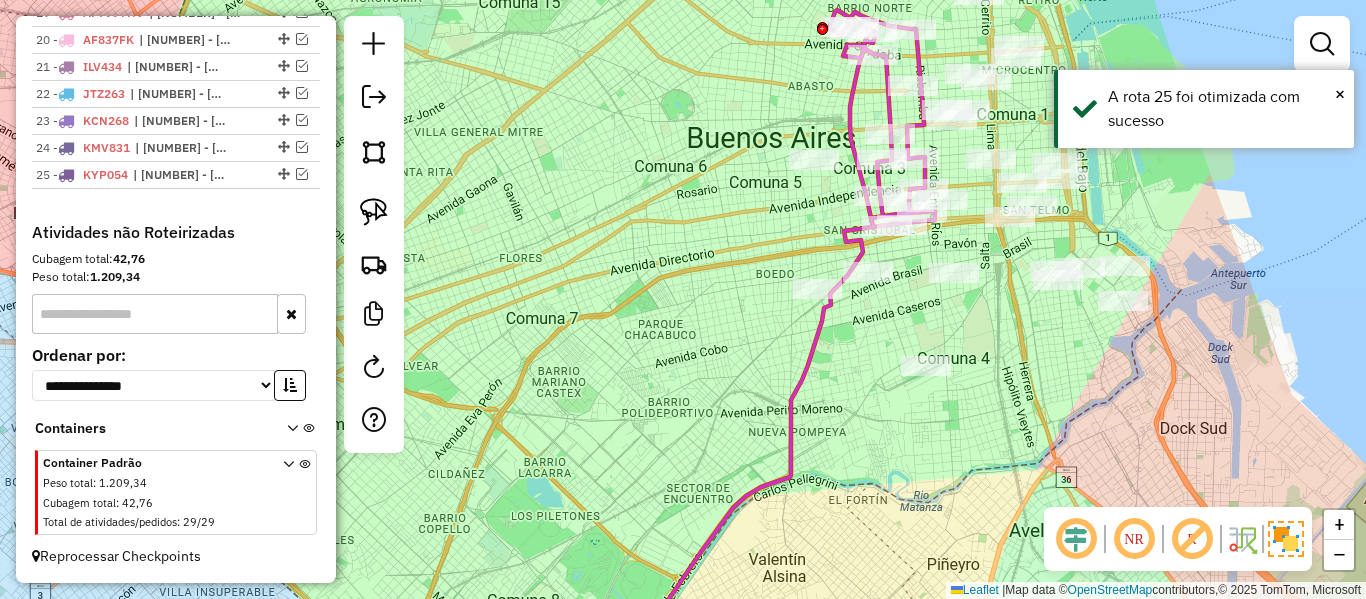drag, startPoint x: 692, startPoint y: 291, endPoint x: 452, endPoint y: 375, distance: 254.27544 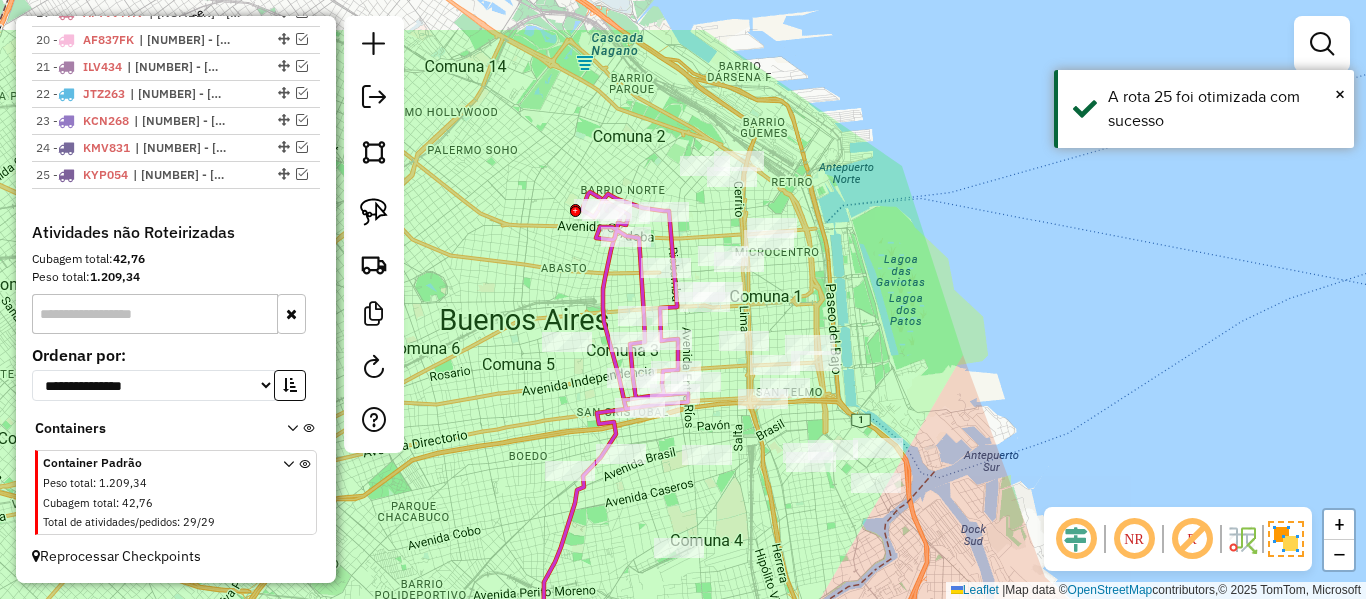 drag, startPoint x: 902, startPoint y: 260, endPoint x: 910, endPoint y: 276, distance: 17.888544 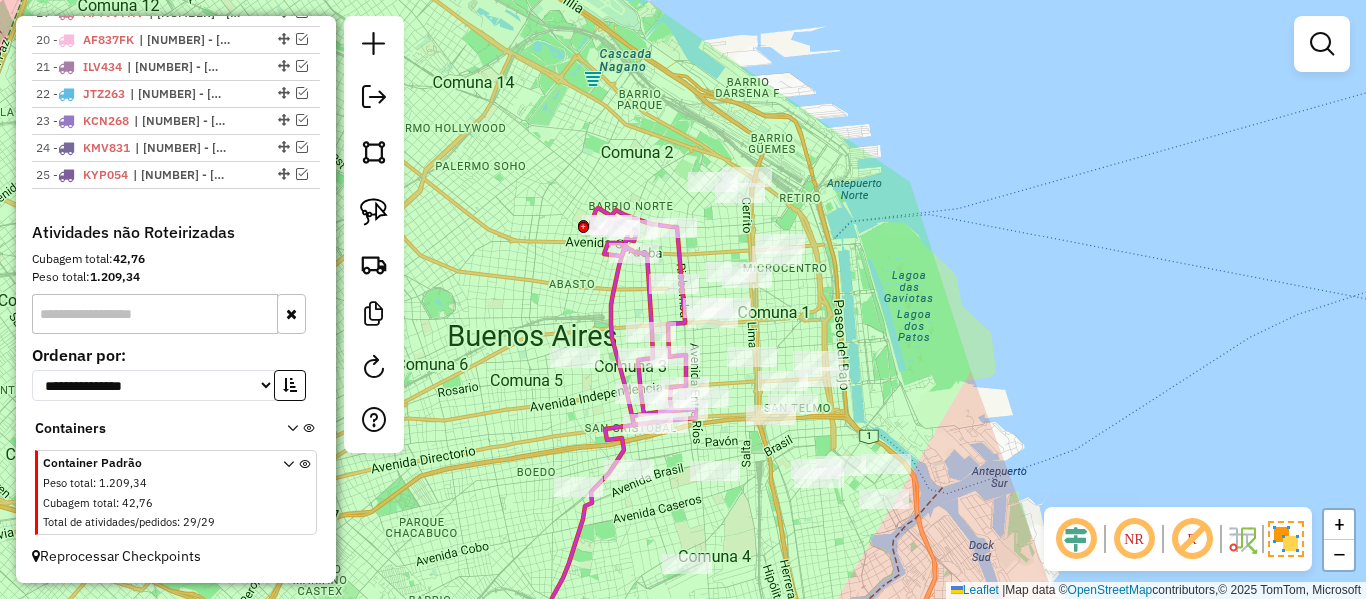 click on "Janela de atendimento Grade de atendimento Capacidade Transportadoras Veículos Cliente Pedidos  Rotas Selecione os dias de semana para filtrar as janelas de atendimento  Seg   Ter   Qua   Qui   Sex   Sáb   Dom  Informe o período da janela de atendimento: De: Até:  Filtrar exatamente a janela do cliente  Considerar janela de atendimento padrão  Selecione os dias de semana para filtrar as grades de atendimento  Seg   Ter   Qua   Qui   Sex   Sáb   Dom   Considerar clientes sem dia de atendimento cadastrado  Clientes fora do dia de atendimento selecionado Filtrar as atividades entre os valores definidos abaixo:  Peso mínimo:   Peso máximo:   Cubagem mínima:   Cubagem máxima:   De:   Até:  Filtrar as atividades entre o tempo de atendimento definido abaixo:  De:   Até:   Considerar capacidade total dos clientes não roteirizados Transportadora: Selecione um ou mais itens Tipo de veículo: Selecione um ou mais itens Veículo: Selecione um ou mais itens Motorista: Selecione um ou mais itens Nome: Rótulo:" 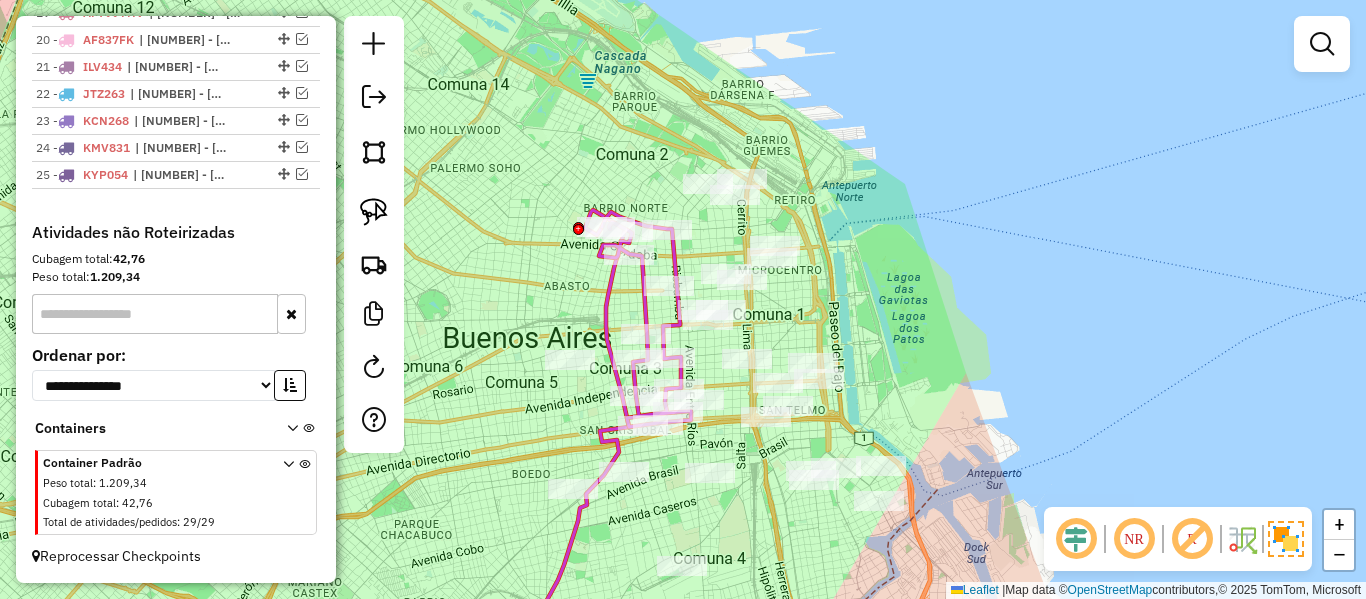 click on "Janela de atendimento Grade de atendimento Capacidade Transportadoras Veículos Cliente Pedidos  Rotas Selecione os dias de semana para filtrar as janelas de atendimento  Seg   Ter   Qua   Qui   Sex   Sáb   Dom  Informe o período da janela de atendimento: De: Até:  Filtrar exatamente a janela do cliente  Considerar janela de atendimento padrão  Selecione os dias de semana para filtrar as grades de atendimento  Seg   Ter   Qua   Qui   Sex   Sáb   Dom   Considerar clientes sem dia de atendimento cadastrado  Clientes fora do dia de atendimento selecionado Filtrar as atividades entre os valores definidos abaixo:  Peso mínimo:   Peso máximo:   Cubagem mínima:   Cubagem máxima:   De:   Até:  Filtrar as atividades entre o tempo de atendimento definido abaixo:  De:   Até:   Considerar capacidade total dos clientes não roteirizados Transportadora: Selecione um ou mais itens Tipo de veículo: Selecione um ou mais itens Veículo: Selecione um ou mais itens Motorista: Selecione um ou mais itens Nome: Rótulo:" 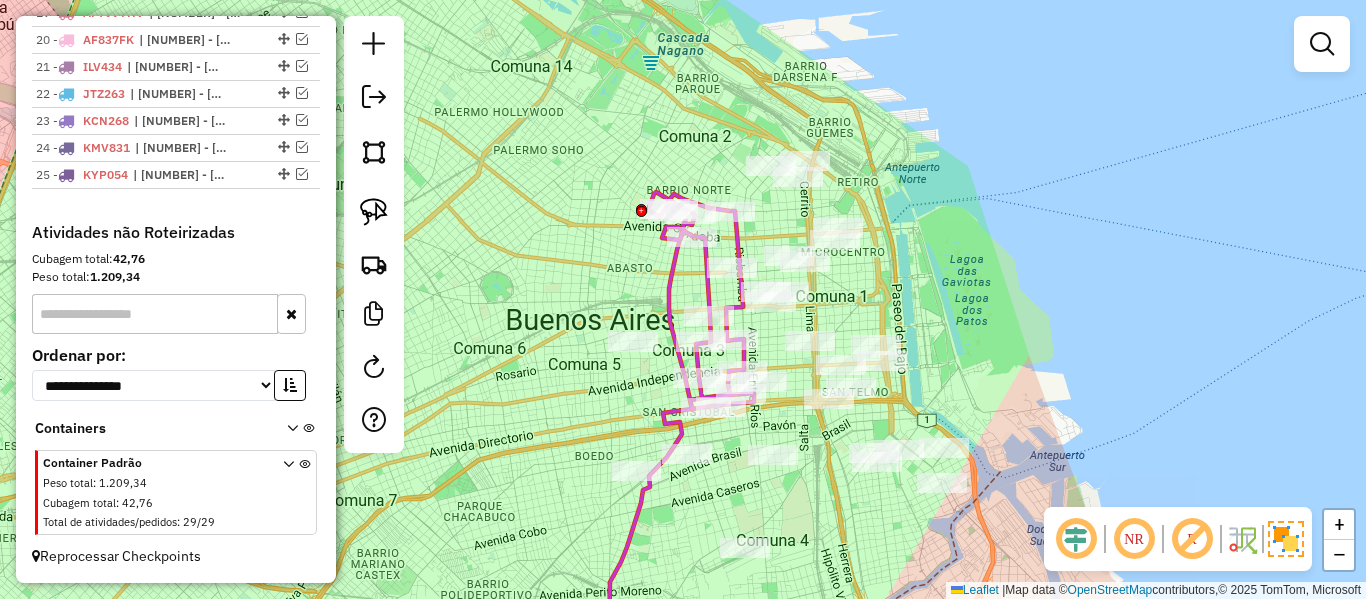 drag, startPoint x: 935, startPoint y: 264, endPoint x: 954, endPoint y: 254, distance: 21.470911 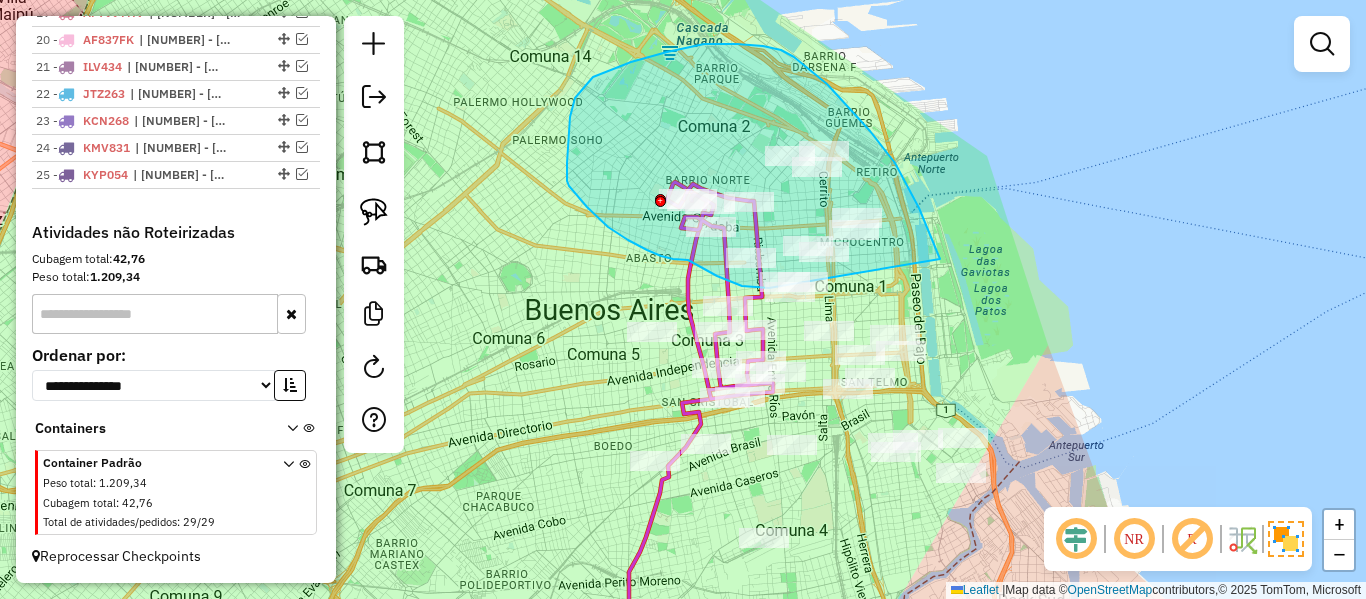 click on "Janela de atendimento Grade de atendimento Capacidade Transportadoras Veículos Cliente Pedidos  Rotas Selecione os dias de semana para filtrar as janelas de atendimento  Seg   Ter   Qua   Qui   Sex   Sáb   Dom  Informe o período da janela de atendimento: De: Até:  Filtrar exatamente a janela do cliente  Considerar janela de atendimento padrão  Selecione os dias de semana para filtrar as grades de atendimento  Seg   Ter   Qua   Qui   Sex   Sáb   Dom   Considerar clientes sem dia de atendimento cadastrado  Clientes fora do dia de atendimento selecionado Filtrar as atividades entre os valores definidos abaixo:  Peso mínimo:   Peso máximo:   Cubagem mínima:   Cubagem máxima:   De:   Até:  Filtrar as atividades entre o tempo de atendimento definido abaixo:  De:   Até:   Considerar capacidade total dos clientes não roteirizados Transportadora: Selecione um ou mais itens Tipo de veículo: Selecione um ou mais itens Veículo: Selecione um ou mais itens Motorista: Selecione um ou mais itens Nome: Rótulo:" 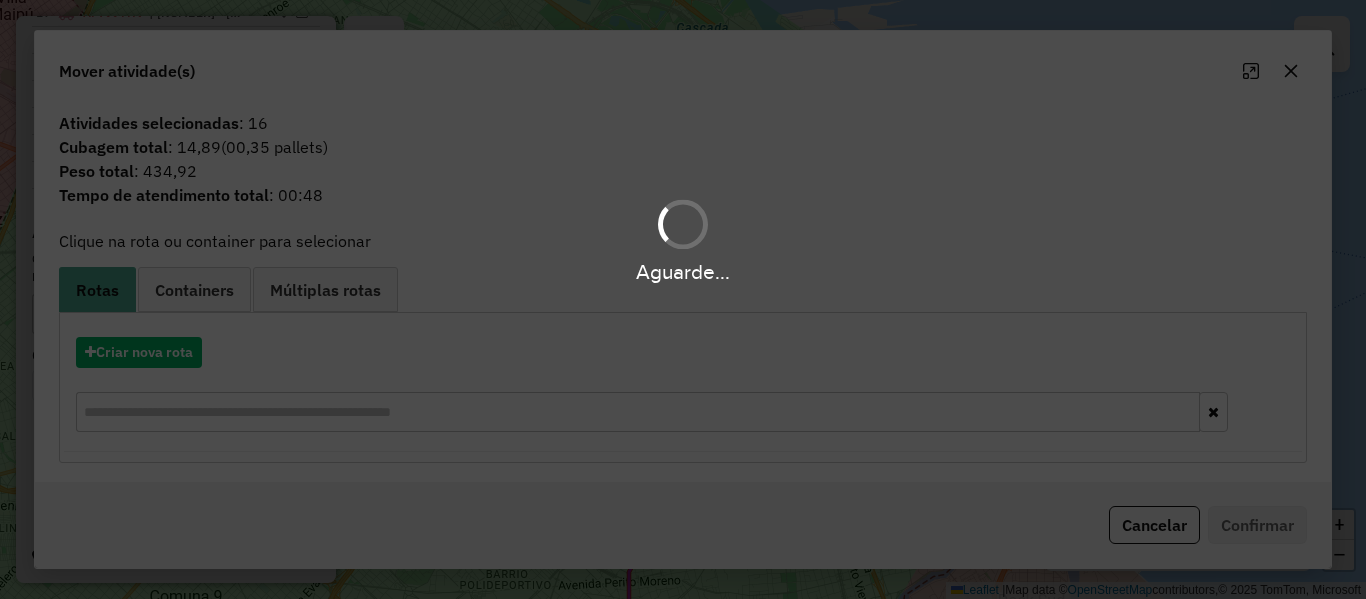 click on "Aguarde..." at bounding box center (683, 299) 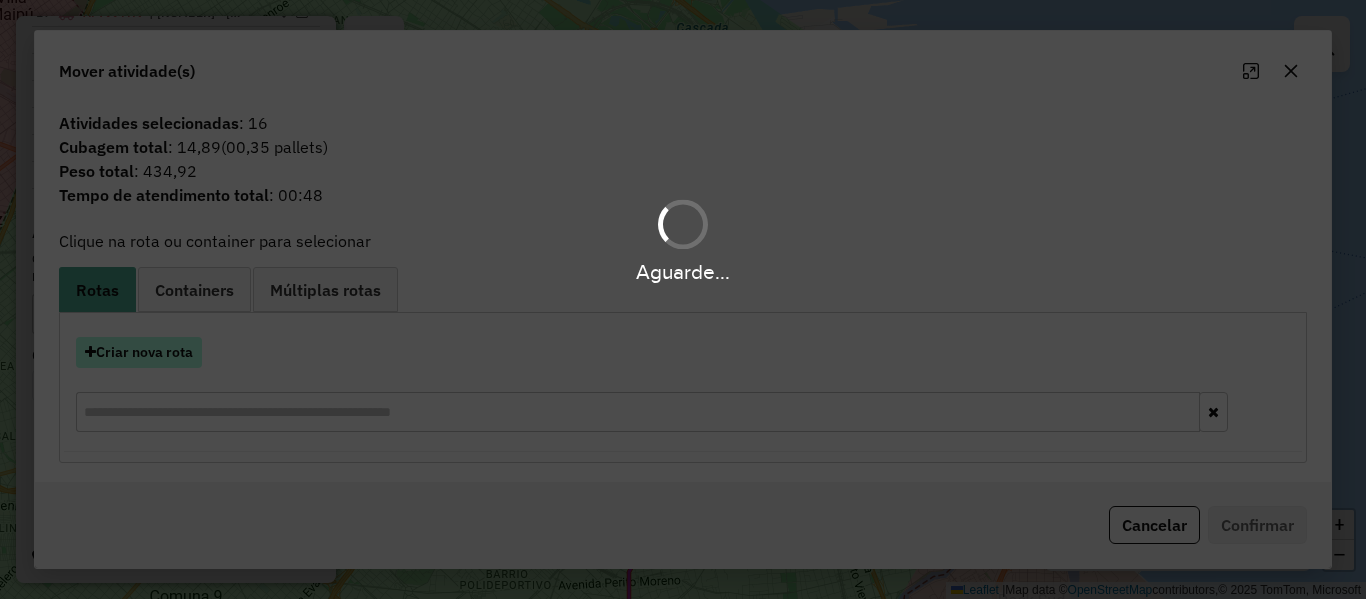 click on "Criar nova rota" at bounding box center [139, 352] 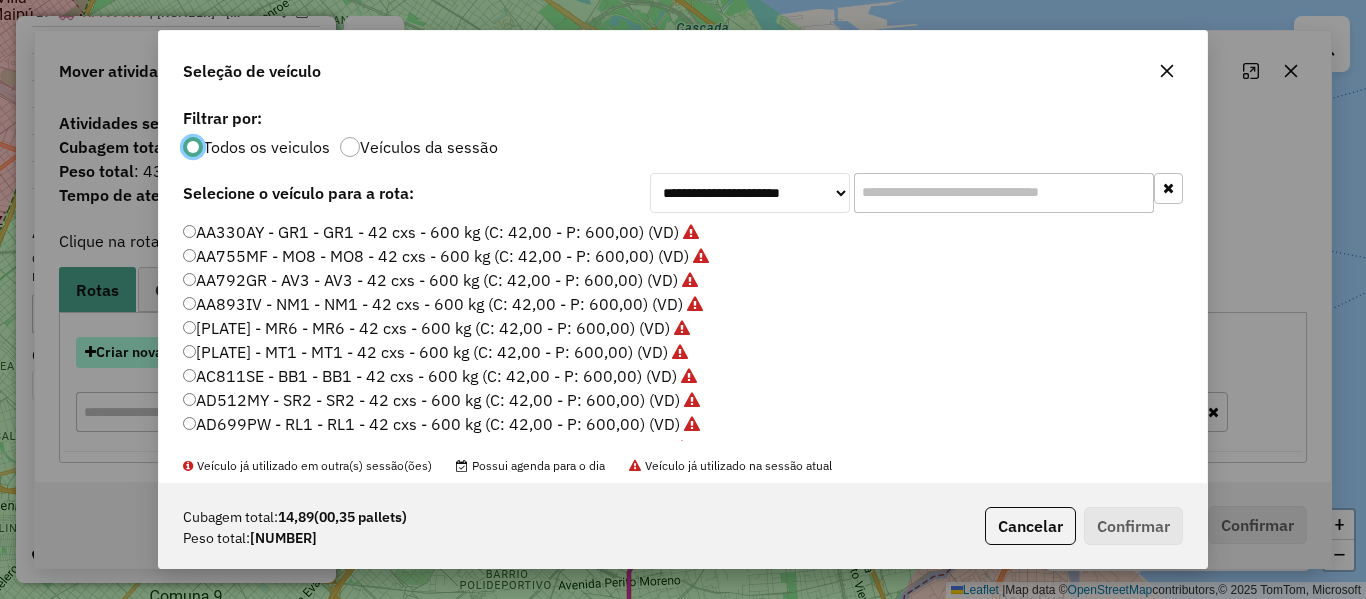 scroll, scrollTop: 11, scrollLeft: 6, axis: both 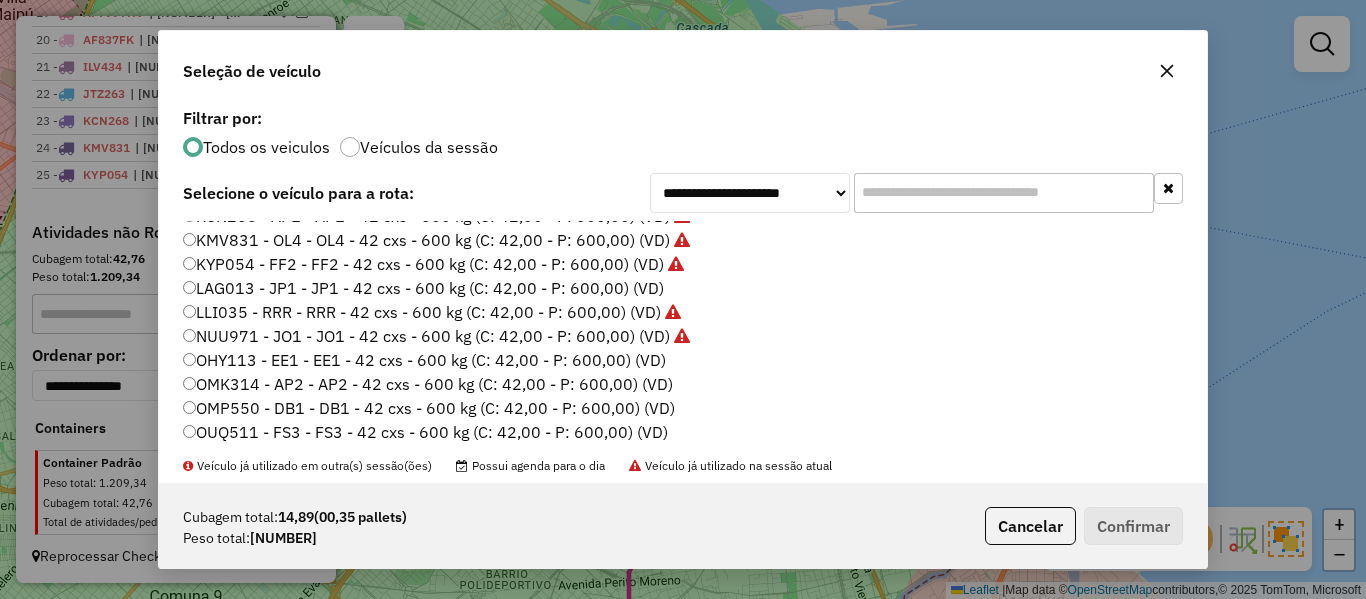 click on "LAG013 - JP1 - JP1 - 42 cxs - 600 kg (C: 42,00 - P: 600,00) (VD)" 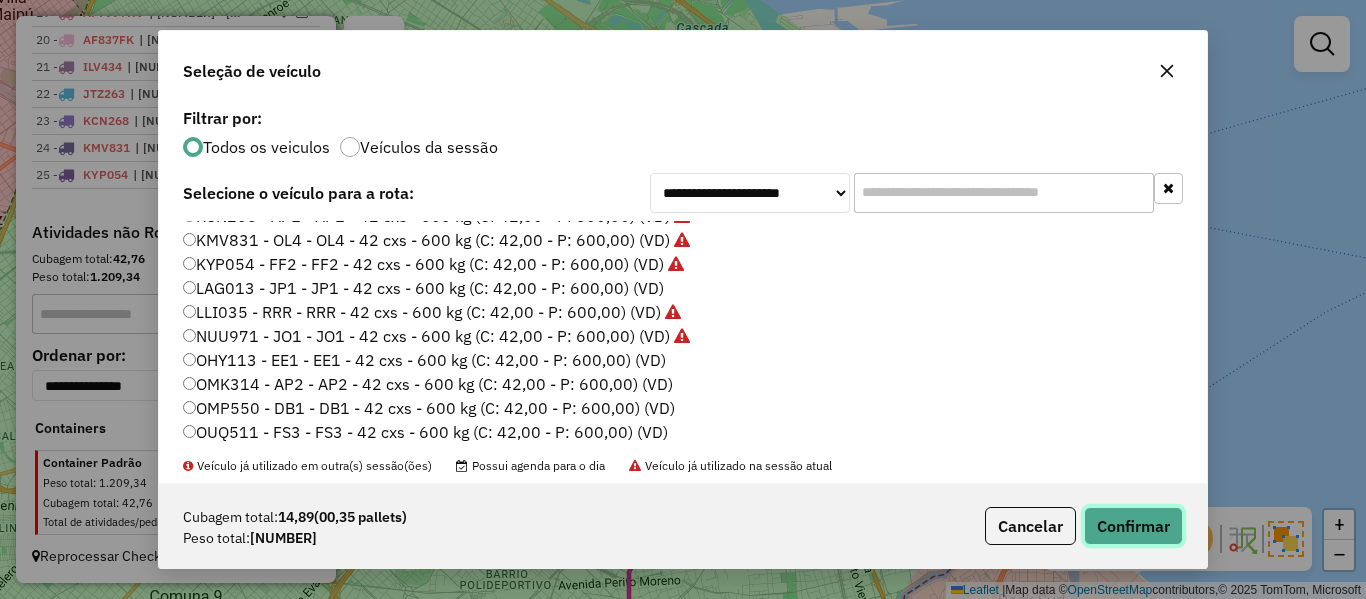 click on "Confirmar" 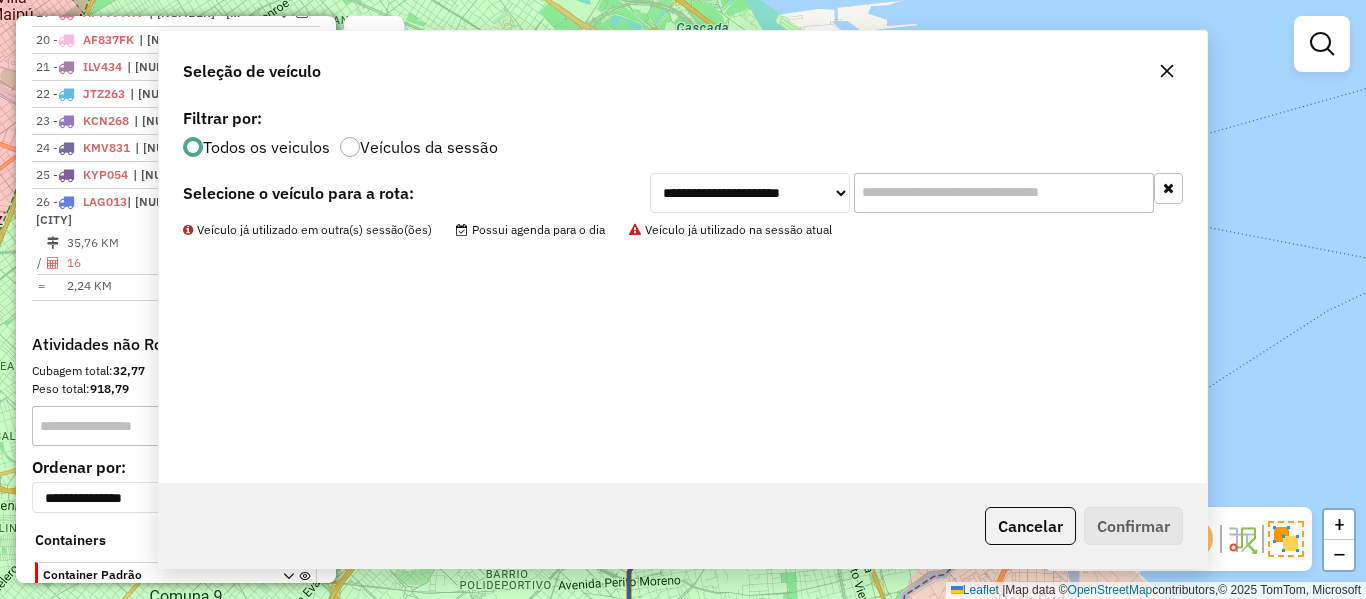scroll, scrollTop: 1435, scrollLeft: 0, axis: vertical 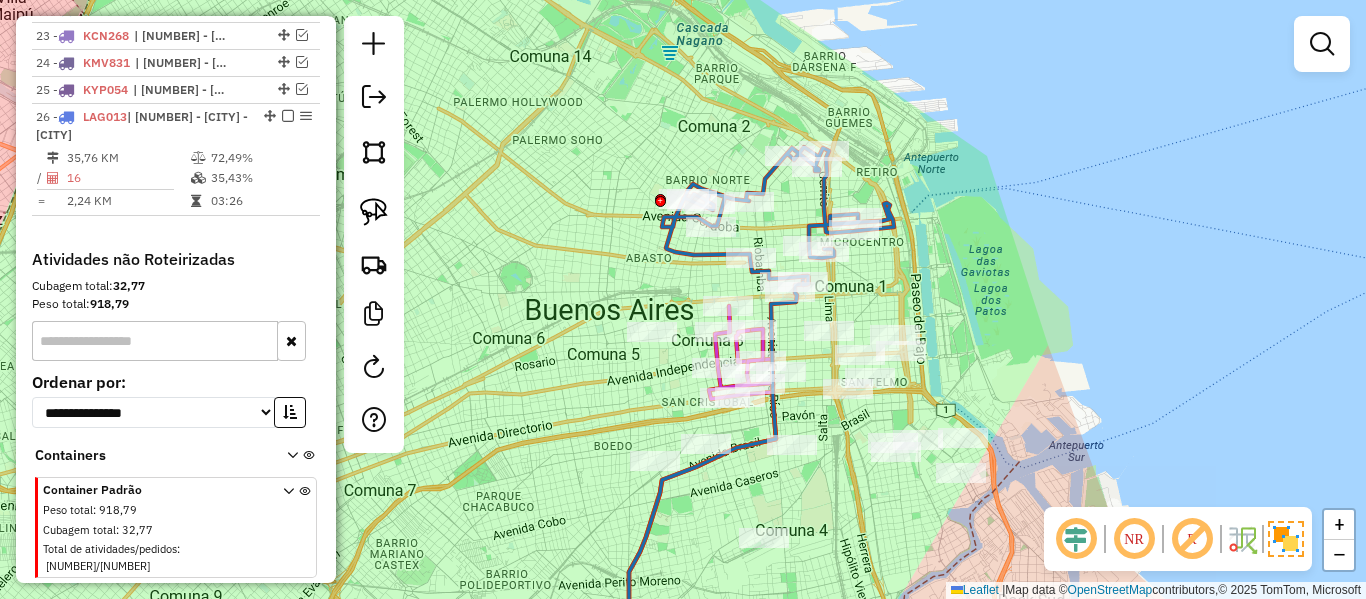 click 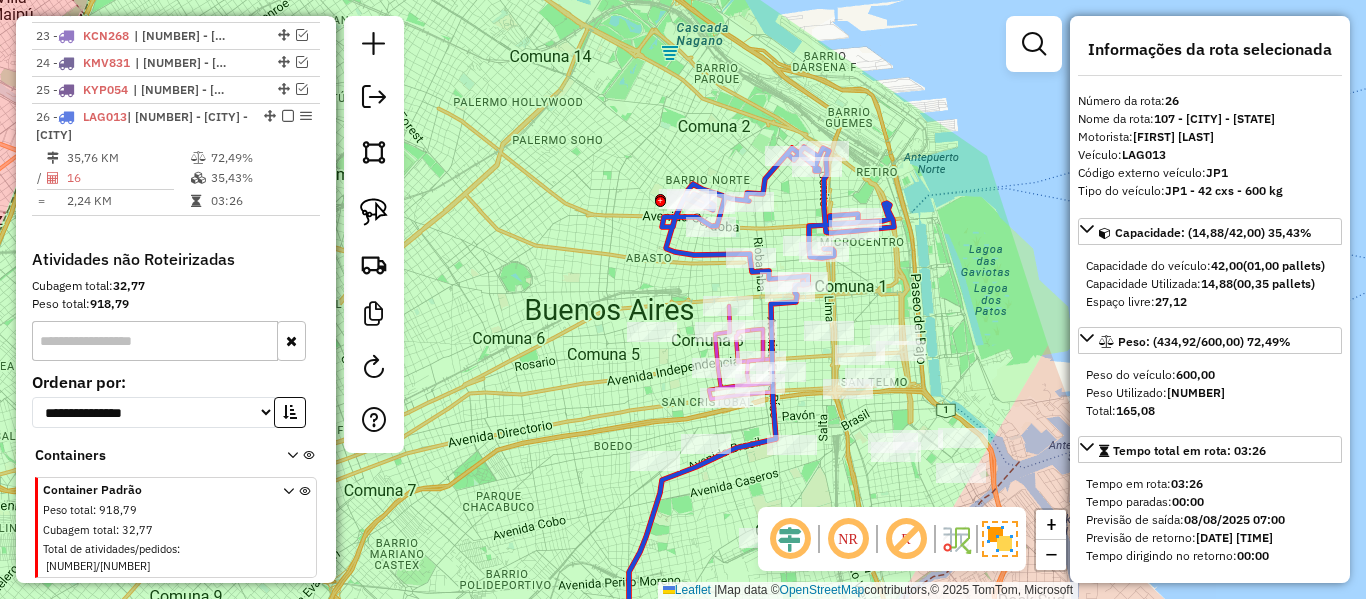 scroll, scrollTop: 1462, scrollLeft: 0, axis: vertical 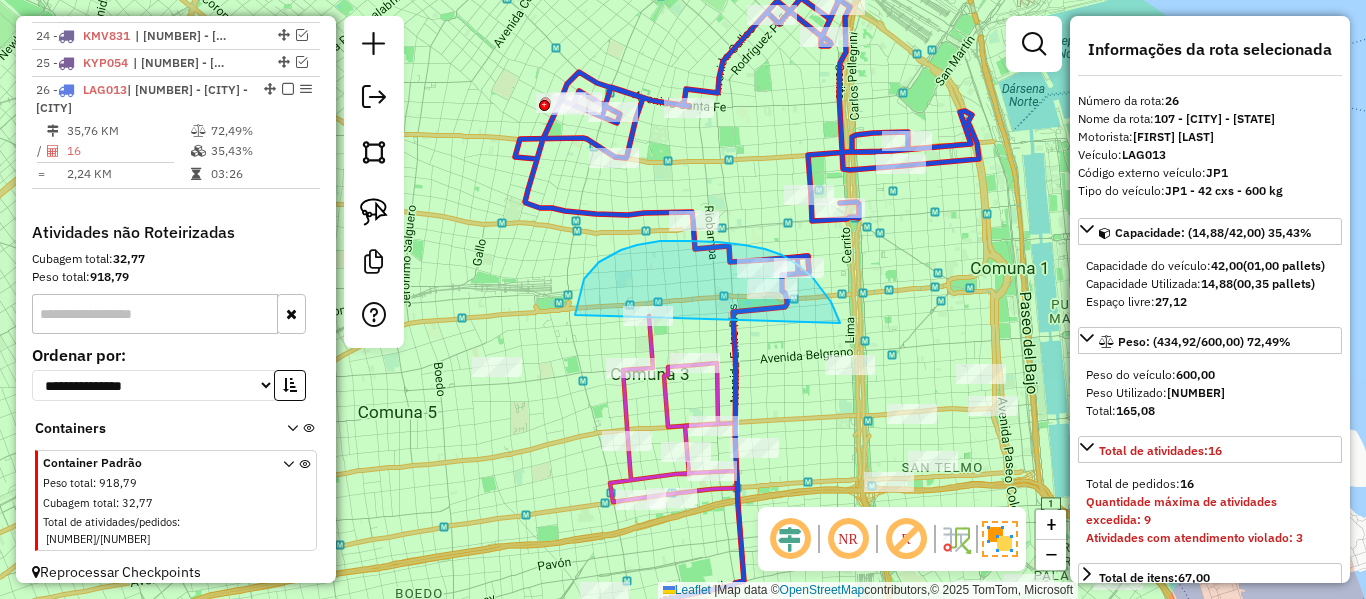 drag, startPoint x: 840, startPoint y: 323, endPoint x: 584, endPoint y: 348, distance: 257.2178 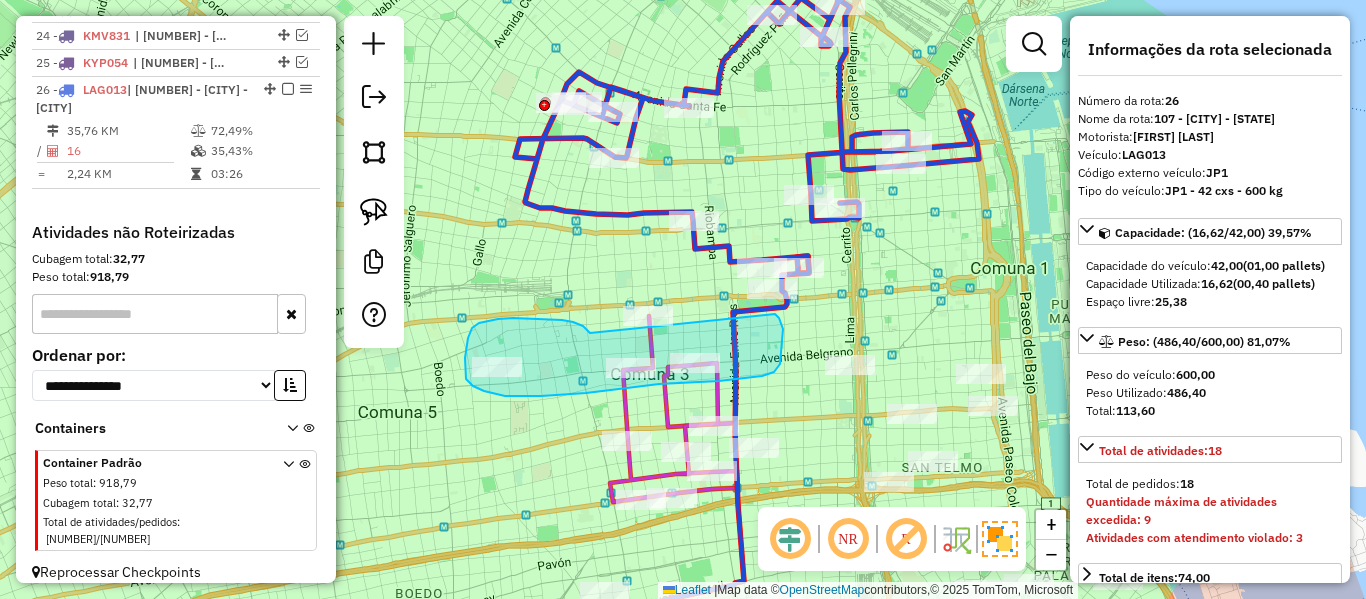 drag, startPoint x: 590, startPoint y: 333, endPoint x: 774, endPoint y: 312, distance: 185.19449 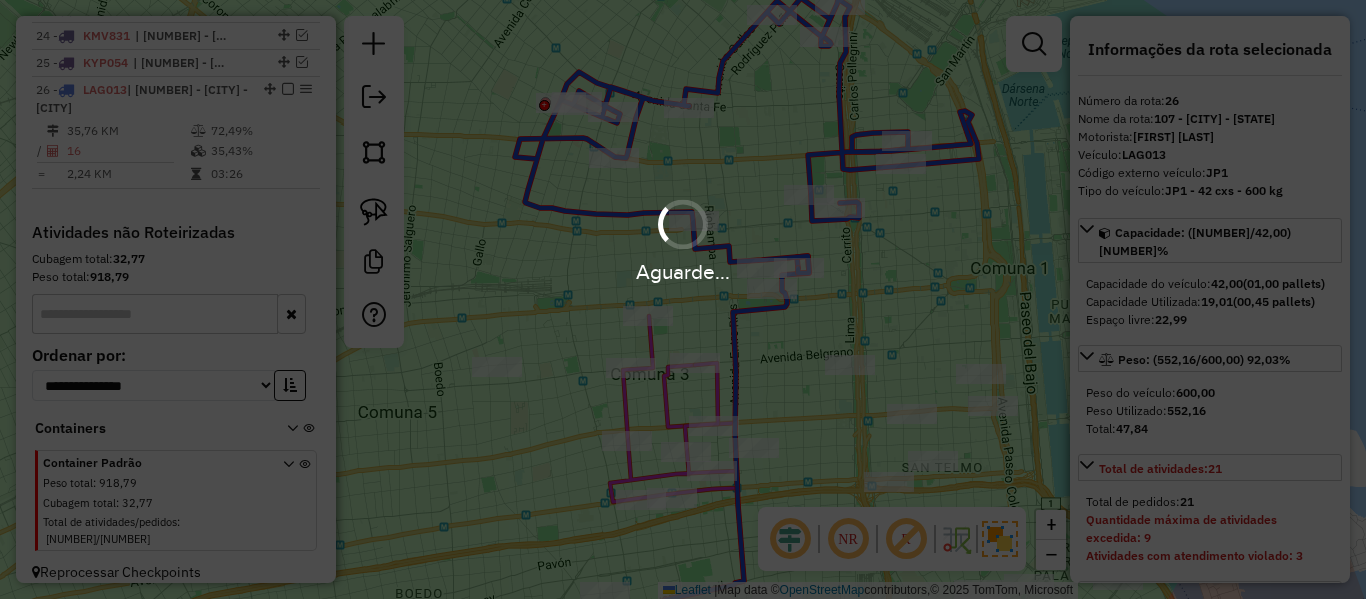 select on "**********" 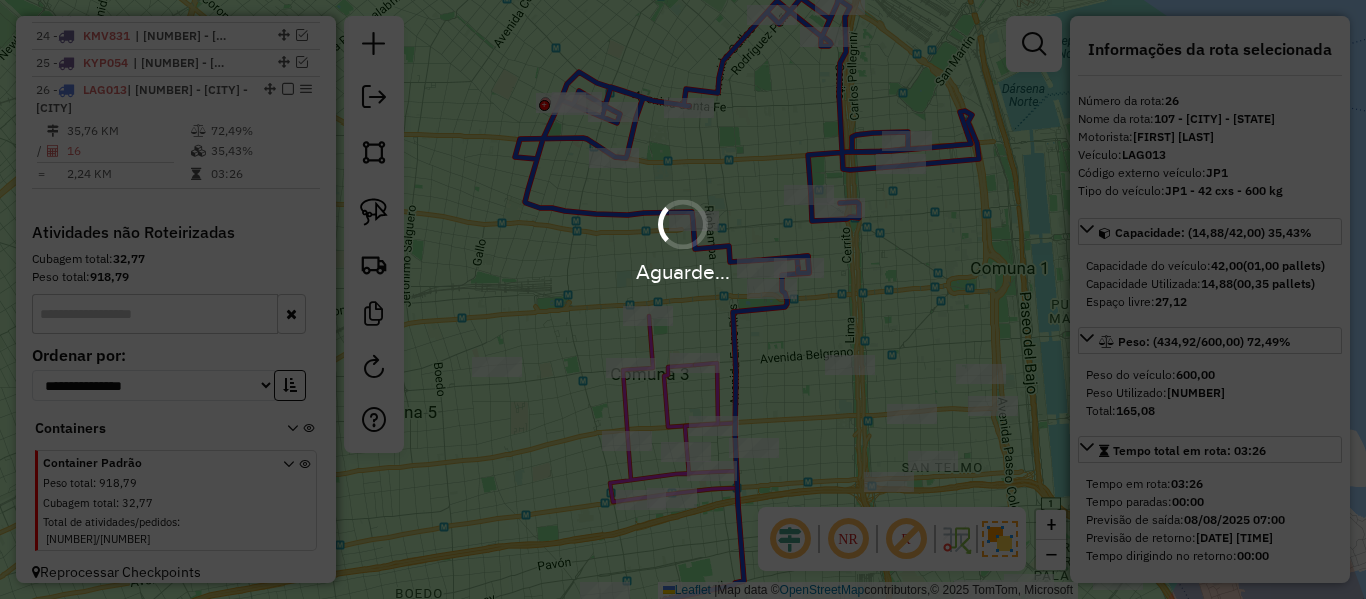 click on "Aguarde..." at bounding box center (683, 299) 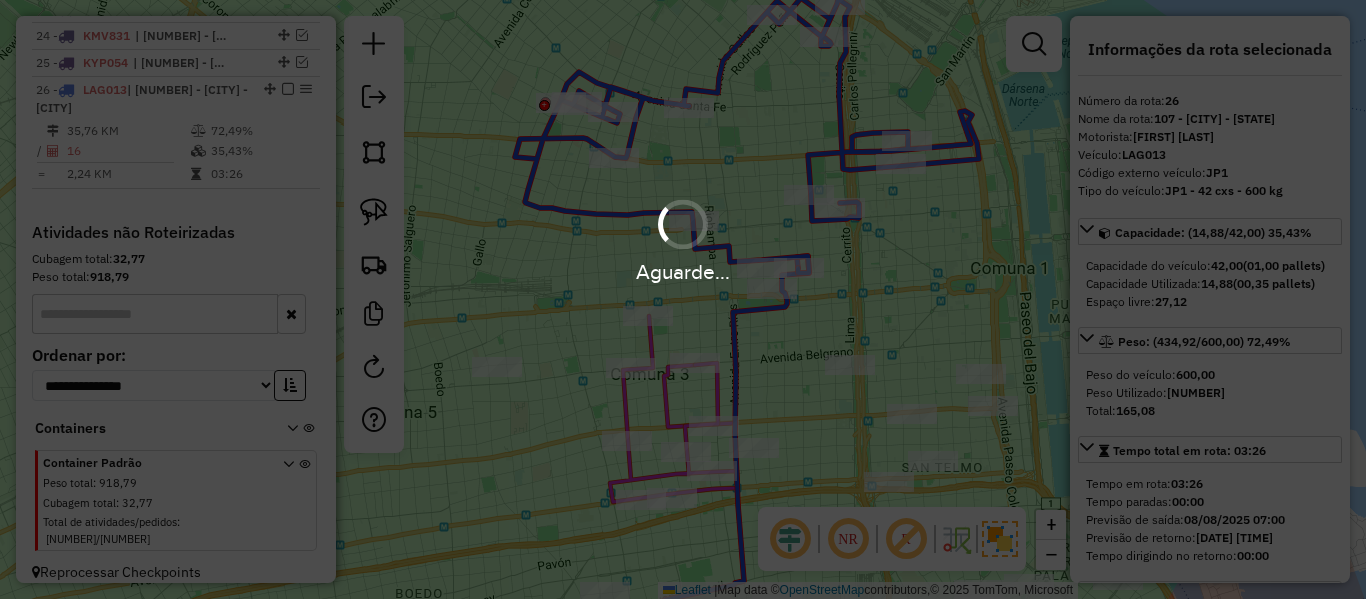 click on "Aguarde..." at bounding box center (683, 239) 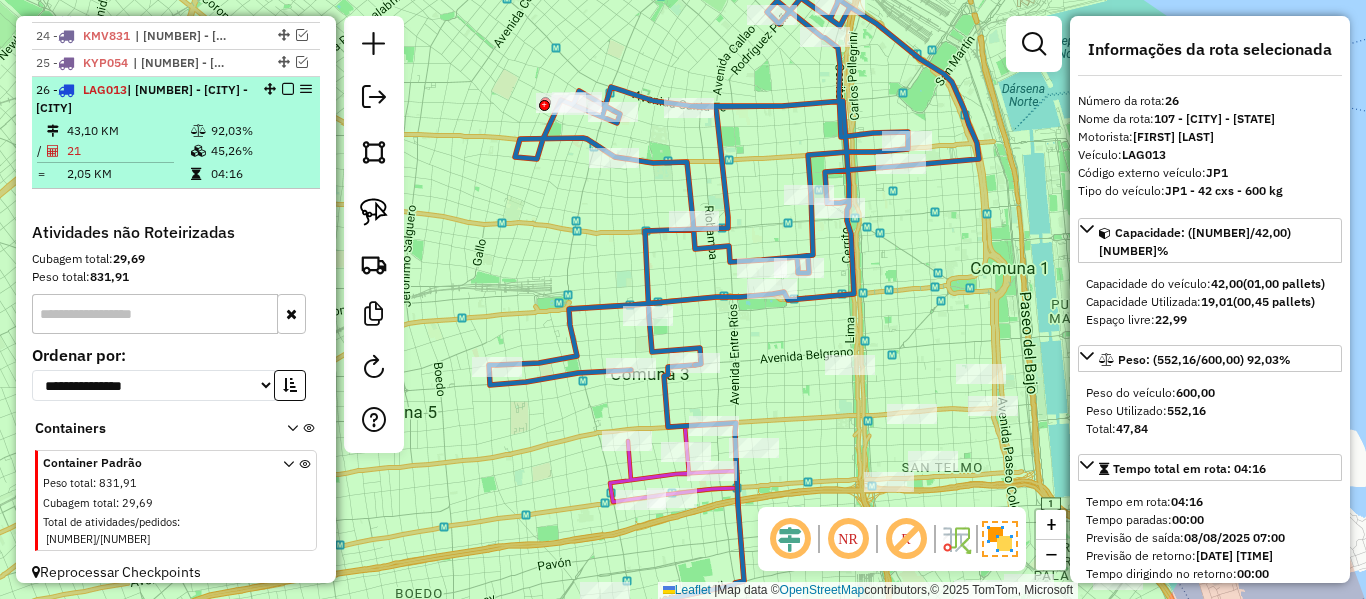 click at bounding box center (288, 89) 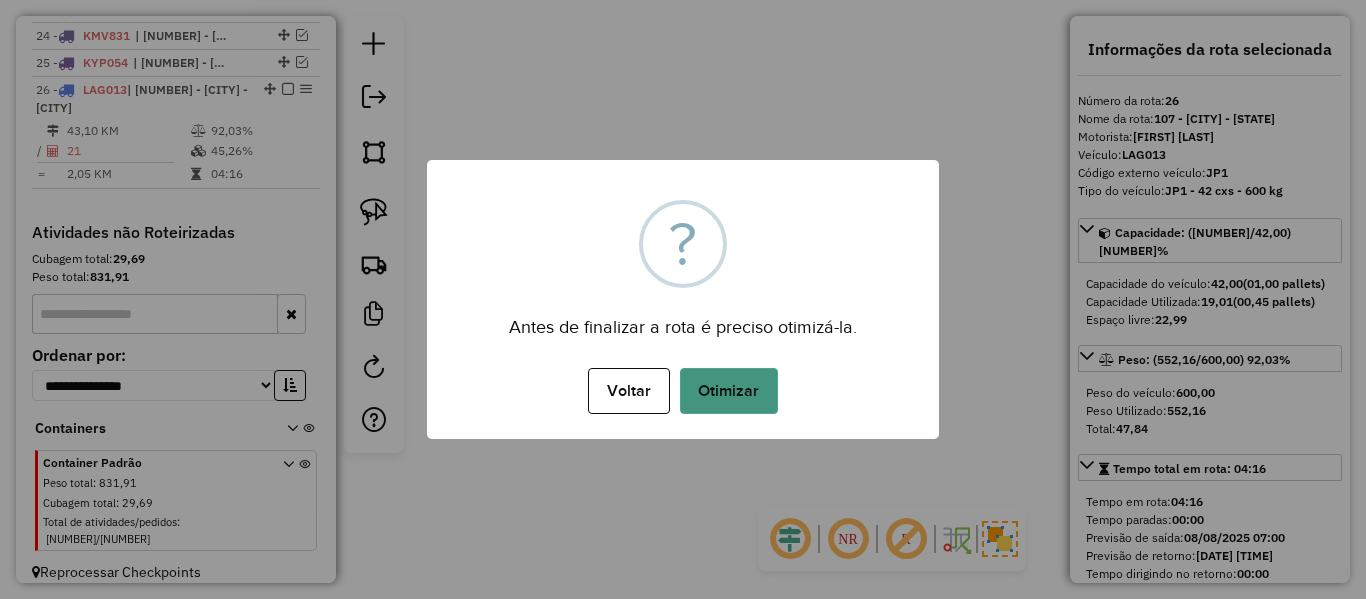 drag, startPoint x: 731, startPoint y: 364, endPoint x: 732, endPoint y: 379, distance: 15.033297 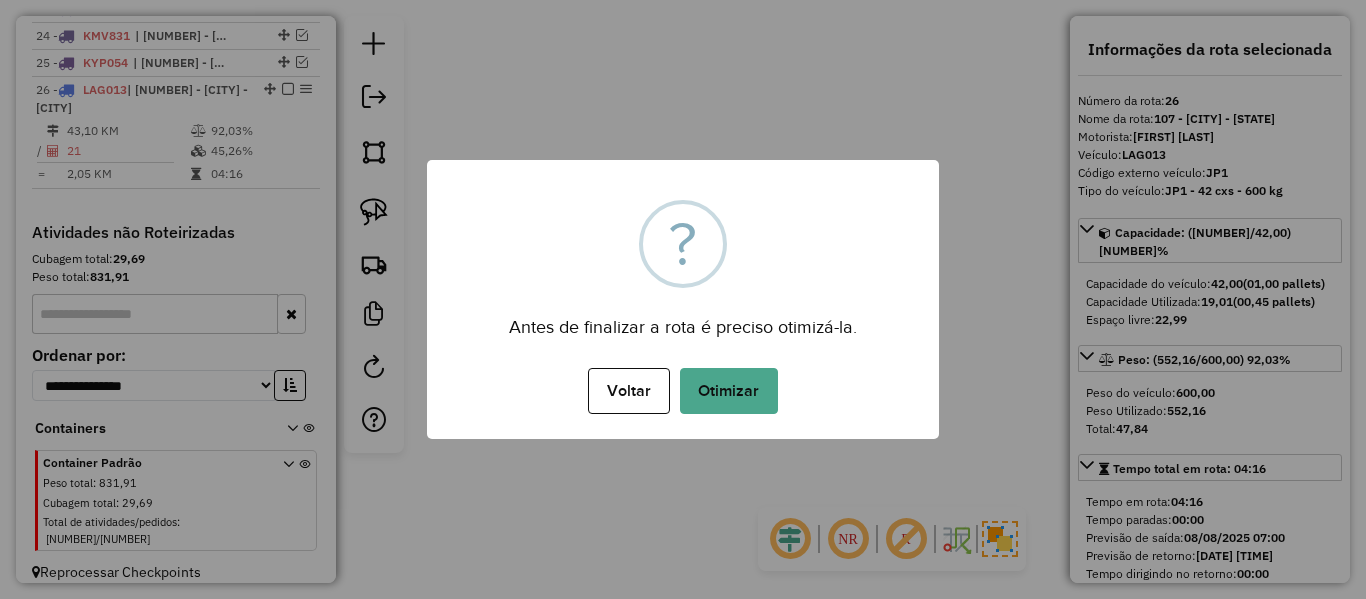 click on "Otimizar" at bounding box center [729, 391] 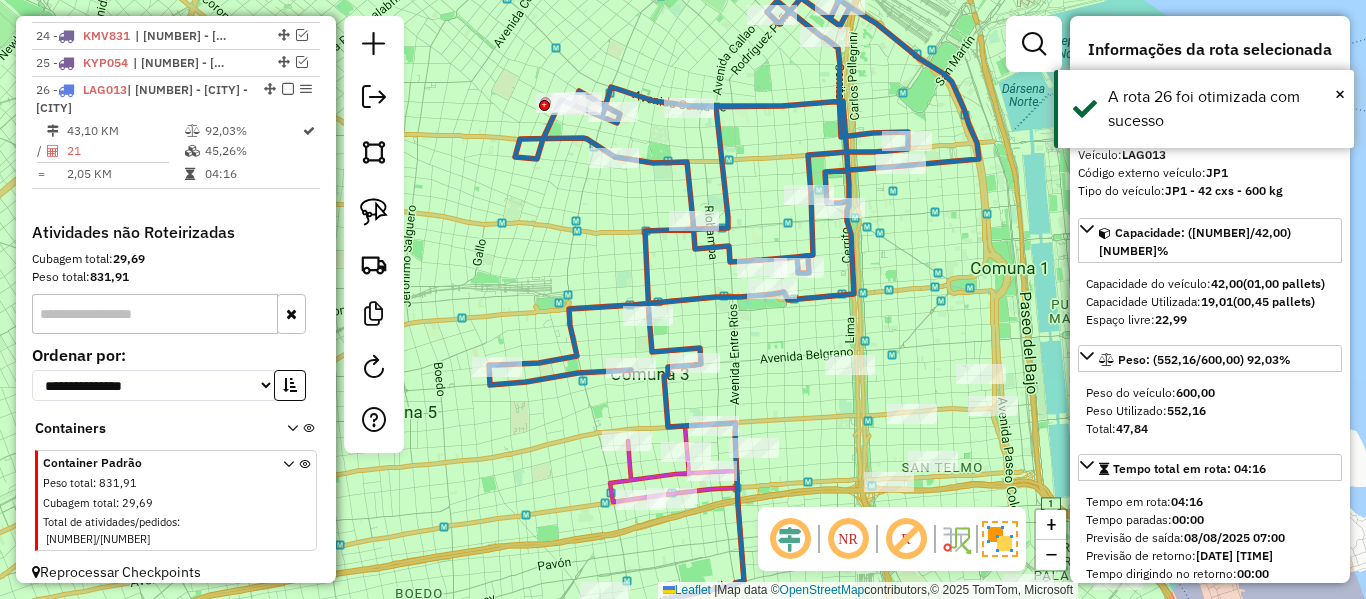 click at bounding box center (288, 89) 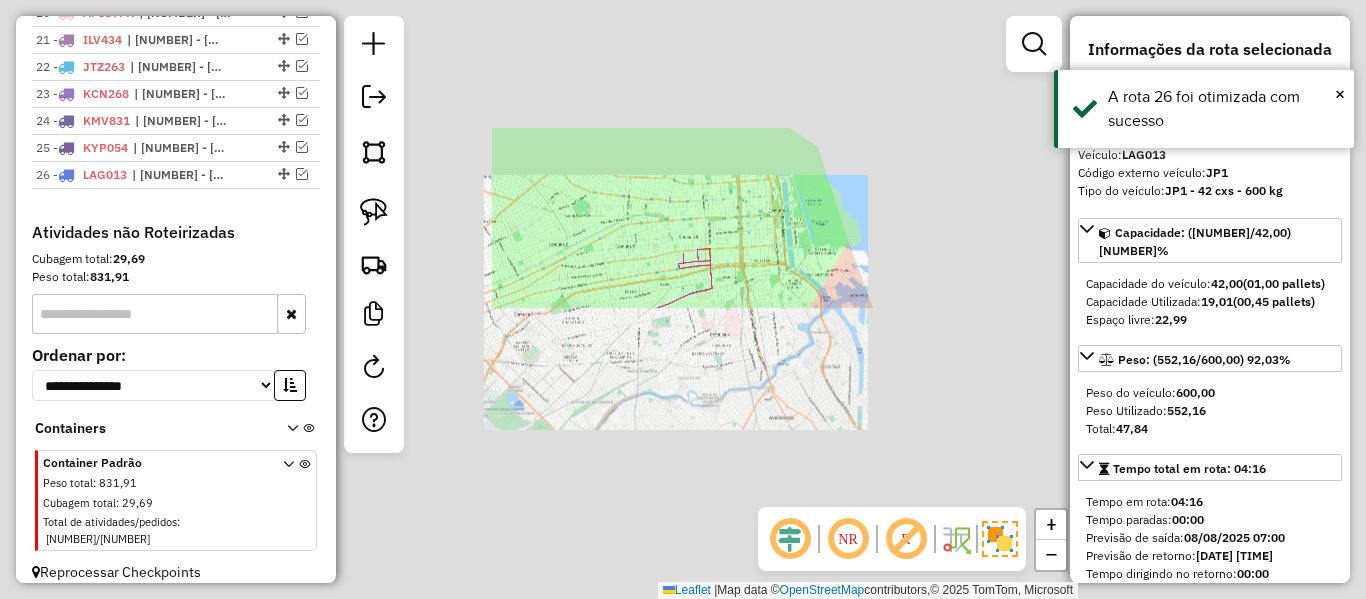 click on "Janela de atendimento Grade de atendimento Capacidade Transportadoras Veículos Cliente Pedidos  Rotas Selecione os dias de semana para filtrar as janelas de atendimento  Seg   Ter   Qua   Qui   Sex   Sáb   Dom  Informe o período da janela de atendimento: De: Até:  Filtrar exatamente a janela do cliente  Considerar janela de atendimento padrão  Selecione os dias de semana para filtrar as grades de atendimento  Seg   Ter   Qua   Qui   Sex   Sáb   Dom   Considerar clientes sem dia de atendimento cadastrado  Clientes fora do dia de atendimento selecionado Filtrar as atividades entre os valores definidos abaixo:  Peso mínimo:   Peso máximo:   Cubagem mínima:   Cubagem máxima:   De:   Até:  Filtrar as atividades entre o tempo de atendimento definido abaixo:  De:   Até:   Considerar capacidade total dos clientes não roteirizados Transportadora: Selecione um ou mais itens Tipo de veículo: Selecione um ou mais itens Veículo: Selecione um ou mais itens Motorista: Selecione um ou mais itens Nome: Rótulo:" 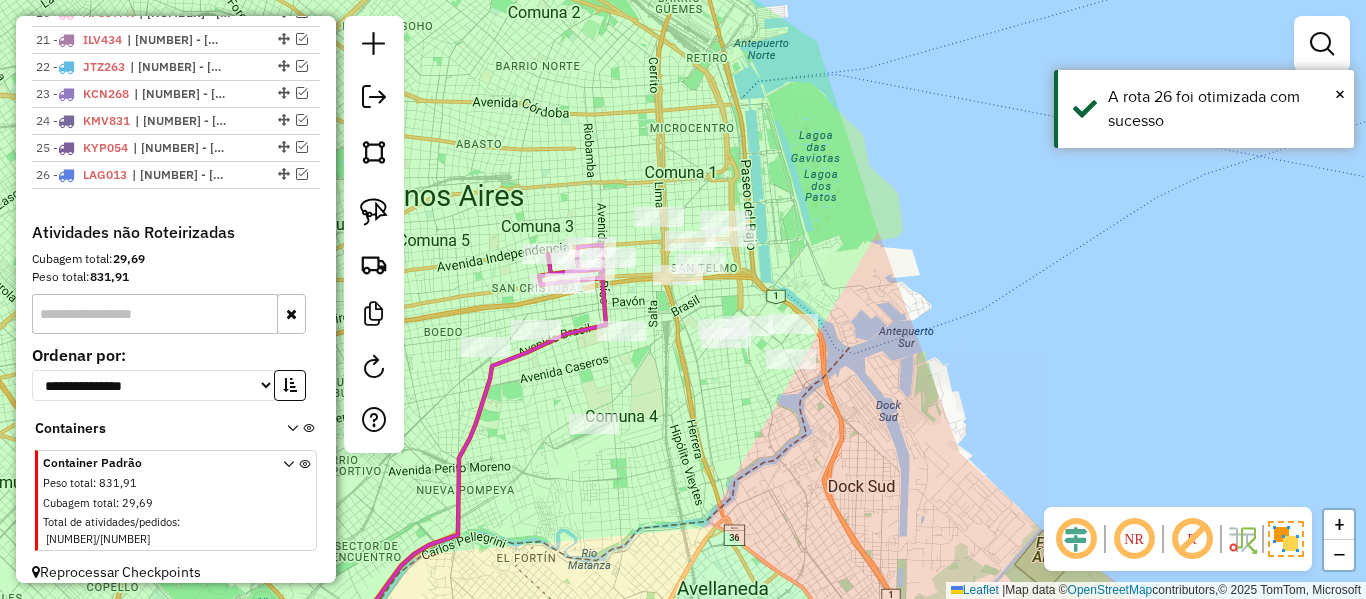 click on "Janela de atendimento Grade de atendimento Capacidade Transportadoras Veículos Cliente Pedidos  Rotas Selecione os dias de semana para filtrar as janelas de atendimento  Seg   Ter   Qua   Qui   Sex   Sáb   Dom  Informe o período da janela de atendimento: De: Até:  Filtrar exatamente a janela do cliente  Considerar janela de atendimento padrão  Selecione os dias de semana para filtrar as grades de atendimento  Seg   Ter   Qua   Qui   Sex   Sáb   Dom   Considerar clientes sem dia de atendimento cadastrado  Clientes fora do dia de atendimento selecionado Filtrar as atividades entre os valores definidos abaixo:  Peso mínimo:   Peso máximo:   Cubagem mínima:   Cubagem máxima:   De:   Até:  Filtrar as atividades entre o tempo de atendimento definido abaixo:  De:   Até:   Considerar capacidade total dos clientes não roteirizados Transportadora: Selecione um ou mais itens Tipo de veículo: Selecione um ou mais itens Veículo: Selecione um ou mais itens Motorista: Selecione um ou mais itens Nome: Rótulo:" 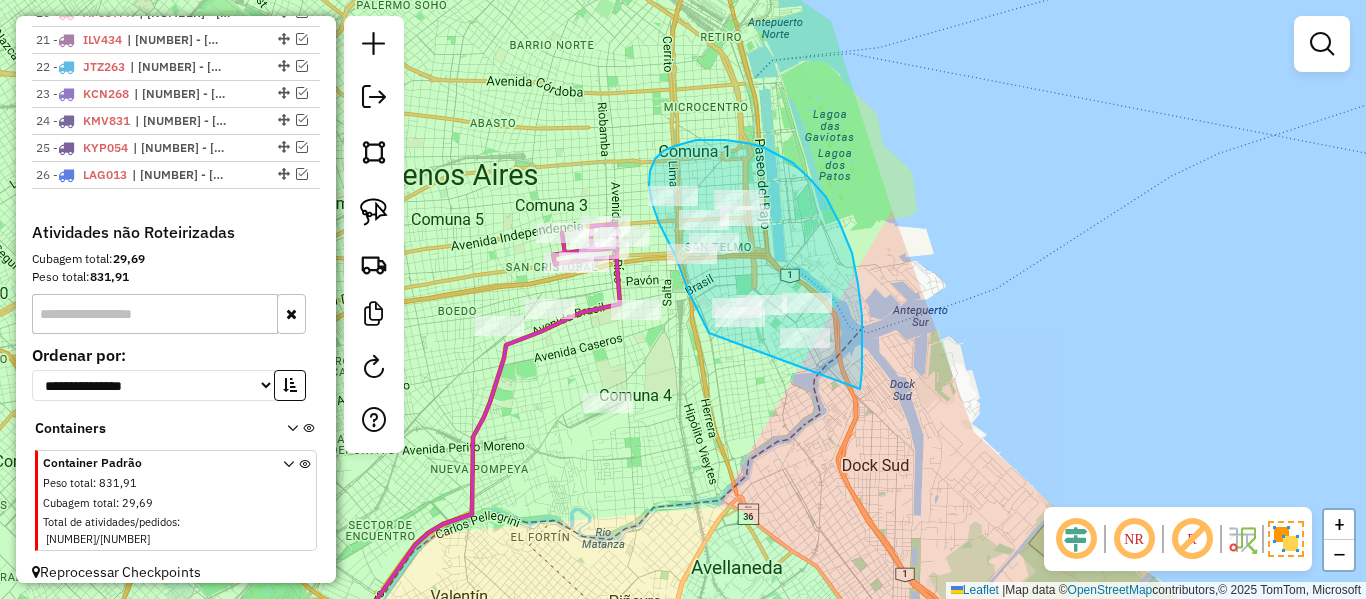 drag, startPoint x: 858, startPoint y: 284, endPoint x: 781, endPoint y: 341, distance: 95.80188 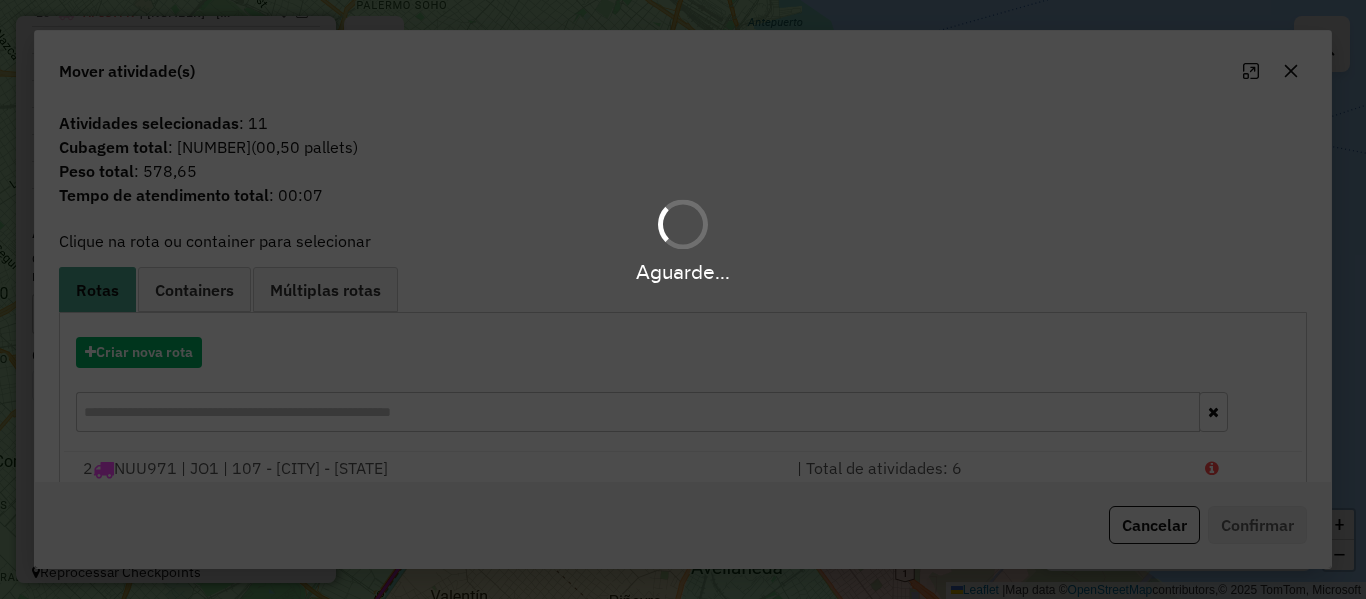 click on "Aguarde..." at bounding box center [683, 299] 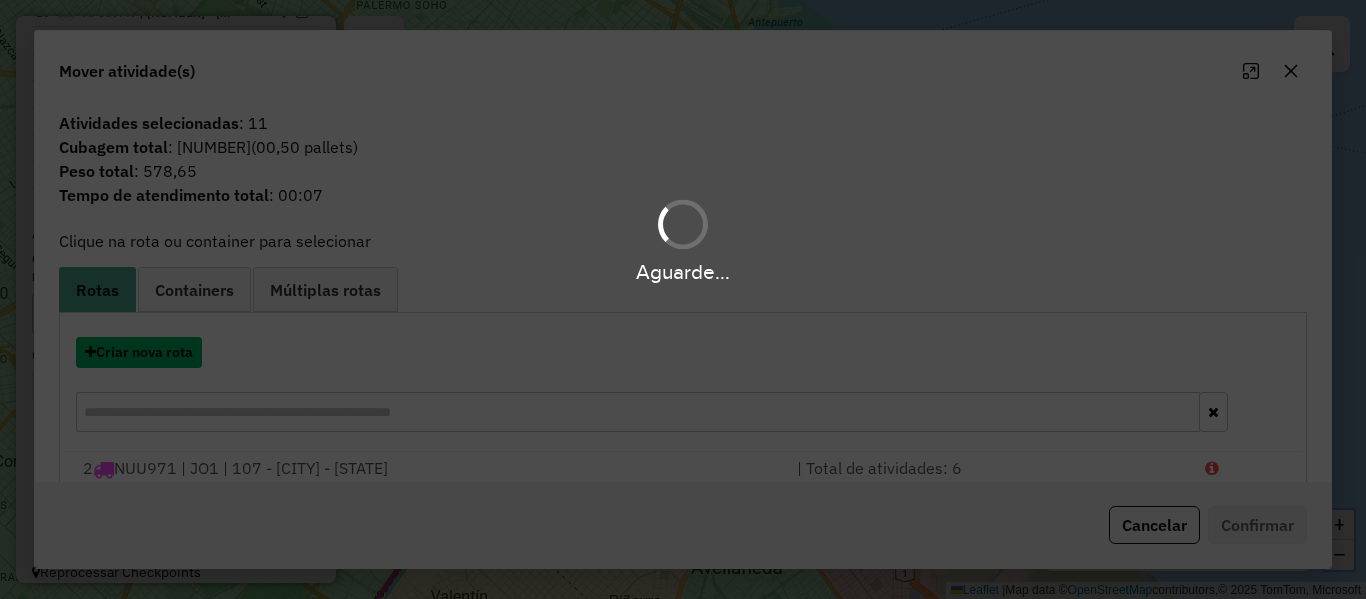 click on "Criar nova rota" at bounding box center [139, 352] 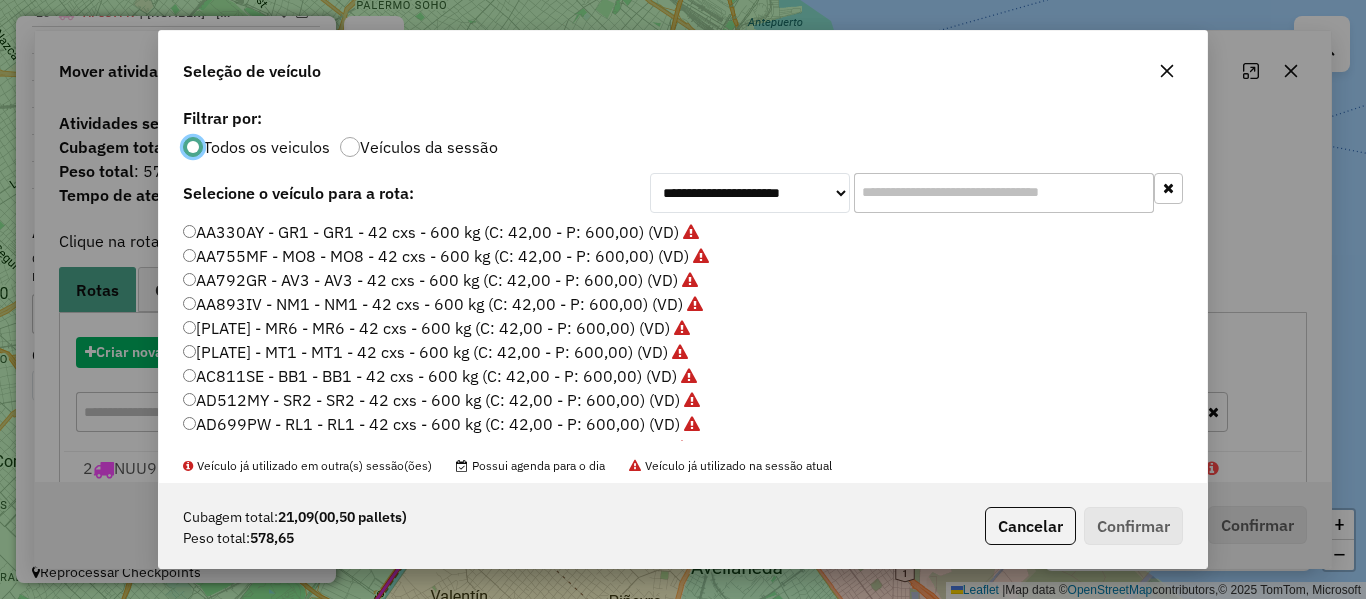 scroll, scrollTop: 11, scrollLeft: 6, axis: both 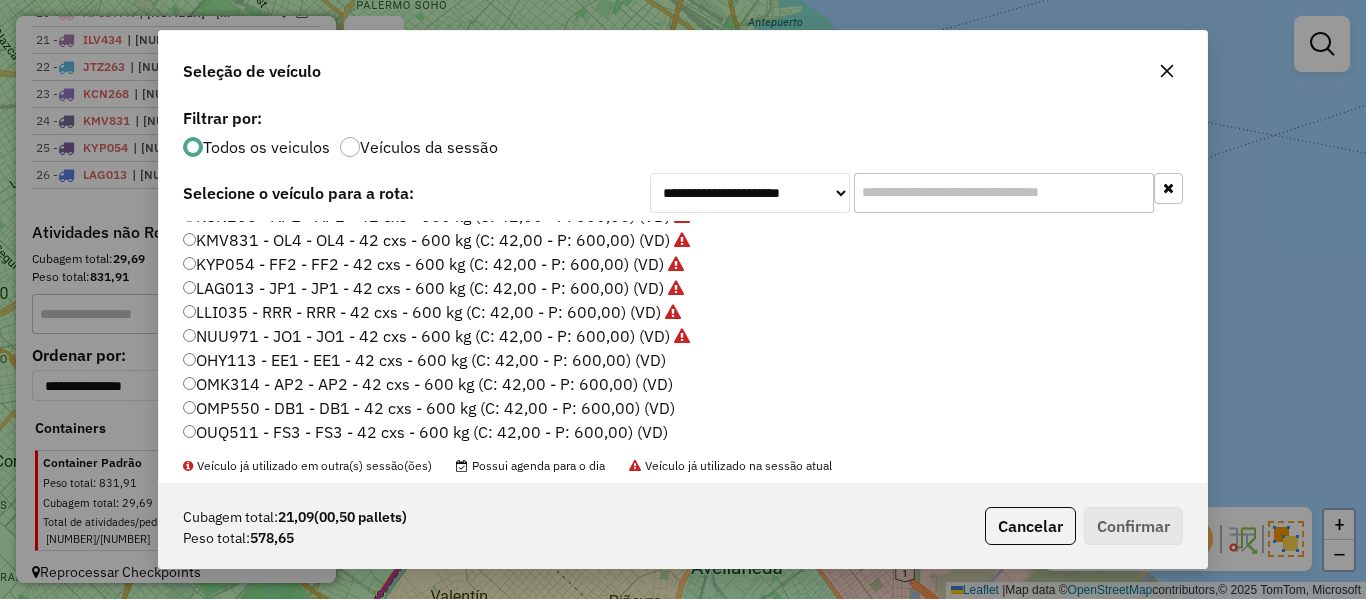 click on "OHY113 - EE1 - EE1 - 42 cxs - 600 kg (C: 42,00 - P: 600,00) (VD)" 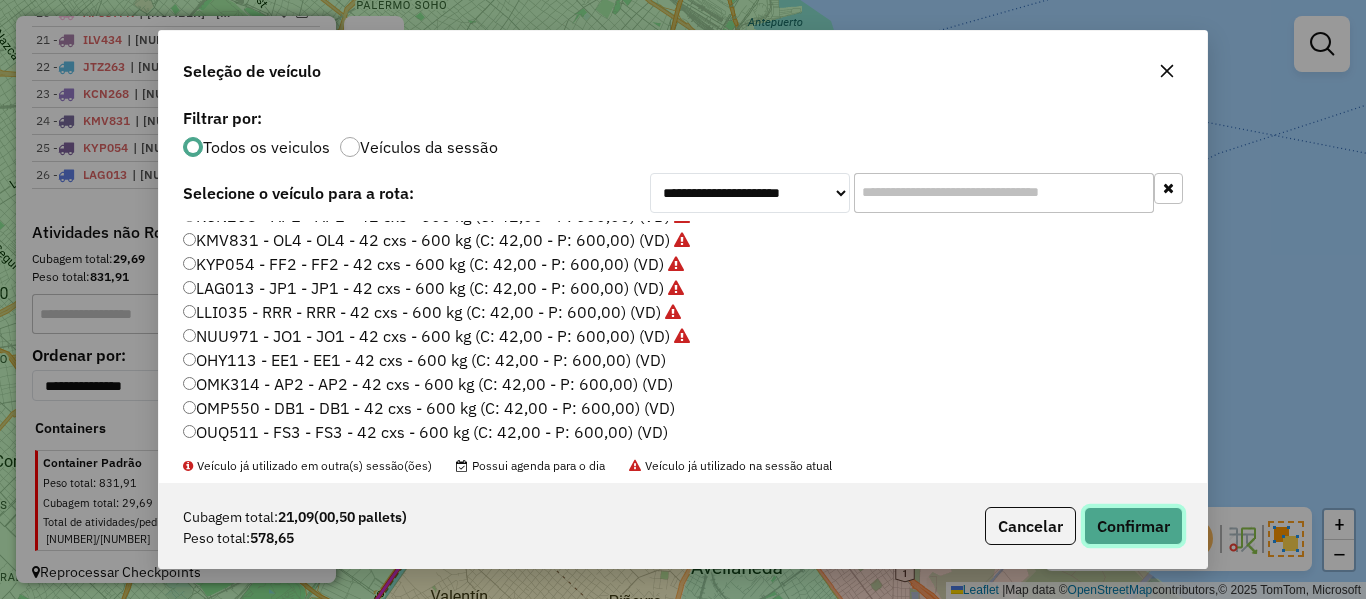 click on "Confirmar" 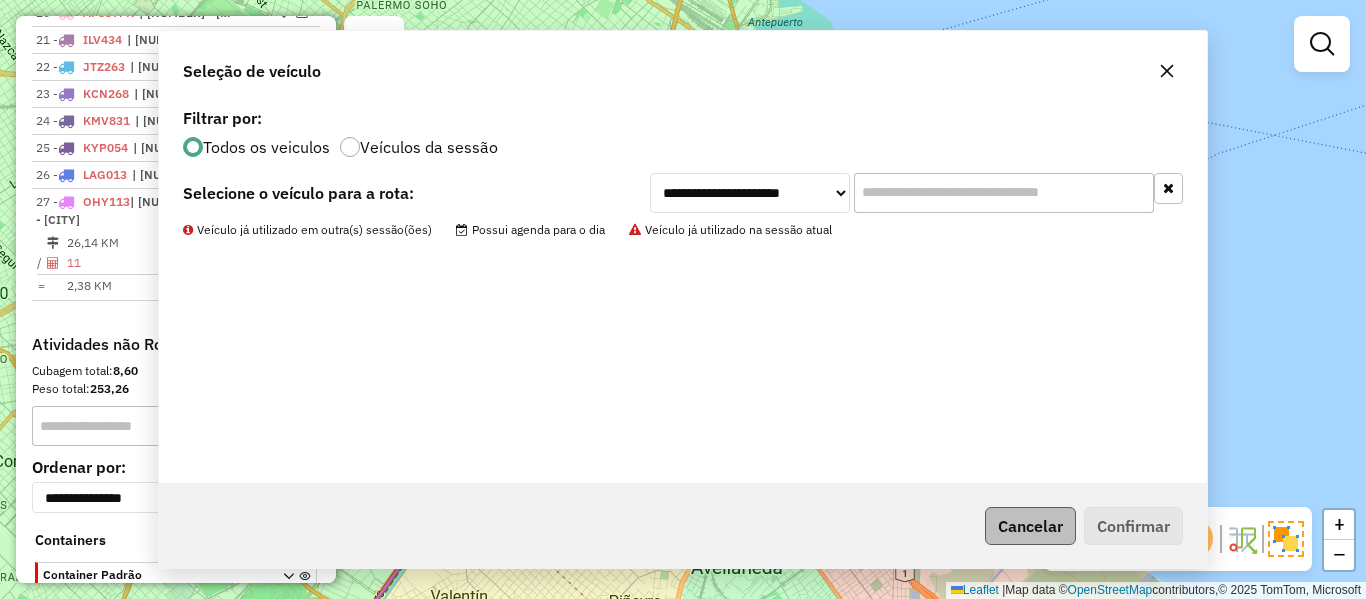 scroll, scrollTop: 1462, scrollLeft: 0, axis: vertical 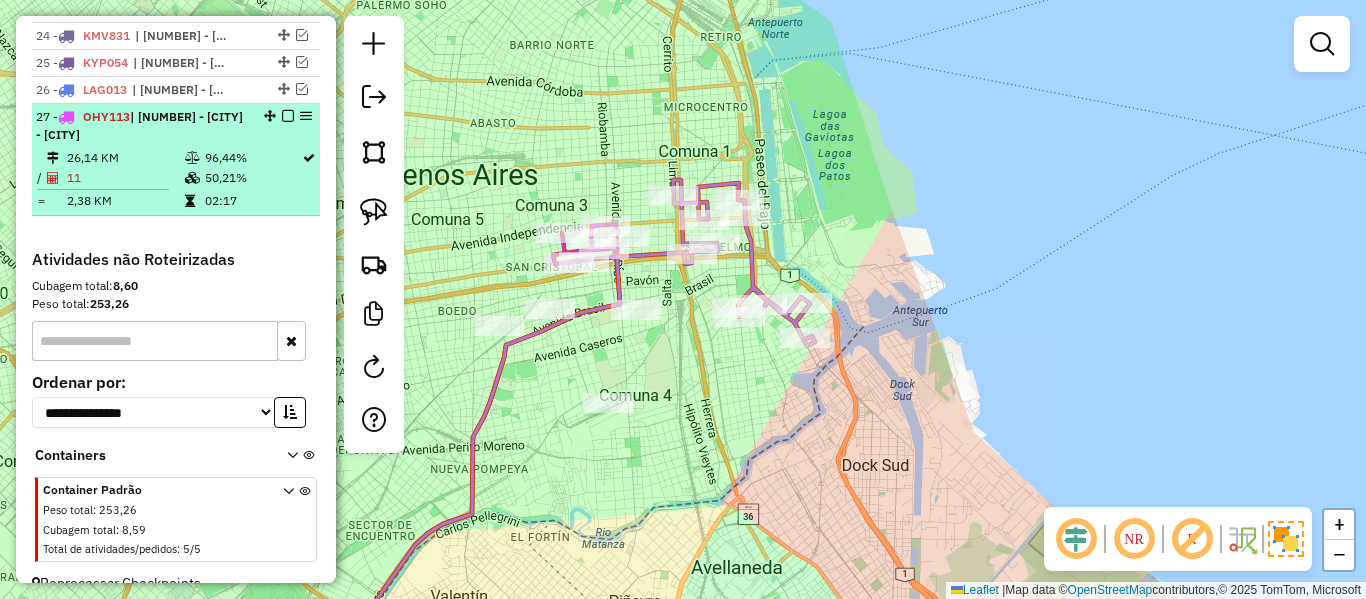 click at bounding box center [288, 116] 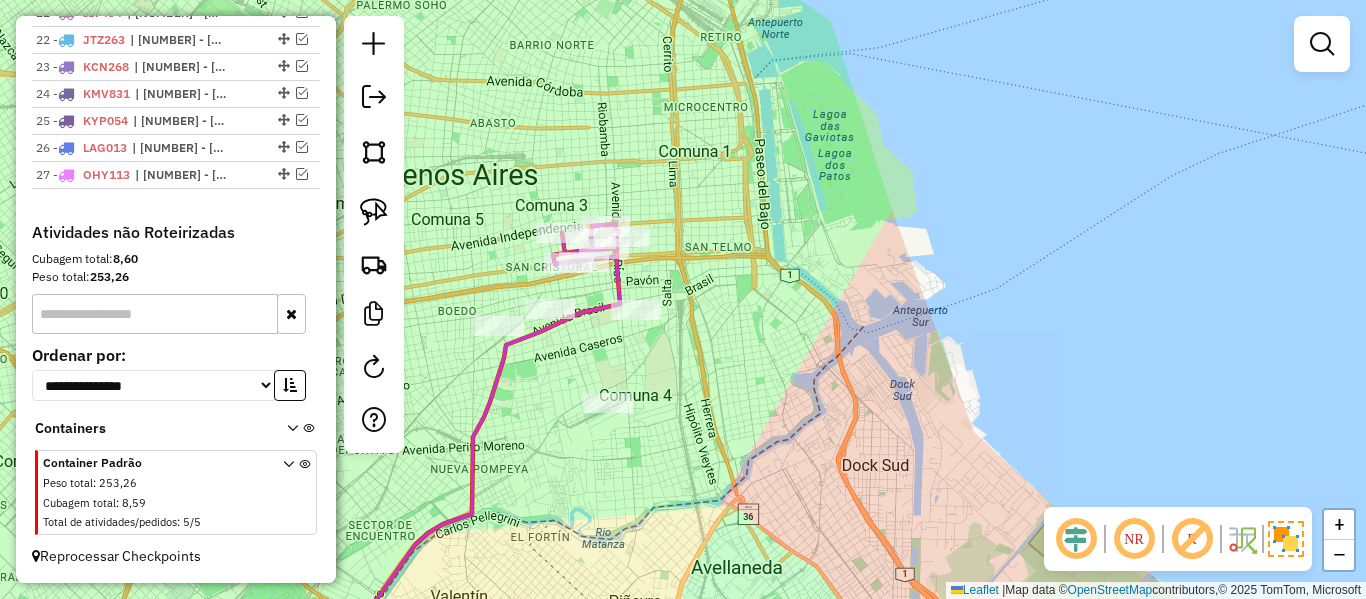 scroll, scrollTop: 1404, scrollLeft: 0, axis: vertical 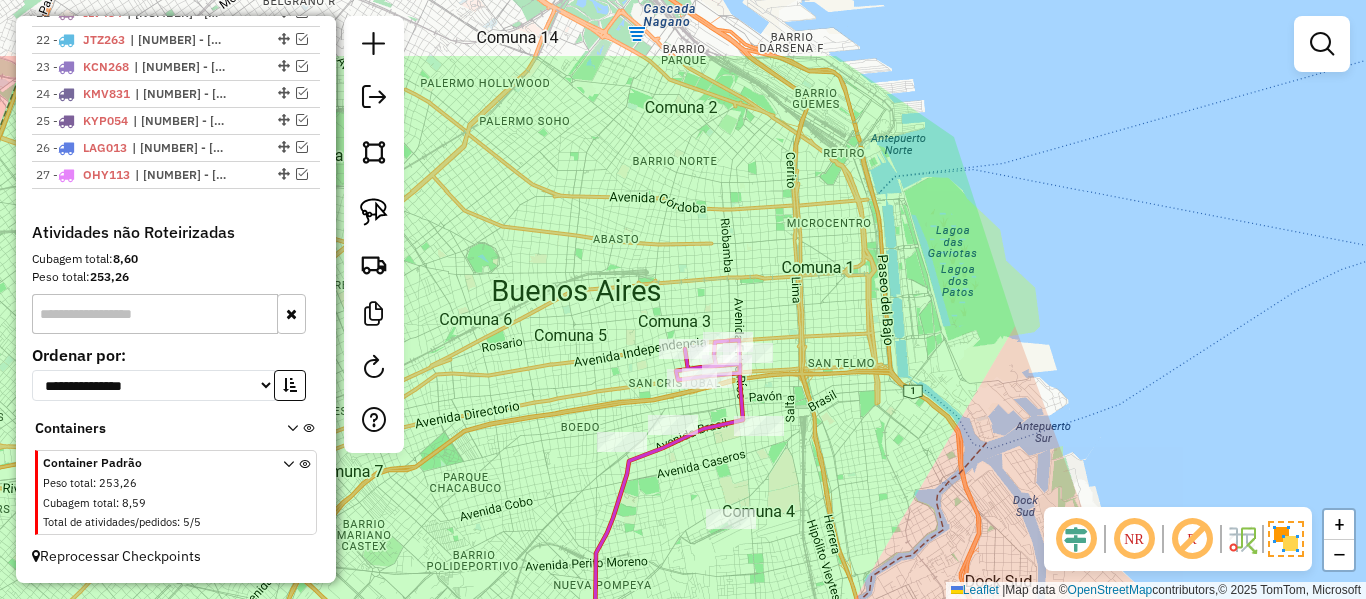 drag, startPoint x: 484, startPoint y: 234, endPoint x: 585, endPoint y: 205, distance: 105.080925 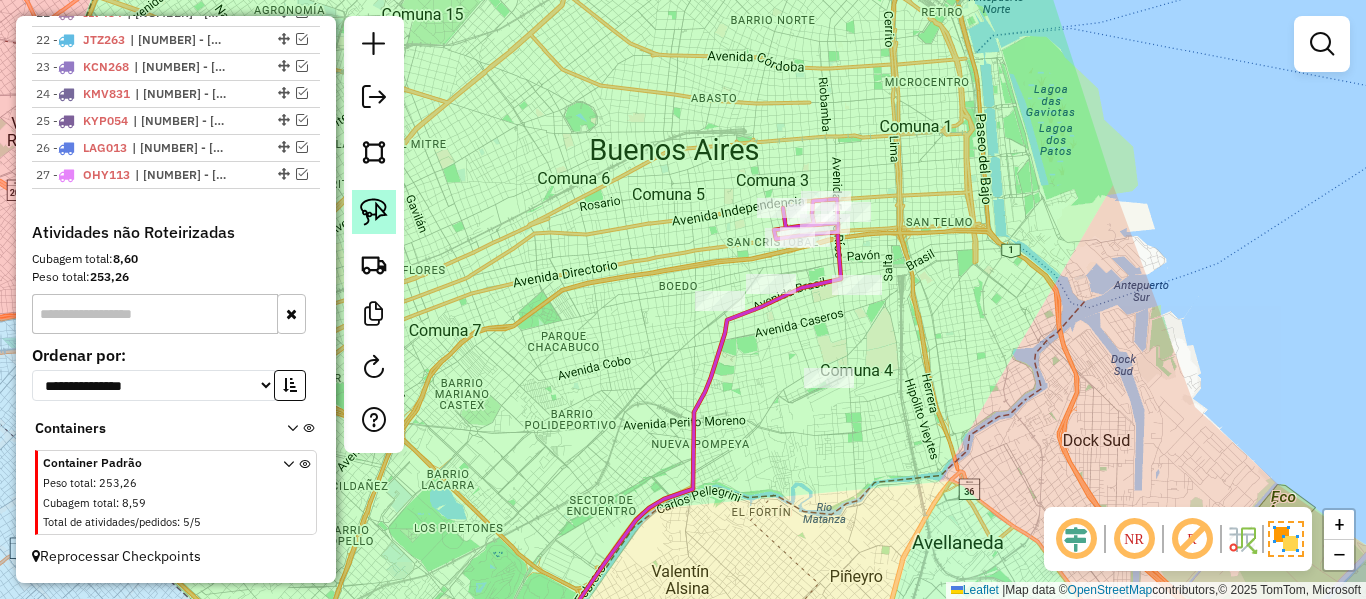 drag, startPoint x: 366, startPoint y: 225, endPoint x: 658, endPoint y: 261, distance: 294.21082 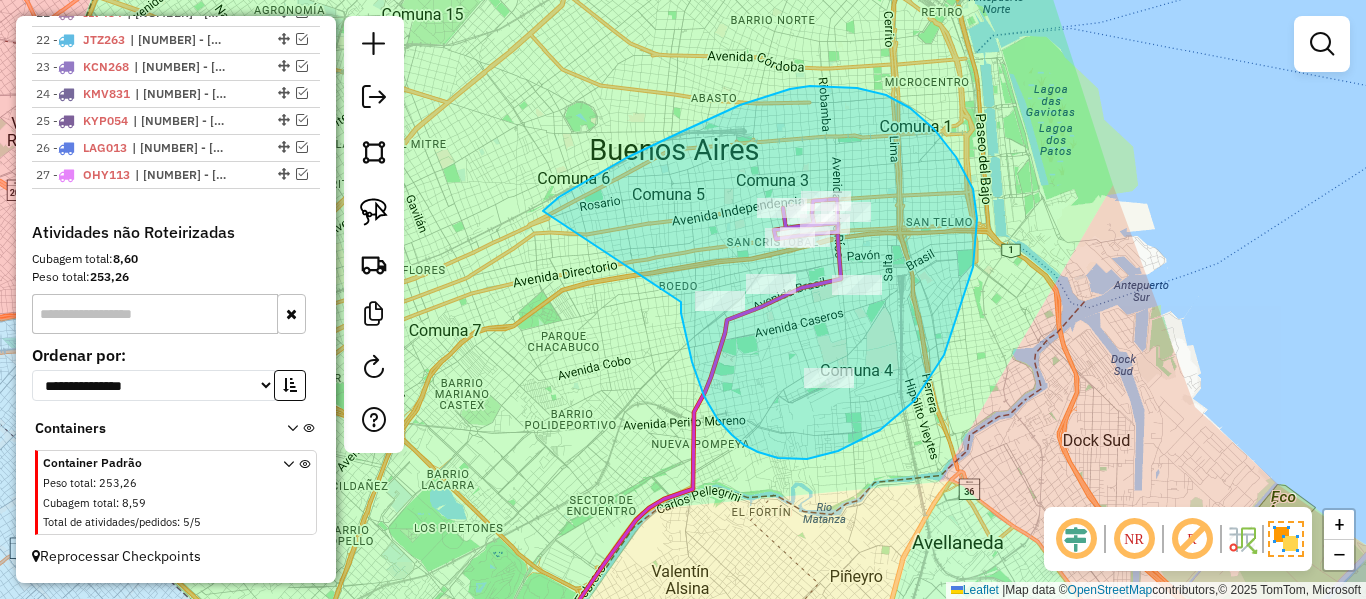 drag, startPoint x: 718, startPoint y: 420, endPoint x: 559, endPoint y: 246, distance: 235.70532 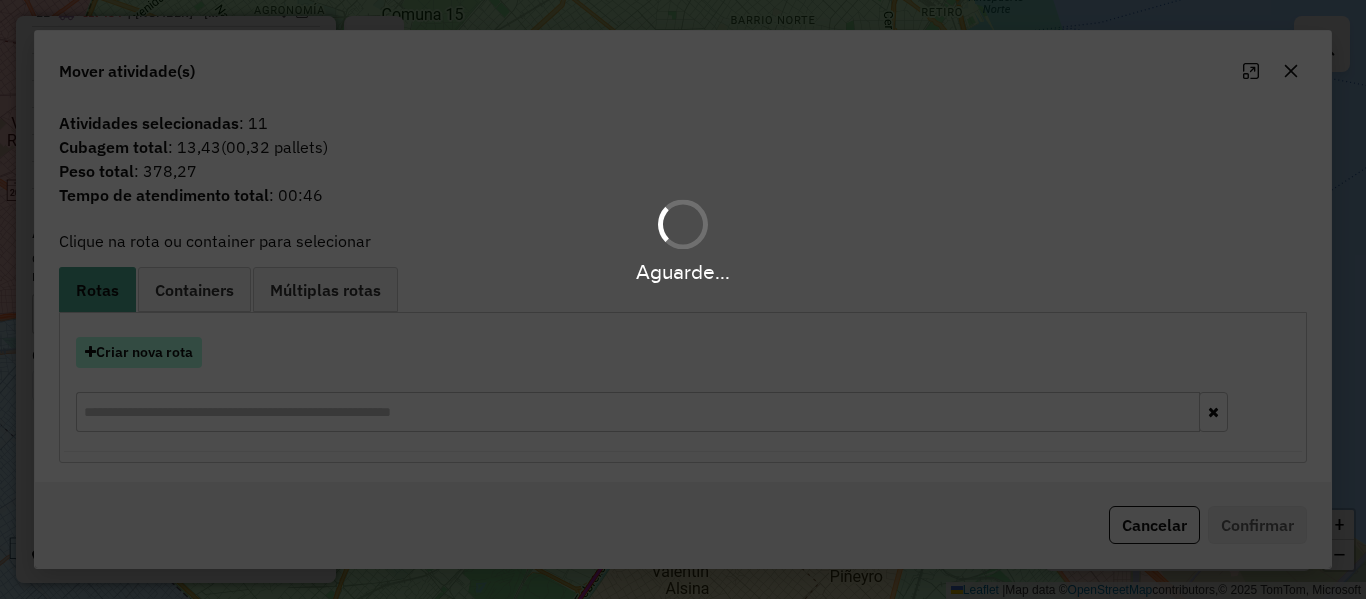 click on "Criar nova rota" at bounding box center [139, 352] 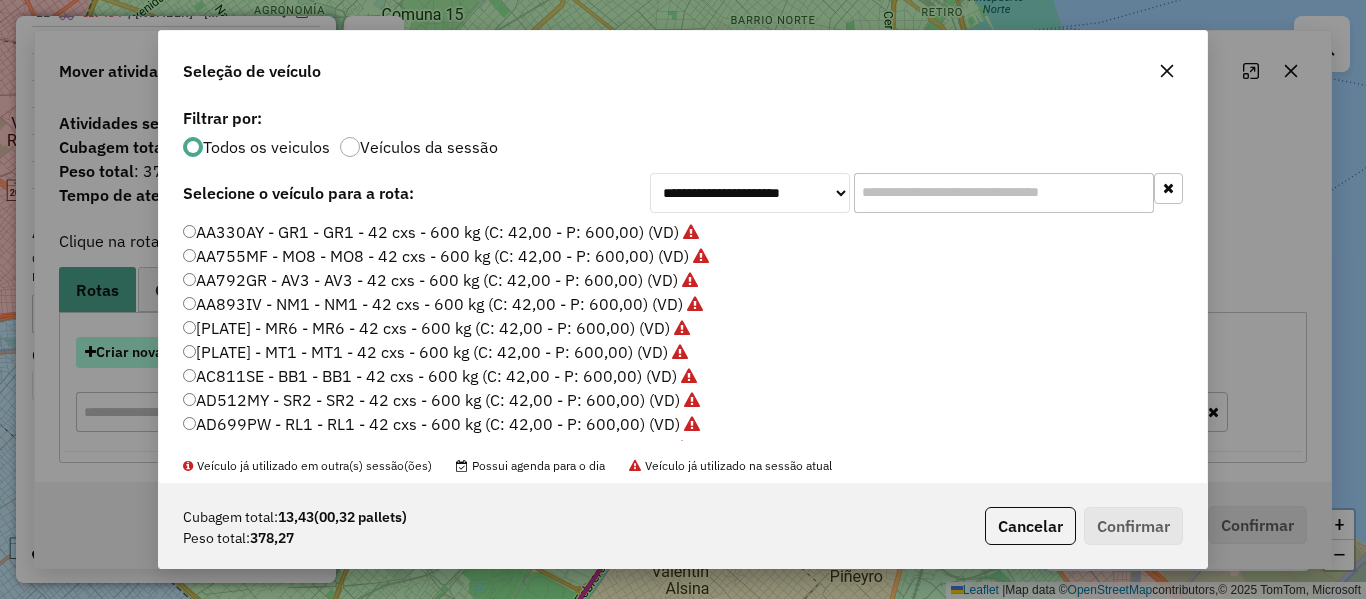 click on "**********" 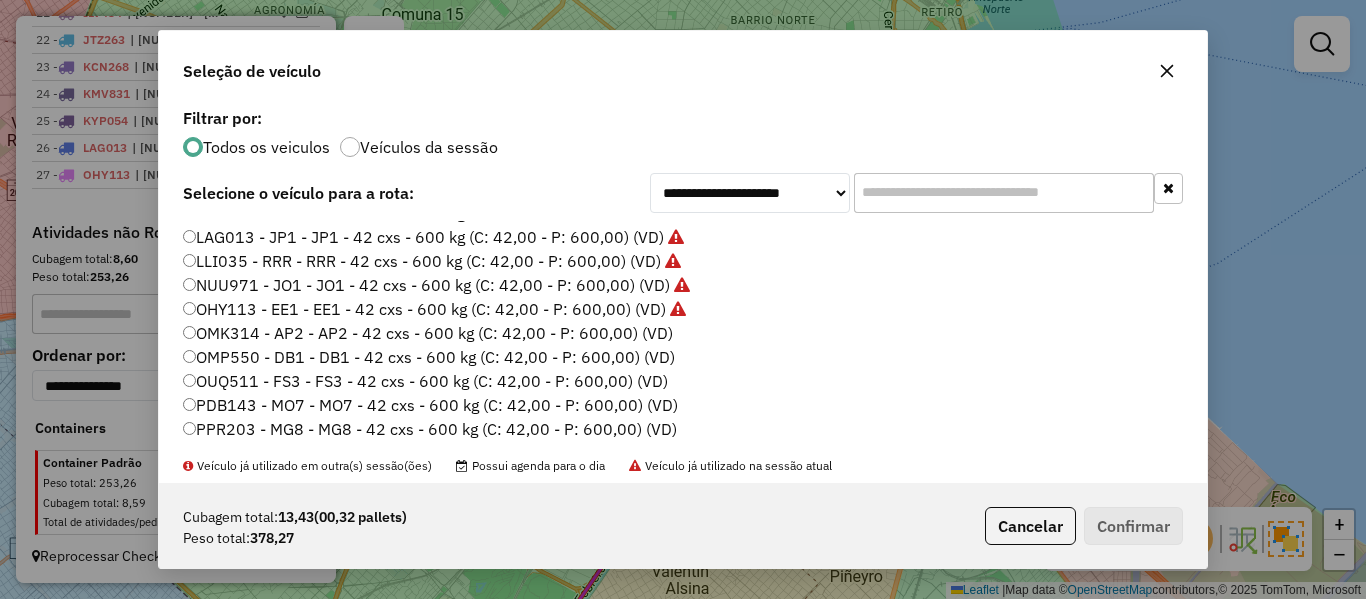 scroll, scrollTop: 500, scrollLeft: 0, axis: vertical 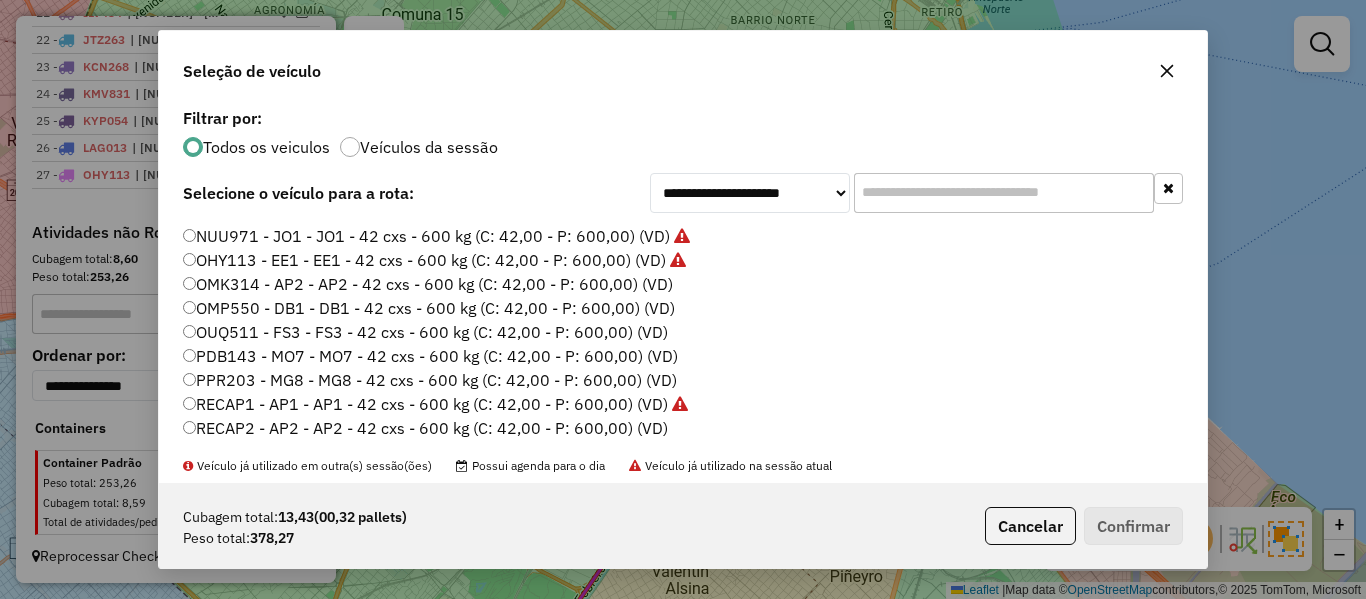 click on "OMK314 - AP2 - AP2 - 42 cxs - 600 kg (C: 42,00 - P: 600,00) (VD)" 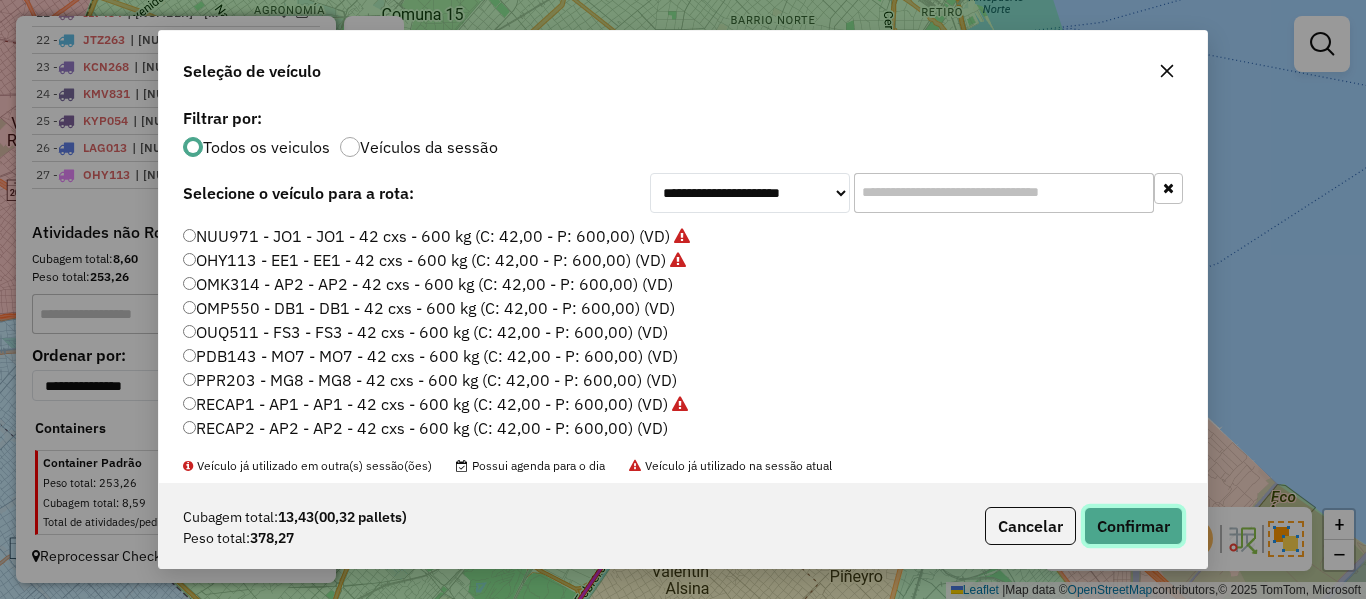 click on "Confirmar" 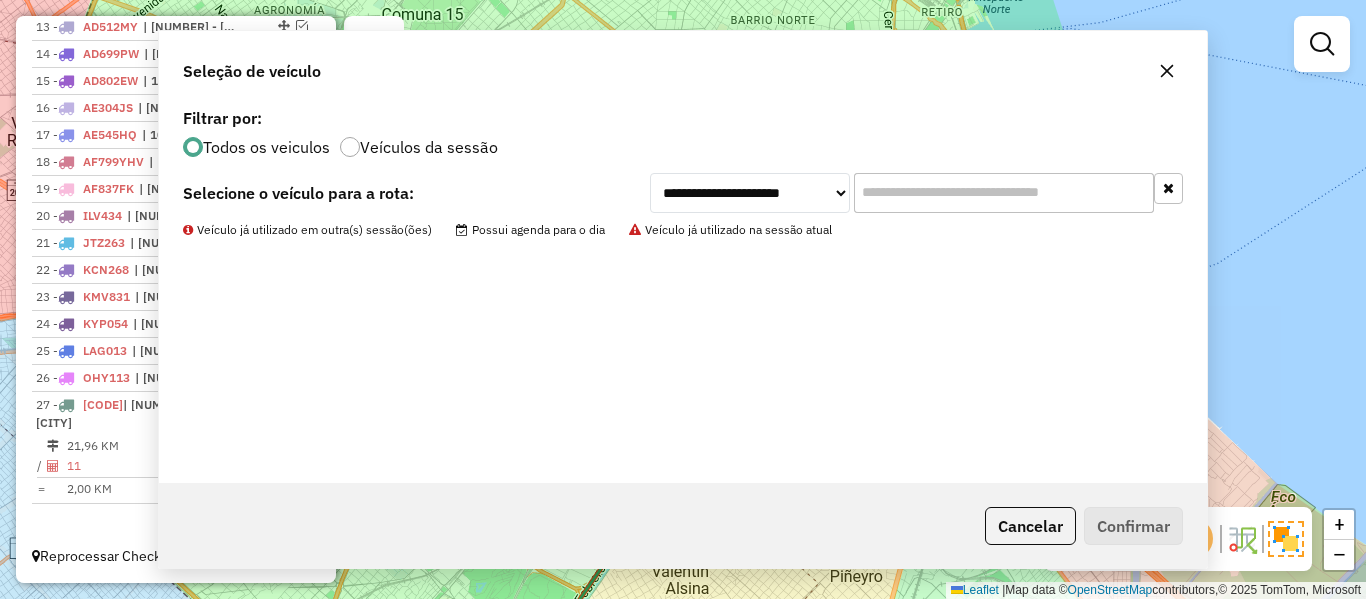 scroll, scrollTop: 1089, scrollLeft: 0, axis: vertical 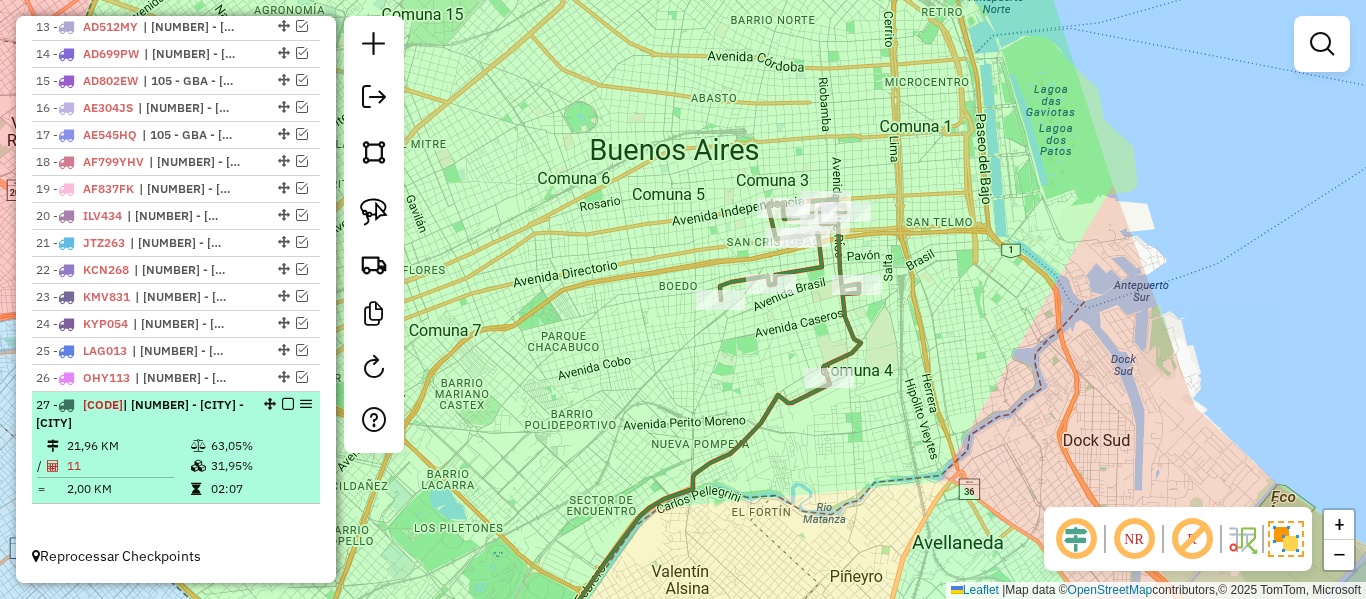 click at bounding box center (288, 404) 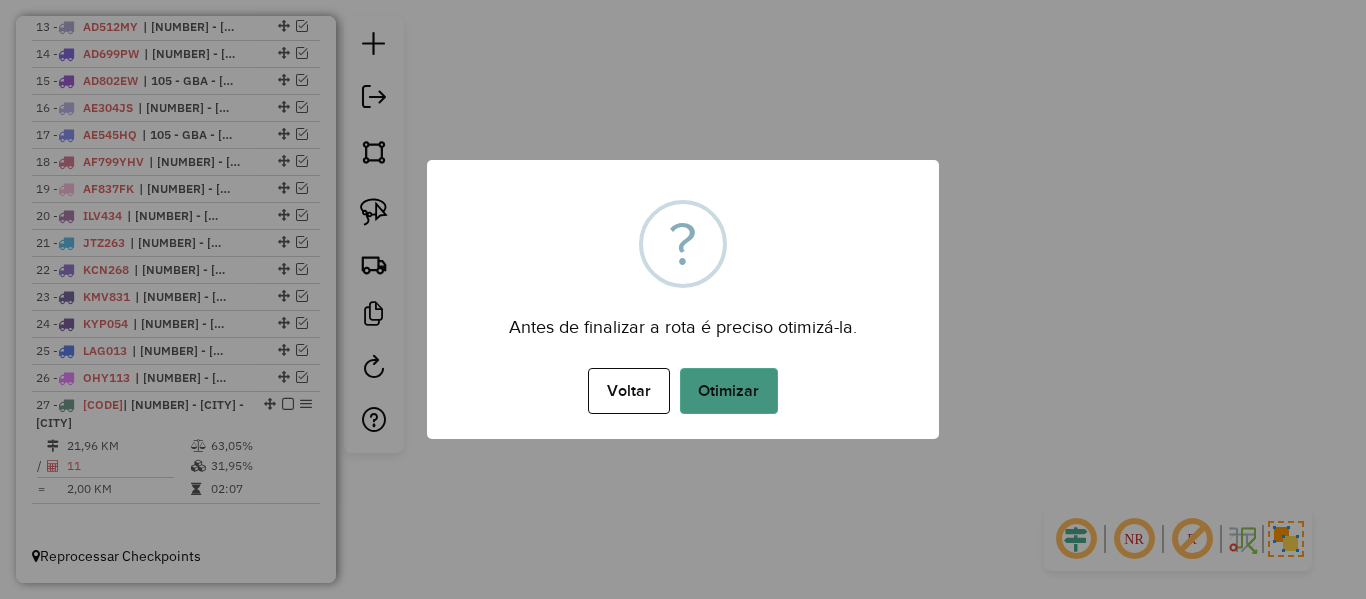 click on "Otimizar" at bounding box center [729, 391] 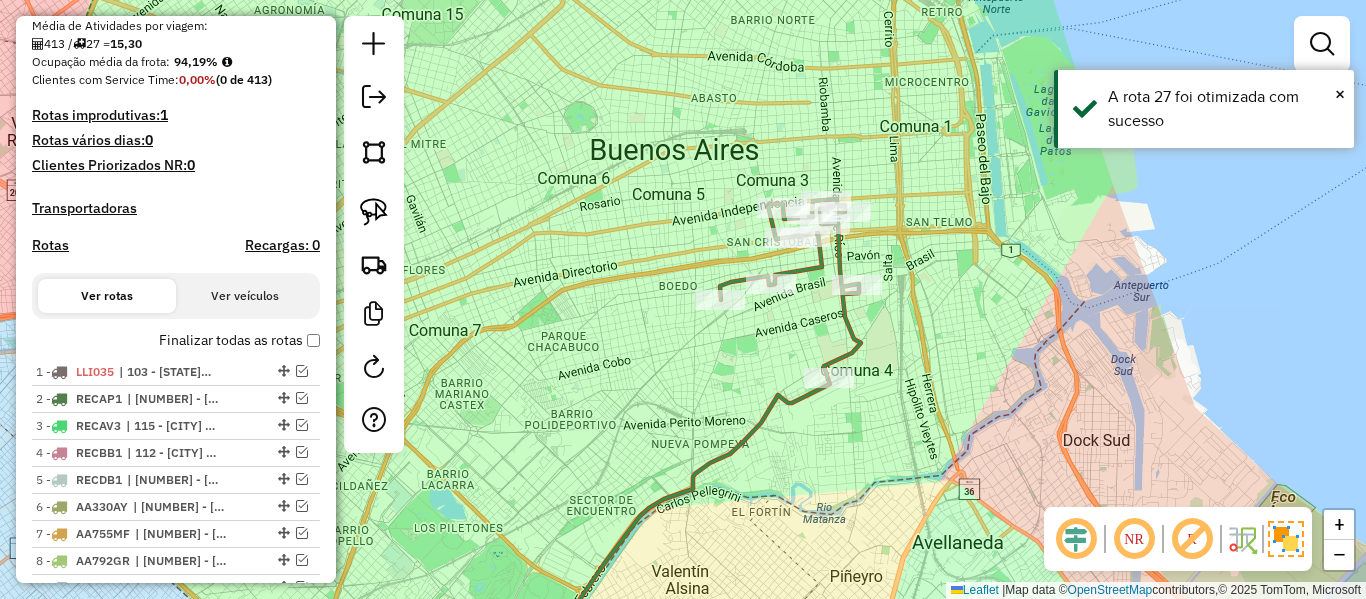 scroll, scrollTop: 389, scrollLeft: 0, axis: vertical 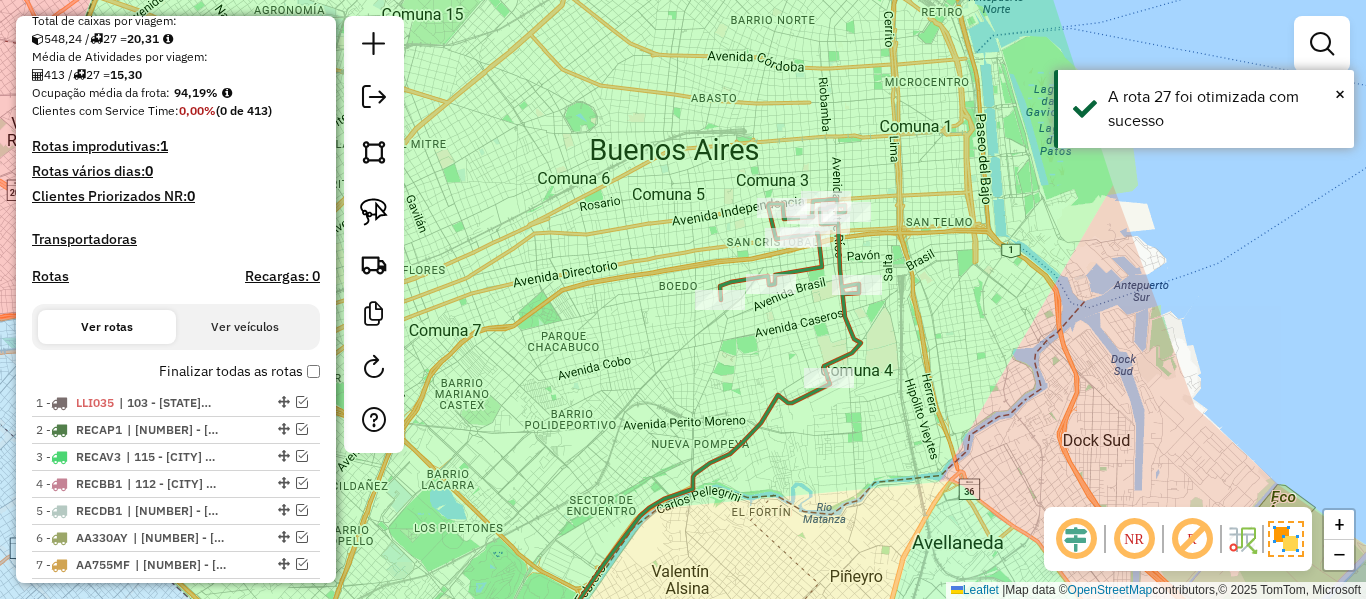 click on "Finalizar todas as rotas" at bounding box center [239, 371] 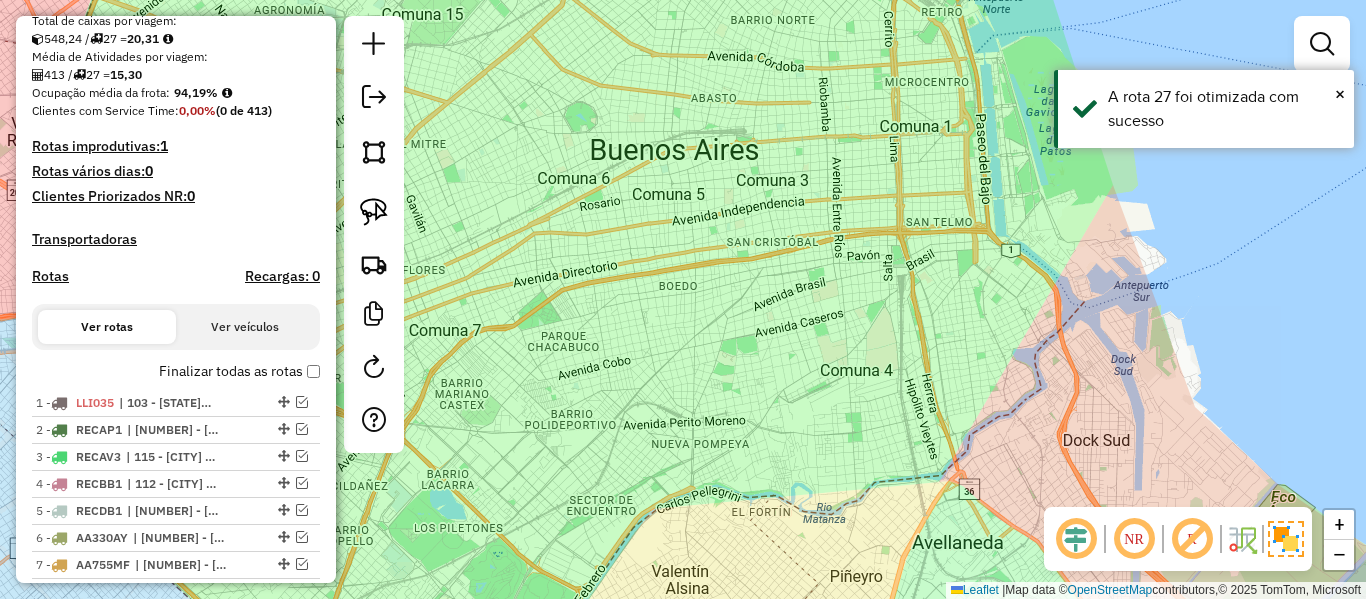 click on "Finalizar todas as rotas" at bounding box center (239, 371) 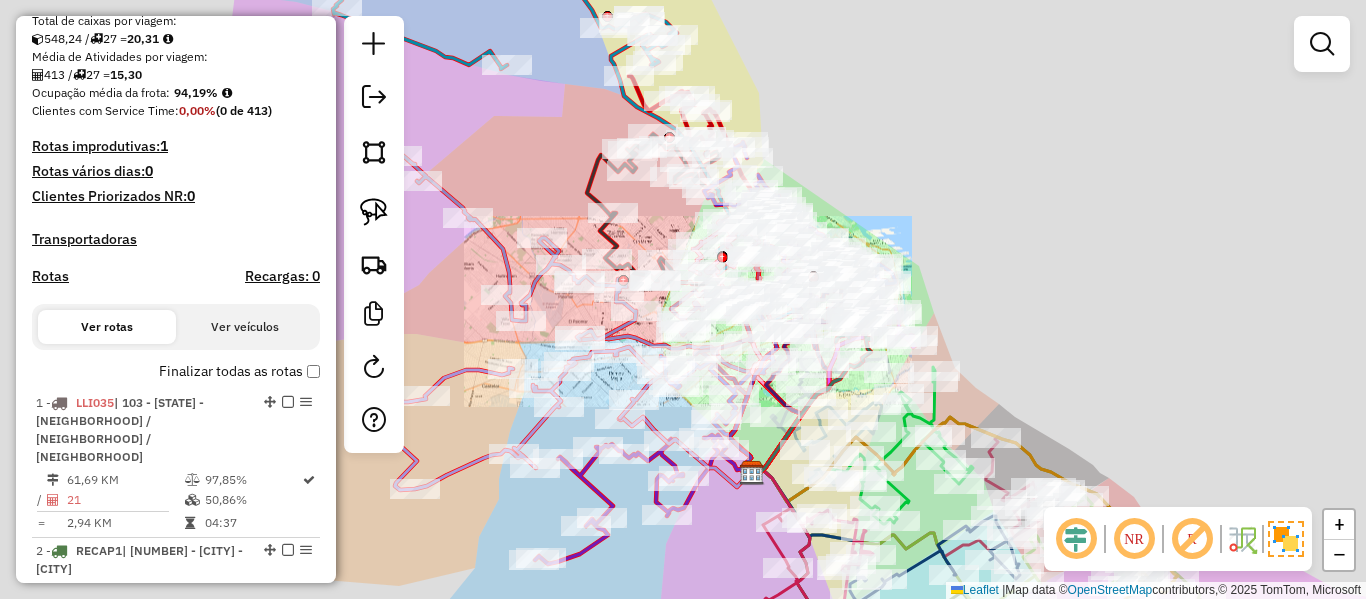 click on "Janela de atendimento Grade de atendimento Capacidade Transportadoras Veículos Cliente Pedidos  Rotas Selecione os dias de semana para filtrar as janelas de atendimento  Seg   Ter   Qua   Qui   Sex   Sáb   Dom  Informe o período da janela de atendimento: De: Até:  Filtrar exatamente a janela do cliente  Considerar janela de atendimento padrão  Selecione os dias de semana para filtrar as grades de atendimento  Seg   Ter   Qua   Qui   Sex   Sáb   Dom   Considerar clientes sem dia de atendimento cadastrado  Clientes fora do dia de atendimento selecionado Filtrar as atividades entre os valores definidos abaixo:  Peso mínimo:   Peso máximo:   Cubagem mínima:   Cubagem máxima:   De:   Até:  Filtrar as atividades entre o tempo de atendimento definido abaixo:  De:   Até:   Considerar capacidade total dos clientes não roteirizados Transportadora: Selecione um ou mais itens Tipo de veículo: Selecione um ou mais itens Veículo: Selecione um ou mais itens Motorista: Selecione um ou mais itens Nome: Rótulo:" 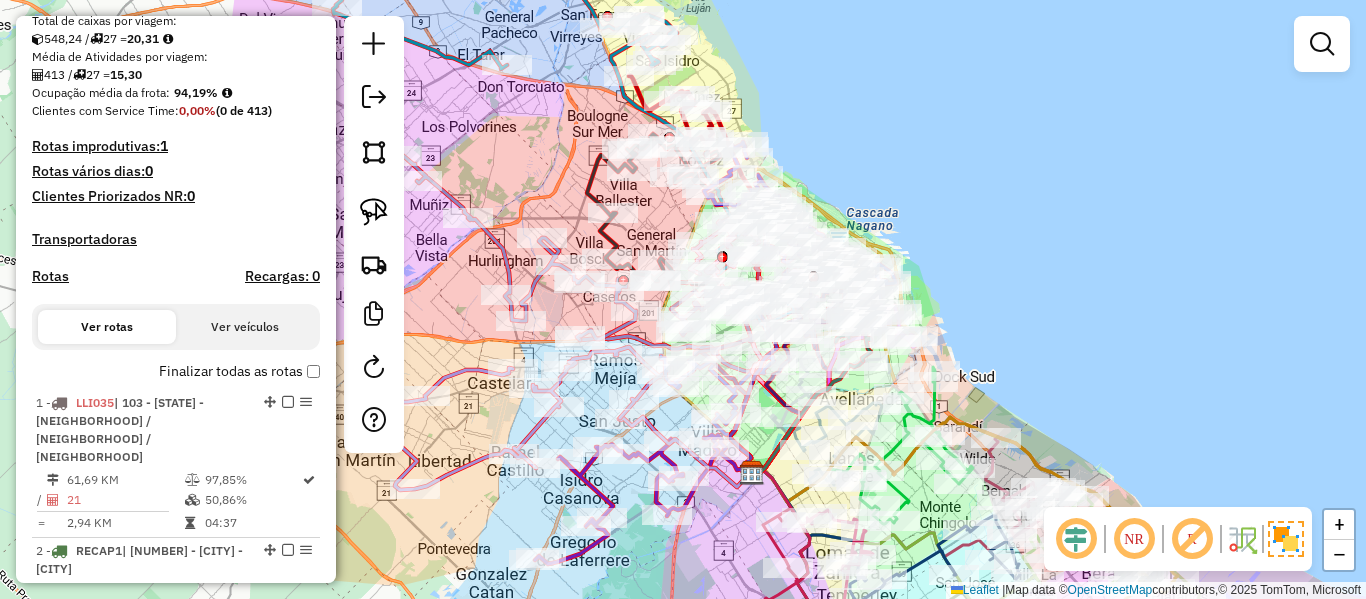 drag, startPoint x: 998, startPoint y: 357, endPoint x: 1029, endPoint y: 292, distance: 72.013885 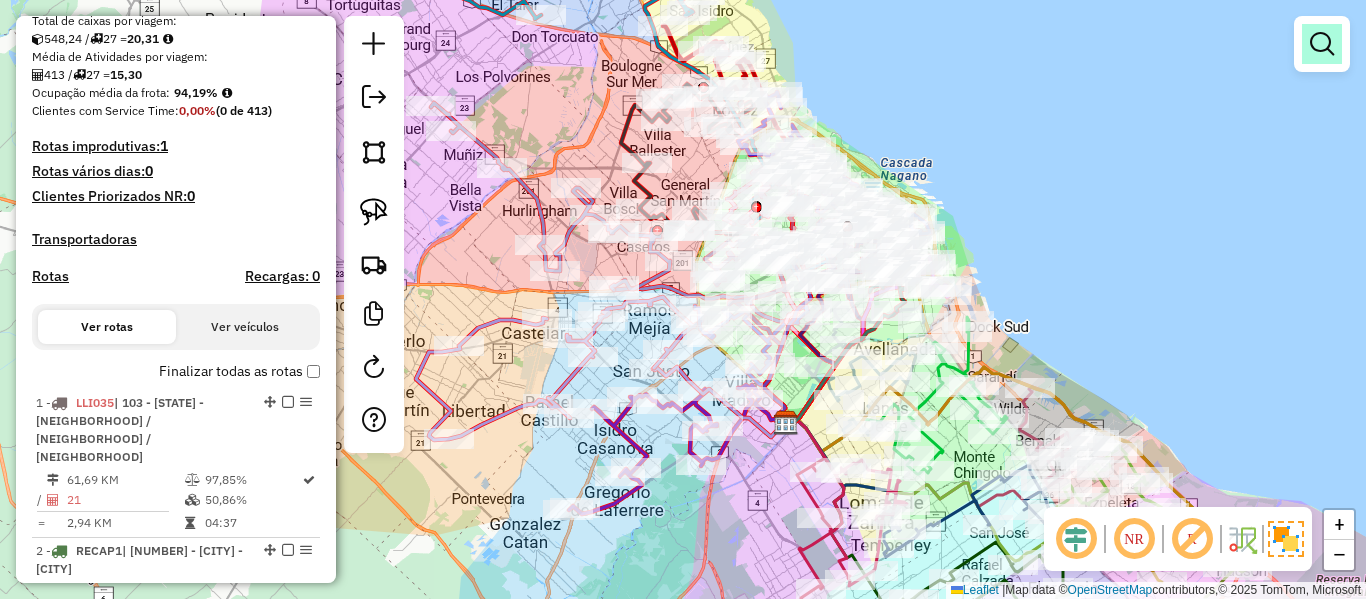 click at bounding box center (1322, 44) 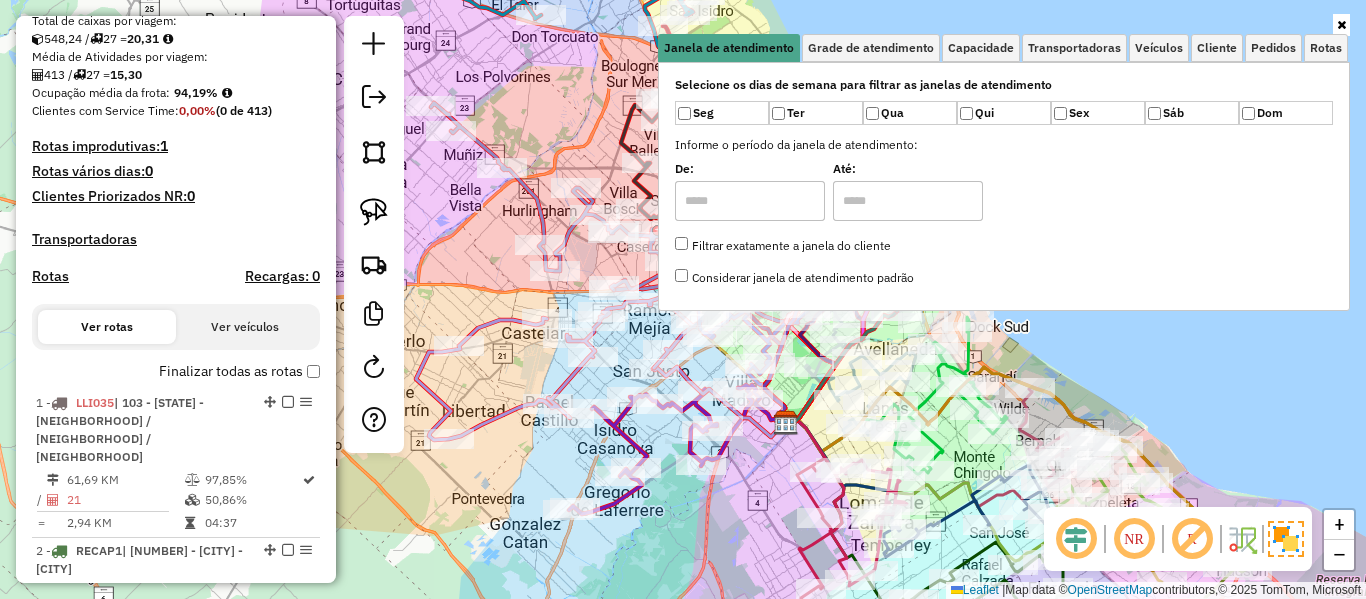 click on "Janela de atendimento Grade de atendimento Capacidade Transportadoras Veículos Cliente Pedidos  Rotas Selecione os dias de semana para filtrar as janelas de atendimento  Seg   Ter   Qua   Qui   Sex   Sáb   Dom  Informe o período da janela de atendimento: De: Até:  Filtrar exatamente a janela do cliente  Considerar janela de atendimento padrão  Selecione os dias de semana para filtrar as grades de atendimento  Seg   Ter   Qua   Qui   Sex   Sáb   Dom   Considerar clientes sem dia de atendimento cadastrado  Clientes fora do dia de atendimento selecionado Filtrar as atividades entre os valores definidos abaixo:  Peso mínimo:   Peso máximo:   Cubagem mínima:   Cubagem máxima:   De:   Até:  Filtrar as atividades entre o tempo de atendimento definido abaixo:  De:   Até:   Considerar capacidade total dos clientes não roteirizados Transportadora: Selecione um ou mais itens Tipo de veículo: Selecione um ou mais itens Veículo: Selecione um ou mais itens Motorista: Selecione um ou mais itens Nome: Rótulo:" 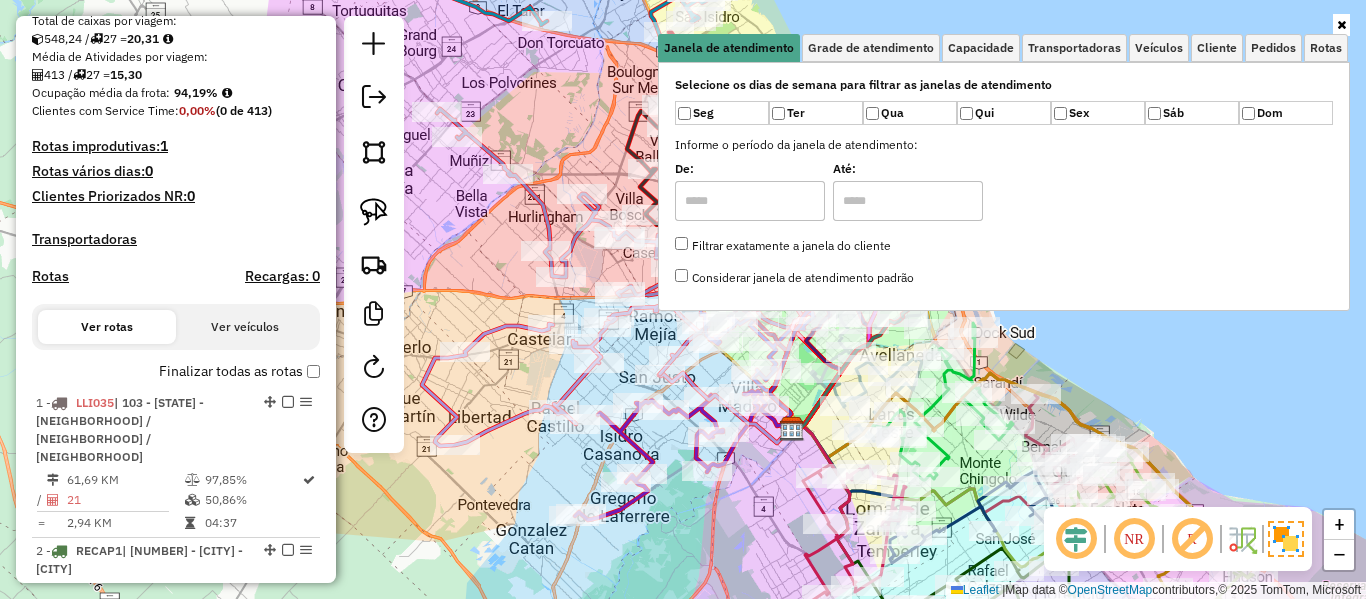click on "Rotas" at bounding box center [50, 276] 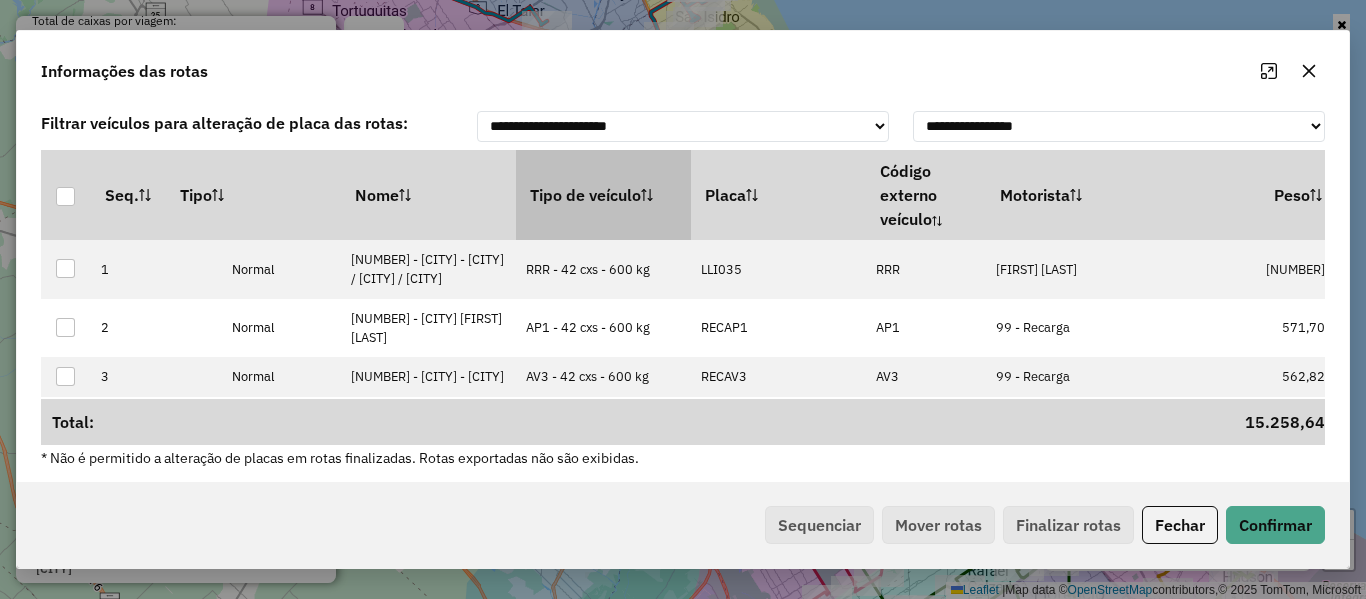 click on "Tipo de veículo" at bounding box center [603, 195] 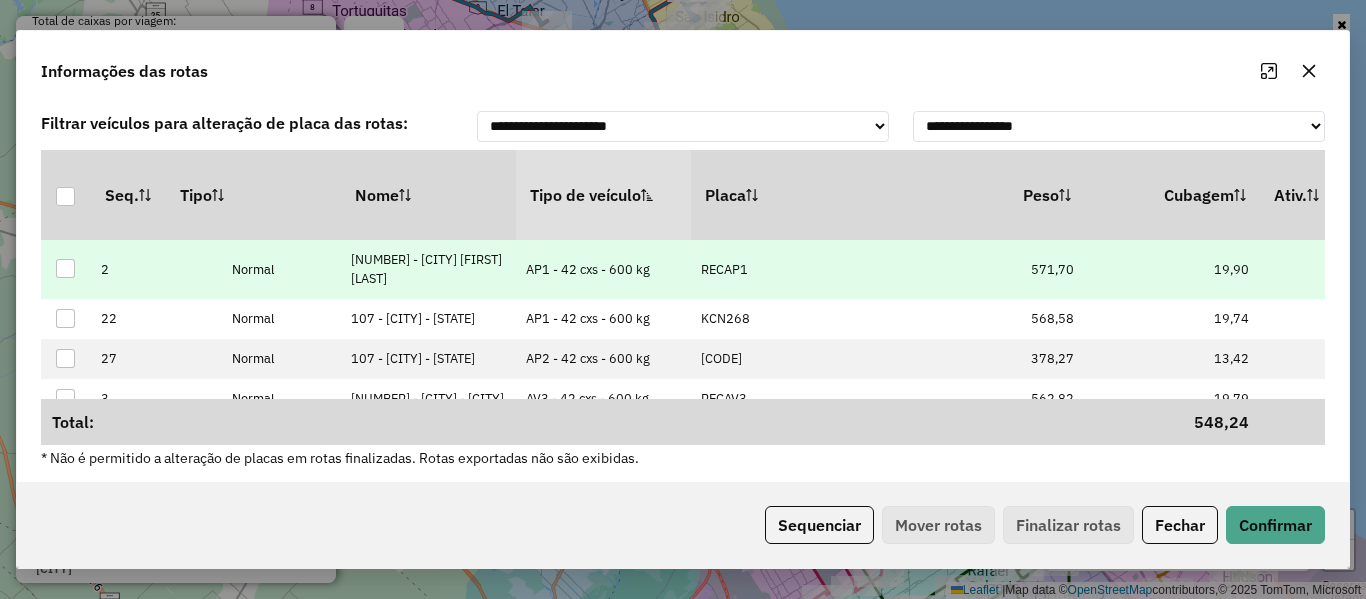 drag, startPoint x: 837, startPoint y: 298, endPoint x: 898, endPoint y: 287, distance: 61.983868 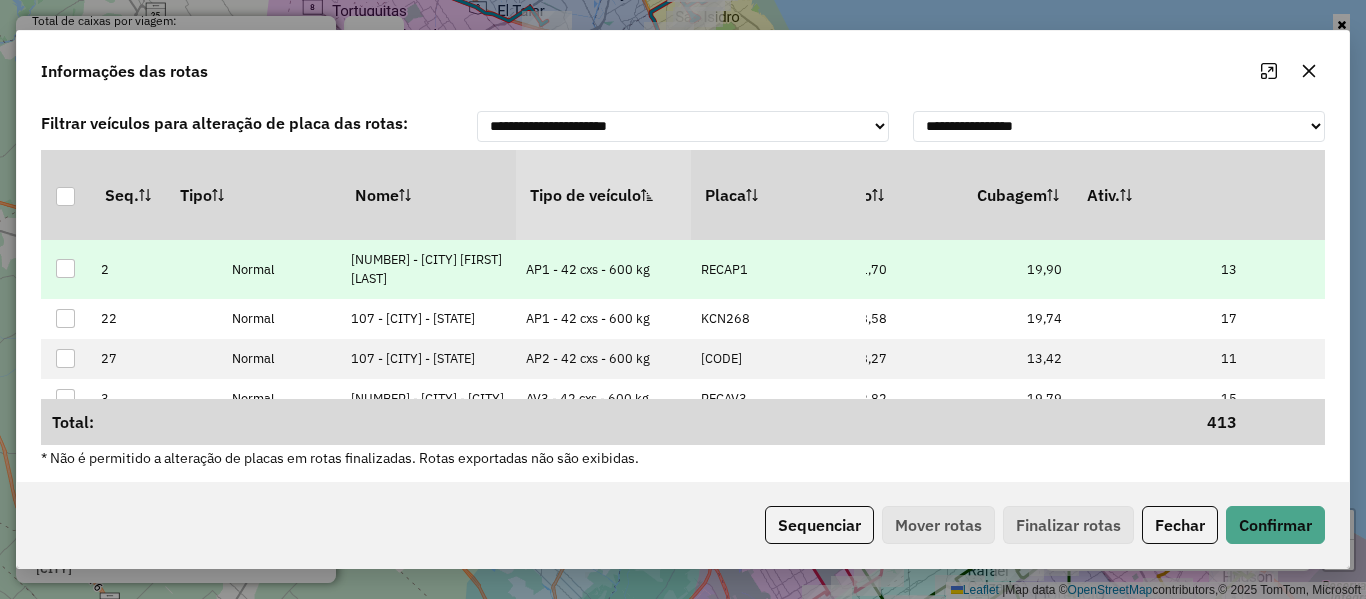 drag, startPoint x: 1034, startPoint y: 290, endPoint x: 1081, endPoint y: 279, distance: 48.270073 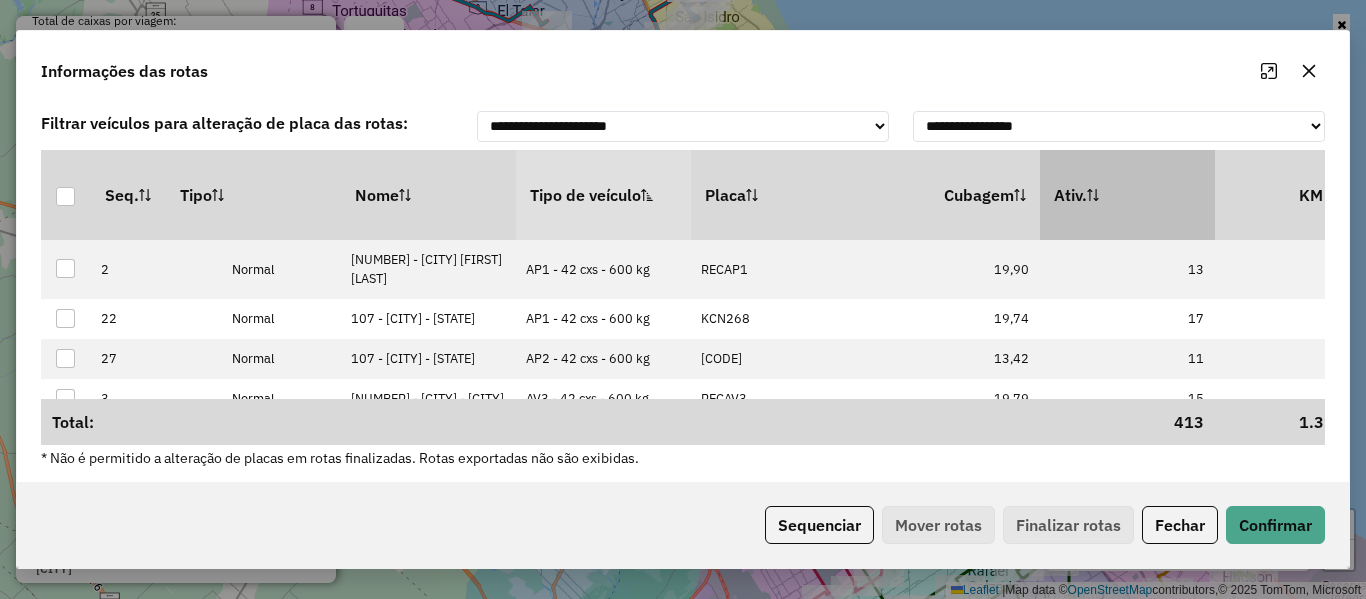 click on "Ativ." at bounding box center (1127, 195) 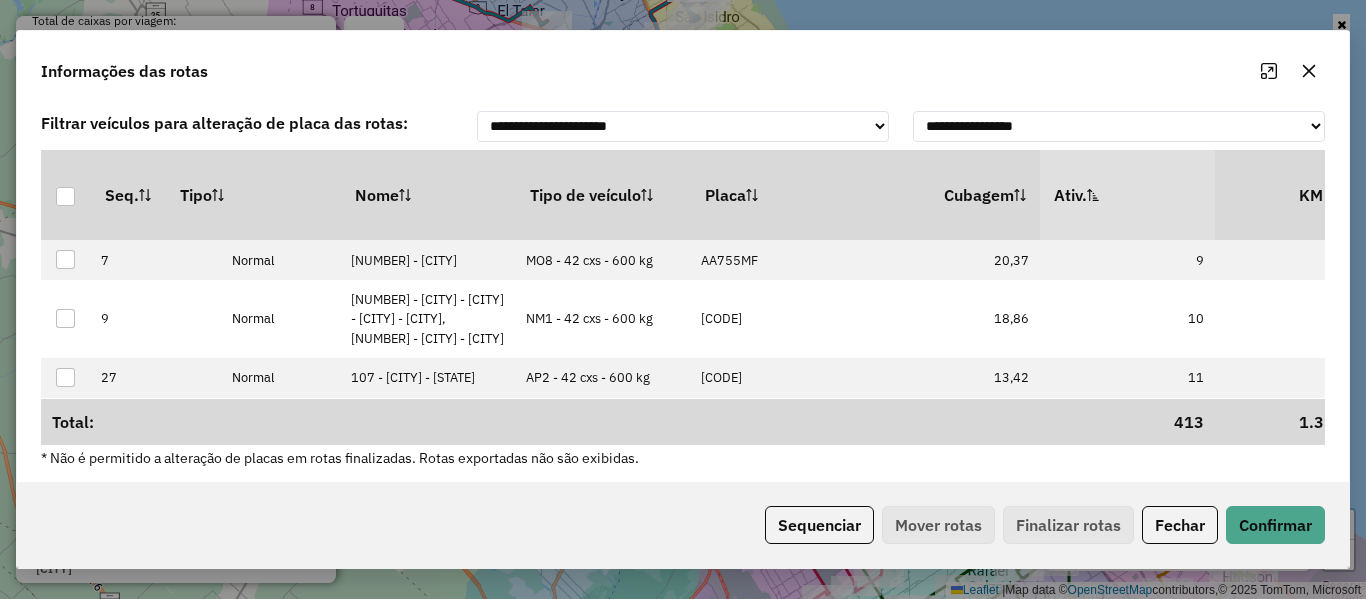 click on "Ativ." at bounding box center (1127, 195) 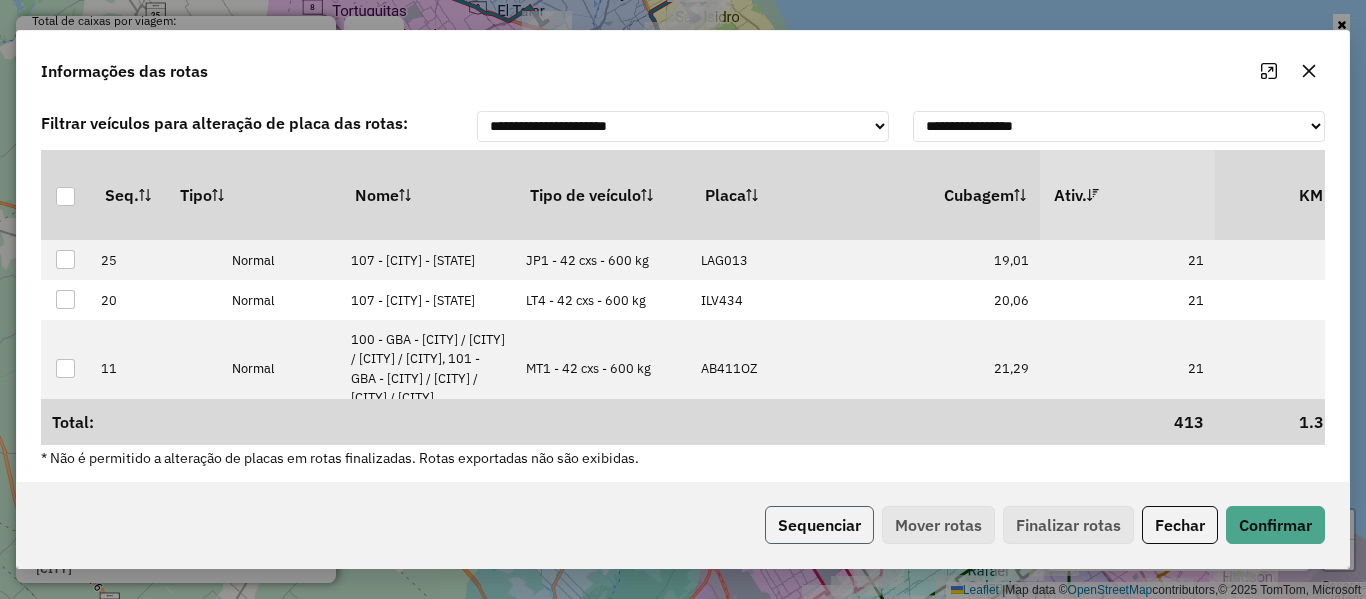 click on "Sequenciar" 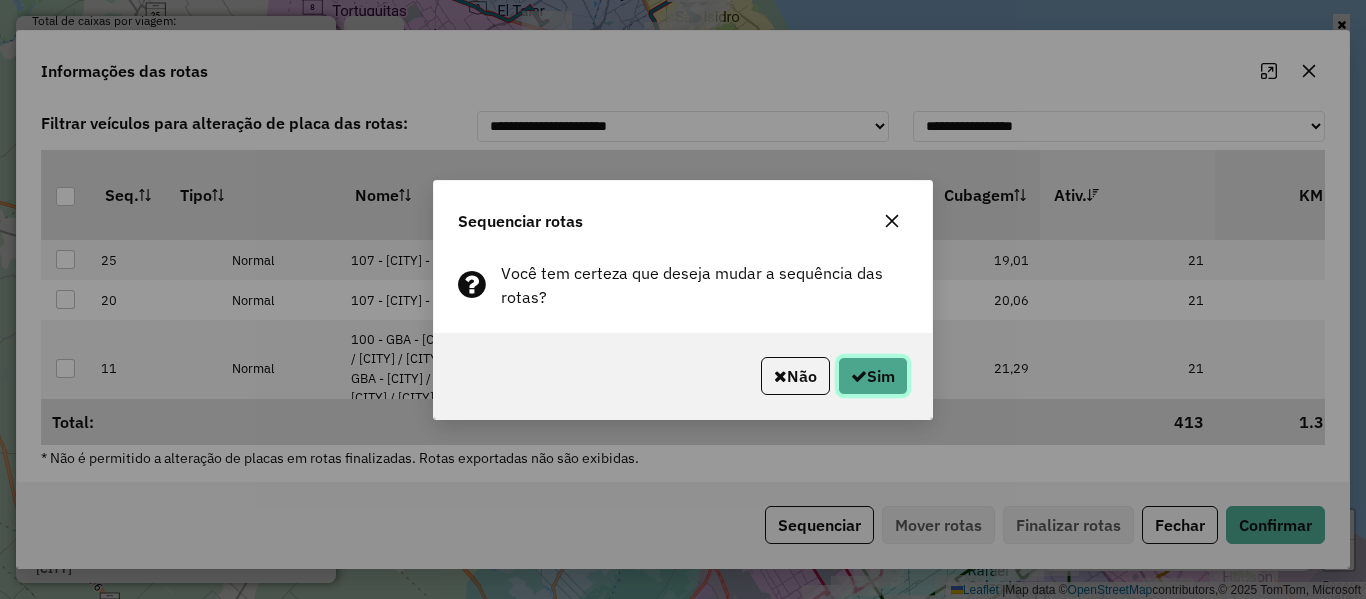 click on "Sim" 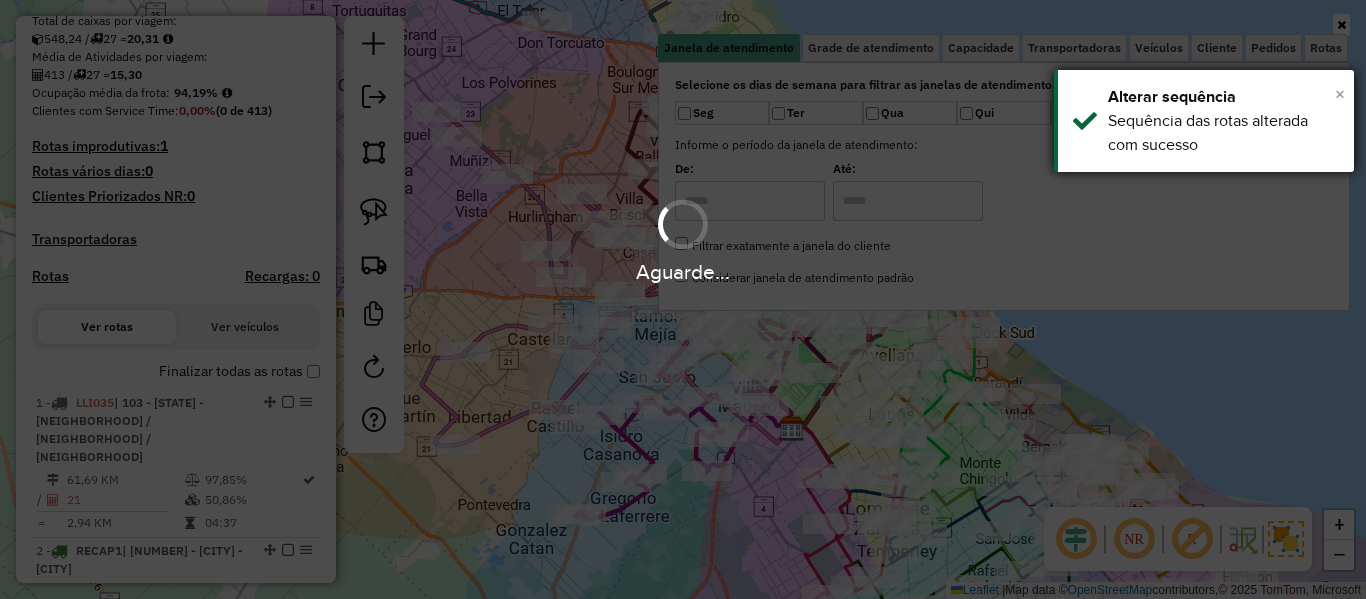 click on "×" at bounding box center [1340, 94] 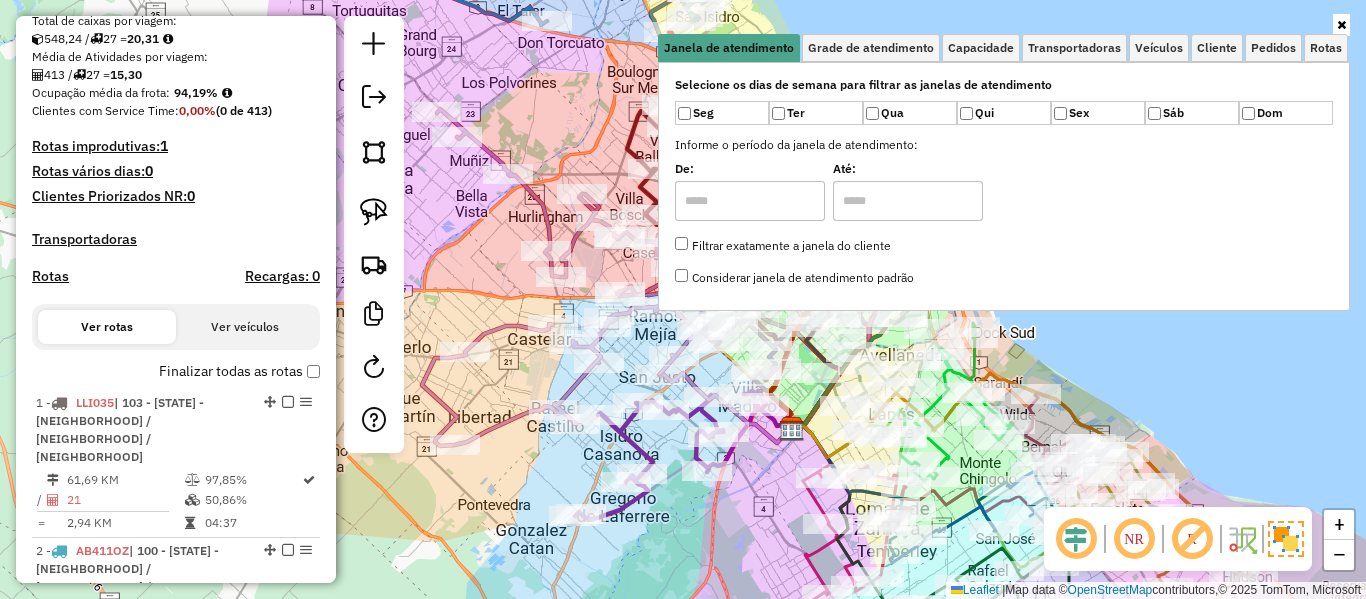 click on "Finalizar todas as rotas" at bounding box center [239, 371] 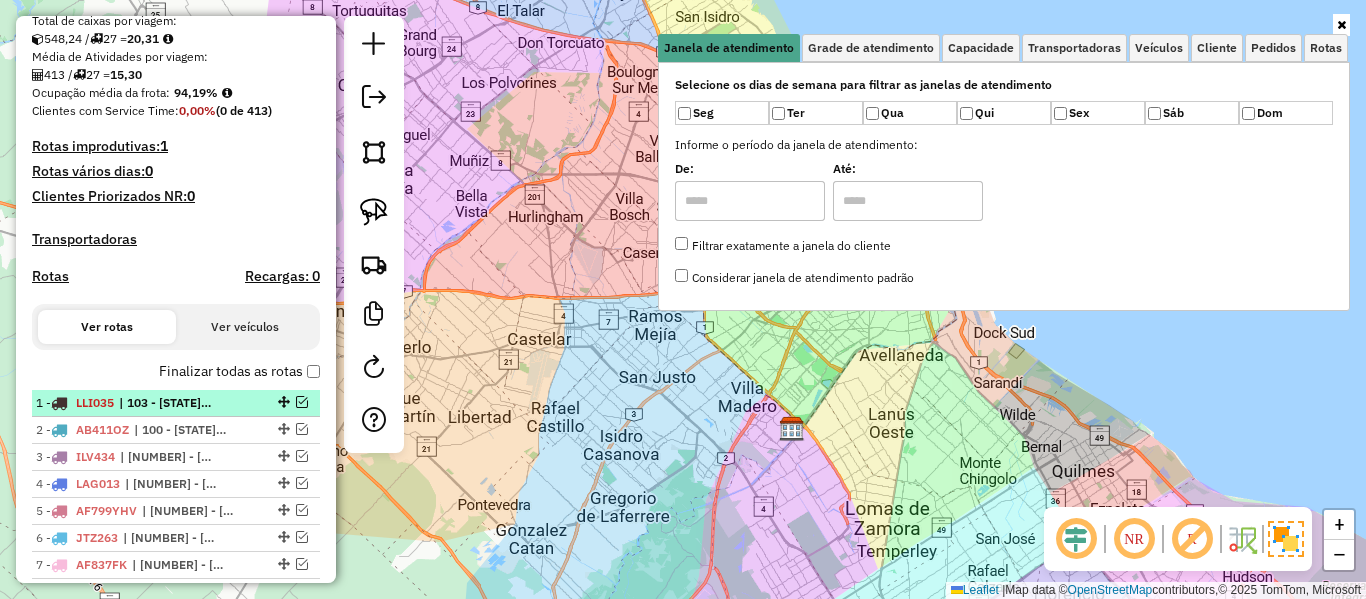 click at bounding box center (302, 402) 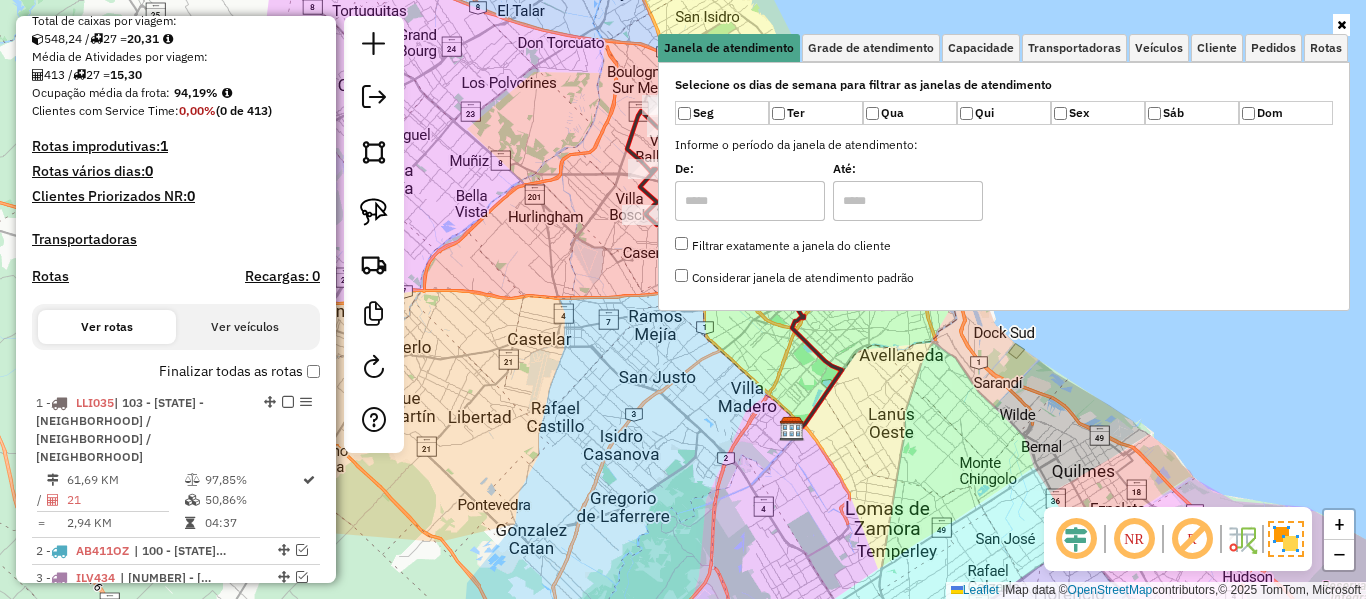 click on "Janela de atendimento Grade de atendimento Capacidade Transportadoras Veículos Cliente Pedidos  Rotas Selecione os dias de semana para filtrar as janelas de atendimento  Seg   Ter   Qua   Qui   Sex   Sáb   Dom  Informe o período da janela de atendimento: De: Até:  Filtrar exatamente a janela do cliente  Considerar janela de atendimento padrão  Selecione os dias de semana para filtrar as grades de atendimento  Seg   Ter   Qua   Qui   Sex   Sáb   Dom   Considerar clientes sem dia de atendimento cadastrado  Clientes fora do dia de atendimento selecionado Filtrar as atividades entre os valores definidos abaixo:  Peso mínimo:   Peso máximo:   Cubagem mínima:   Cubagem máxima:   De:   Até:  Filtrar as atividades entre o tempo de atendimento definido abaixo:  De:   Até:   Considerar capacidade total dos clientes não roteirizados Transportadora: Selecione um ou mais itens Tipo de veículo: Selecione um ou mais itens Veículo: Selecione um ou mais itens Motorista: Selecione um ou mais itens Nome: Rótulo:" 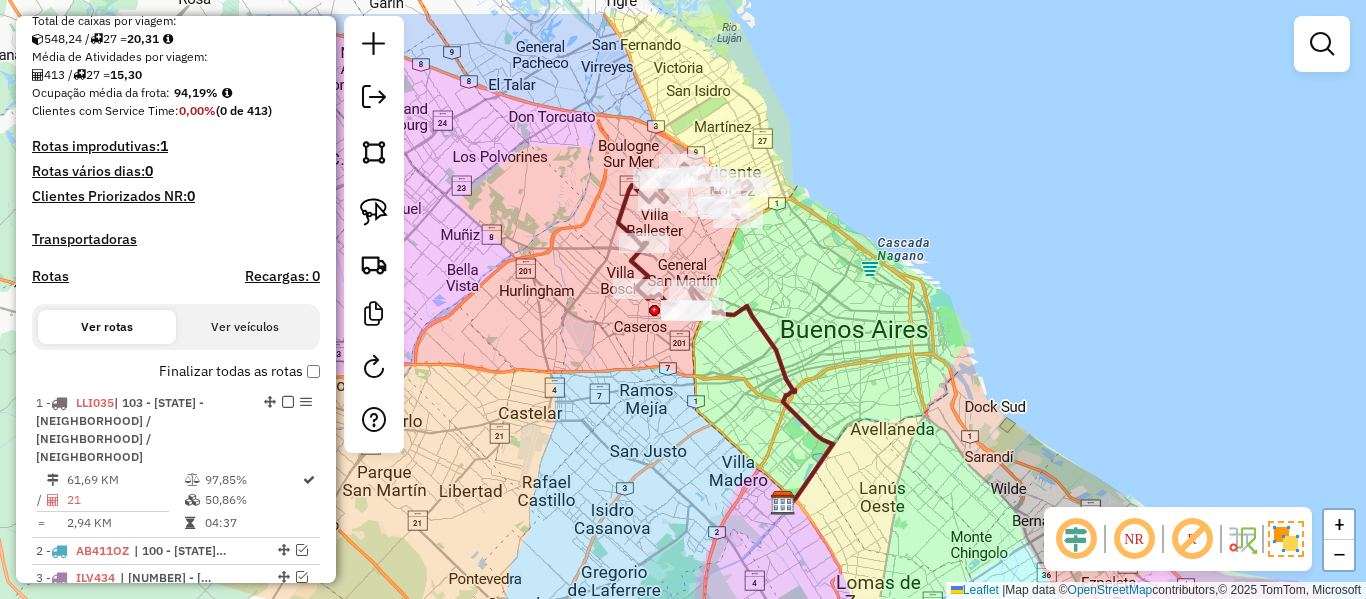 drag, startPoint x: 710, startPoint y: 414, endPoint x: 698, endPoint y: 435, distance: 24.186773 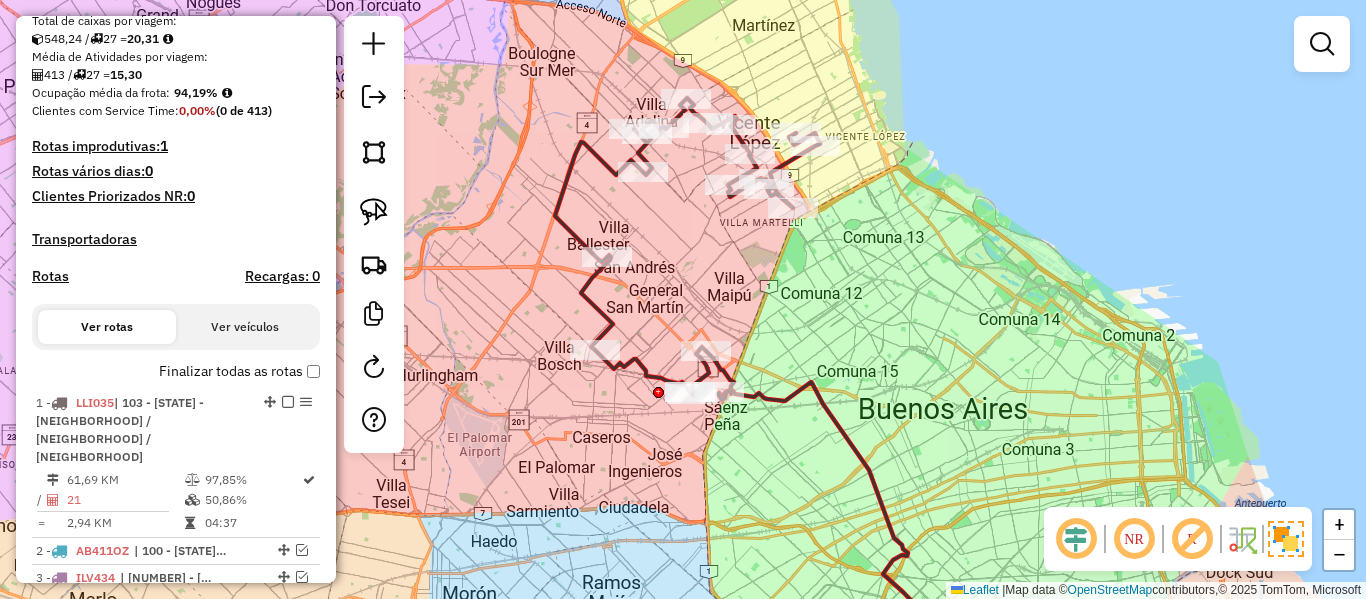 click 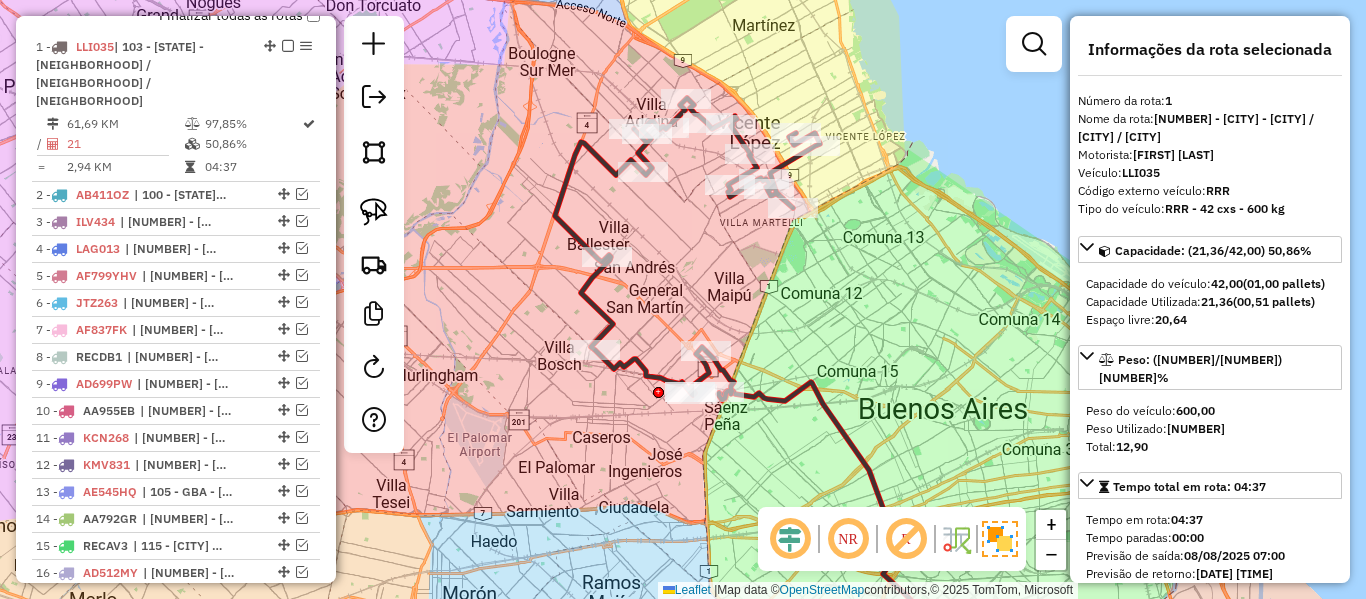 scroll, scrollTop: 763, scrollLeft: 0, axis: vertical 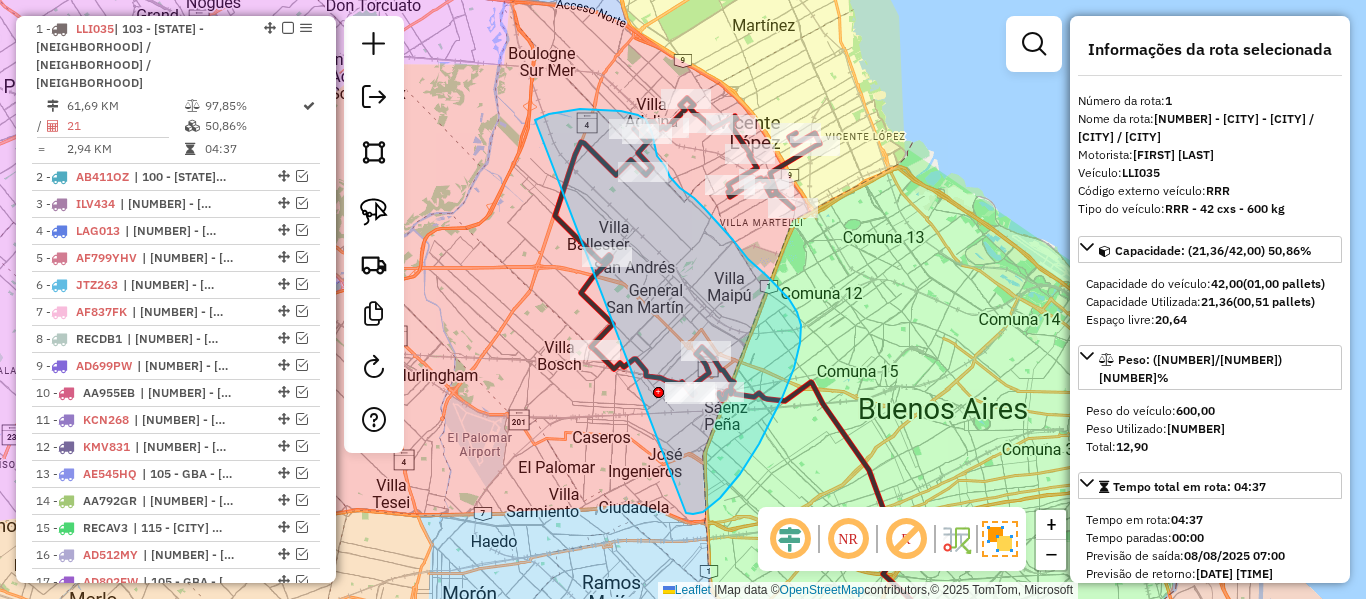 drag, startPoint x: 693, startPoint y: 514, endPoint x: 493, endPoint y: 360, distance: 252.42029 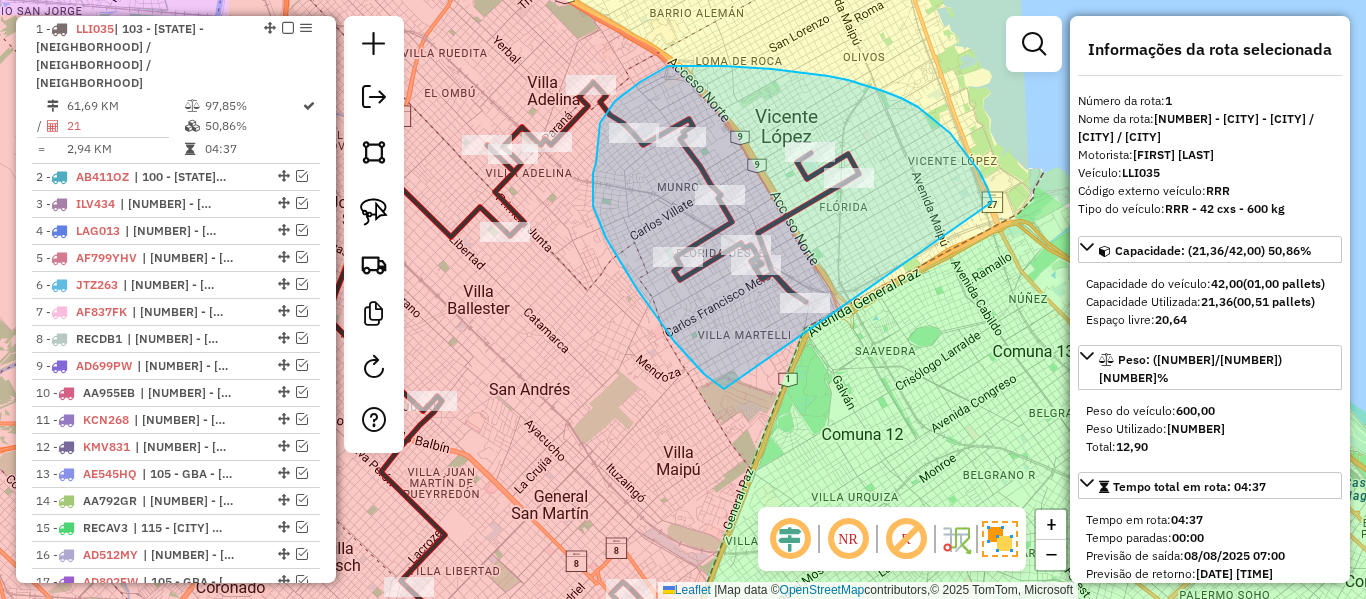 drag, startPoint x: 934, startPoint y: 119, endPoint x: 931, endPoint y: 377, distance: 258.01746 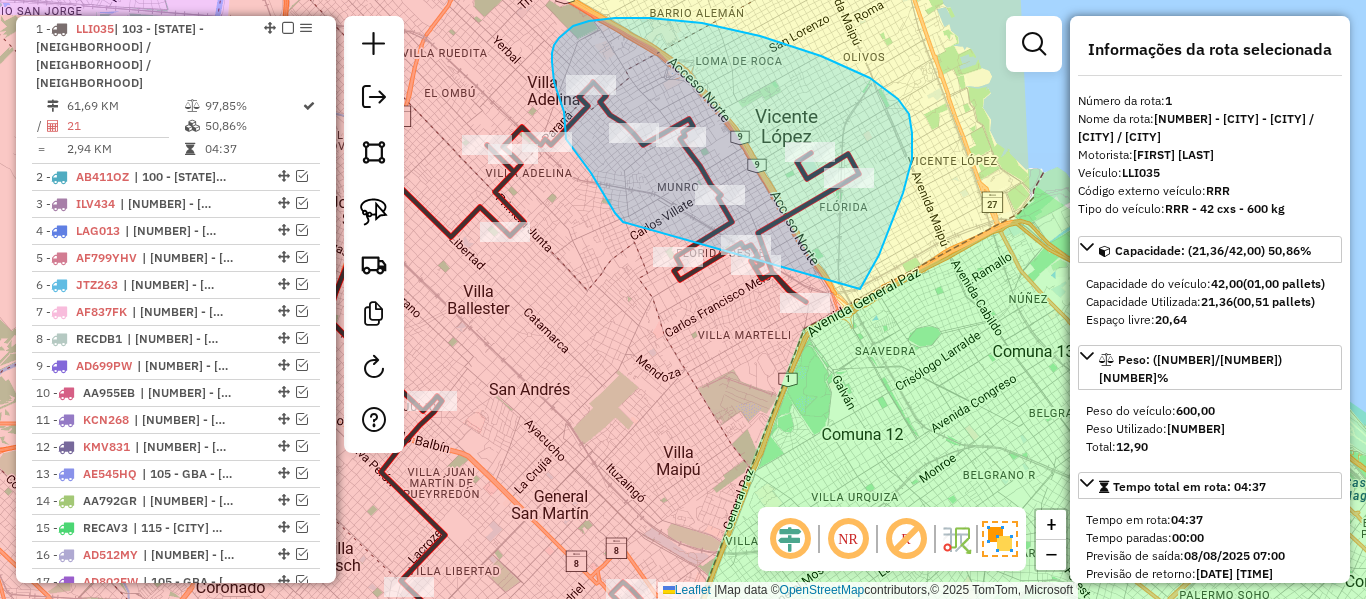 drag, startPoint x: 623, startPoint y: 222, endPoint x: 741, endPoint y: 382, distance: 198.80644 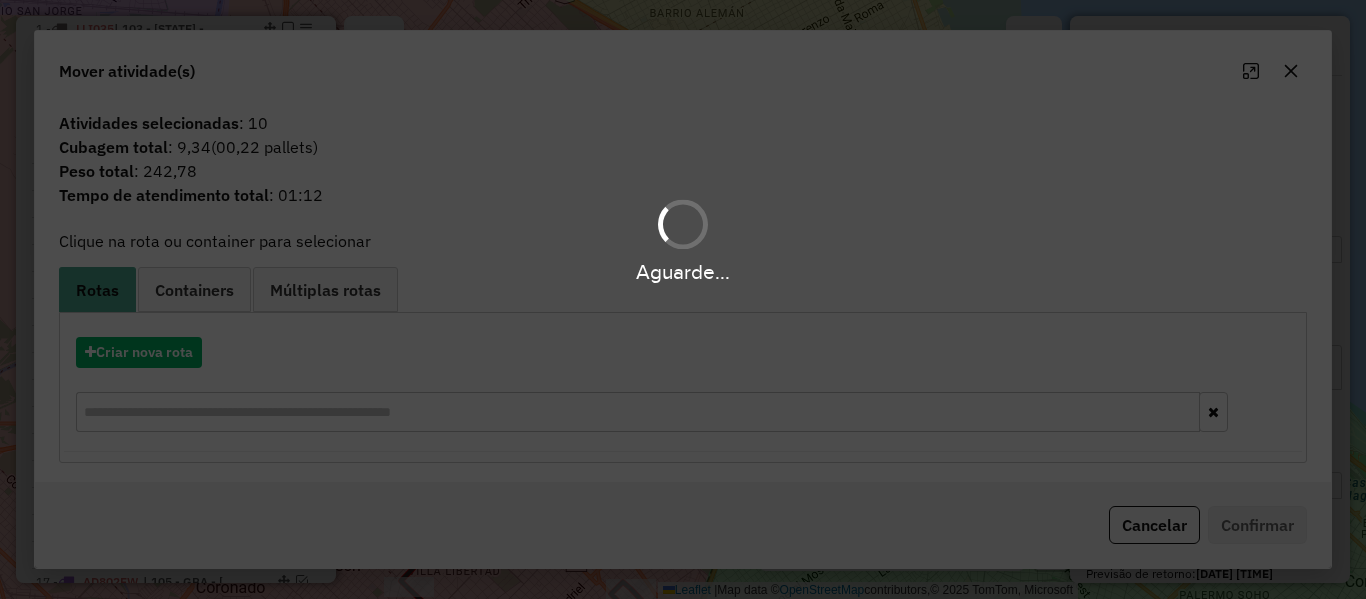 click on "Aguarde..." at bounding box center [683, 299] 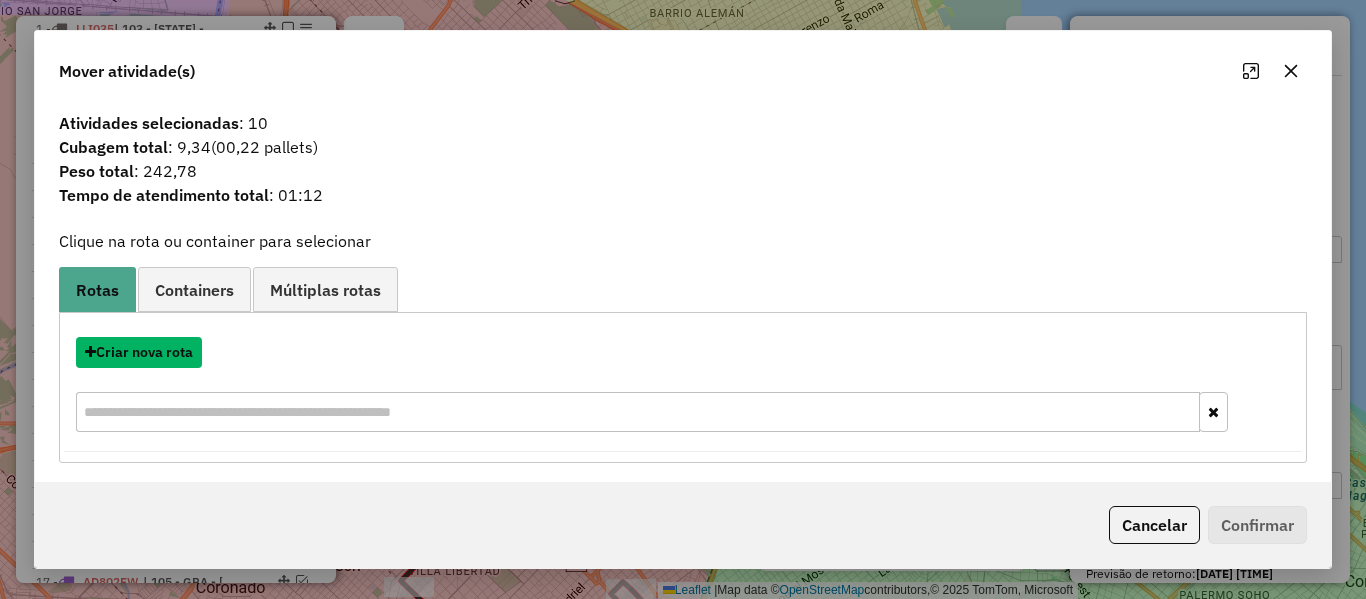 click on "Criar nova rota" at bounding box center [139, 352] 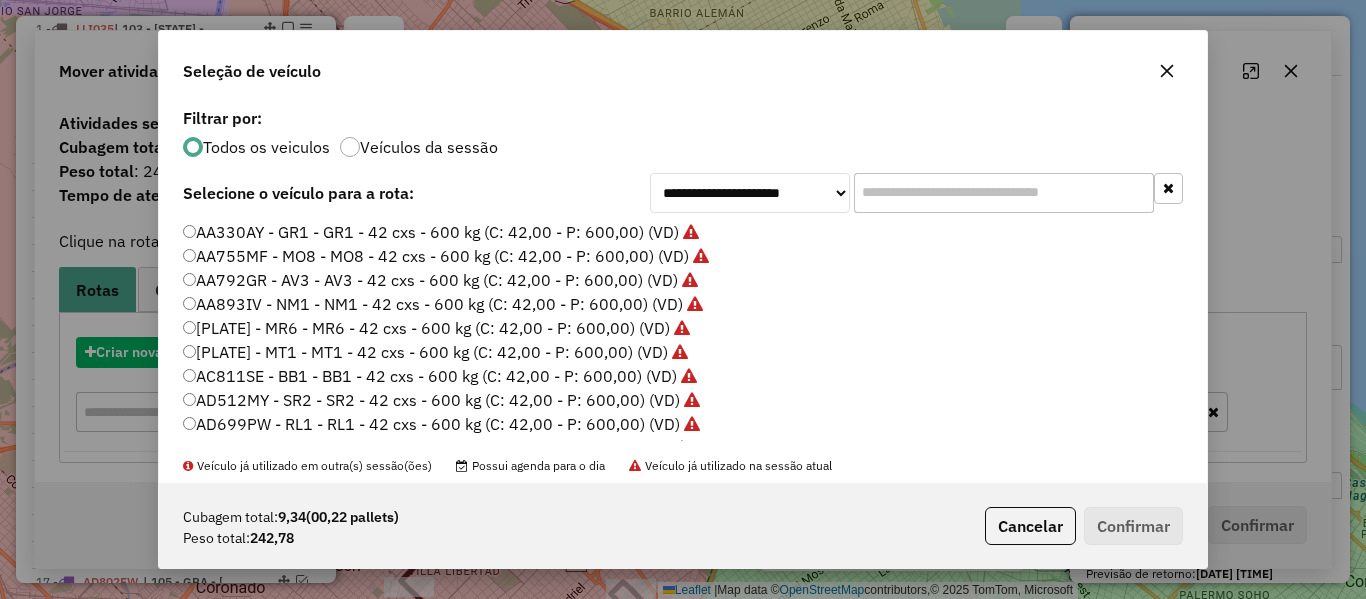 scroll, scrollTop: 11, scrollLeft: 6, axis: both 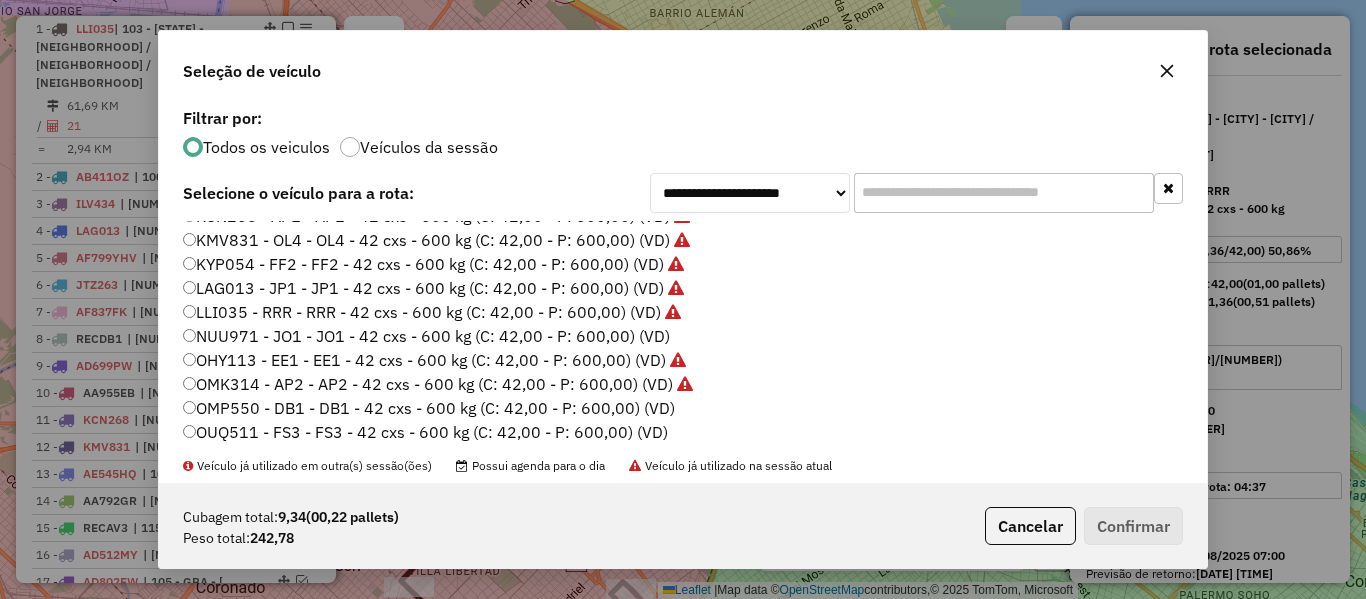 click on "OHY113 - EE1 - EE1 - 42 cxs - 600 kg (C: 42,00 - P: 600,00) (VD)" 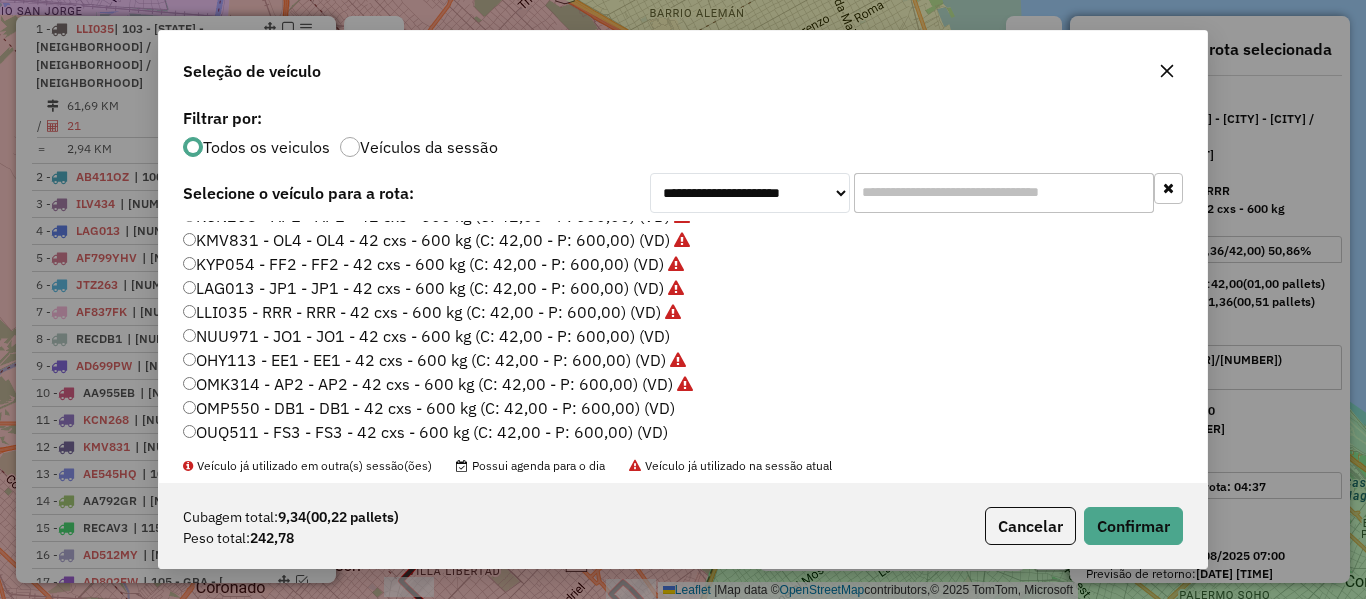 click on "NUU971 - JO1 - JO1 - 42 cxs - 600 kg (C: 42,00 - P: 600,00) (VD)" 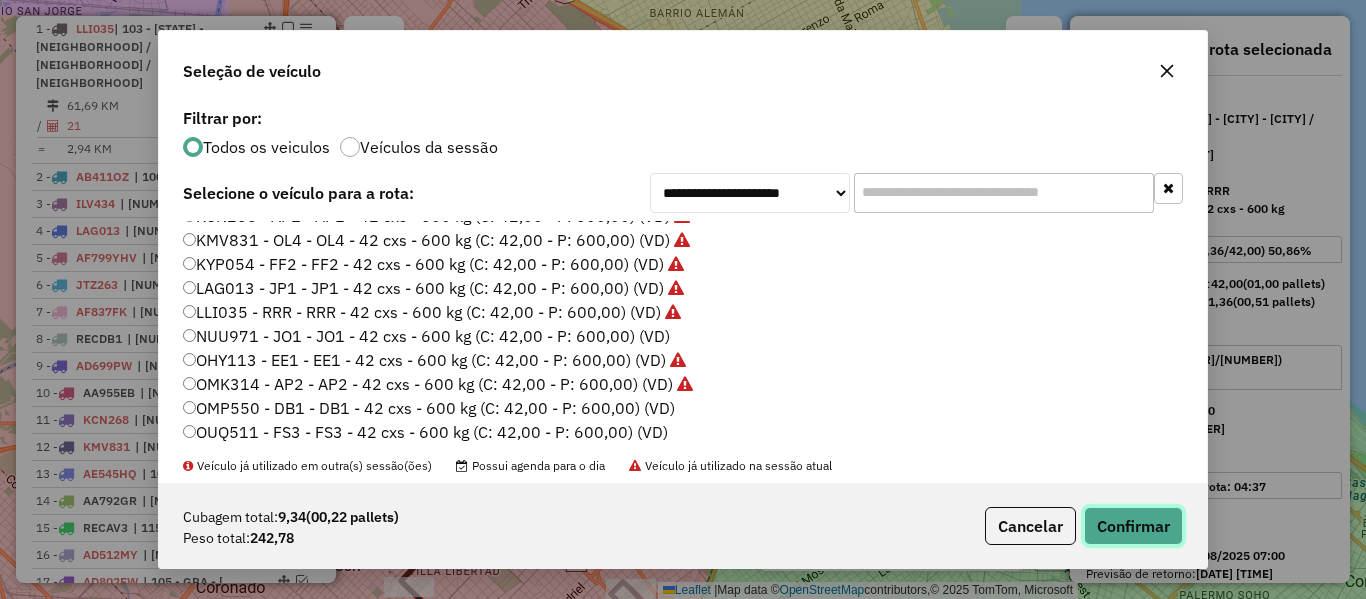 click on "Confirmar" 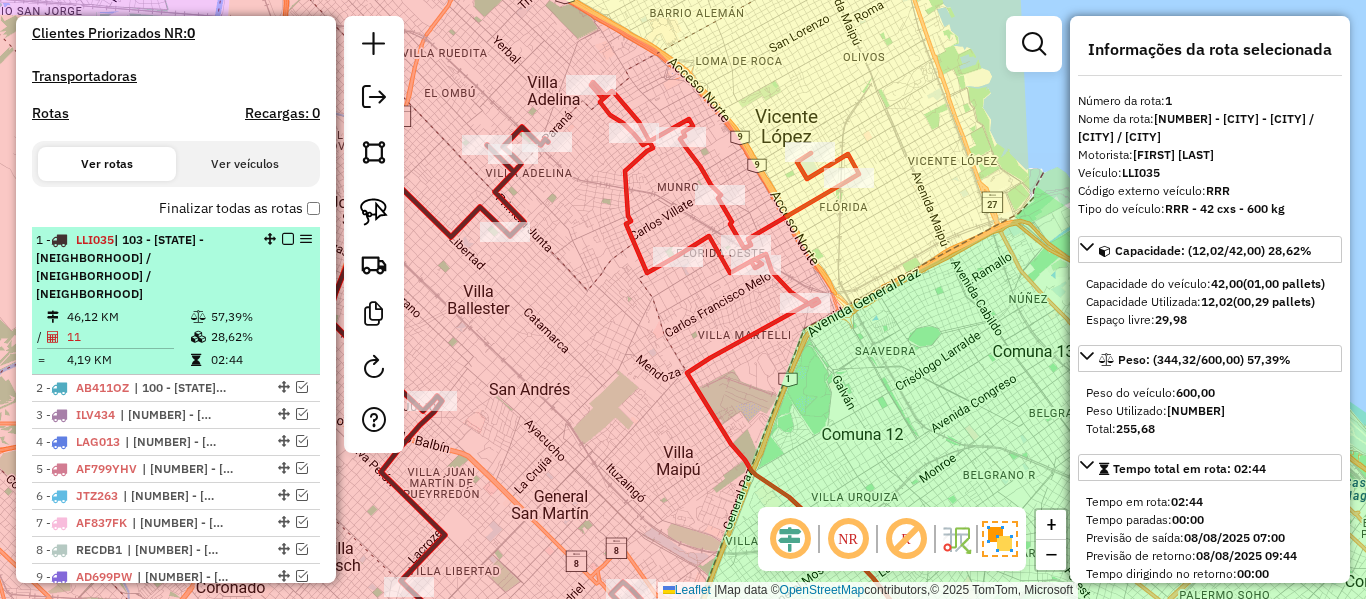 scroll, scrollTop: 563, scrollLeft: 0, axis: vertical 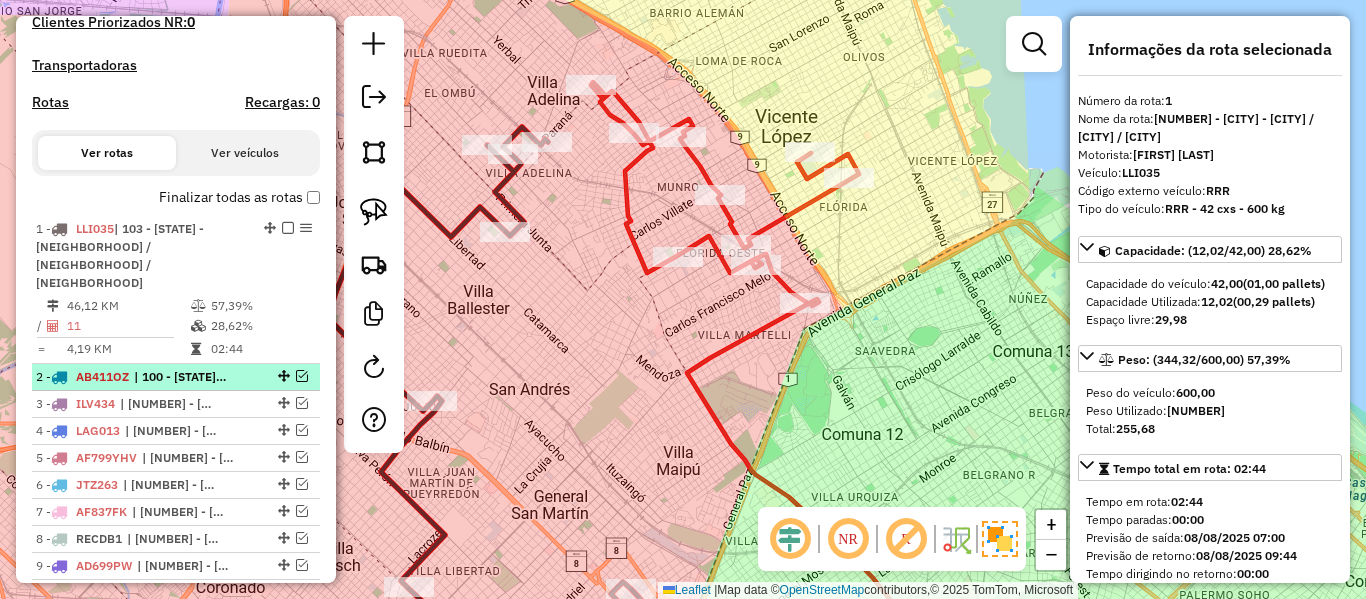 click at bounding box center [302, 376] 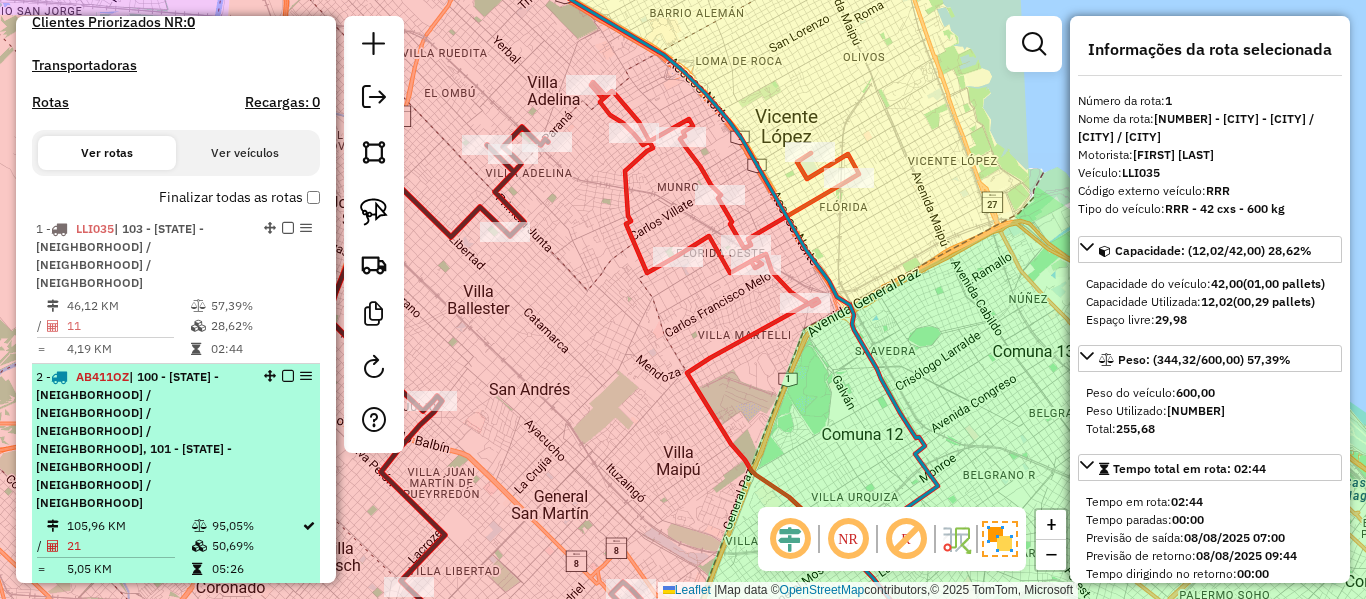 click on "2 -       AB411OZ   | 100 - GBA - Garin / Nordelta / Loma Verde / Troncos, 101 - GBA - Tigre / San Fernando / Martínez / Vicente López" at bounding box center [142, 440] 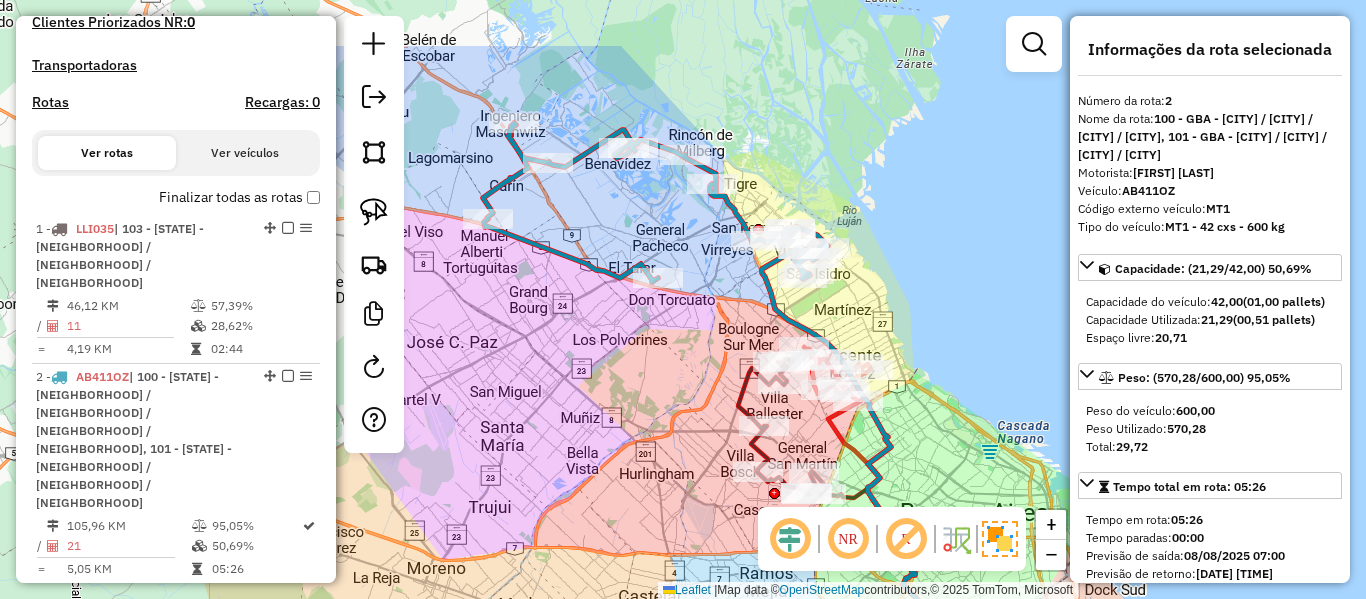 drag, startPoint x: 648, startPoint y: 167, endPoint x: 703, endPoint y: 339, distance: 180.57962 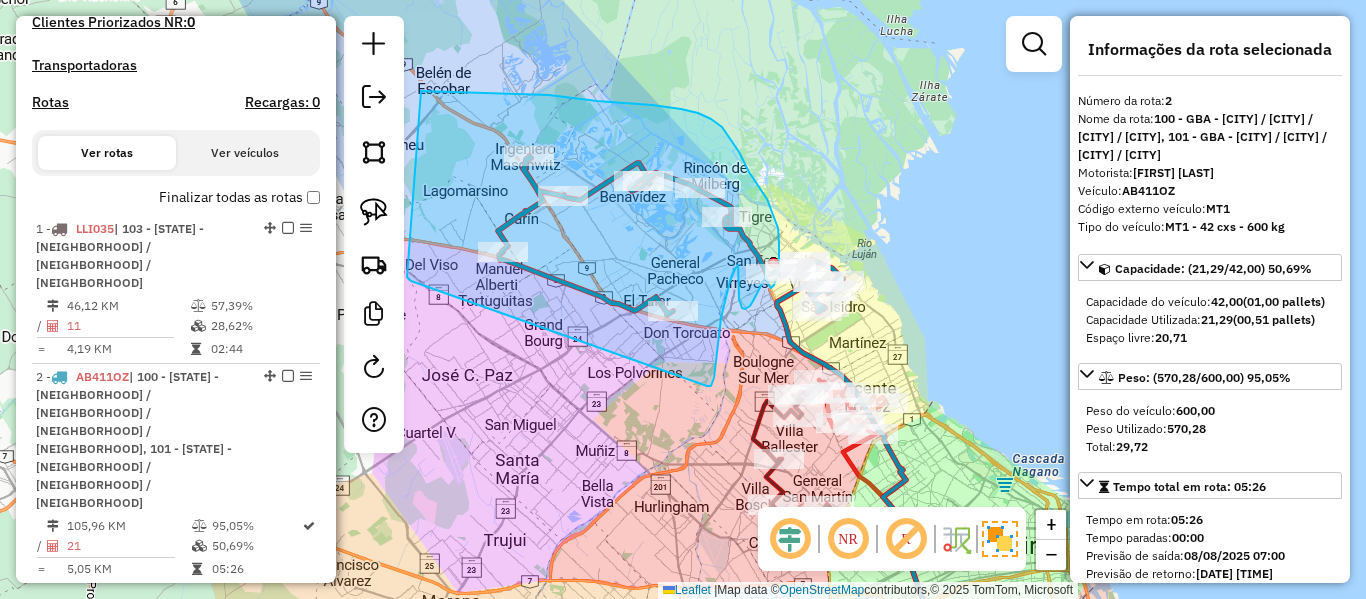 drag, startPoint x: 707, startPoint y: 386, endPoint x: 435, endPoint y: 307, distance: 283.24017 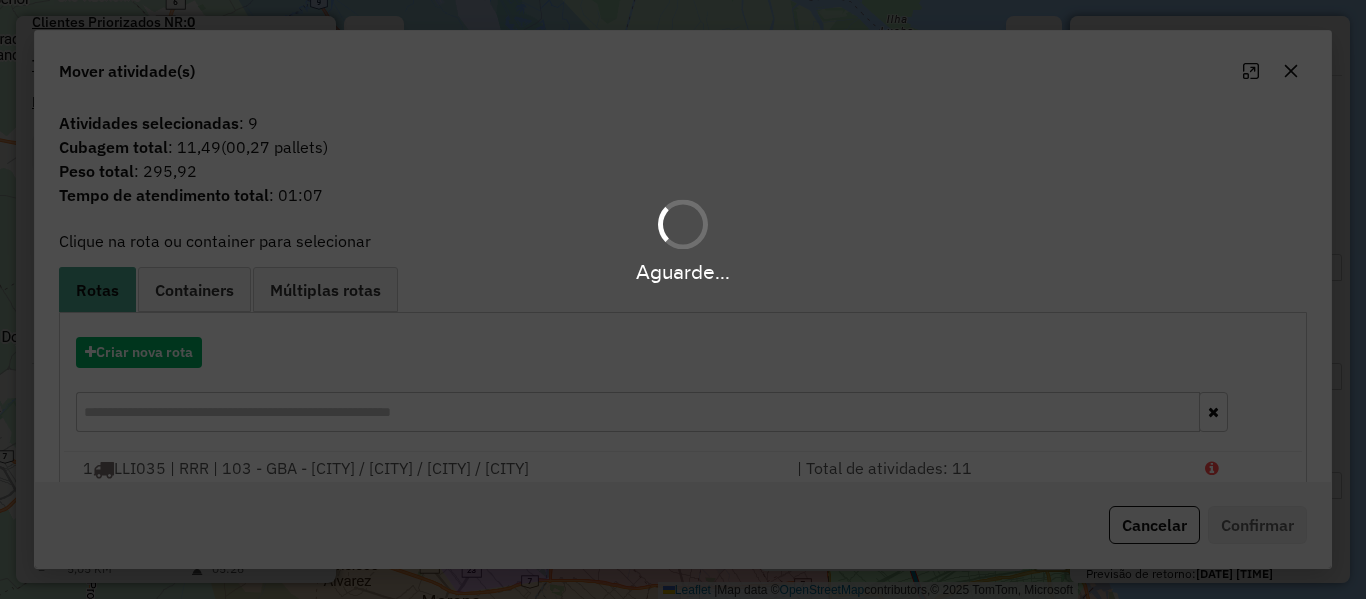 click on "Aguarde..." at bounding box center [683, 299] 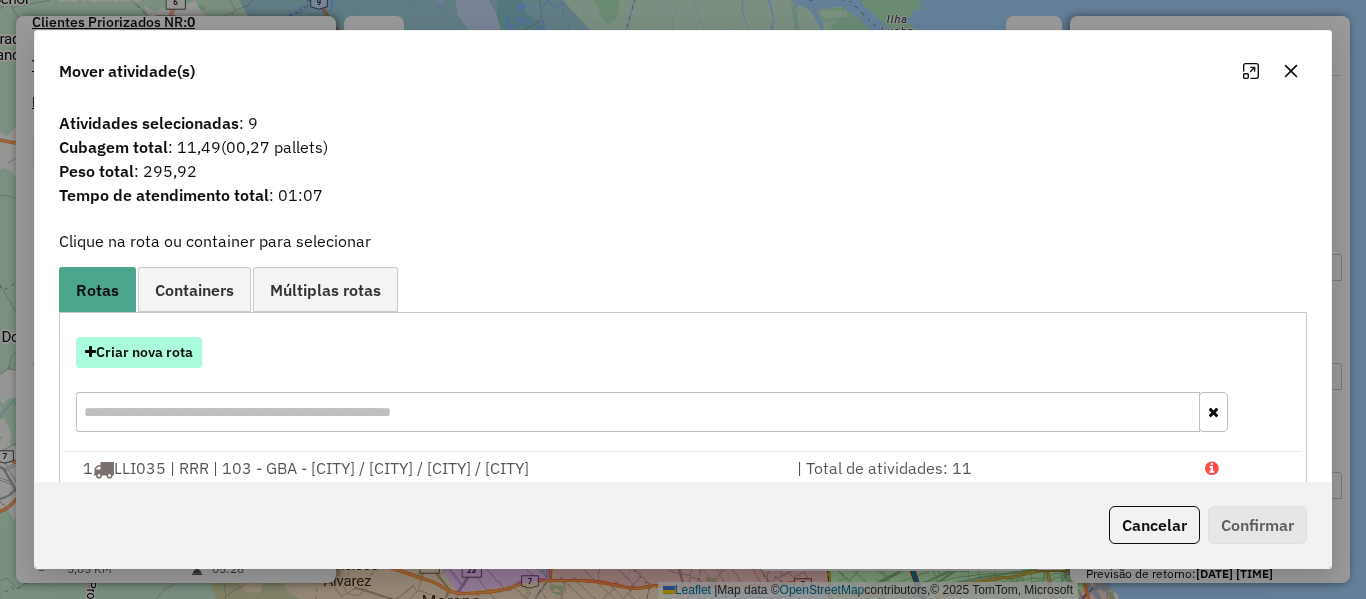 click on "Criar nova rota" at bounding box center [139, 352] 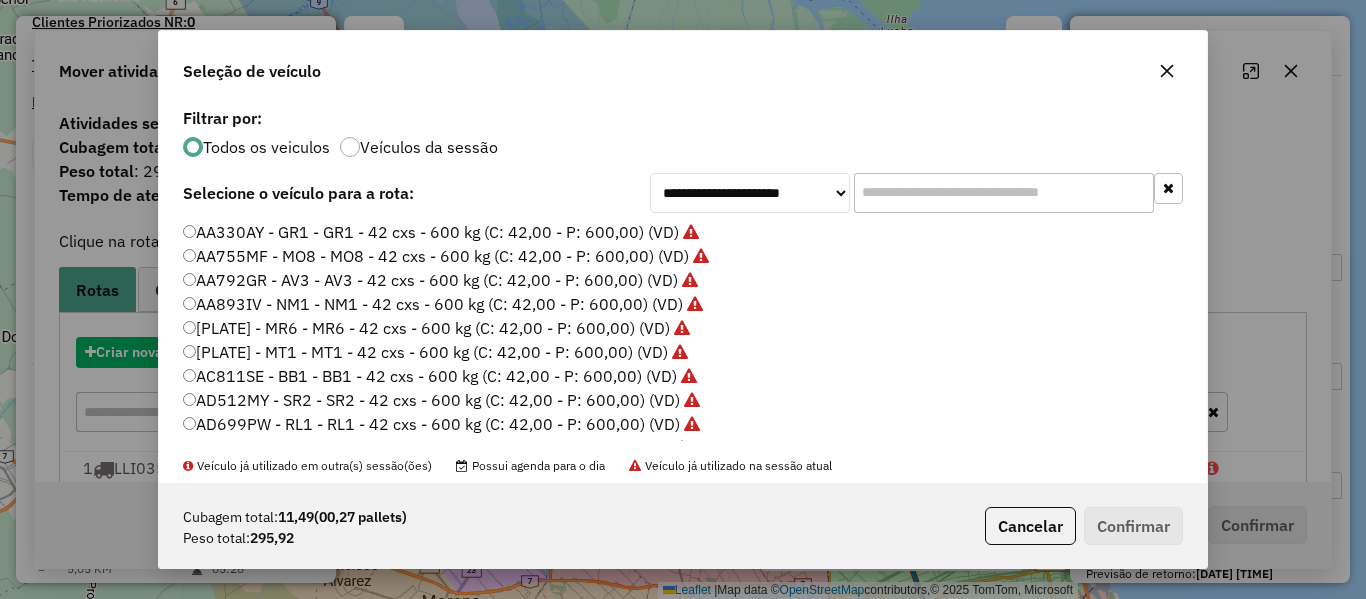 scroll, scrollTop: 11, scrollLeft: 6, axis: both 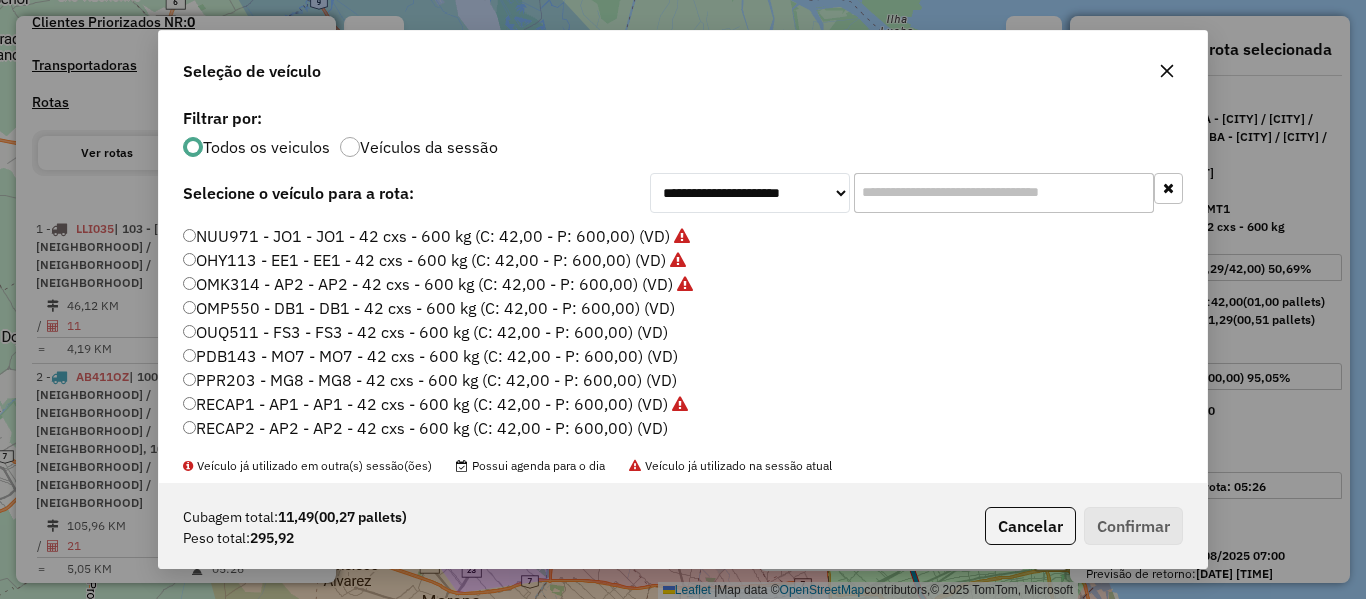 click on "OMP550 - DB1 - DB1 - 42 cxs - 600 kg (C: 42,00 - P: 600,00) (VD)" 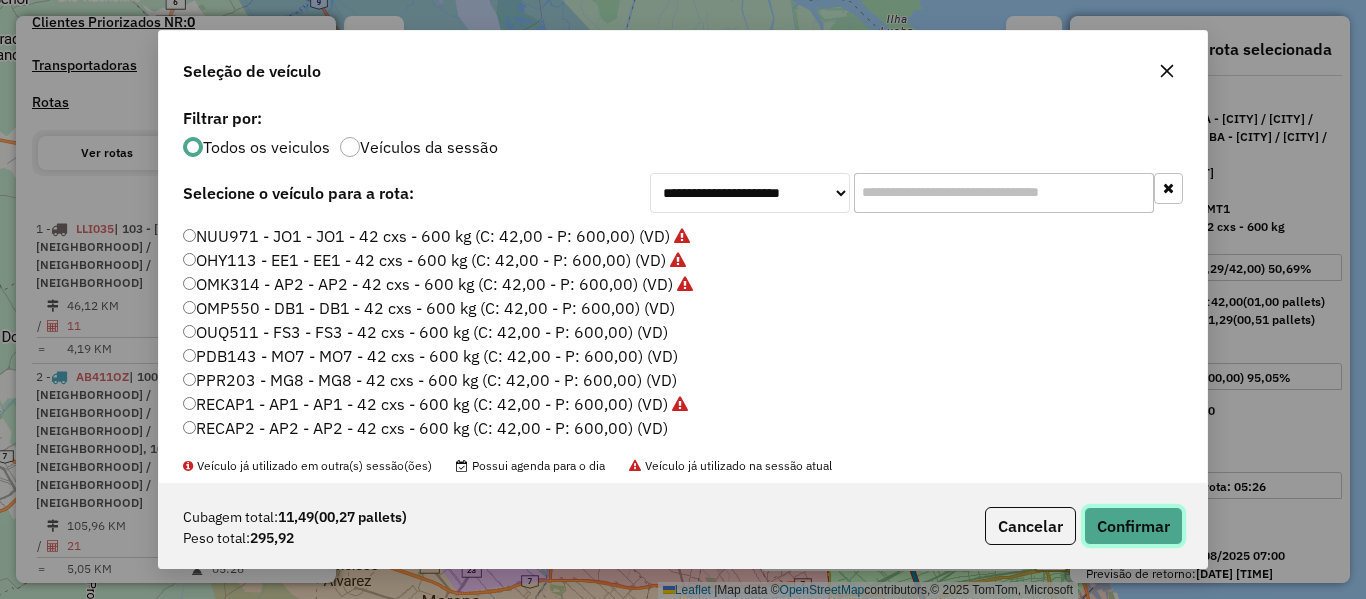 click on "Confirmar" 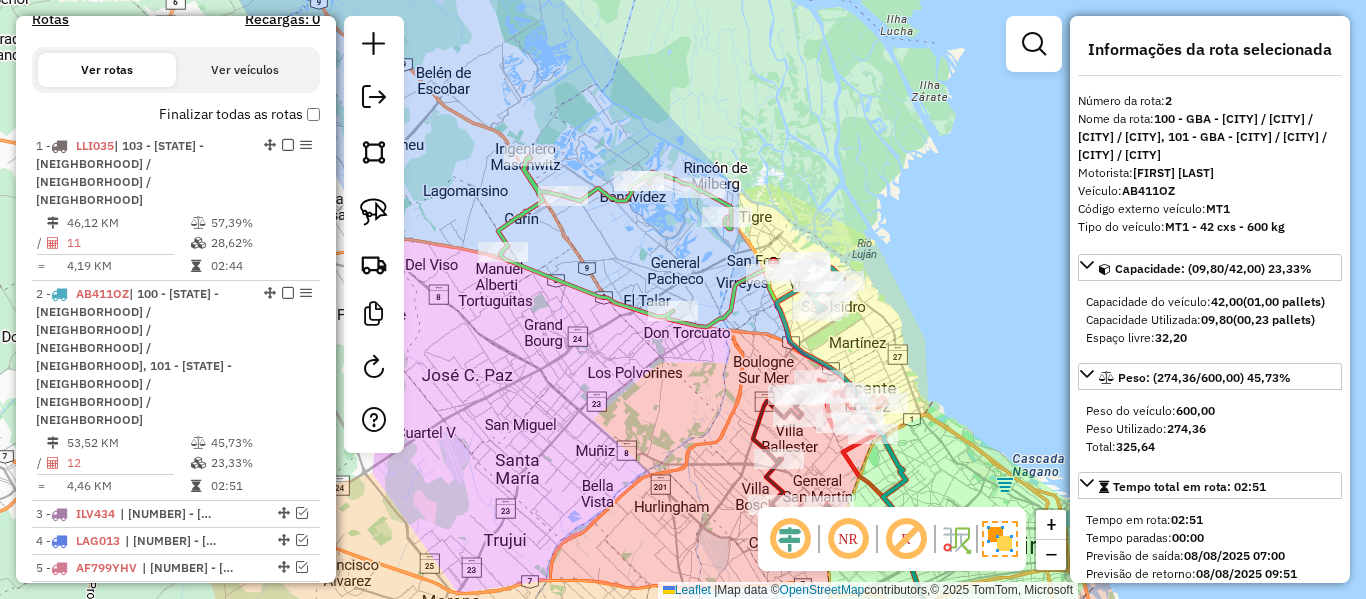 scroll, scrollTop: 893, scrollLeft: 0, axis: vertical 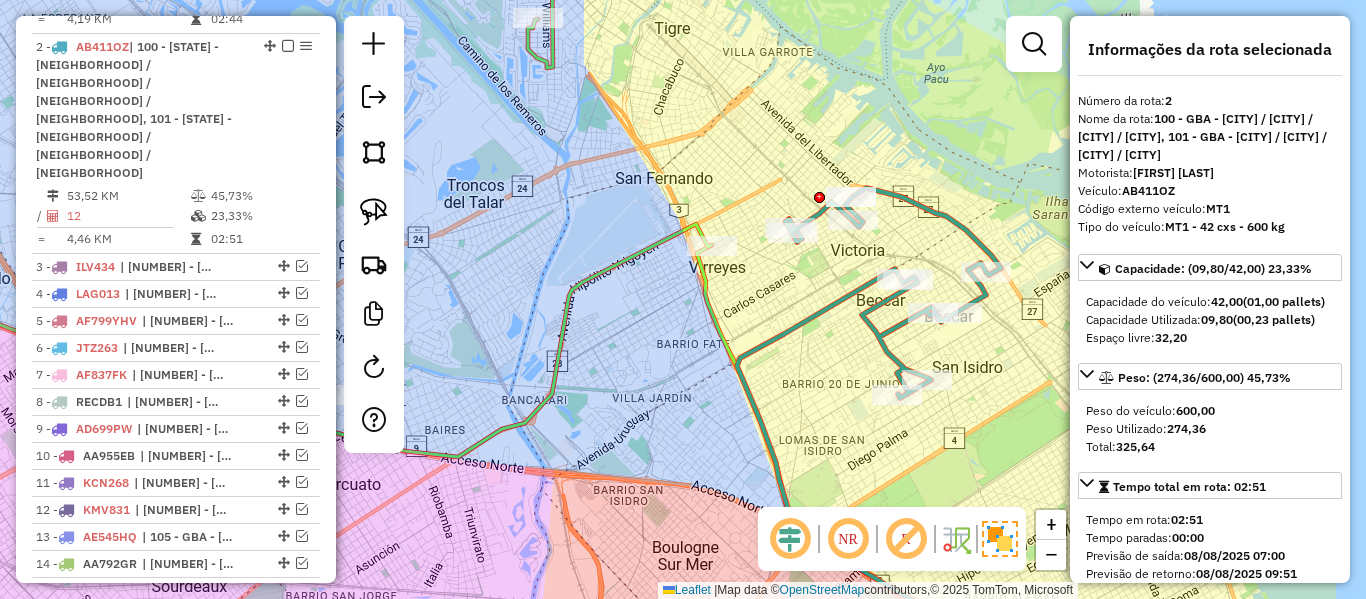 click 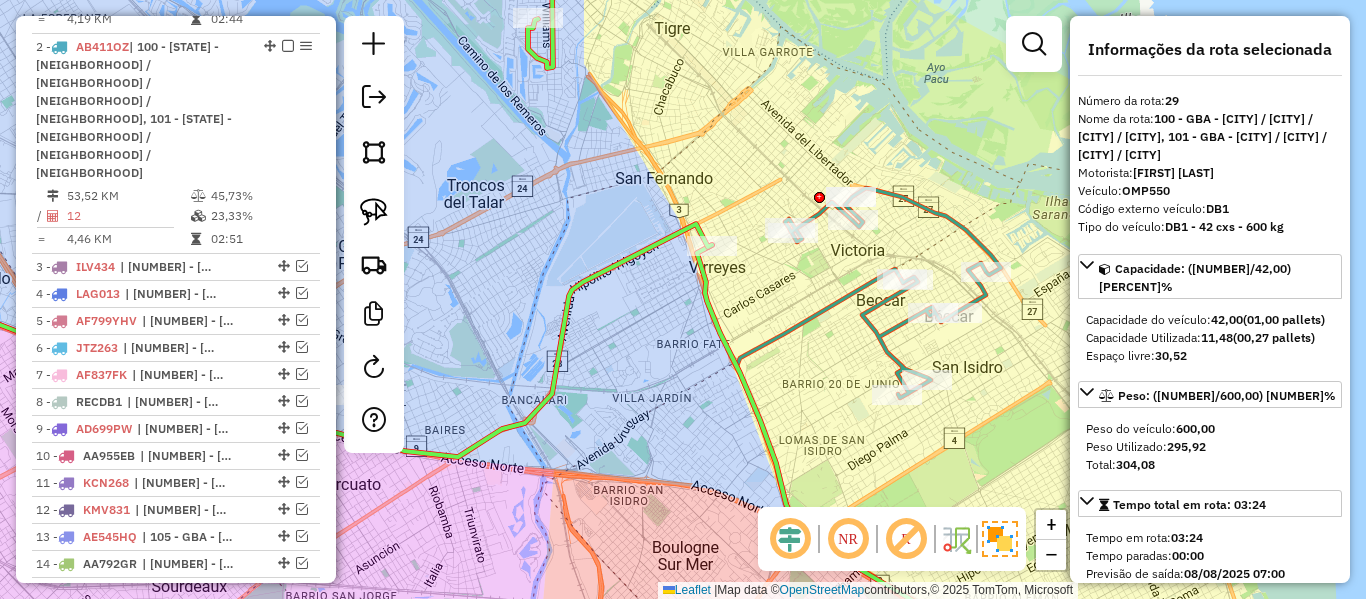 scroll, scrollTop: 1542, scrollLeft: 0, axis: vertical 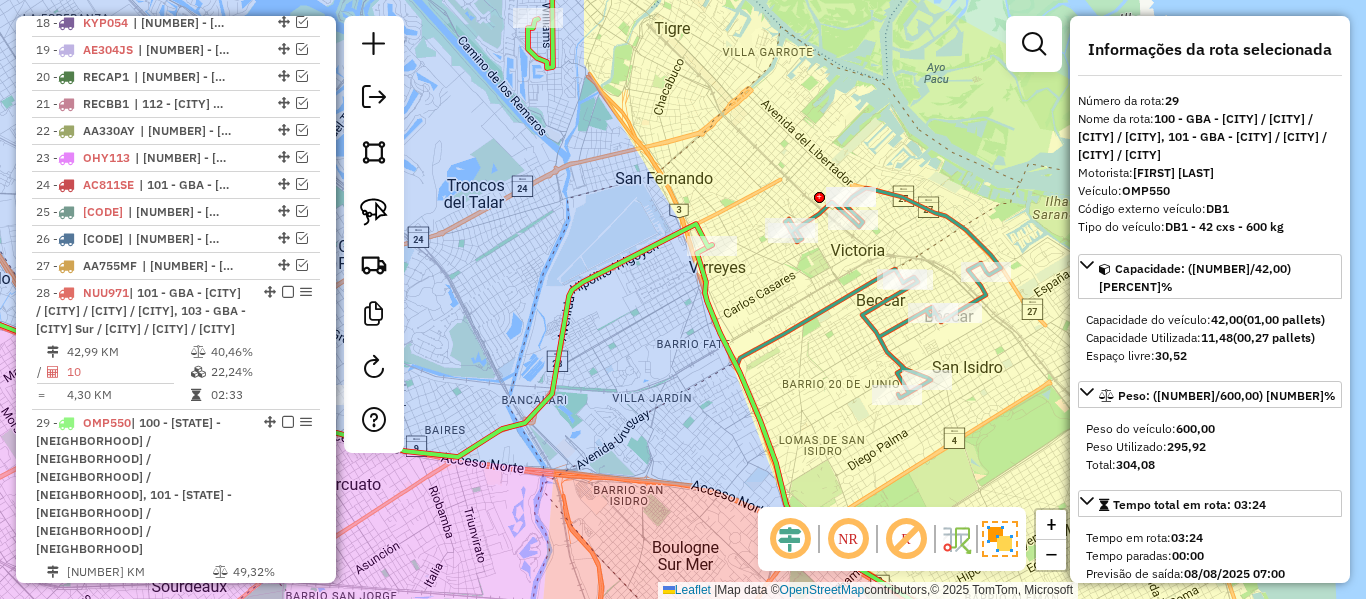 click 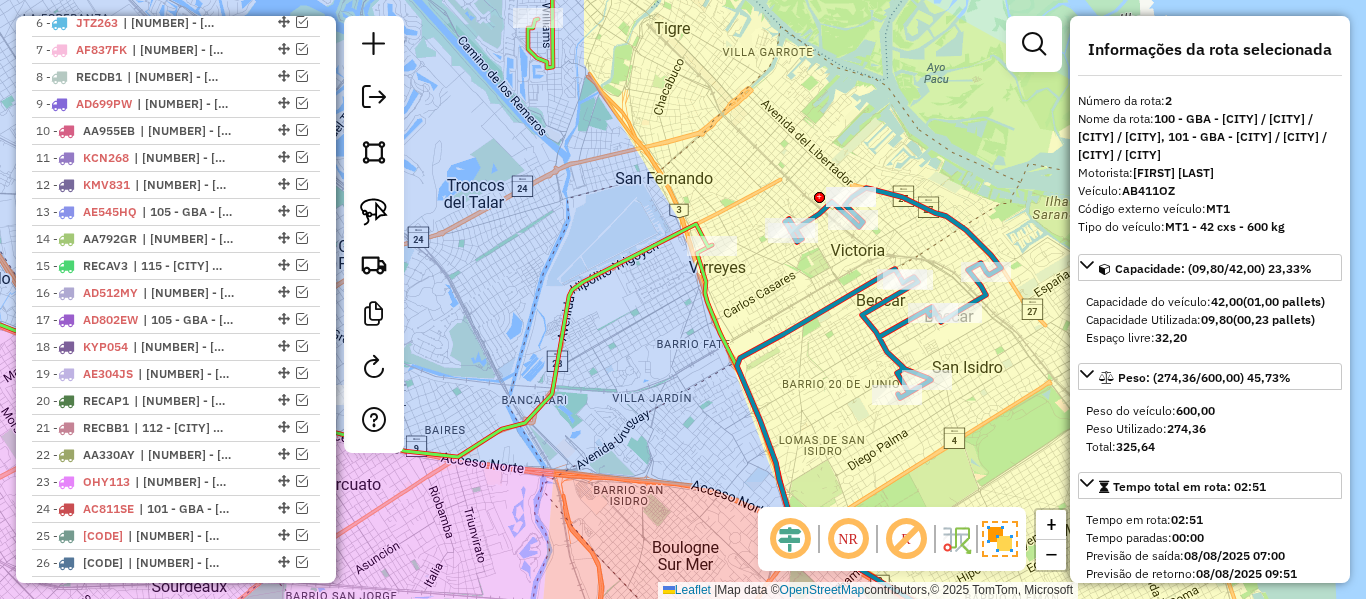 scroll, scrollTop: 893, scrollLeft: 0, axis: vertical 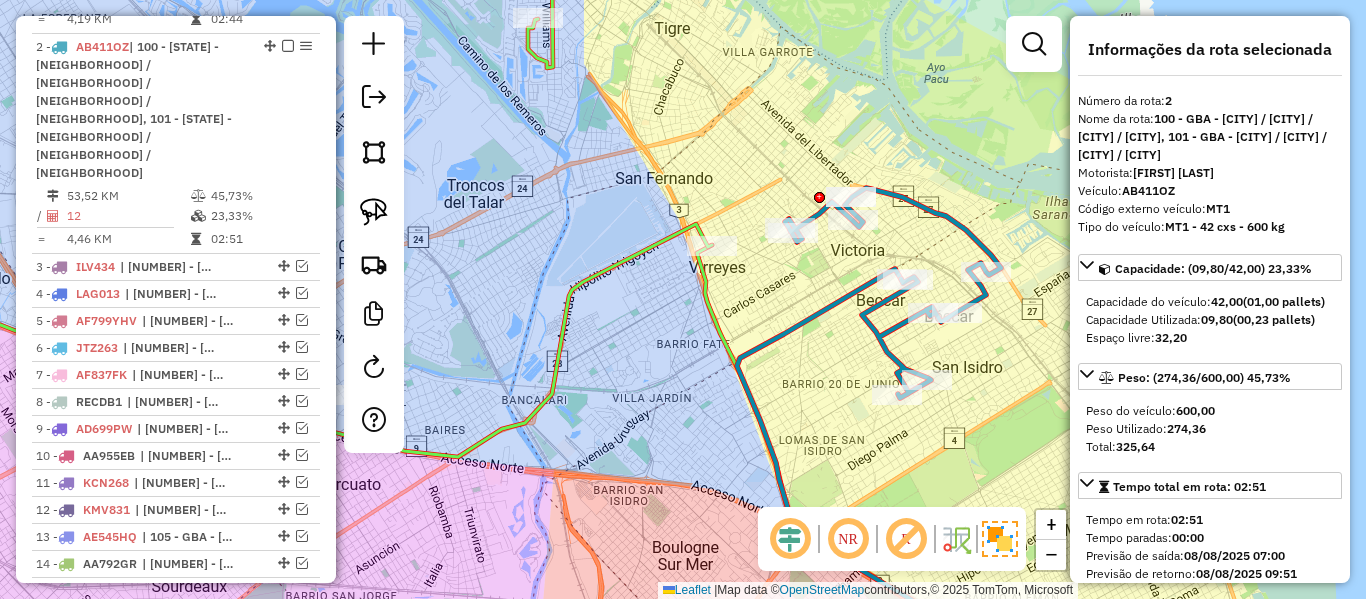 click 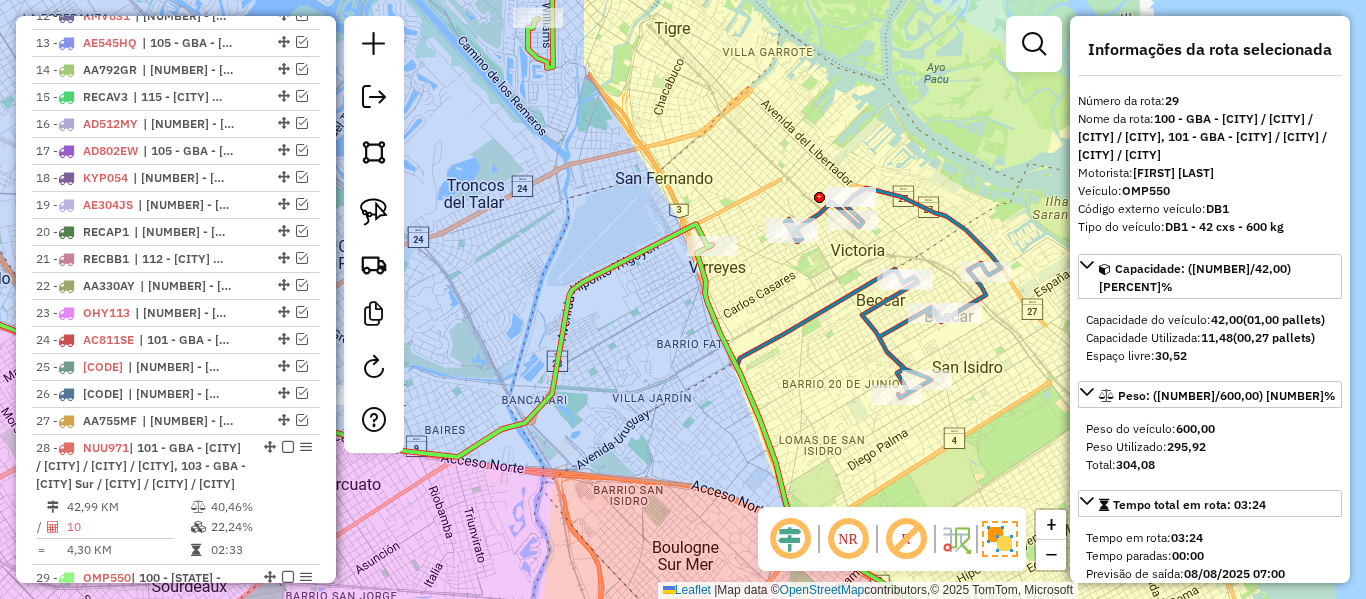 scroll, scrollTop: 1542, scrollLeft: 0, axis: vertical 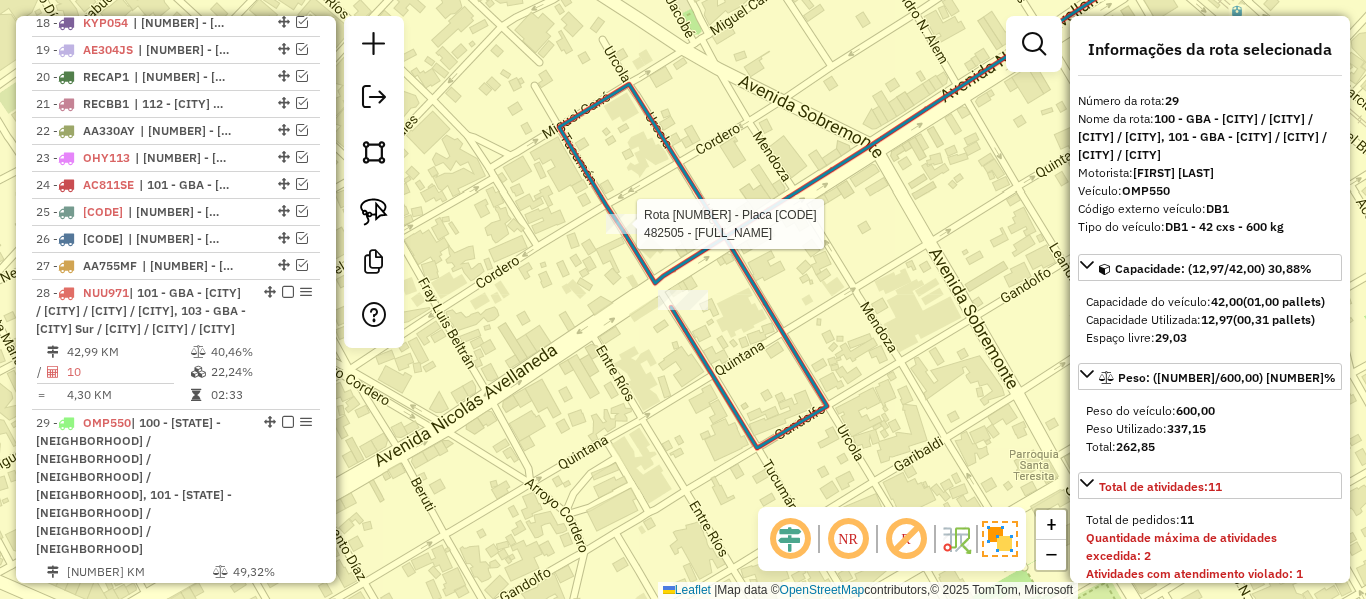 select on "**********" 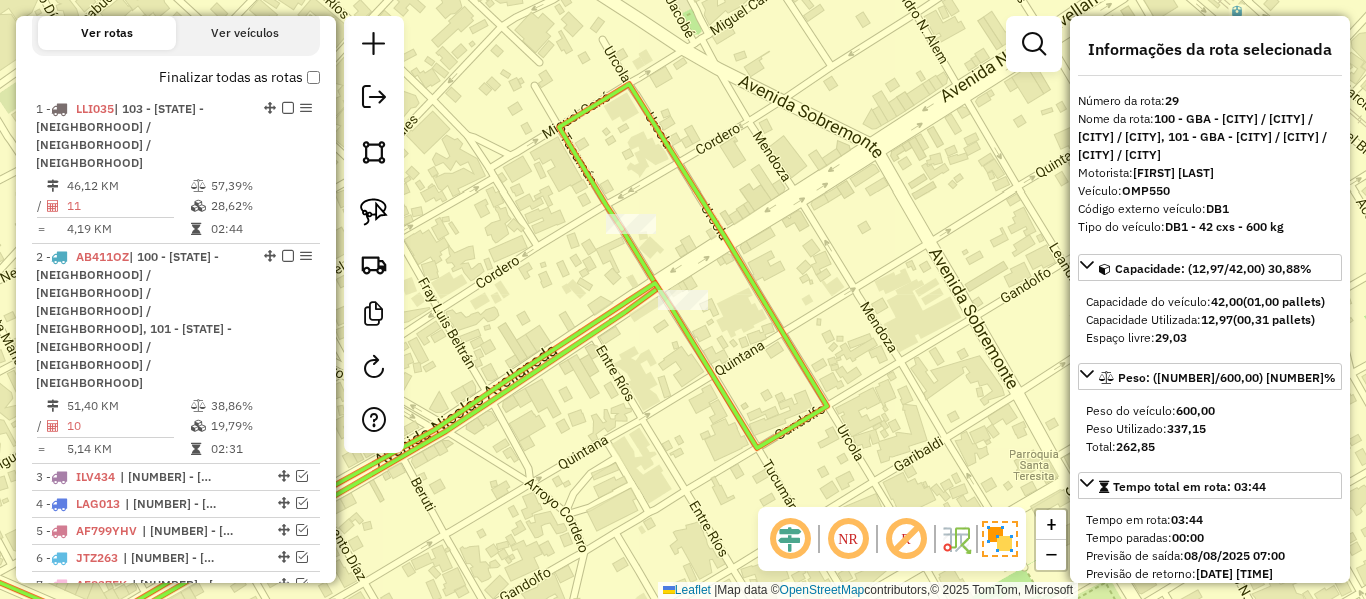 scroll, scrollTop: 742, scrollLeft: 0, axis: vertical 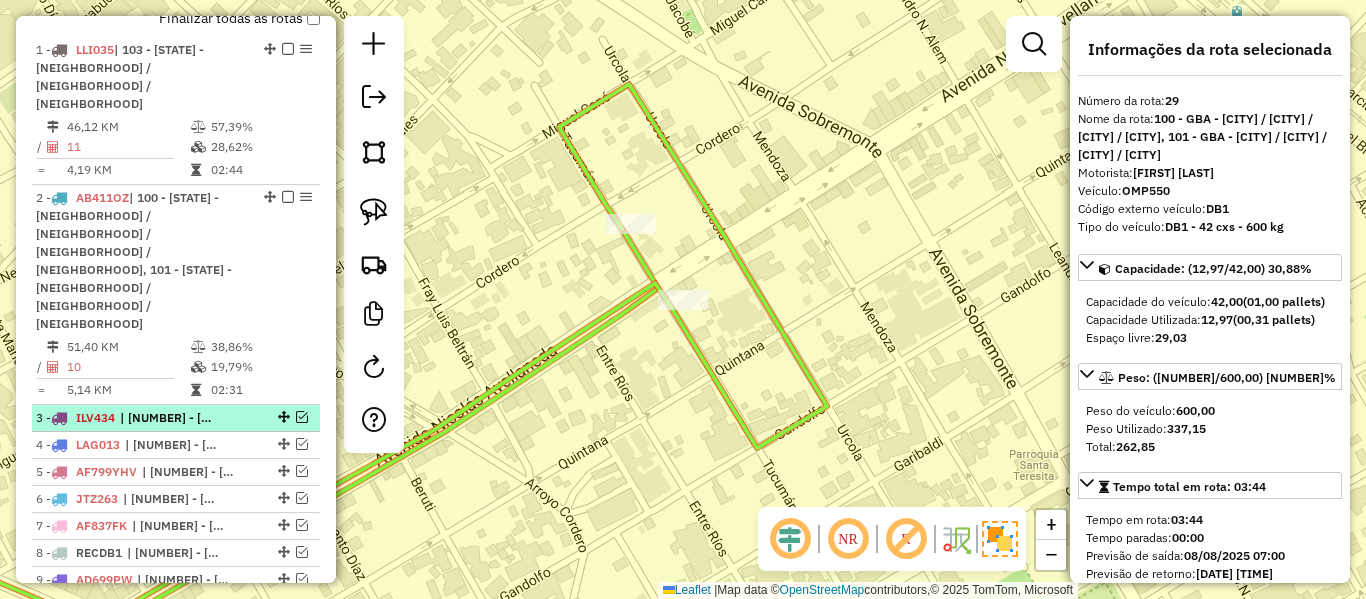 click at bounding box center (302, 417) 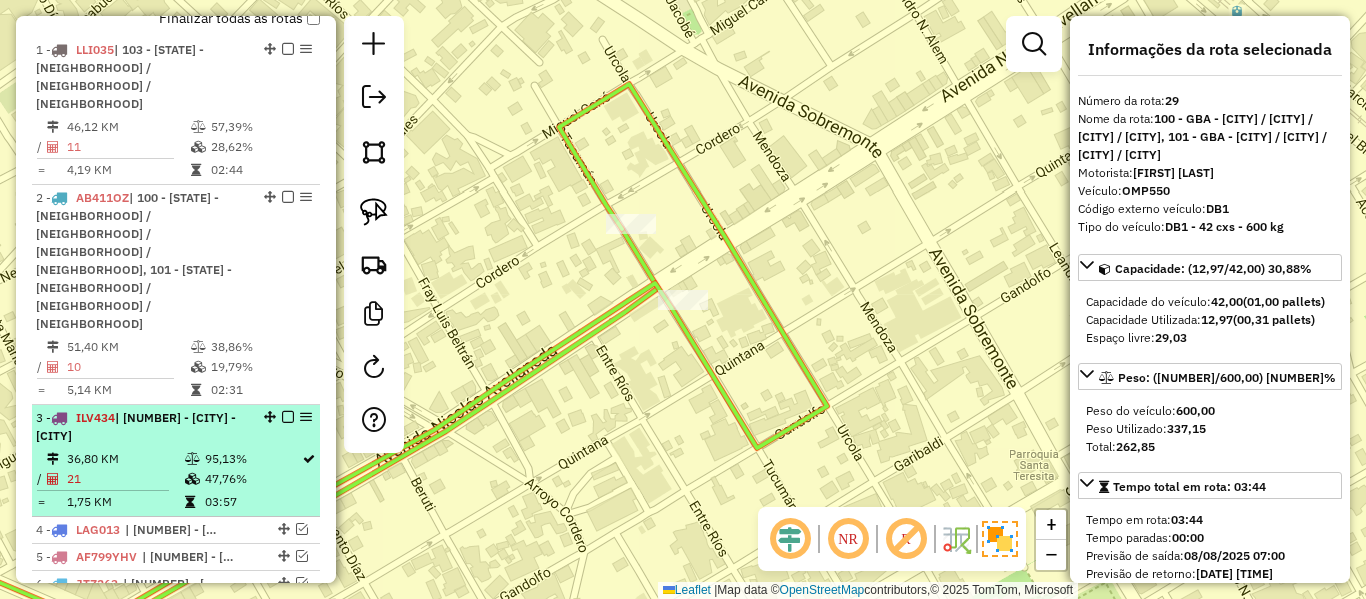 click on "3 -       ILV434   | 107 - Ciudad Autónoma de Buenos Aires - CABA" at bounding box center (142, 427) 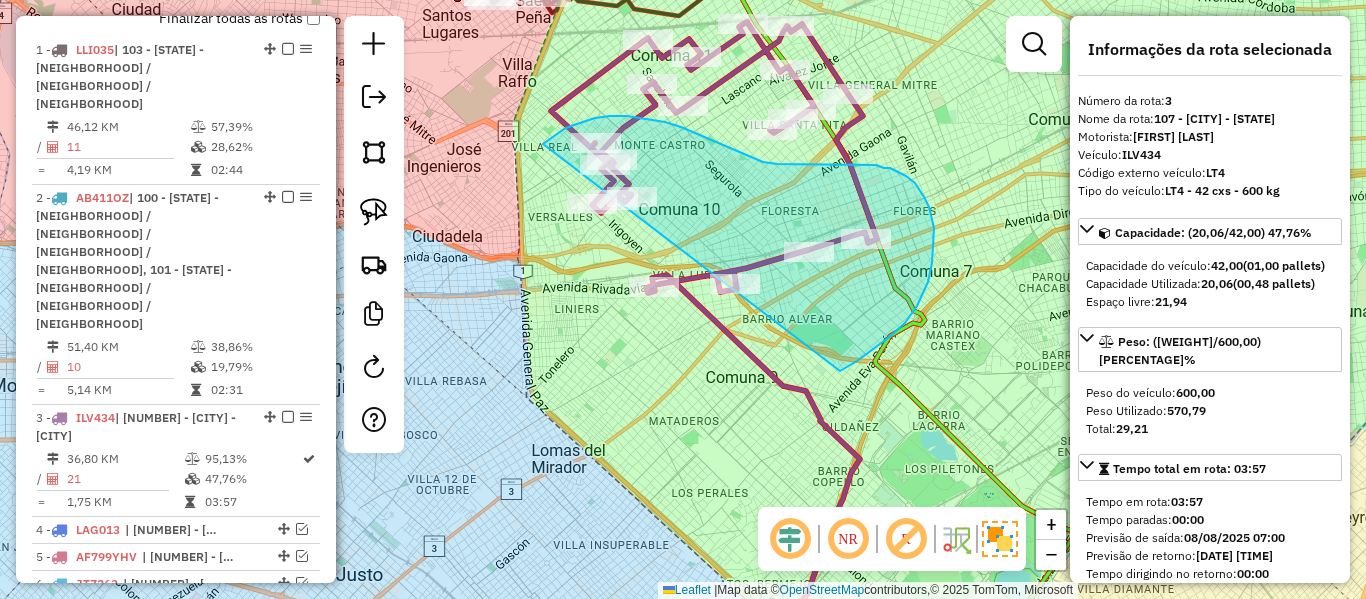 drag, startPoint x: 844, startPoint y: 368, endPoint x: 613, endPoint y: 351, distance: 231.6247 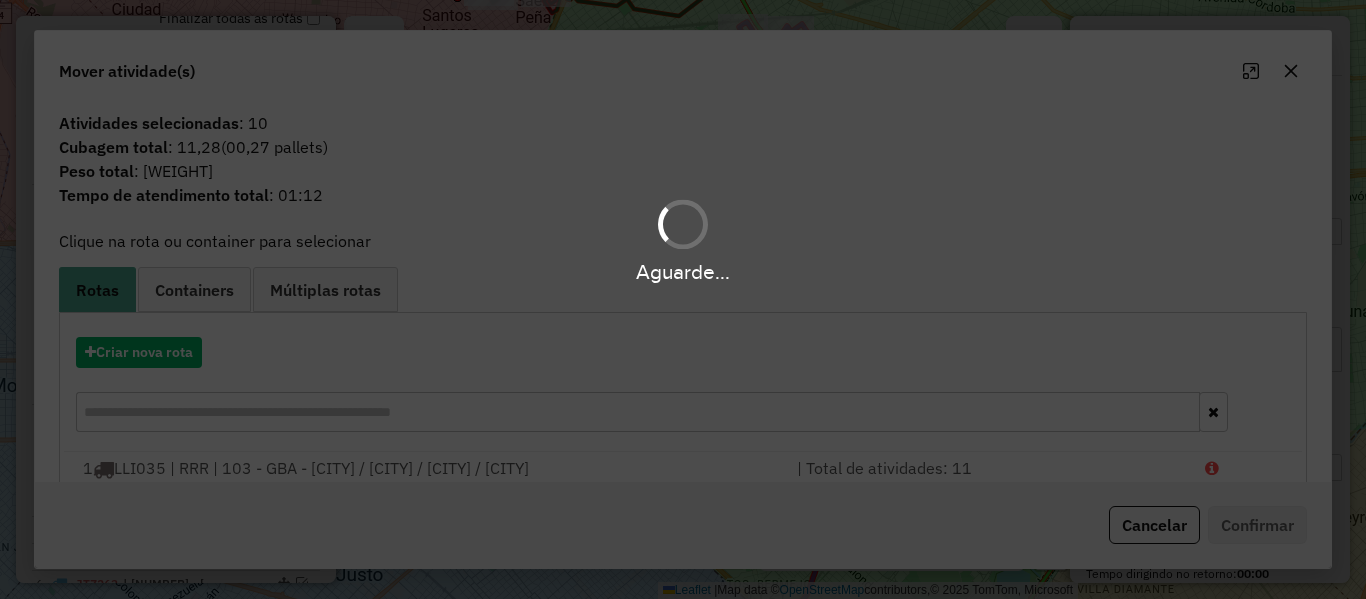 click on "Aguarde..." at bounding box center [683, 299] 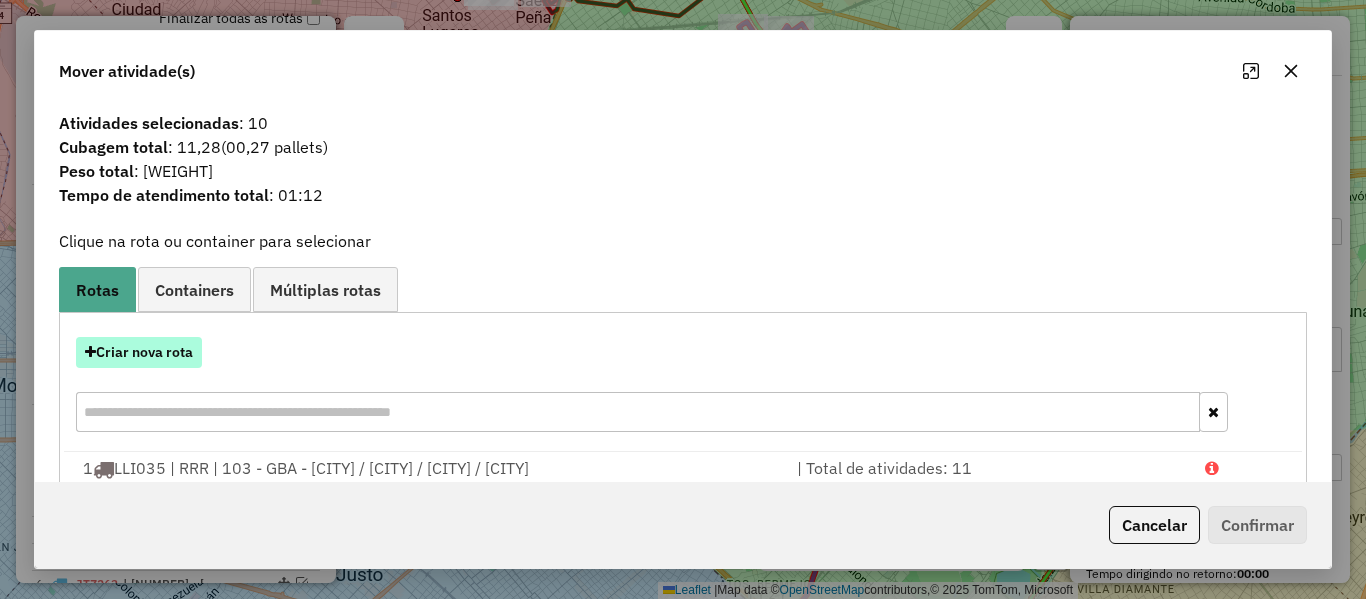 click on "Criar nova rota" at bounding box center (139, 352) 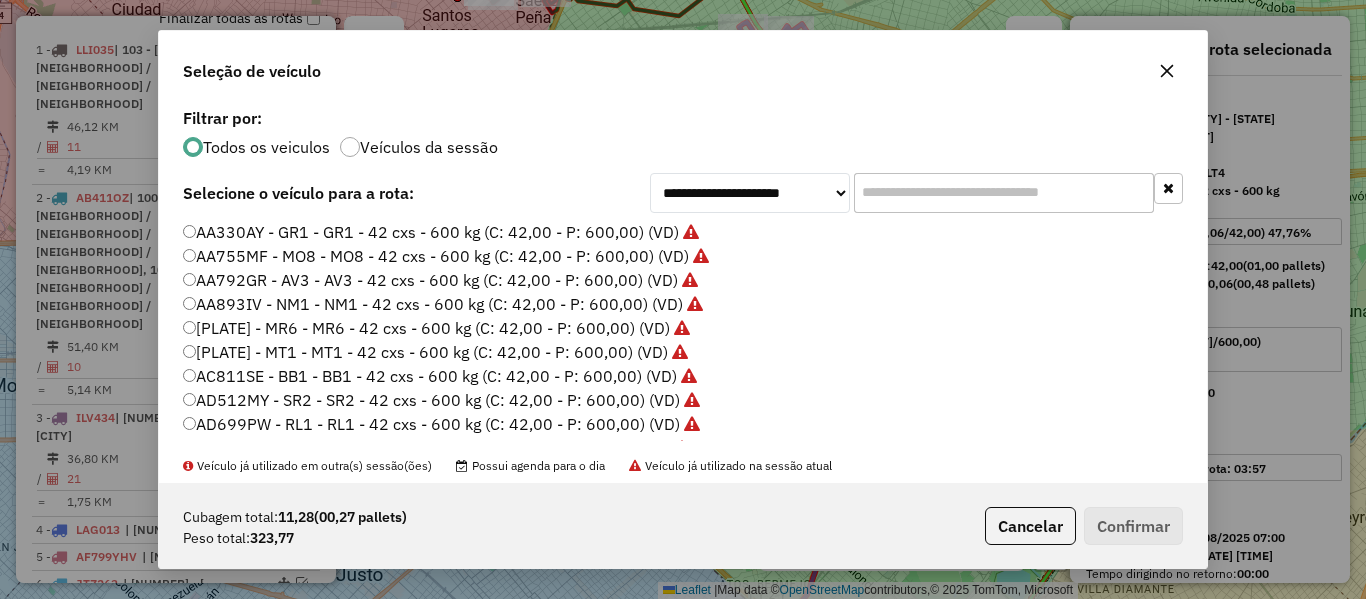 scroll, scrollTop: 11, scrollLeft: 6, axis: both 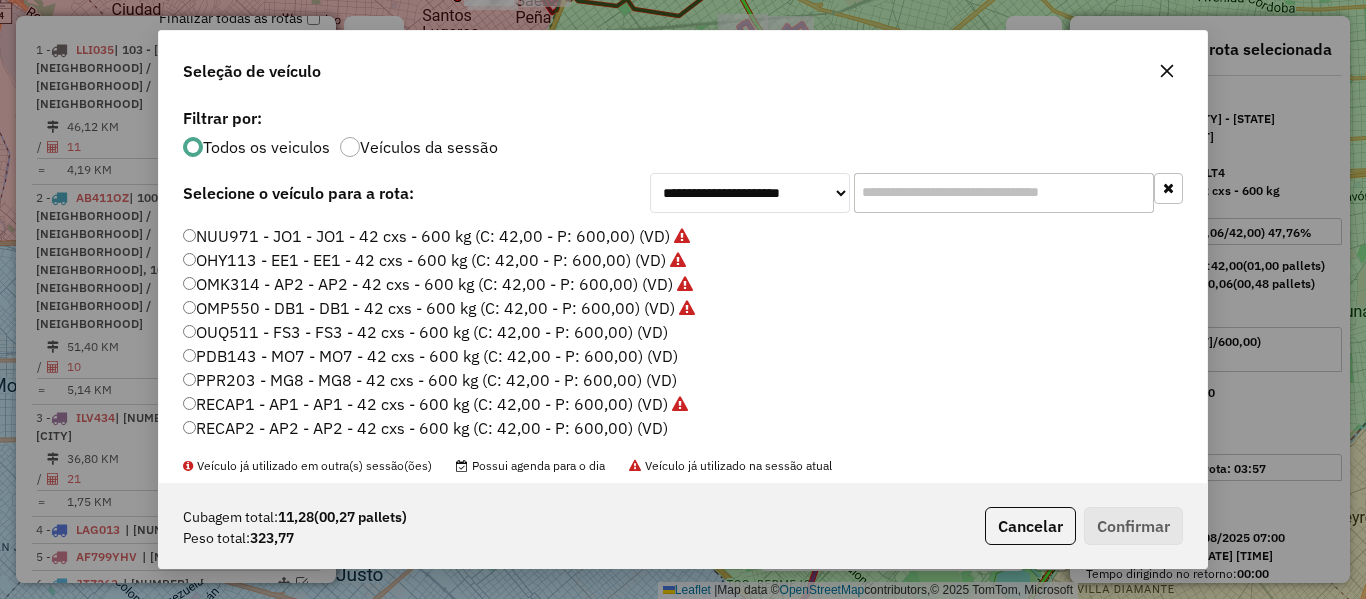 click on "OUQ511 - FS3 - FS3 - 42 cxs - 600 kg (C: 42,00 - P: 600,00) (VD)" 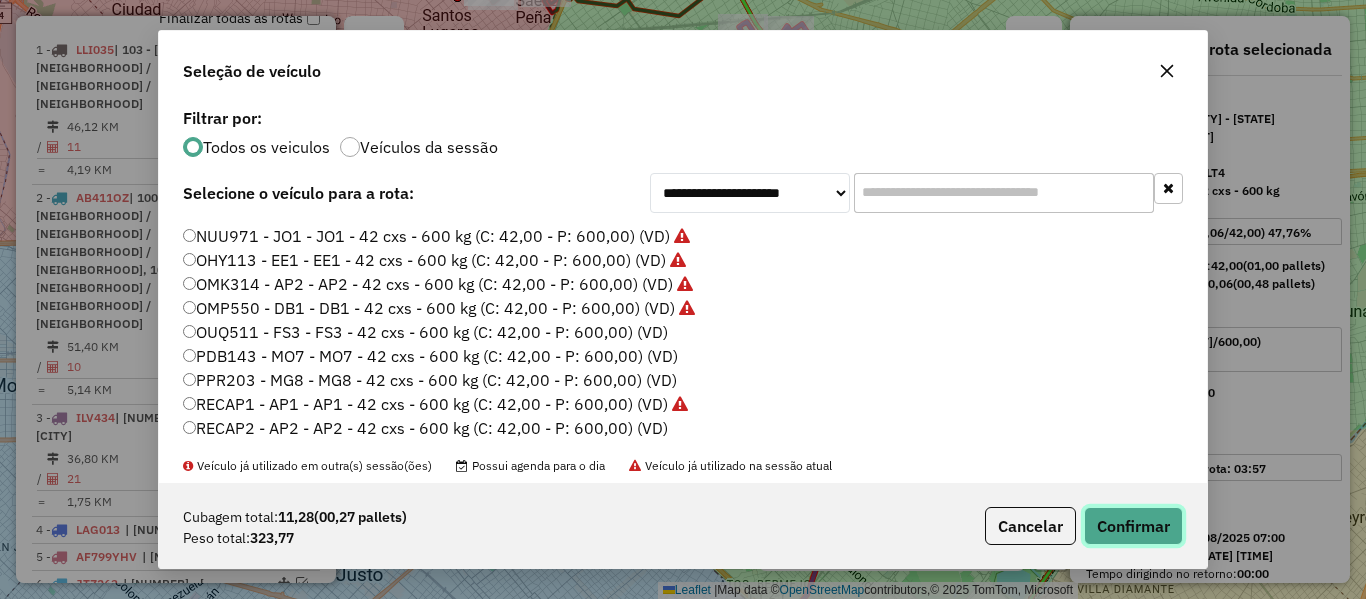 click on "Confirmar" 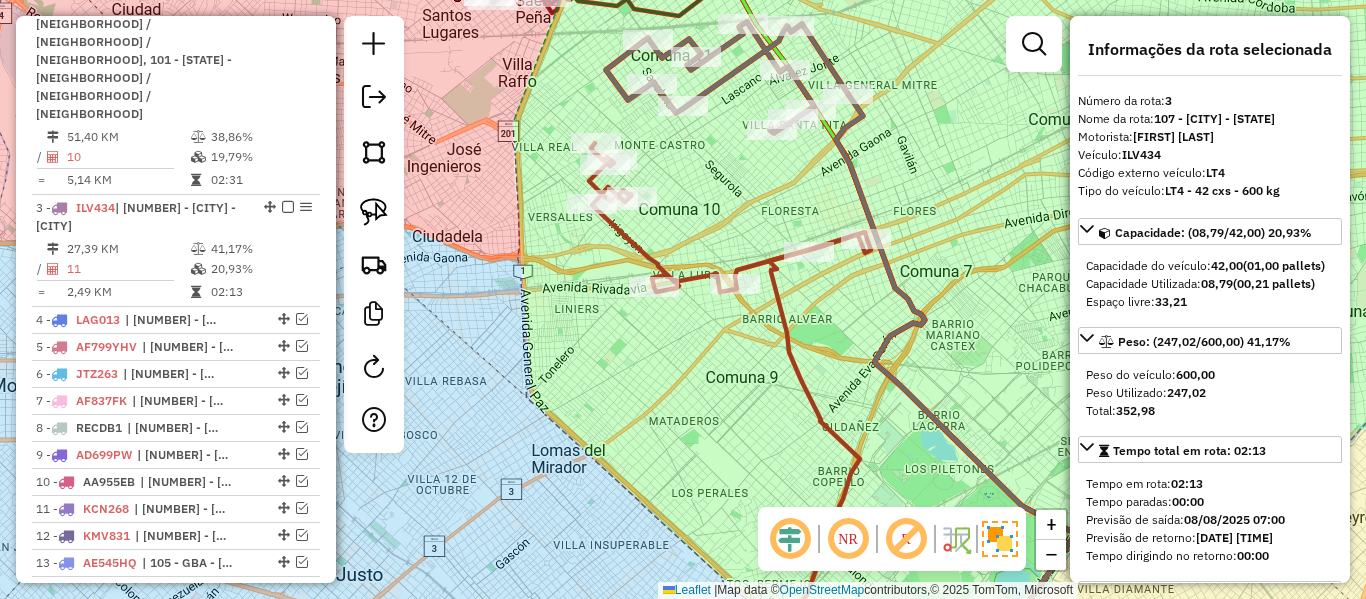 scroll, scrollTop: 1041, scrollLeft: 0, axis: vertical 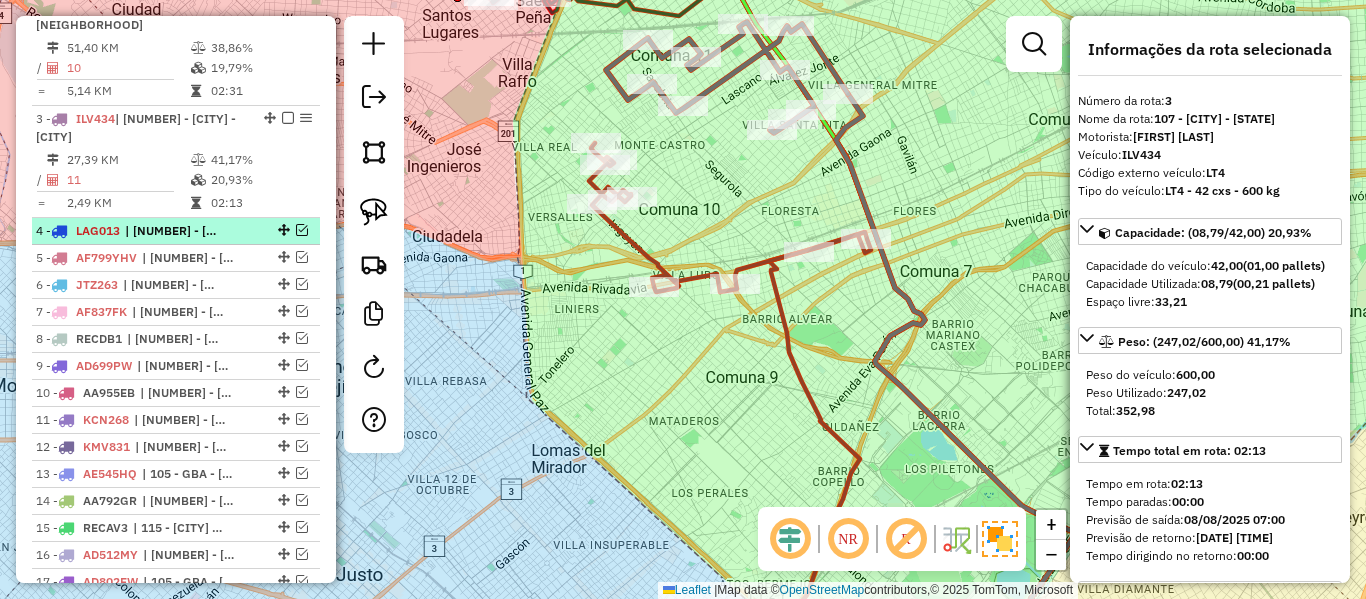click at bounding box center (302, 230) 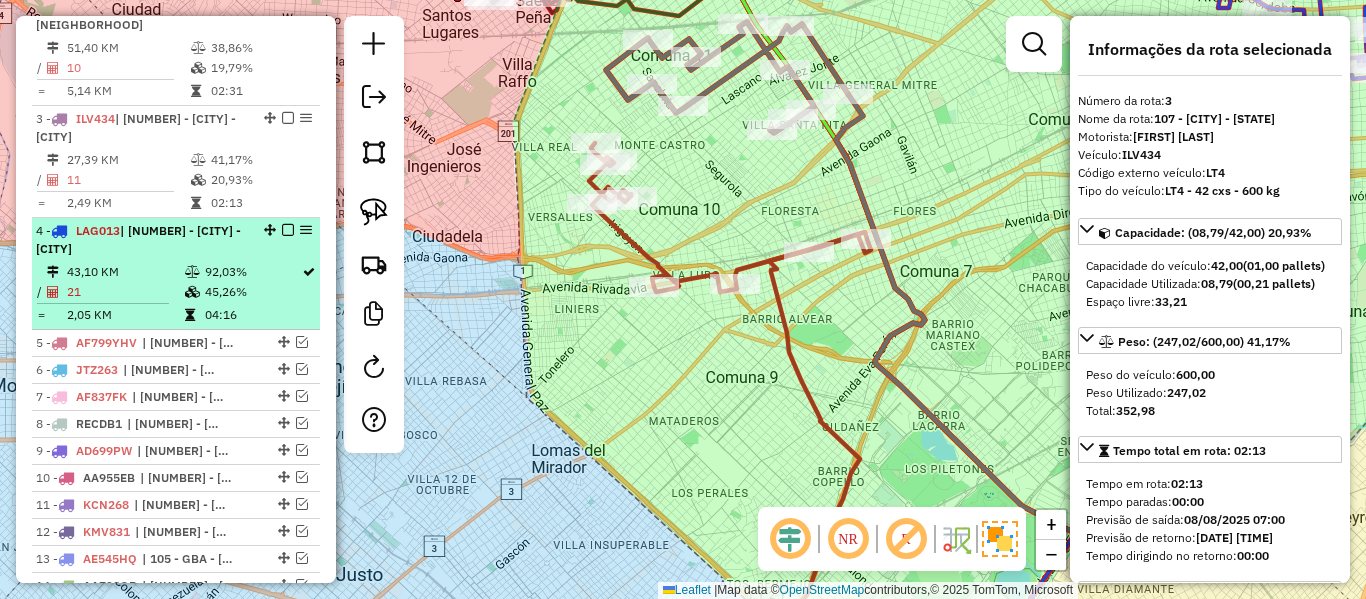 click on "4 -       LAG013   | 107 - Ciudad Autónoma de Buenos Aires - CABA" at bounding box center [142, 240] 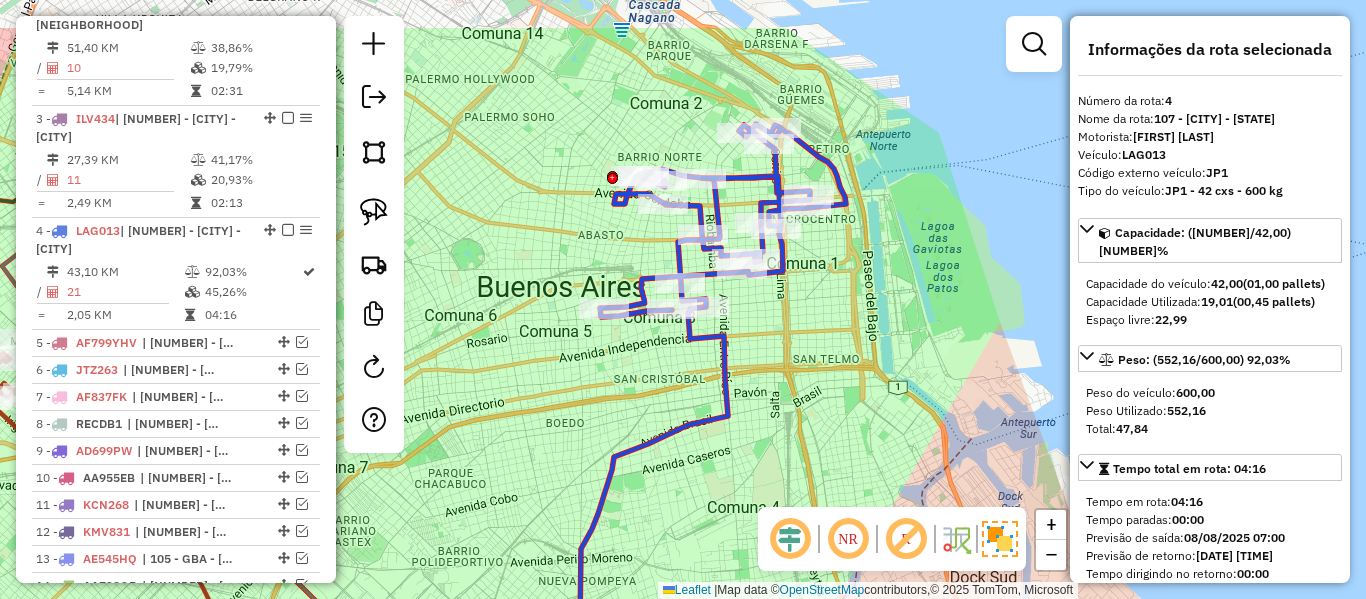 drag, startPoint x: 831, startPoint y: 260, endPoint x: 882, endPoint y: 295, distance: 61.854668 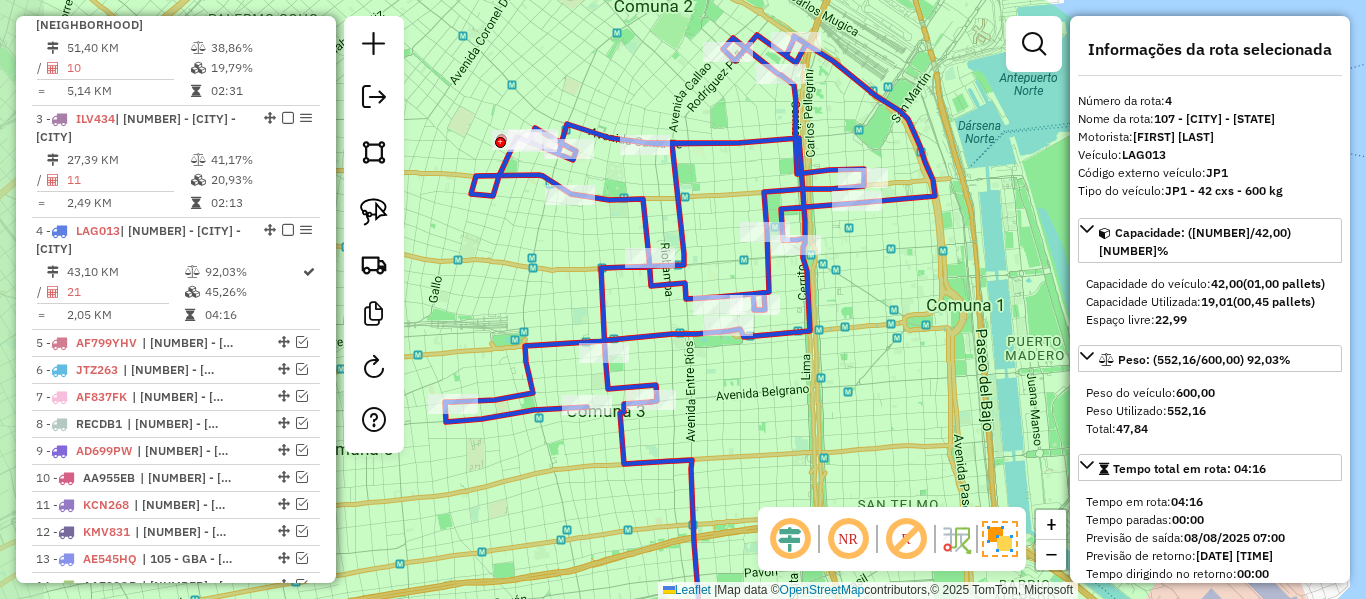 drag, startPoint x: 935, startPoint y: 262, endPoint x: 942, endPoint y: 220, distance: 42.579338 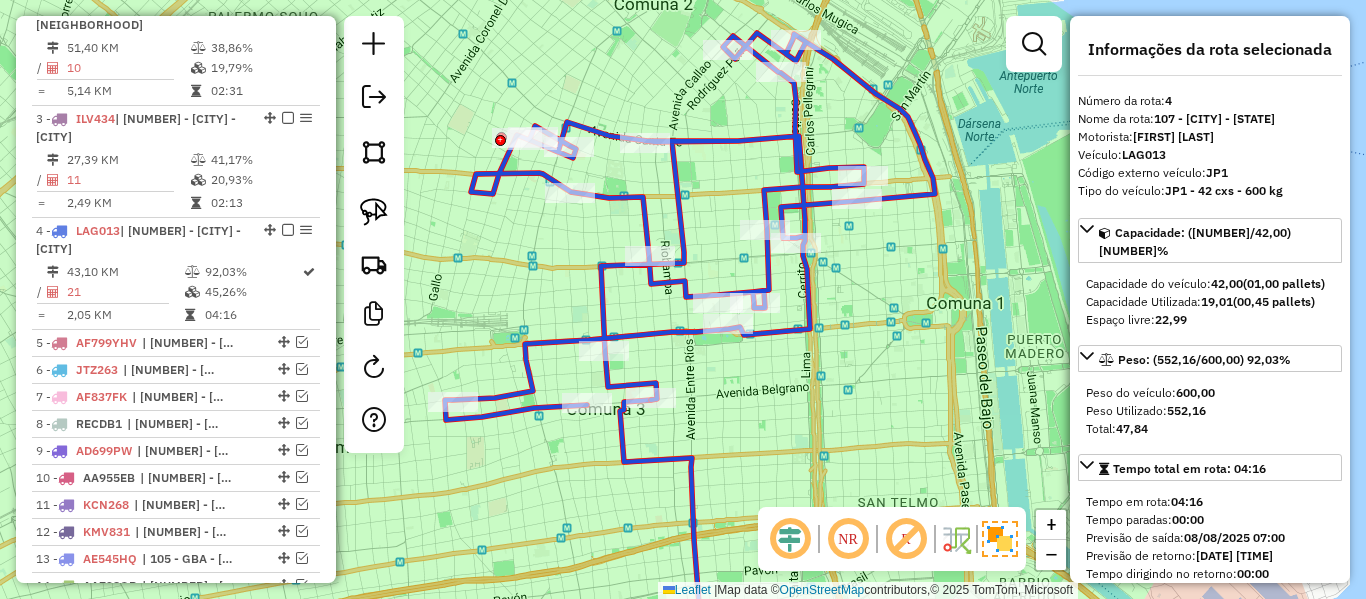 click 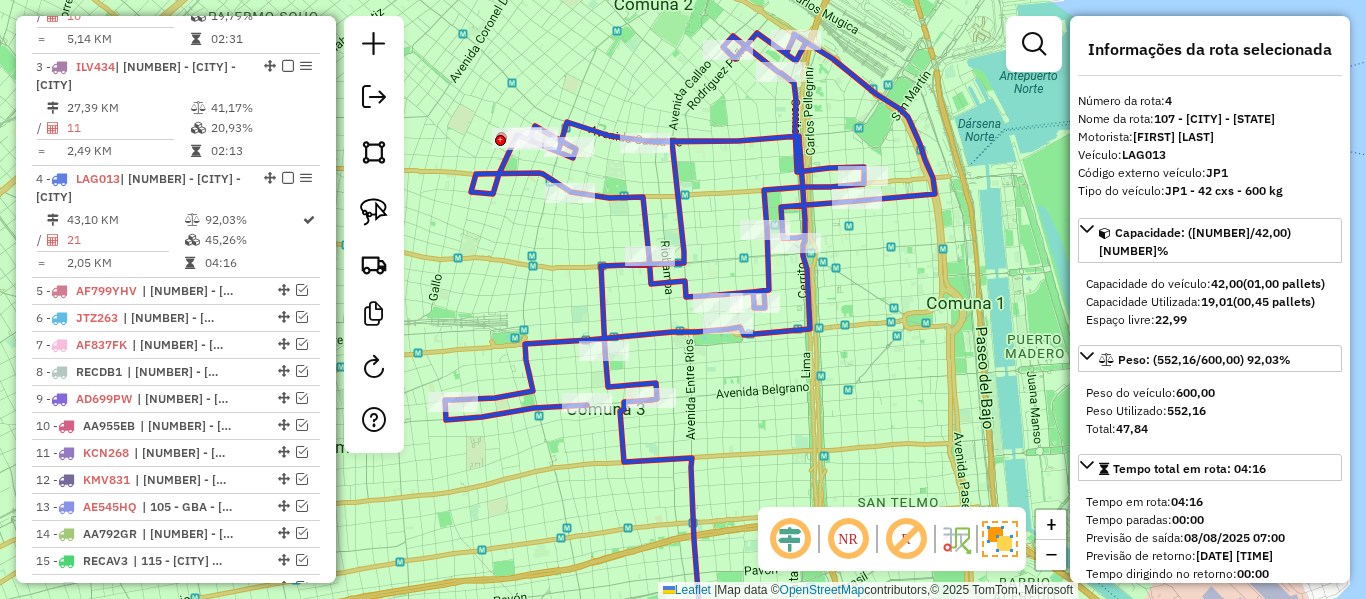 scroll, scrollTop: 1153, scrollLeft: 0, axis: vertical 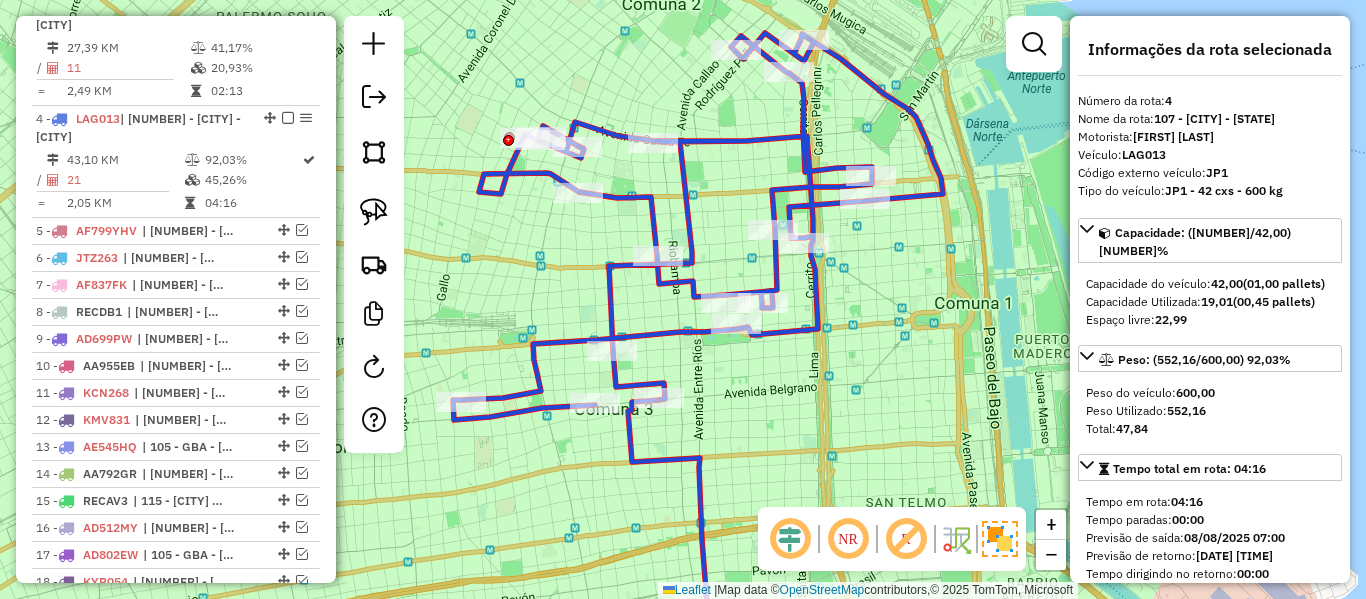drag, startPoint x: 915, startPoint y: 267, endPoint x: 941, endPoint y: 267, distance: 26 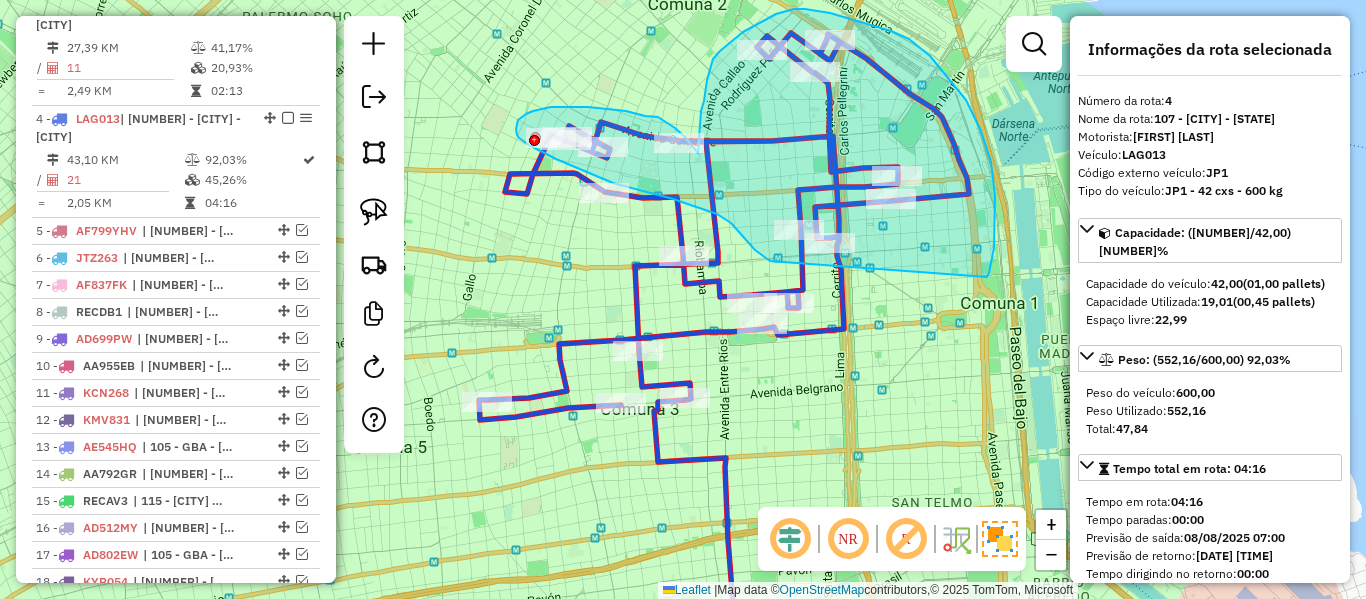 drag, startPoint x: 987, startPoint y: 277, endPoint x: 857, endPoint y: 282, distance: 130.09612 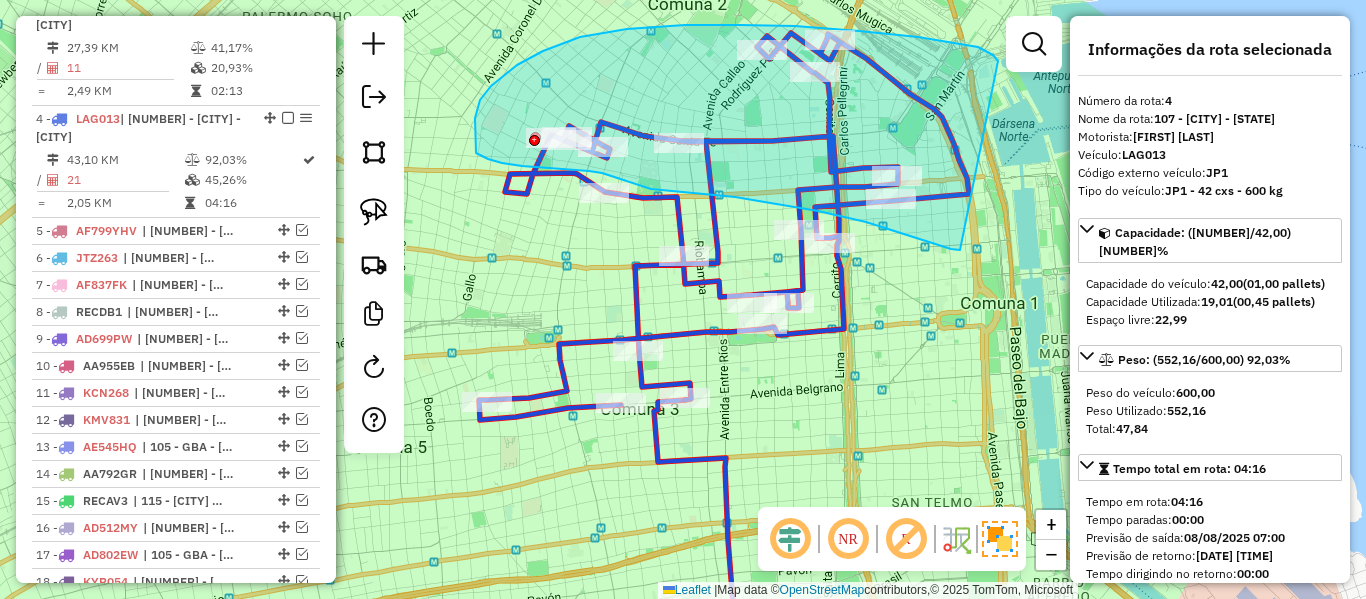 drag, startPoint x: 951, startPoint y: 249, endPoint x: 1008, endPoint y: 68, distance: 189.76302 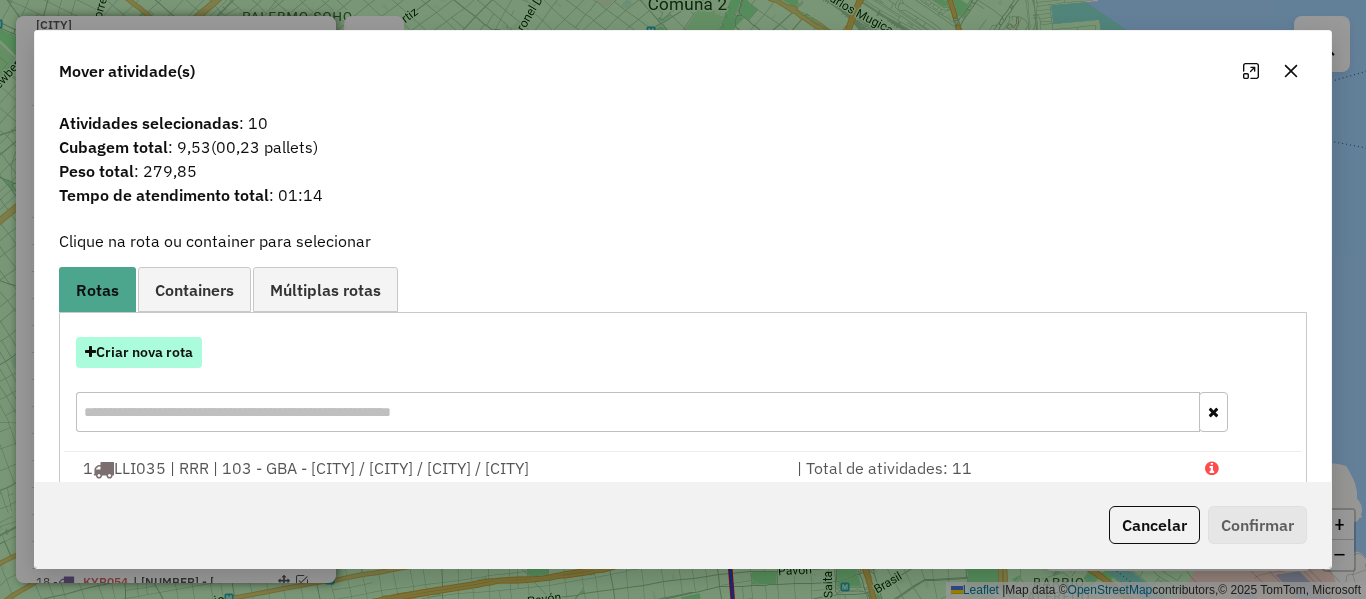 click on "Criar nova rota" at bounding box center [139, 352] 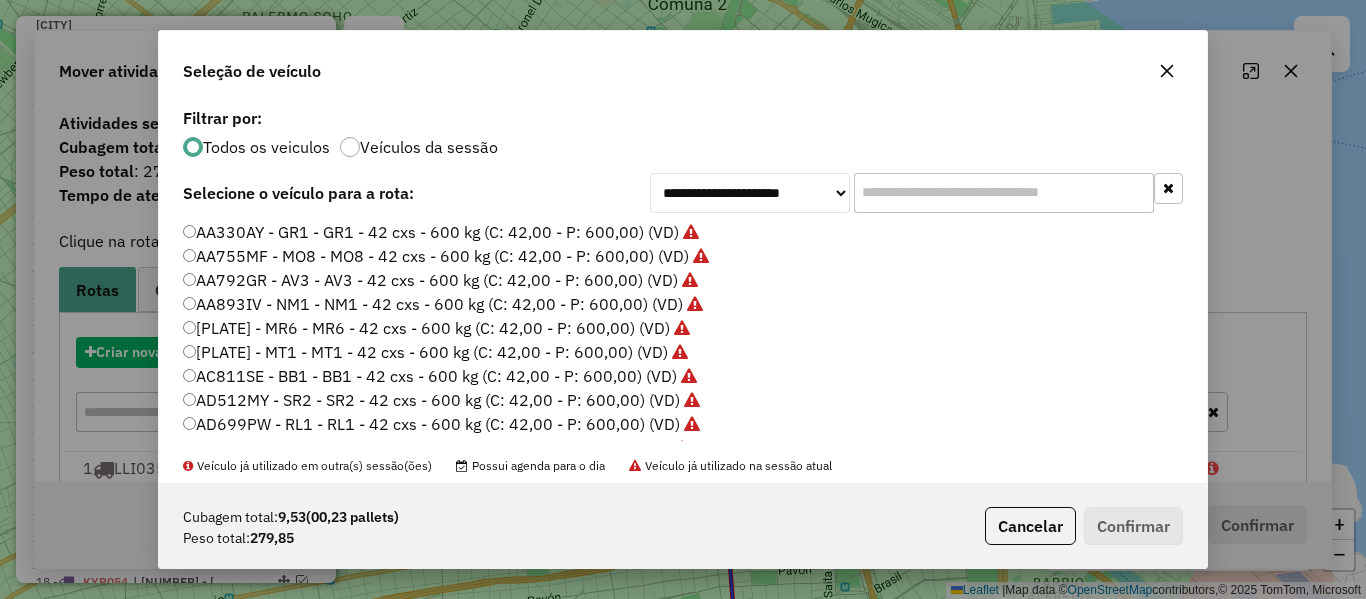 scroll, scrollTop: 11, scrollLeft: 6, axis: both 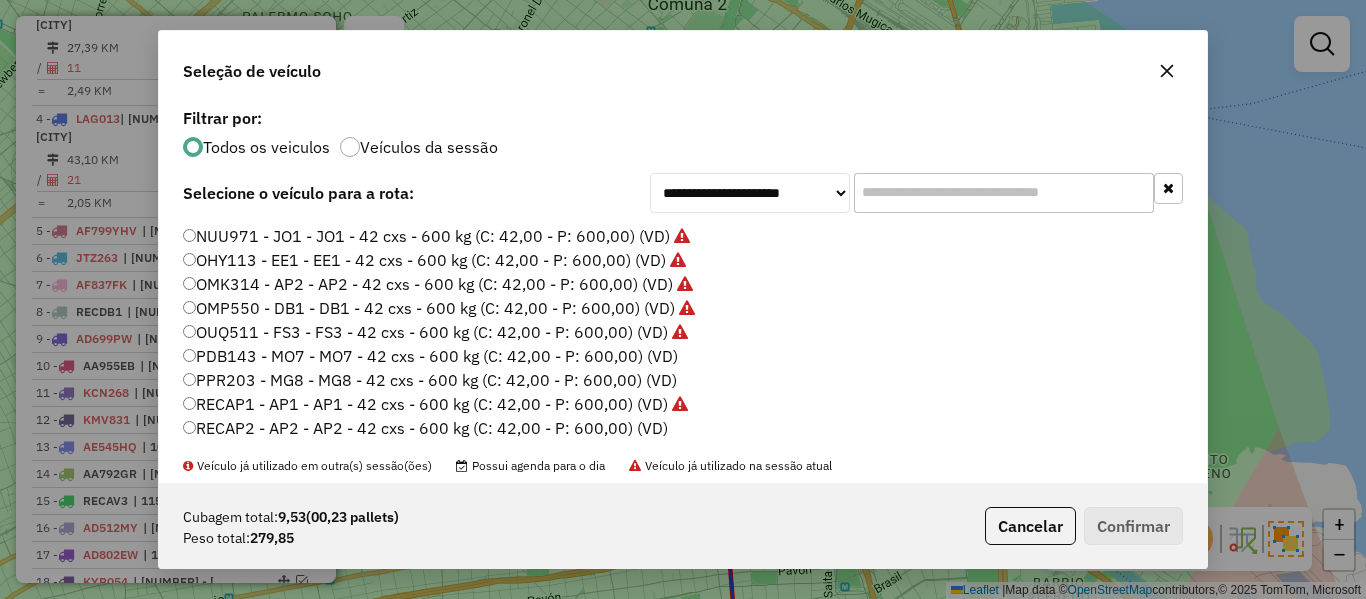 click on "PDB143 - MO7 - MO7 - 42 cxs - 600 kg (C: 42,00 - P: 600,00) (VD)" 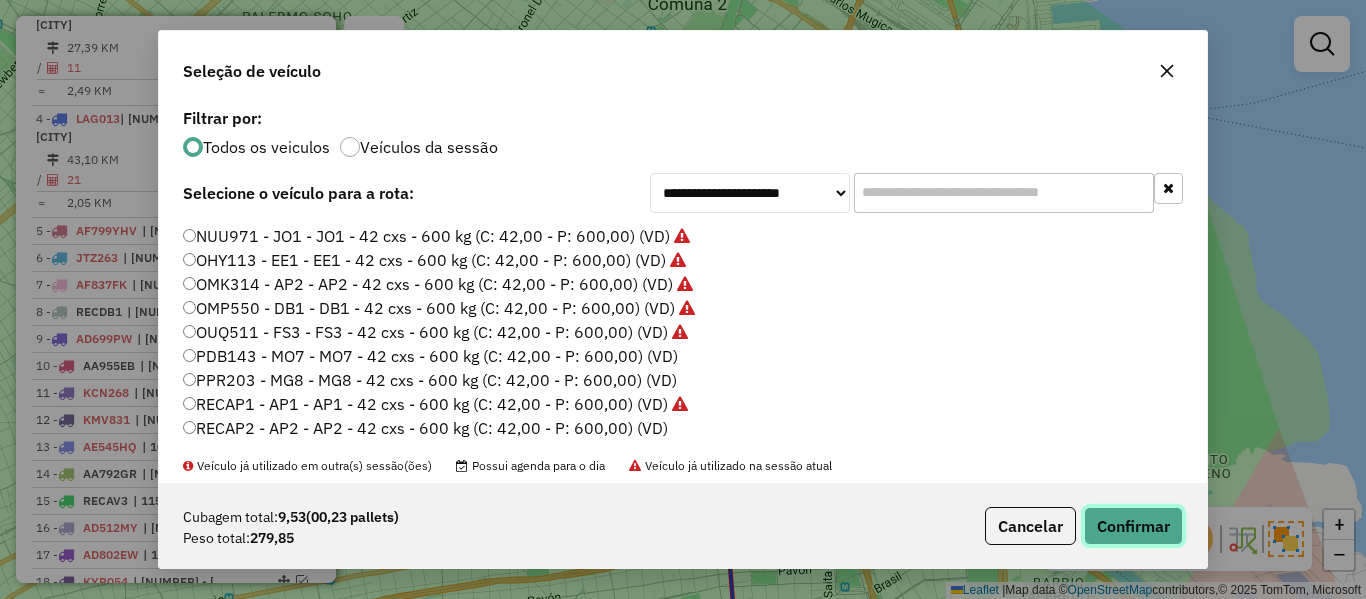 click on "Confirmar" 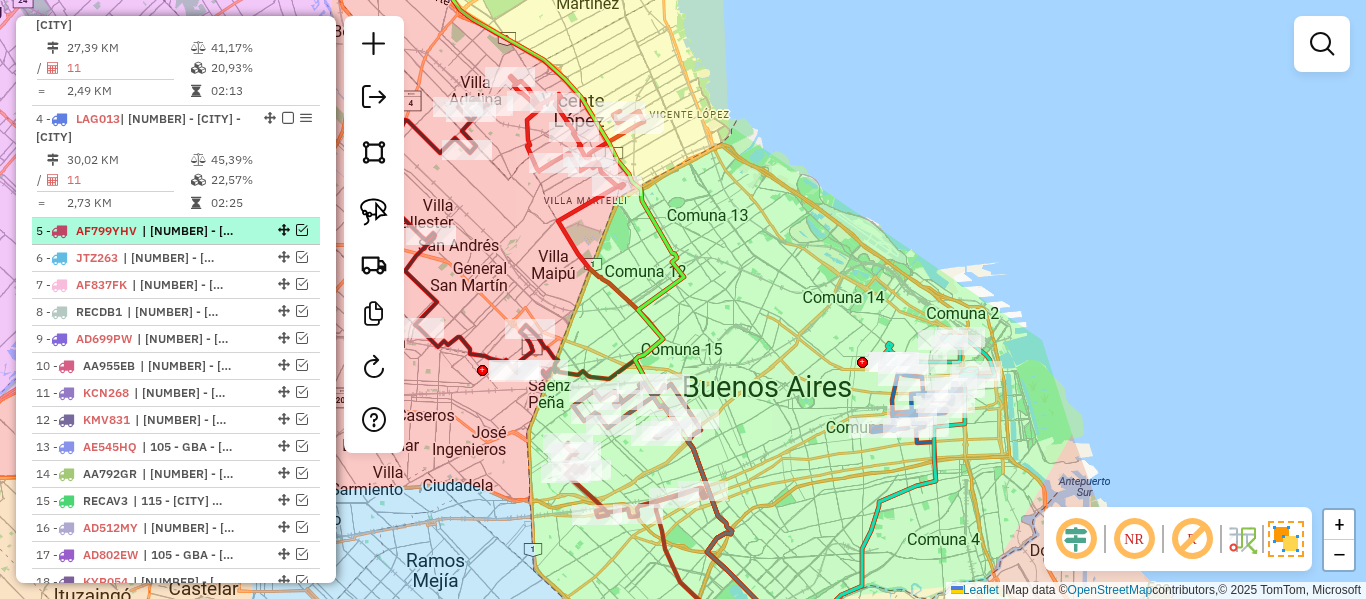 click on "| 107 - Ciudad Autónoma de Buenos Aires - CABA" at bounding box center (188, 231) 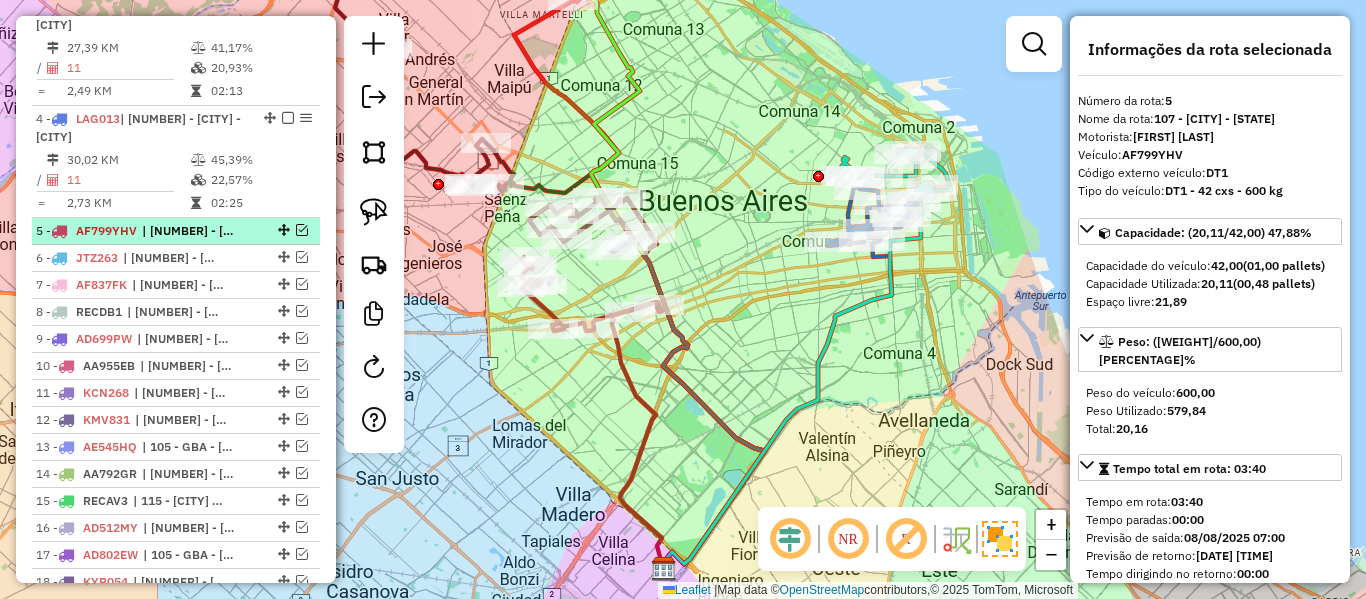 click at bounding box center [302, 230] 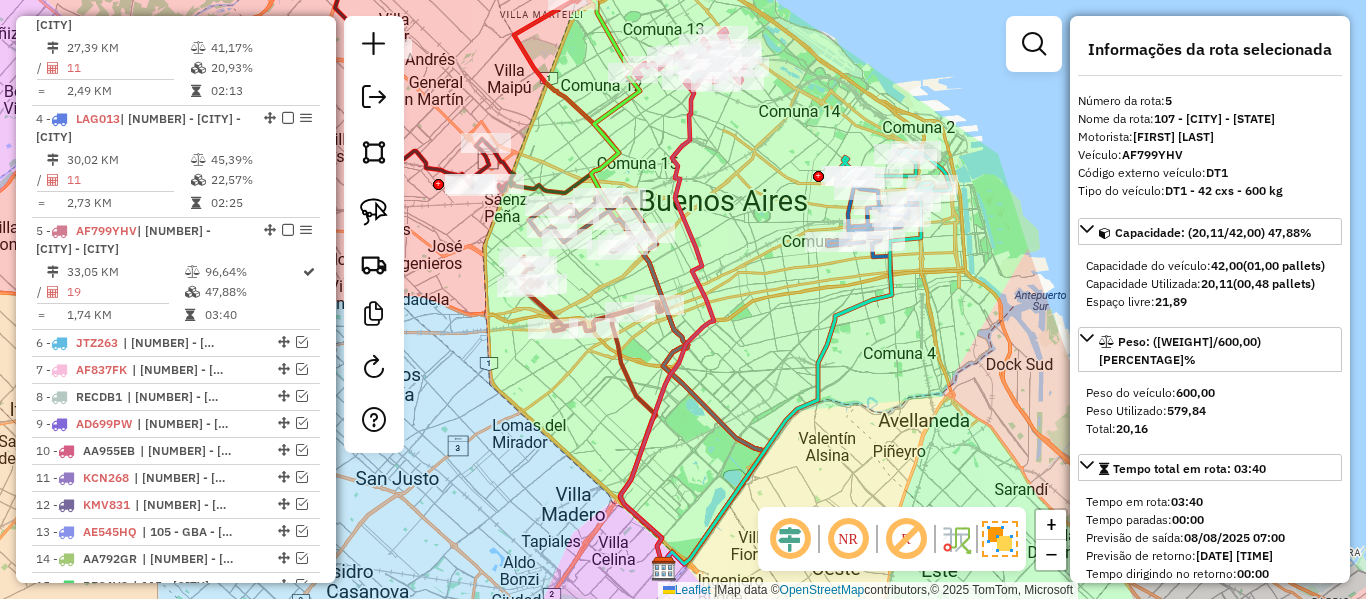 drag, startPoint x: 774, startPoint y: 152, endPoint x: 782, endPoint y: 303, distance: 151.21178 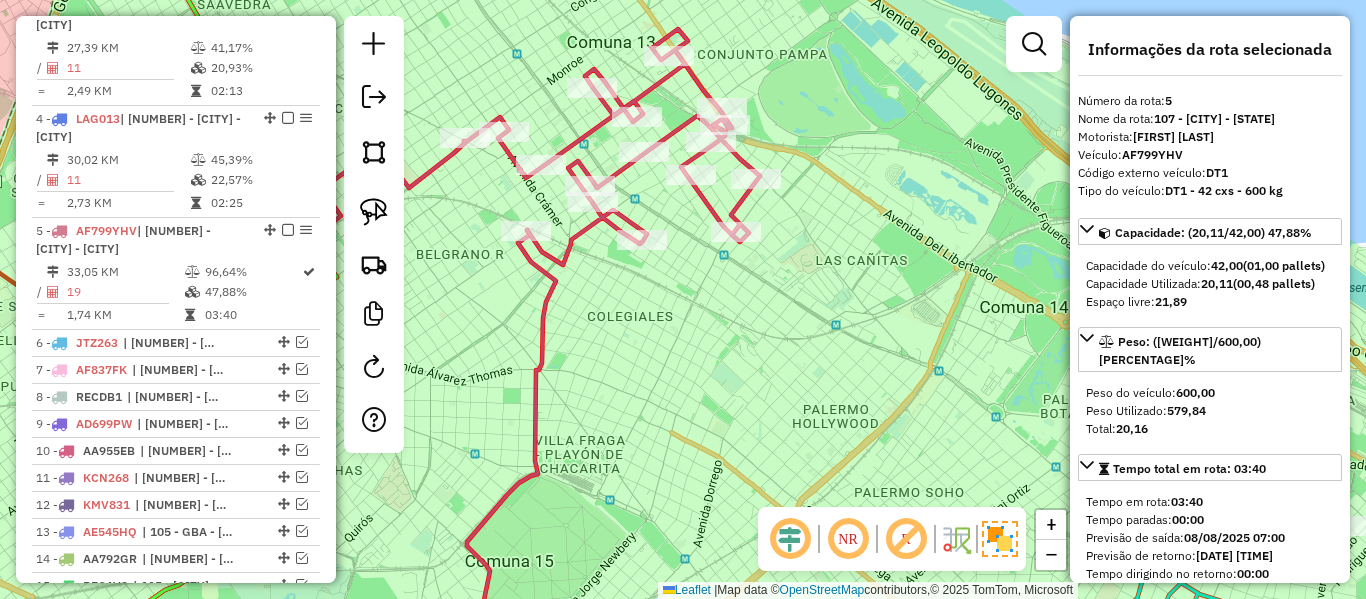 drag, startPoint x: 725, startPoint y: 266, endPoint x: 927, endPoint y: 321, distance: 209.35378 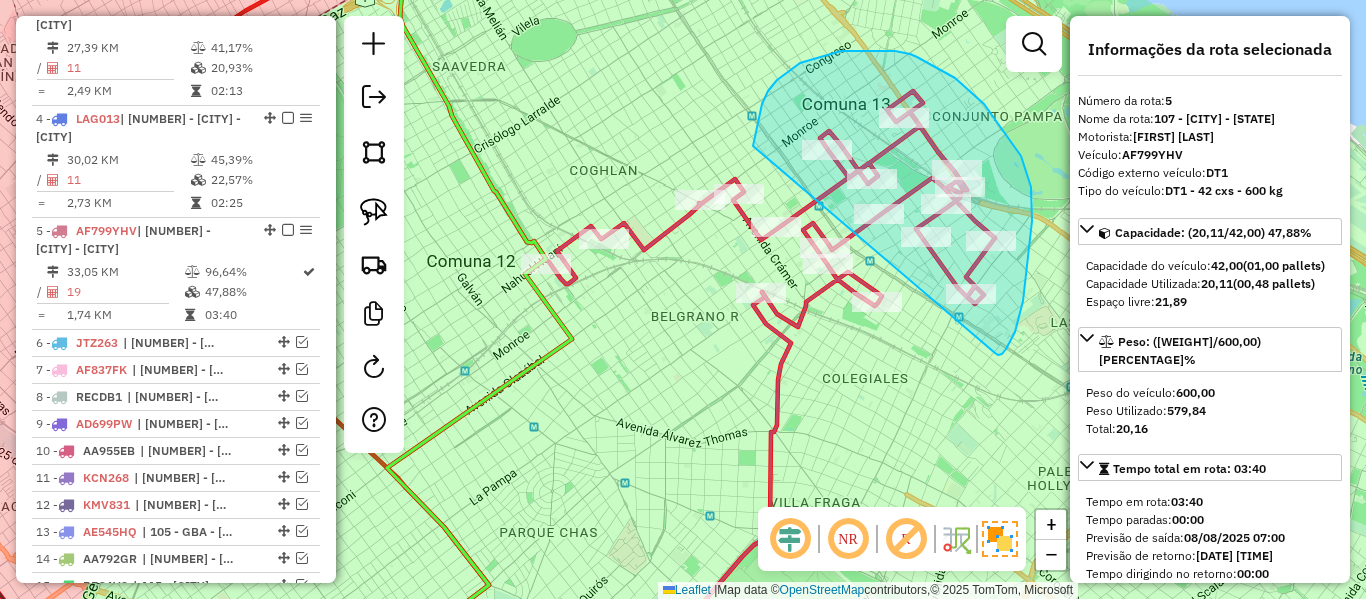 drag, startPoint x: 1015, startPoint y: 332, endPoint x: 752, endPoint y: 161, distance: 313.70367 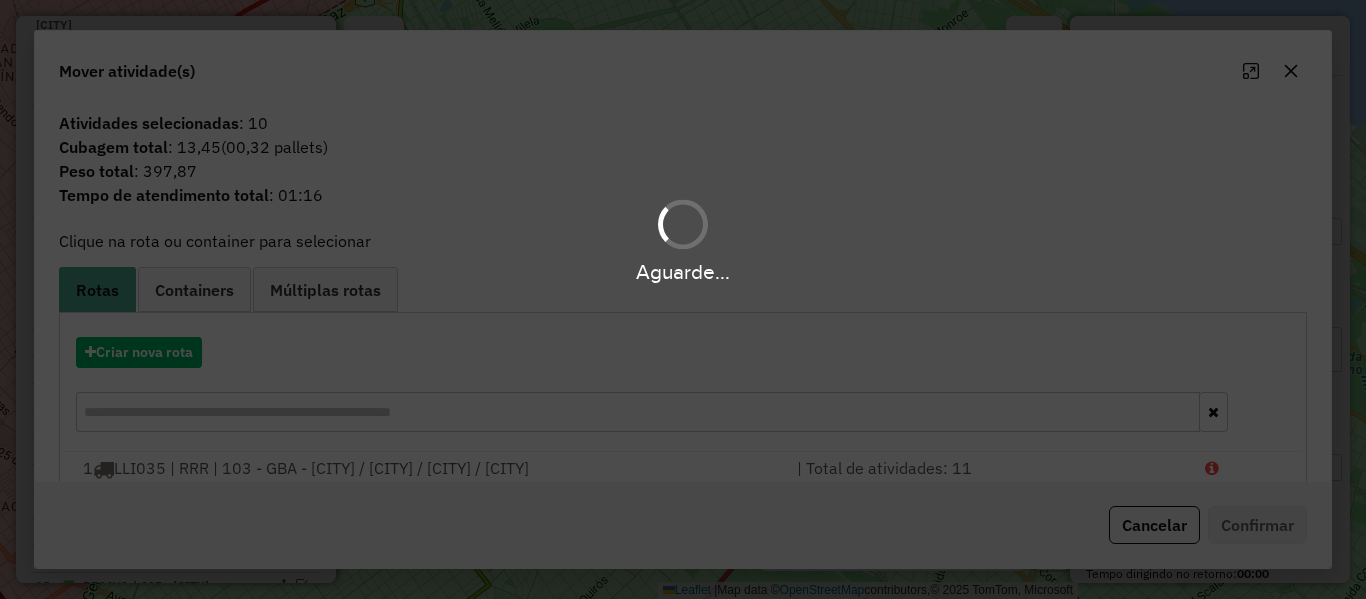 click on "Aguarde...  Pop-up bloqueado!  Seu navegador bloqueou automáticamente a abertura de uma nova janela.   Acesse as configurações e adicione o endereço do sistema a lista de permissão.   Fechar  Informações da Sessão 1225714 - 08/08/2025     Criação: 07/08/2025 12:51   Depósito:  SAZ AR - TaDa Shipick   Total de rotas:  31  Distância Total:  1.413,15 km  Tempo total:  95:29  Total de Atividades Roteirizadas:  413  Total de Pedidos Roteirizados:  416  Peso total roteirizado:  15.258,64  Cubagem total roteirizado:  548,23  Total de Atividades não Roteirizadas:  0  Total de Pedidos não Roteirizados:  0 Total de caixas por viagem:  548,23 /   31 =  17,68 Média de Atividades por viagem:  413 /   31 =  13,32 Ocupação média da frota:  82,04%  Clientes com Service Time:  0,00%   (0 de 413)   Rotas improdutivas:  9  Rotas vários dias:  0  Clientes Priorizados NR:  0  Transportadoras  Rotas  Recargas: 0   Ver rotas   Ver veículos  Finalizar todas as rotas   1 -       LLI035   46,12 KM   57,39%  /" at bounding box center (683, 299) 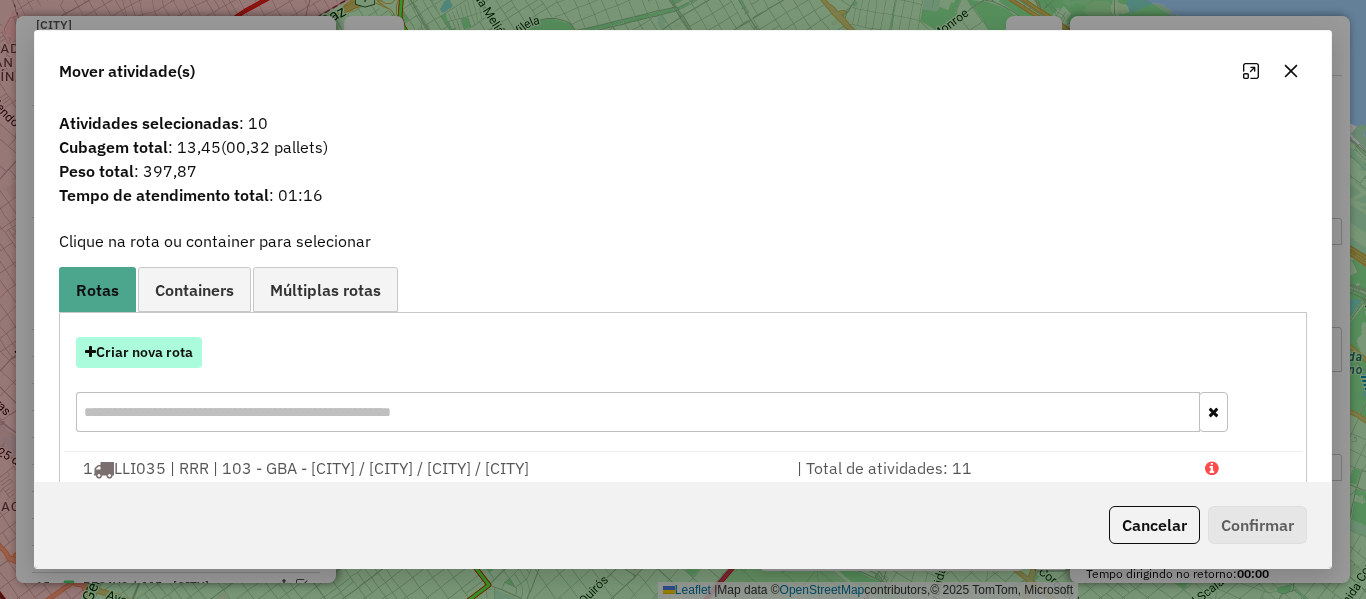 click on "Criar nova rota" at bounding box center (139, 352) 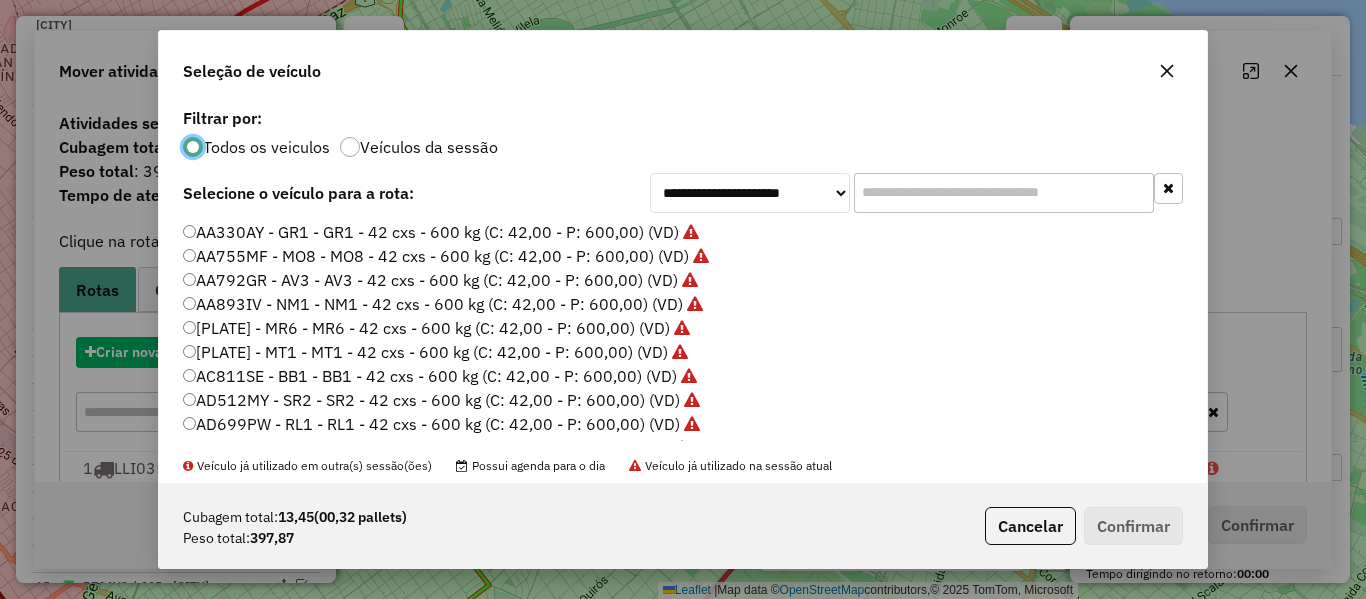 scroll, scrollTop: 11, scrollLeft: 6, axis: both 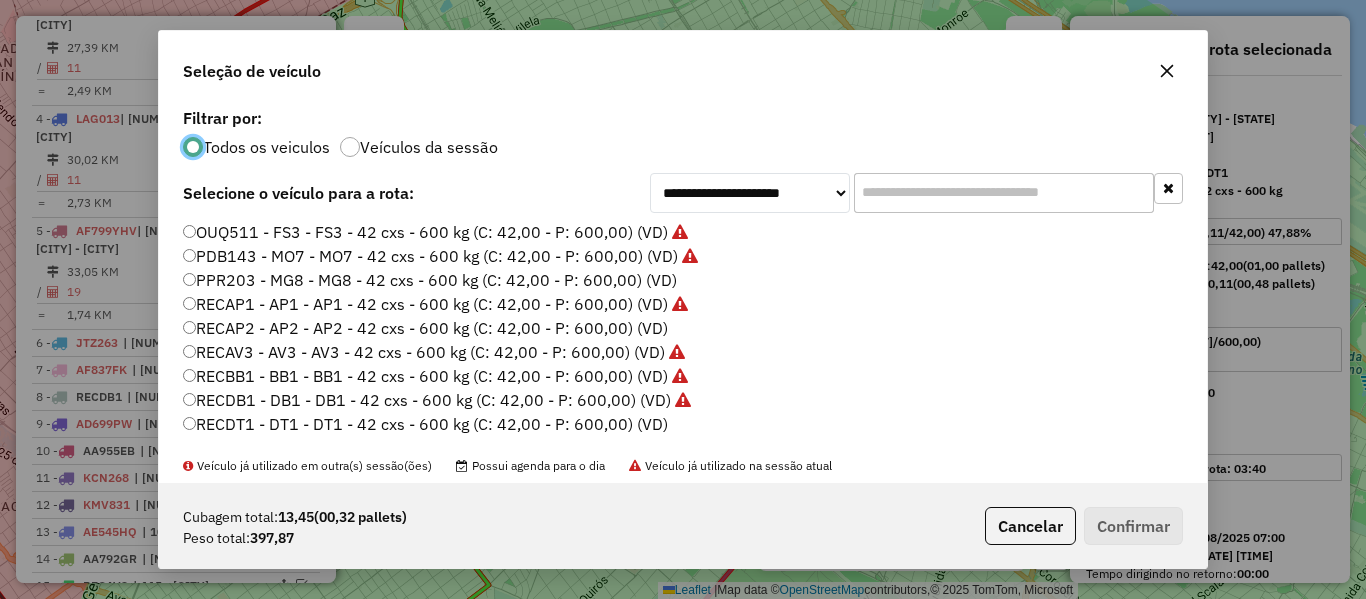 click on "PPR203 - MG8 - MG8 - 42 cxs - 600 kg (C: 42,00 - P: 600,00) (VD)" 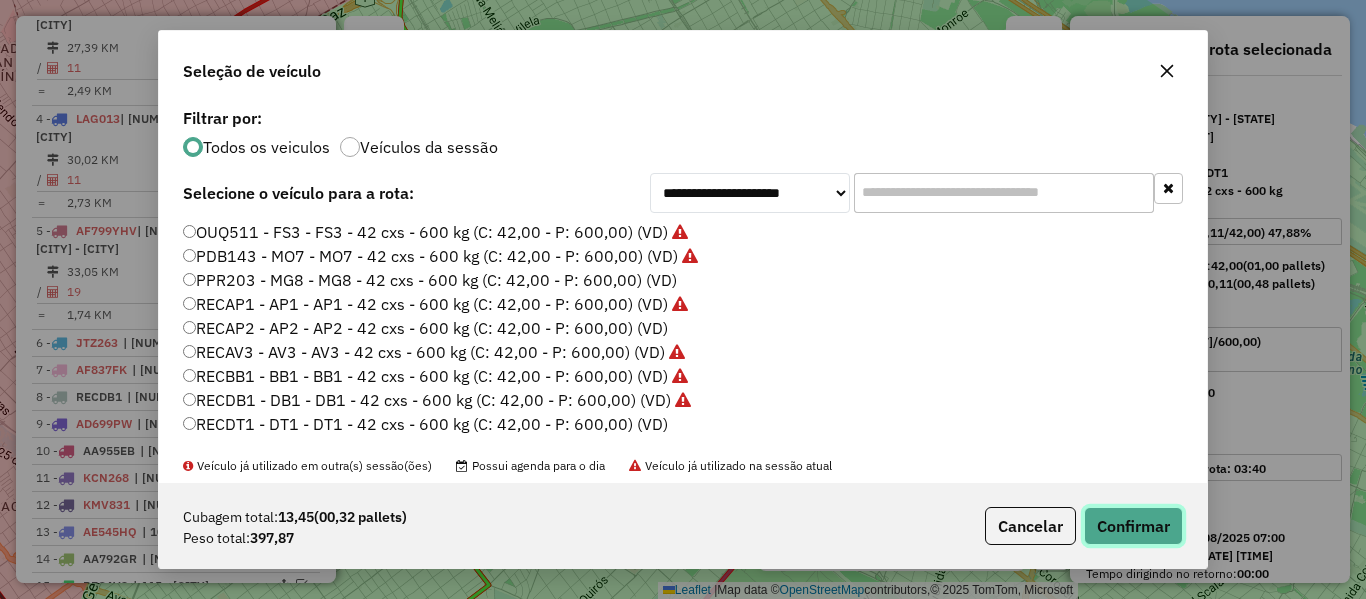 click on "Confirmar" 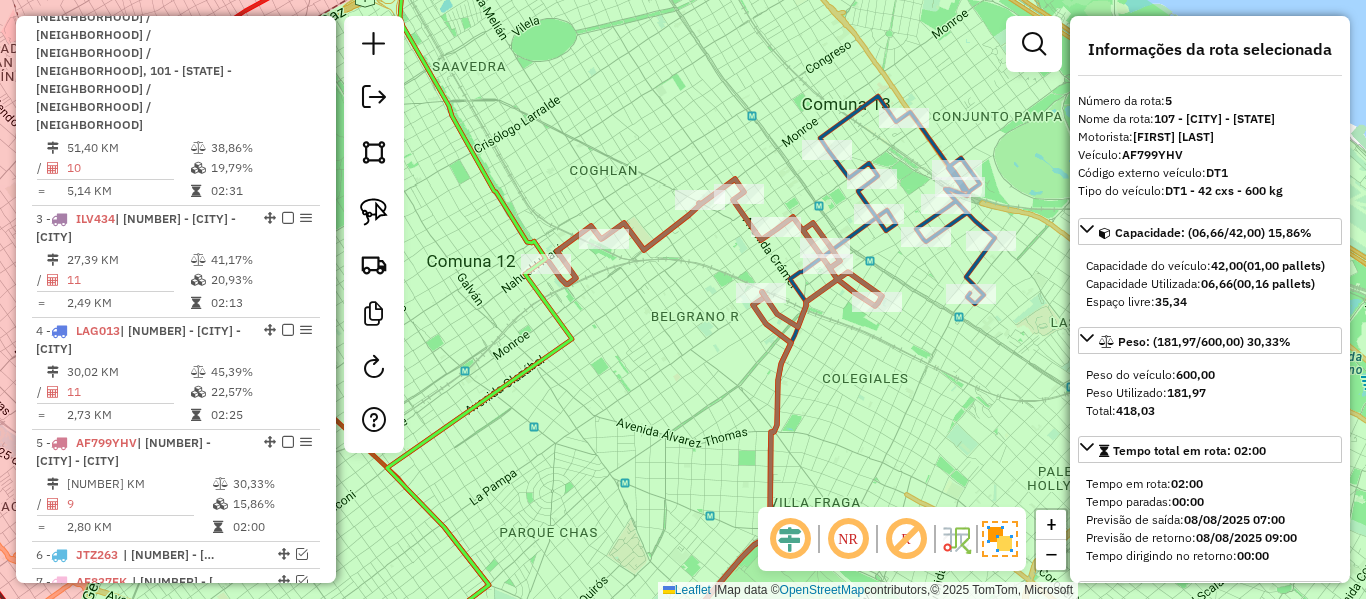 scroll, scrollTop: 1000, scrollLeft: 0, axis: vertical 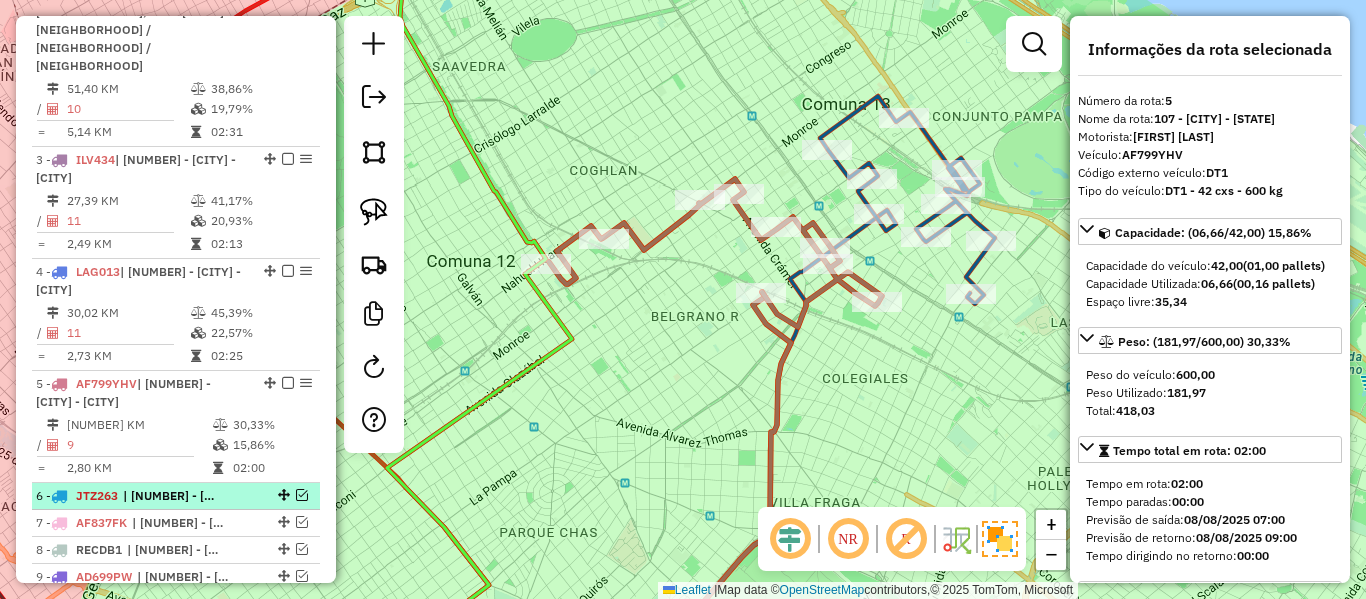 click at bounding box center (282, 495) 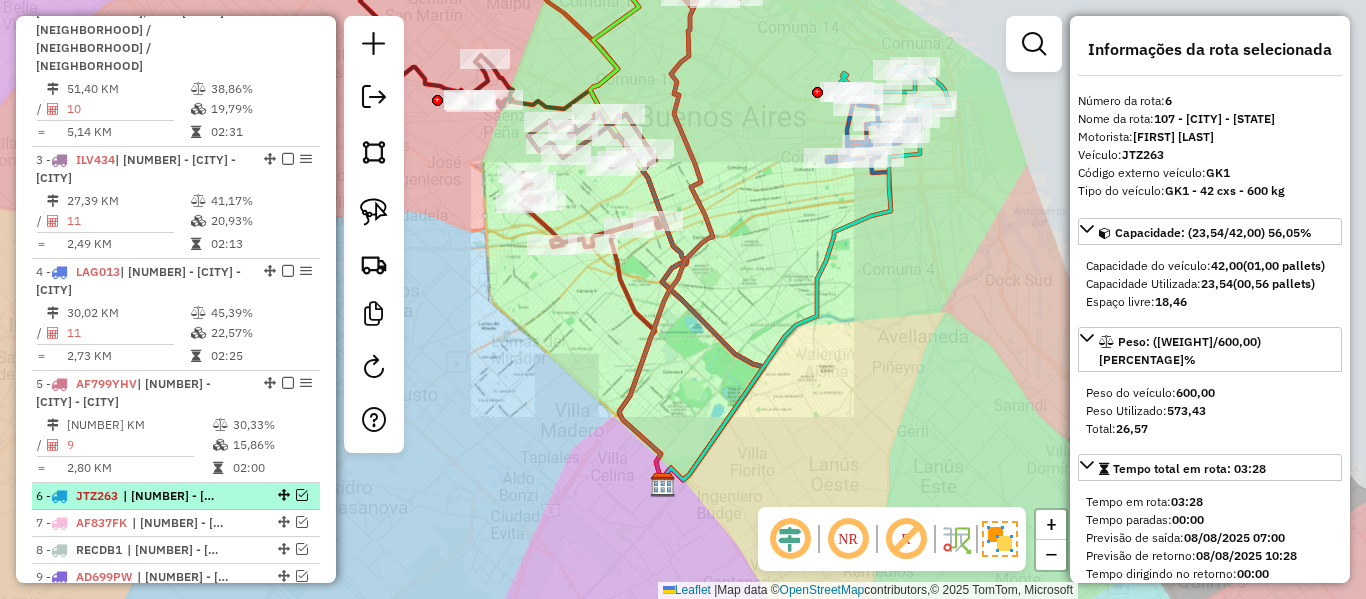 click at bounding box center (302, 495) 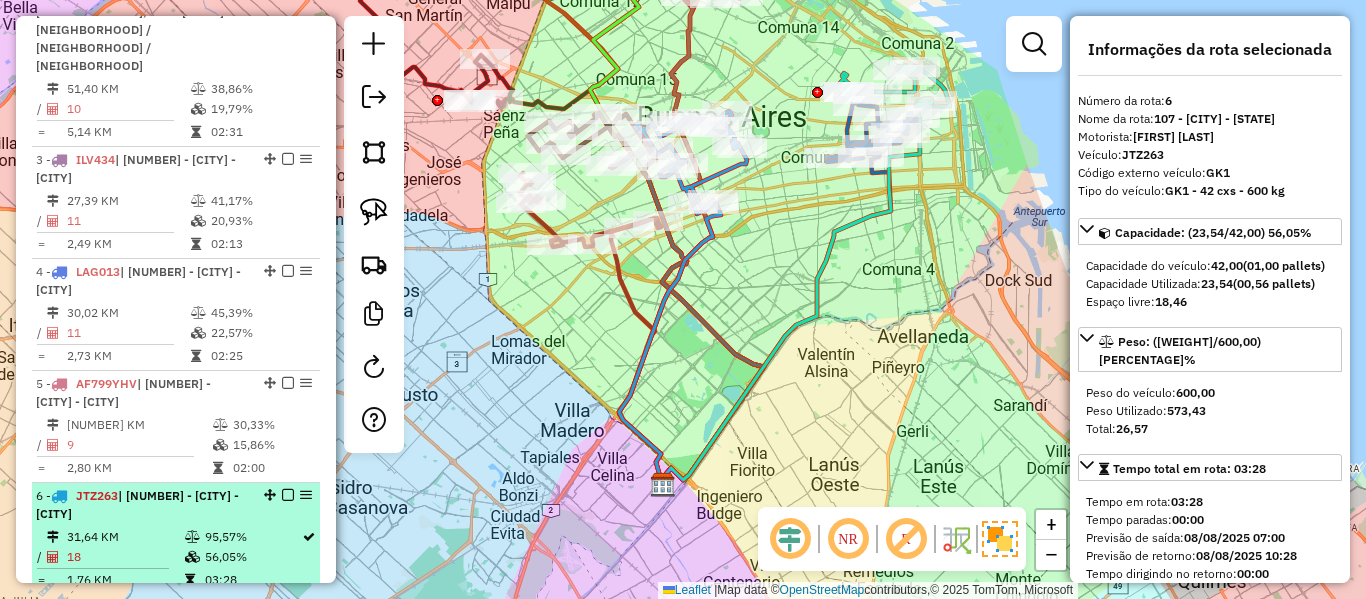 click on "95,57%" at bounding box center [252, 537] 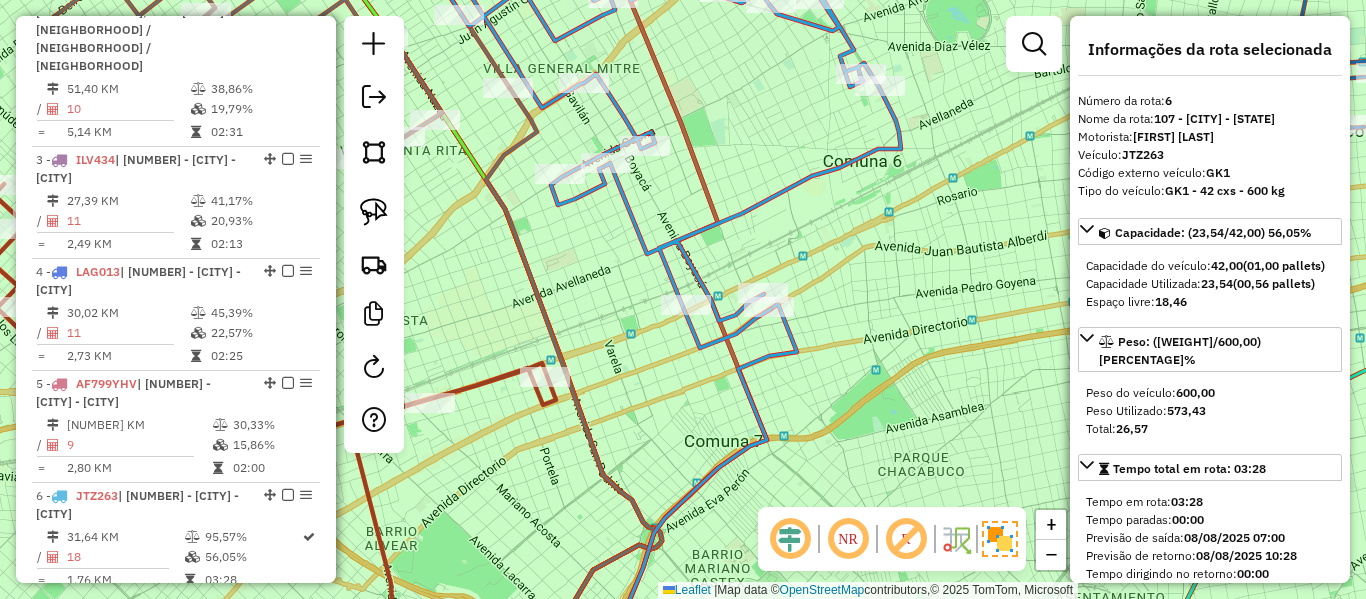drag, startPoint x: 862, startPoint y: 217, endPoint x: 805, endPoint y: 279, distance: 84.21995 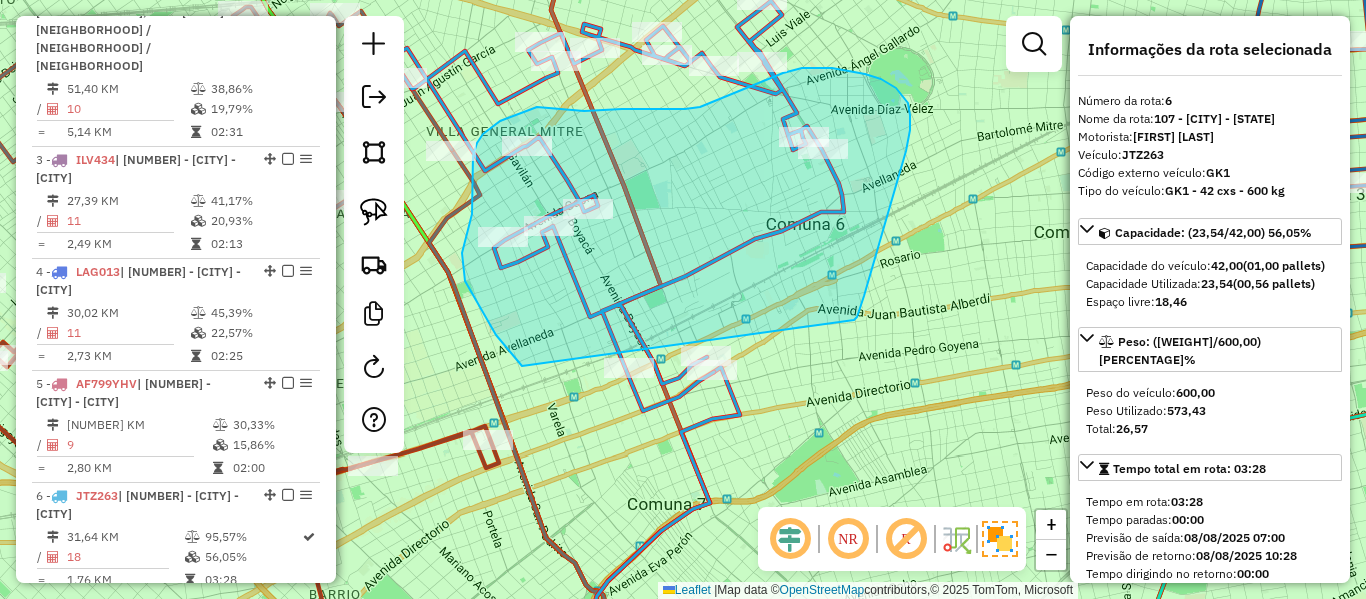 drag, startPoint x: 872, startPoint y: 265, endPoint x: 757, endPoint y: 434, distance: 204.41624 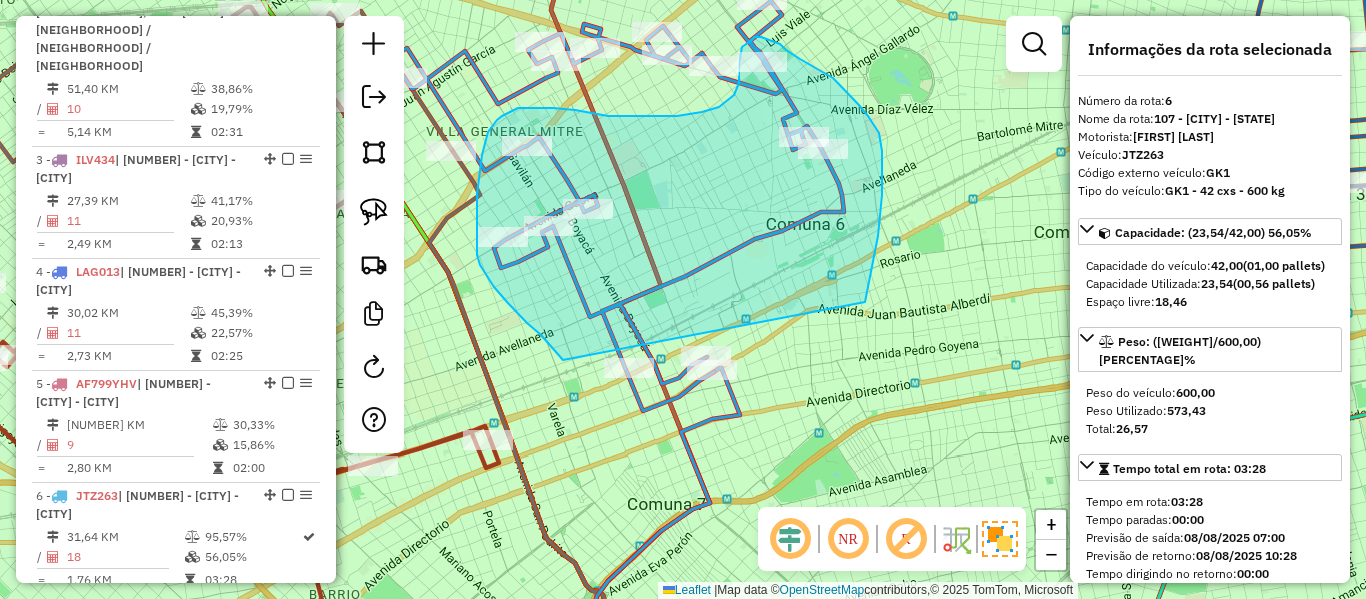 drag, startPoint x: 866, startPoint y: 296, endPoint x: 758, endPoint y: 449, distance: 187.27786 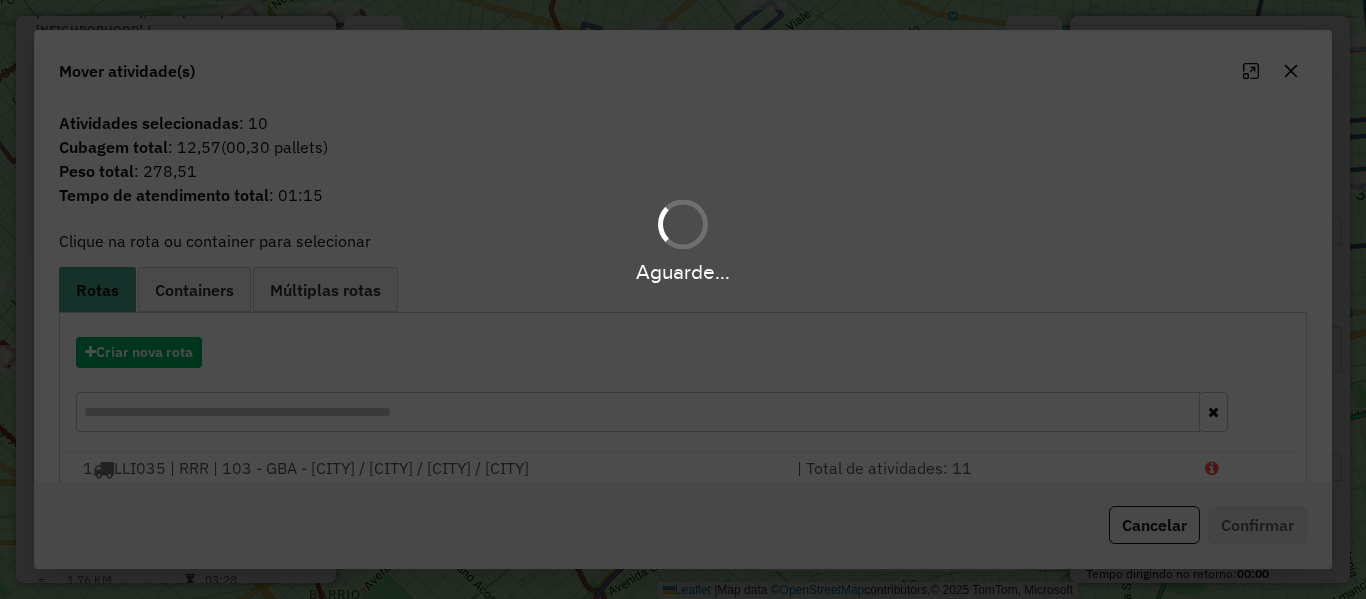 click on "Aguarde...  Pop-up bloqueado!  Seu navegador bloqueou automáticamente a abertura de uma nova janela.   Acesse as configurações e adicione o endereço do sistema a lista de permissão.   Fechar  Informações da Sessão 1225714 - 08/08/2025     Criação: 07/08/2025 12:51   Depósito:  SAZ AR - TaDa Shipick   Total de rotas:  32  Distância Total:  1.431,27 km  Tempo total:  95:59  Total de Atividades Roteirizadas:  413  Total de Pedidos Roteirizados:  416  Peso total roteirizado:  15.258,64  Cubagem total roteirizado:  548,22  Total de Atividades não Roteirizadas:  0  Total de Pedidos não Roteirizados:  0 Total de caixas por viagem:  548,22 /   32 =  17,13 Média de Atividades por viagem:  413 /   32 =  12,91 Ocupação média da frota:  79,47%  Clientes com Service Time:  0,00%   (0 de 413)   Rotas improdutivas:  11  Rotas vários dias:  0  Clientes Priorizados NR:  0  Transportadoras  Rotas  Recargas: 0   Ver rotas   Ver veículos  Finalizar todas as rotas   1 -       LLI035   46,12 KM   57,39%  /" at bounding box center (683, 299) 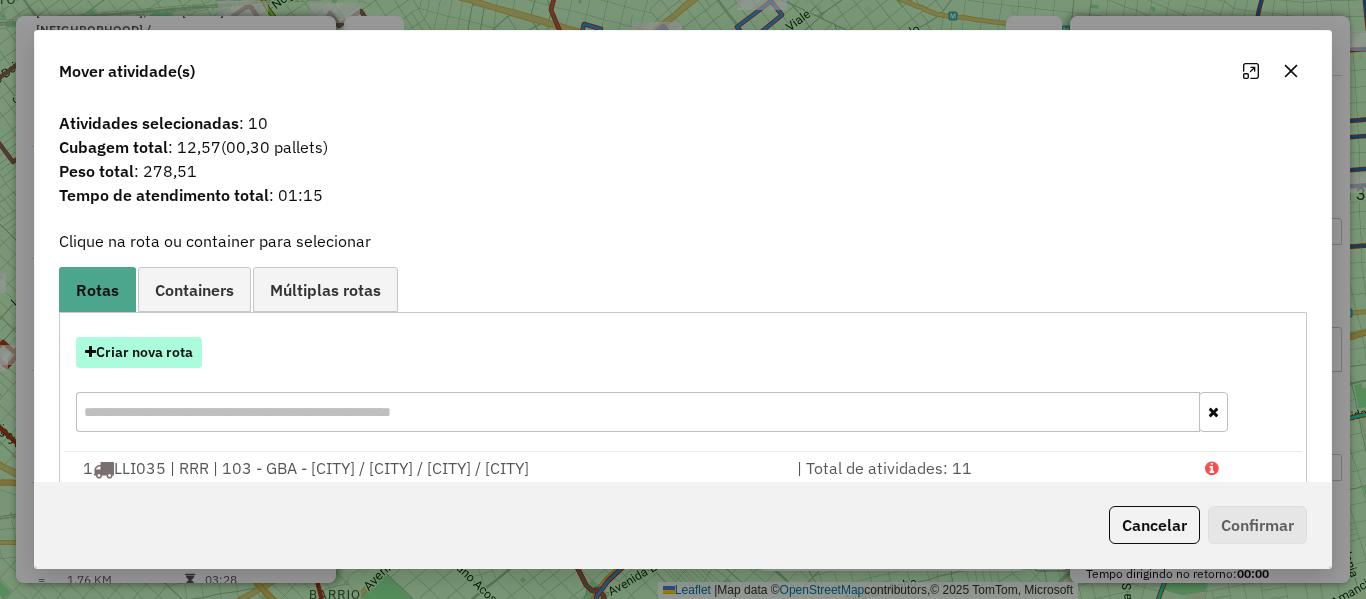 click on "Criar nova rota" at bounding box center [139, 352] 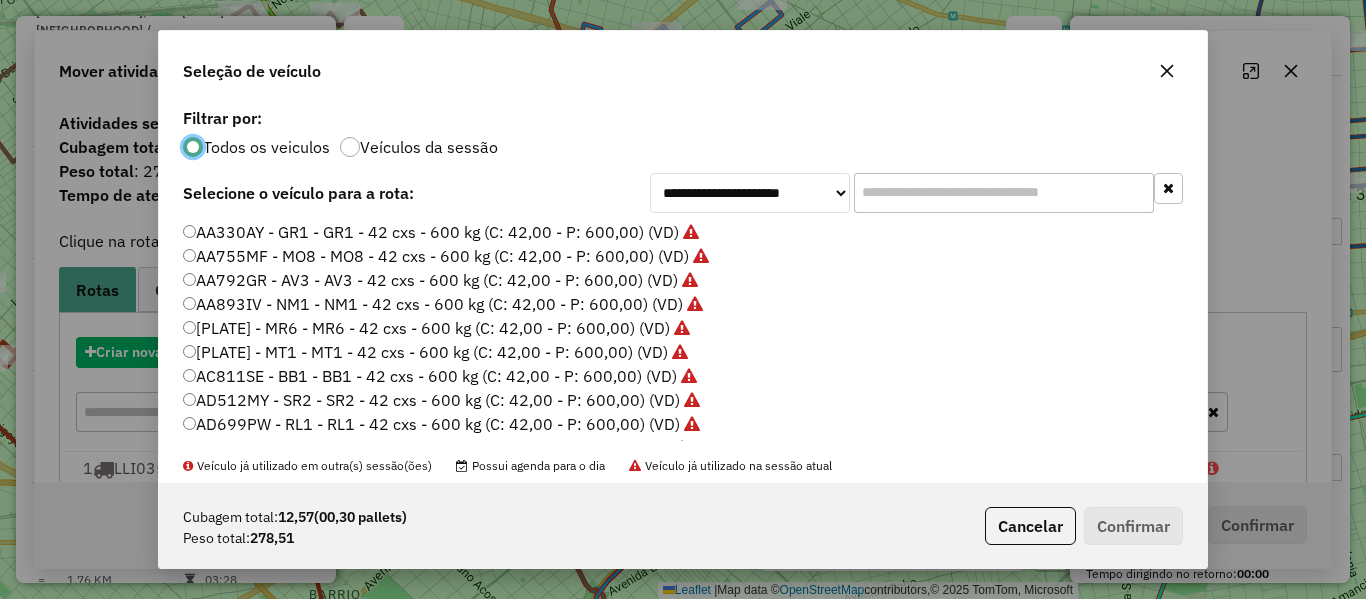 scroll, scrollTop: 11, scrollLeft: 6, axis: both 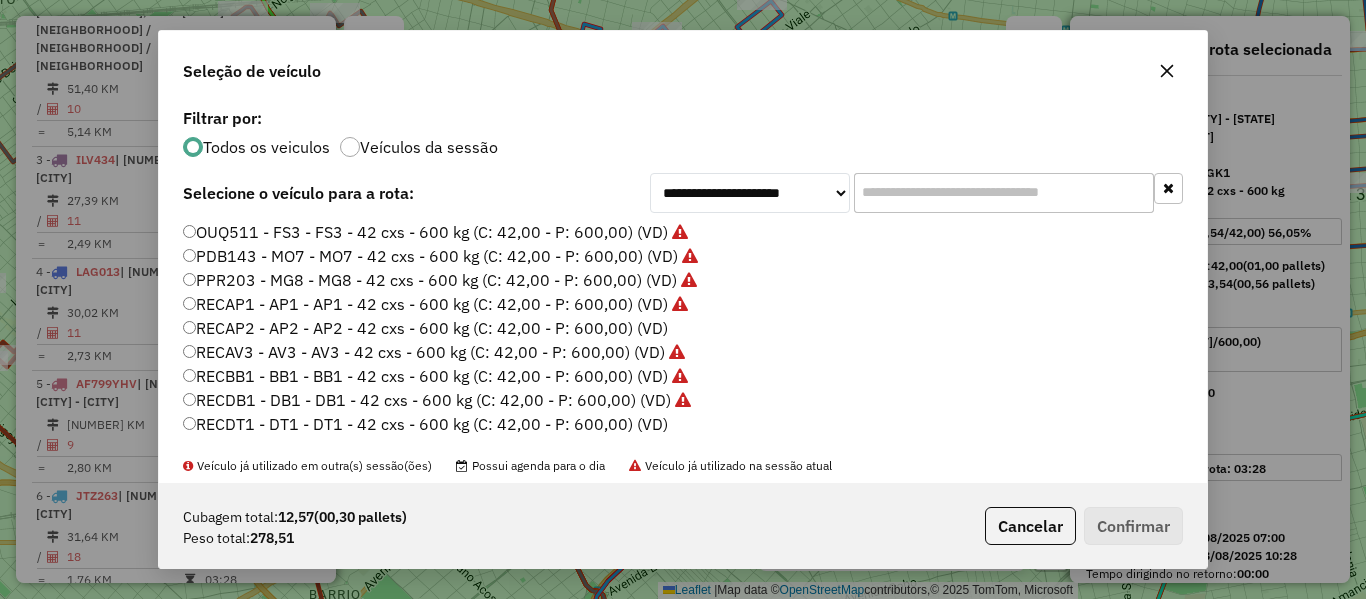 click on "RECAV3 - AV3 - AV3 - 42 cxs - 600 kg (C: 42,00 - P: 600,00) (VD)" 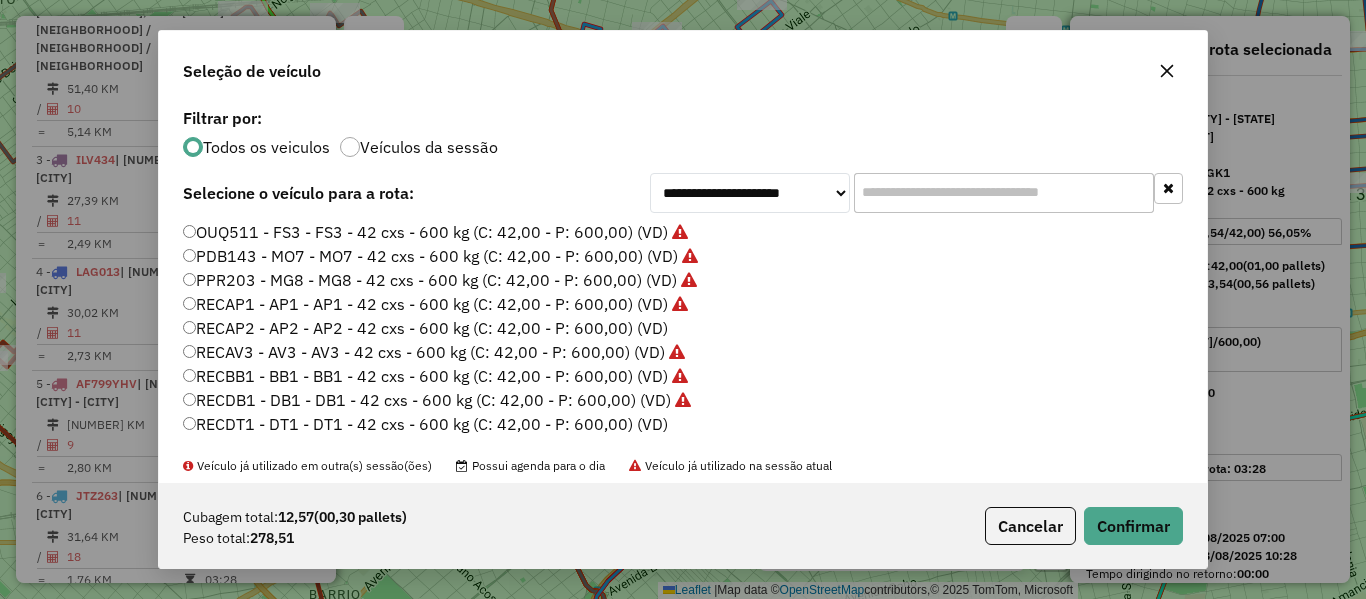 click on "RECAP2 - AP2 - AP2 - 42 cxs - 600 kg (C: 42,00 - P: 600,00) (VD)" 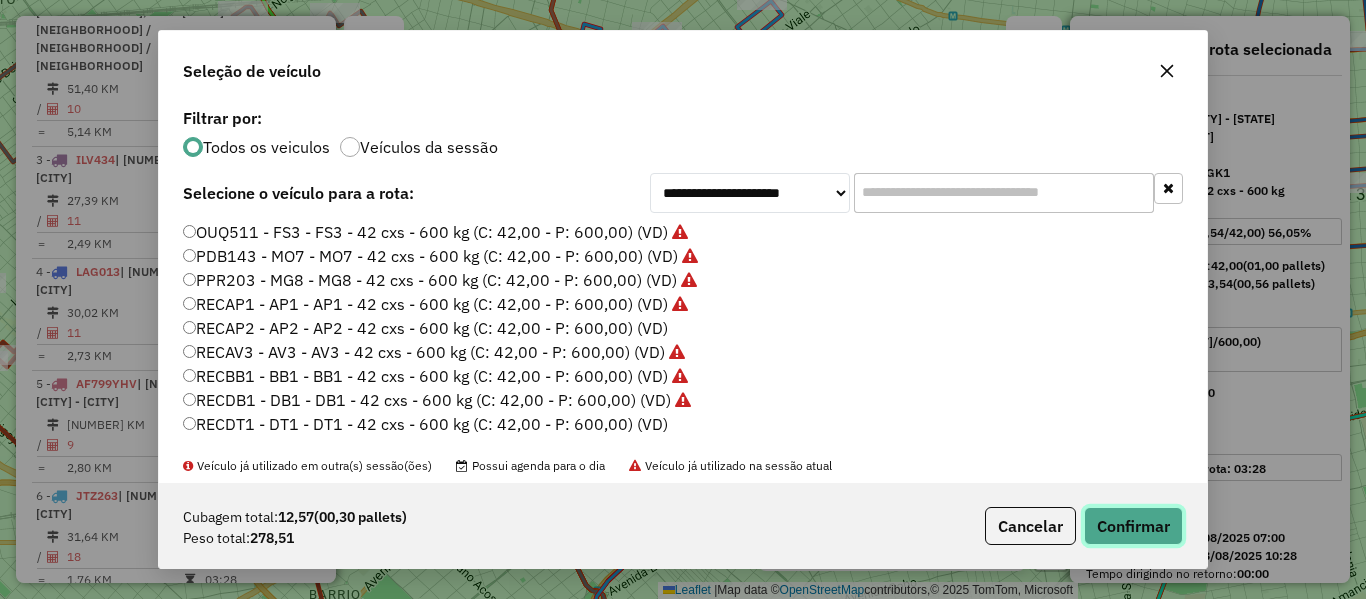 click on "Confirmar" 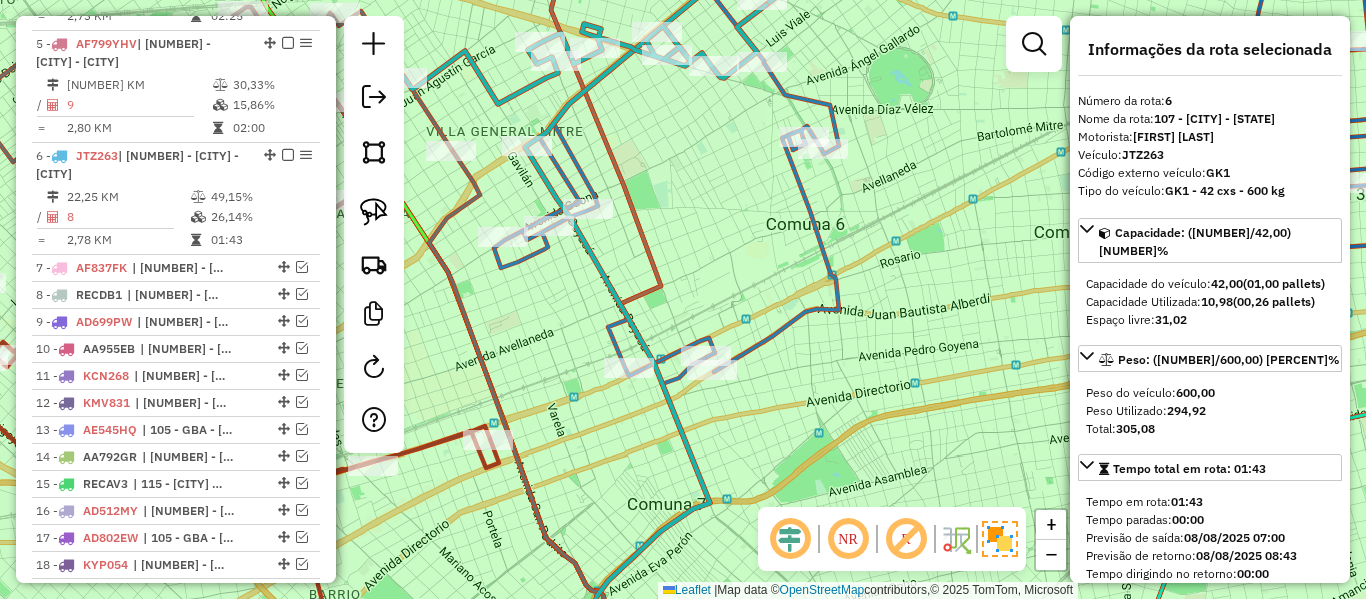 scroll, scrollTop: 1377, scrollLeft: 0, axis: vertical 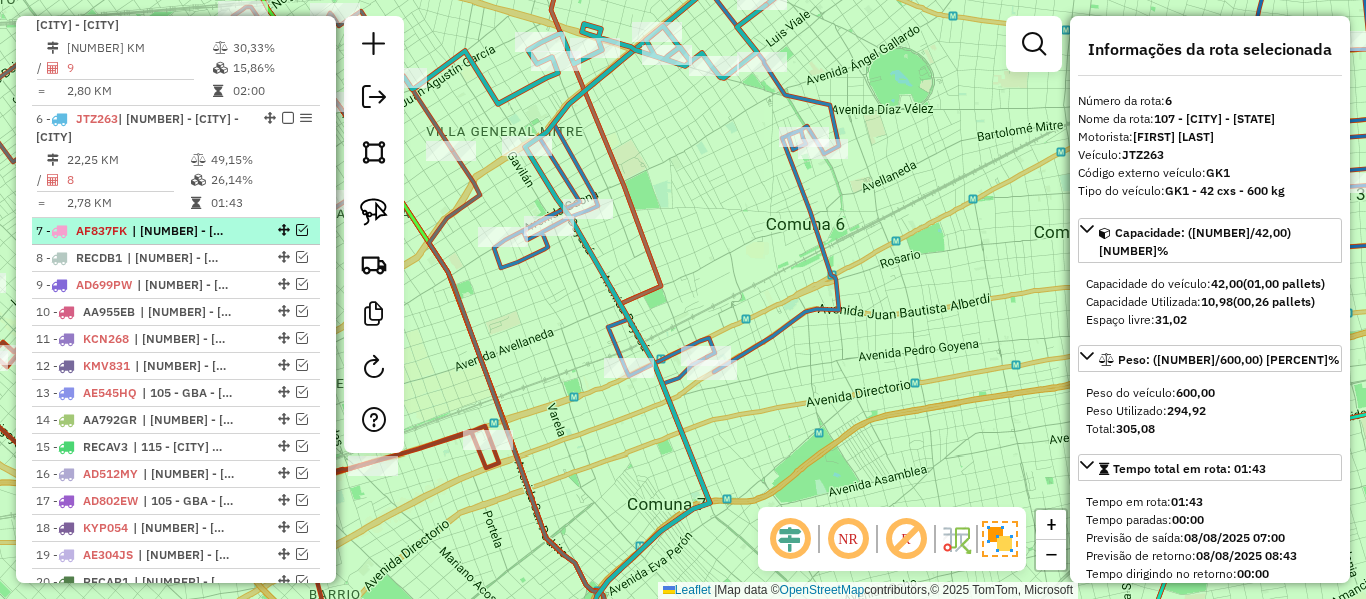 click on "| 107 - Ciudad Autónoma de Buenos Aires - CABA" at bounding box center (178, 231) 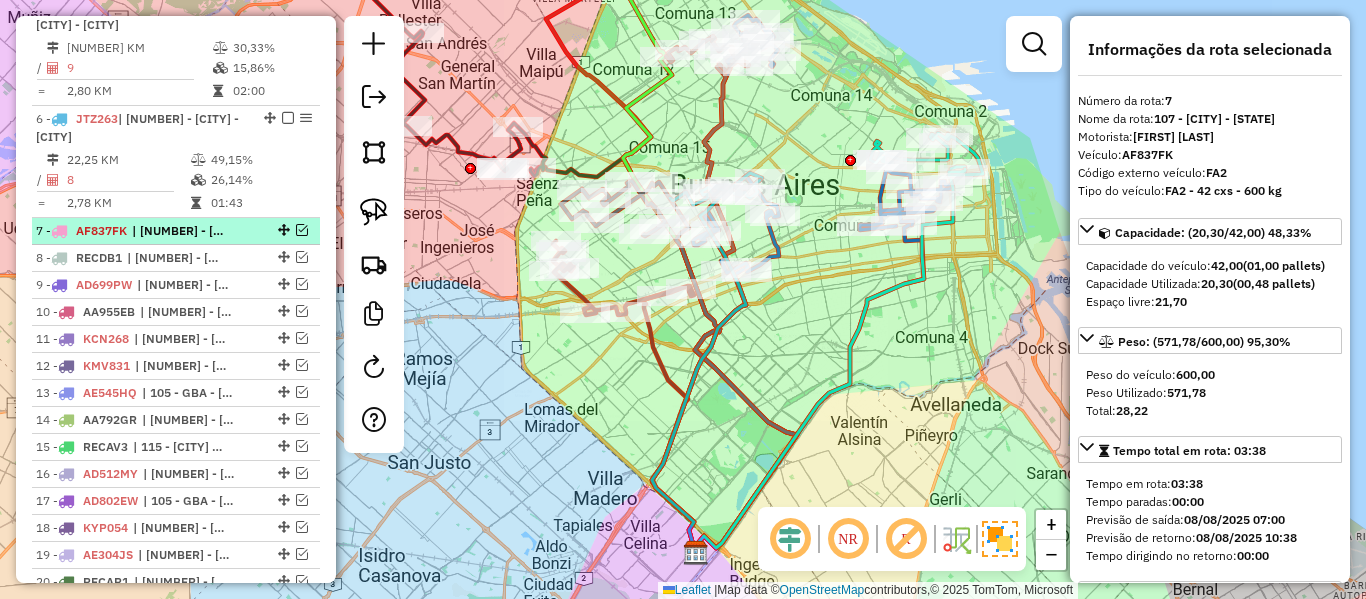 click at bounding box center (302, 230) 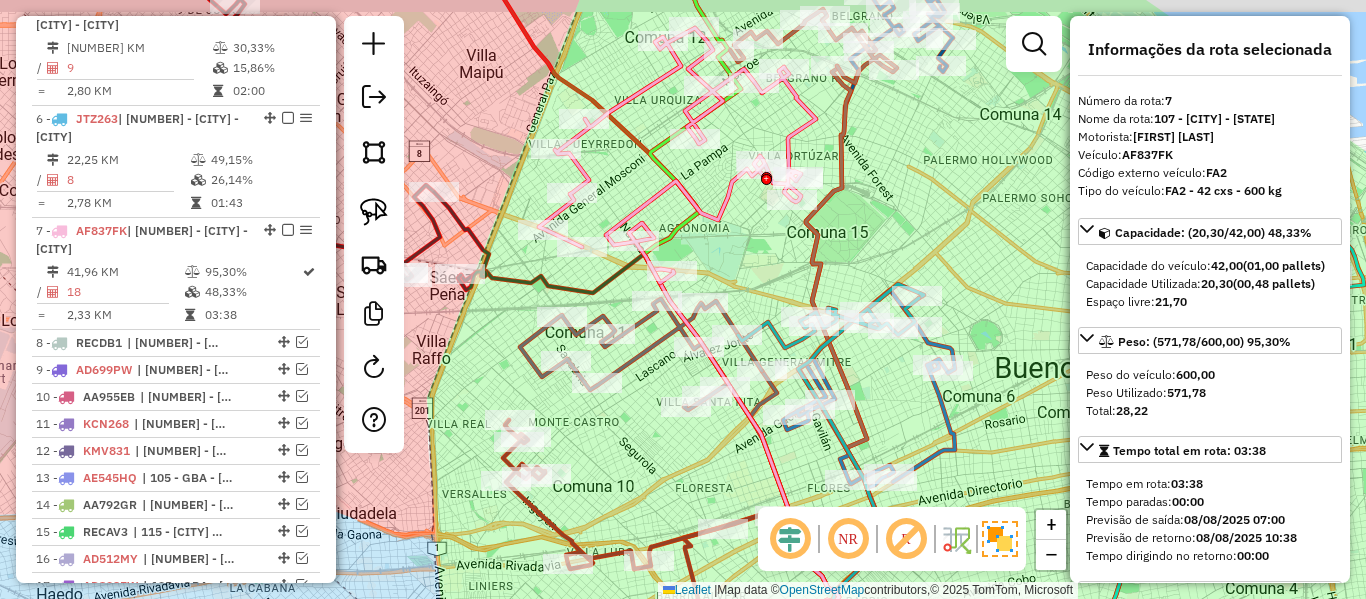 drag, startPoint x: 722, startPoint y: 212, endPoint x: 747, endPoint y: 247, distance: 43.011627 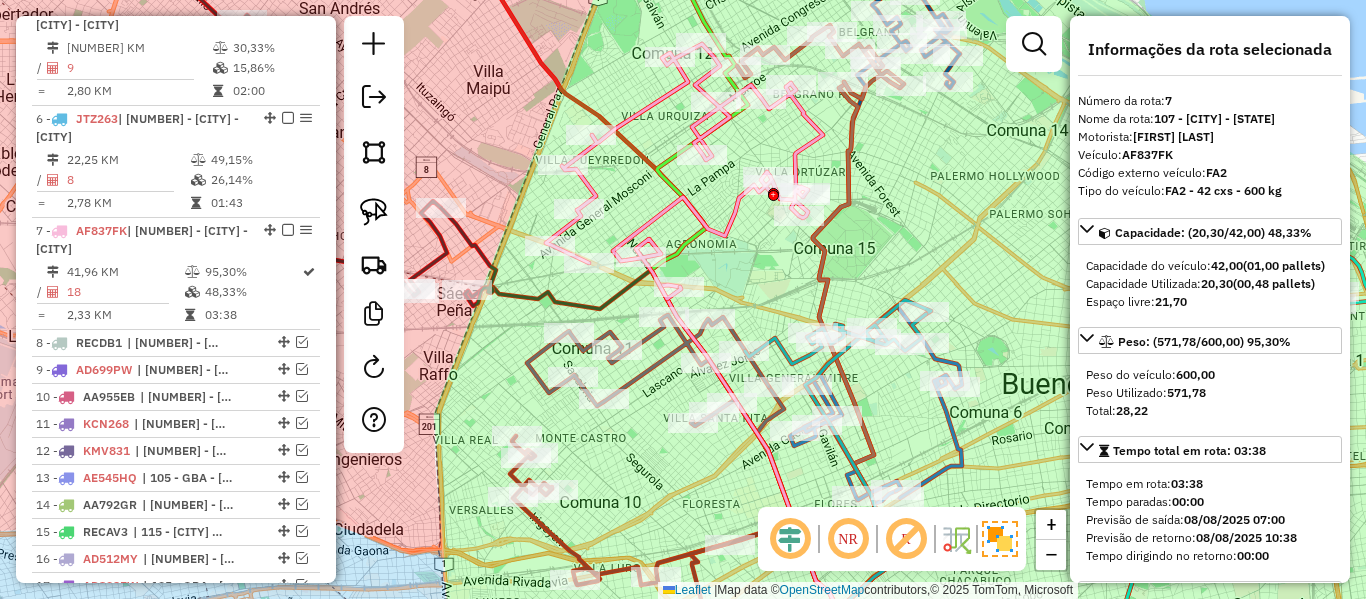 click 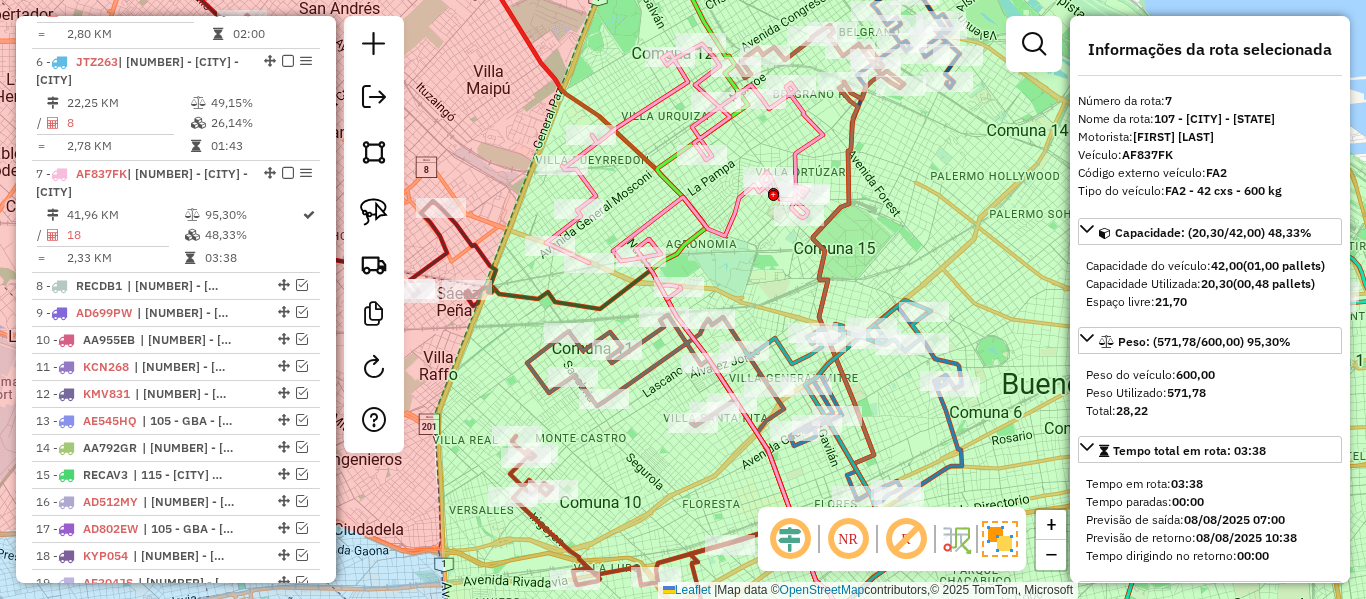 scroll, scrollTop: 1489, scrollLeft: 0, axis: vertical 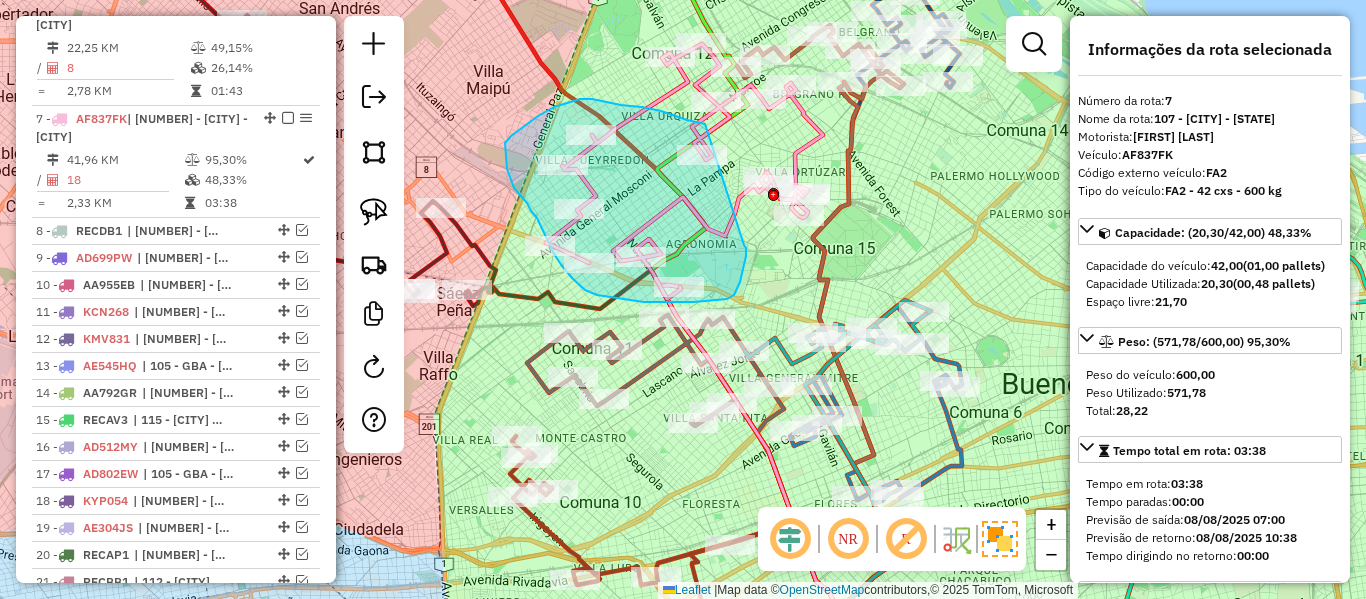 drag, startPoint x: 746, startPoint y: 256, endPoint x: 712, endPoint y: 126, distance: 134.37262 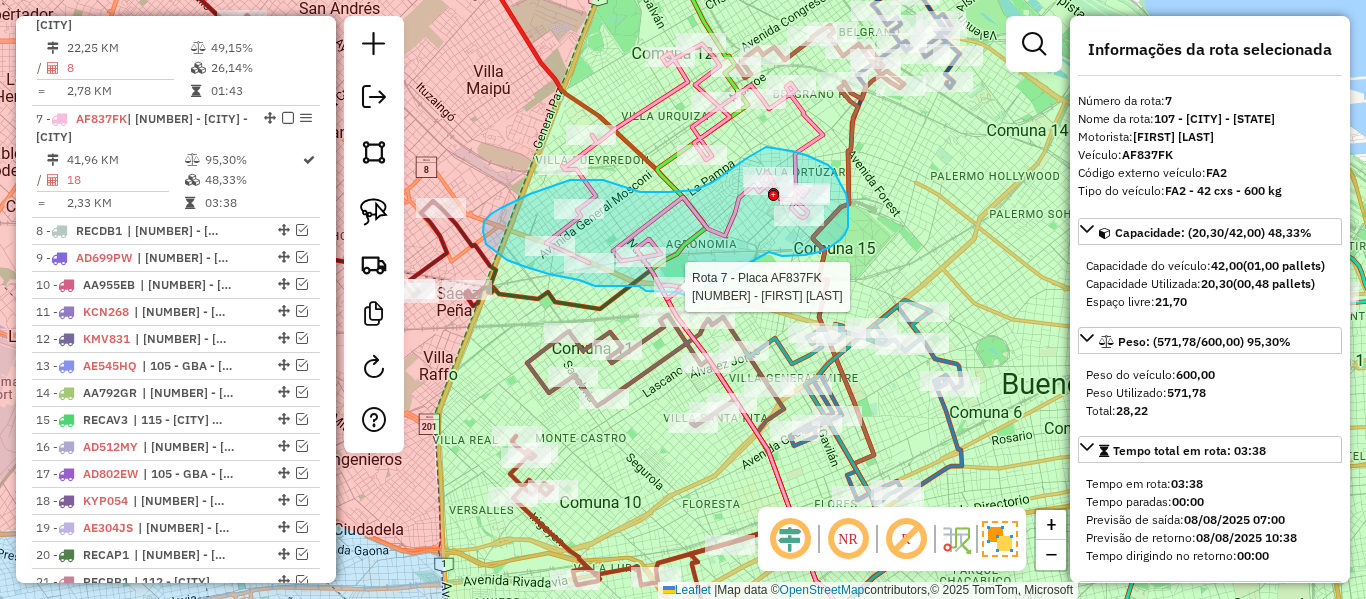click on "Rota 7 - Placa AF837FK  536575 - Rodrigo S�nchez Janela de atendimento Grade de atendimento Capacidade Transportadoras Veículos Cliente Pedidos  Rotas Selecione os dias de semana para filtrar as janelas de atendimento  Seg   Ter   Qua   Qui   Sex   Sáb   Dom  Informe o período da janela de atendimento: De: Até:  Filtrar exatamente a janela do cliente  Considerar janela de atendimento padrão  Selecione os dias de semana para filtrar as grades de atendimento  Seg   Ter   Qua   Qui   Sex   Sáb   Dom   Considerar clientes sem dia de atendimento cadastrado  Clientes fora do dia de atendimento selecionado Filtrar as atividades entre os valores definidos abaixo:  Peso mínimo:   Peso máximo:   Cubagem mínima:   Cubagem máxima:   De:   Até:  Filtrar as atividades entre o tempo de atendimento definido abaixo:  De:   Até:   Considerar capacidade total dos clientes não roteirizados Transportadora: Selecione um ou mais itens Tipo de veículo: Selecione um ou mais itens Veículo: Selecione um ou mais itens +" 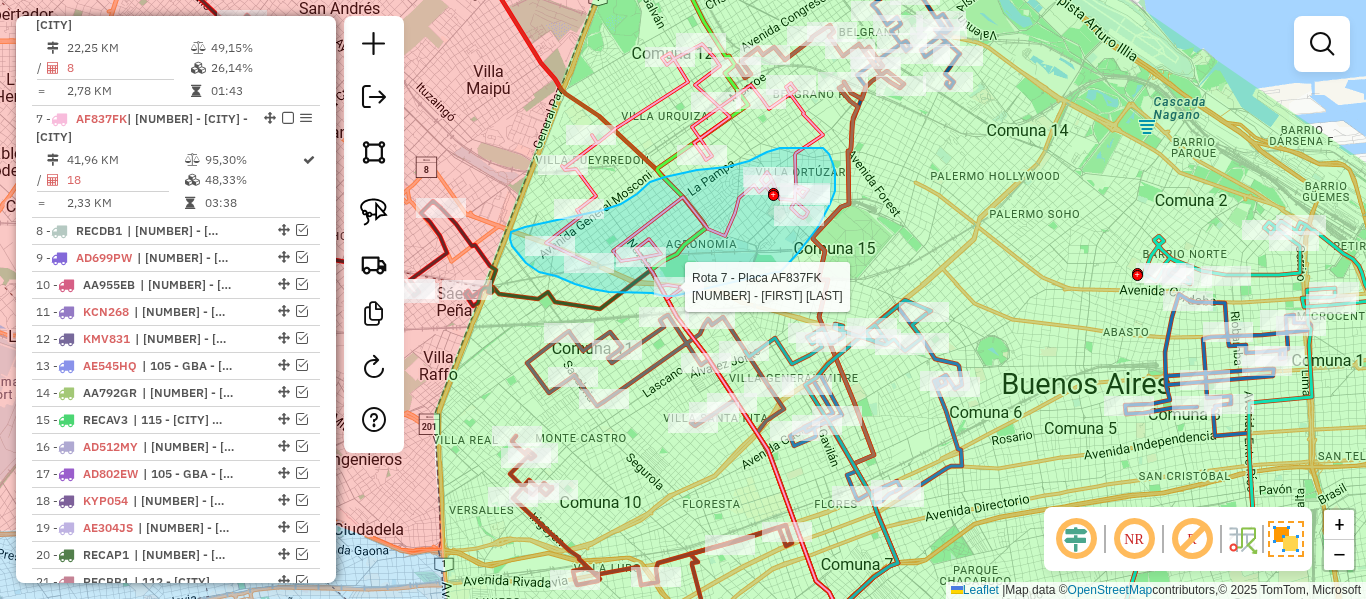 click on "Rota 7 - Placa AF837FK  536575 - Rodrigo S�nchez Janela de atendimento Grade de atendimento Capacidade Transportadoras Veículos Cliente Pedidos  Rotas Selecione os dias de semana para filtrar as janelas de atendimento  Seg   Ter   Qua   Qui   Sex   Sáb   Dom  Informe o período da janela de atendimento: De: Até:  Filtrar exatamente a janela do cliente  Considerar janela de atendimento padrão  Selecione os dias de semana para filtrar as grades de atendimento  Seg   Ter   Qua   Qui   Sex   Sáb   Dom   Considerar clientes sem dia de atendimento cadastrado  Clientes fora do dia de atendimento selecionado Filtrar as atividades entre os valores definidos abaixo:  Peso mínimo:   Peso máximo:   Cubagem mínima:   Cubagem máxima:   De:   Até:  Filtrar as atividades entre o tempo de atendimento definido abaixo:  De:   Até:   Considerar capacidade total dos clientes não roteirizados Transportadora: Selecione um ou mais itens Tipo de veículo: Selecione um ou mais itens Veículo: Selecione um ou mais itens +" 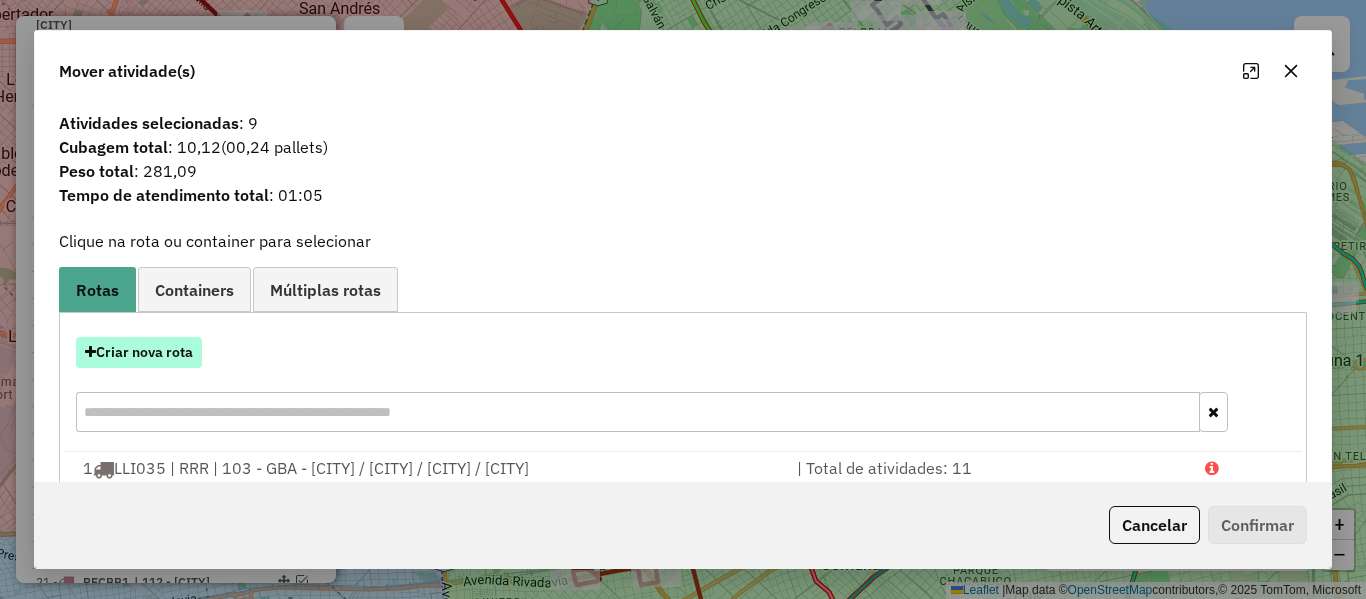 click on "Criar nova rota" at bounding box center (139, 352) 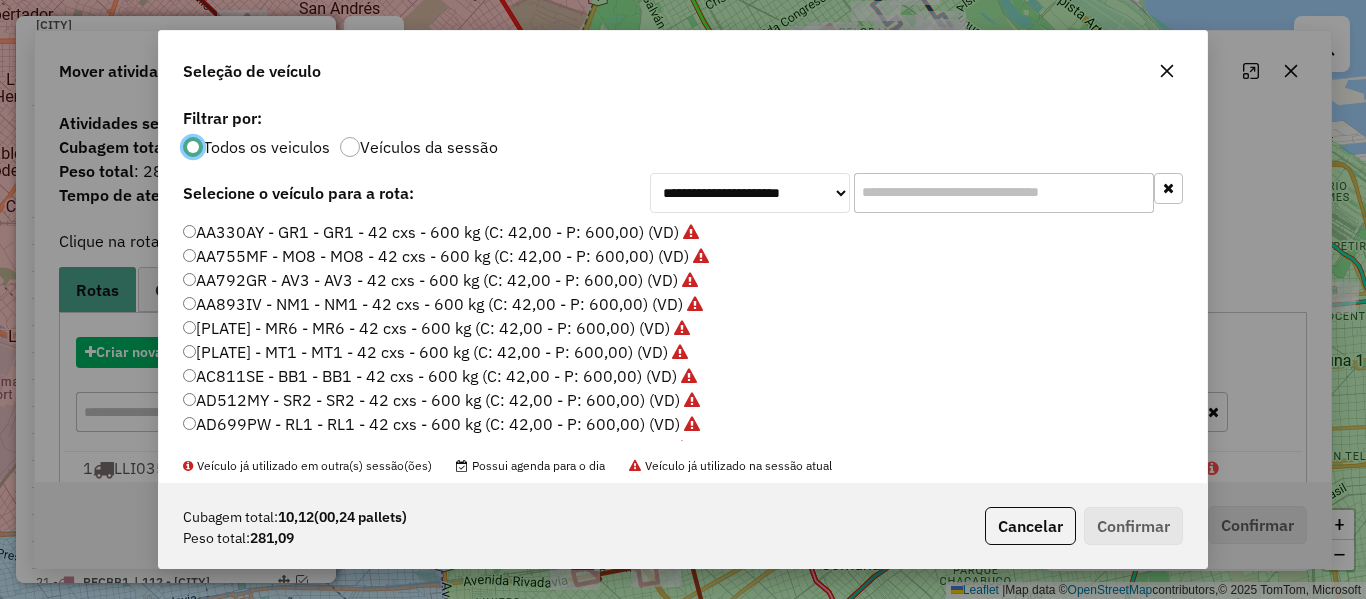 scroll, scrollTop: 11, scrollLeft: 6, axis: both 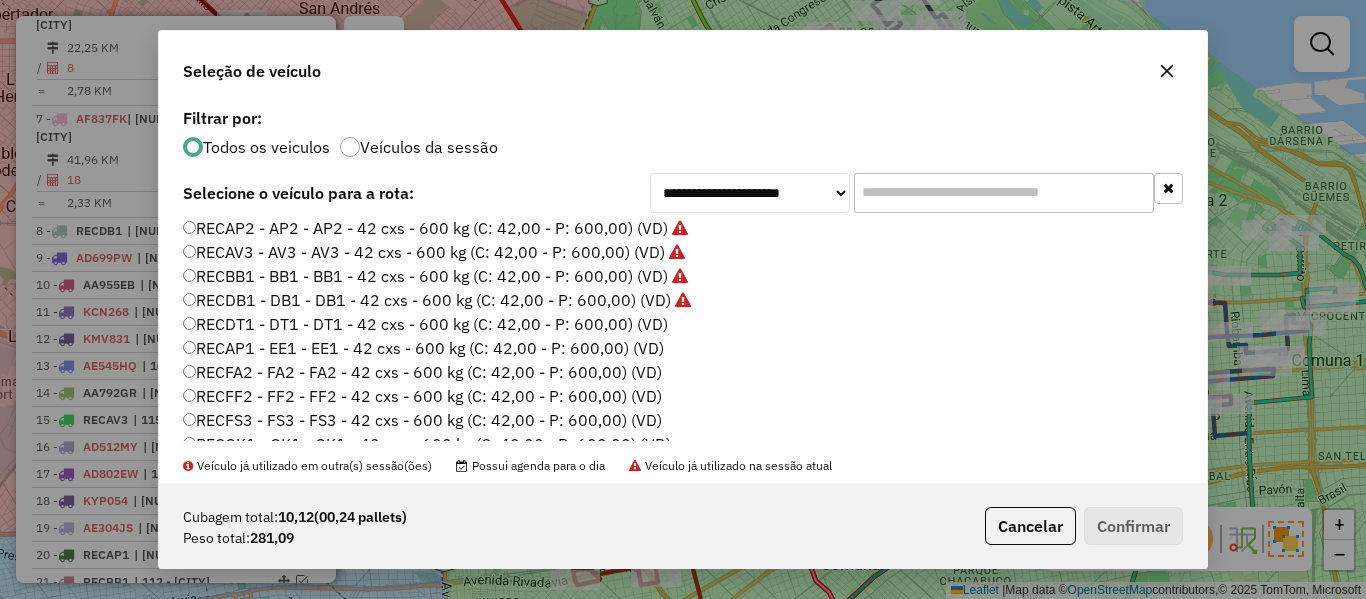click on "RECDT1 - DT1 - DT1 - 42 cxs - 600 kg (C: 42,00 - P: 600,00) (VD)" 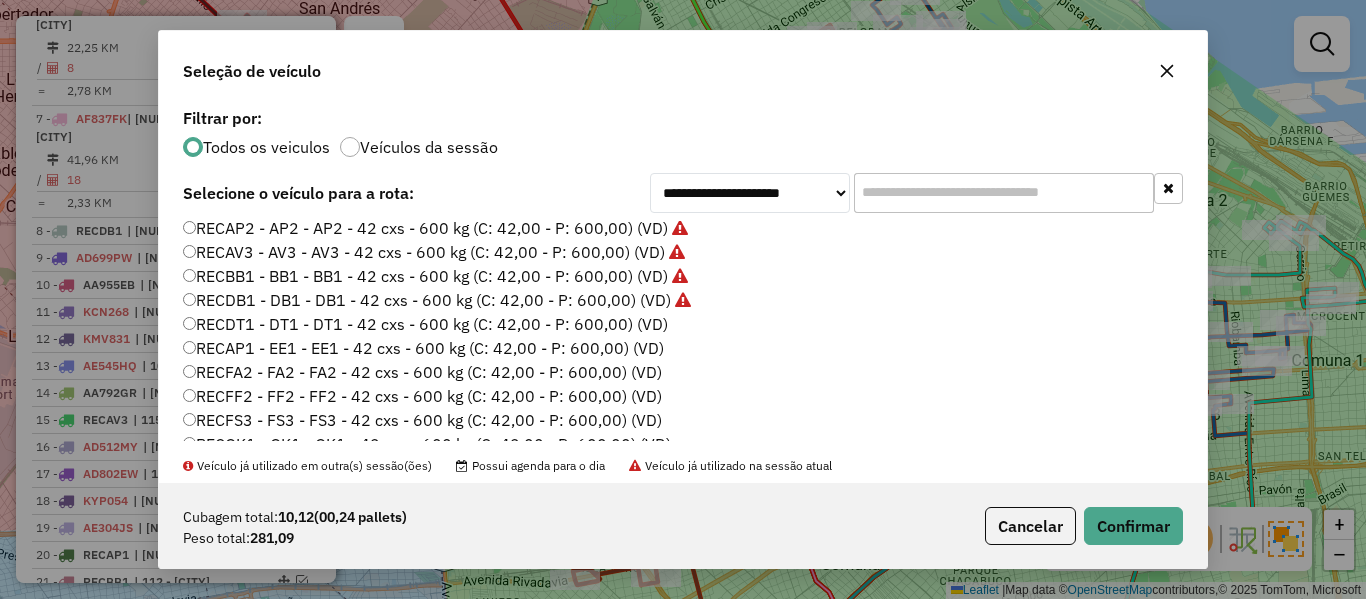 click on "Veículos da sessão" 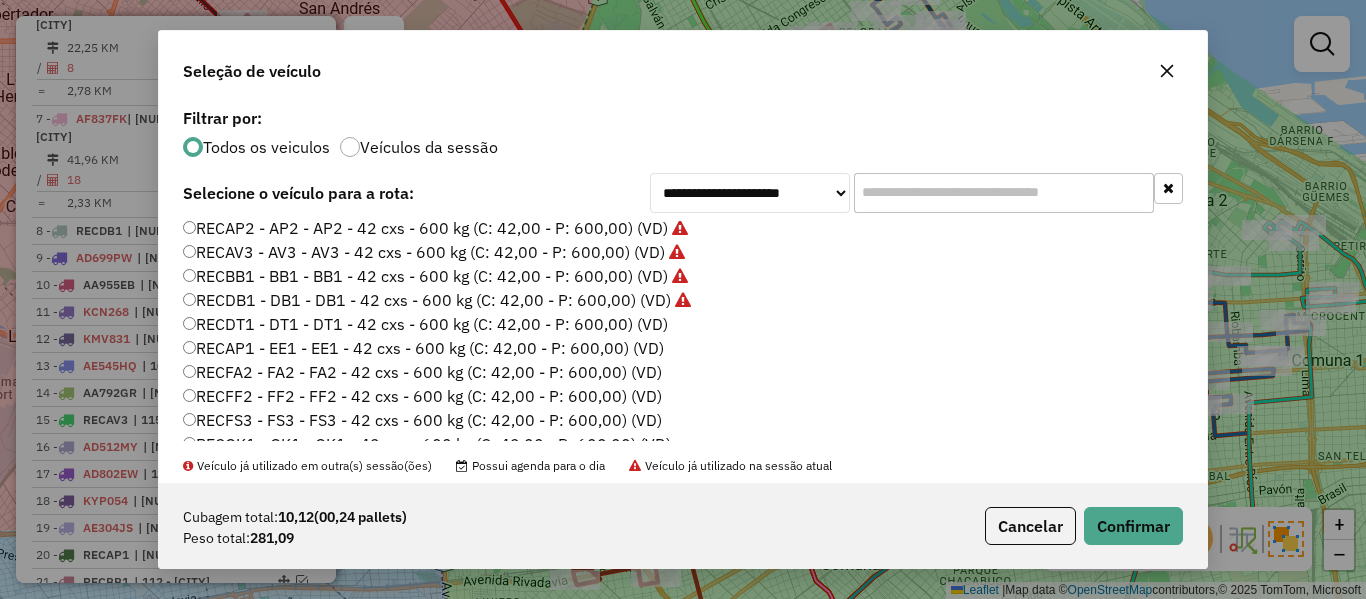 scroll, scrollTop: 596, scrollLeft: 0, axis: vertical 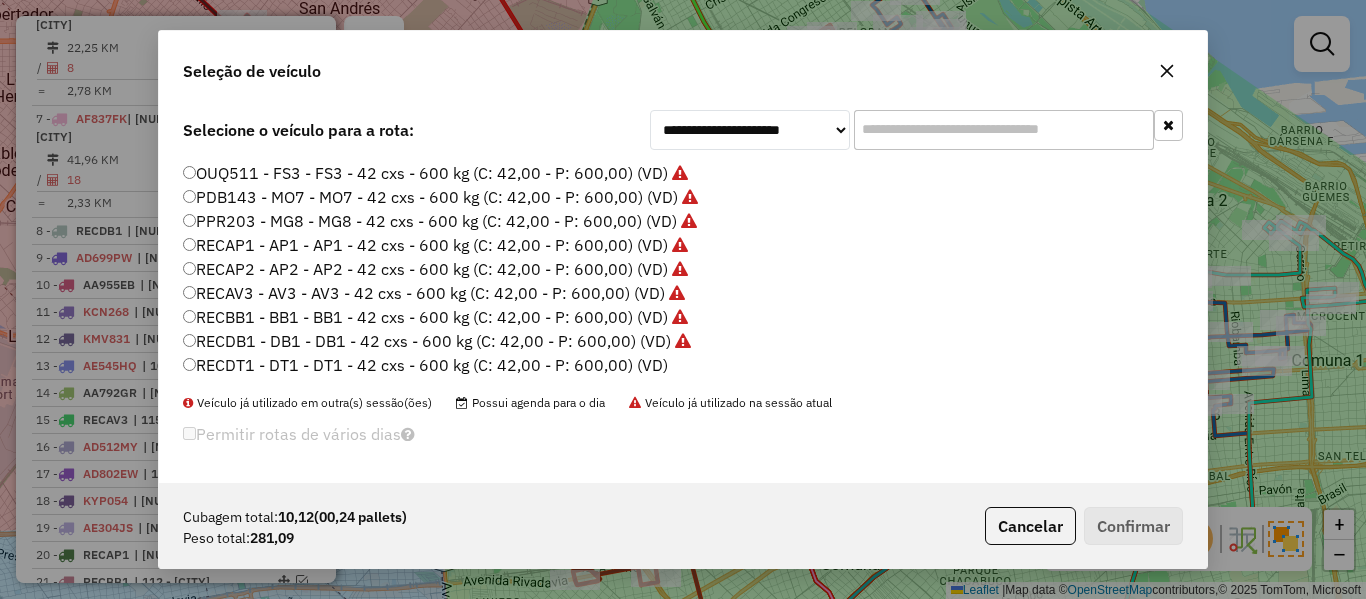 click on "RECDT1 - DT1 - DT1 - 42 cxs - 600 kg (C: 42,00 - P: 600,00) (VD)" 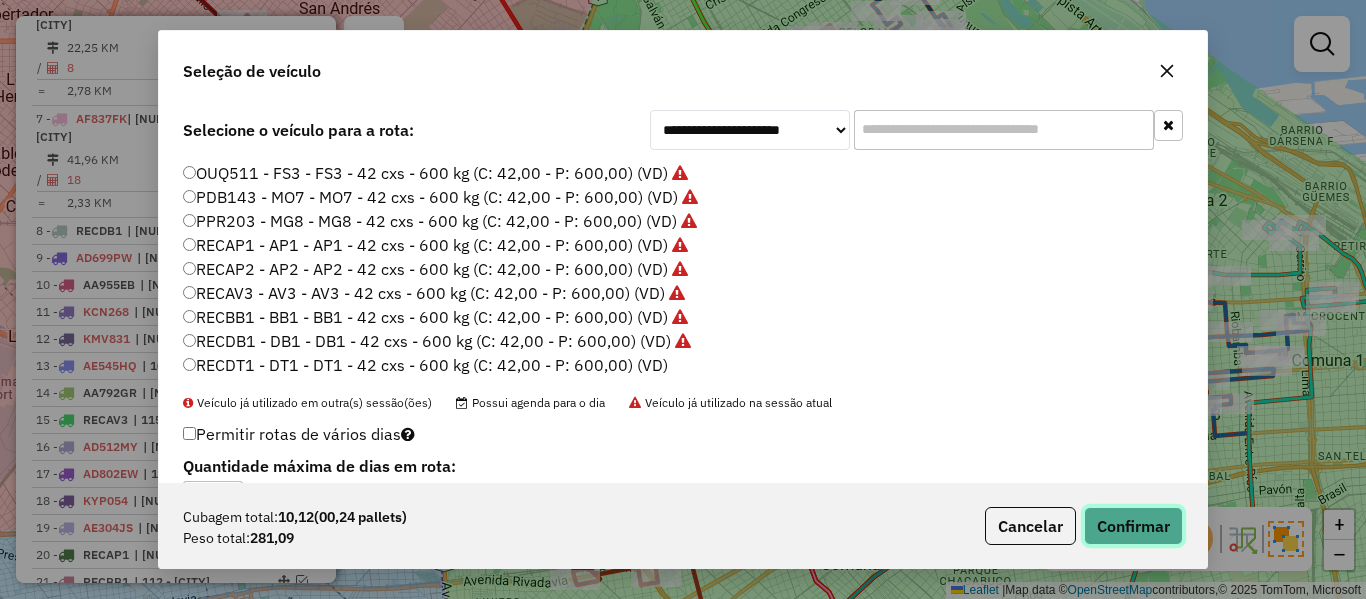 click on "Confirmar" 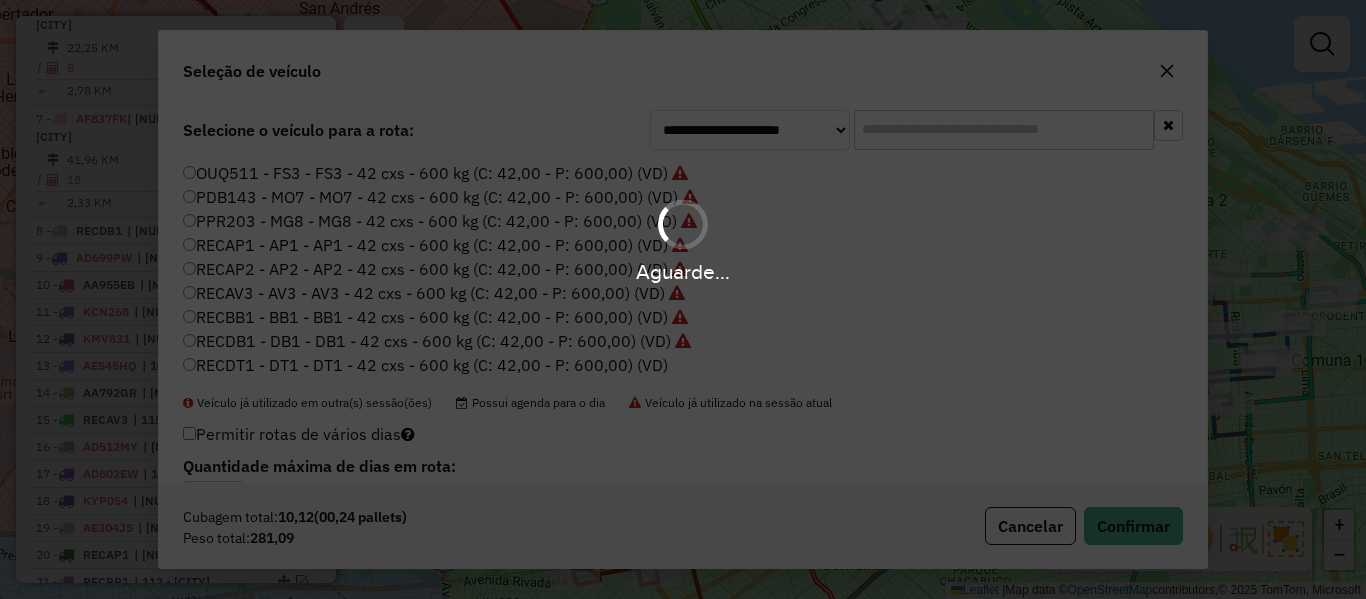 scroll, scrollTop: 0, scrollLeft: 0, axis: both 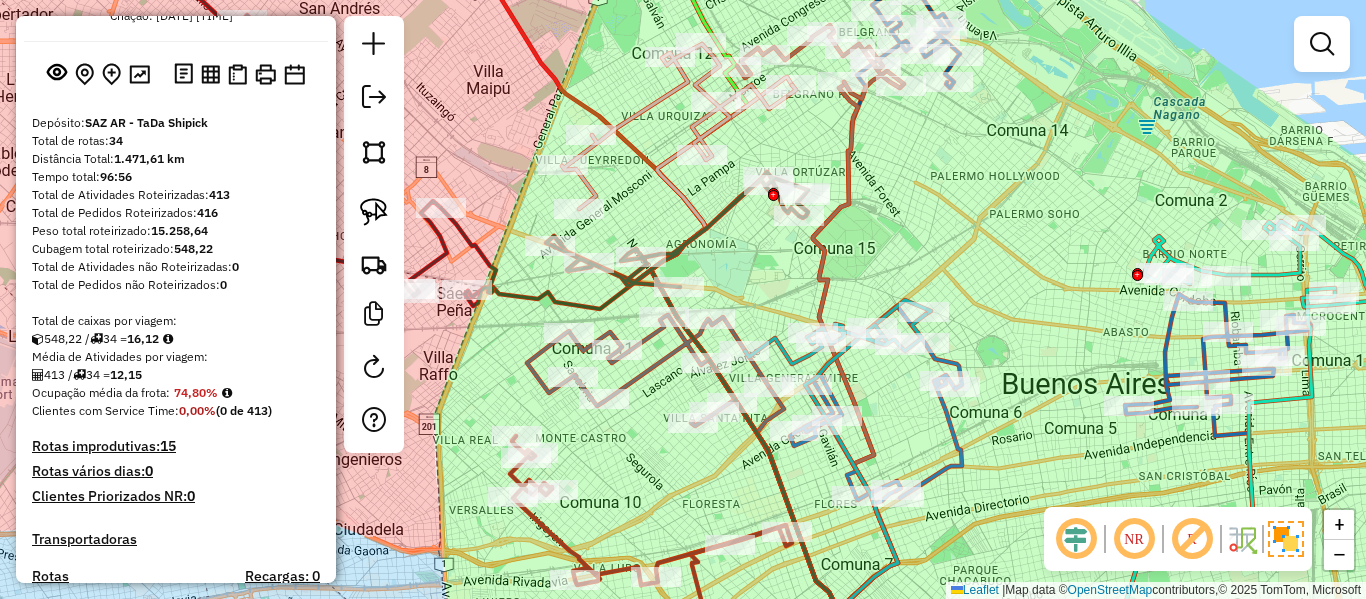click on "Janela de atendimento Grade de atendimento Capacidade Transportadoras Veículos Cliente Pedidos  Rotas Selecione os dias de semana para filtrar as janelas de atendimento  Seg   Ter   Qua   Qui   Sex   Sáb   Dom  Informe o período da janela de atendimento: De: Até:  Filtrar exatamente a janela do cliente  Considerar janela de atendimento padrão  Selecione os dias de semana para filtrar as grades de atendimento  Seg   Ter   Qua   Qui   Sex   Sáb   Dom   Considerar clientes sem dia de atendimento cadastrado  Clientes fora do dia de atendimento selecionado Filtrar as atividades entre os valores definidos abaixo:  Peso mínimo:   Peso máximo:   Cubagem mínima:   Cubagem máxima:   De:   Até:  Filtrar as atividades entre o tempo de atendimento definido abaixo:  De:   Até:   Considerar capacidade total dos clientes não roteirizados Transportadora: Selecione um ou mais itens Tipo de veículo: Selecione um ou mais itens Veículo: Selecione um ou mais itens Motorista: Selecione um ou mais itens Nome: Rótulo:" 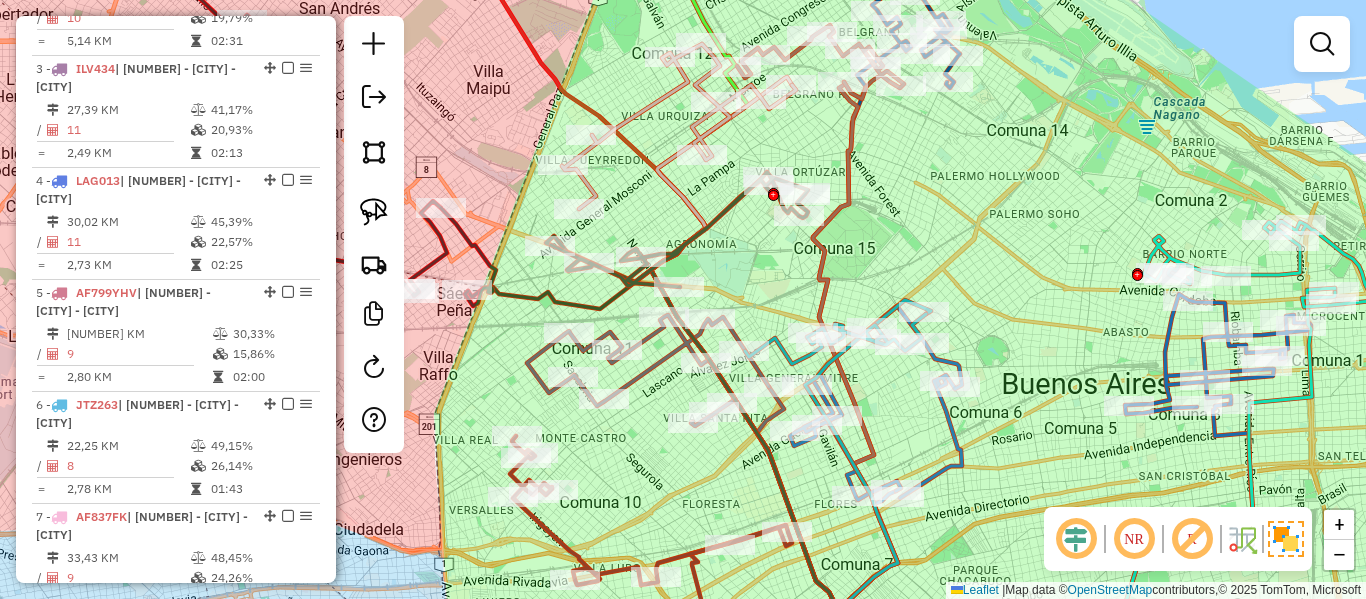 scroll, scrollTop: 1289, scrollLeft: 0, axis: vertical 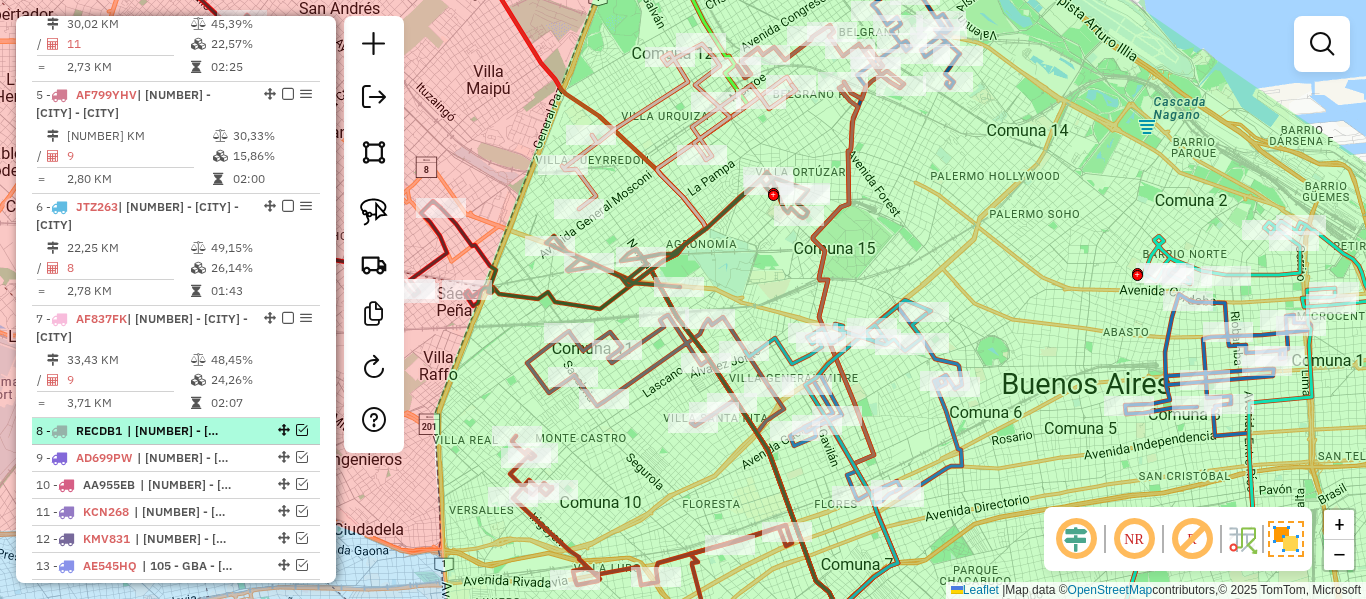 click at bounding box center [302, 430] 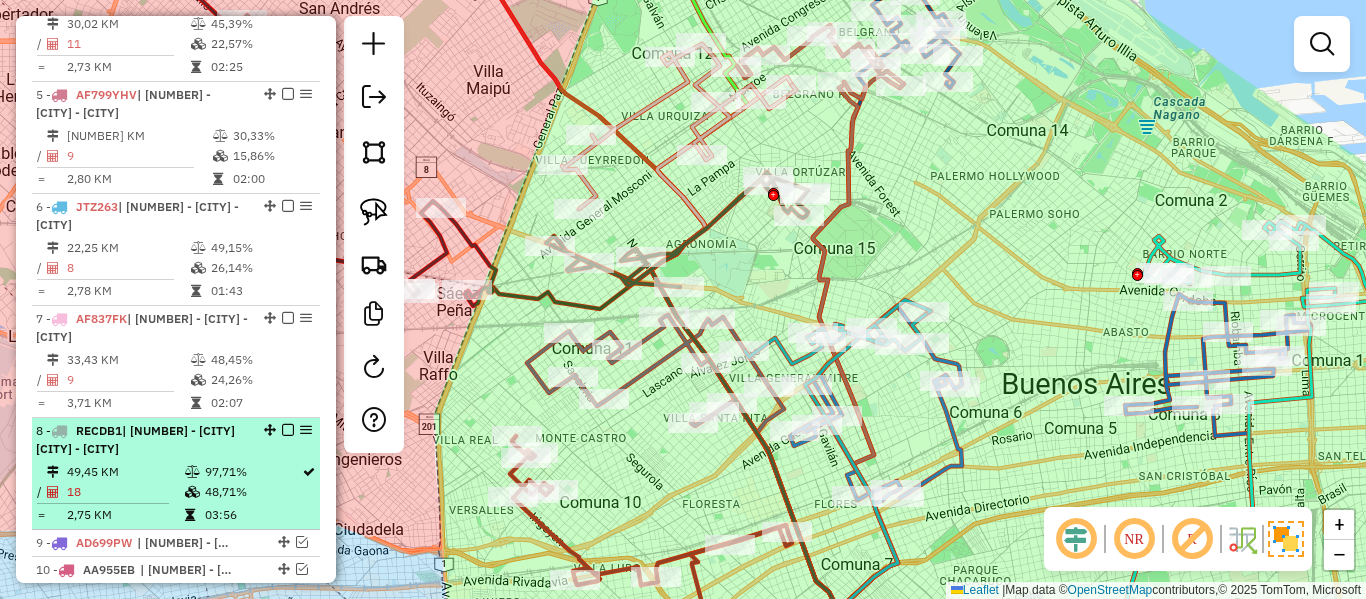 click on "8 -       RECDB1   | 113 - Vila Primero de Mayo  - Paso de Burgos" at bounding box center [142, 440] 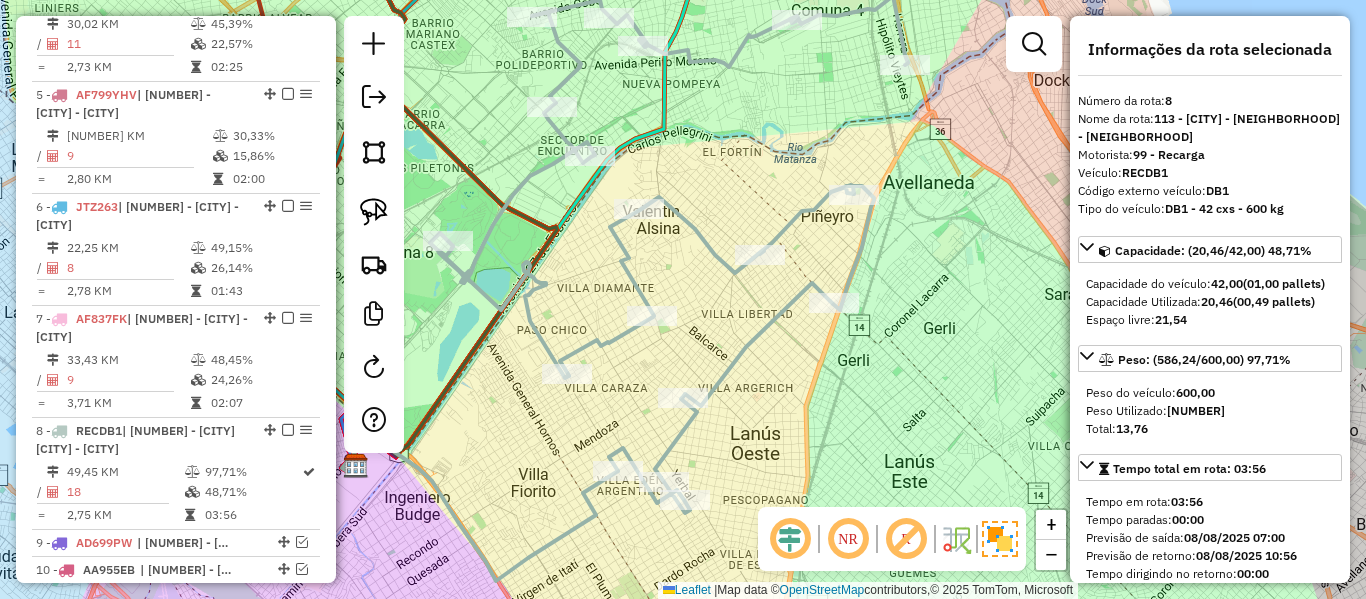 drag, startPoint x: 906, startPoint y: 458, endPoint x: 848, endPoint y: 381, distance: 96.40021 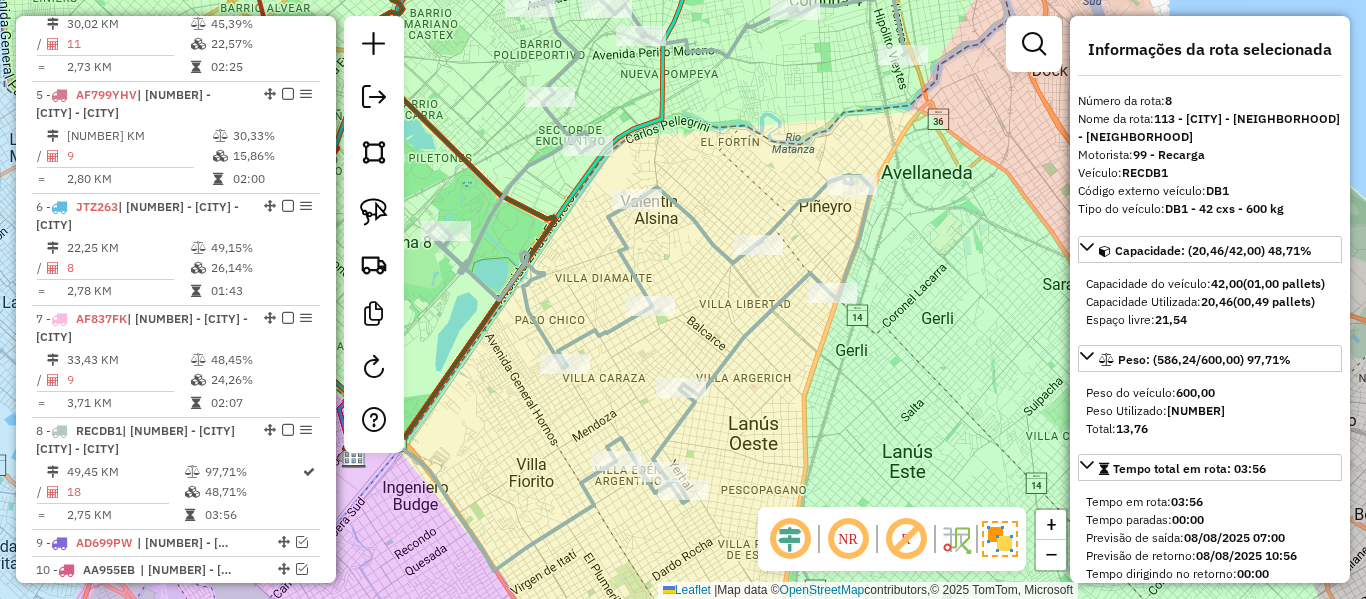 click 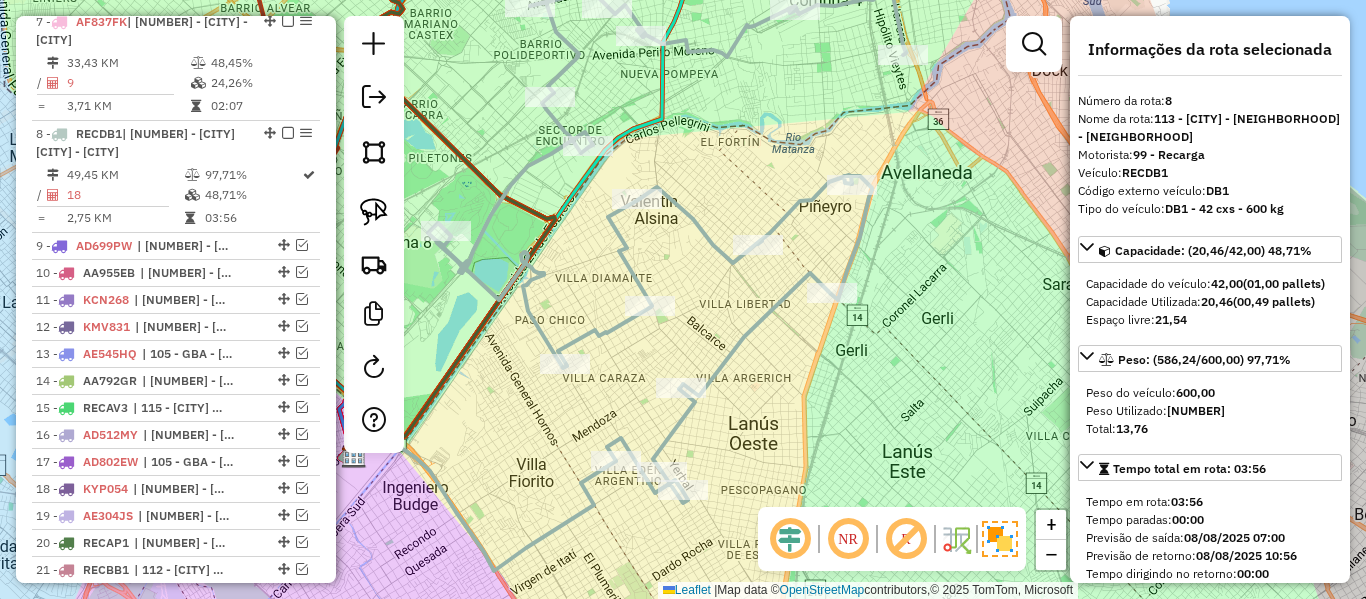 scroll, scrollTop: 1601, scrollLeft: 0, axis: vertical 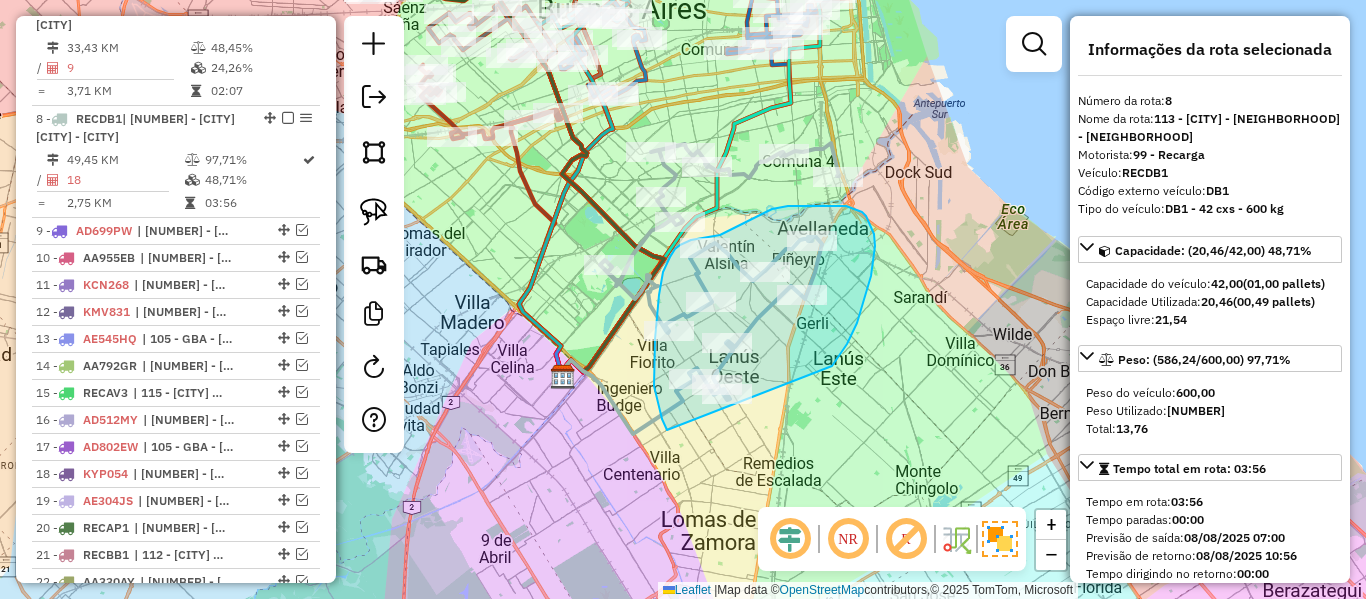 drag, startPoint x: 871, startPoint y: 276, endPoint x: 690, endPoint y: 443, distance: 246.2722 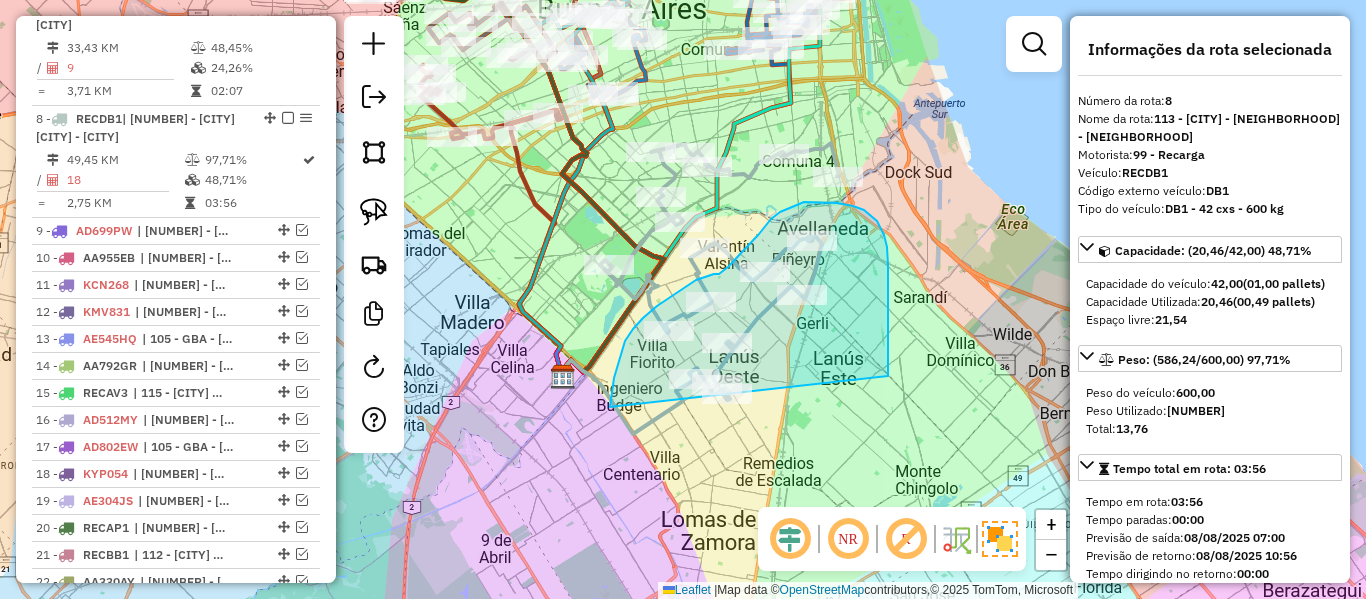 drag, startPoint x: 888, startPoint y: 376, endPoint x: 740, endPoint y: 480, distance: 180.8867 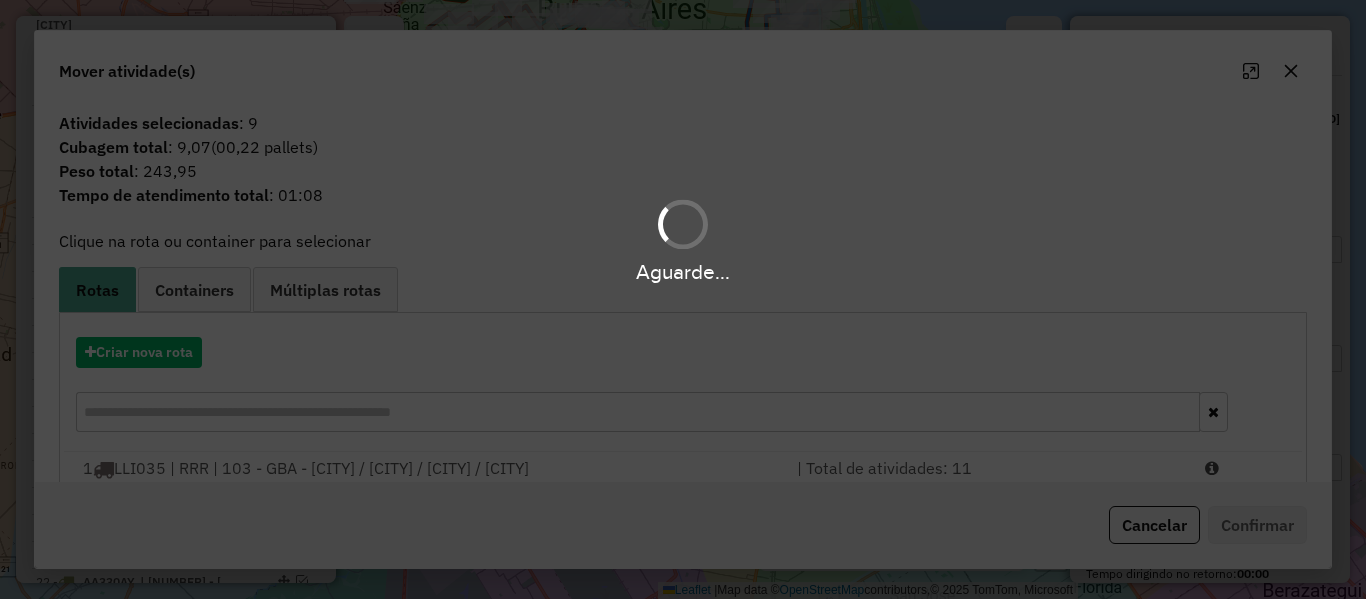 click on "Aguarde..." at bounding box center (683, 299) 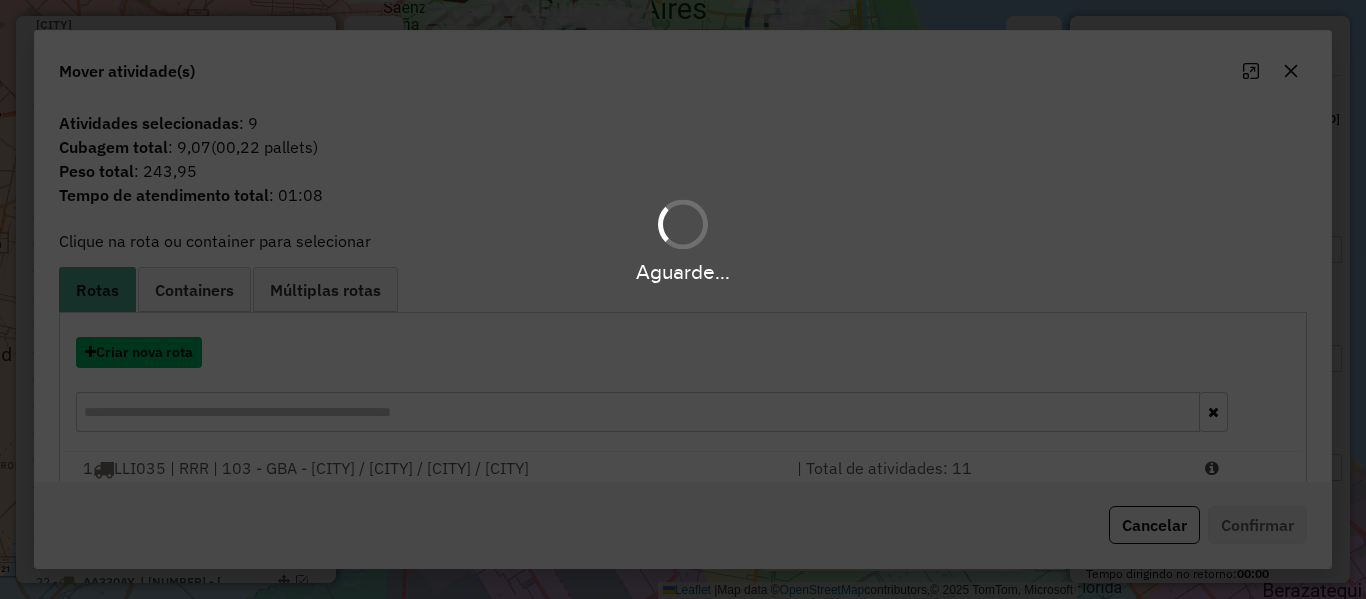 click on "Criar nova rota" at bounding box center (139, 352) 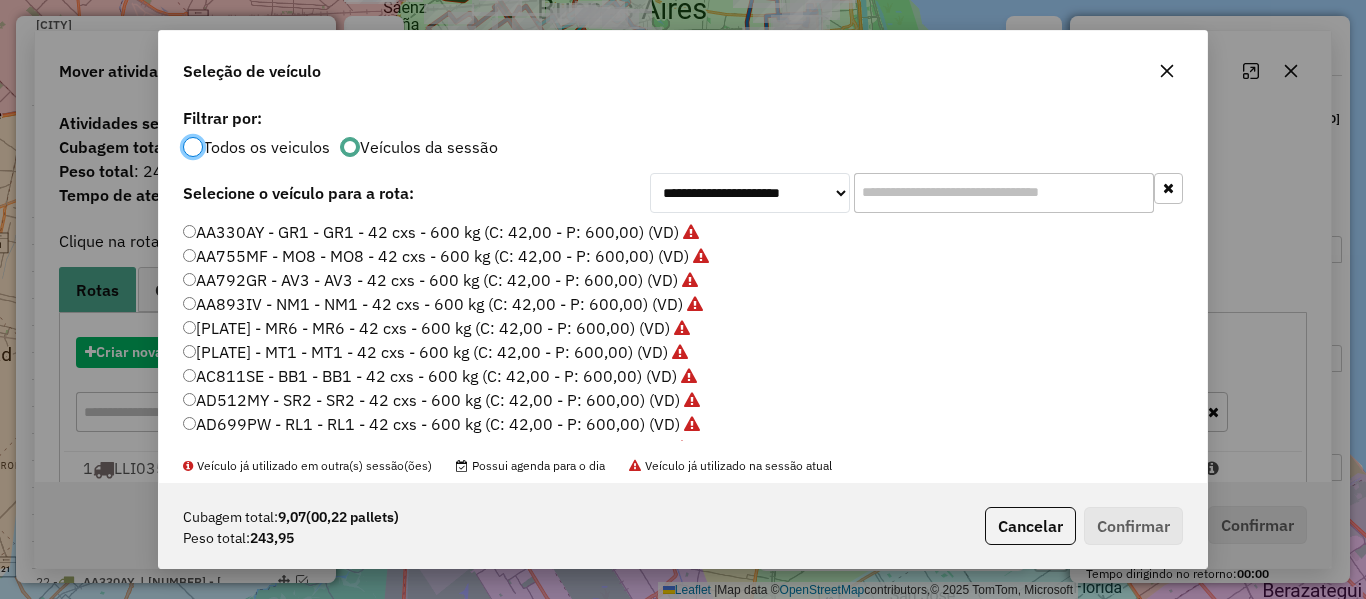 scroll, scrollTop: 11, scrollLeft: 6, axis: both 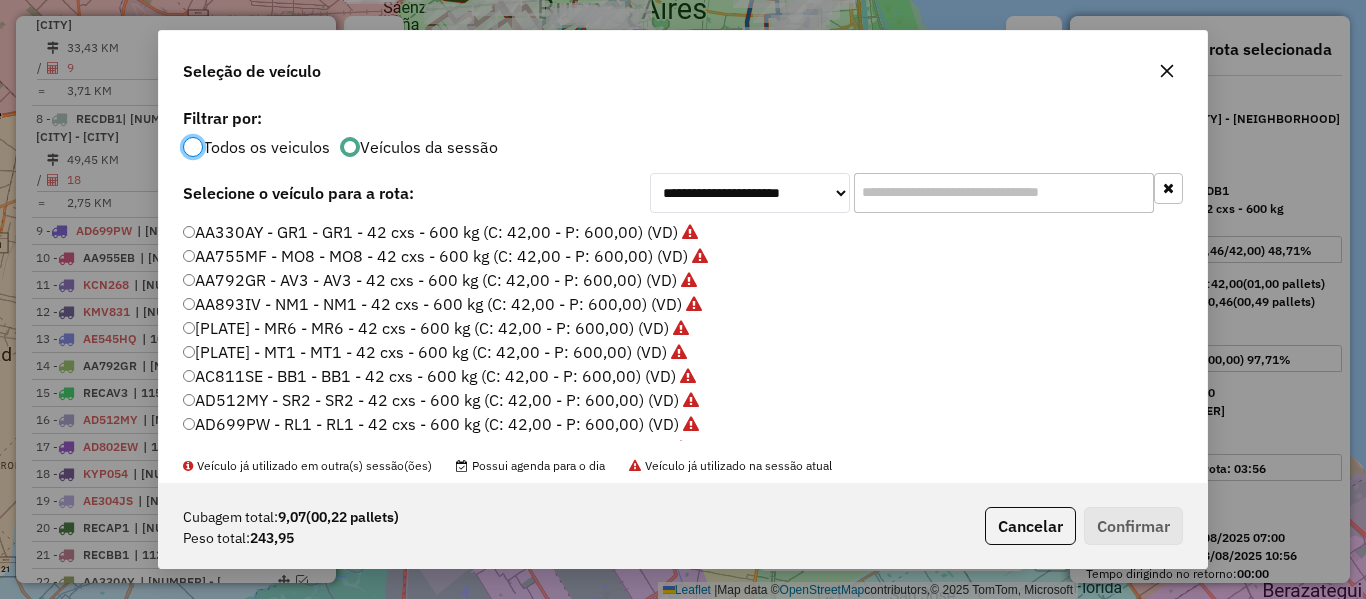click on "Veículos da sessão" 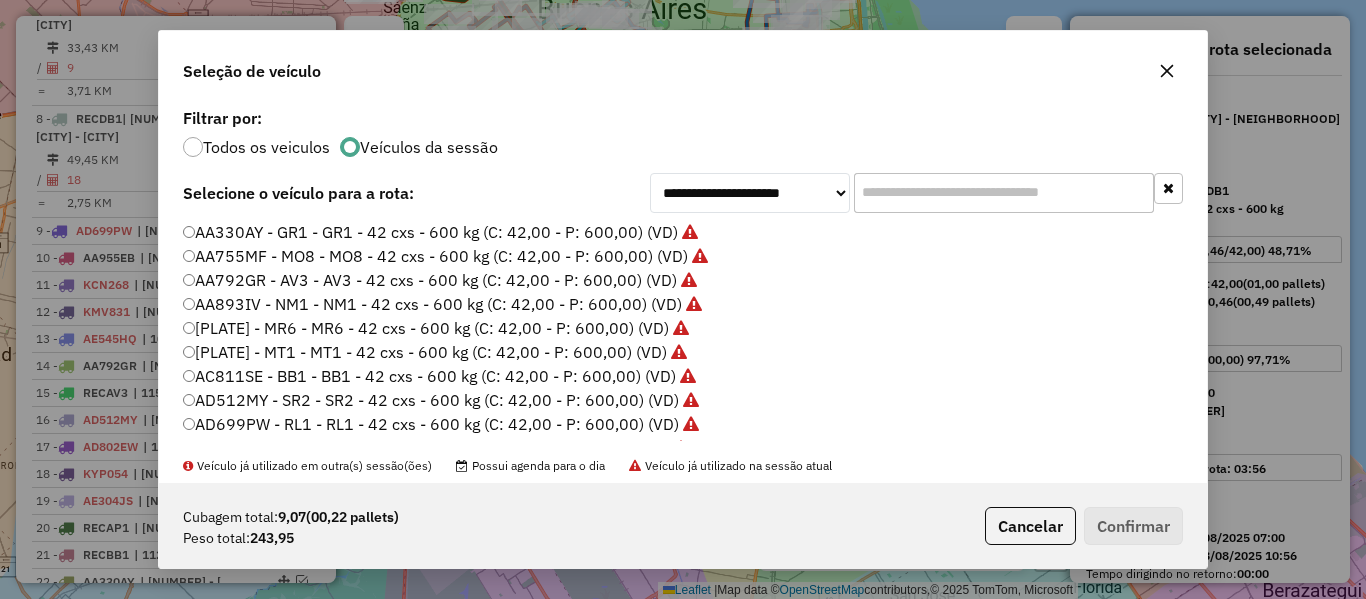 click on "Veículos da sessão" 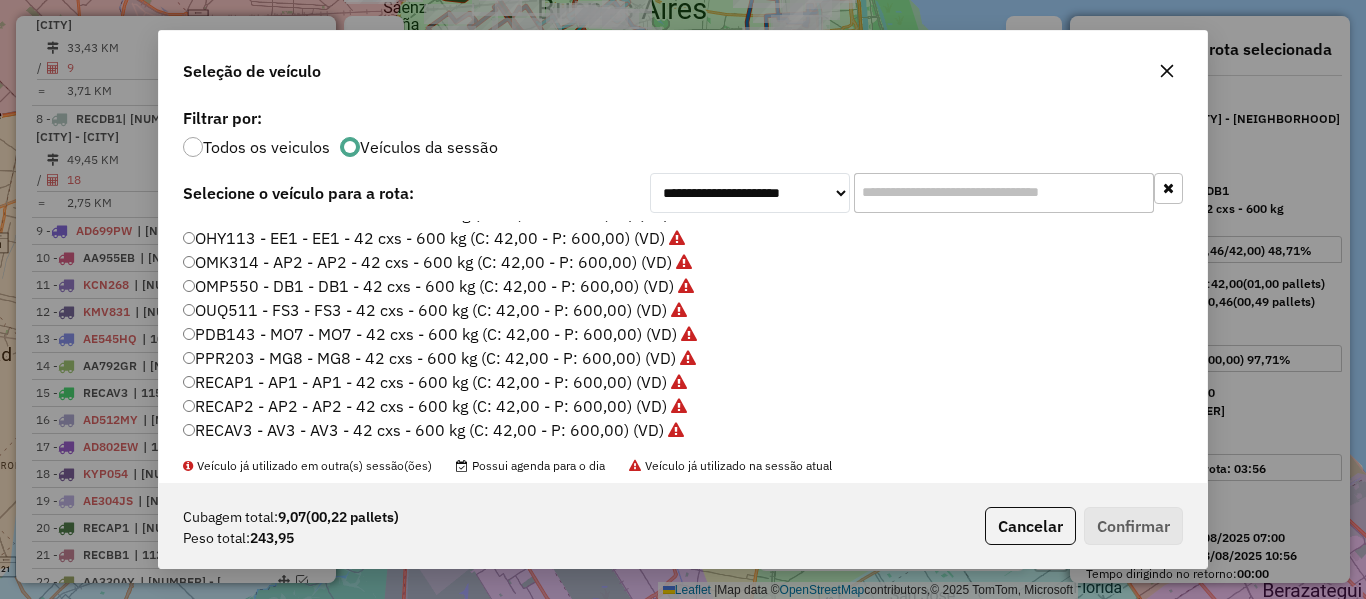 scroll, scrollTop: 596, scrollLeft: 0, axis: vertical 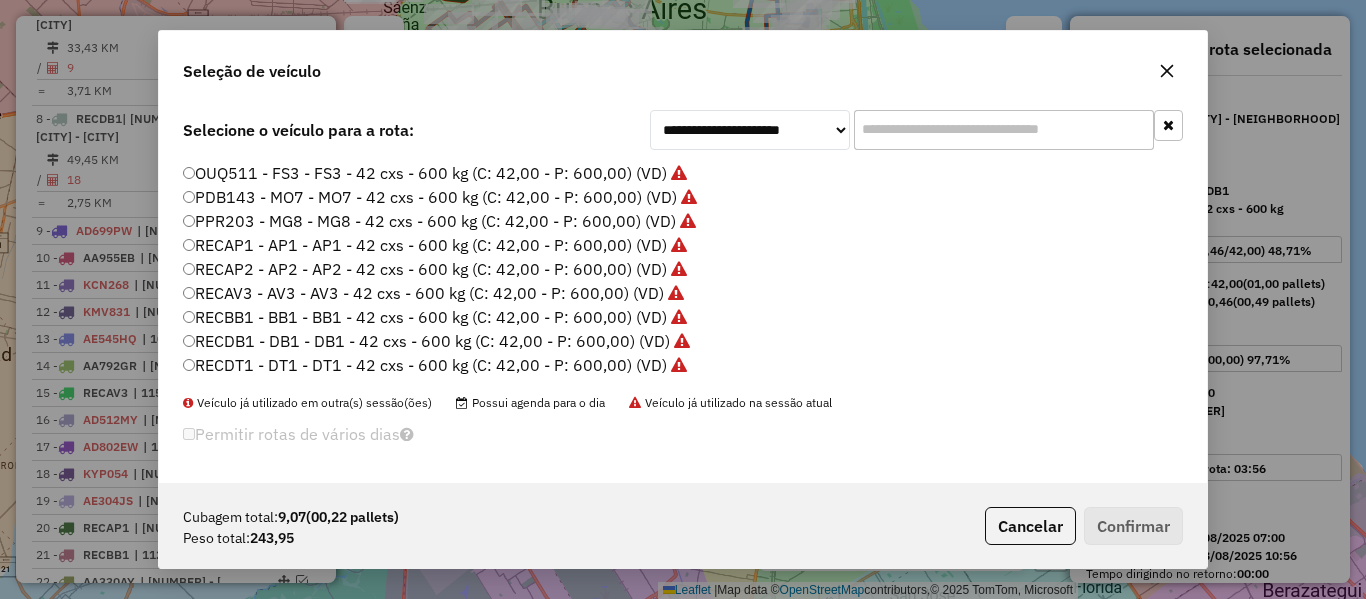 click on "Selecione o veículo para a rota:" 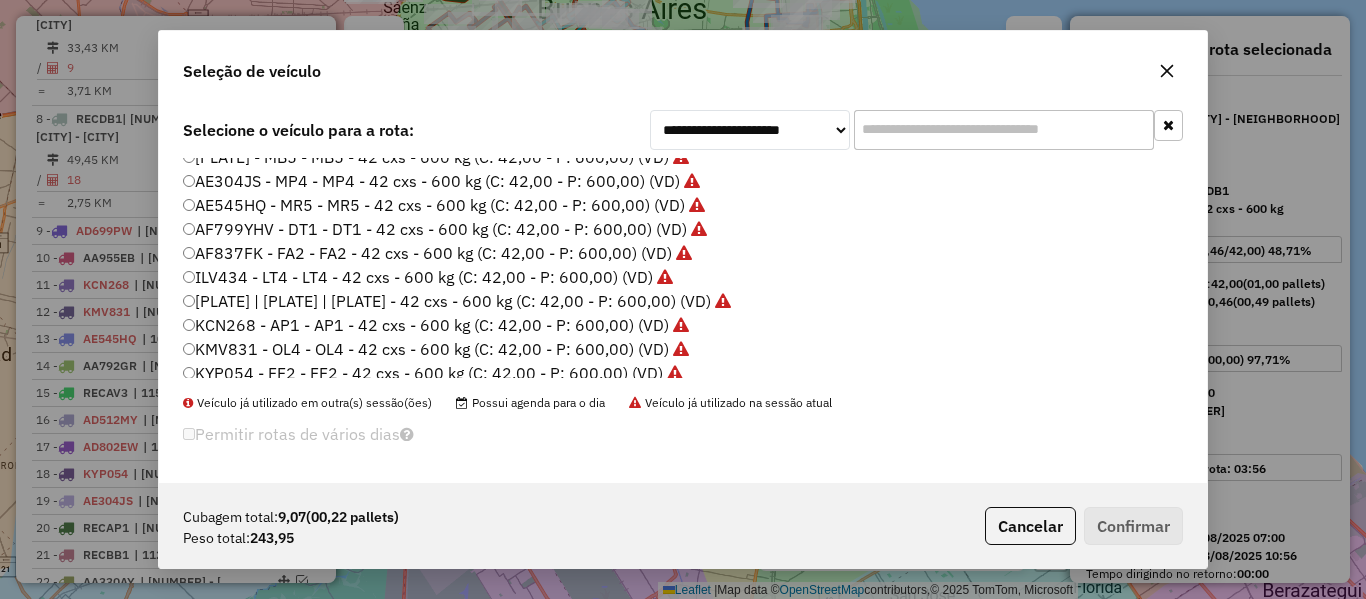 scroll, scrollTop: 0, scrollLeft: 0, axis: both 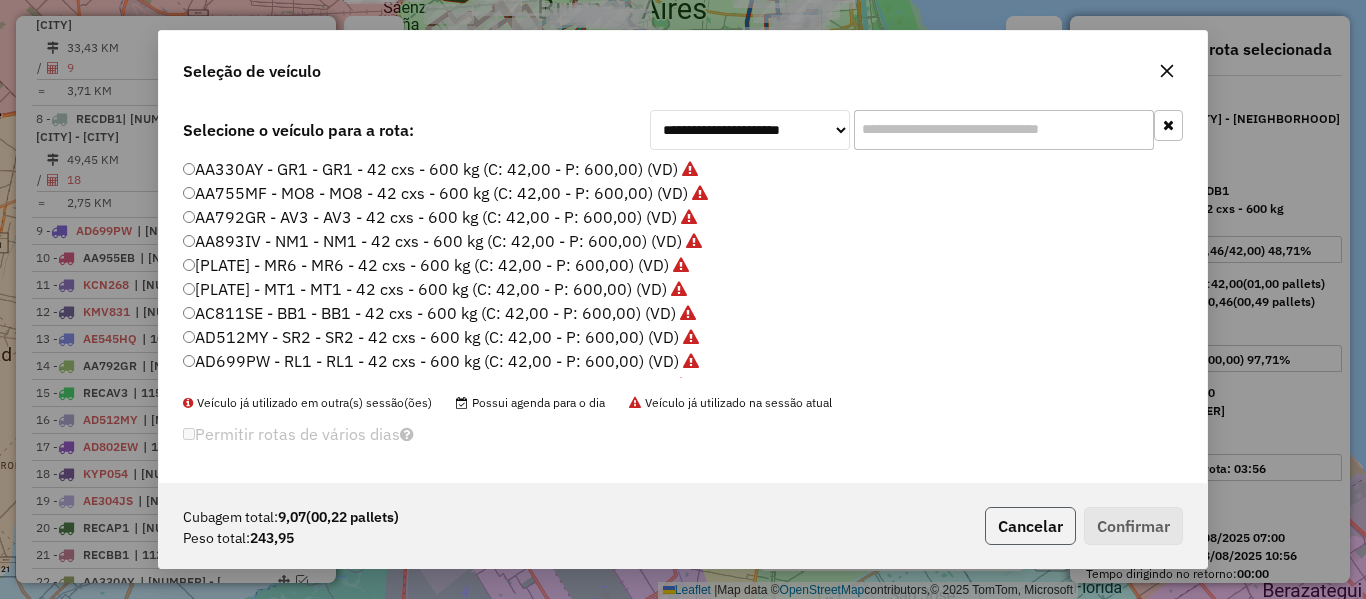 click on "Cancelar" 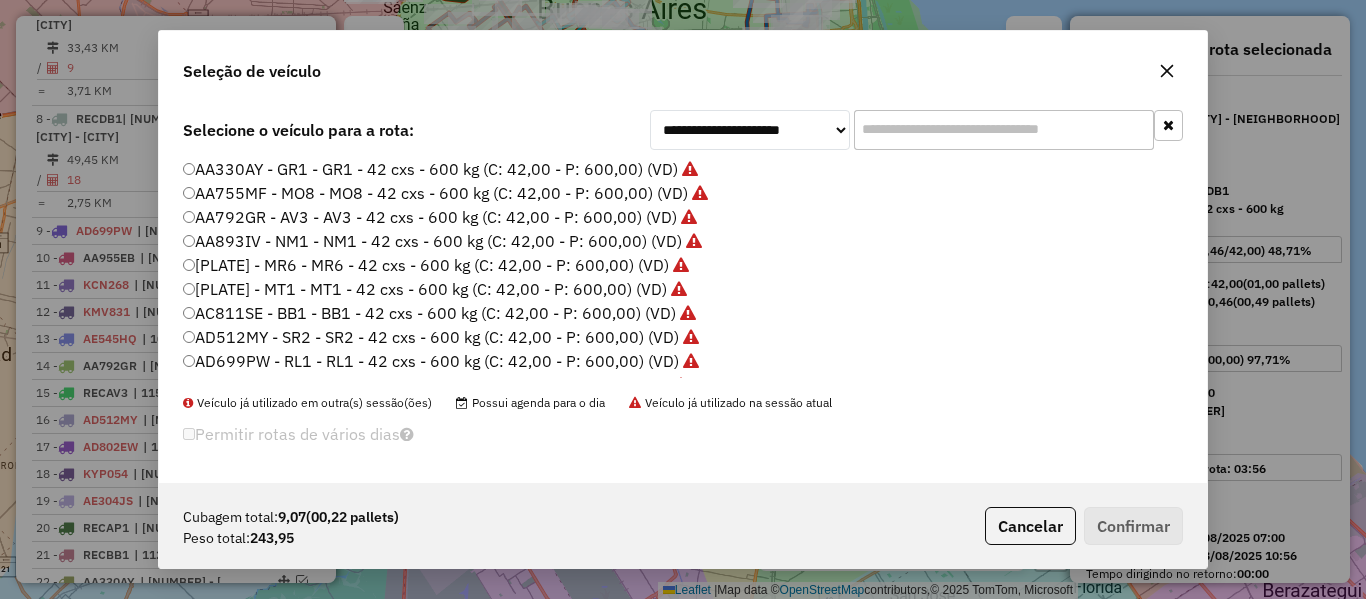 scroll, scrollTop: 0, scrollLeft: 0, axis: both 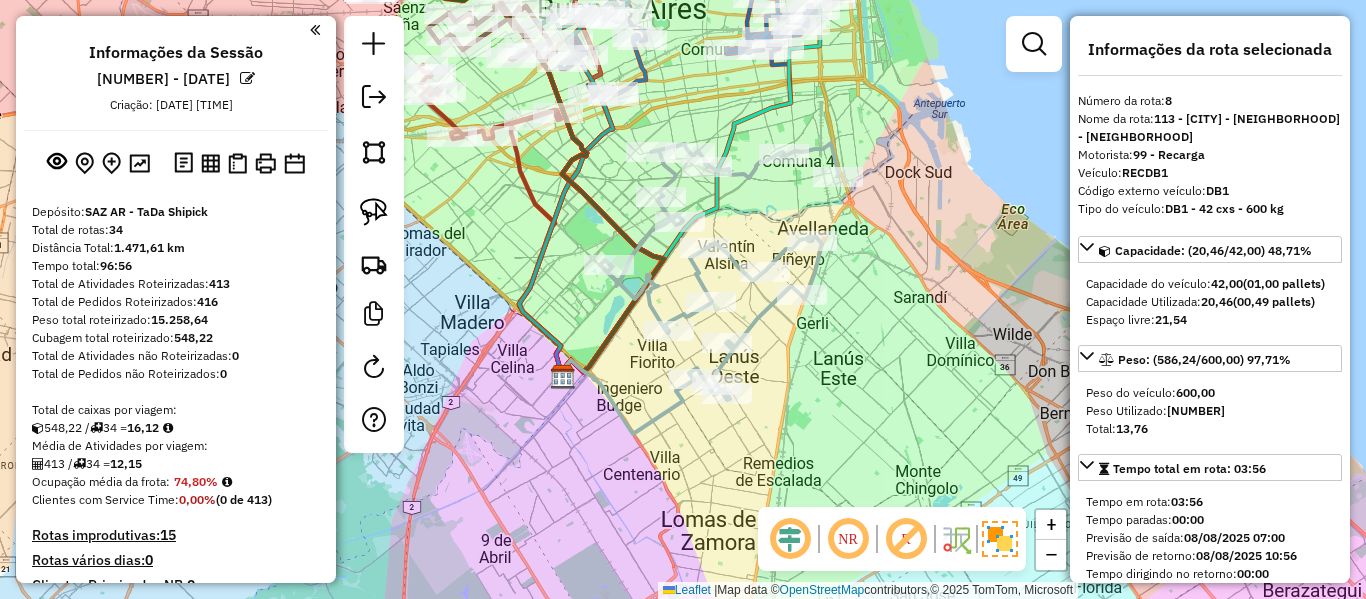 drag, startPoint x: 194, startPoint y: 342, endPoint x: 220, endPoint y: 61, distance: 282.2003 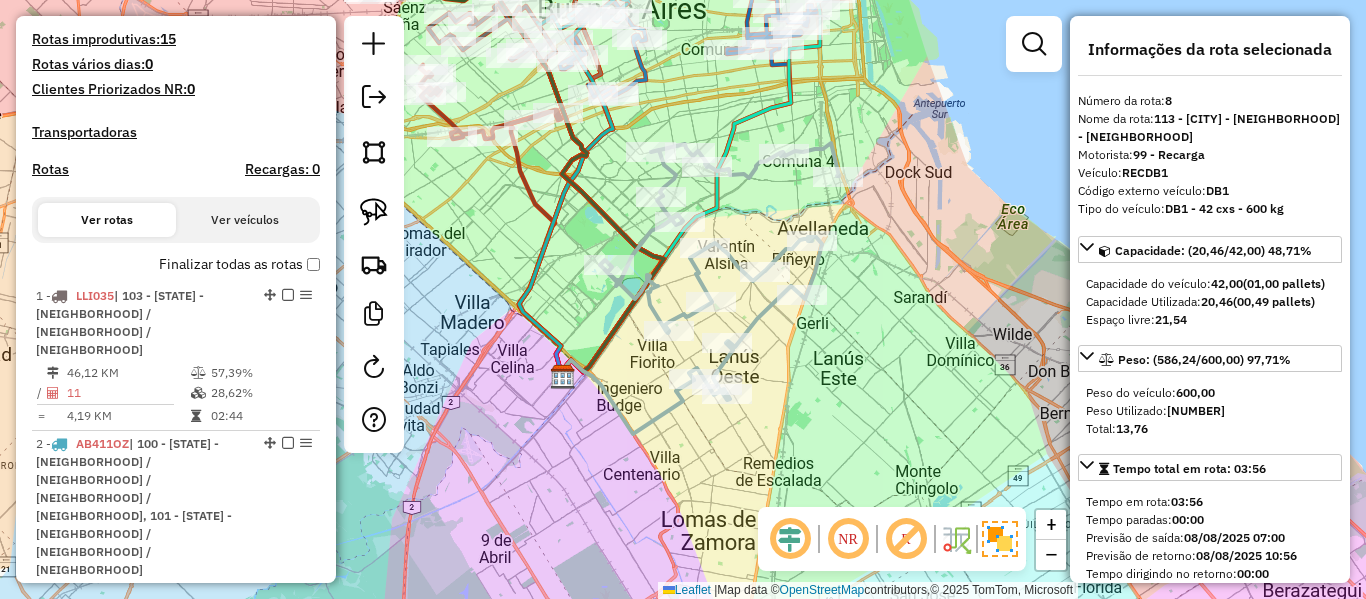 scroll, scrollTop: 500, scrollLeft: 0, axis: vertical 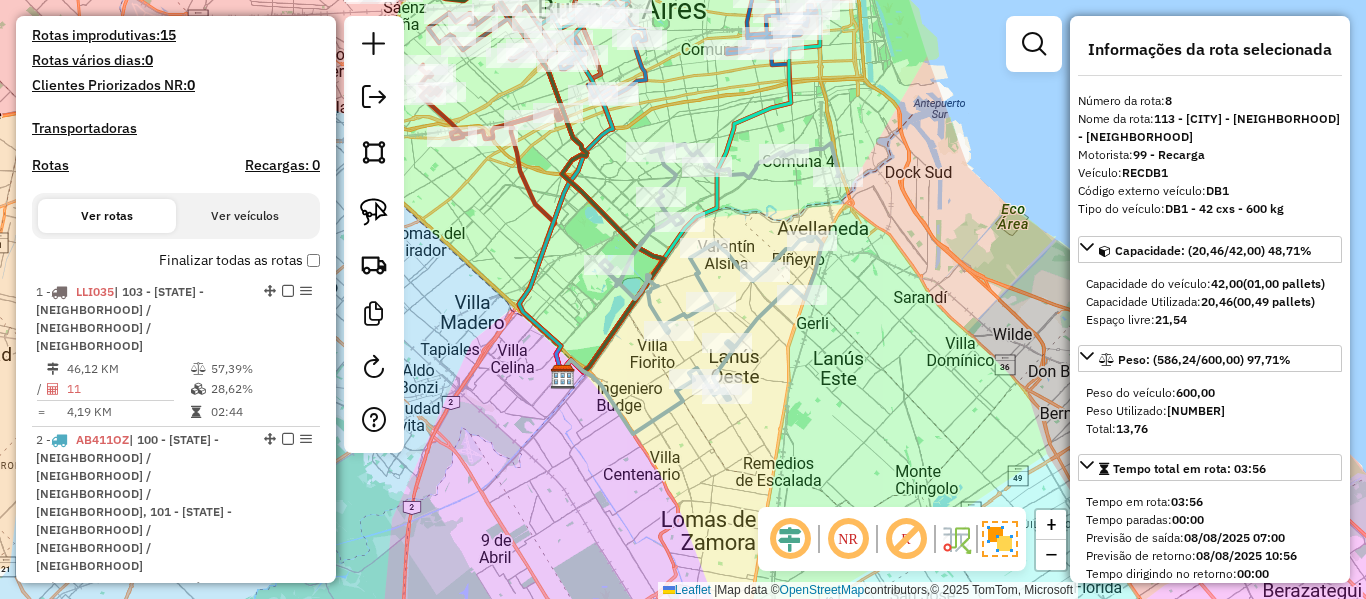 click on "Finalizar todas as rotas" at bounding box center (239, 260) 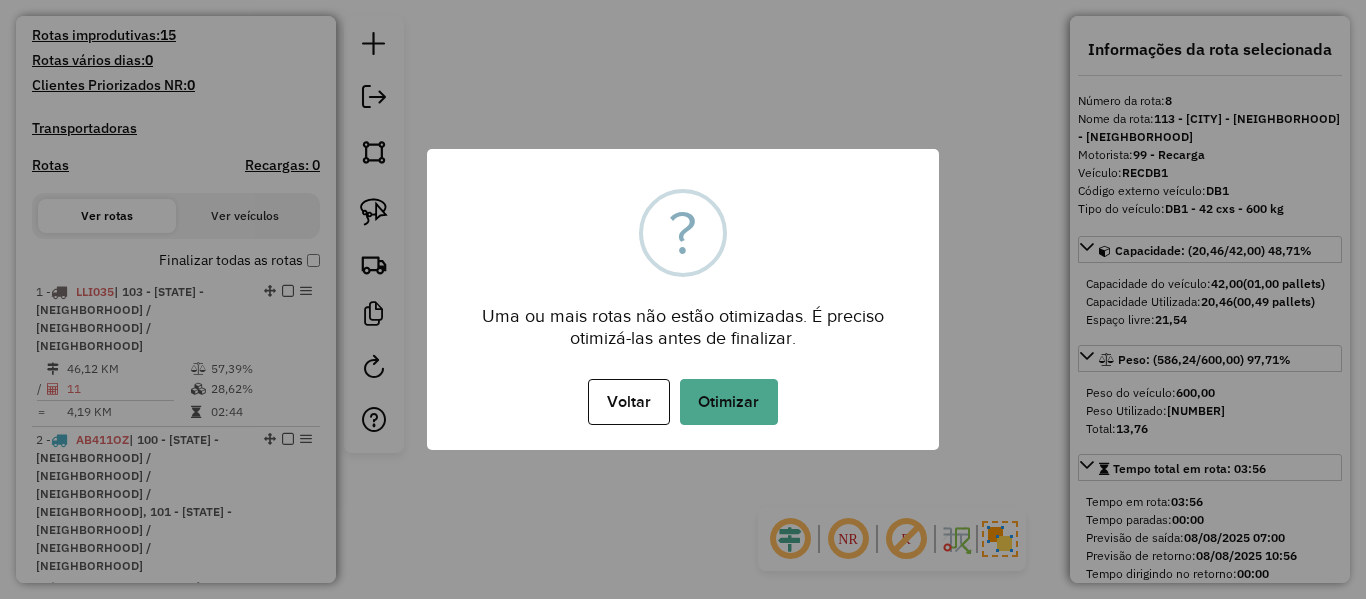 click on "Otimizar" at bounding box center [729, 402] 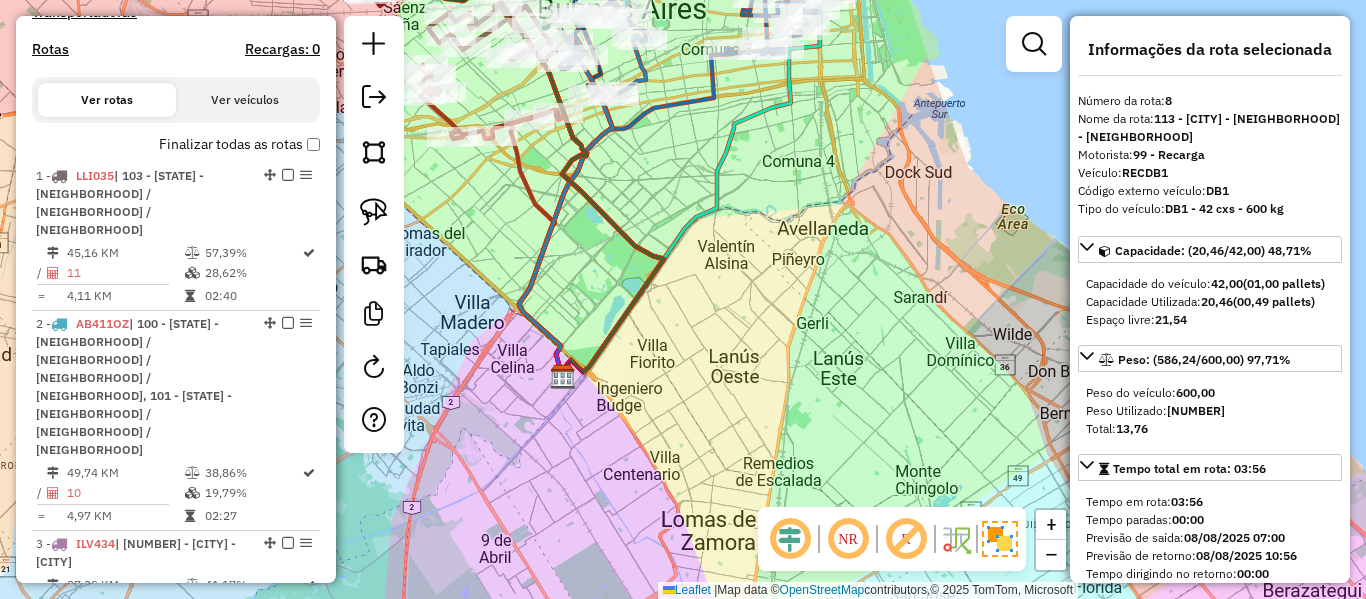 scroll, scrollTop: 601, scrollLeft: 0, axis: vertical 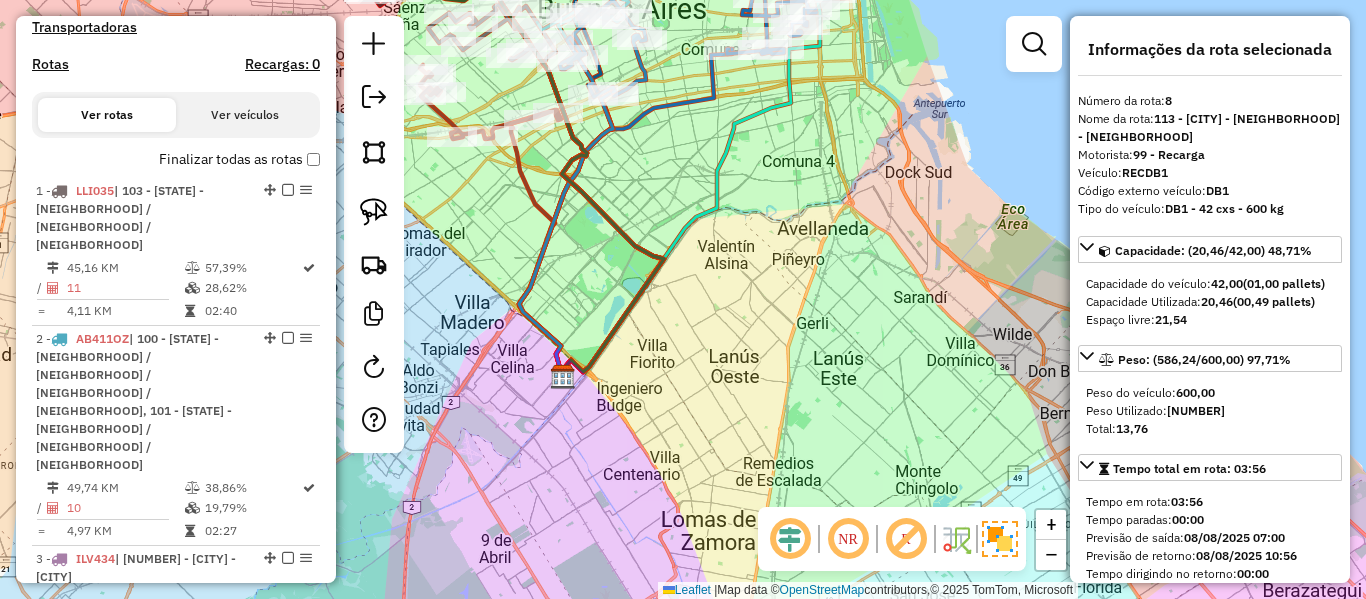click on "Finalizar todas as rotas" at bounding box center (239, 159) 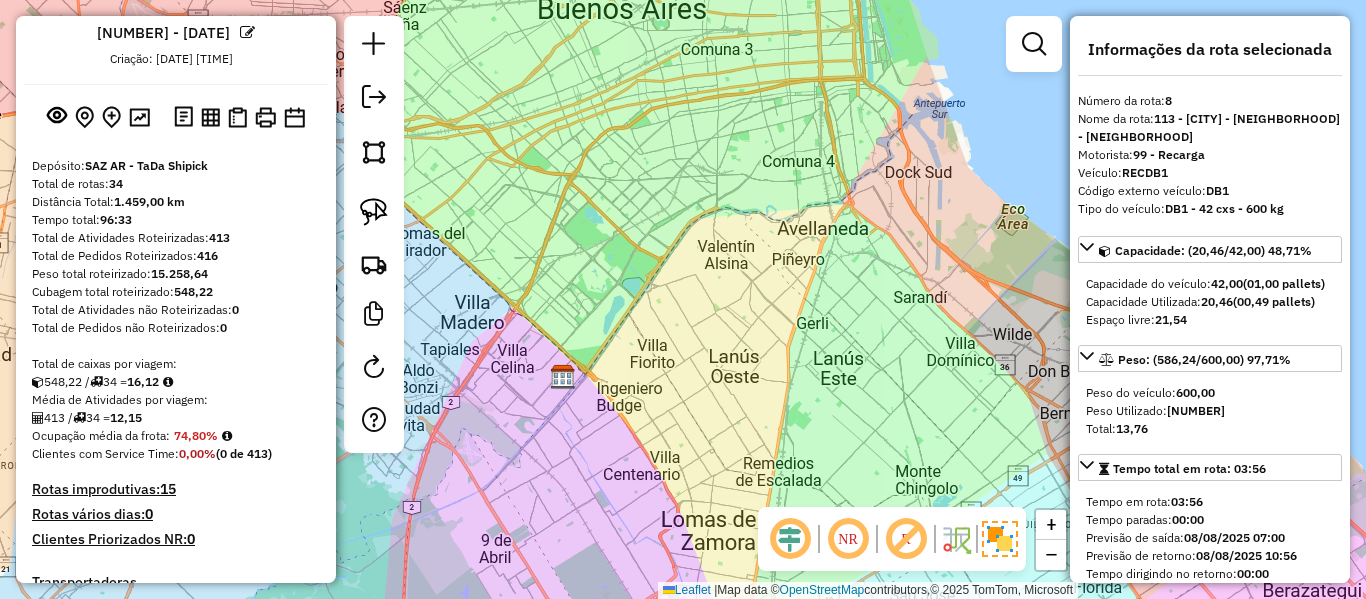 scroll, scrollTop: 0, scrollLeft: 0, axis: both 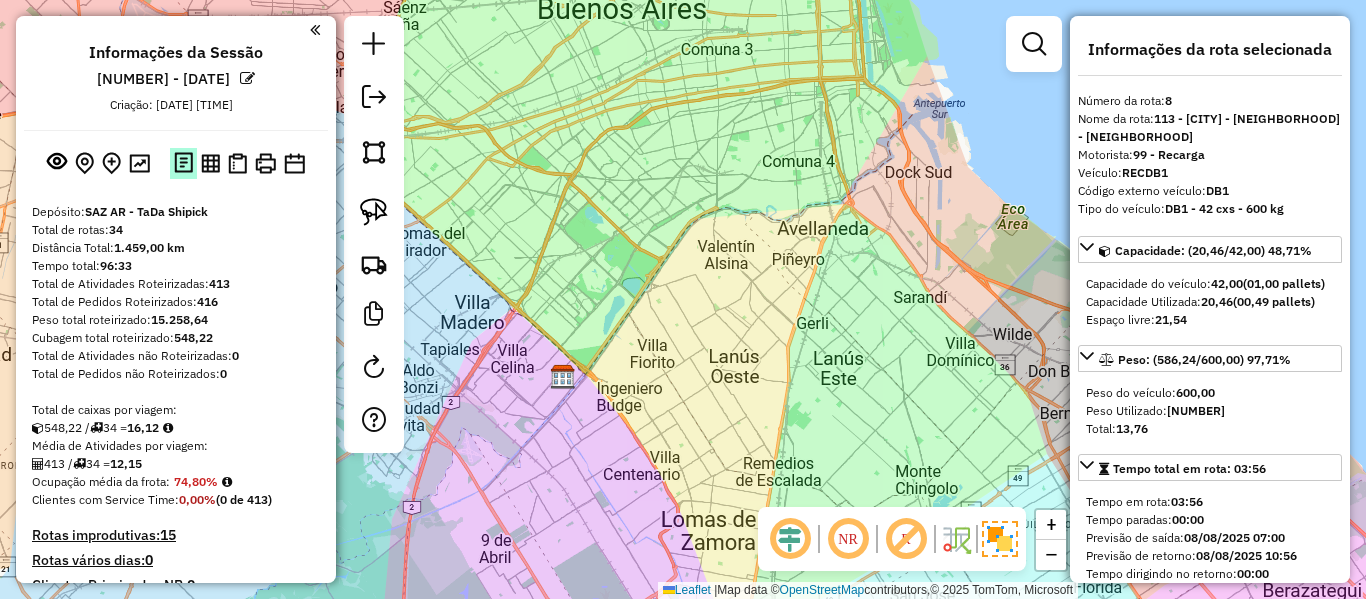 click at bounding box center (183, 163) 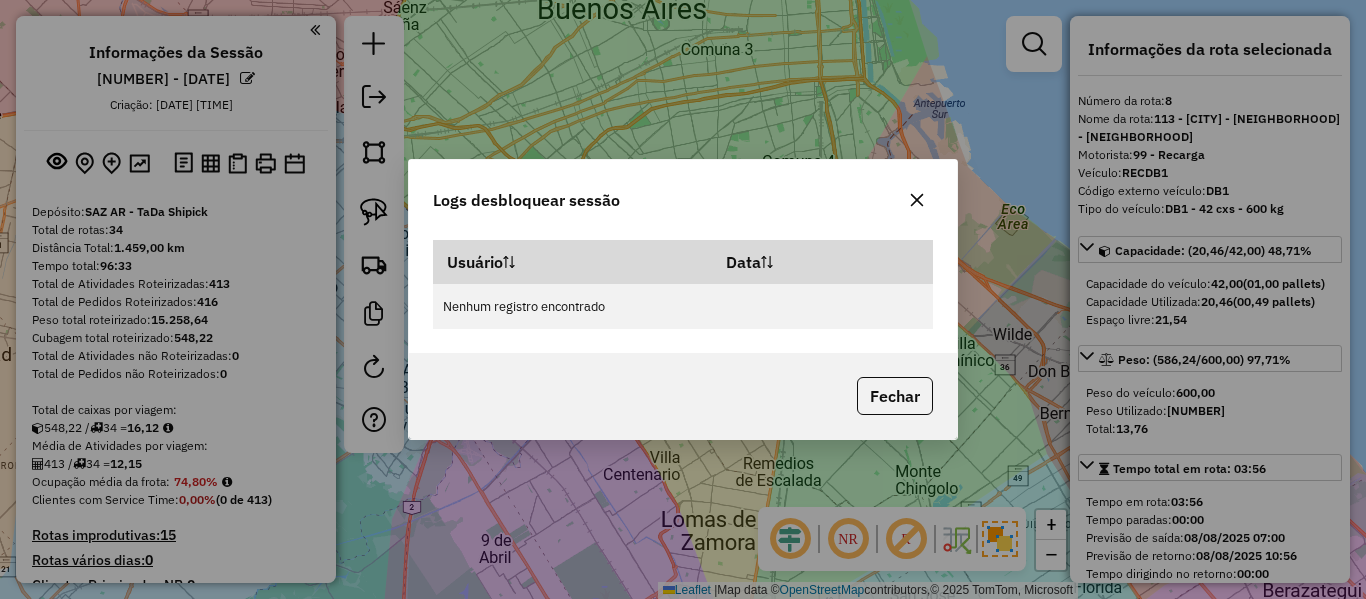 drag, startPoint x: 856, startPoint y: 402, endPoint x: 868, endPoint y: 402, distance: 12 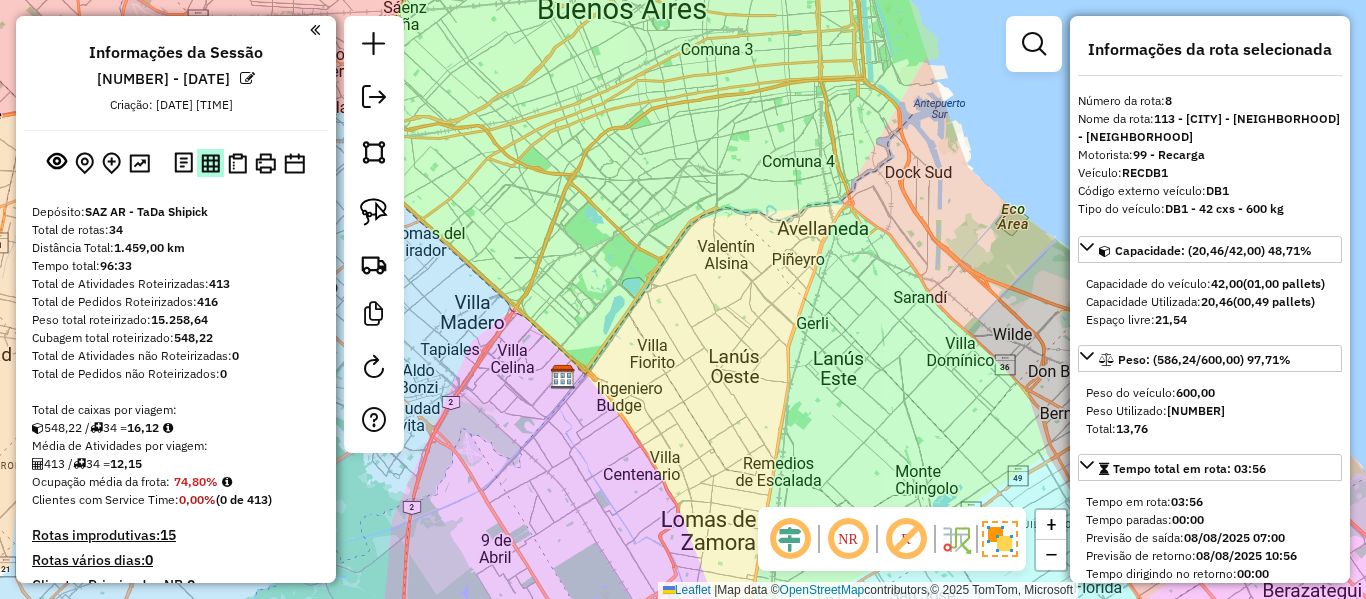 click at bounding box center (210, 163) 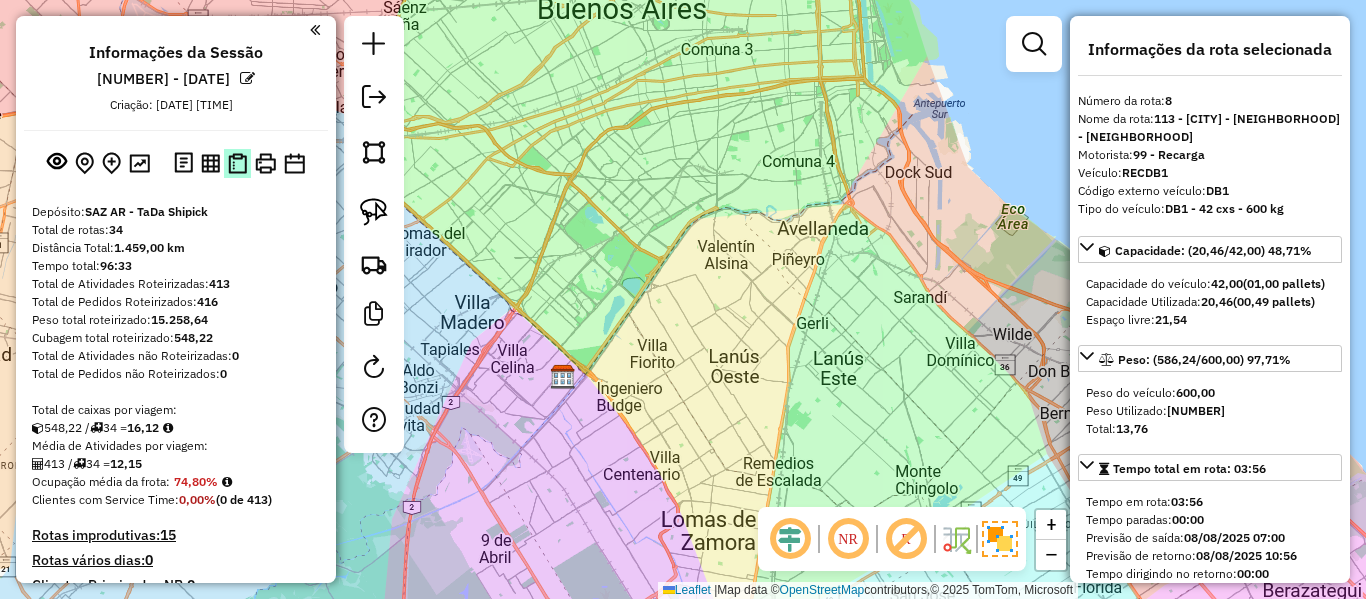 click at bounding box center [237, 163] 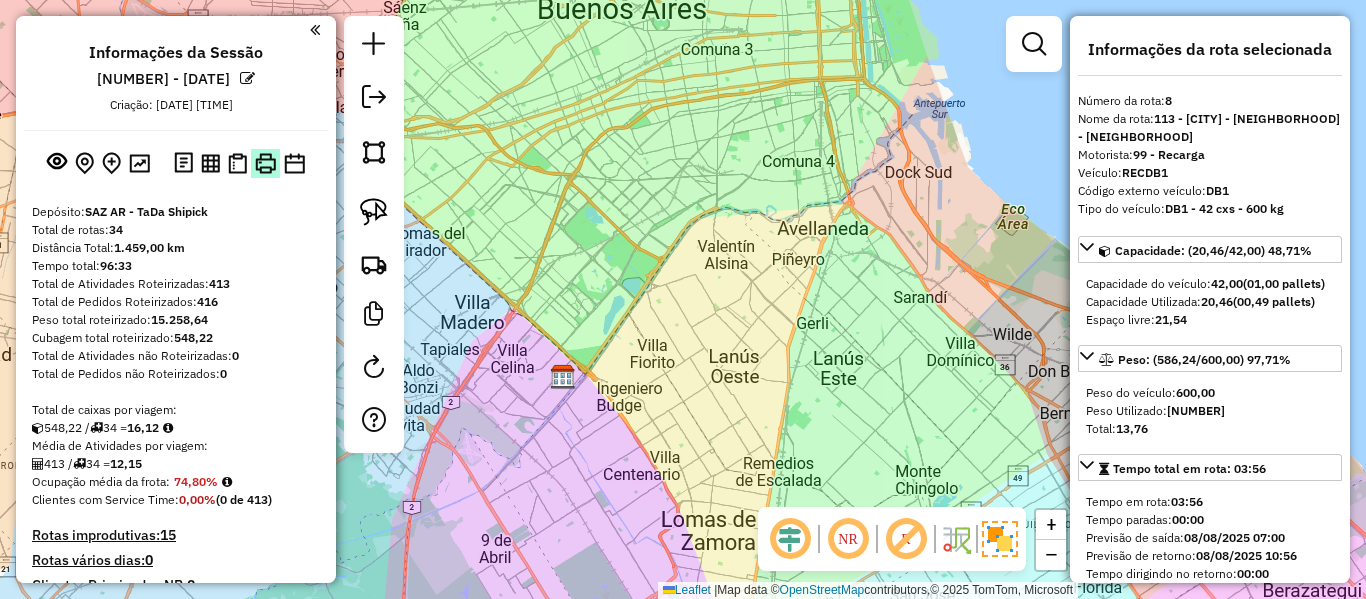 click at bounding box center [265, 163] 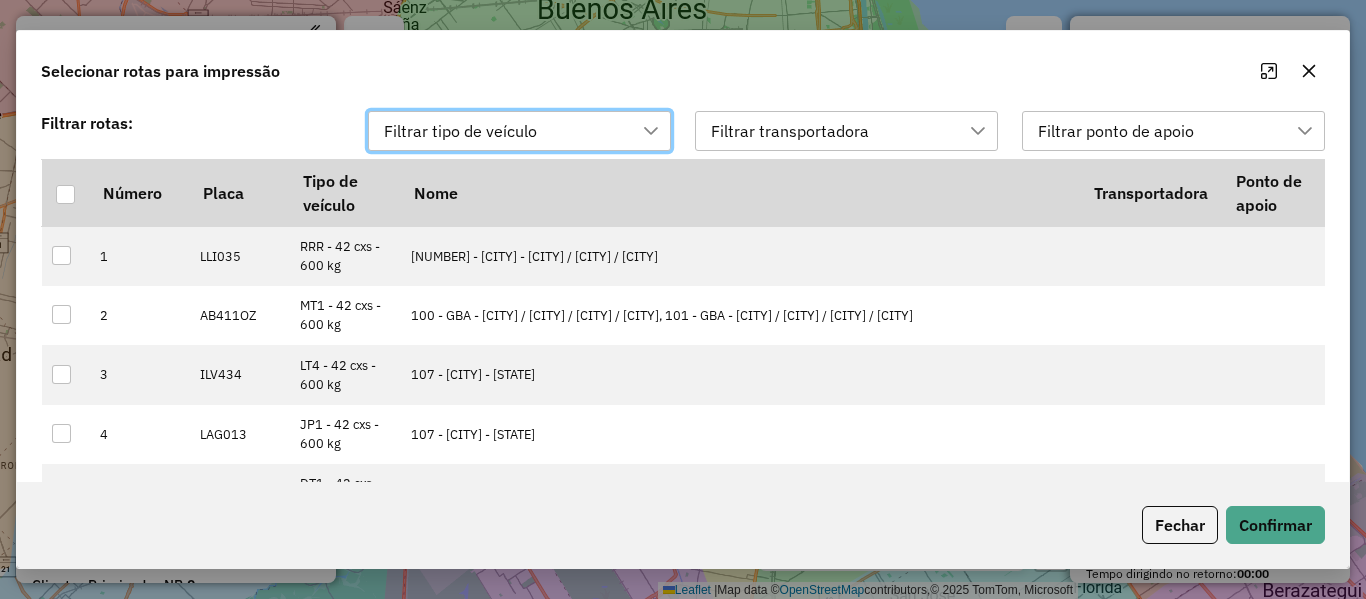scroll, scrollTop: 15, scrollLeft: 91, axis: both 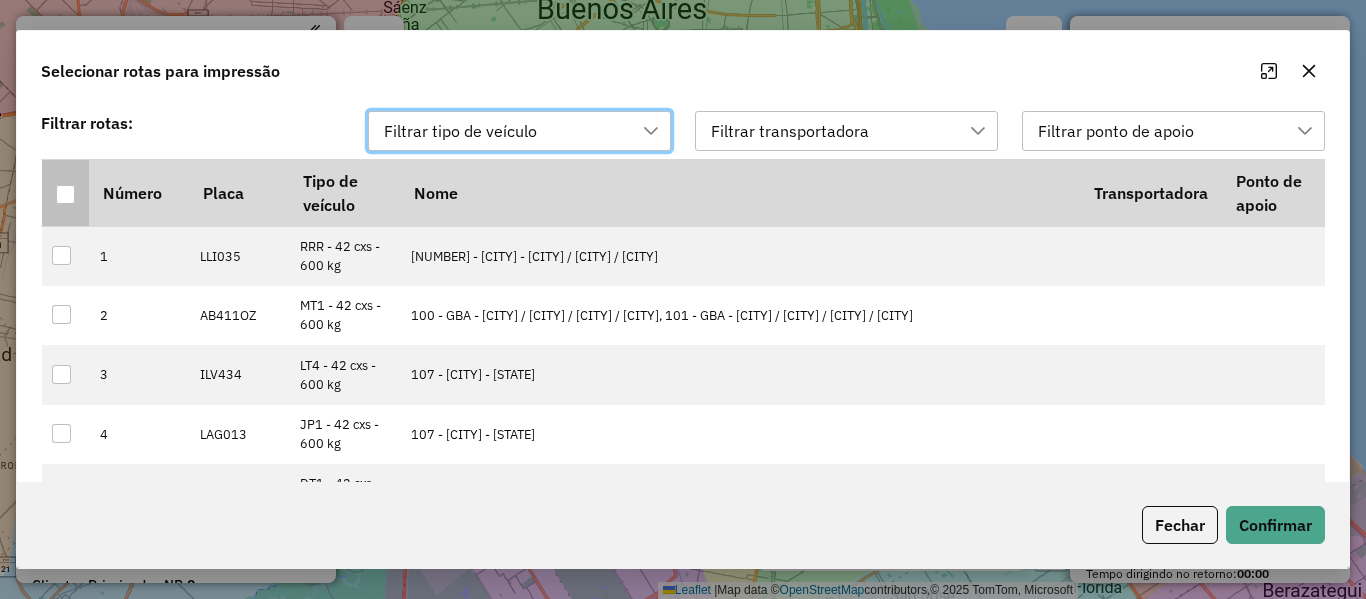 click at bounding box center [65, 194] 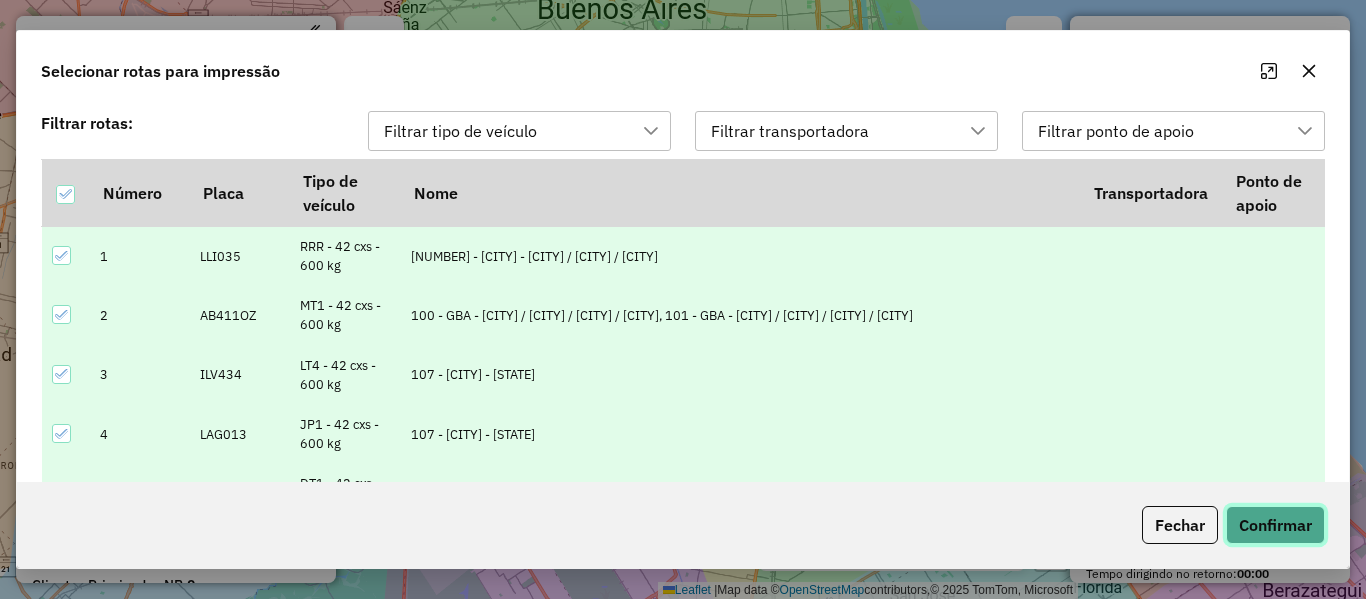 click on "Confirmar" 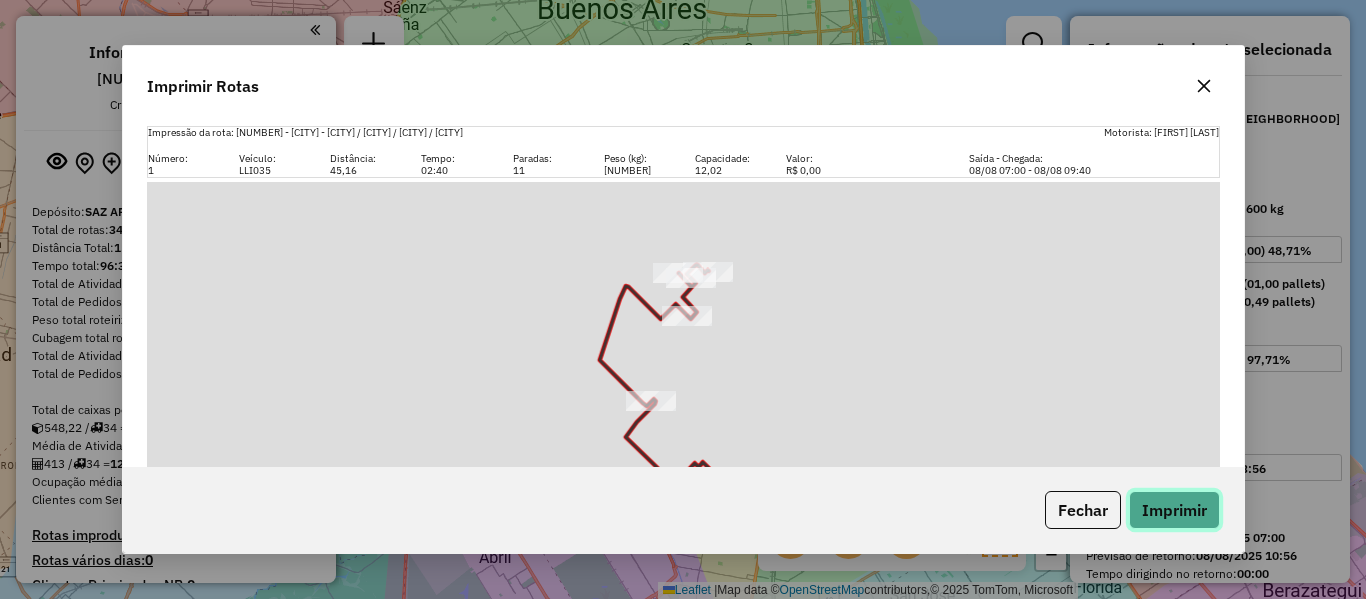 click on "Imprimir" 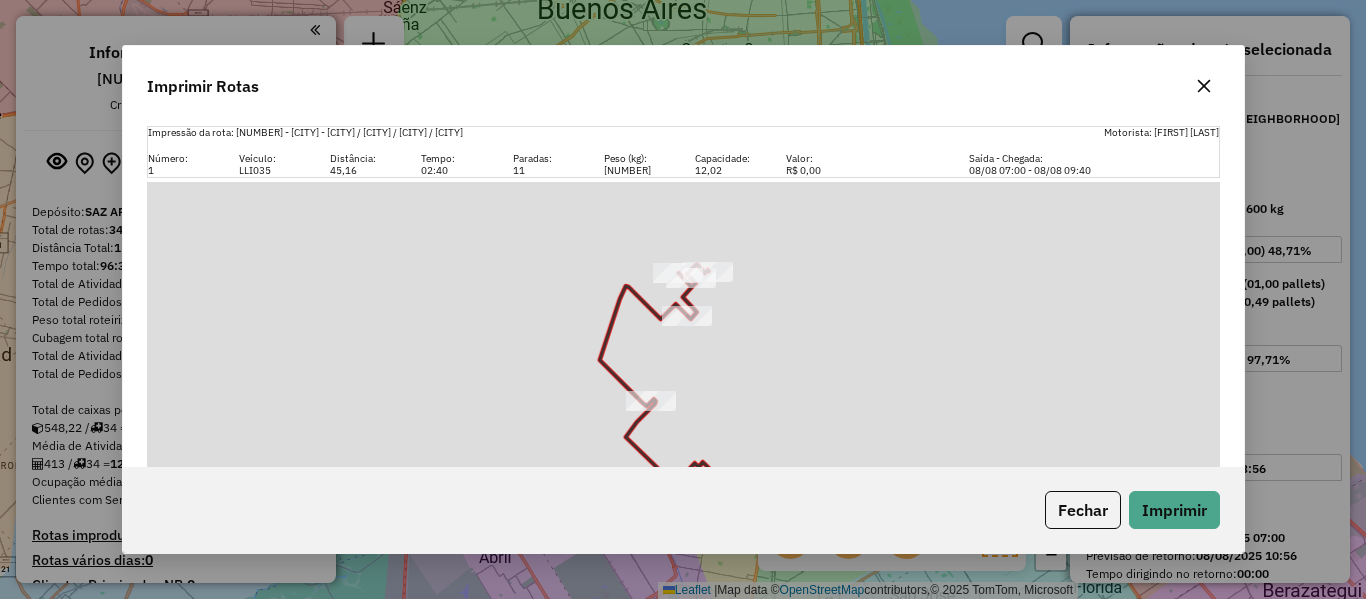 click 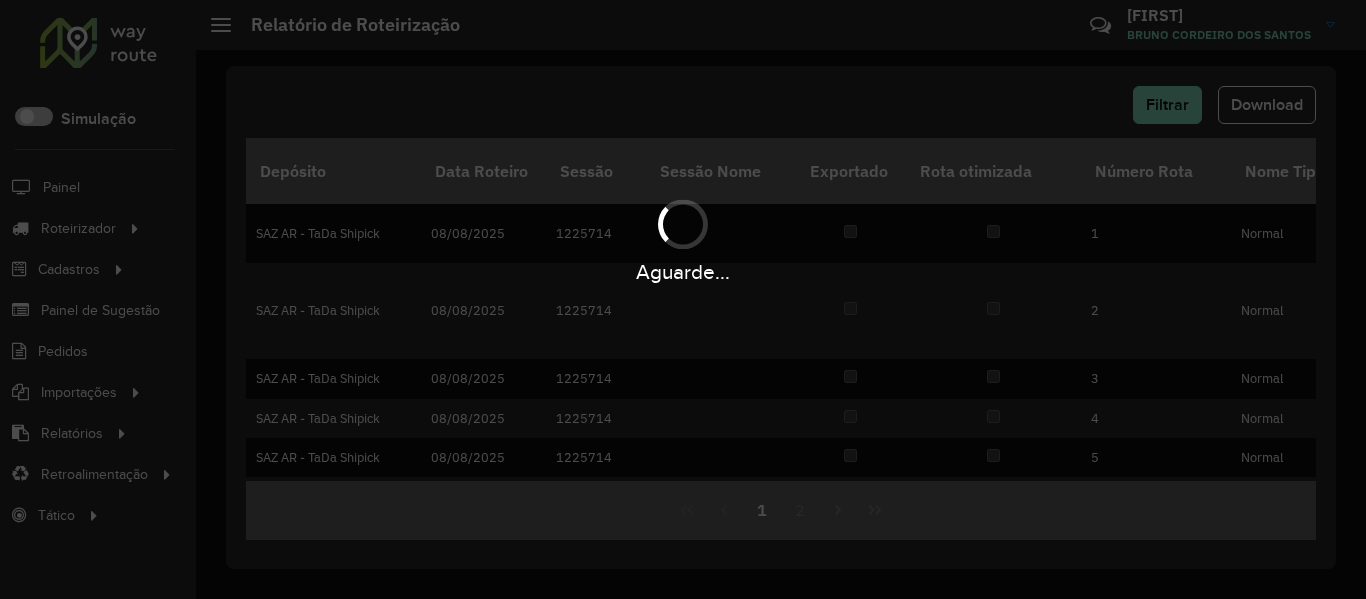 scroll, scrollTop: 0, scrollLeft: 0, axis: both 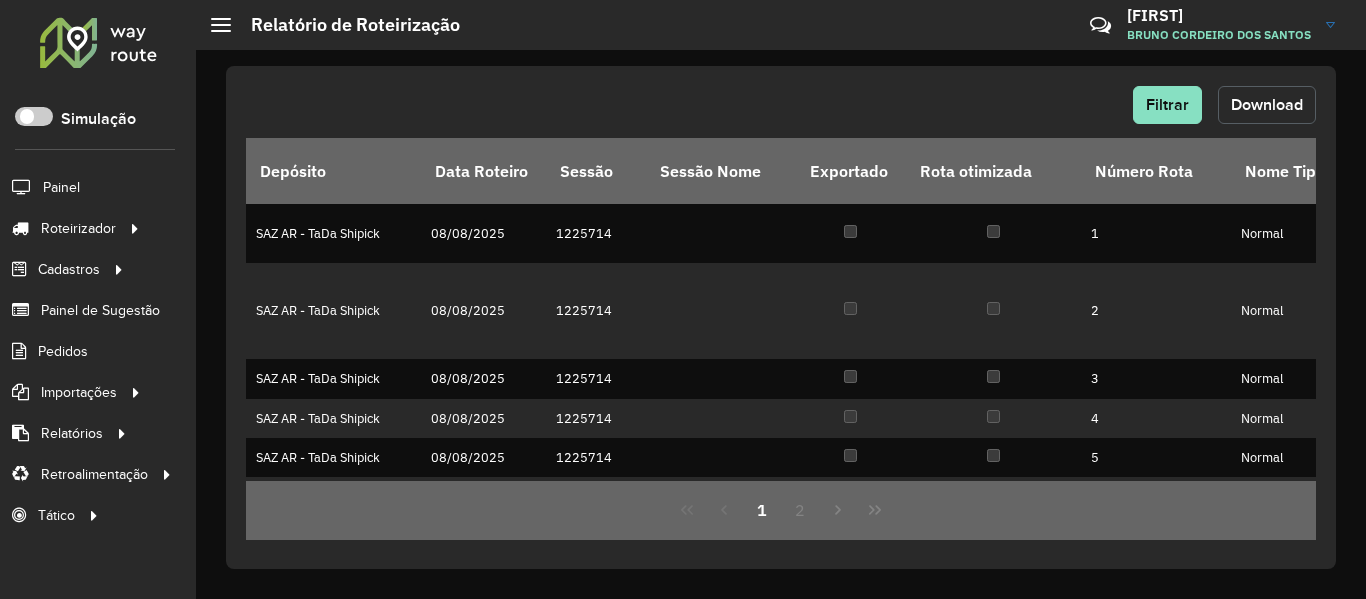 click on "Download" 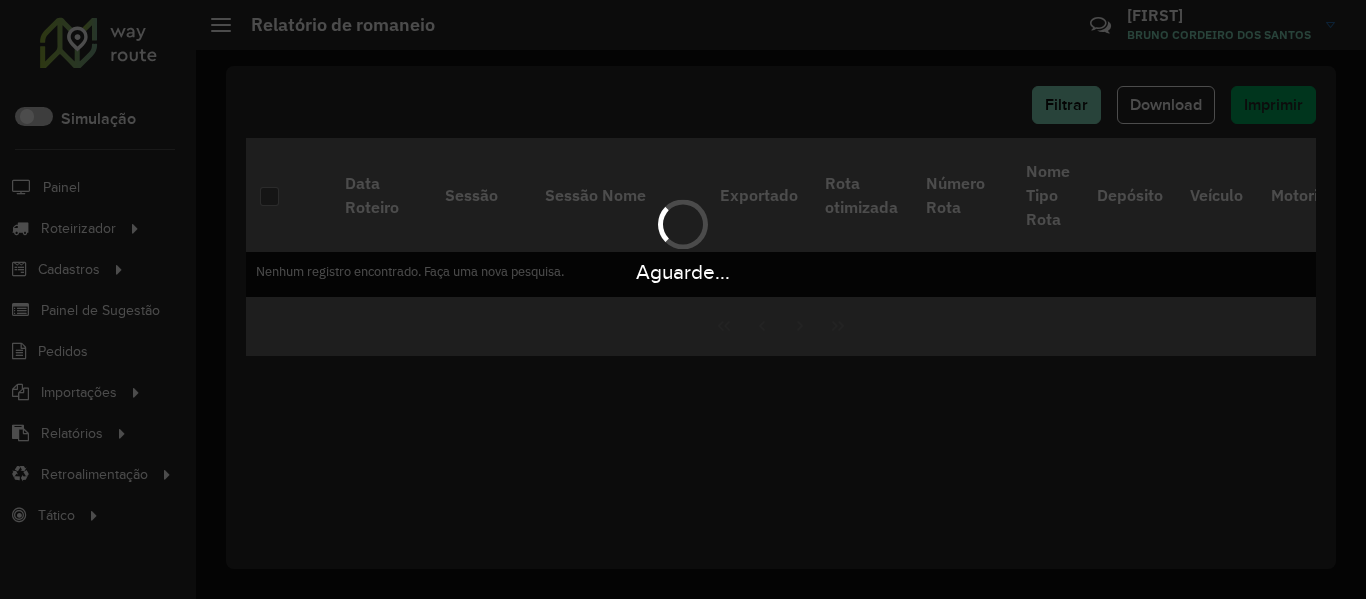 scroll, scrollTop: 0, scrollLeft: 0, axis: both 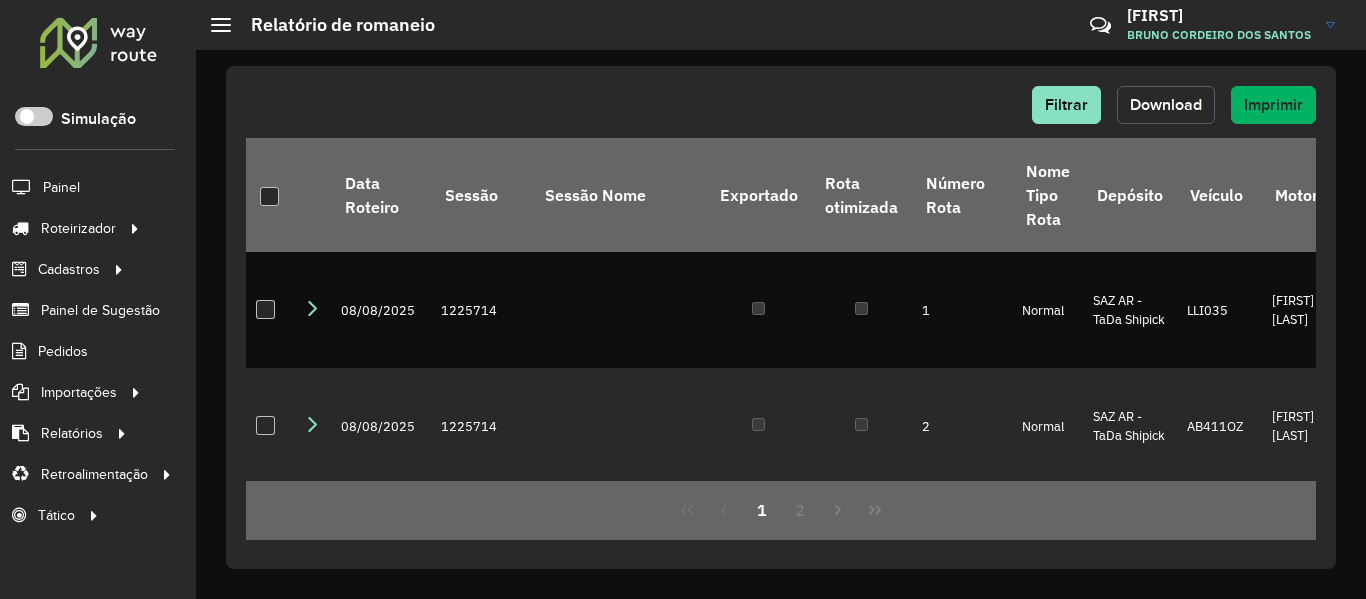 click on "Download" 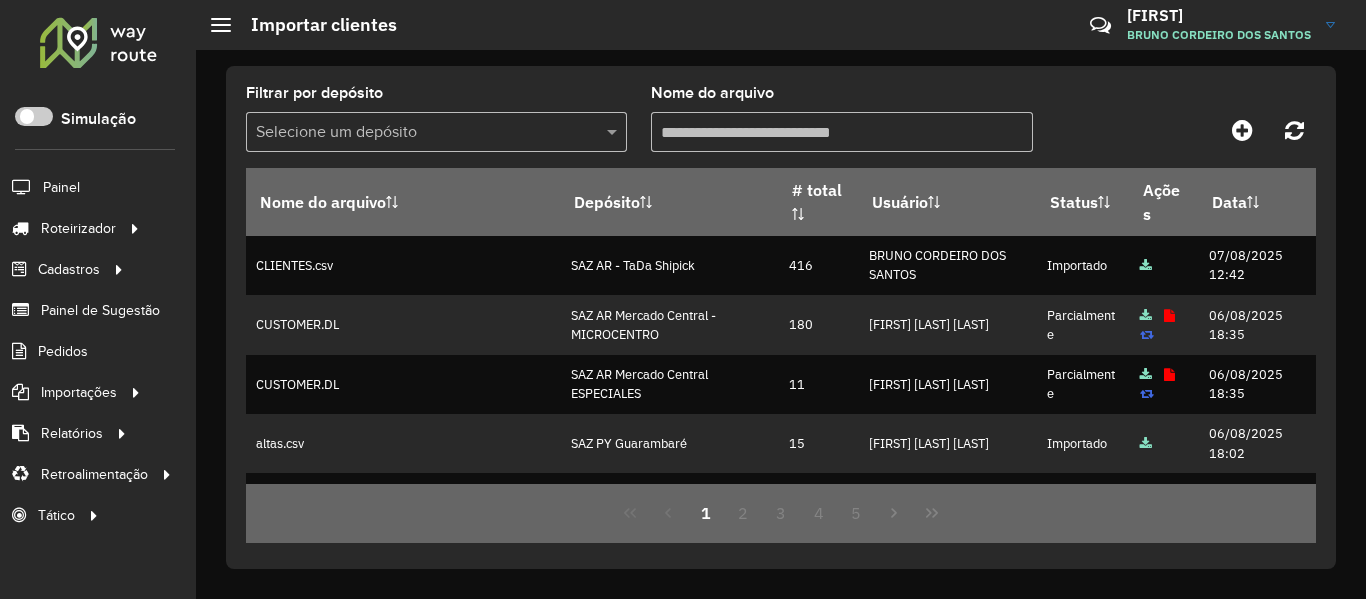 scroll, scrollTop: 0, scrollLeft: 0, axis: both 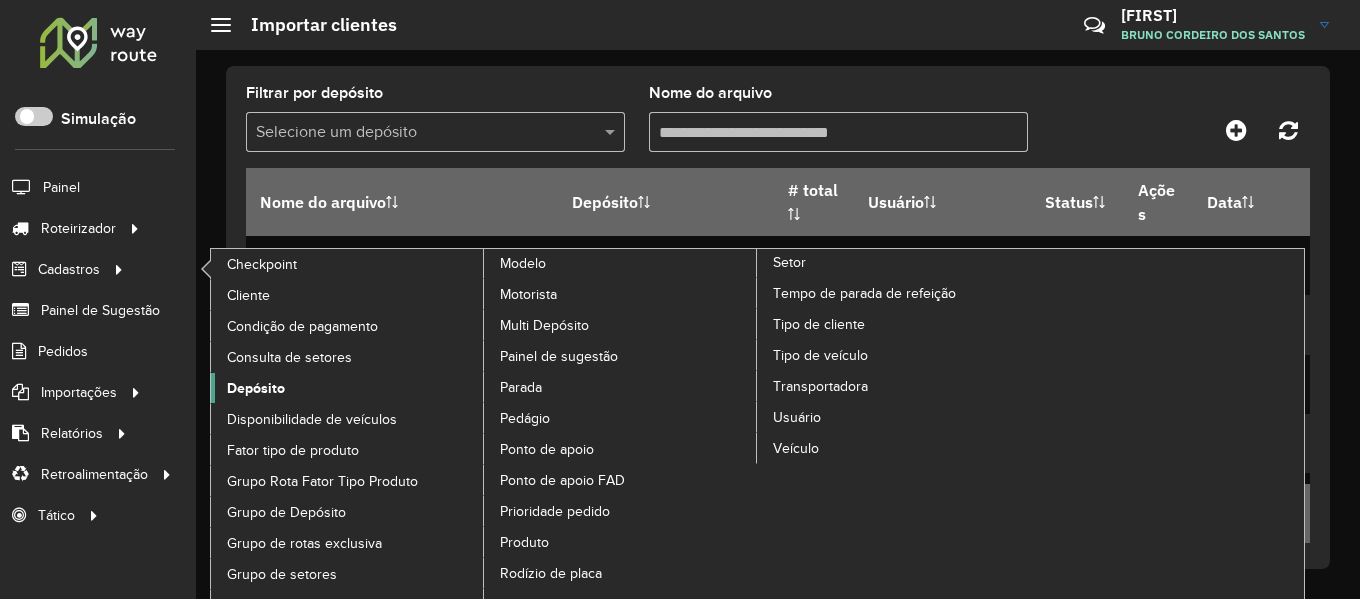 click on "Depósito" 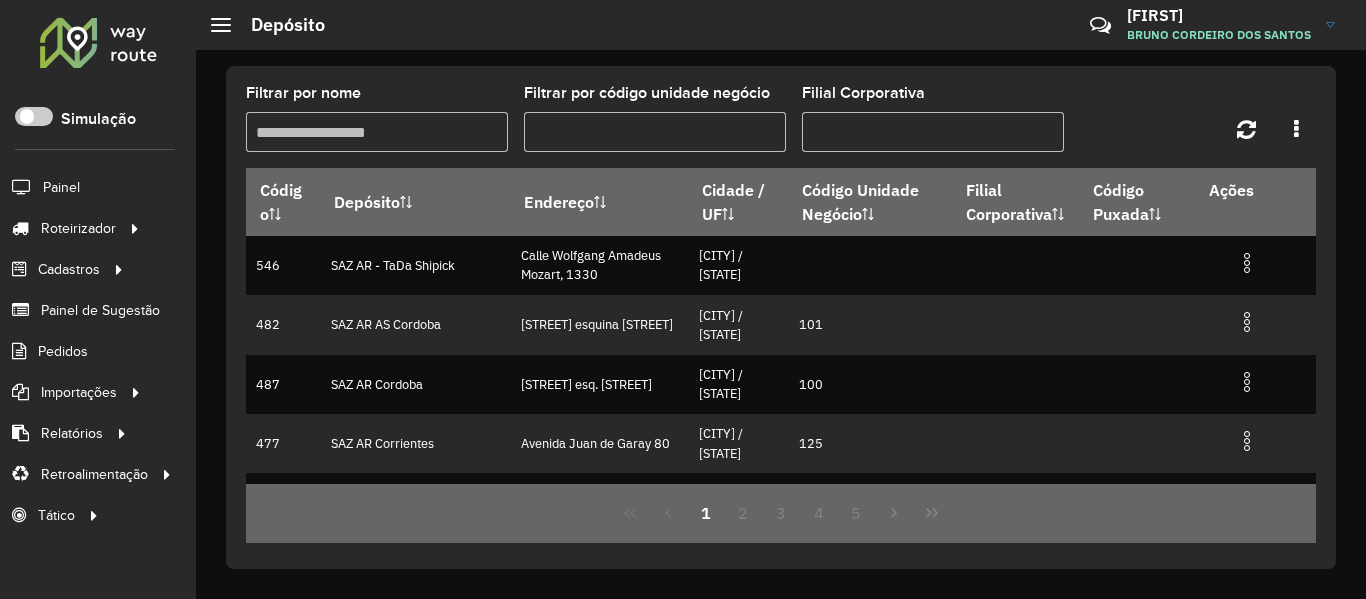 click on "Filtrar por nome" at bounding box center (377, 132) 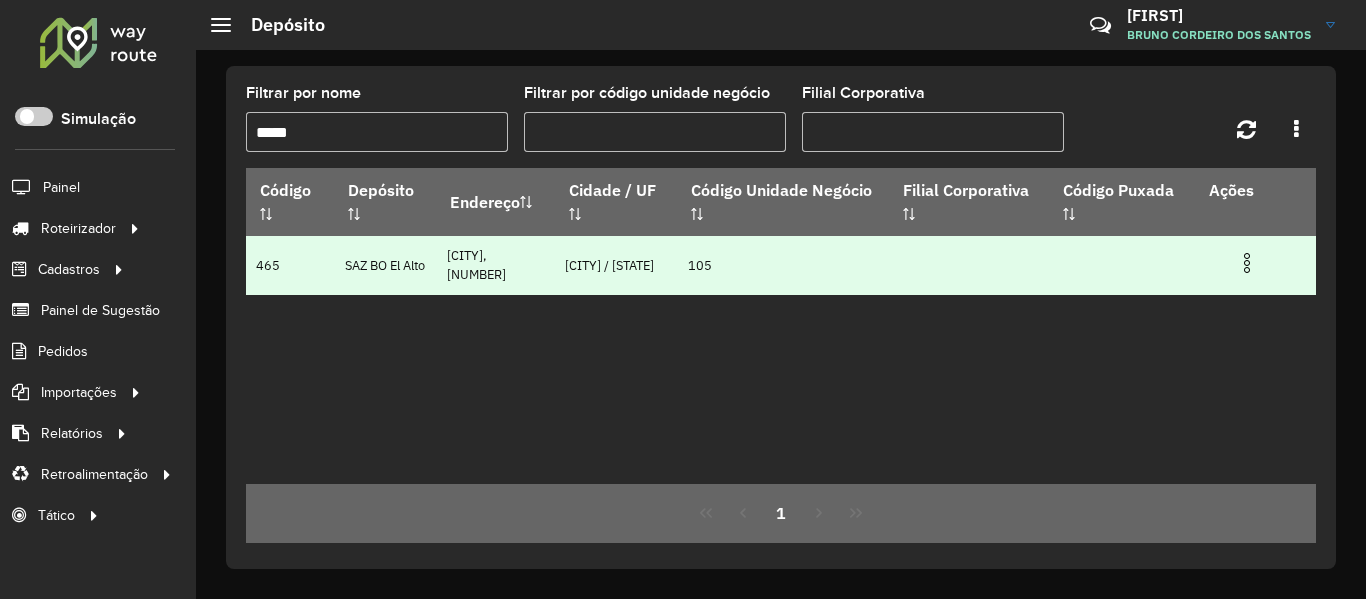 type on "*****" 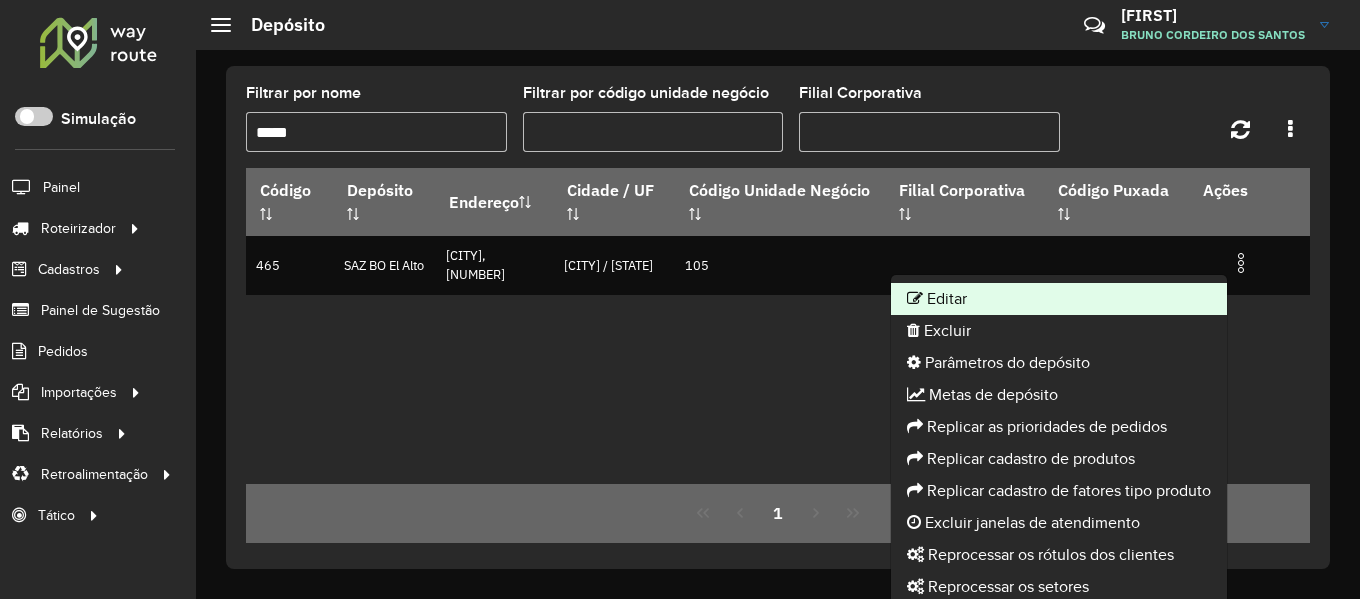 click on "Editar" 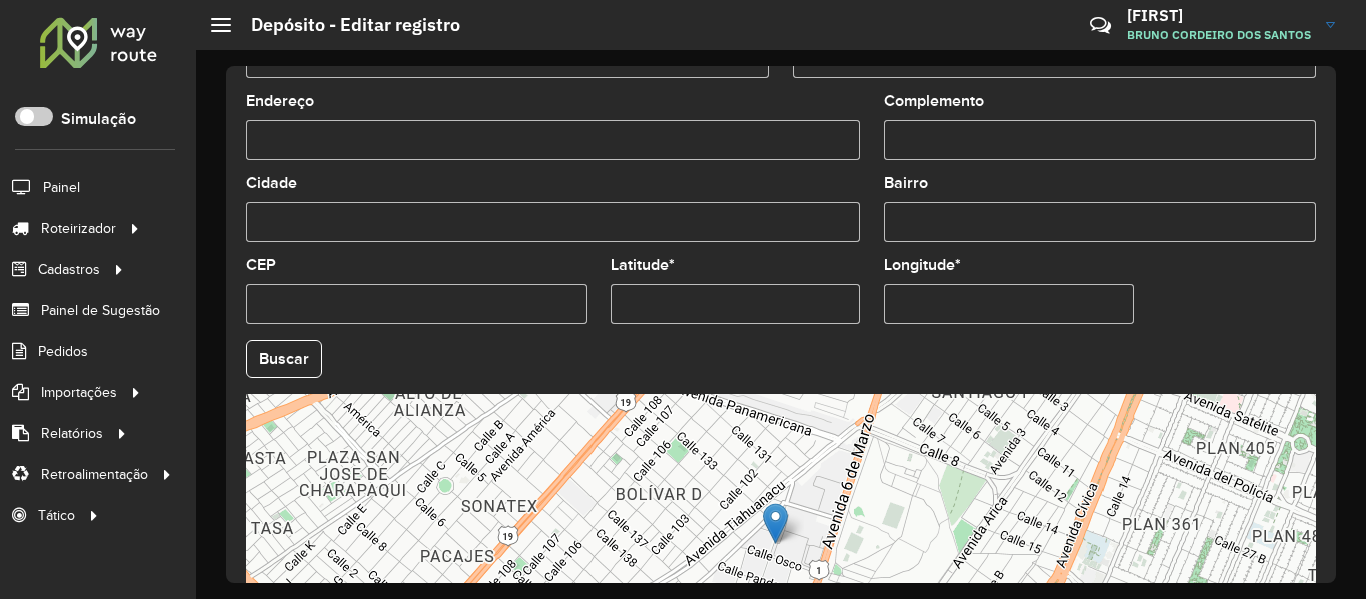 scroll, scrollTop: 357, scrollLeft: 0, axis: vertical 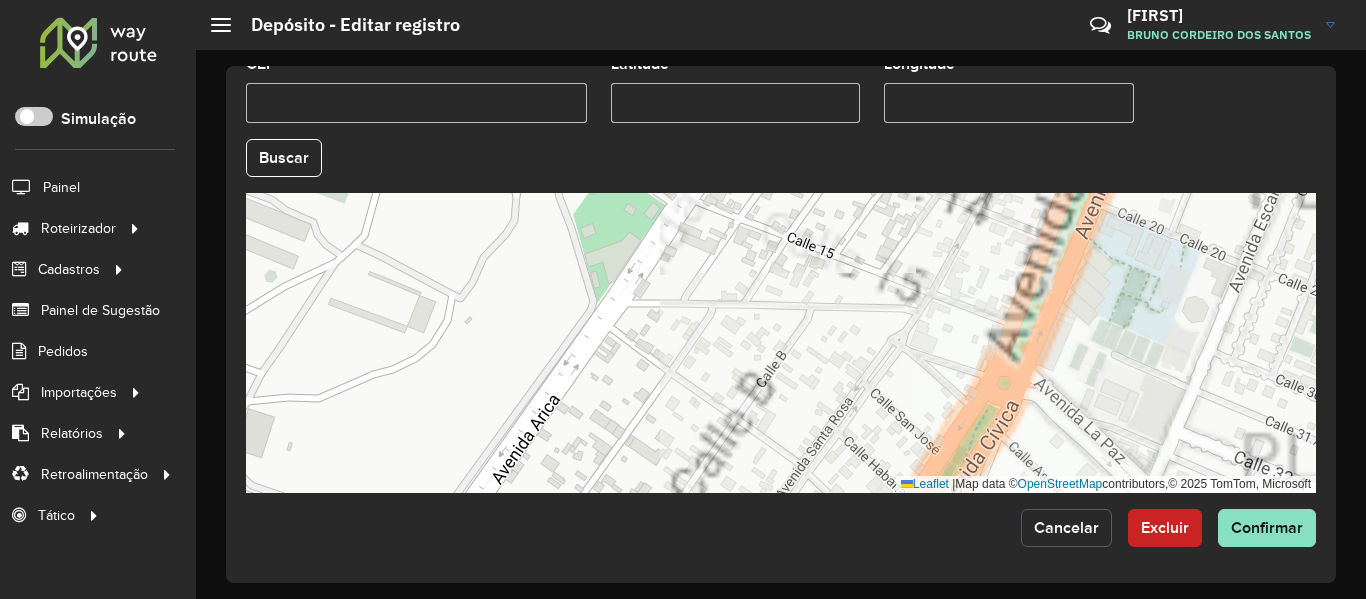click on "Cancelar" 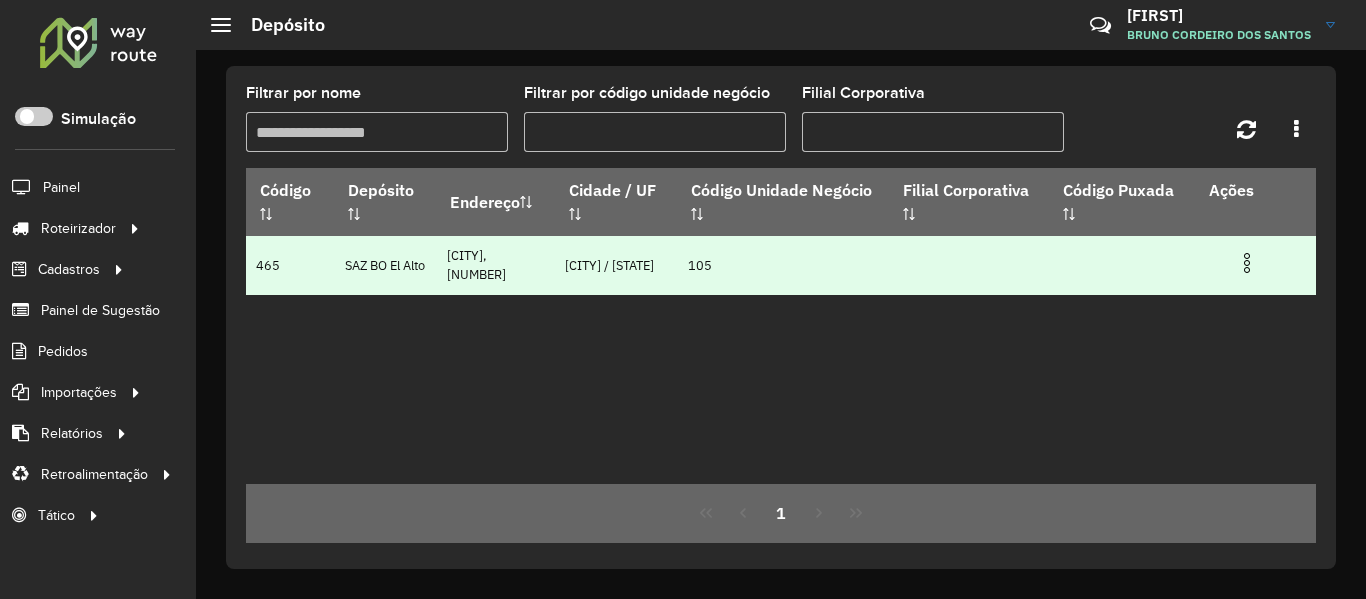 click at bounding box center [1247, 263] 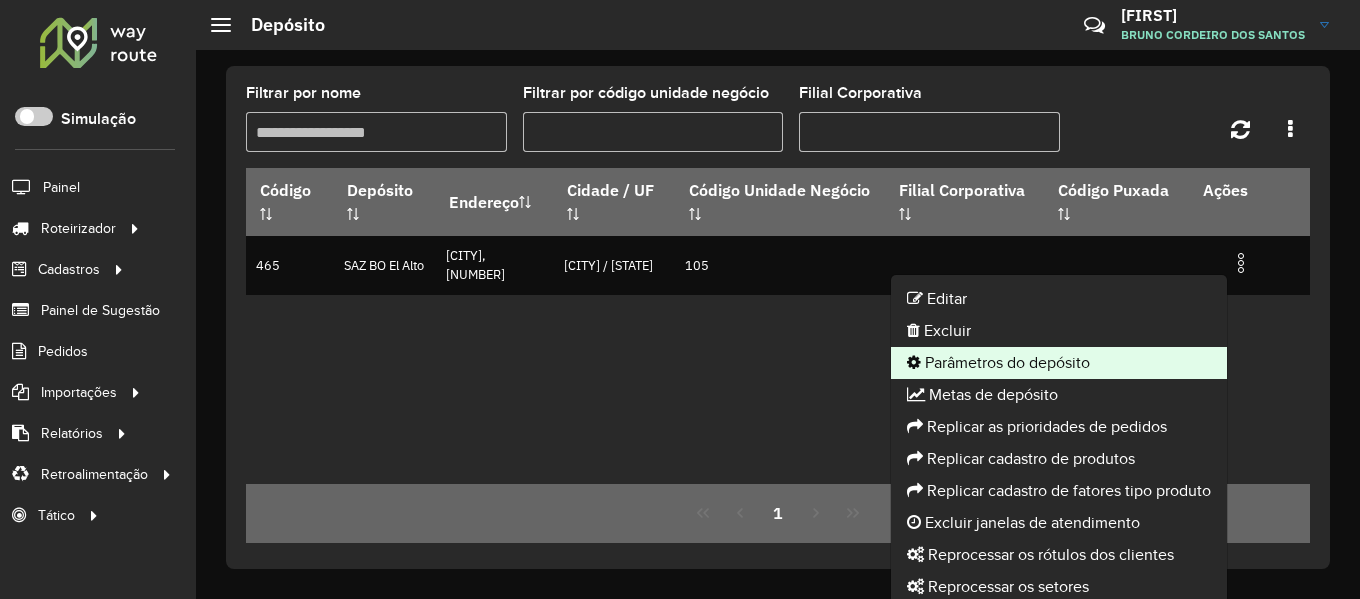 click on "Parâmetros do depósito" 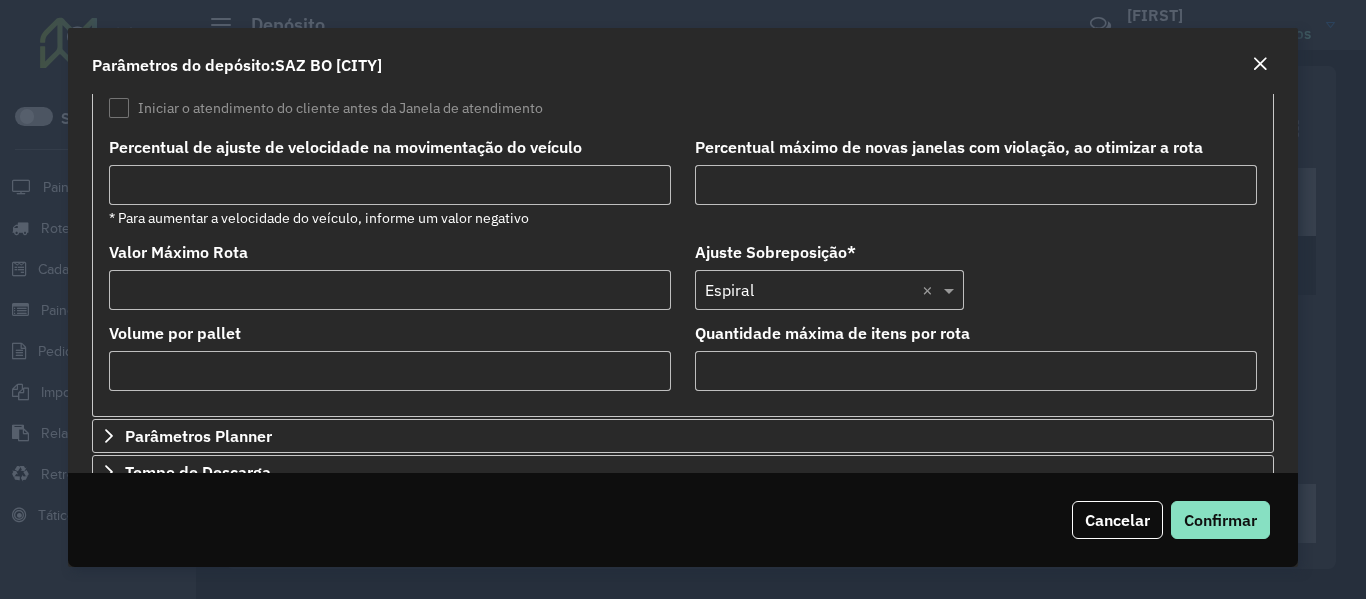 scroll, scrollTop: 700, scrollLeft: 0, axis: vertical 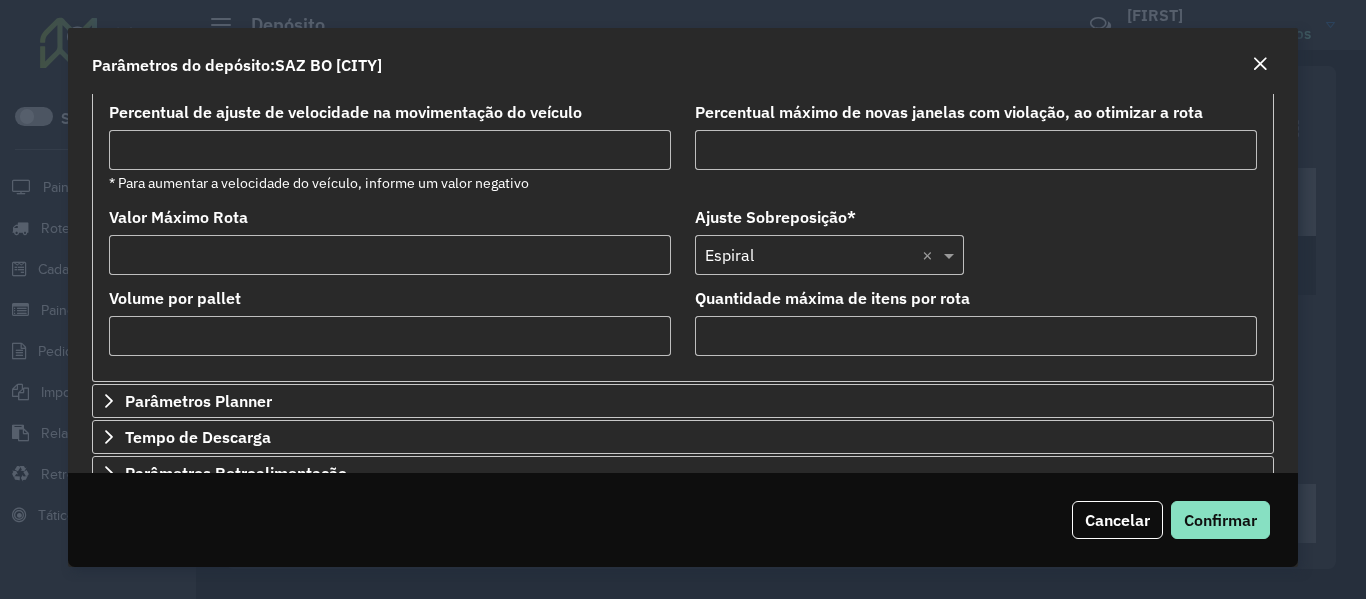 click on "Quantidade máxima de itens por rota" at bounding box center [976, 336] 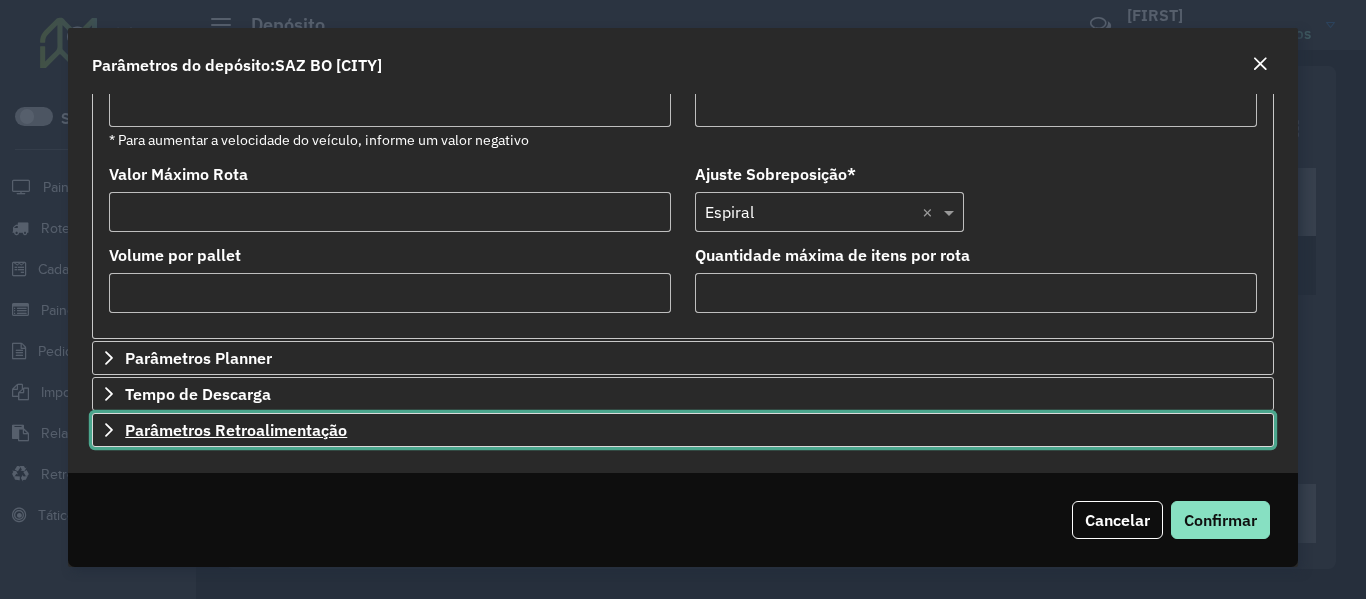 click on "Parâmetros Retroalimentação" at bounding box center [236, 430] 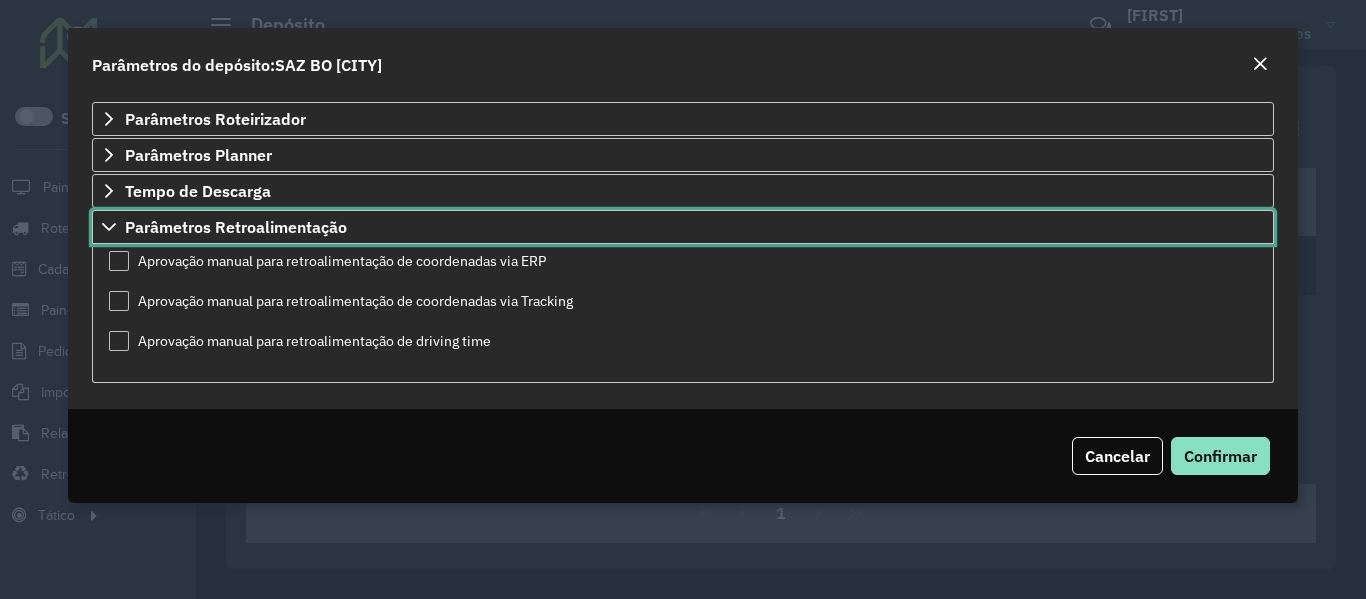 scroll, scrollTop: 0, scrollLeft: 0, axis: both 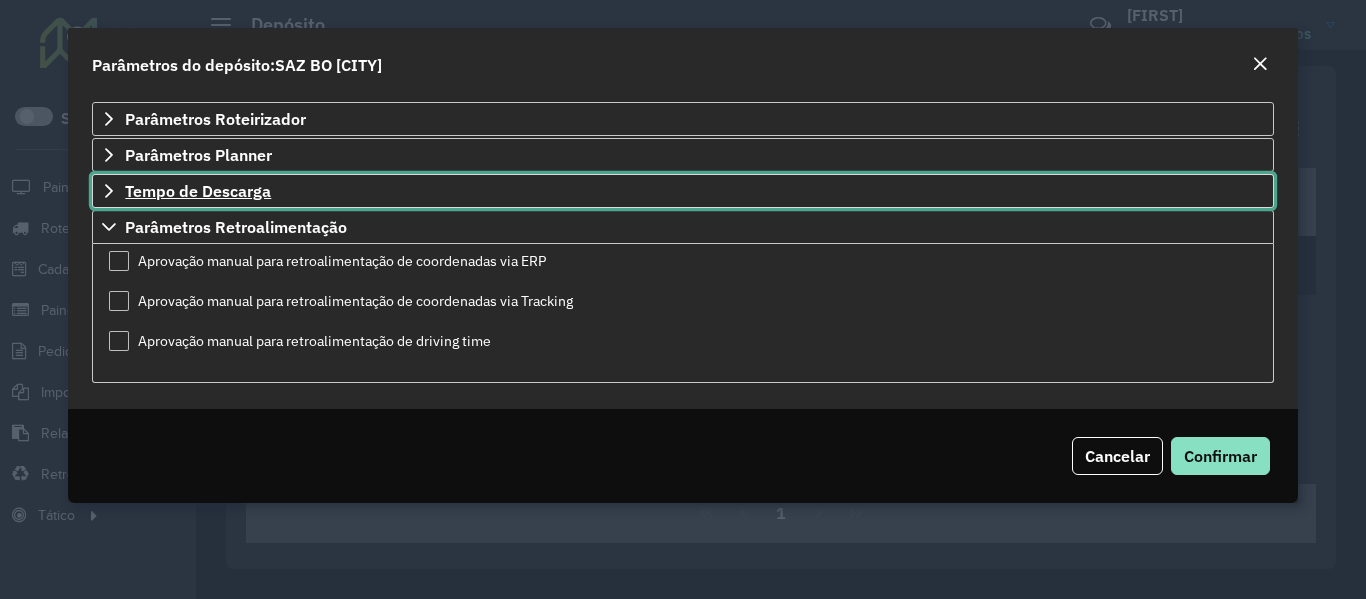 click on "Tempo de Descarga" at bounding box center (682, 191) 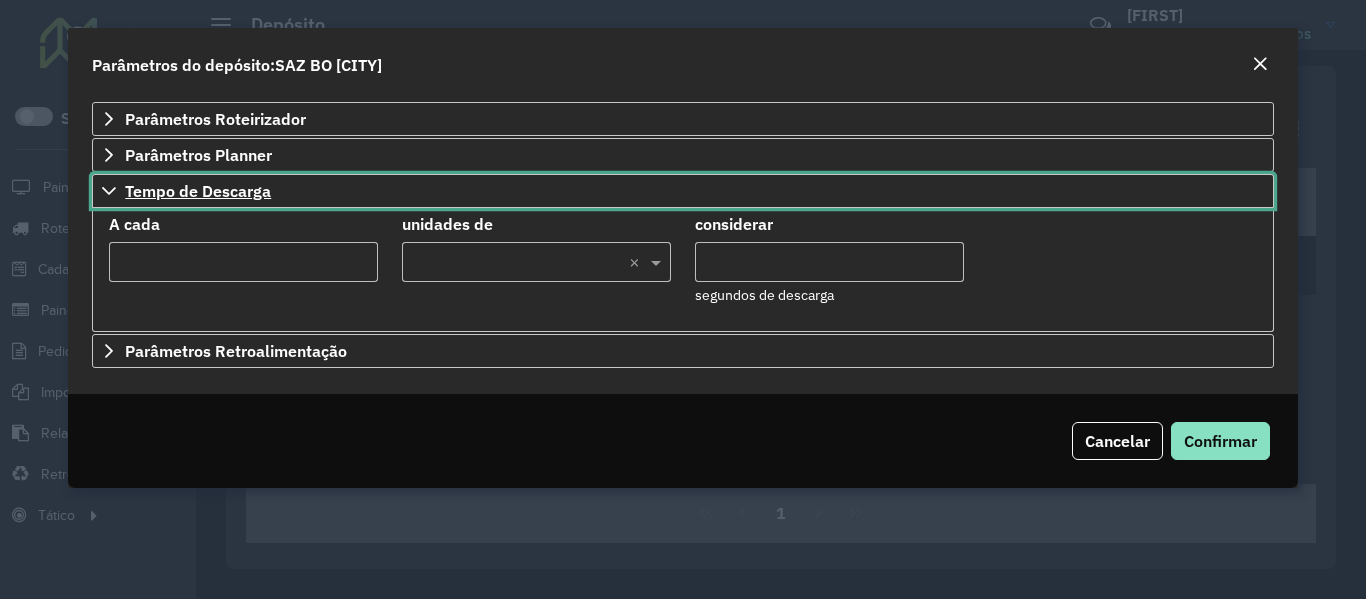 click on "Tempo de Descarga" at bounding box center [682, 191] 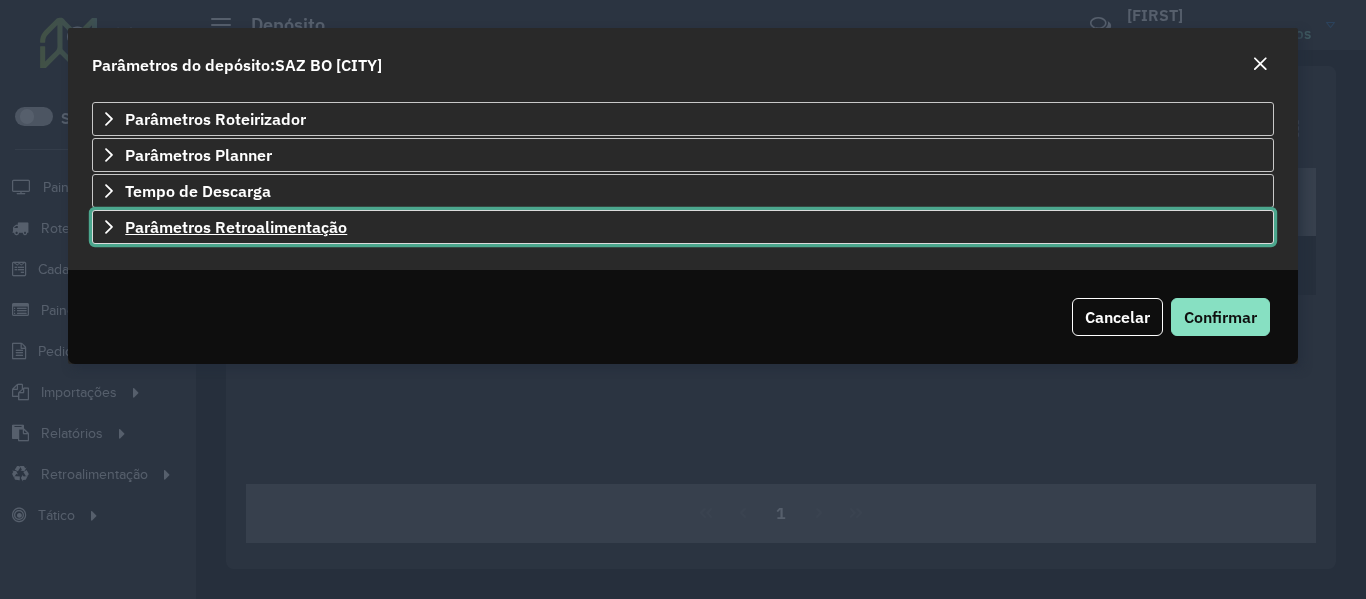 click on "Parâmetros Retroalimentação" at bounding box center (236, 227) 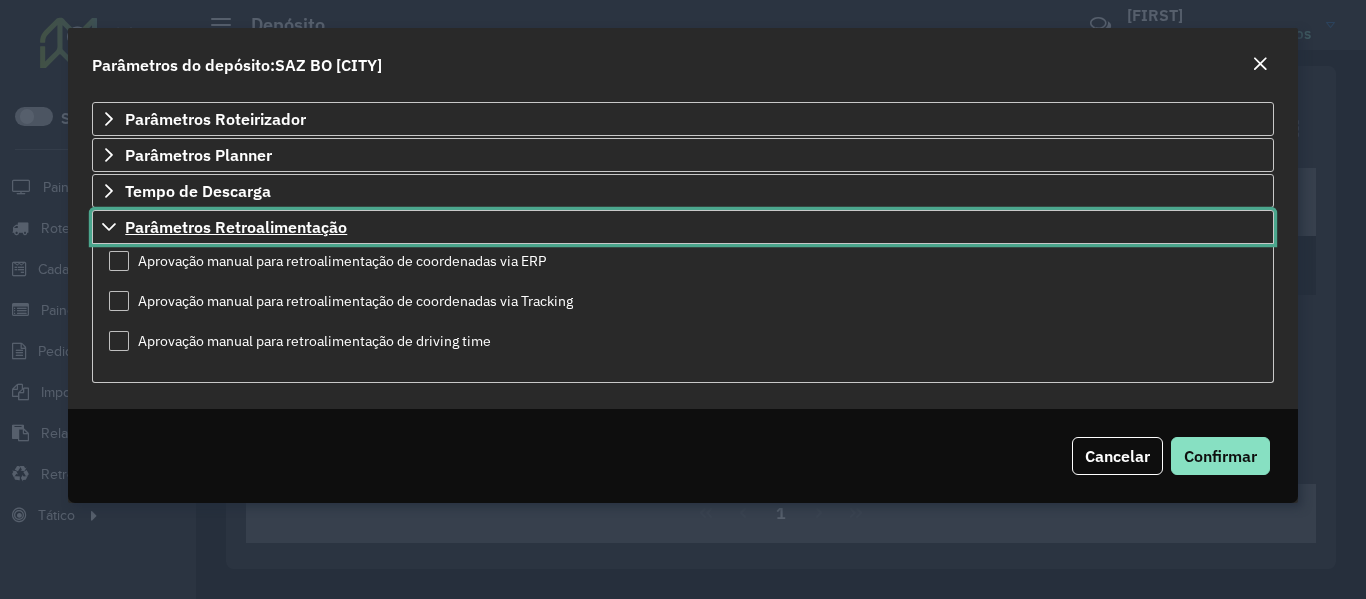 click on "Parâmetros Retroalimentação" at bounding box center [236, 227] 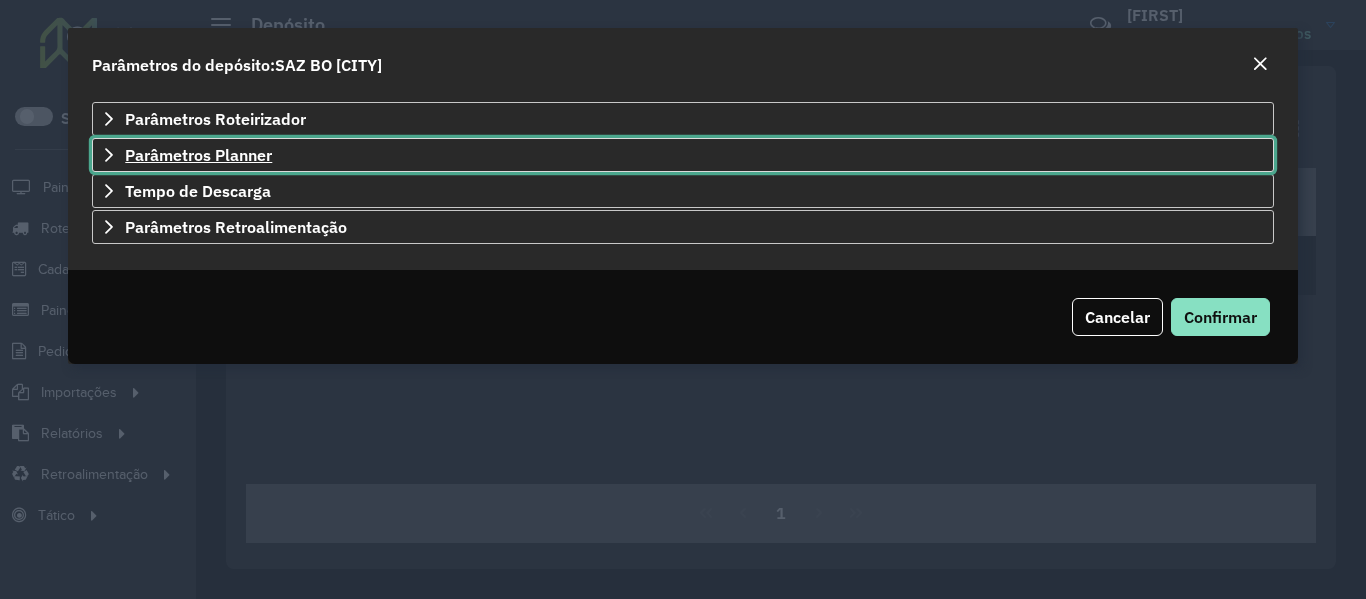 click on "Parâmetros Planner" at bounding box center [682, 155] 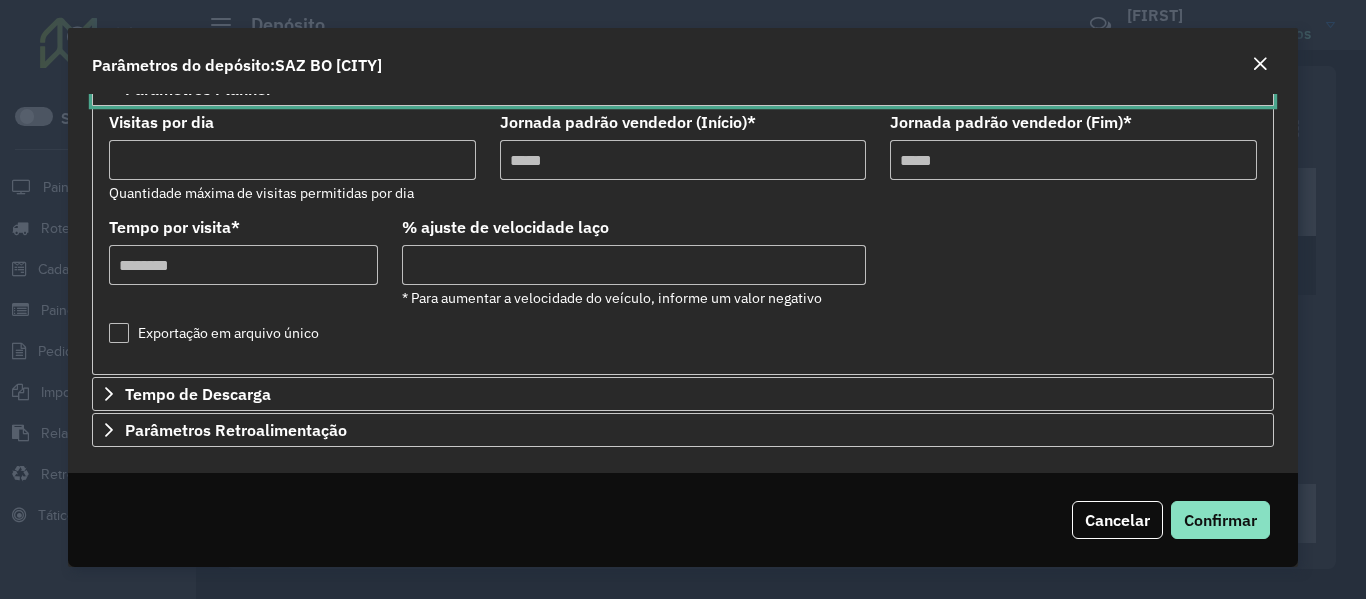 scroll, scrollTop: 0, scrollLeft: 0, axis: both 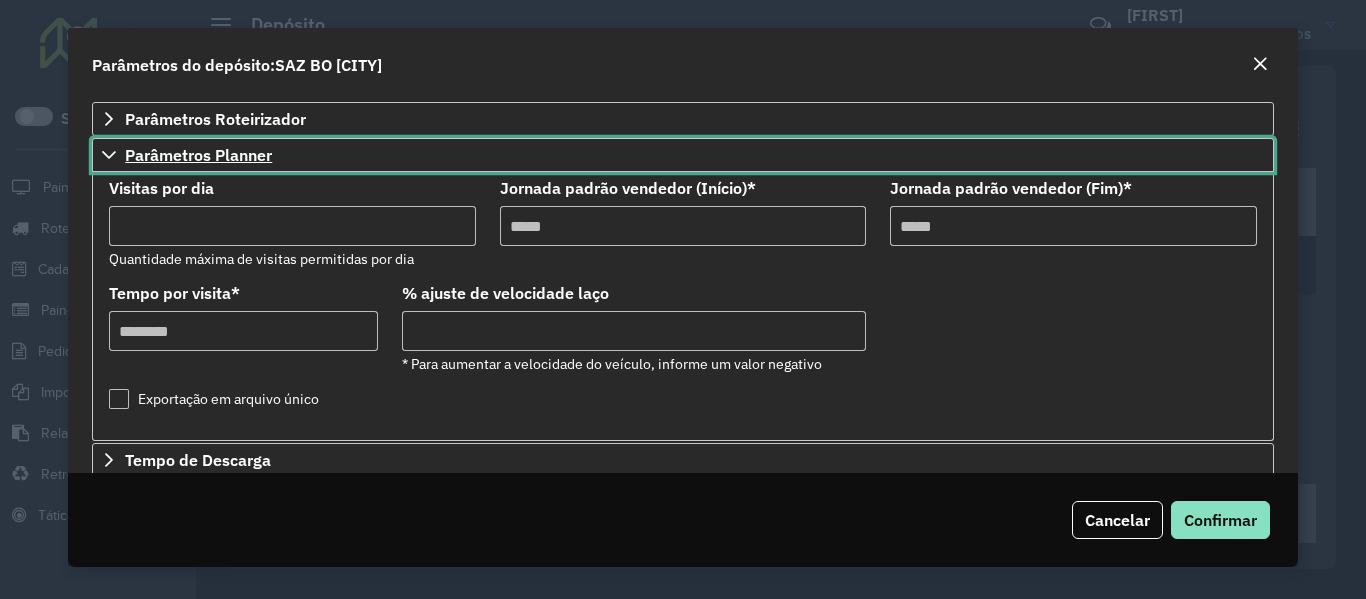 click on "Parâmetros Planner" at bounding box center [198, 155] 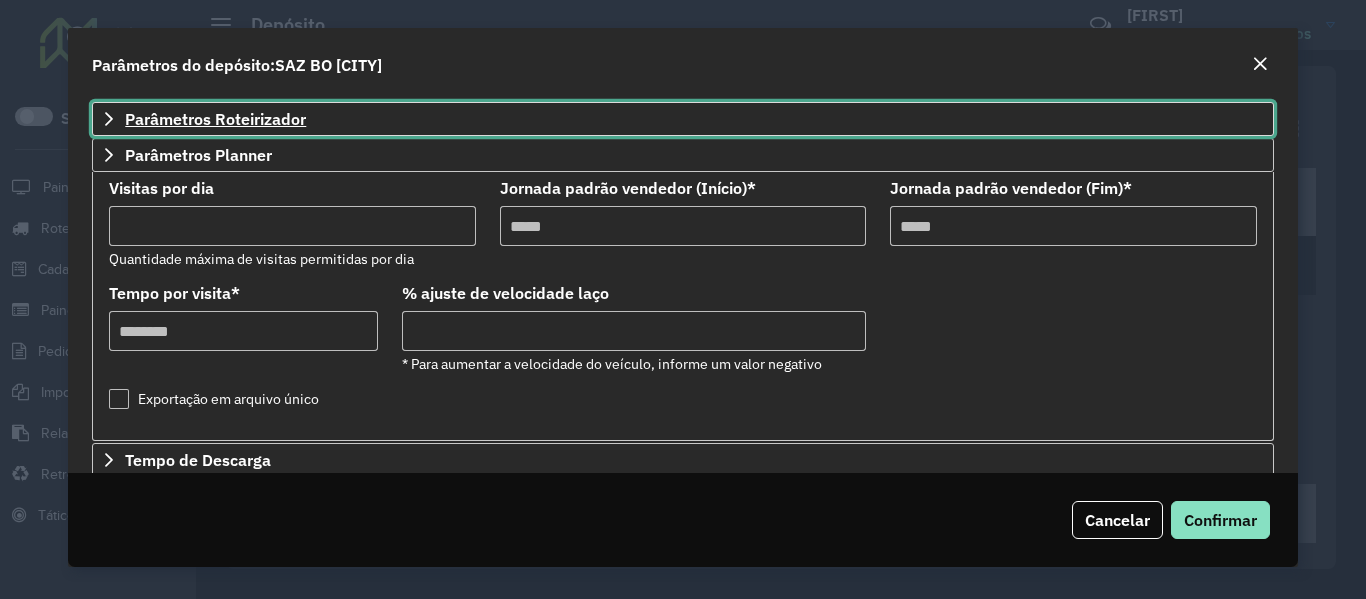 click on "Parâmetros Roteirizador" at bounding box center (215, 119) 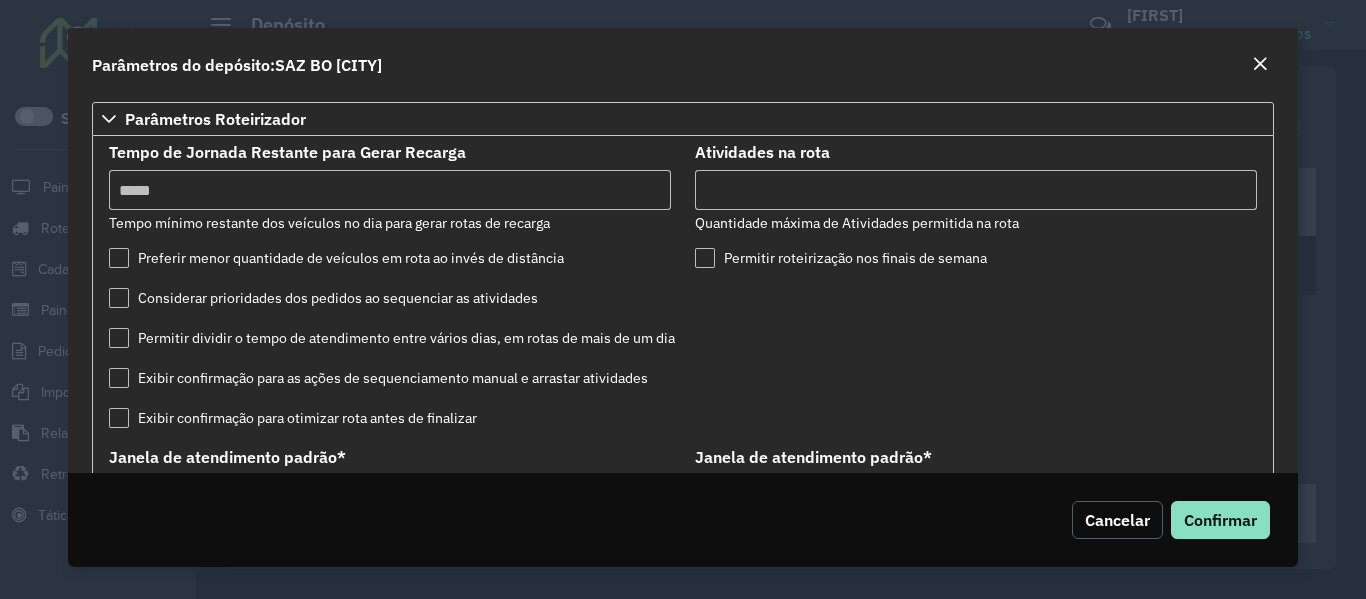 click on "Cancelar" 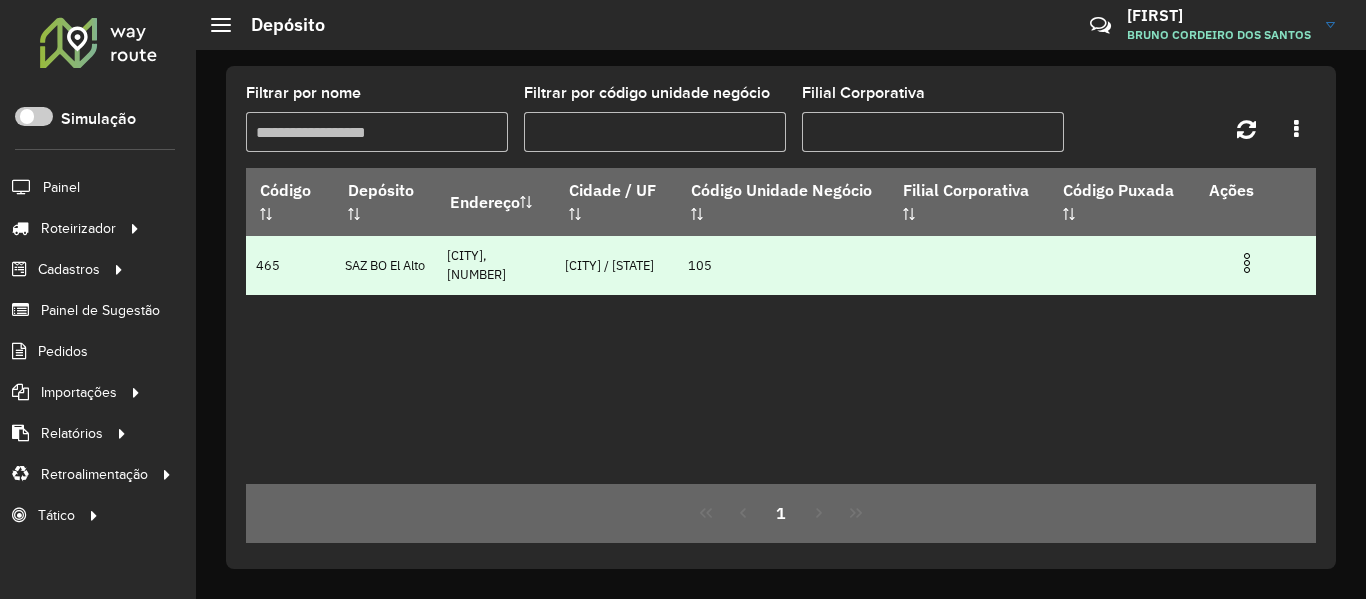 click at bounding box center (1247, 263) 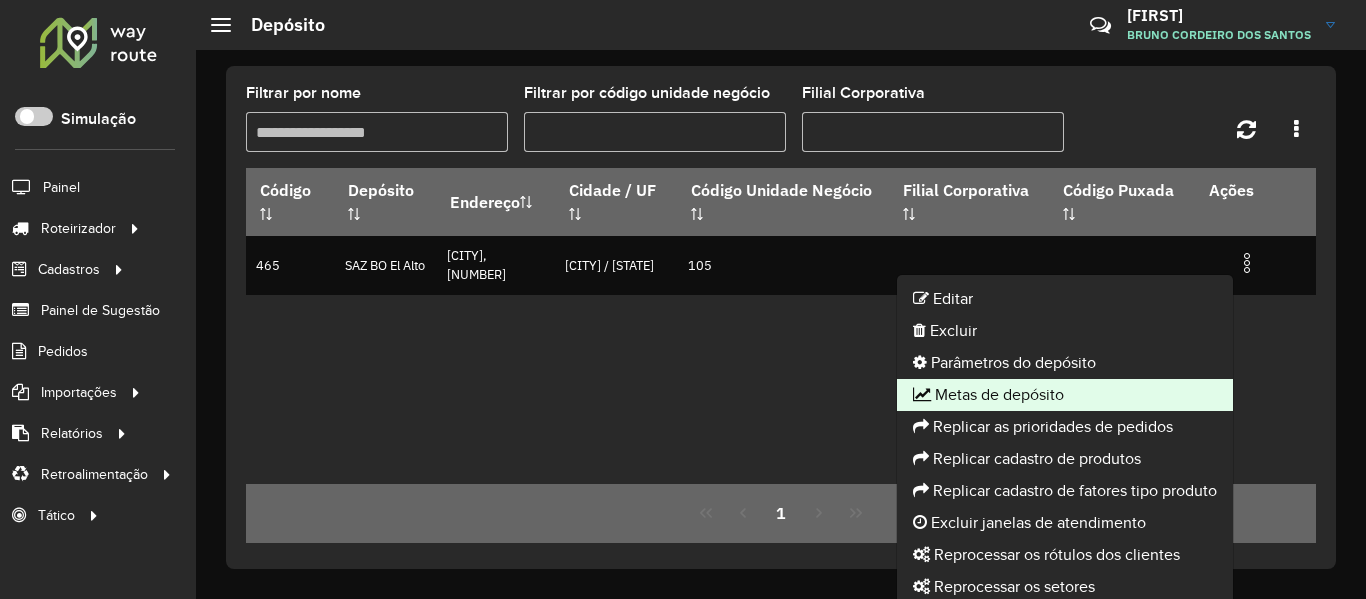 click on "Metas de depósito" 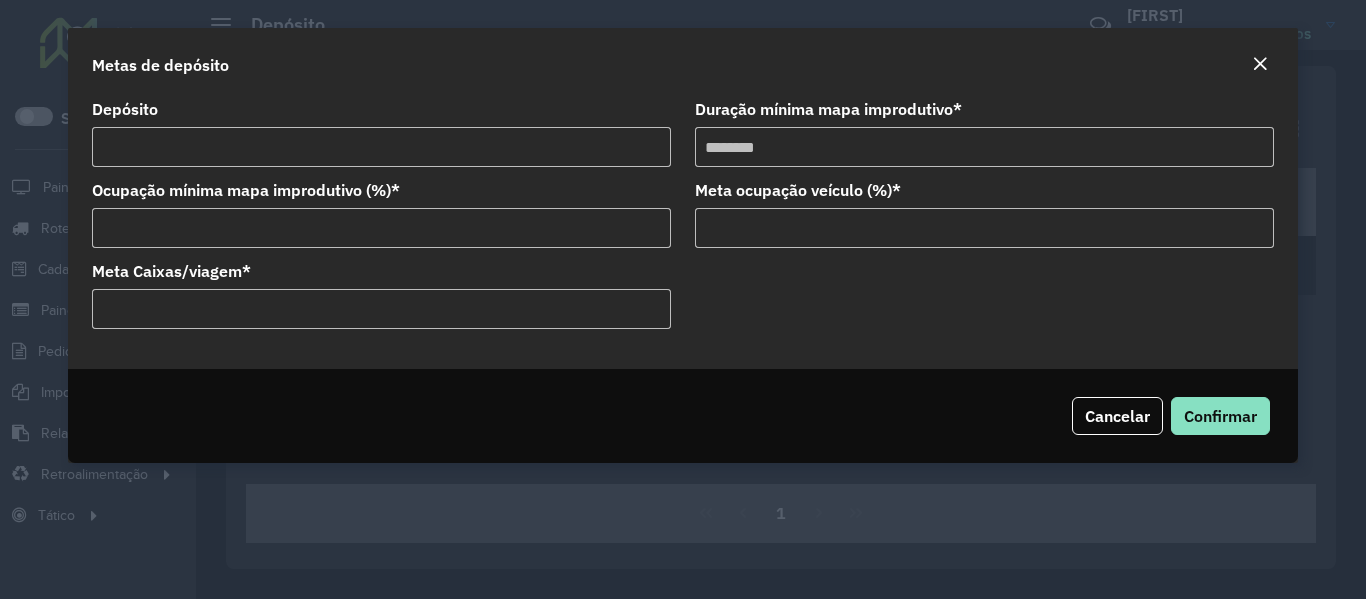click on "Meta ocupação veículo (%)  *" at bounding box center [984, 228] 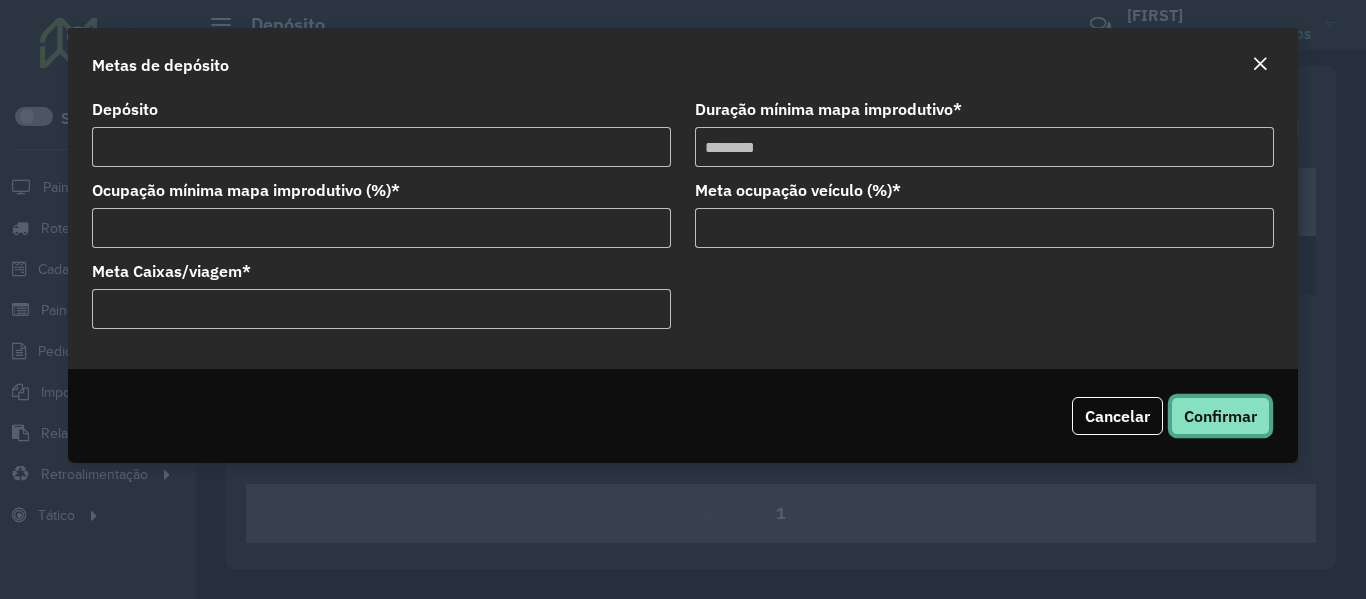 click on "Confirmar" 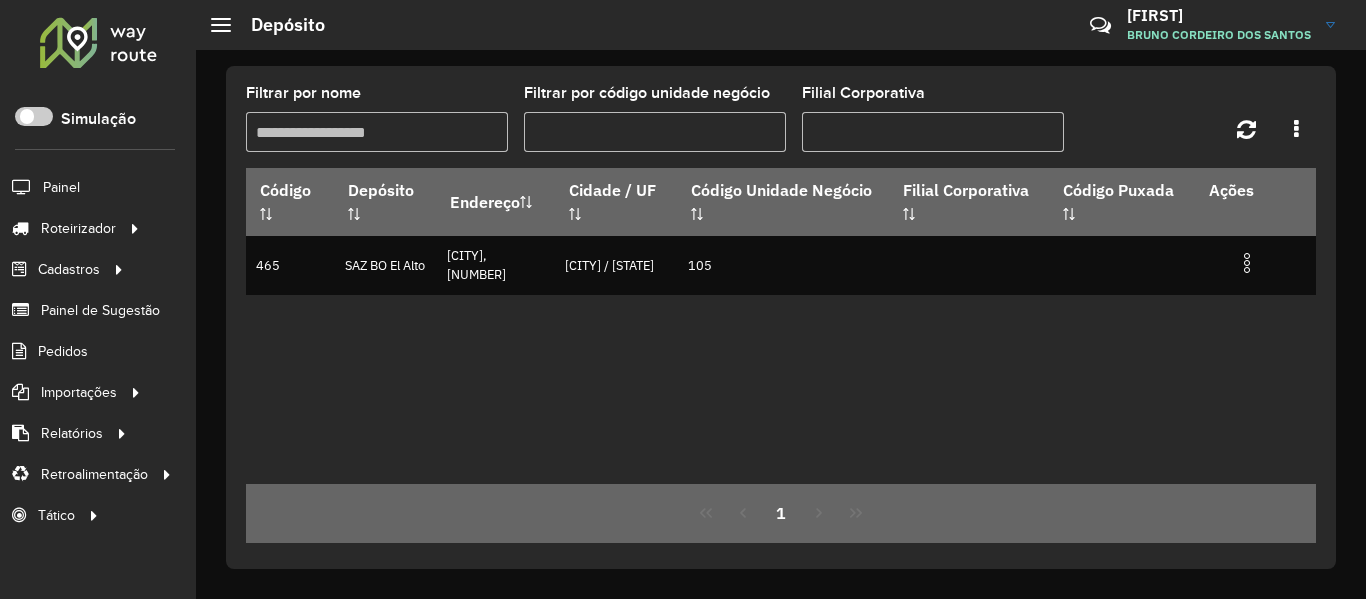 click on "Filtrar por nome" at bounding box center [377, 132] 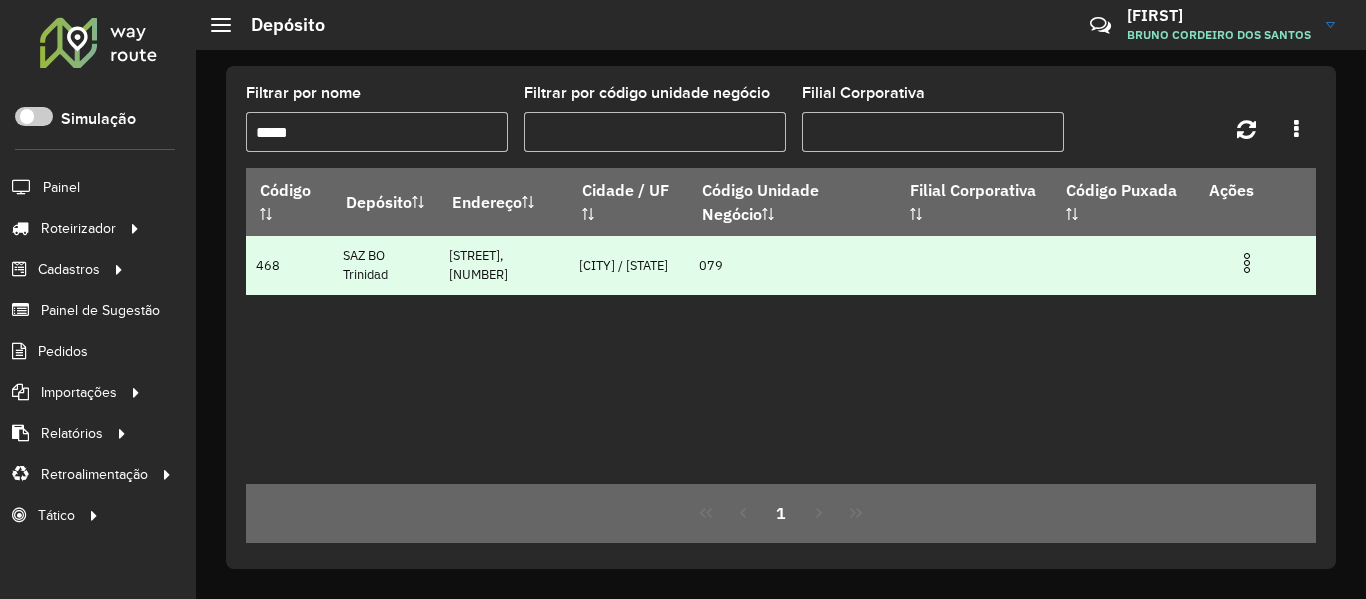 type on "*****" 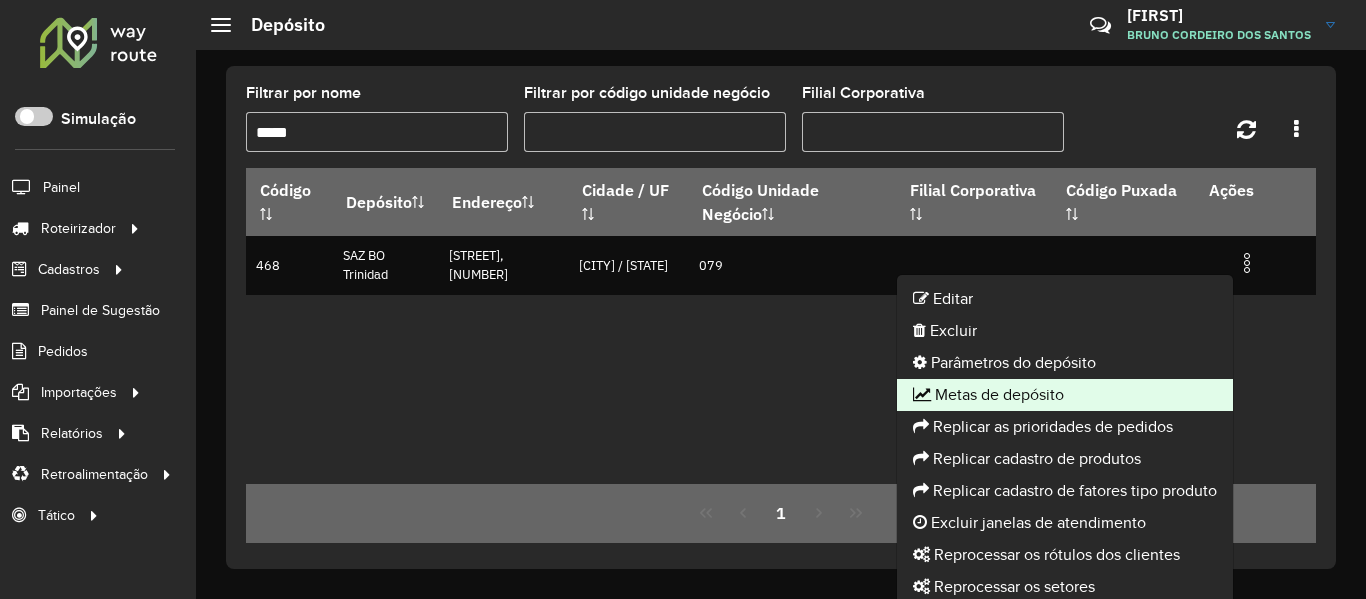 click on "Metas de depósito" 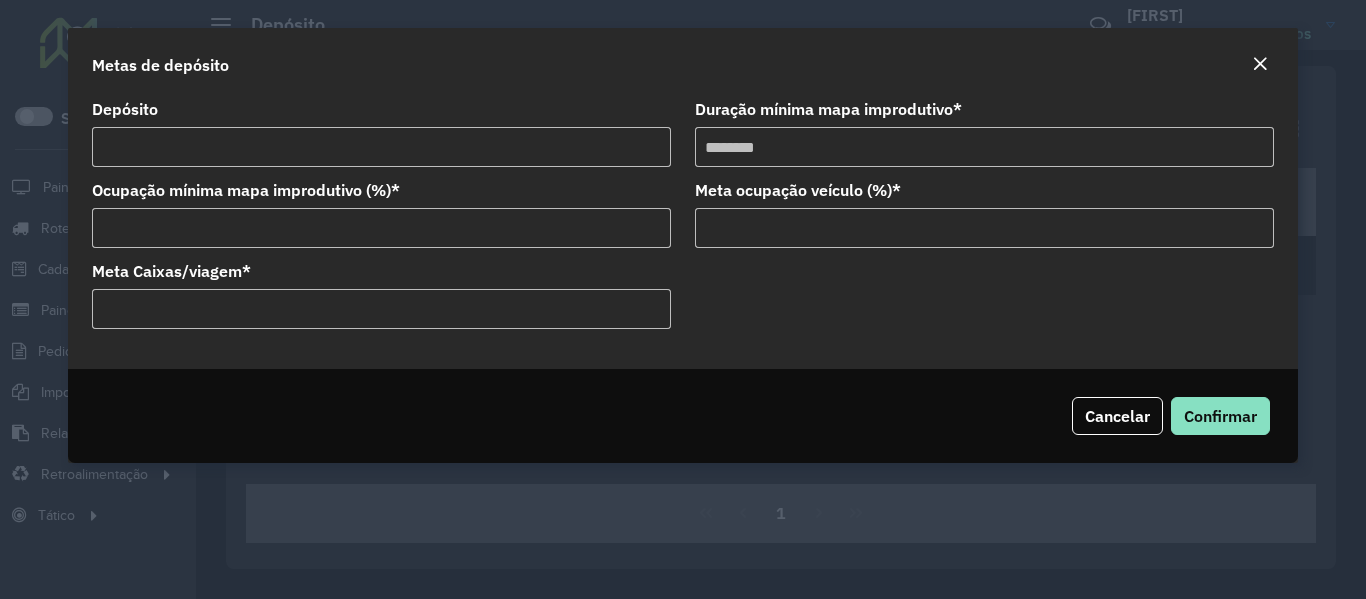 click on "Meta Caixas/viagem  *" at bounding box center (381, 309) 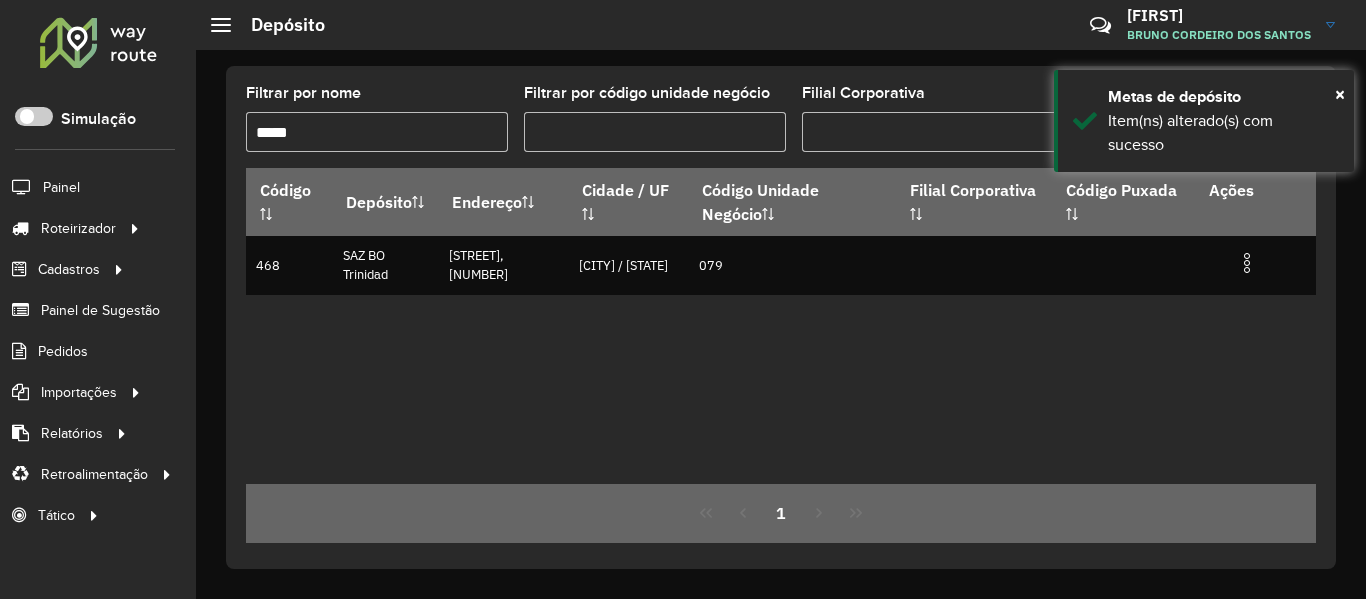 click on "*****" at bounding box center (377, 132) 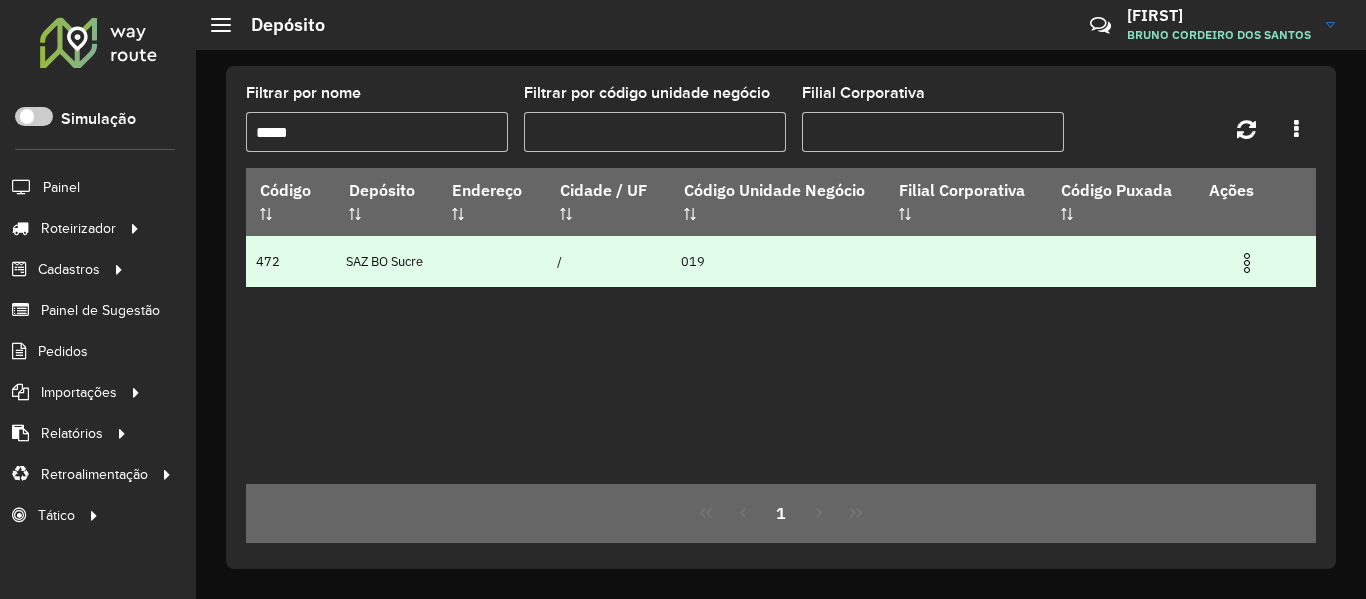 type on "*****" 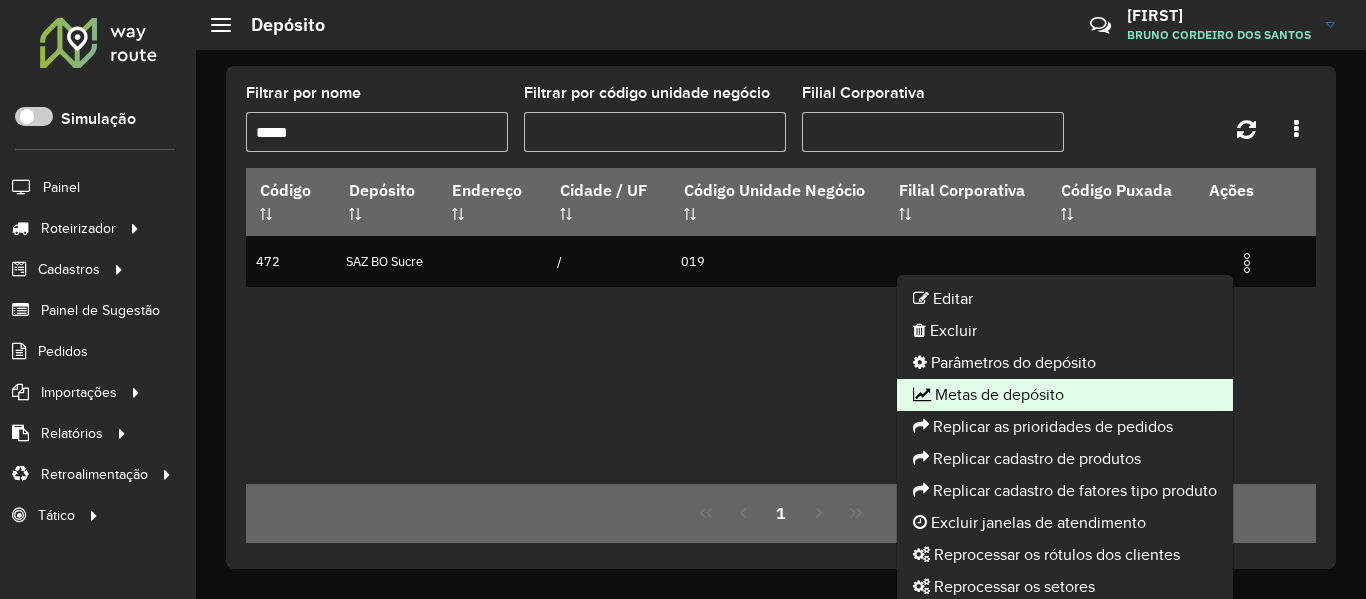 click on "Metas de depósito" 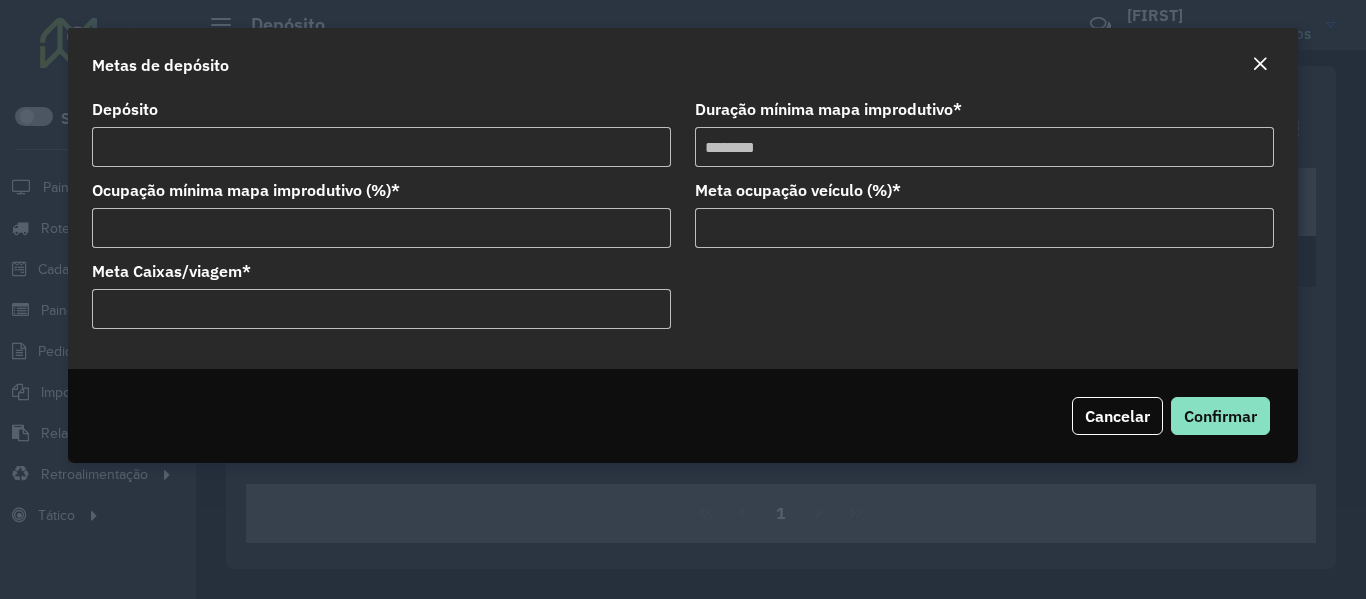 click on "Meta Caixas/viagem  *" at bounding box center (381, 309) 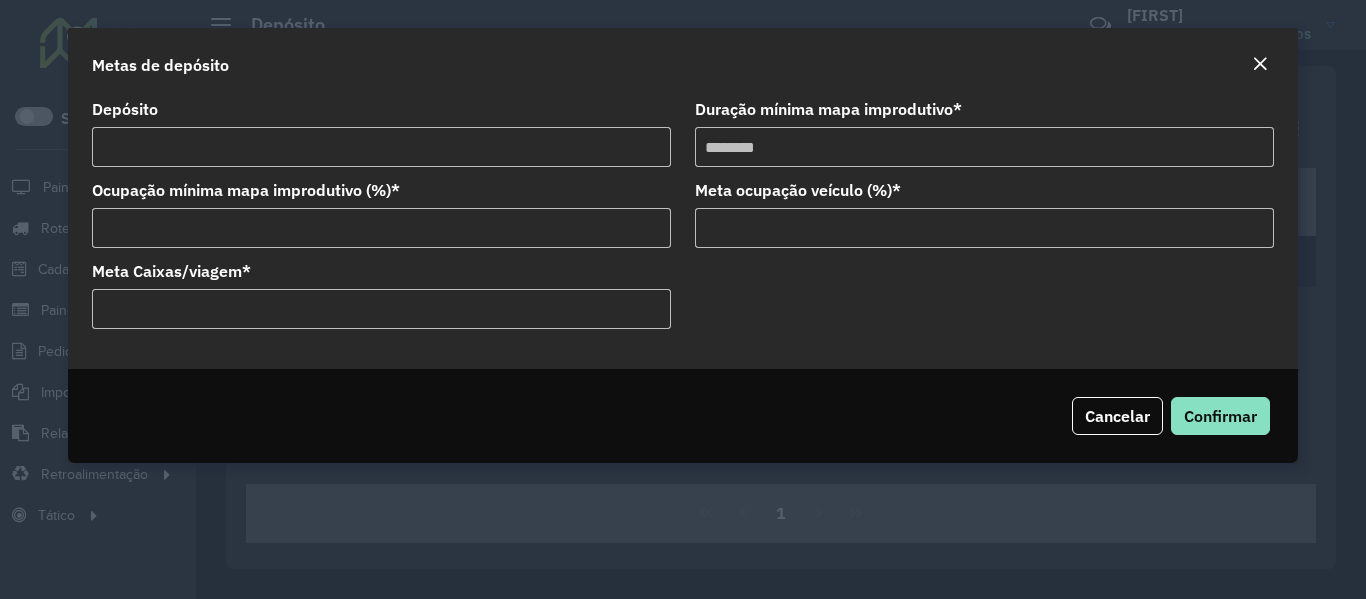 click on "Meta Caixas/viagem  *" at bounding box center [381, 309] 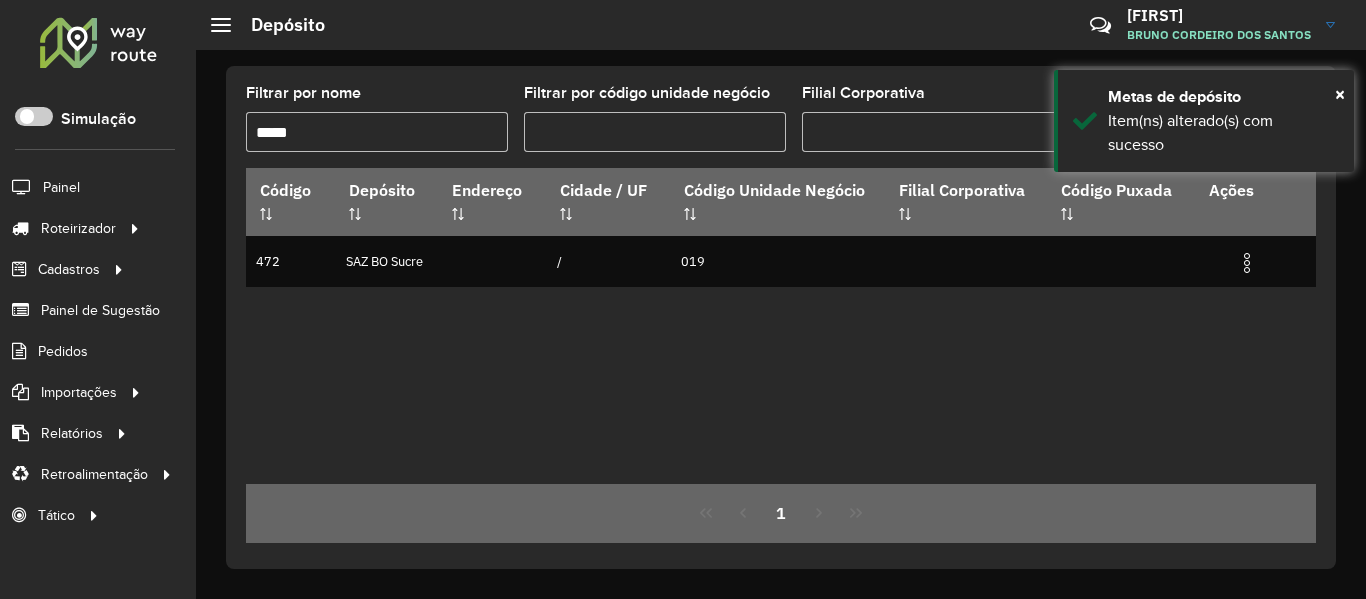 drag, startPoint x: 792, startPoint y: 324, endPoint x: 782, endPoint y: 376, distance: 52.95281 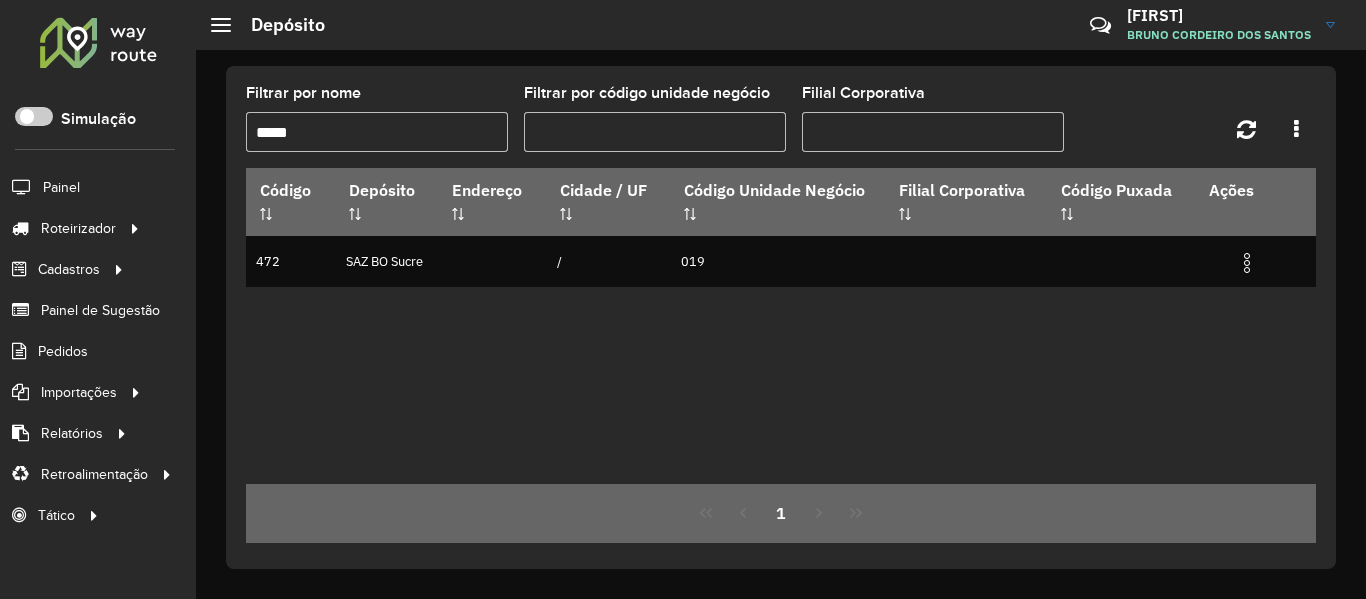 click on "*****" at bounding box center (377, 132) 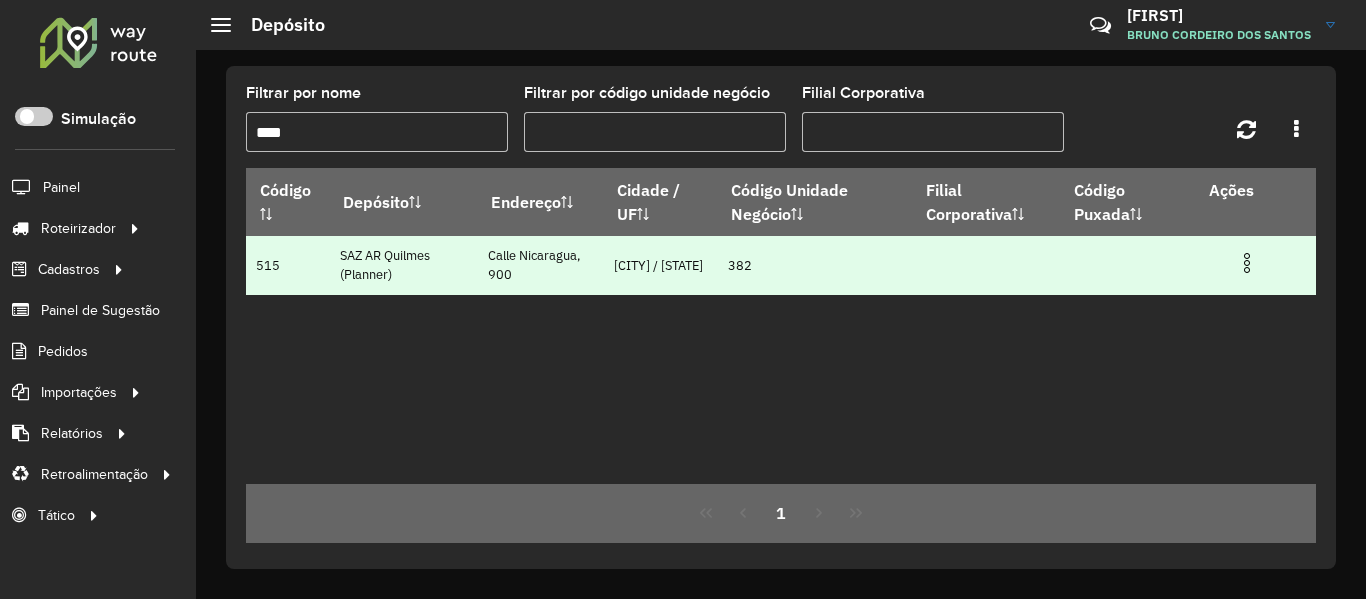 type on "****" 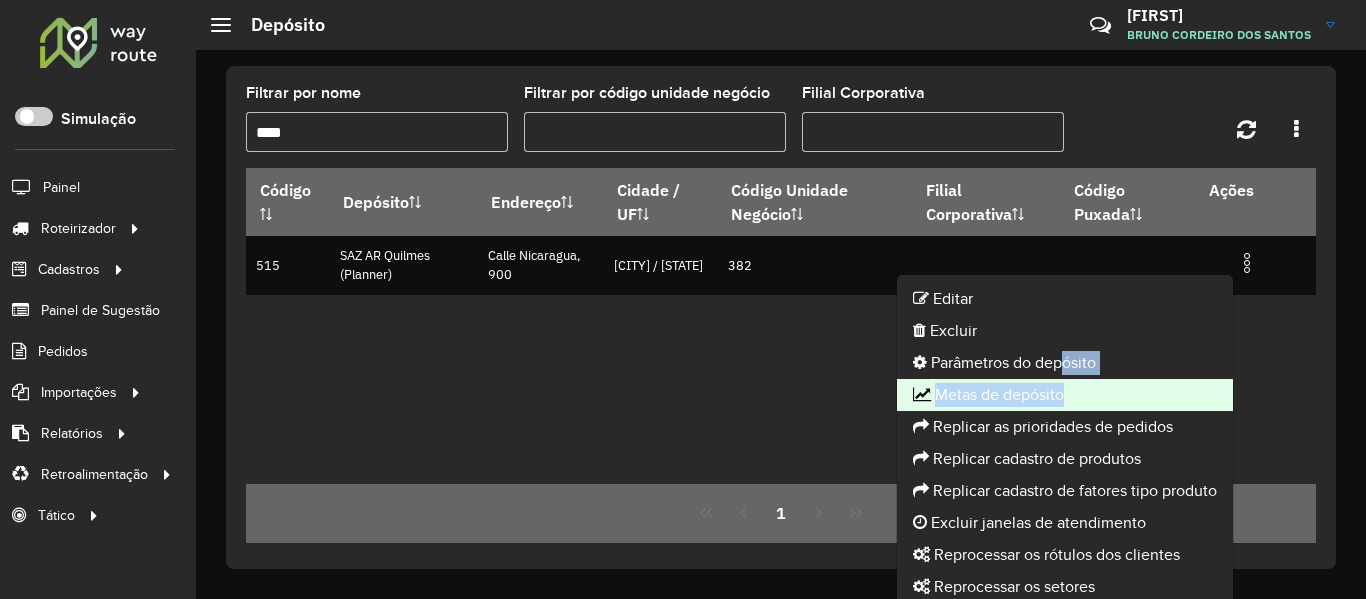 drag, startPoint x: 1057, startPoint y: 375, endPoint x: 1058, endPoint y: 386, distance: 11.045361 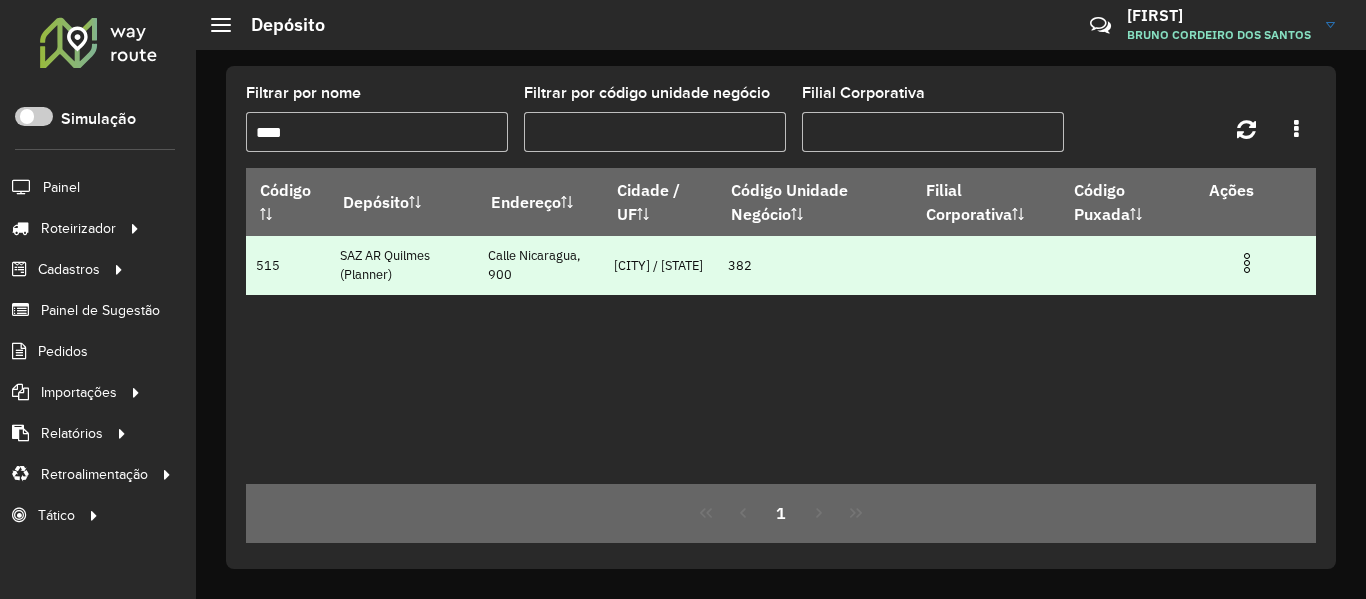 click at bounding box center [1255, 261] 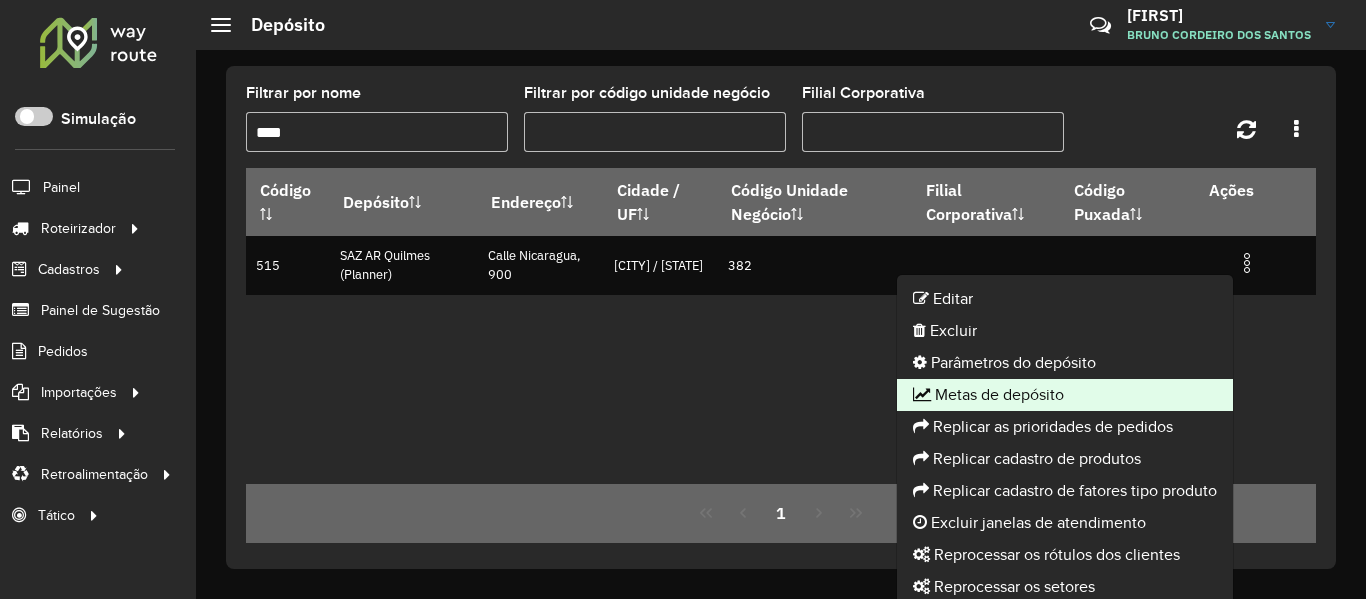click on "Metas de depósito" 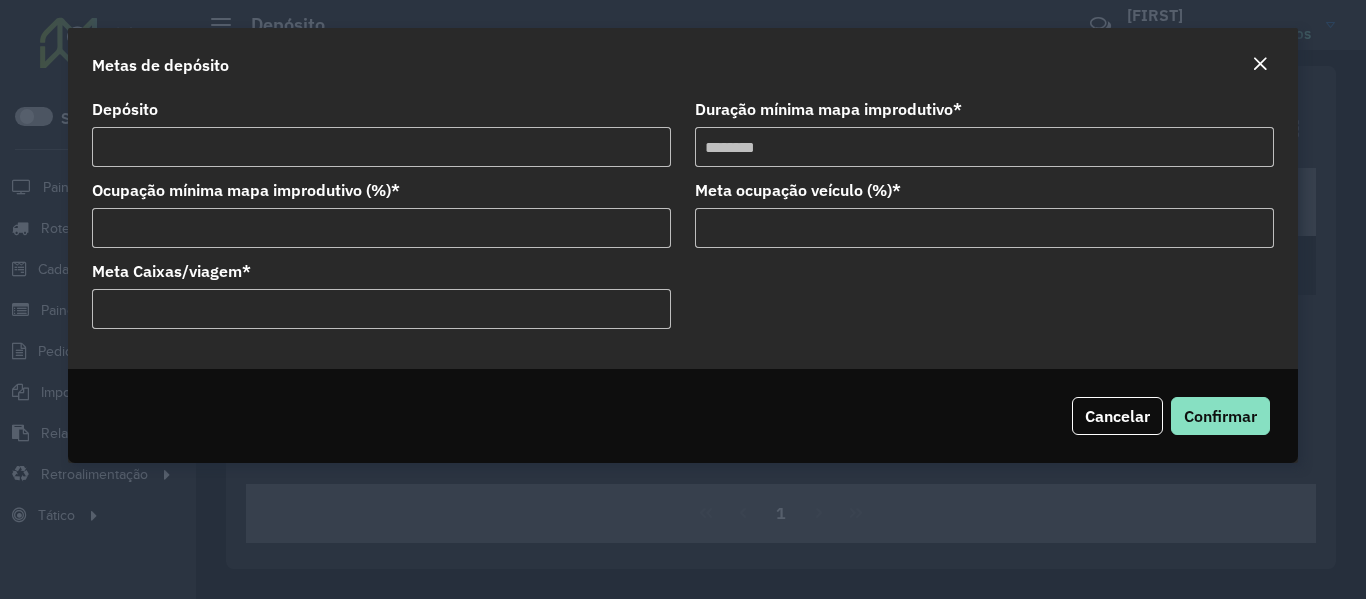 click on "Meta Caixas/viagem  *" at bounding box center [381, 309] 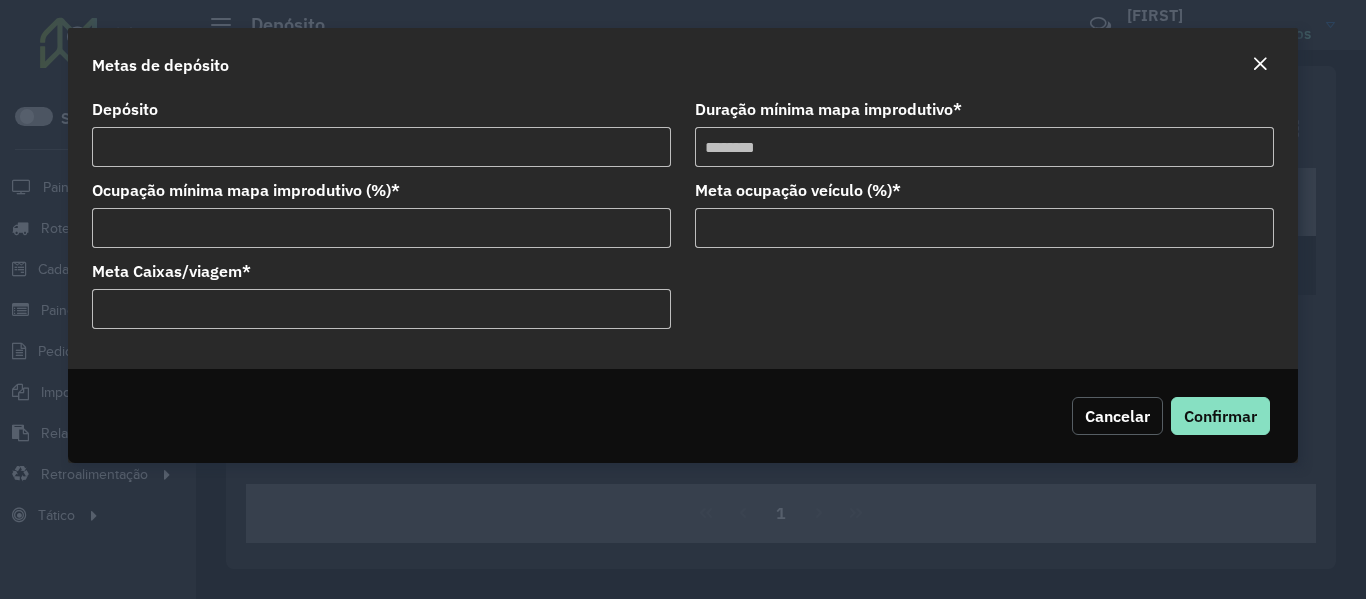 click on "Cancelar" 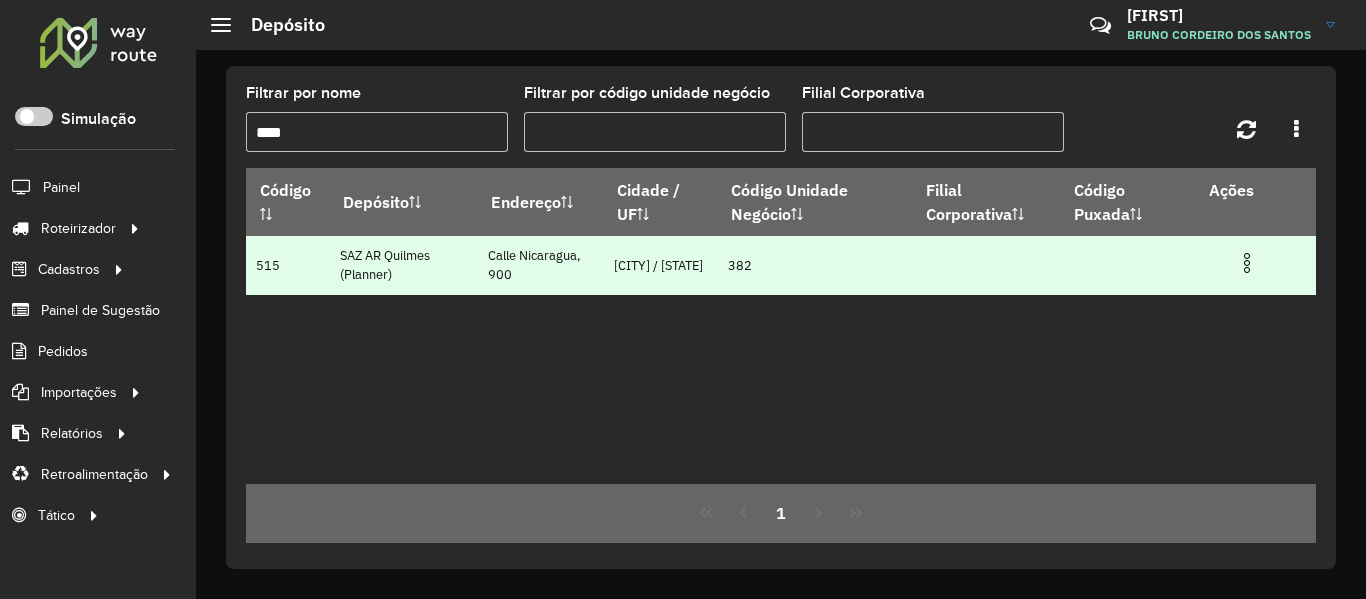 click at bounding box center [1247, 263] 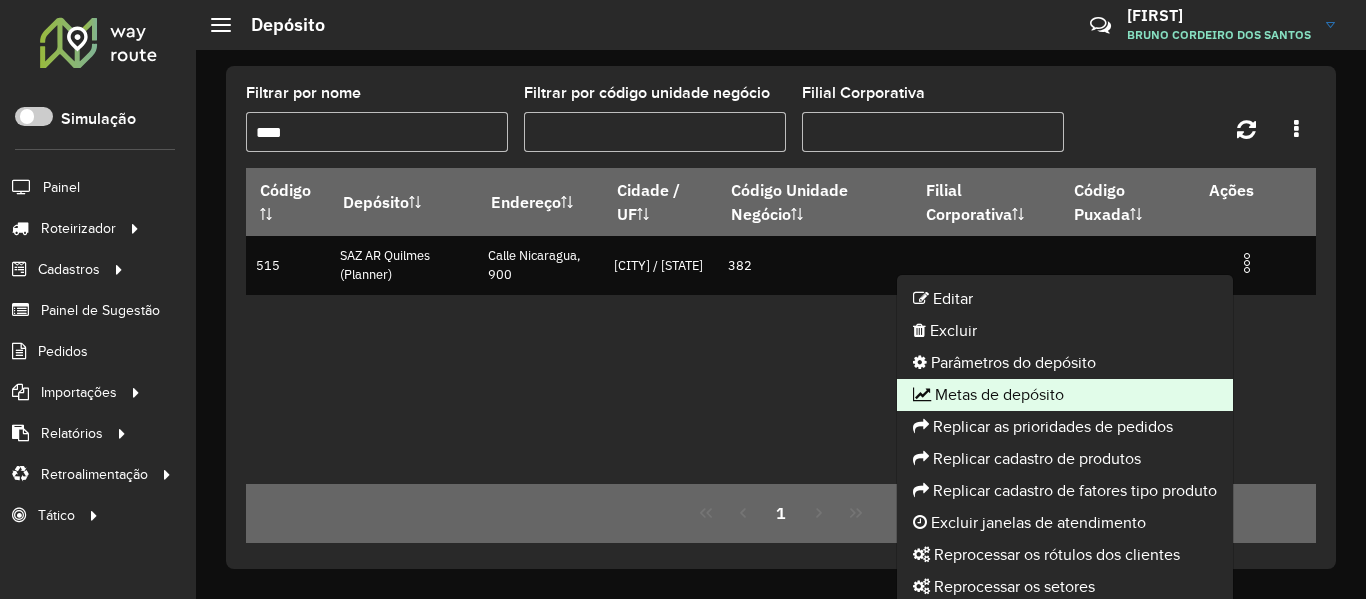 click on "Metas de depósito" 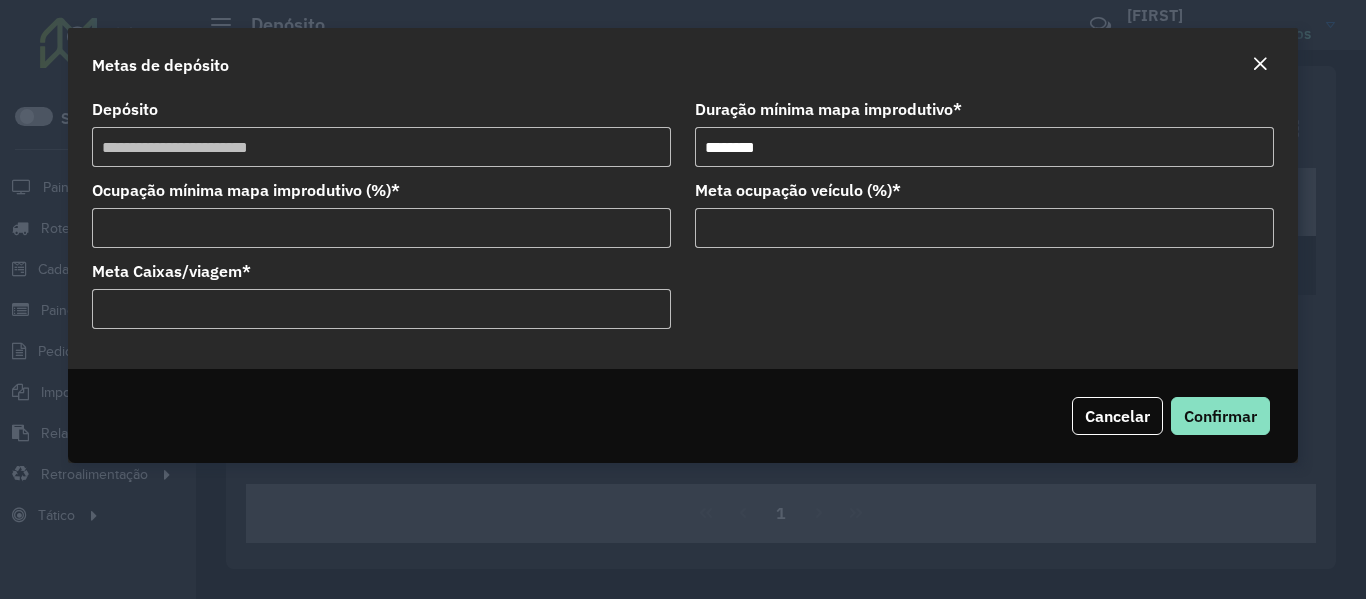 click on "*" at bounding box center (381, 309) 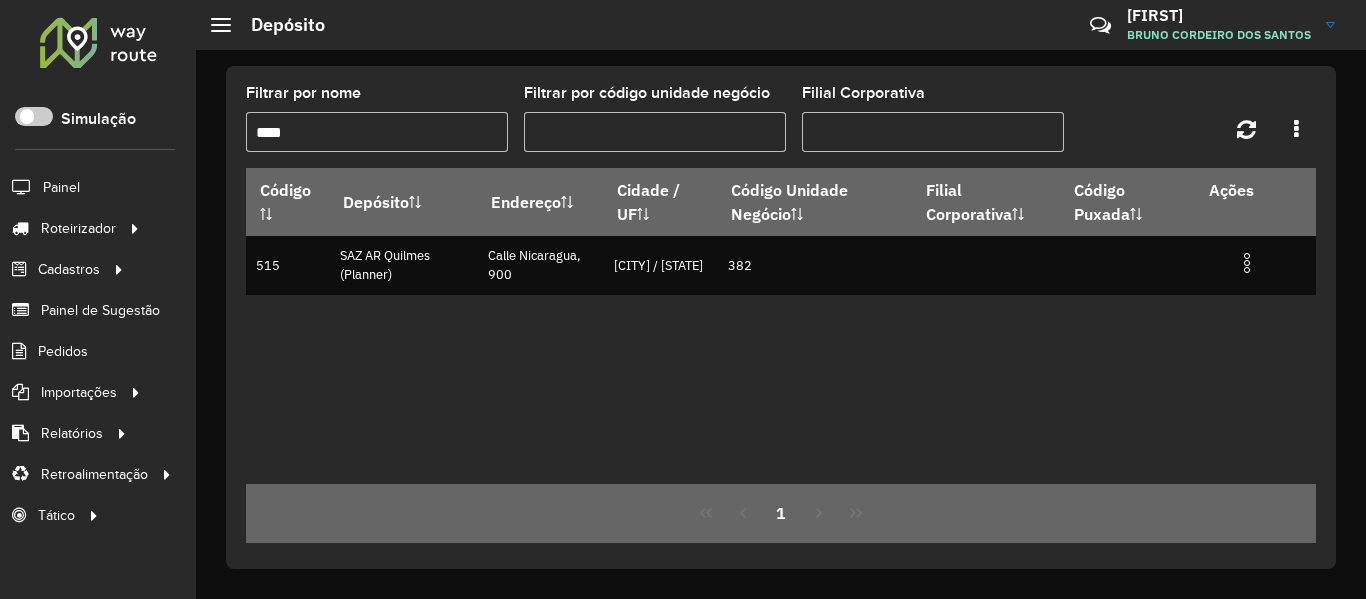 drag, startPoint x: 799, startPoint y: 361, endPoint x: 797, endPoint y: 377, distance: 16.124516 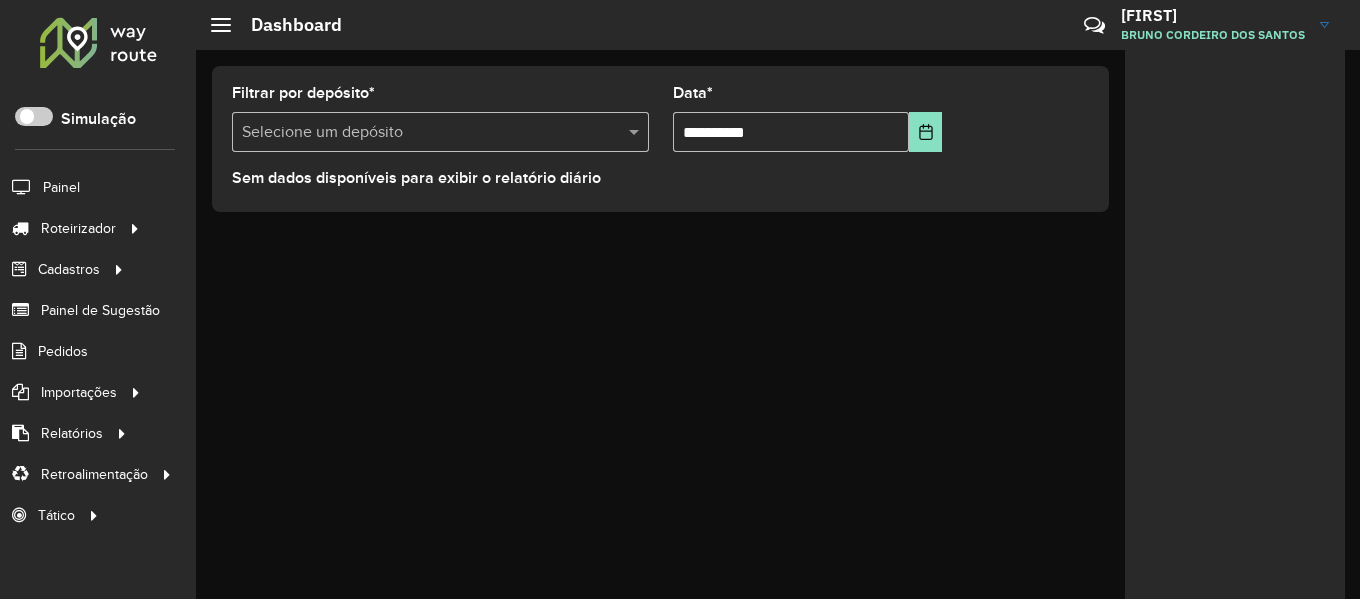 scroll, scrollTop: 0, scrollLeft: 0, axis: both 